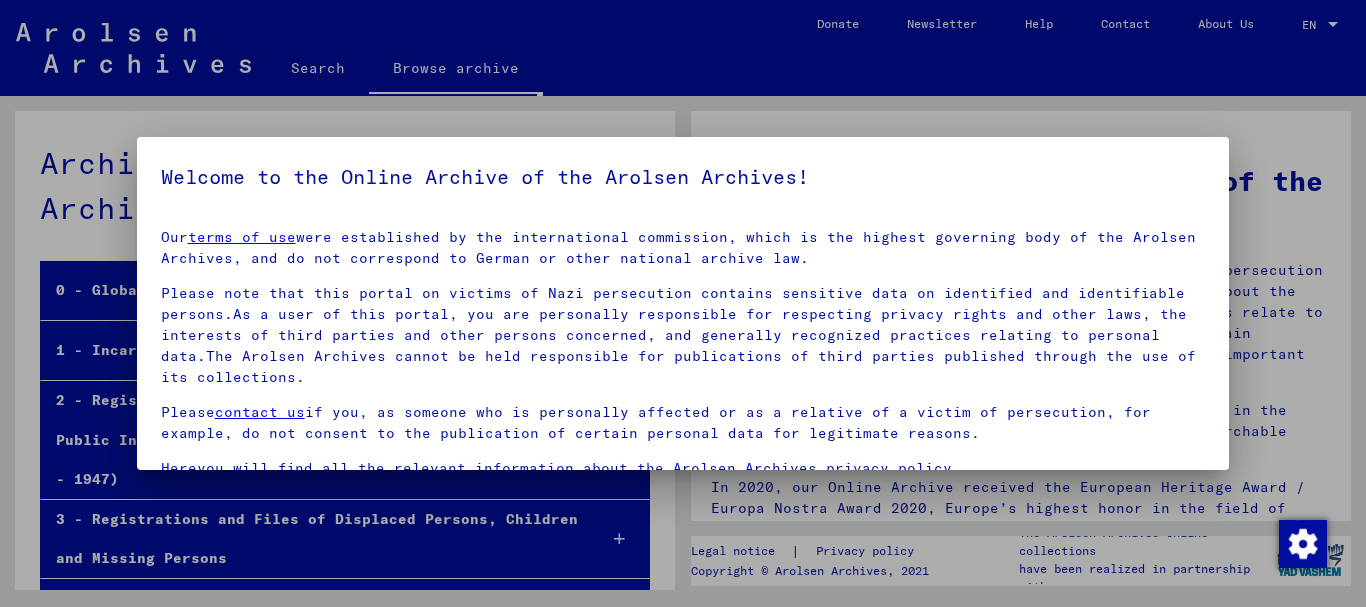 scroll, scrollTop: 0, scrollLeft: 0, axis: both 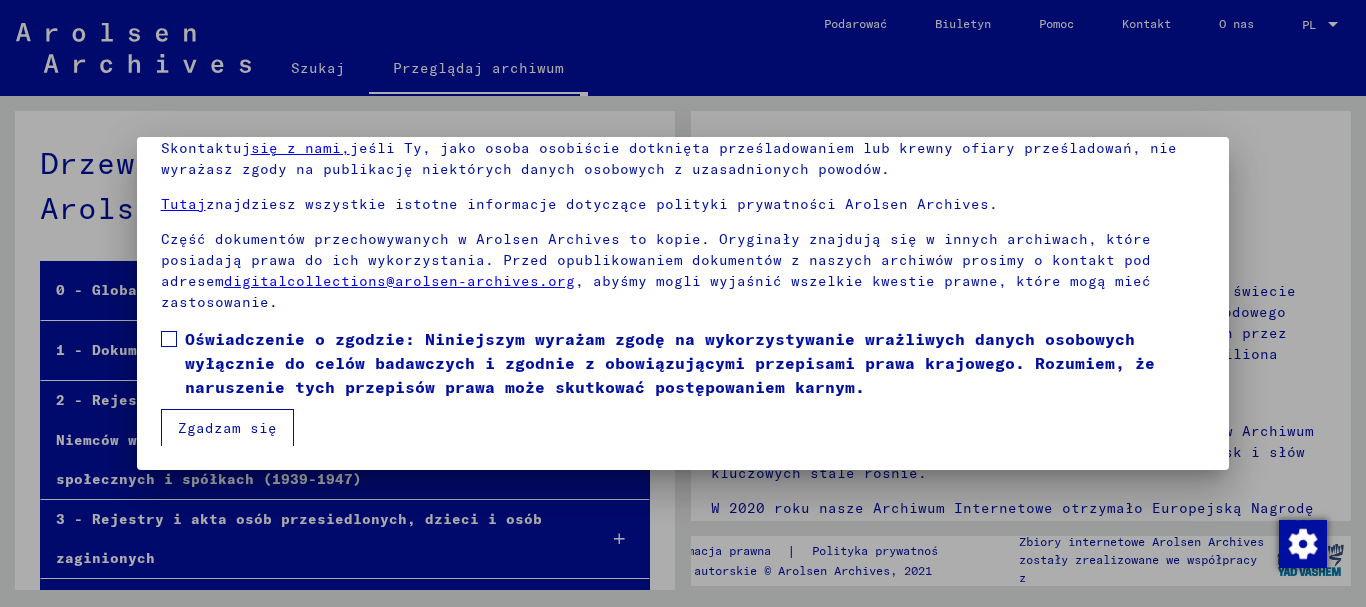 click at bounding box center (169, 339) 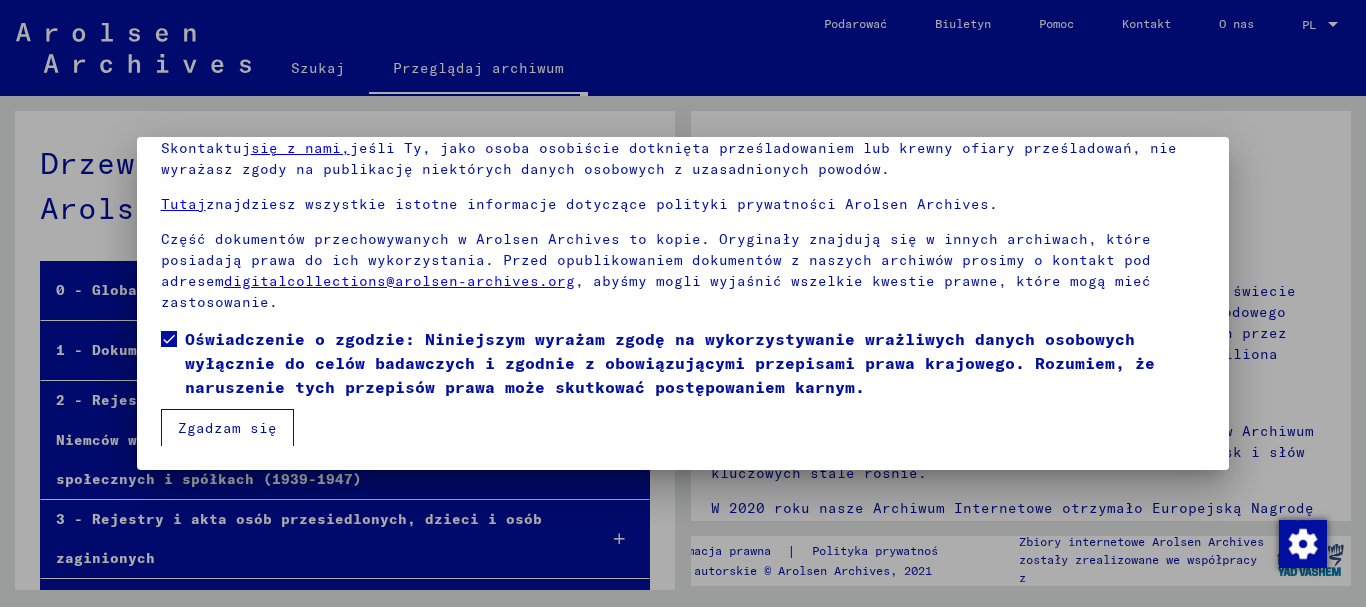 click on "Zgadzam się" at bounding box center [227, 428] 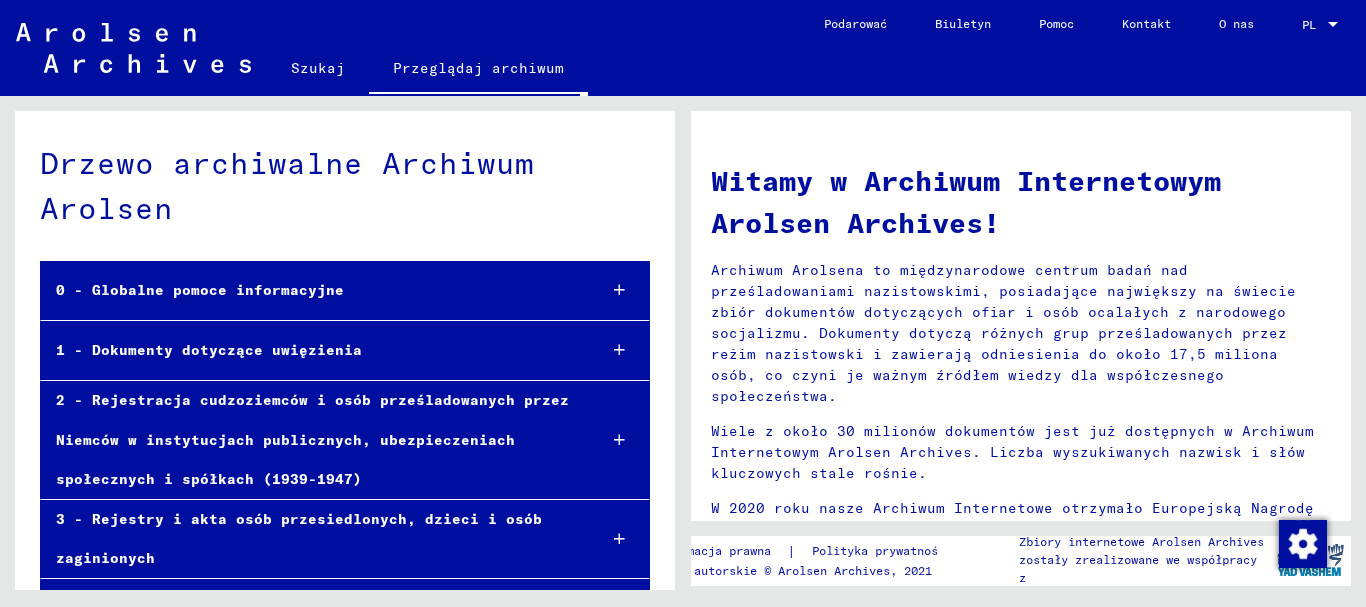 click on "Szukaj" 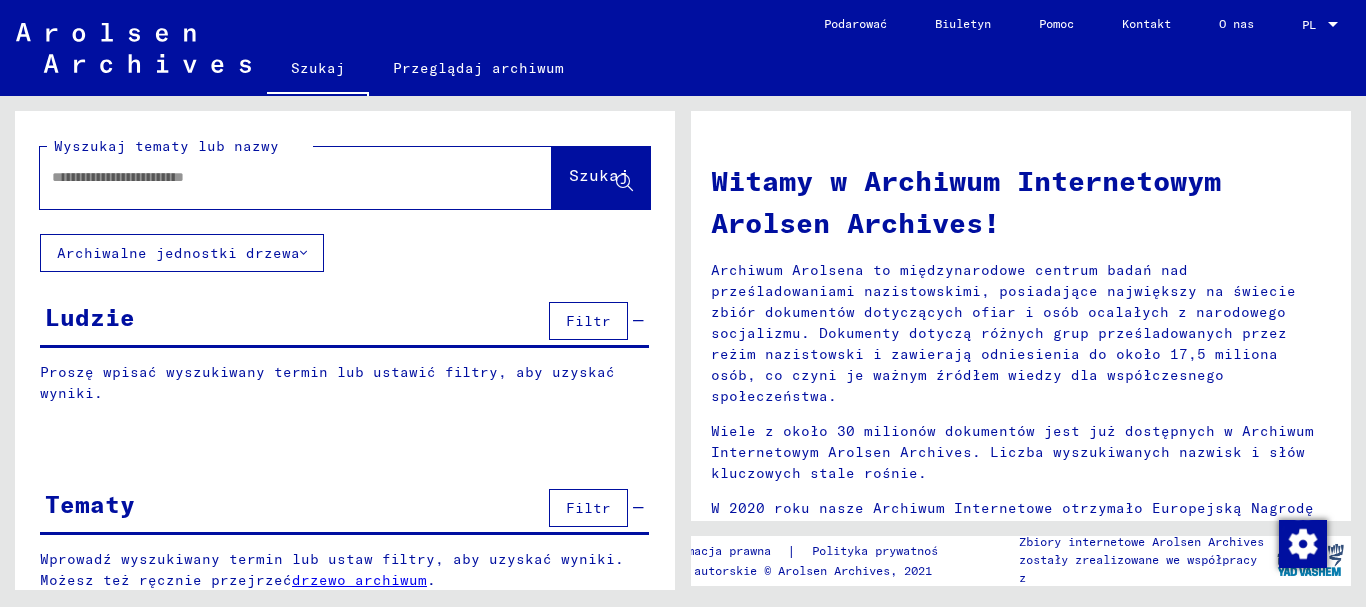 click at bounding box center (272, 177) 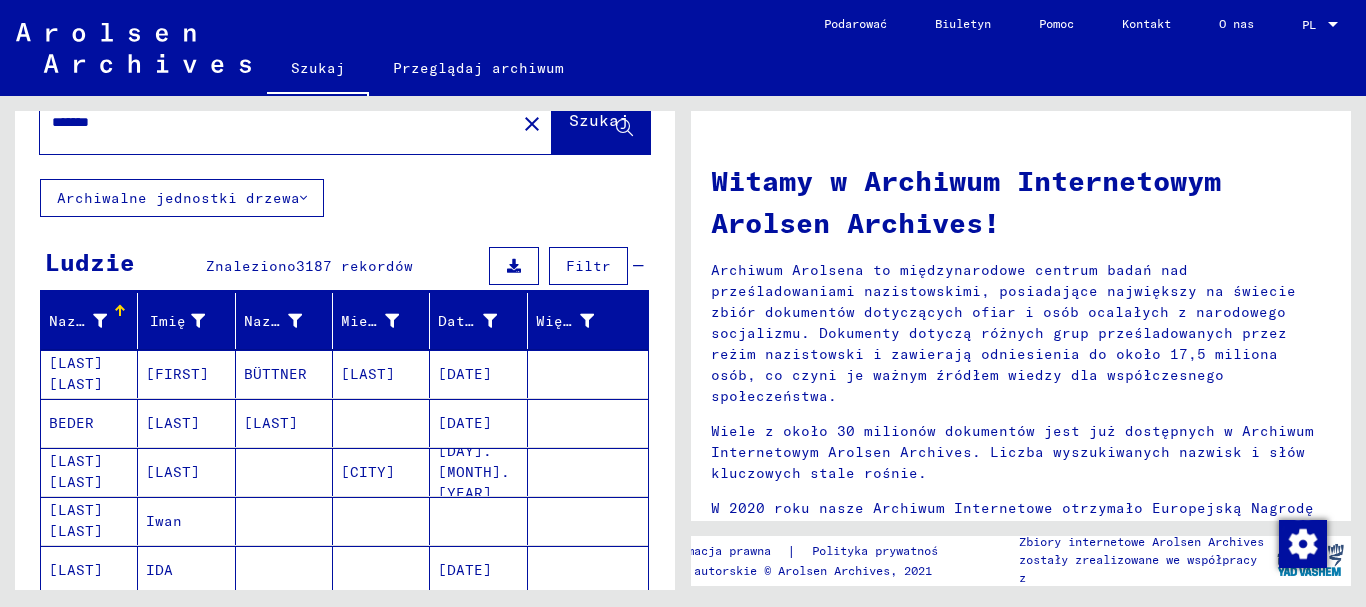 scroll, scrollTop: 355, scrollLeft: 0, axis: vertical 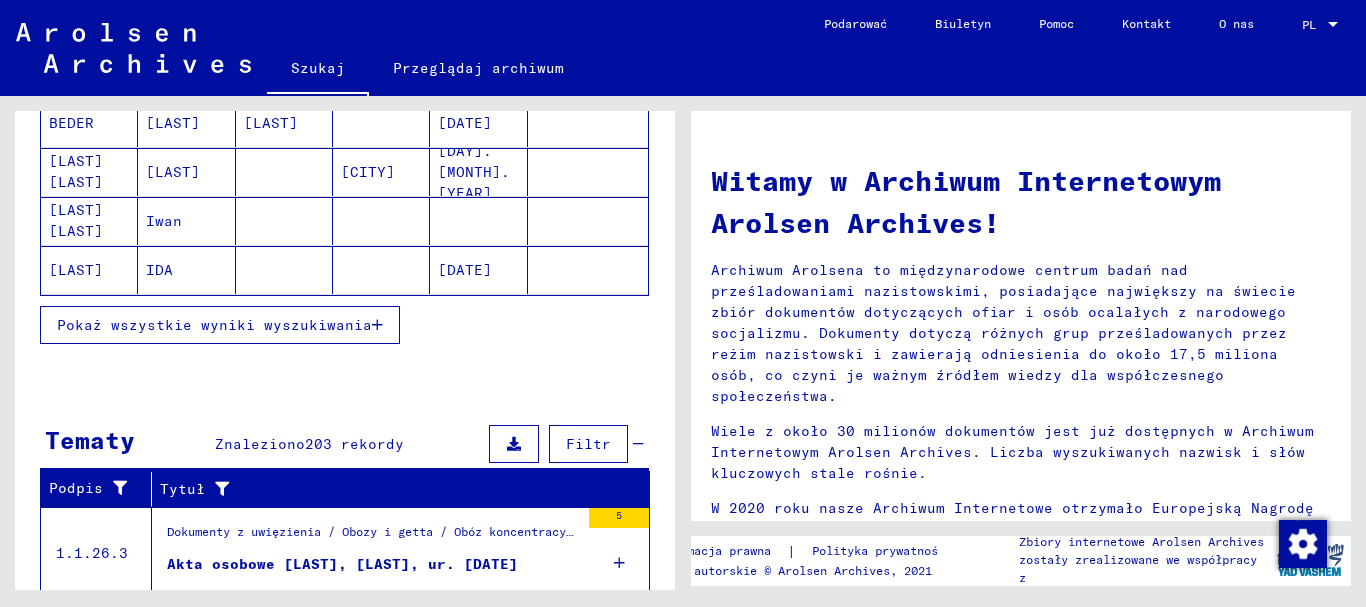 click on "Pokaż wszystkie wyniki wyszukiwania" at bounding box center [214, 325] 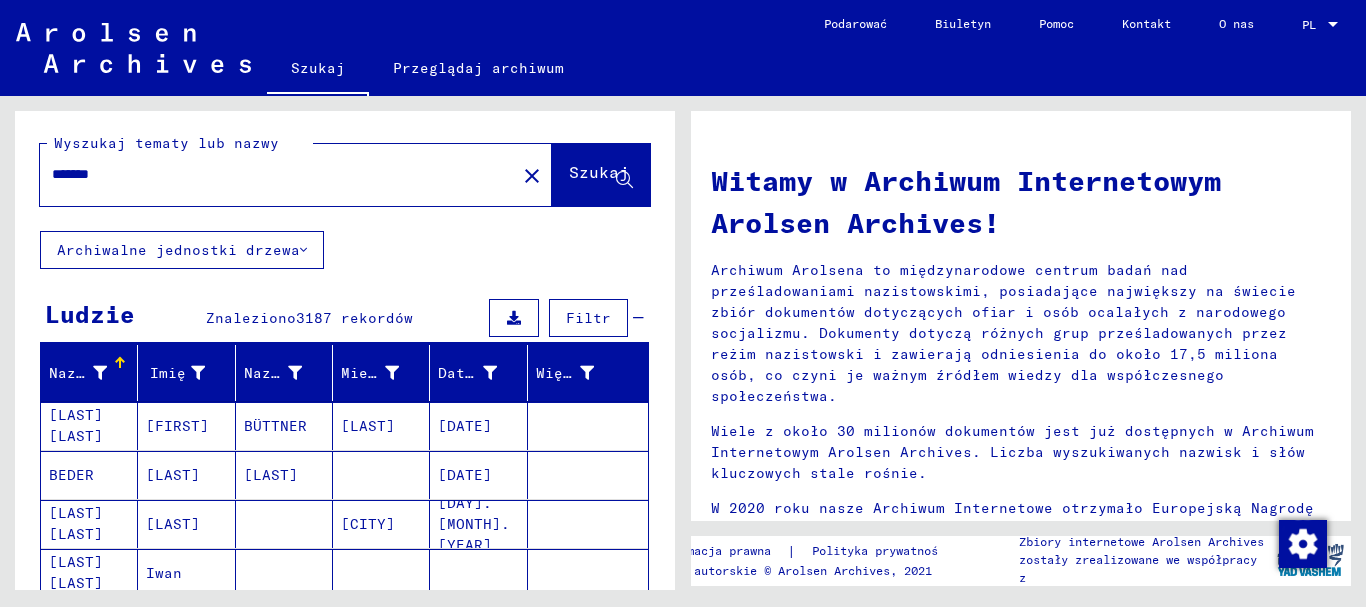 scroll, scrollTop: 0, scrollLeft: 0, axis: both 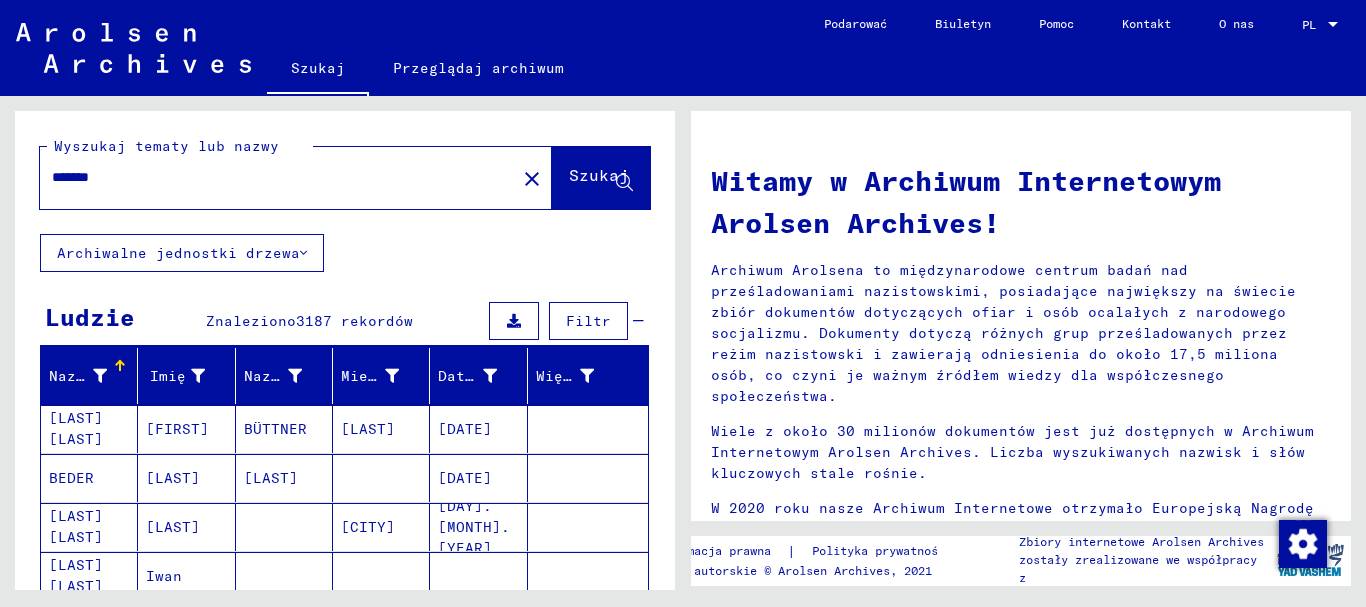 click on "*******" at bounding box center (272, 177) 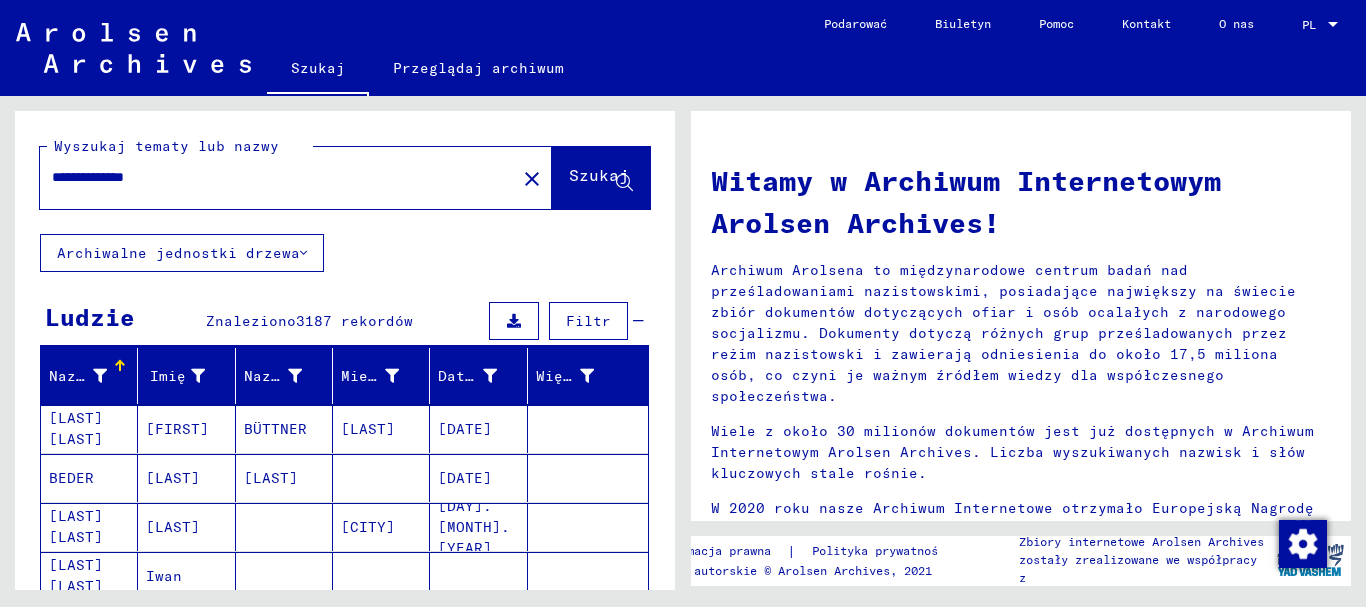 type on "**********" 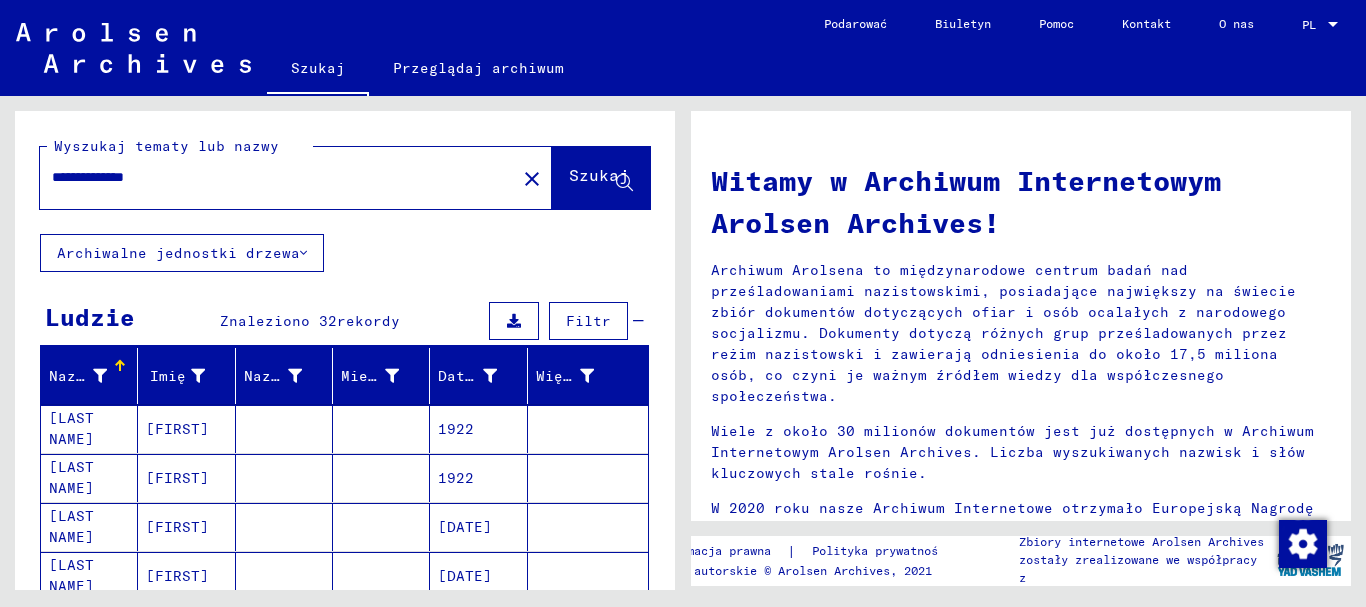 scroll, scrollTop: 200, scrollLeft: 0, axis: vertical 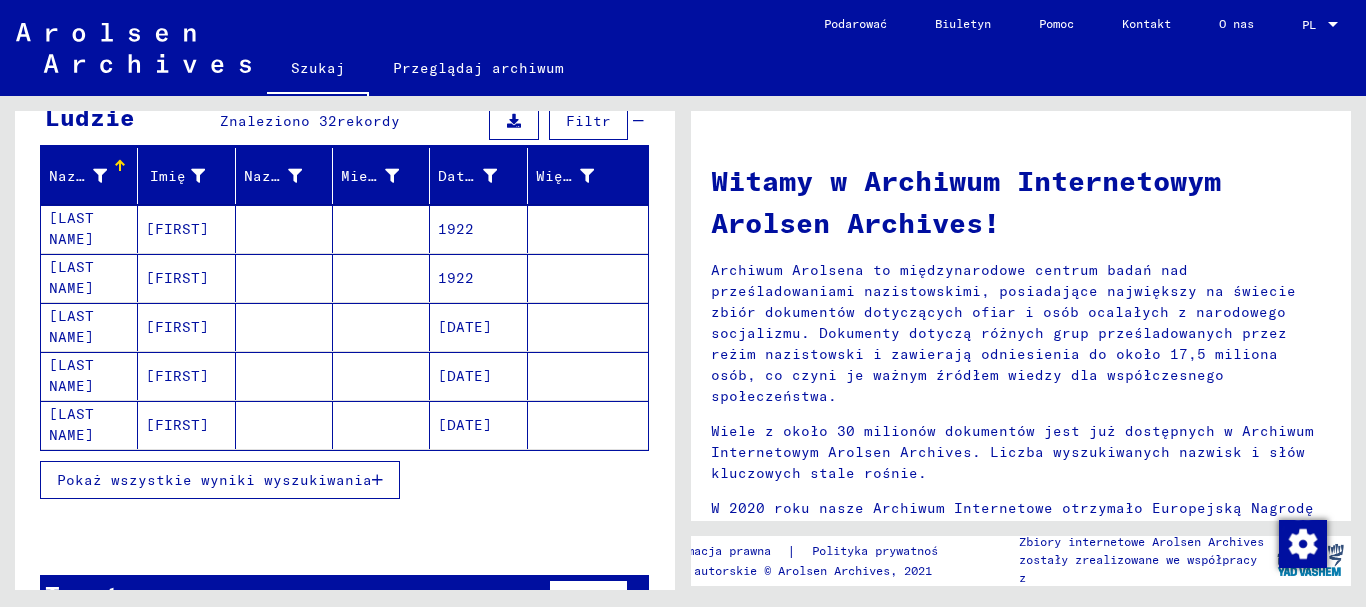 click on "Pokaż wszystkie wyniki wyszukiwania" at bounding box center (214, 480) 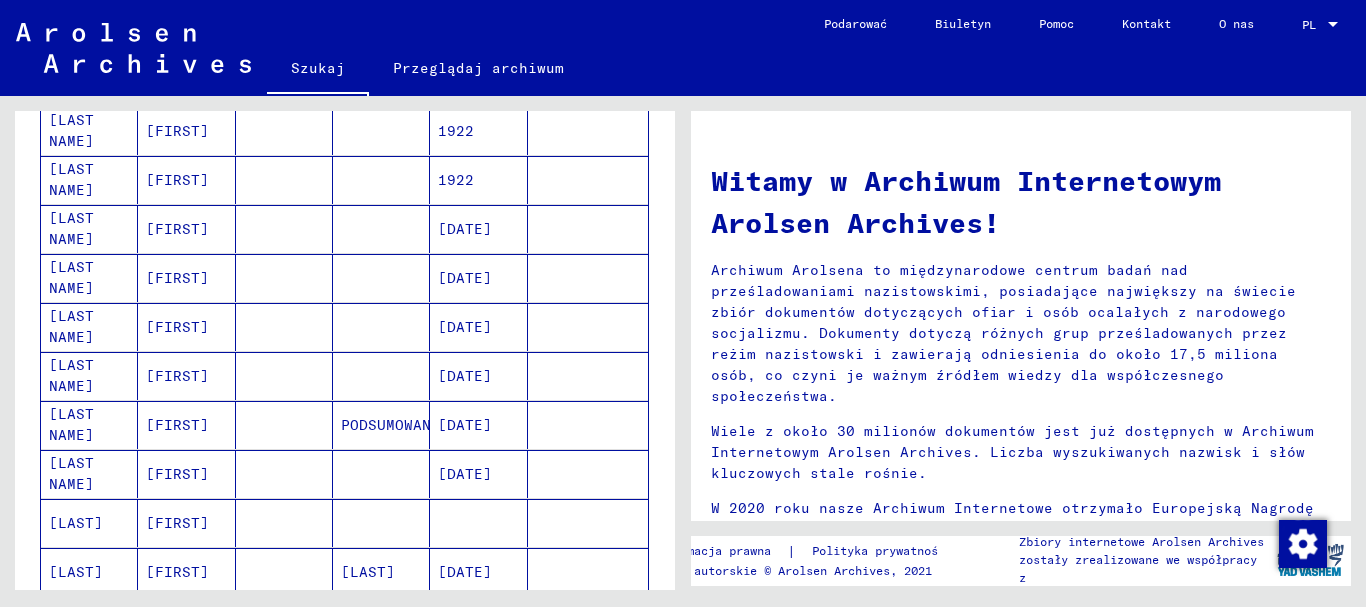 scroll, scrollTop: 300, scrollLeft: 0, axis: vertical 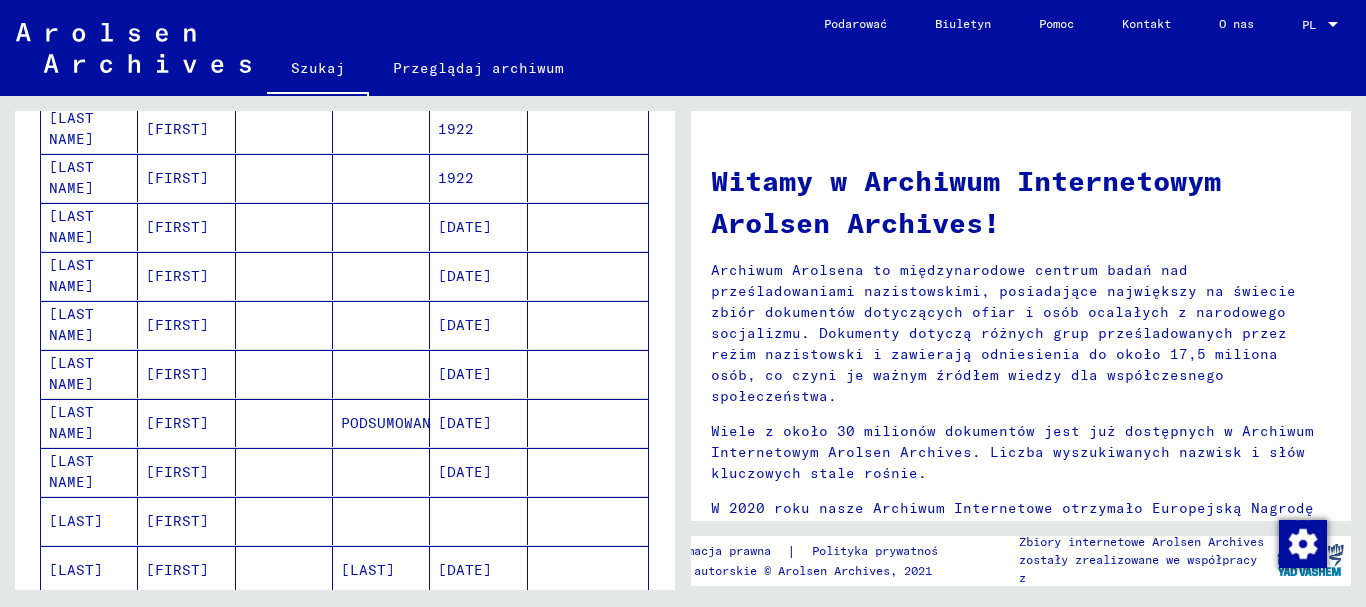 click on "[DATE]" at bounding box center [465, 325] 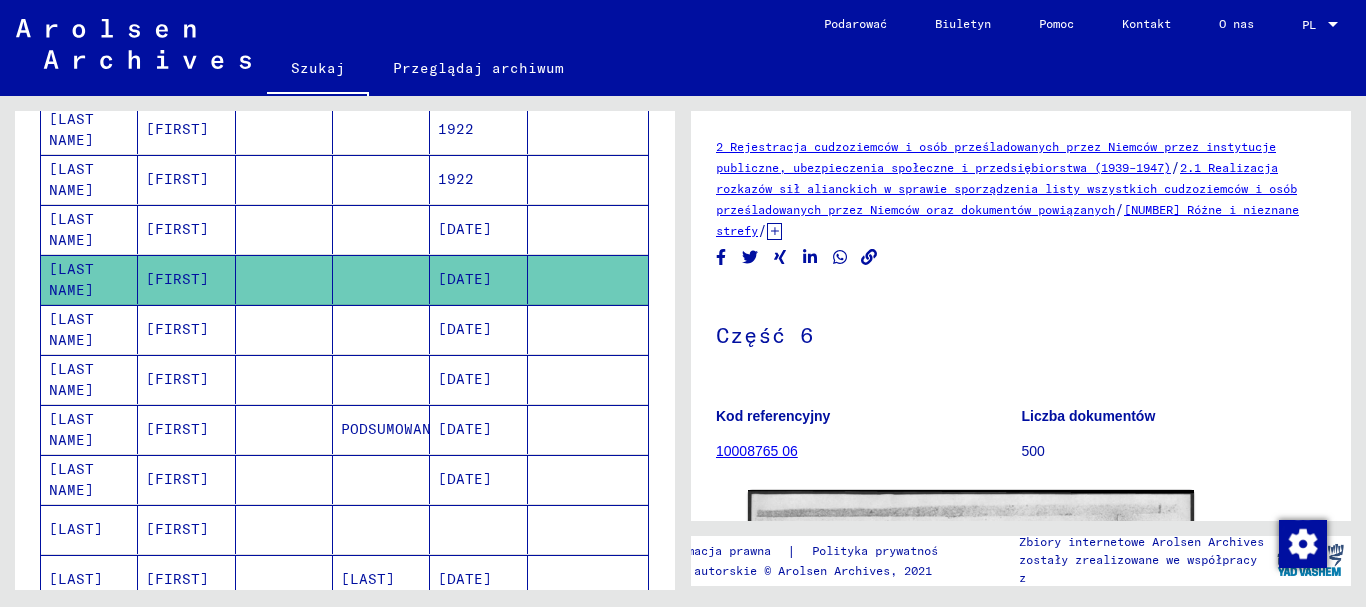 scroll, scrollTop: 0, scrollLeft: 0, axis: both 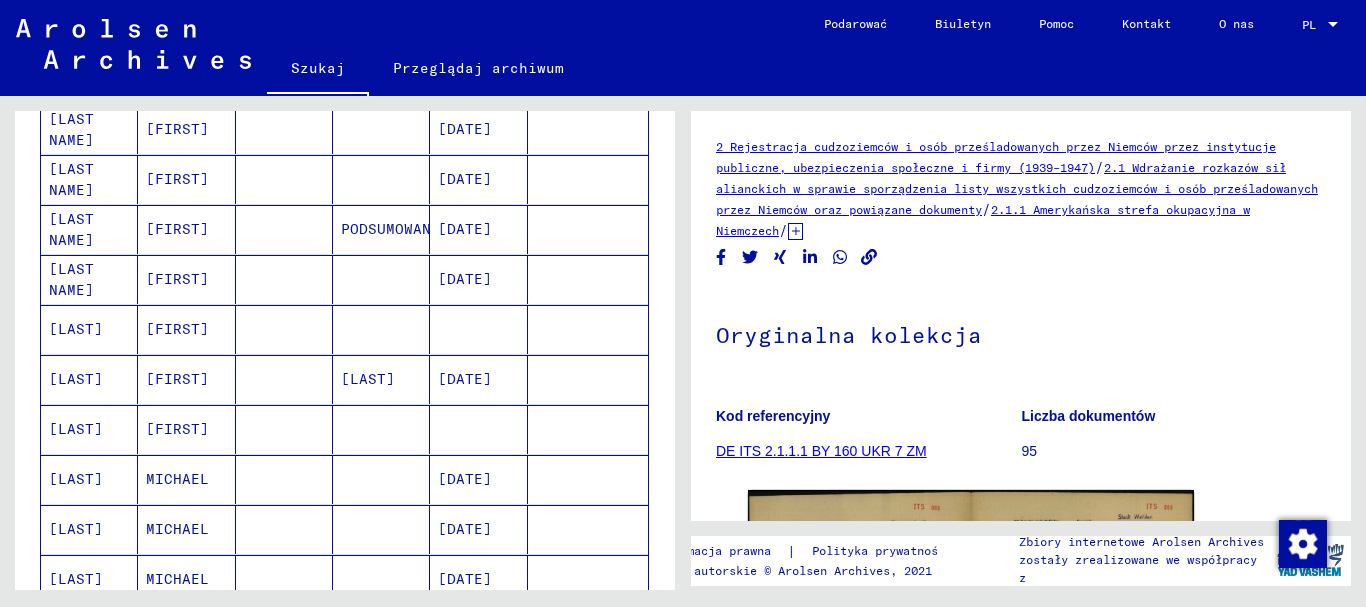 click on "[DATE]" at bounding box center [465, 229] 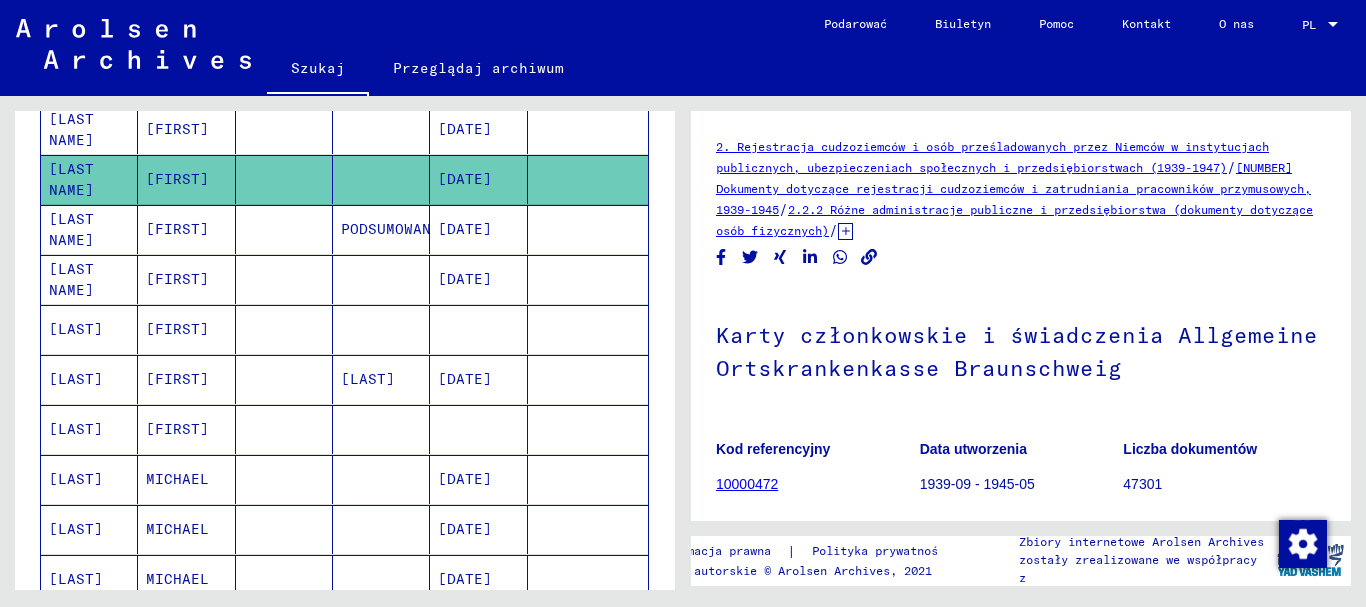 scroll, scrollTop: 0, scrollLeft: 0, axis: both 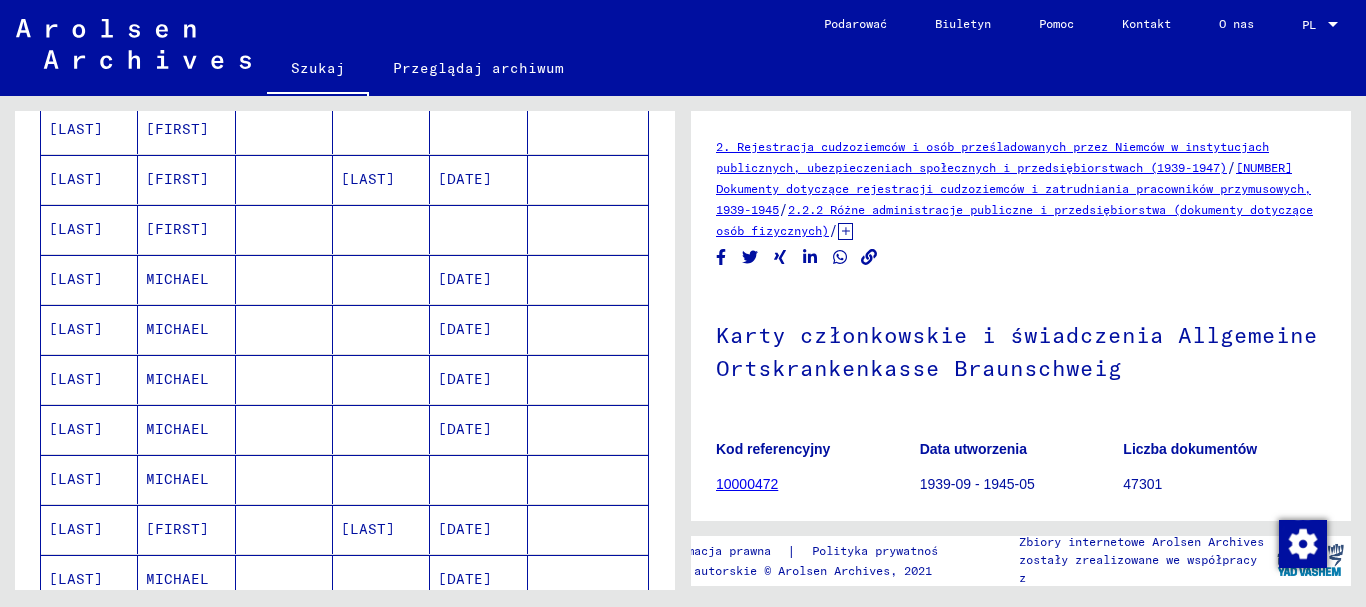 click on "[DATE]" 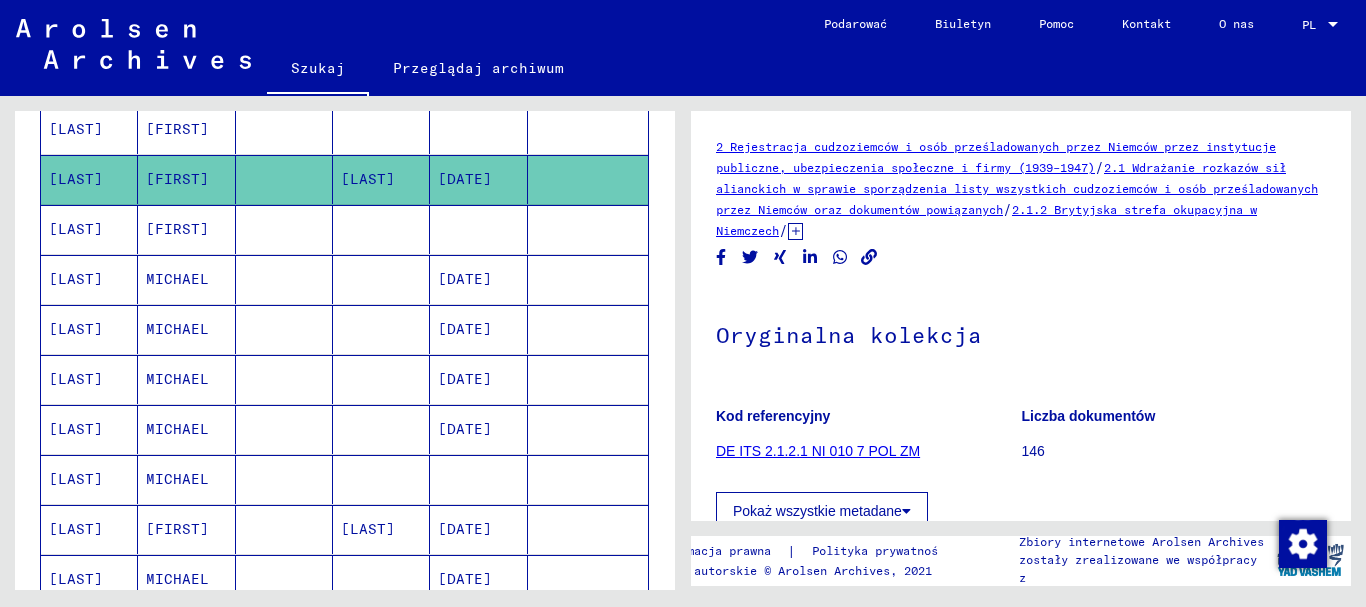 scroll, scrollTop: 0, scrollLeft: 0, axis: both 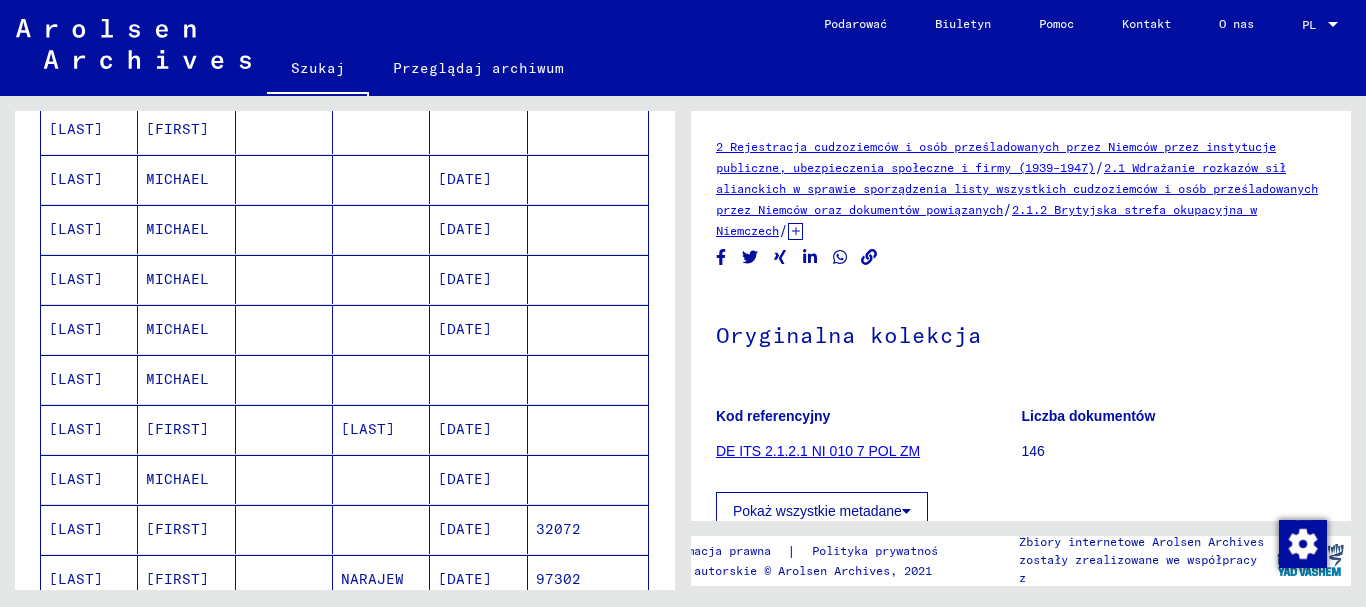 click on "[DATE]" at bounding box center (465, 229) 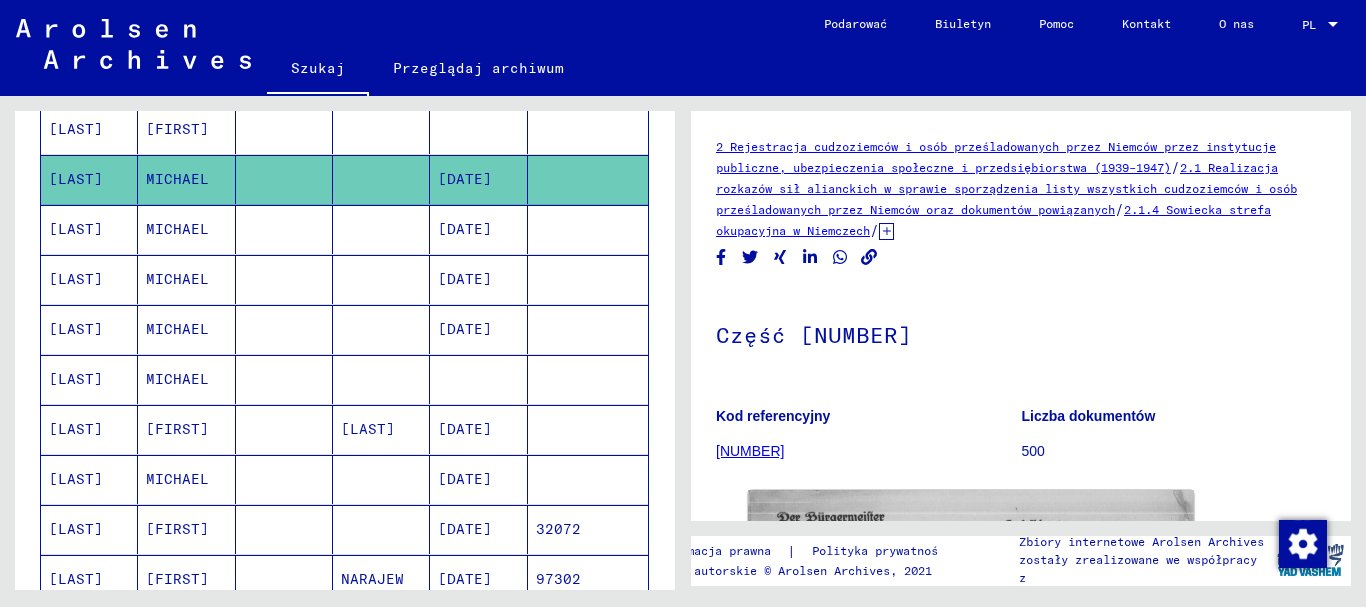 scroll, scrollTop: 0, scrollLeft: 0, axis: both 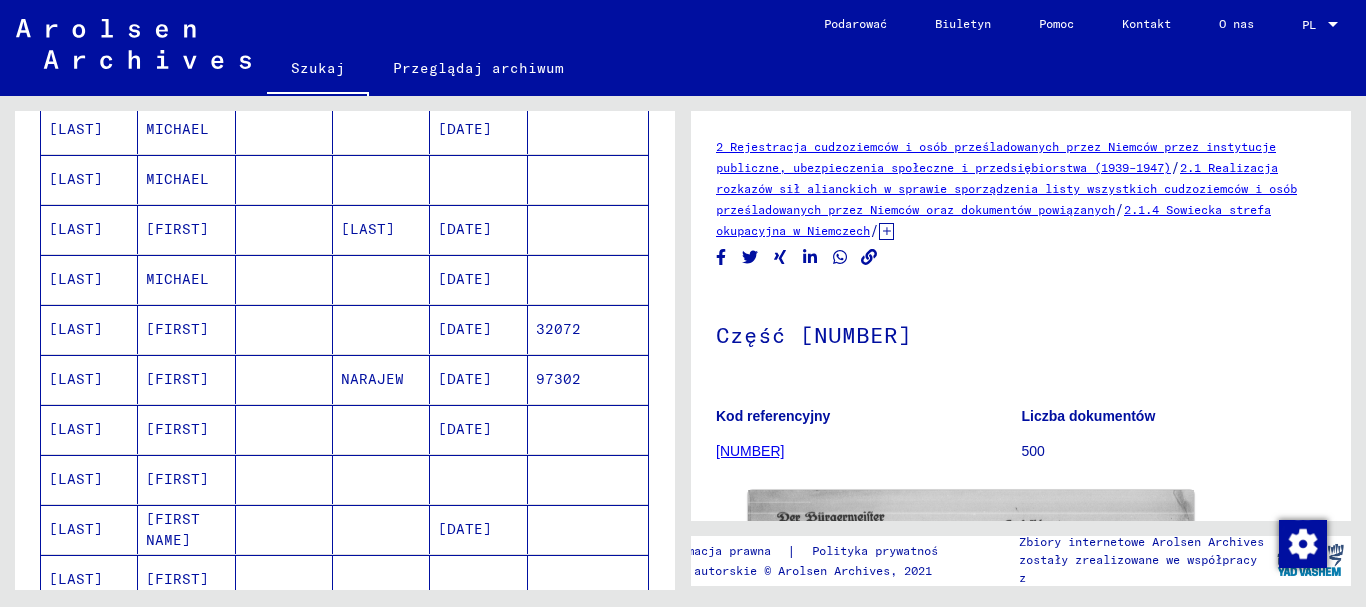 click on "[DATE]" at bounding box center [465, 329] 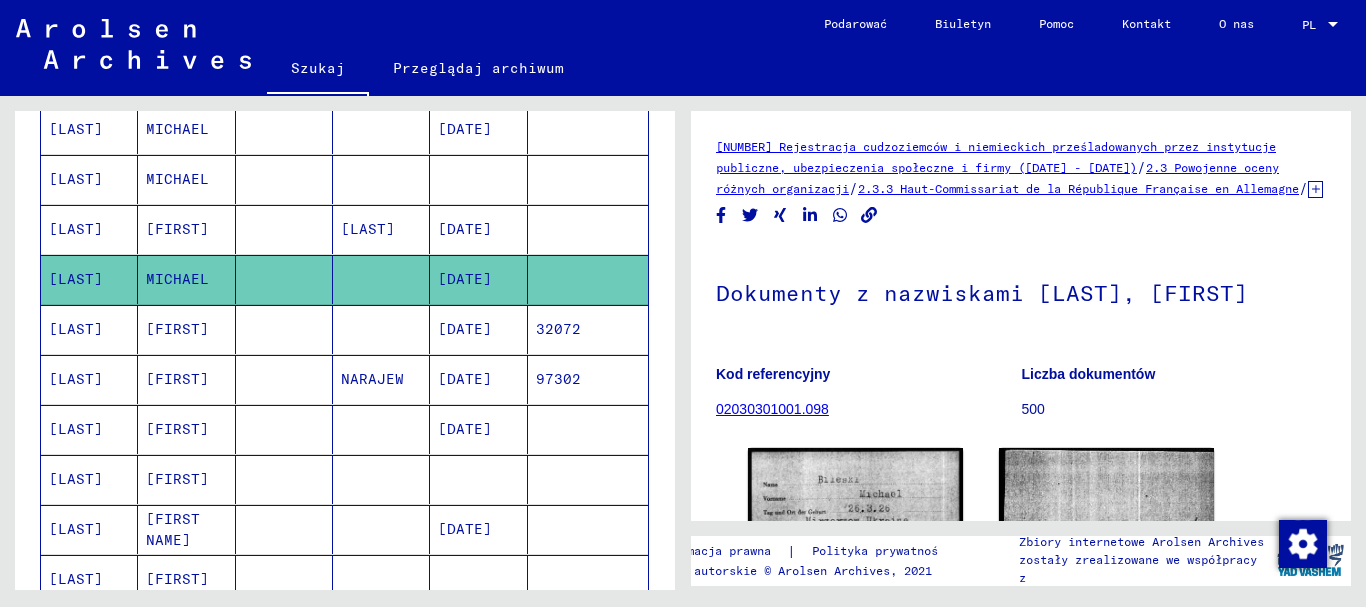 scroll, scrollTop: 0, scrollLeft: 0, axis: both 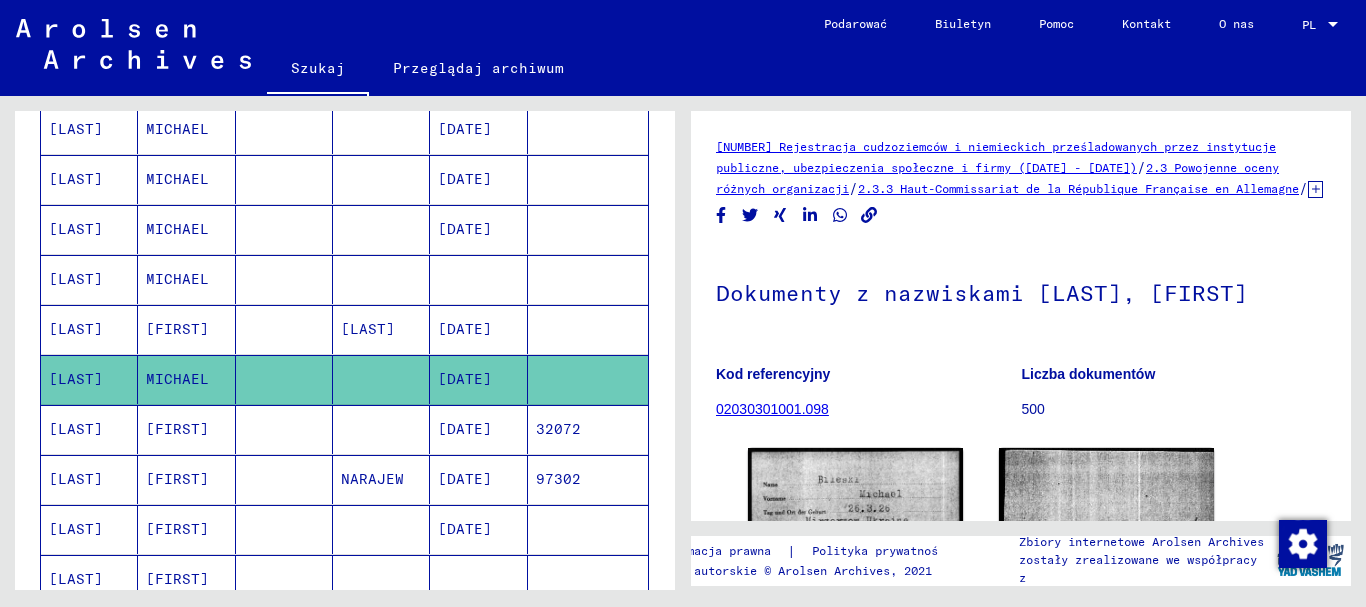 click on "MICHAEL" at bounding box center [177, 329] 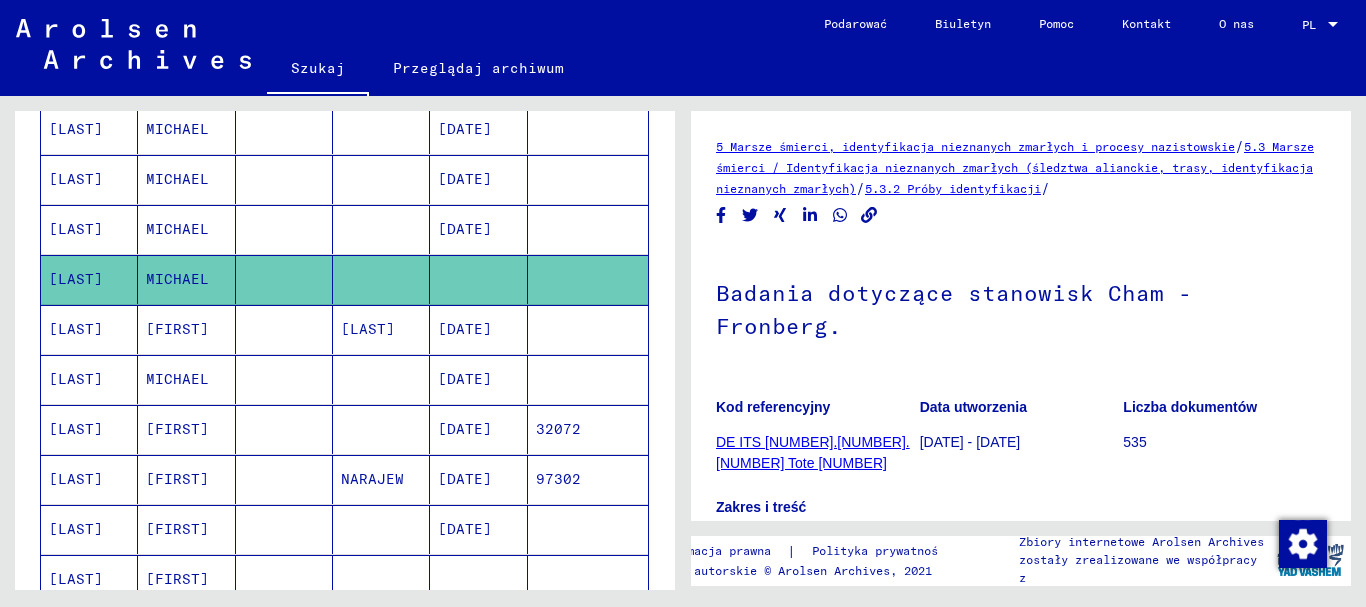 scroll, scrollTop: 0, scrollLeft: 0, axis: both 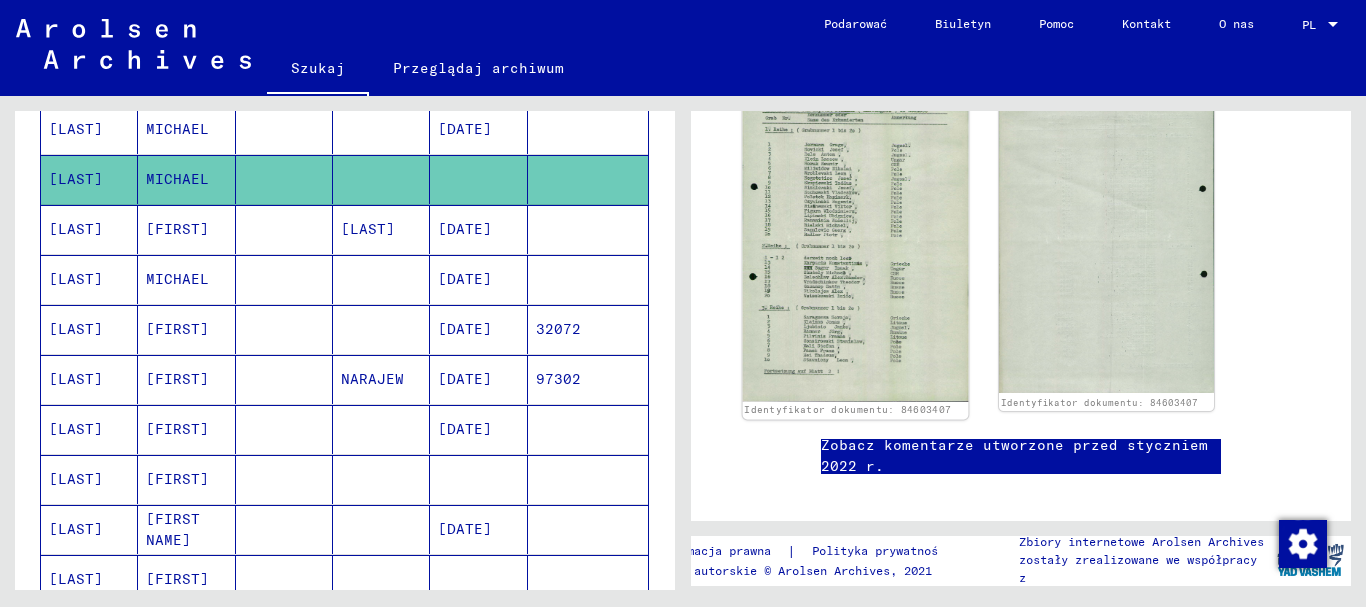 click 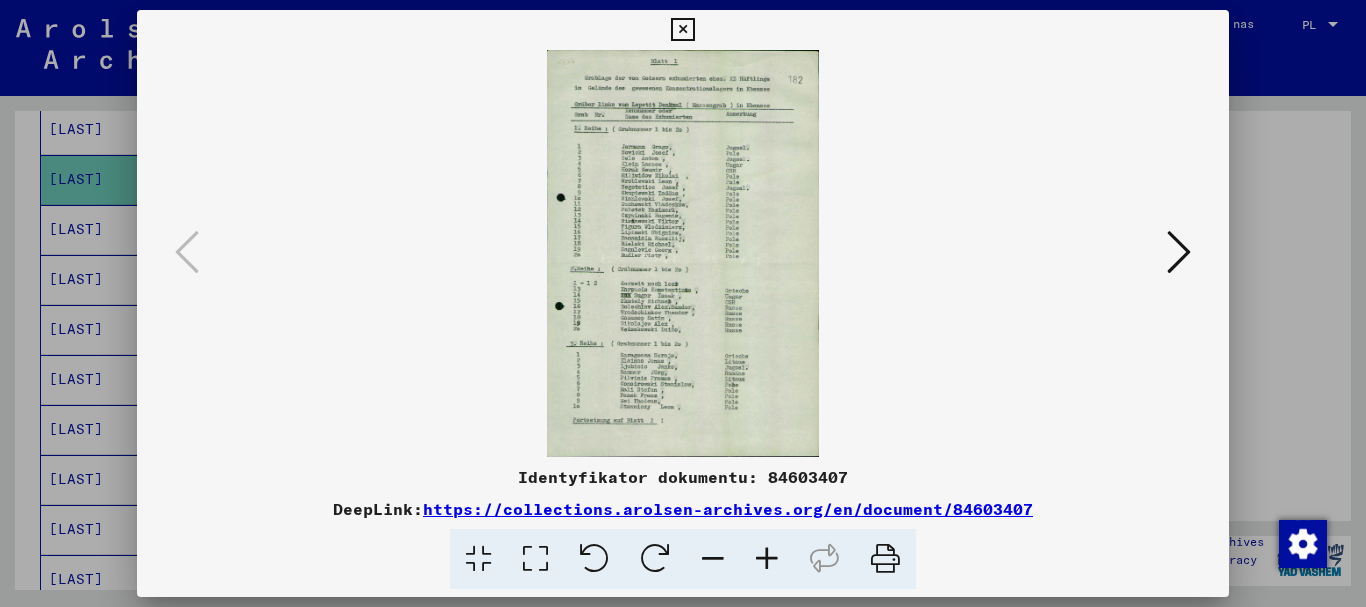 click at bounding box center [535, 559] 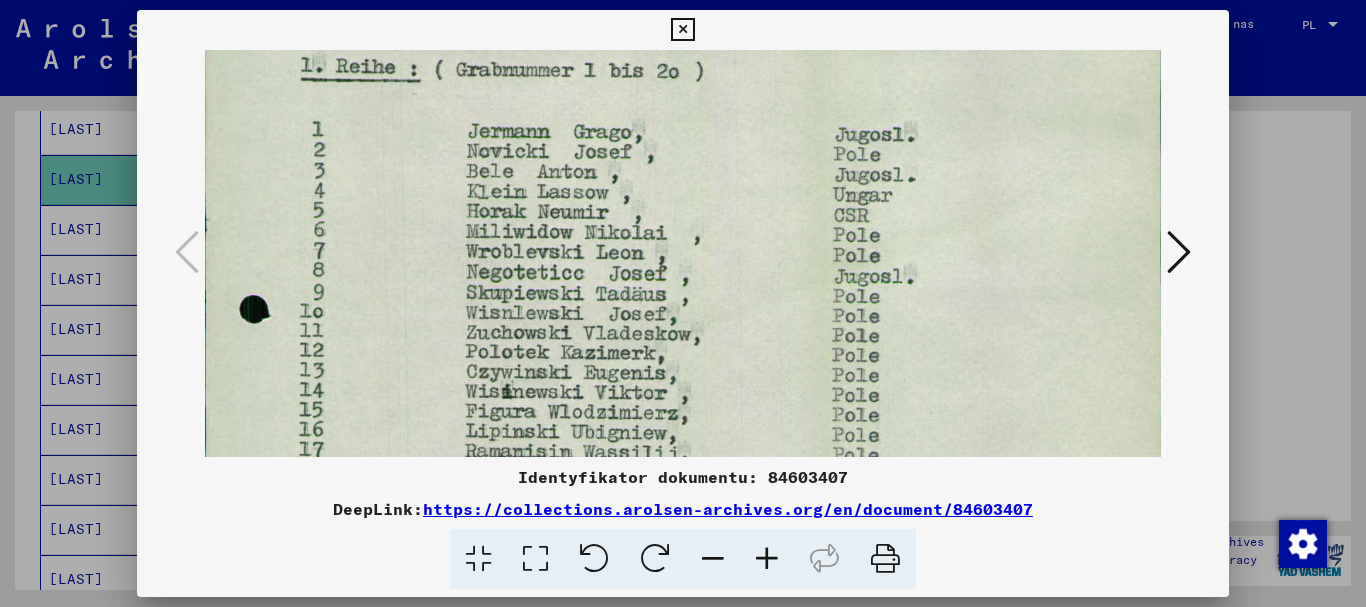 scroll, scrollTop: 266, scrollLeft: 0, axis: vertical 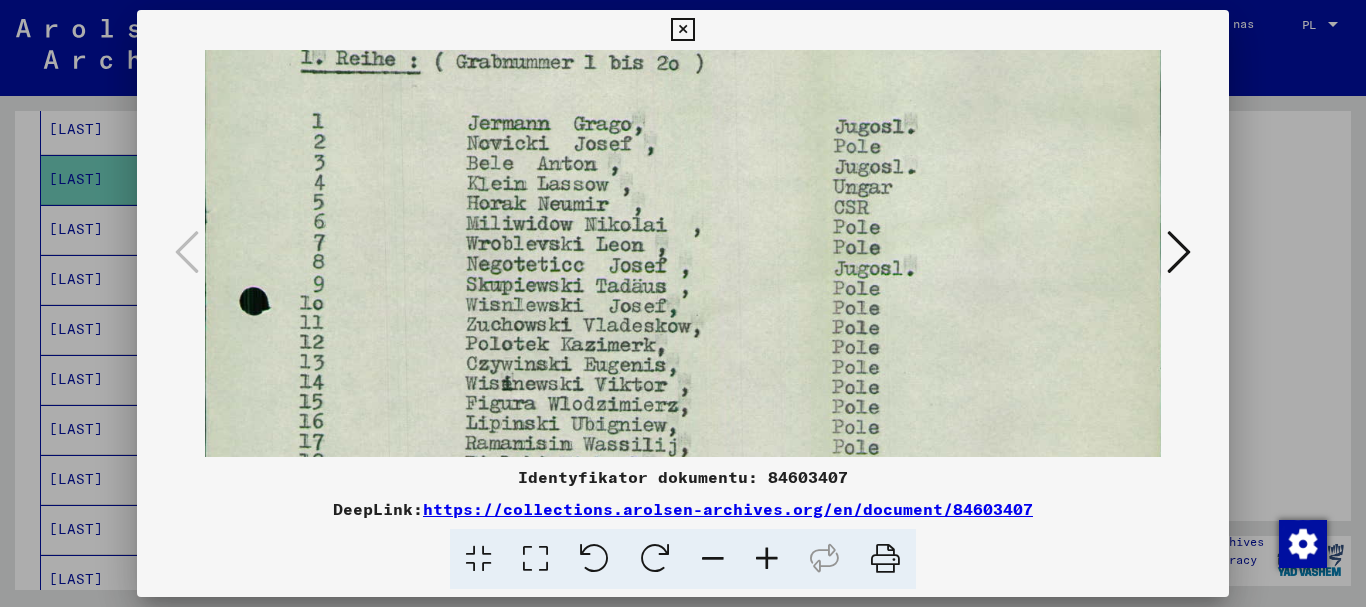 drag, startPoint x: 1026, startPoint y: 378, endPoint x: 1027, endPoint y: 112, distance: 266.0019 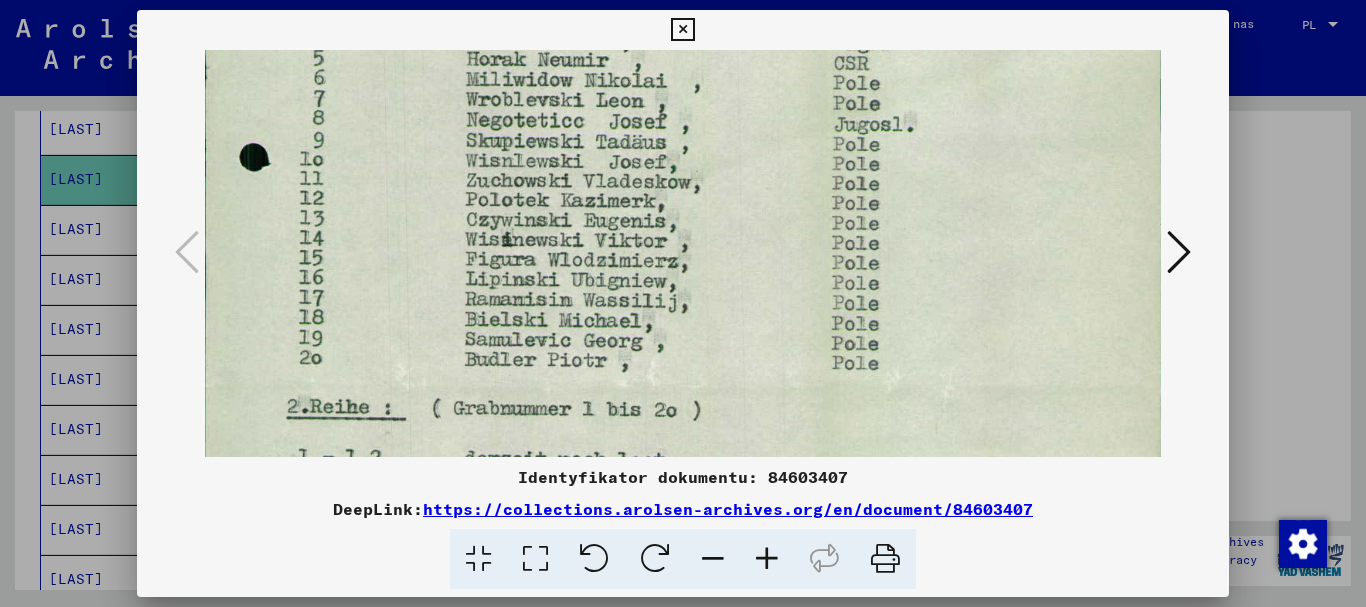 scroll, scrollTop: 419, scrollLeft: 0, axis: vertical 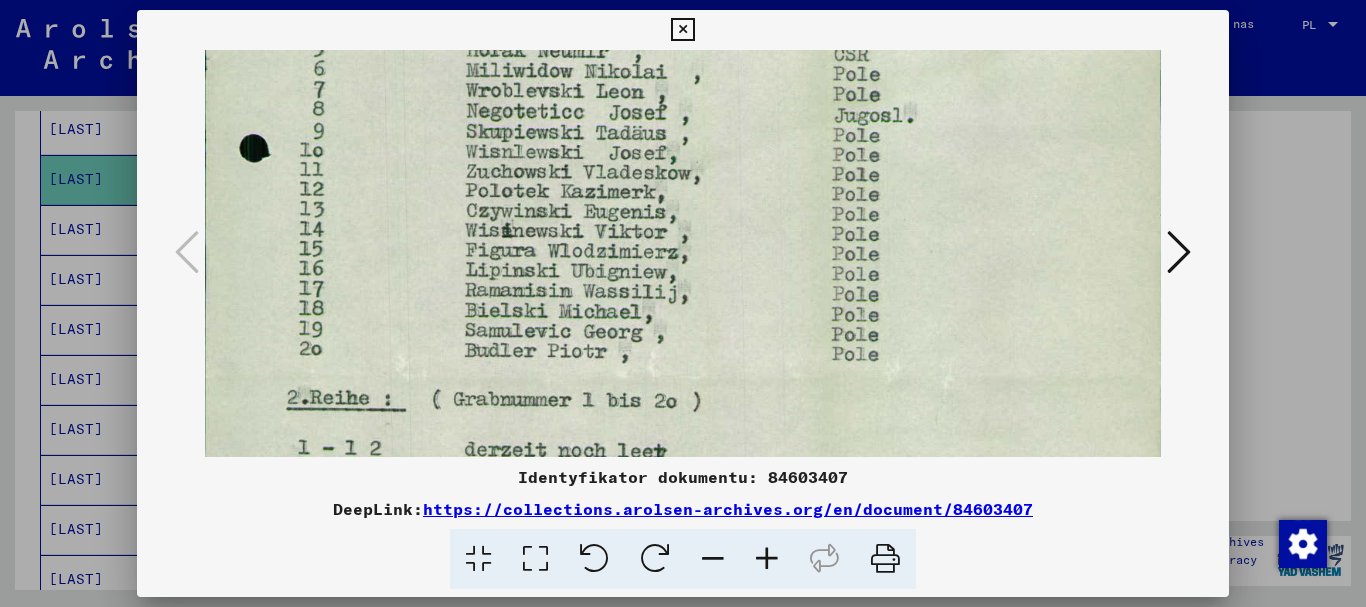 drag, startPoint x: 989, startPoint y: 387, endPoint x: 978, endPoint y: 234, distance: 153.39491 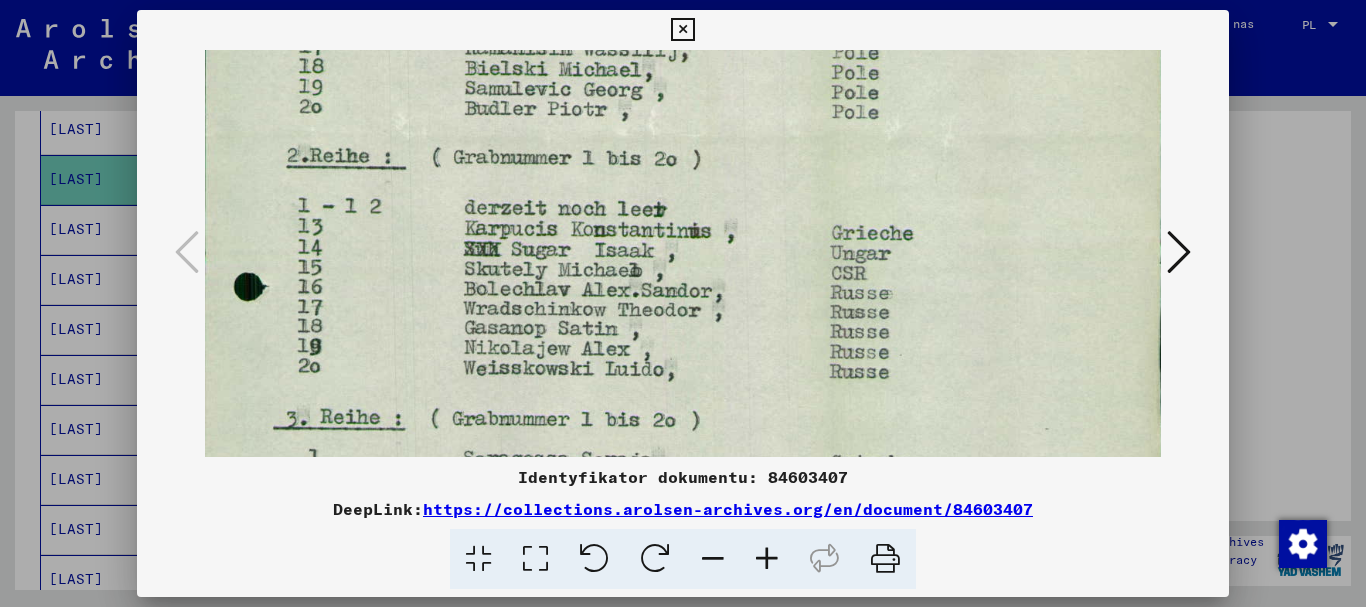 scroll, scrollTop: 702, scrollLeft: 0, axis: vertical 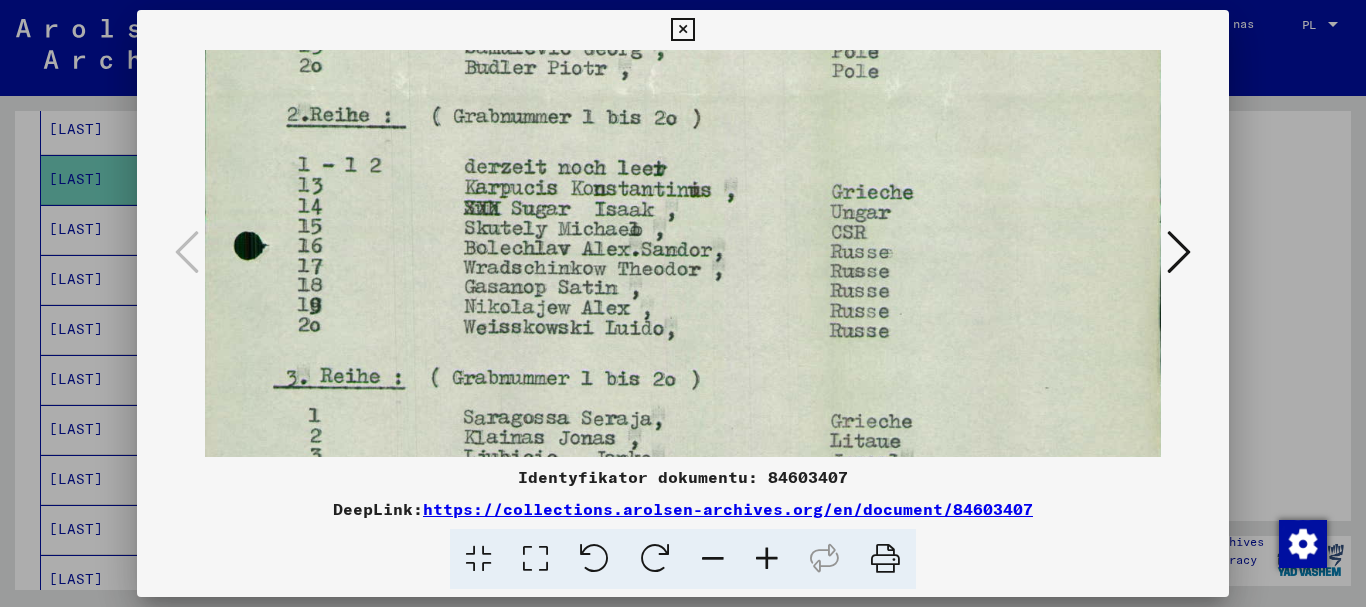 drag, startPoint x: 950, startPoint y: 375, endPoint x: 955, endPoint y: 92, distance: 283.04416 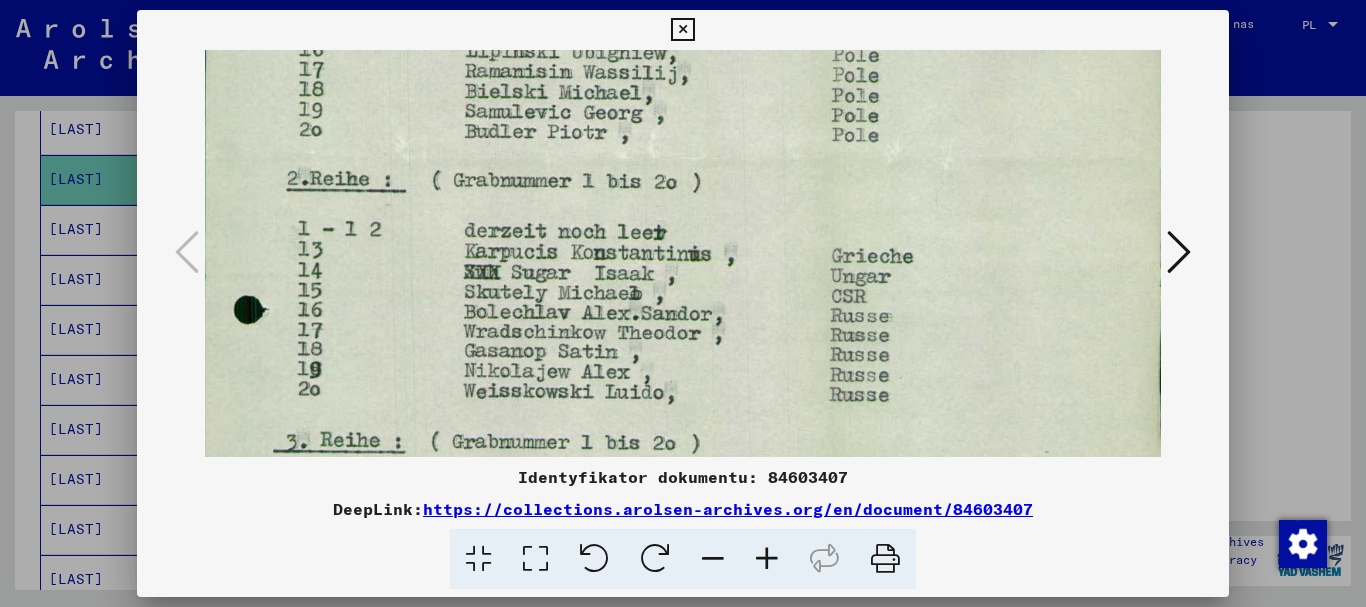 scroll, scrollTop: 637, scrollLeft: 0, axis: vertical 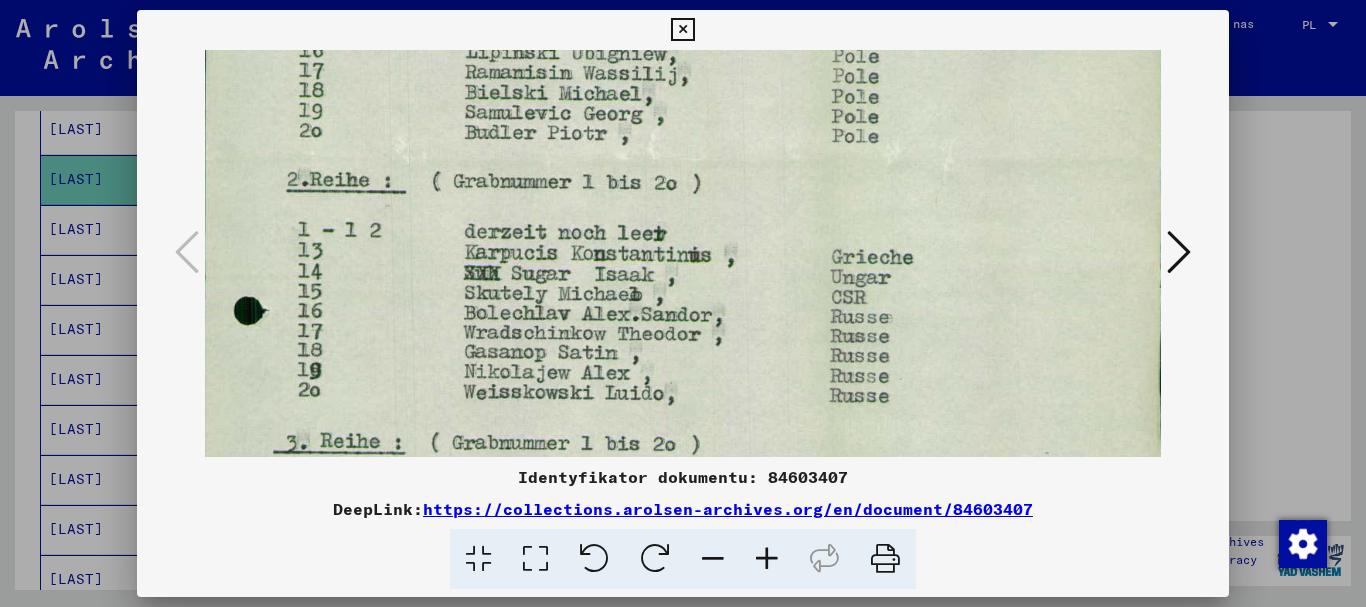 drag, startPoint x: 941, startPoint y: 372, endPoint x: 909, endPoint y: 336, distance: 48.166378 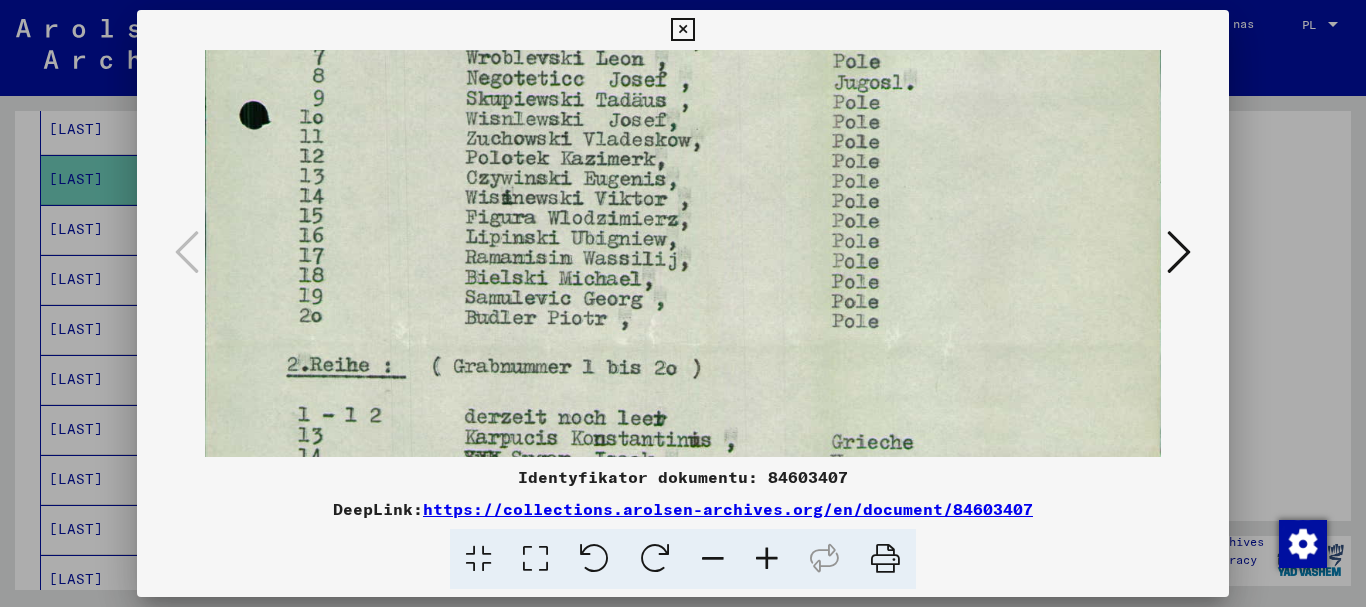scroll, scrollTop: 477, scrollLeft: 0, axis: vertical 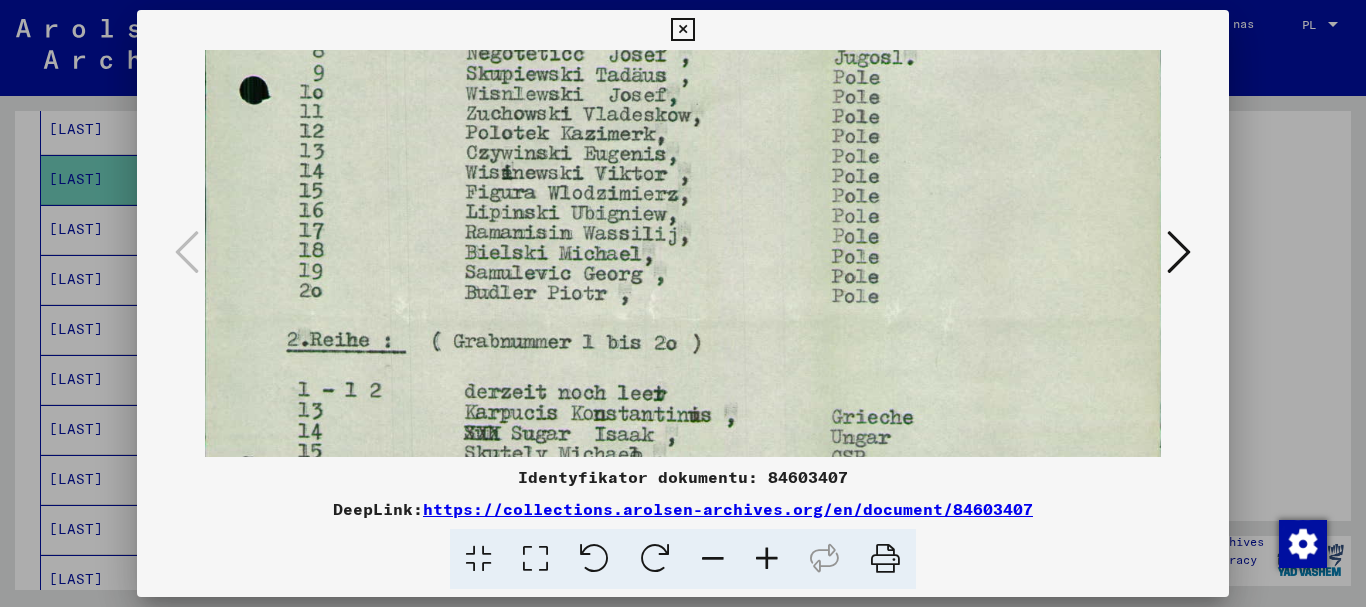 drag, startPoint x: 936, startPoint y: 115, endPoint x: 982, endPoint y: 296, distance: 186.75385 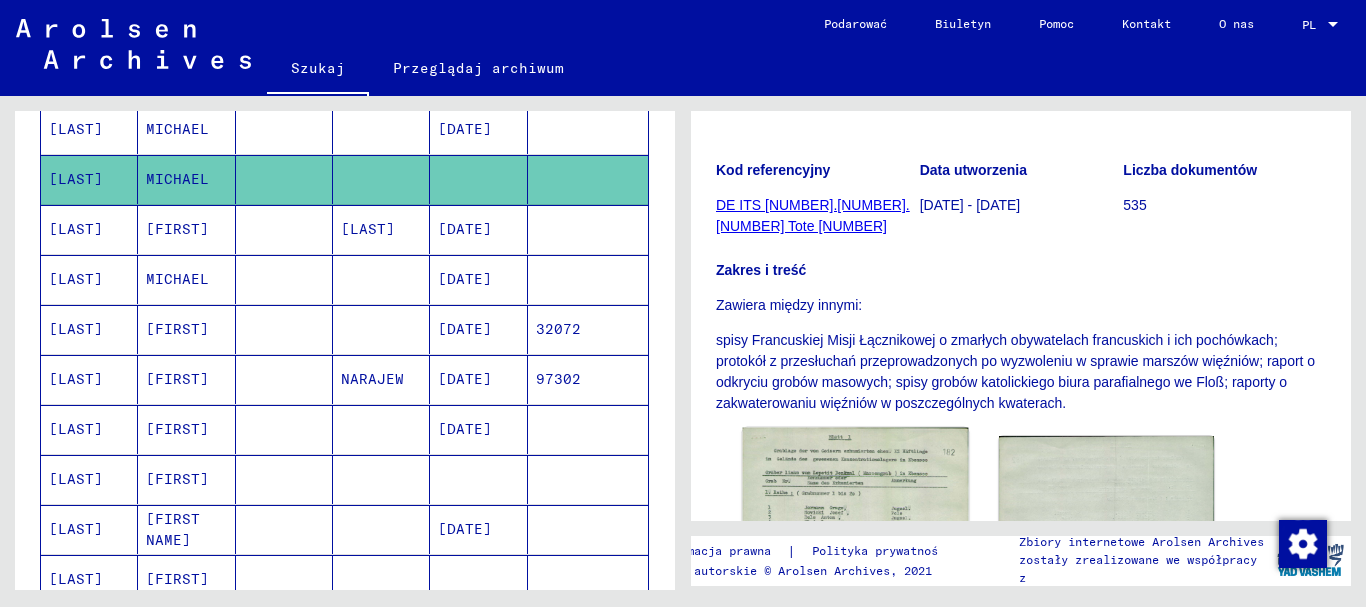 scroll, scrollTop: 200, scrollLeft: 0, axis: vertical 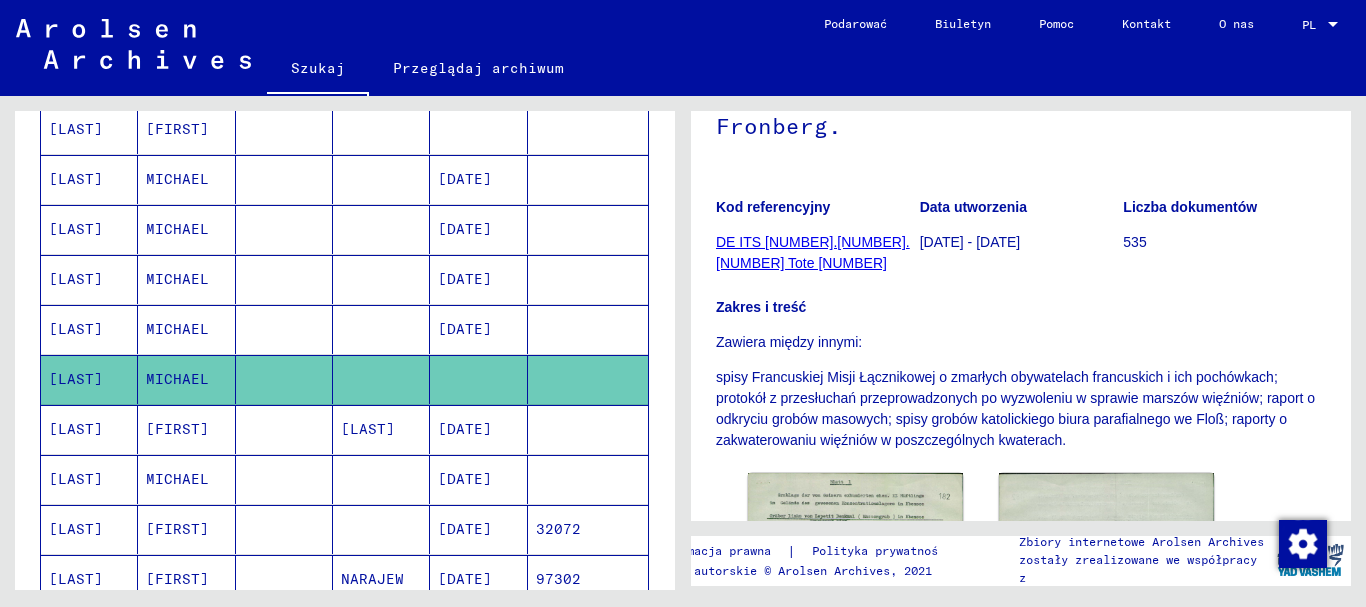 click on "[DATE]" 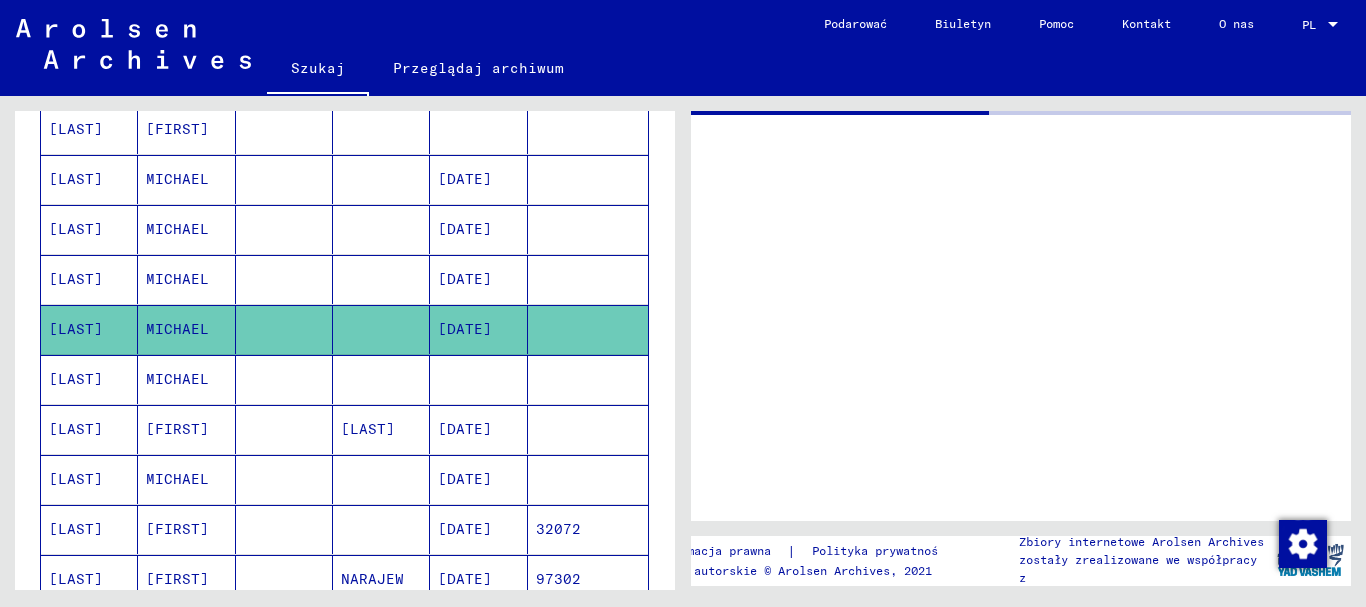 scroll, scrollTop: 0, scrollLeft: 0, axis: both 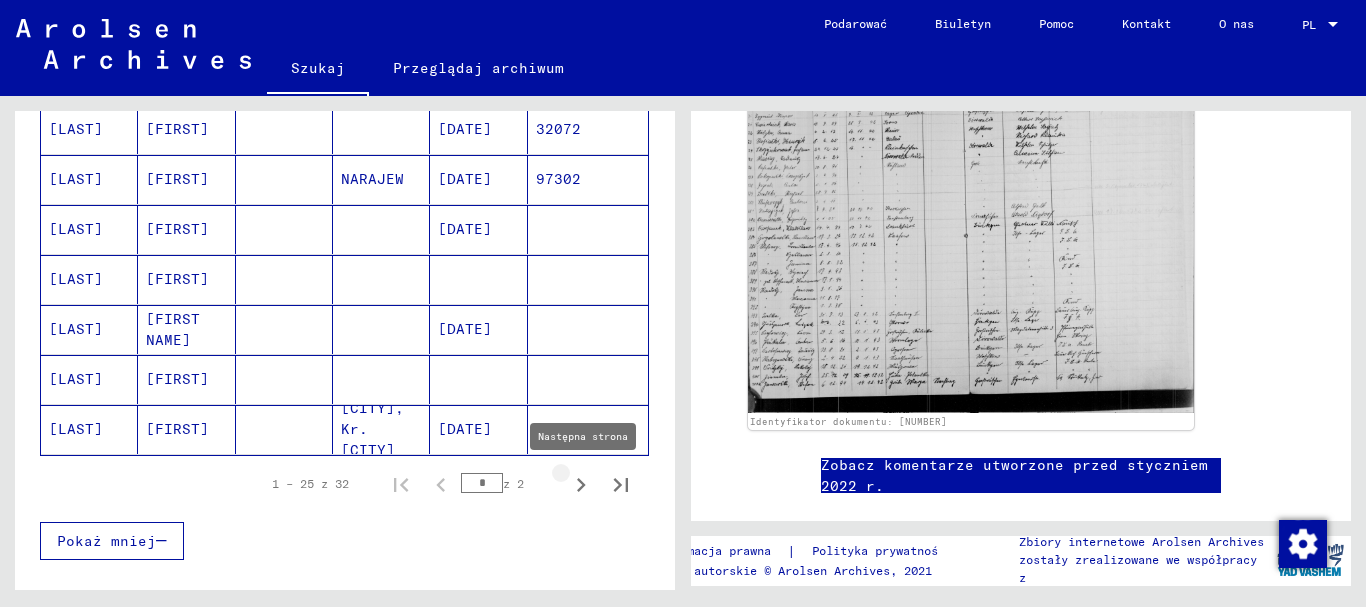 click 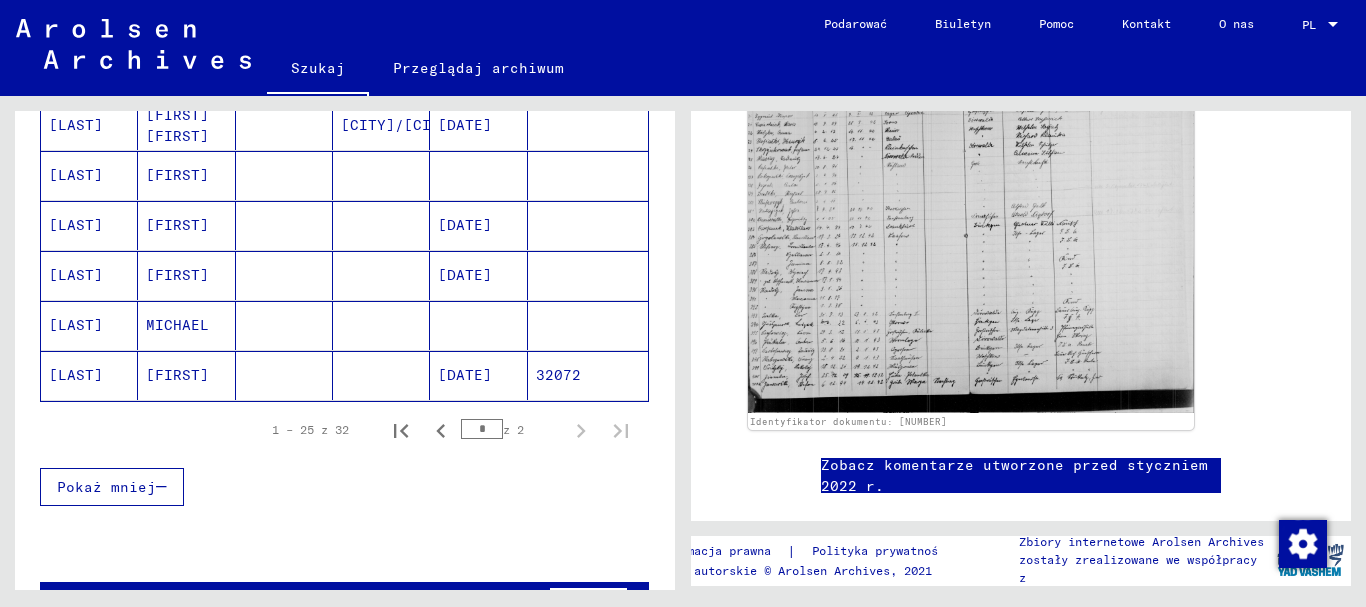 scroll, scrollTop: 419, scrollLeft: 0, axis: vertical 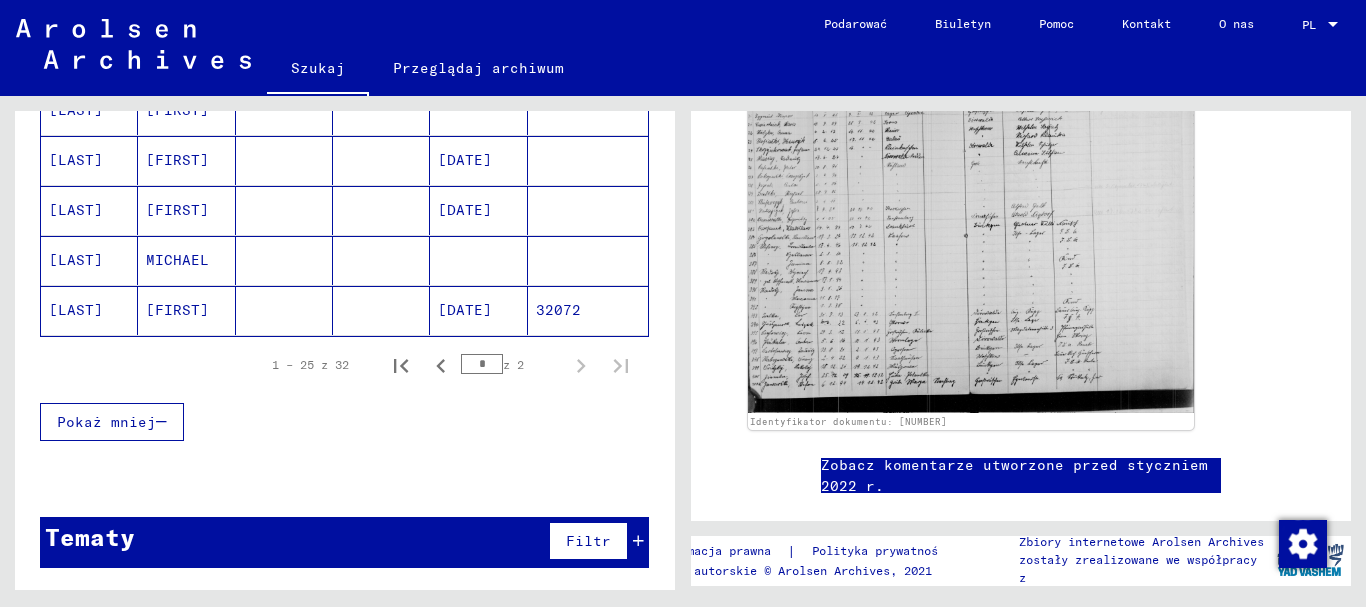 click on "32072" 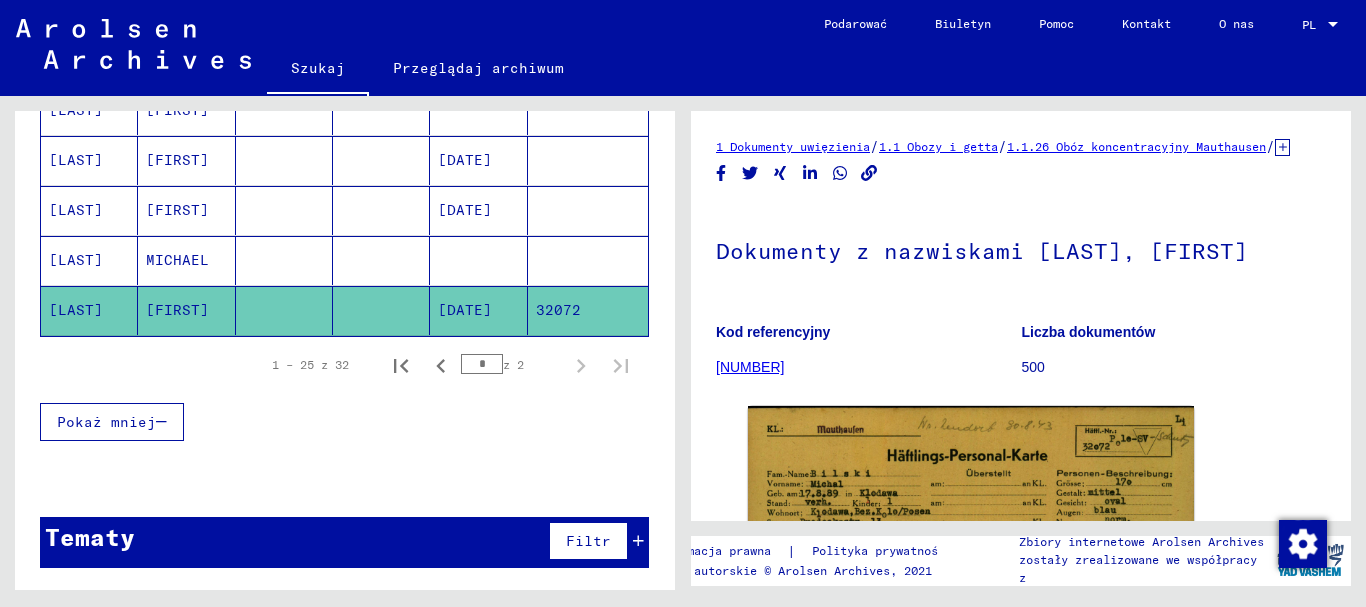 scroll, scrollTop: 0, scrollLeft: 0, axis: both 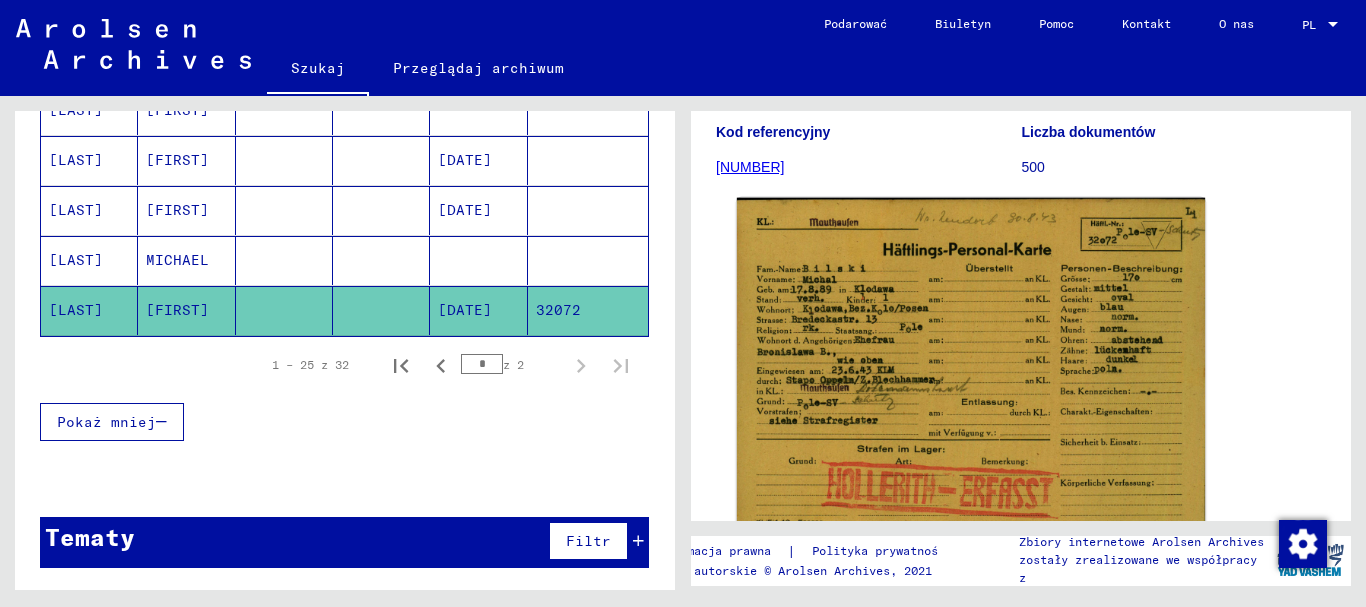 click 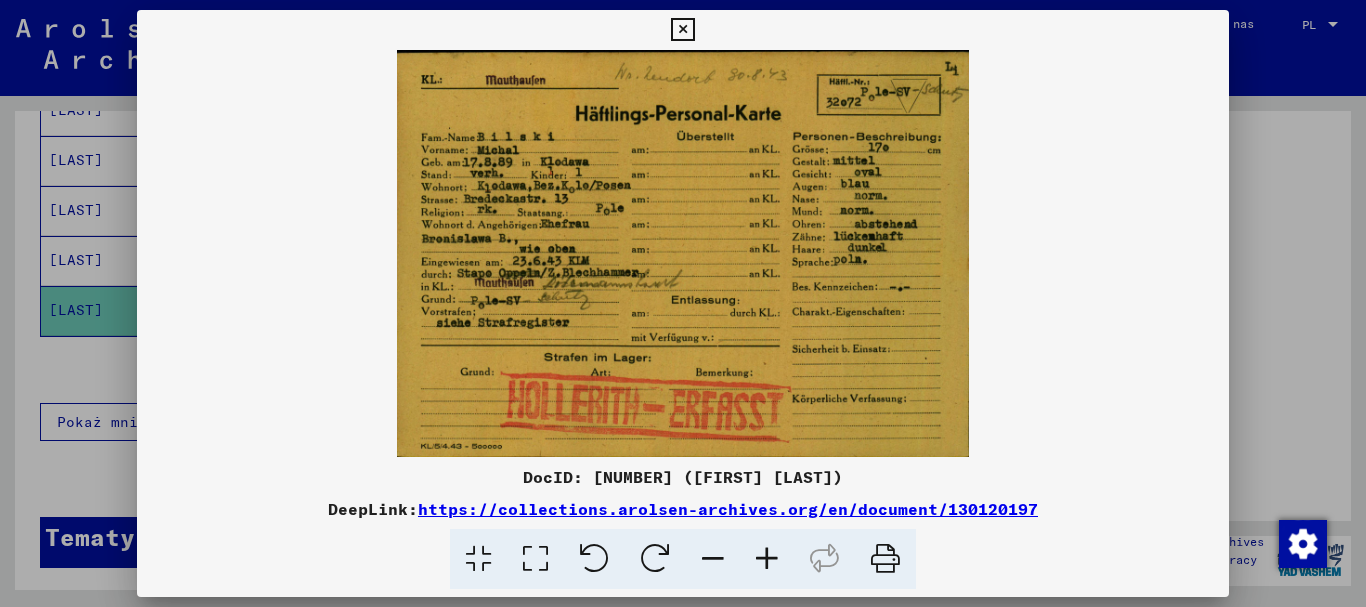 click at bounding box center (535, 559) 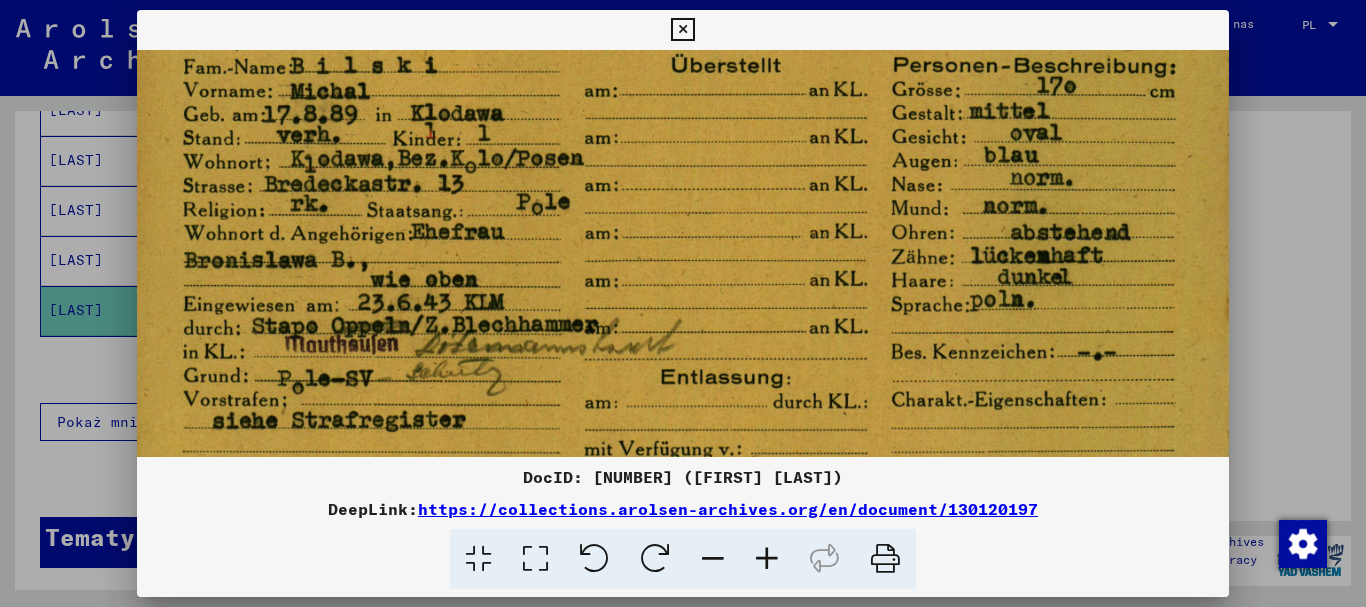 scroll, scrollTop: 151, scrollLeft: 0, axis: vertical 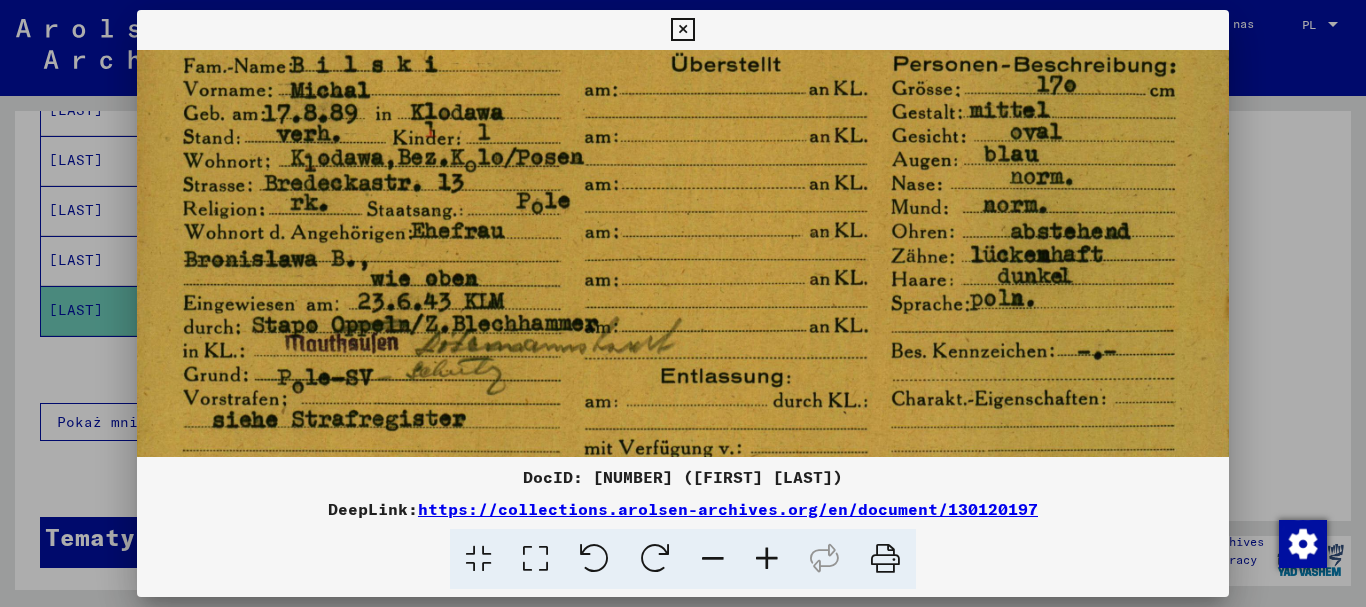 drag, startPoint x: 622, startPoint y: 419, endPoint x: 636, endPoint y: 268, distance: 151.64761 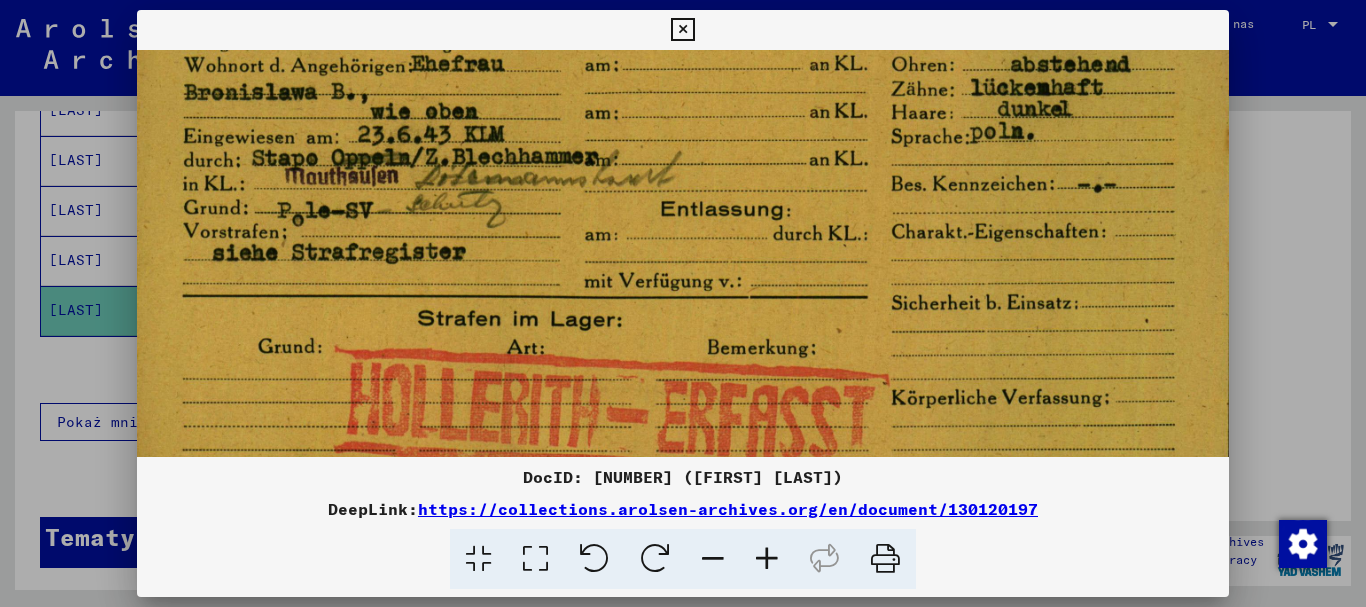 drag, startPoint x: 740, startPoint y: 333, endPoint x: 754, endPoint y: 166, distance: 167.5858 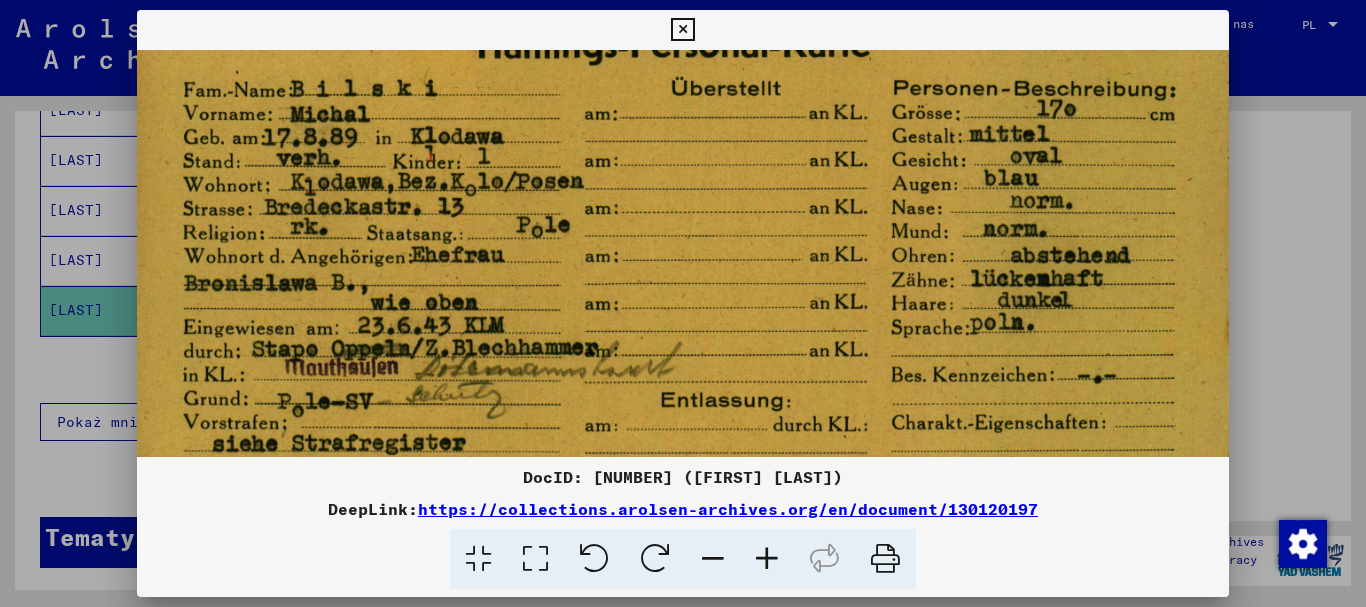drag, startPoint x: 887, startPoint y: 376, endPoint x: 877, endPoint y: 481, distance: 105.47511 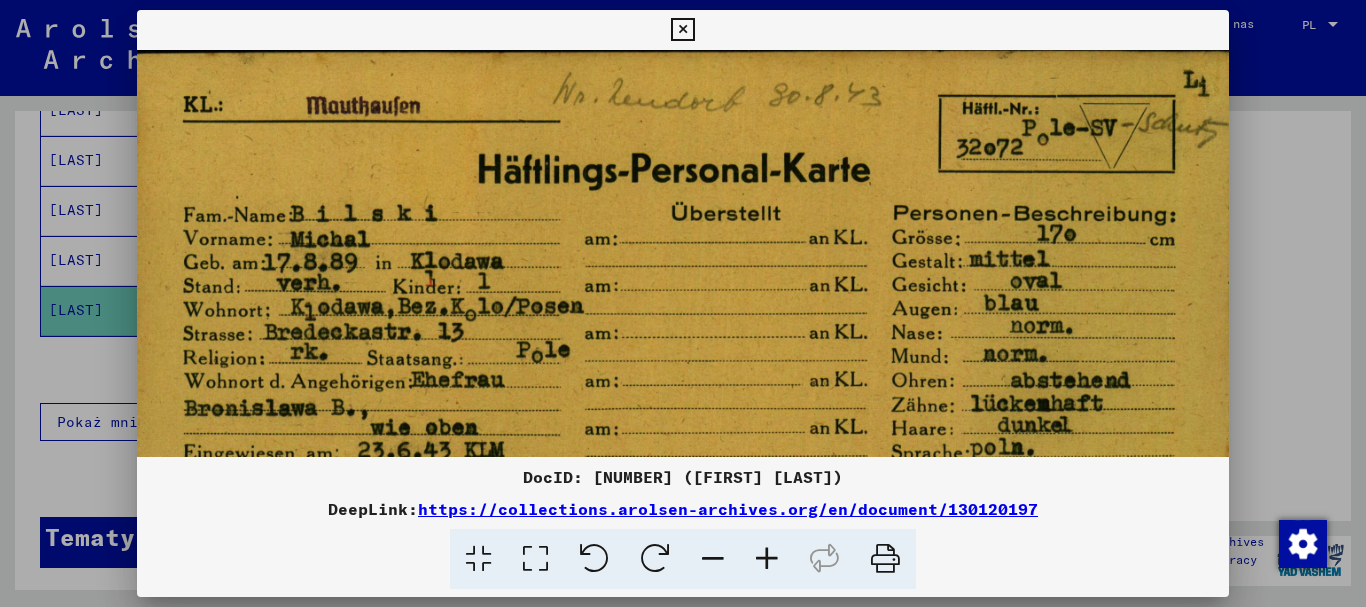 scroll, scrollTop: 0, scrollLeft: 0, axis: both 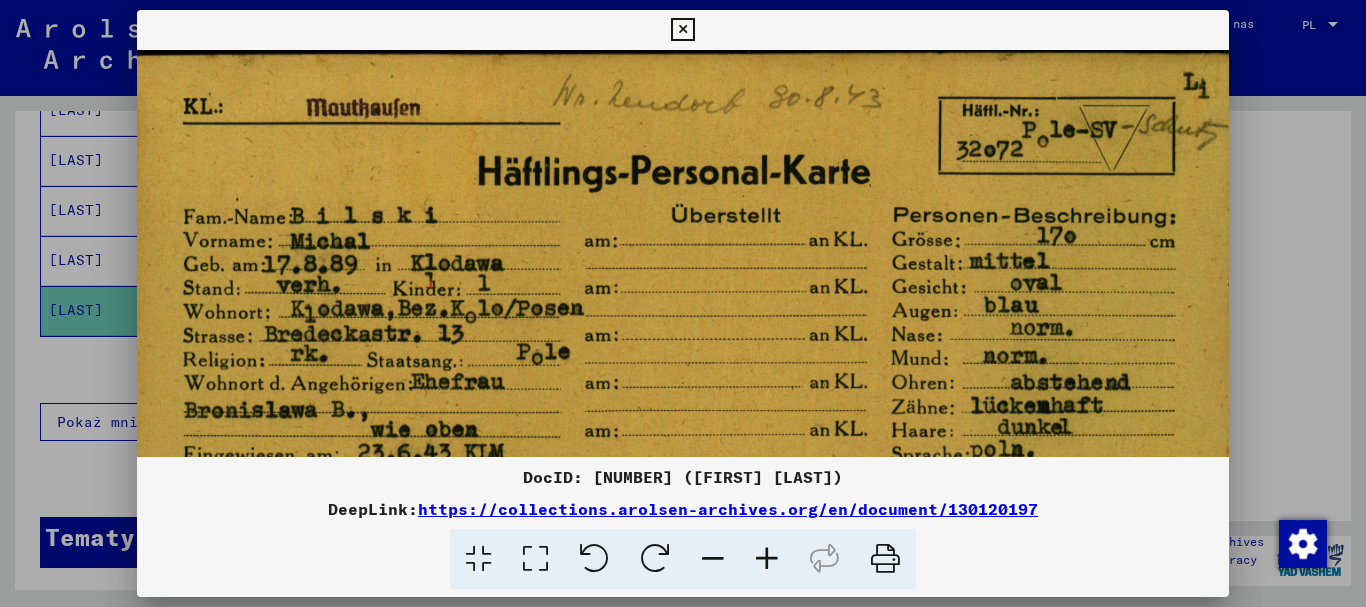 drag, startPoint x: 922, startPoint y: 247, endPoint x: 891, endPoint y: 483, distance: 238.02731 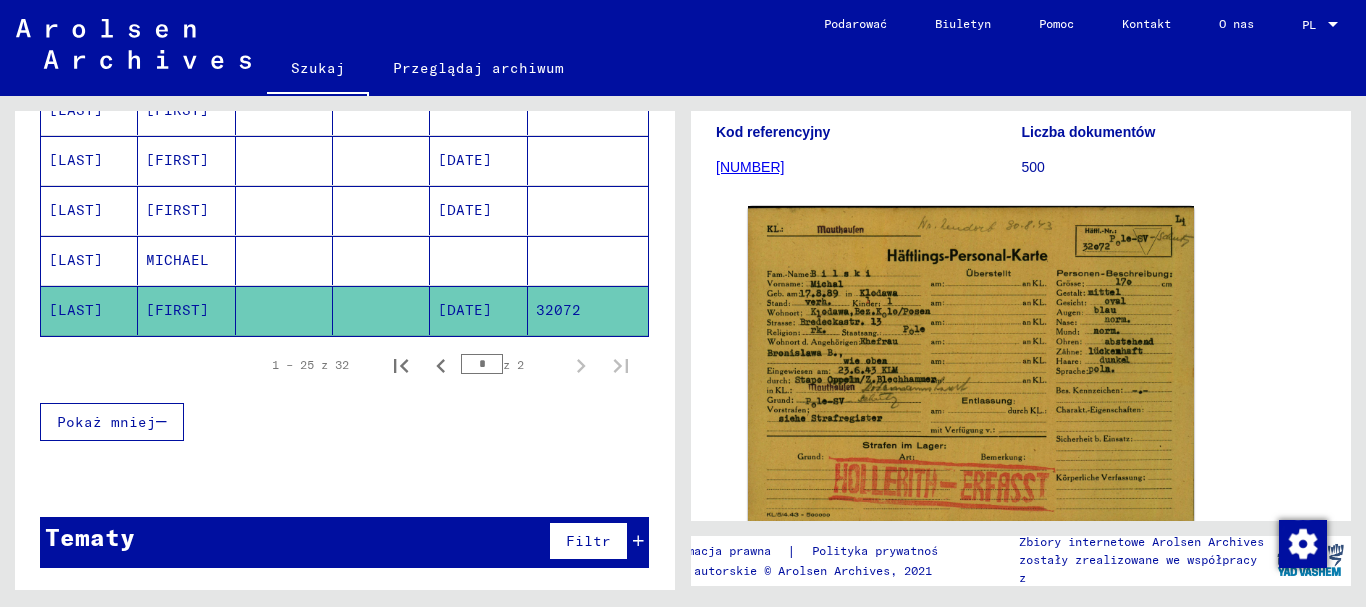 click on "MICHAEL" at bounding box center [177, 310] 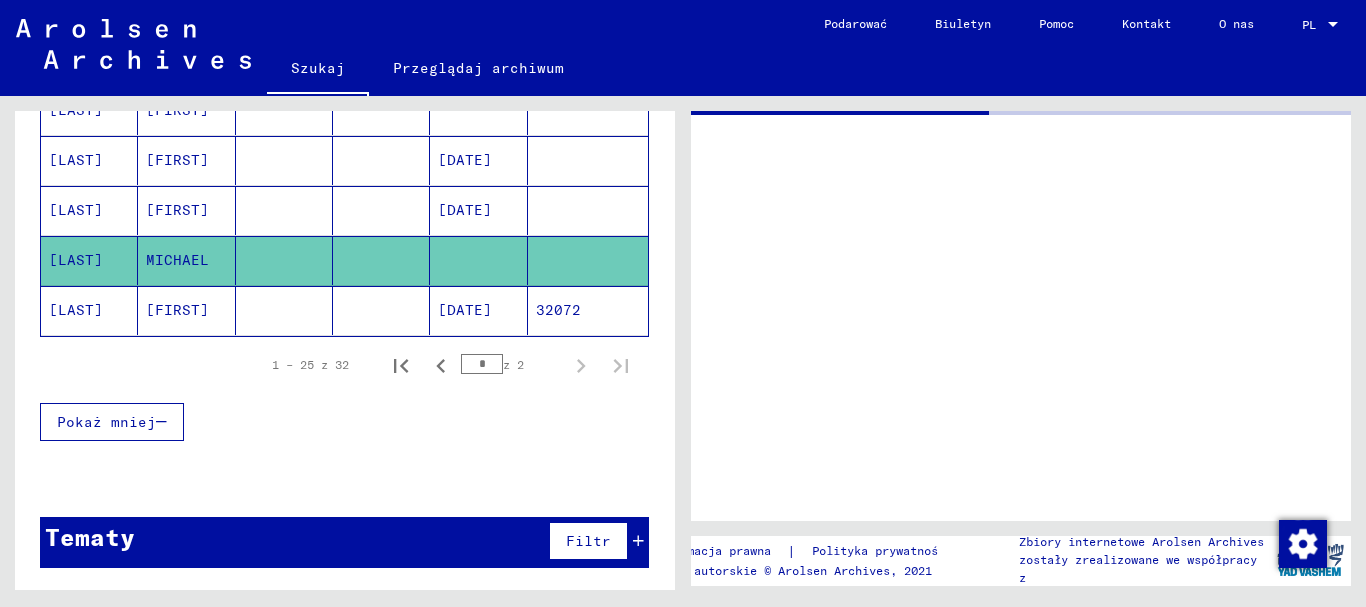 scroll, scrollTop: 0, scrollLeft: 0, axis: both 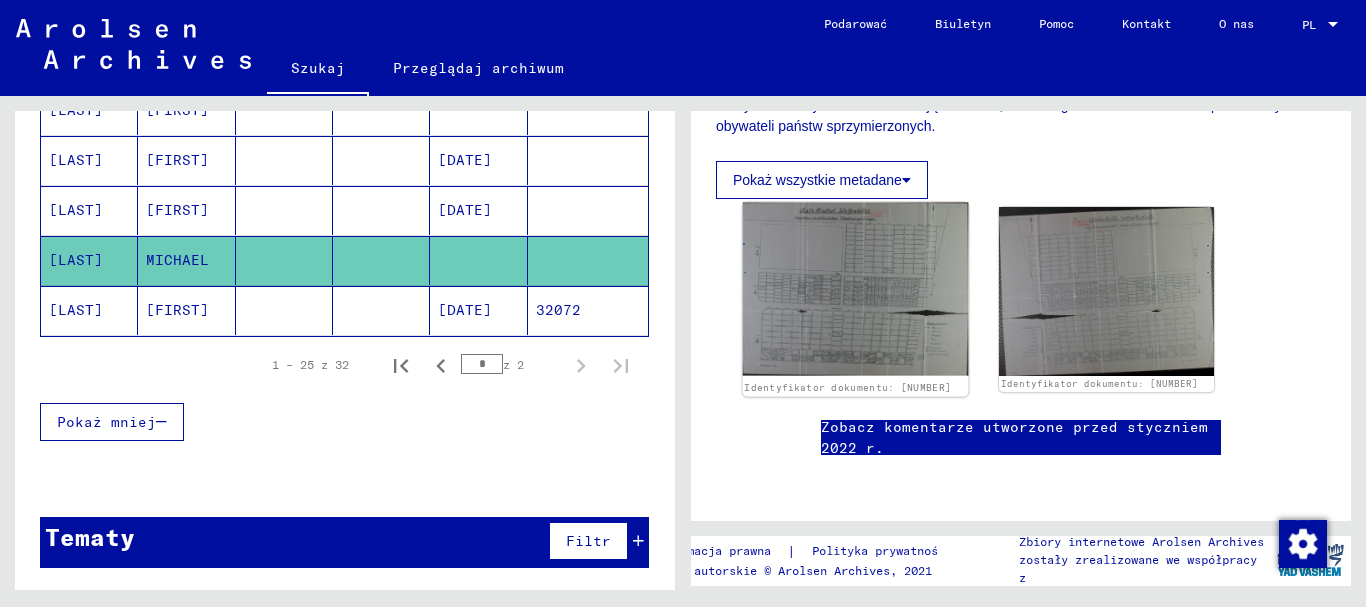 click 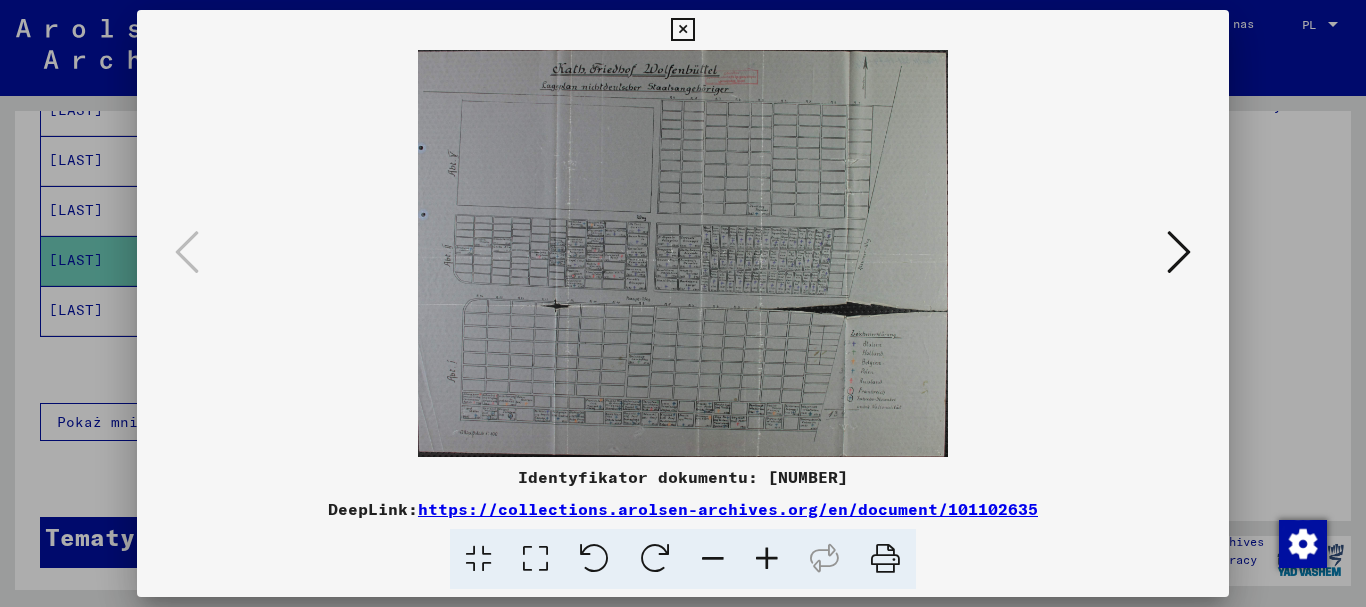 click at bounding box center (1179, 252) 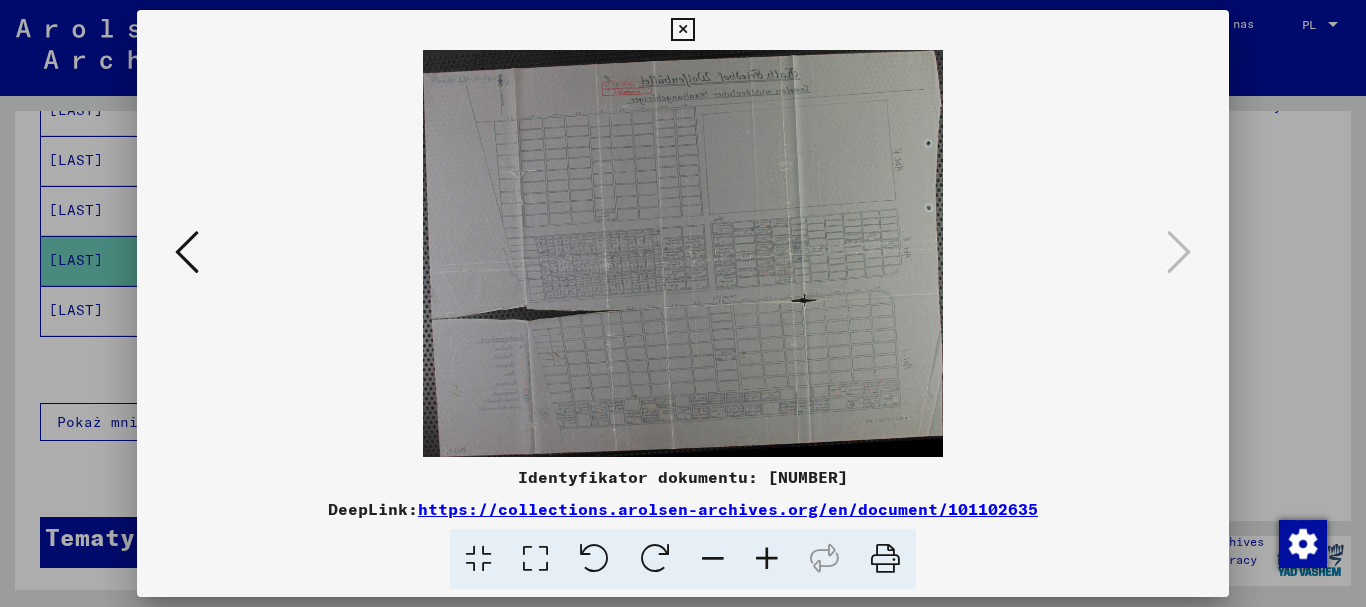 click at bounding box center [187, 252] 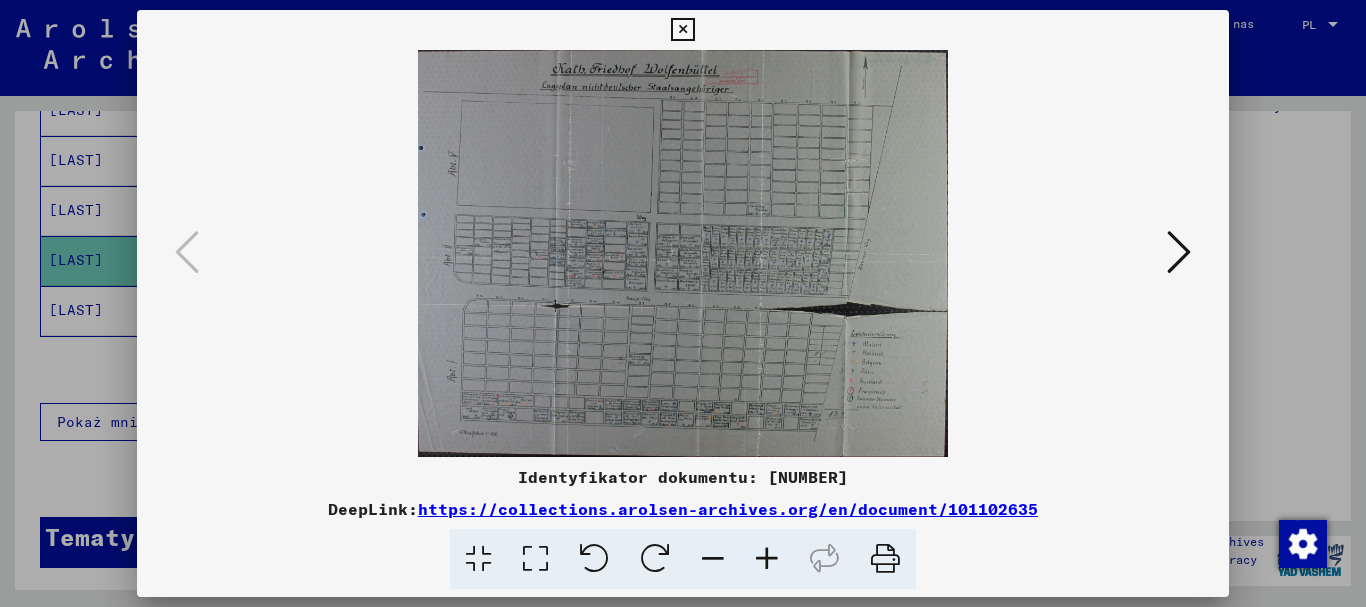 click at bounding box center (535, 559) 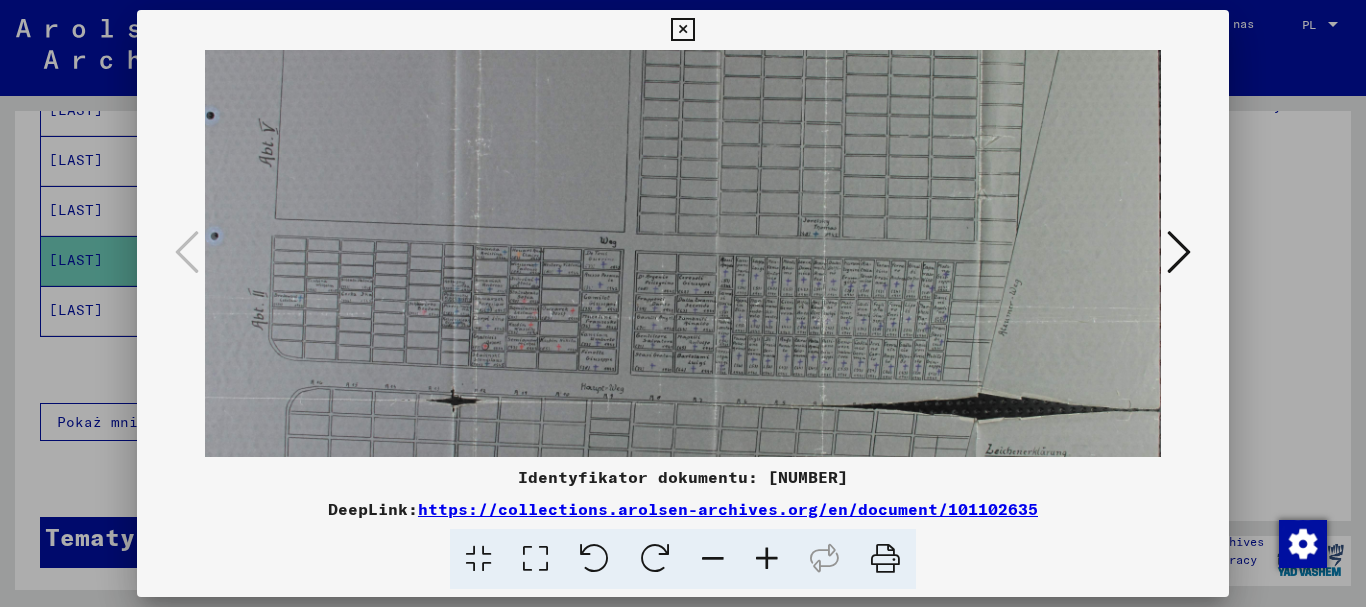 scroll, scrollTop: 182, scrollLeft: 0, axis: vertical 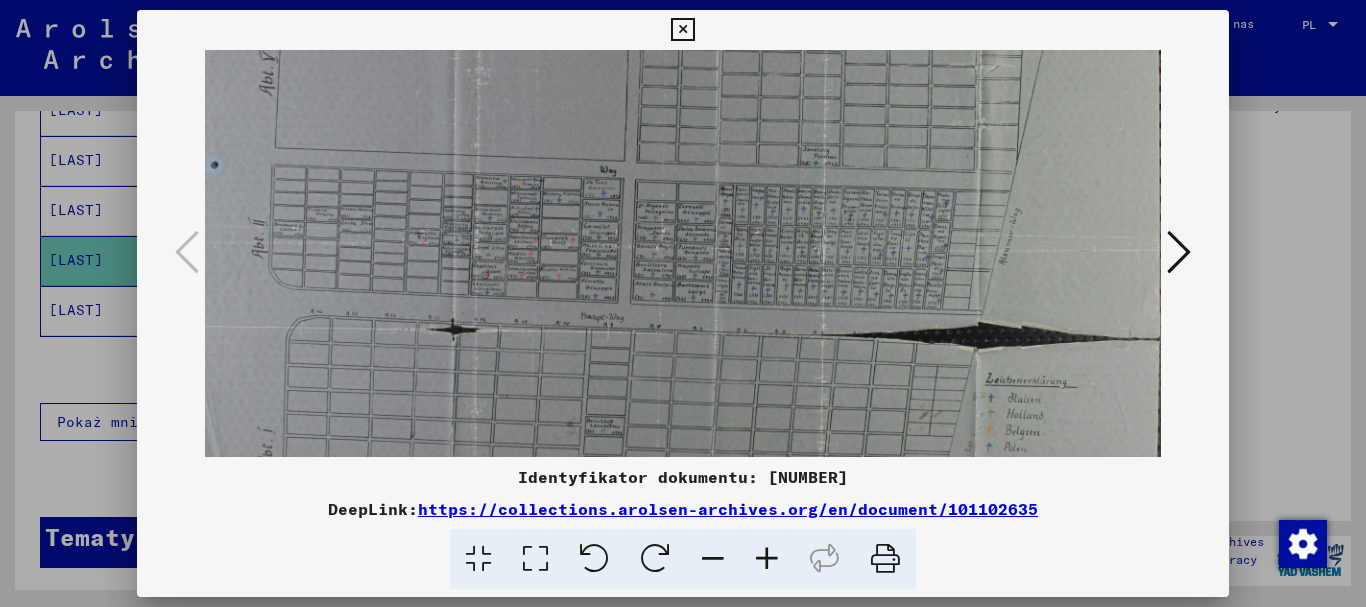 drag, startPoint x: 767, startPoint y: 359, endPoint x: 824, endPoint y: 177, distance: 190.71707 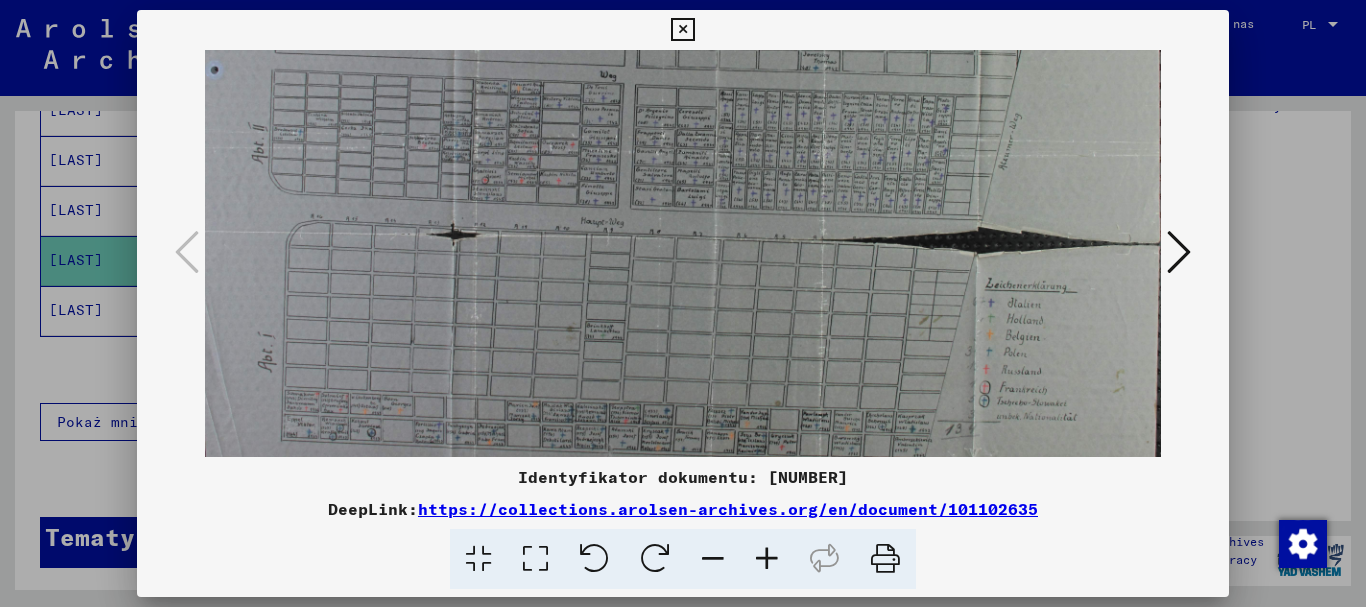 scroll, scrollTop: 286, scrollLeft: 0, axis: vertical 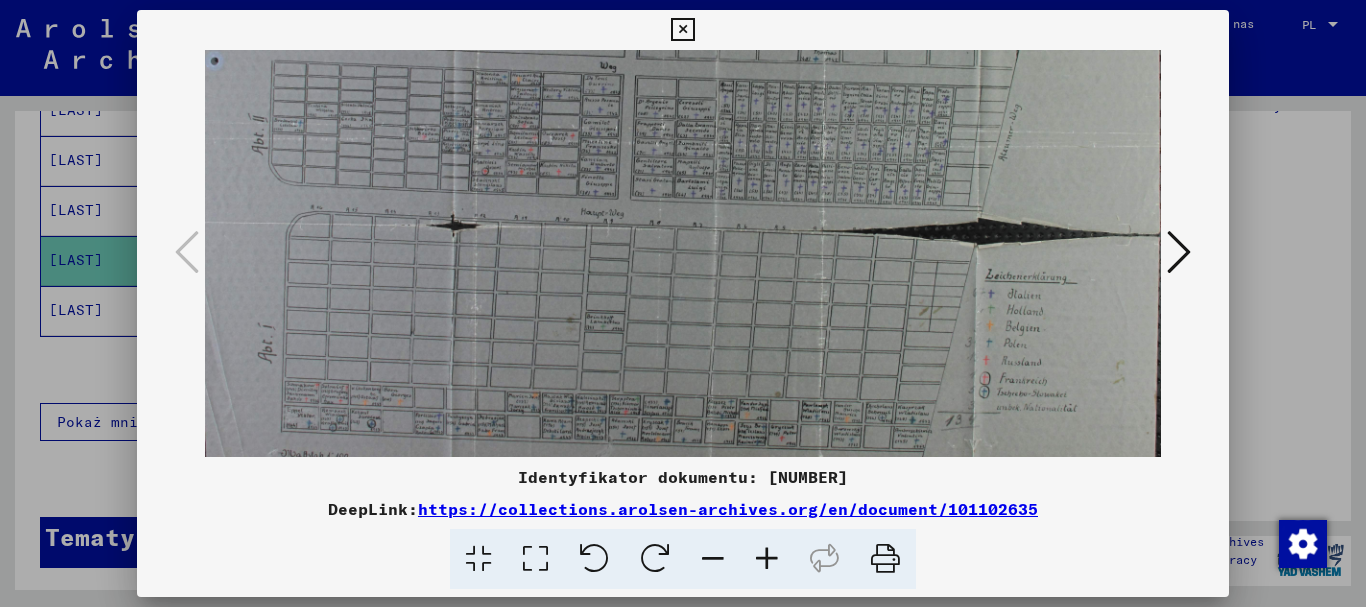 drag, startPoint x: 852, startPoint y: 281, endPoint x: 866, endPoint y: 177, distance: 104.93808 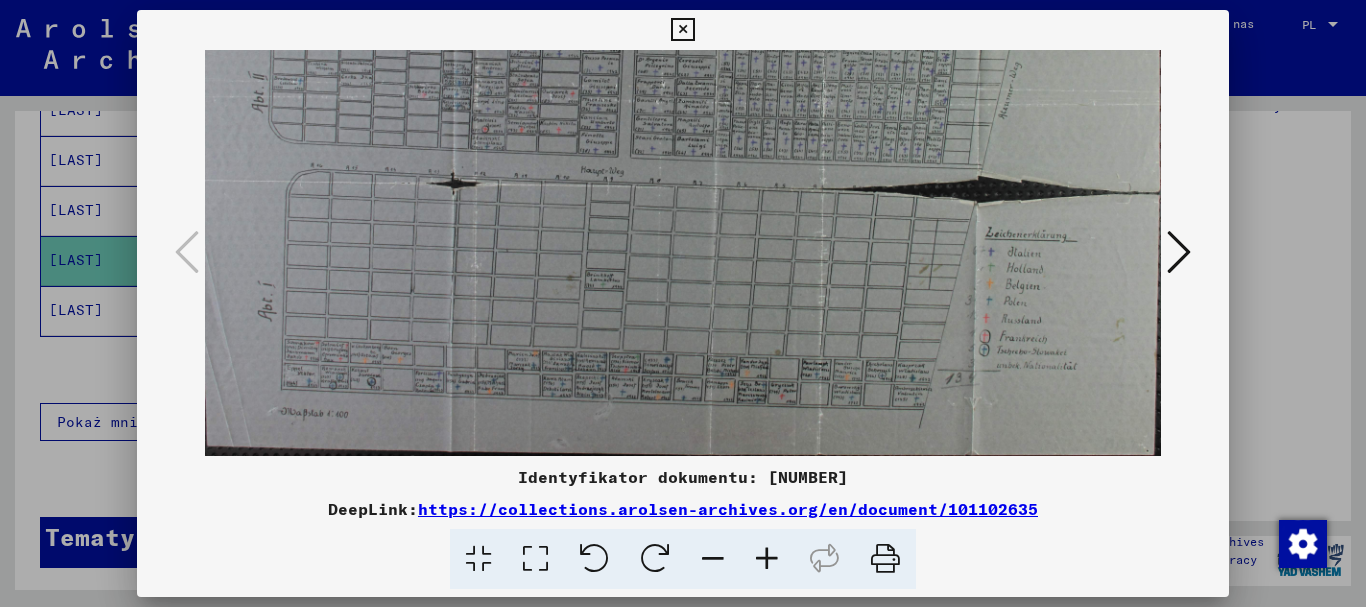 drag, startPoint x: 926, startPoint y: 350, endPoint x: 922, endPoint y: 244, distance: 106.07545 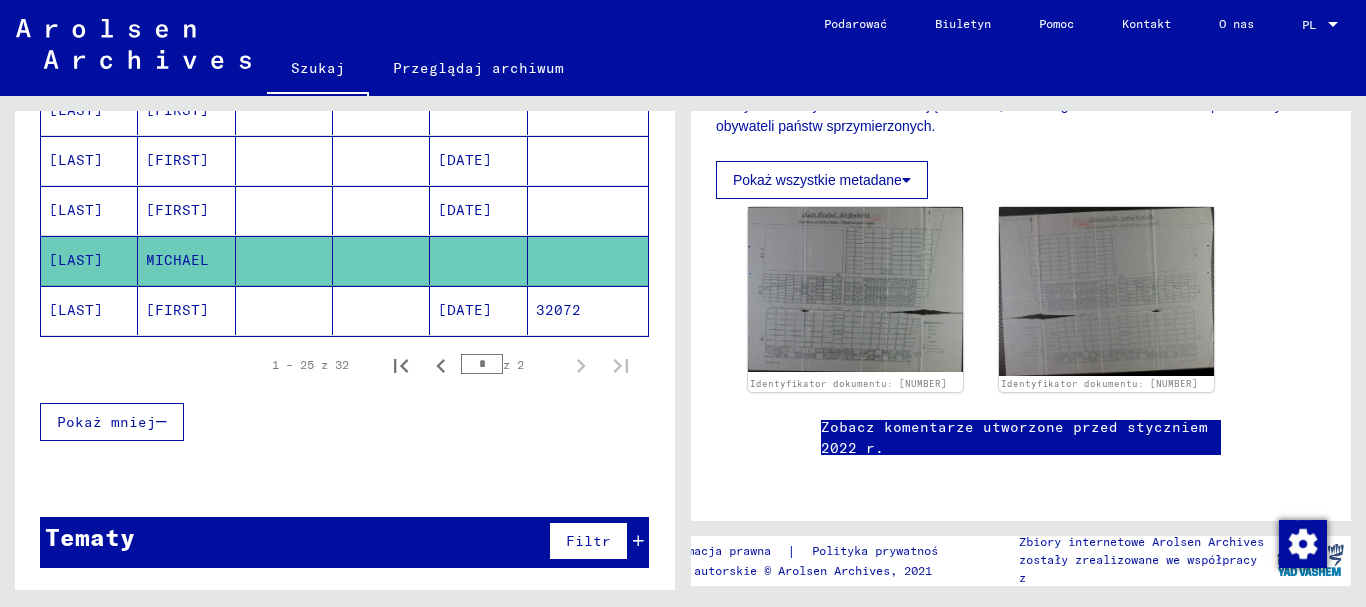 click on "[DATE]" 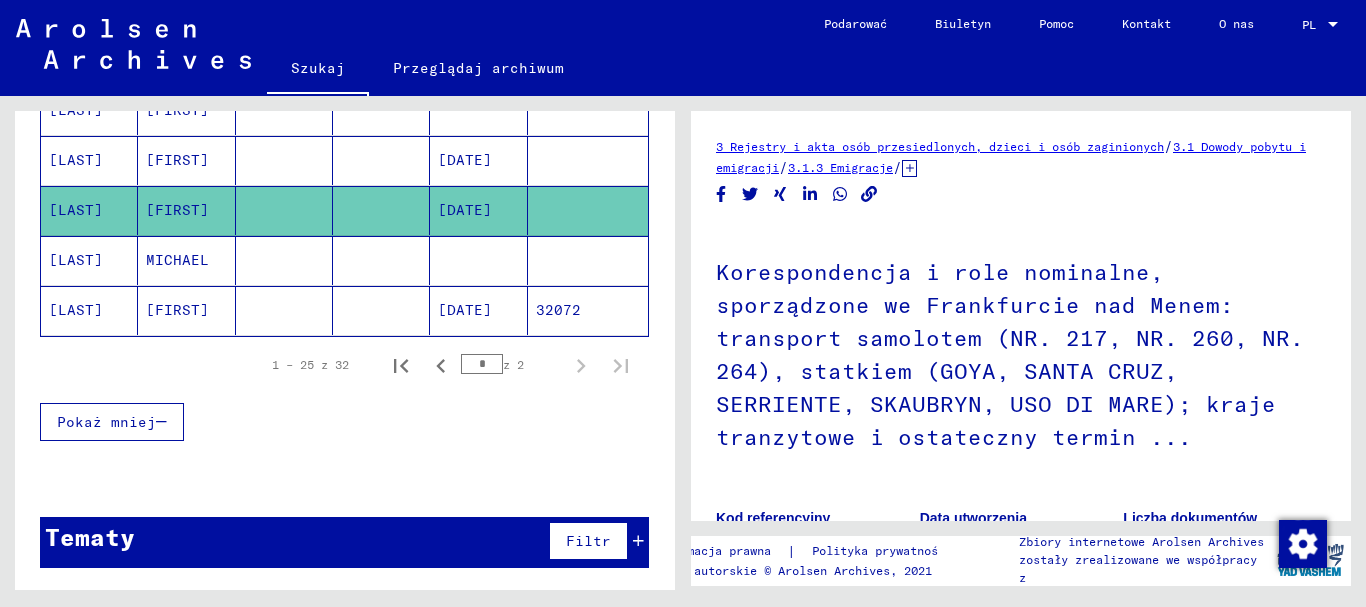 scroll, scrollTop: 0, scrollLeft: 0, axis: both 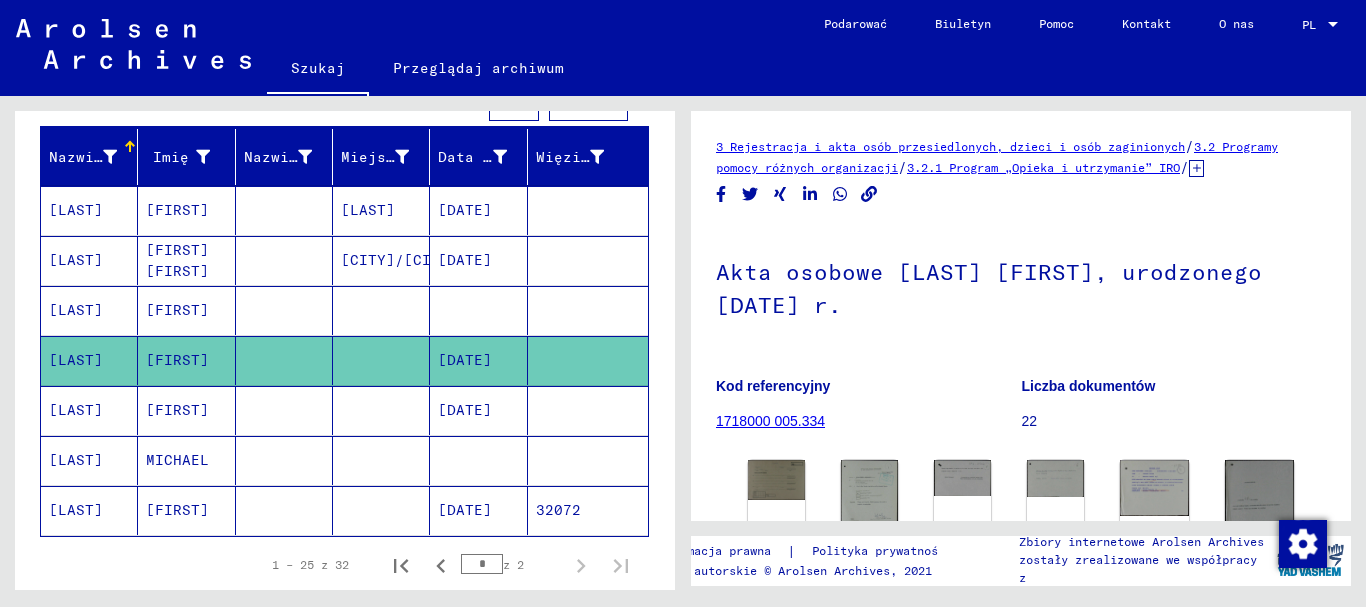 click at bounding box center (381, 360) 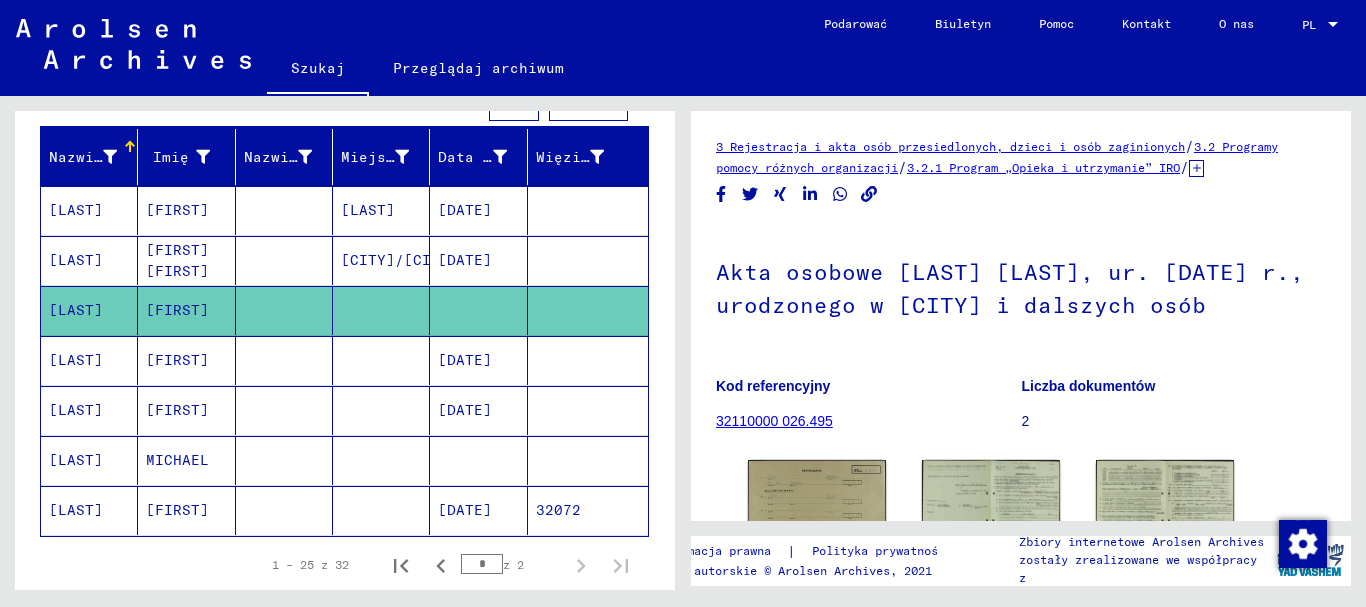 scroll, scrollTop: 0, scrollLeft: 0, axis: both 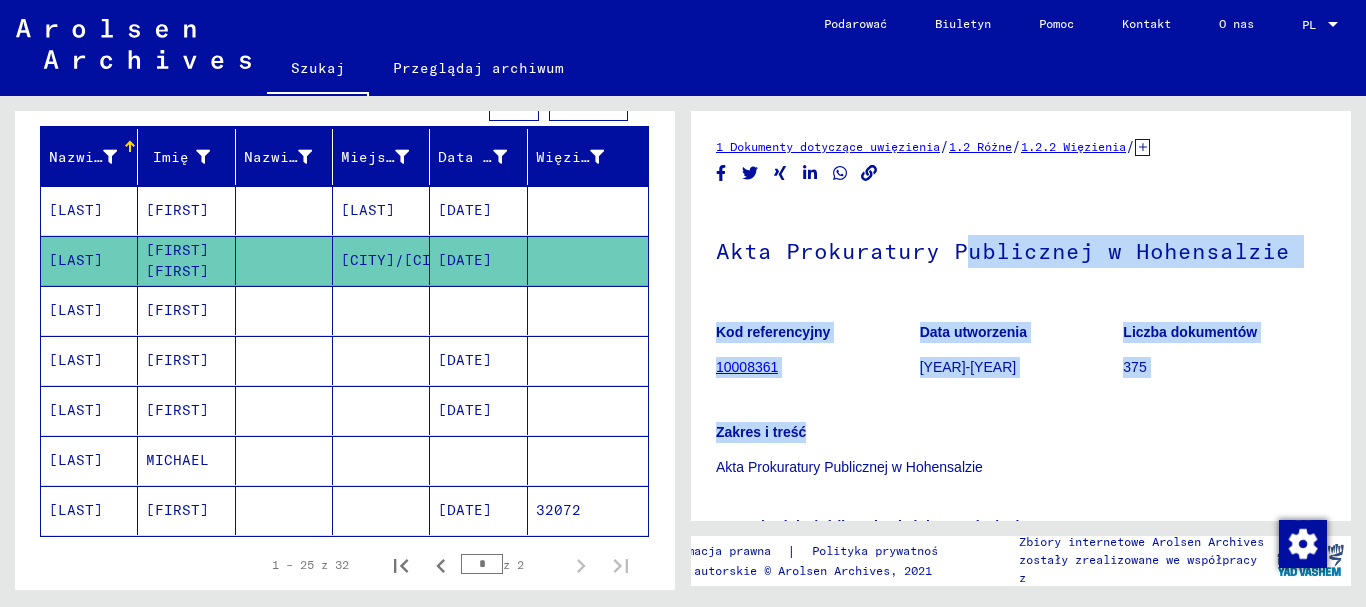 drag, startPoint x: 955, startPoint y: 425, endPoint x: 959, endPoint y: 244, distance: 181.04419 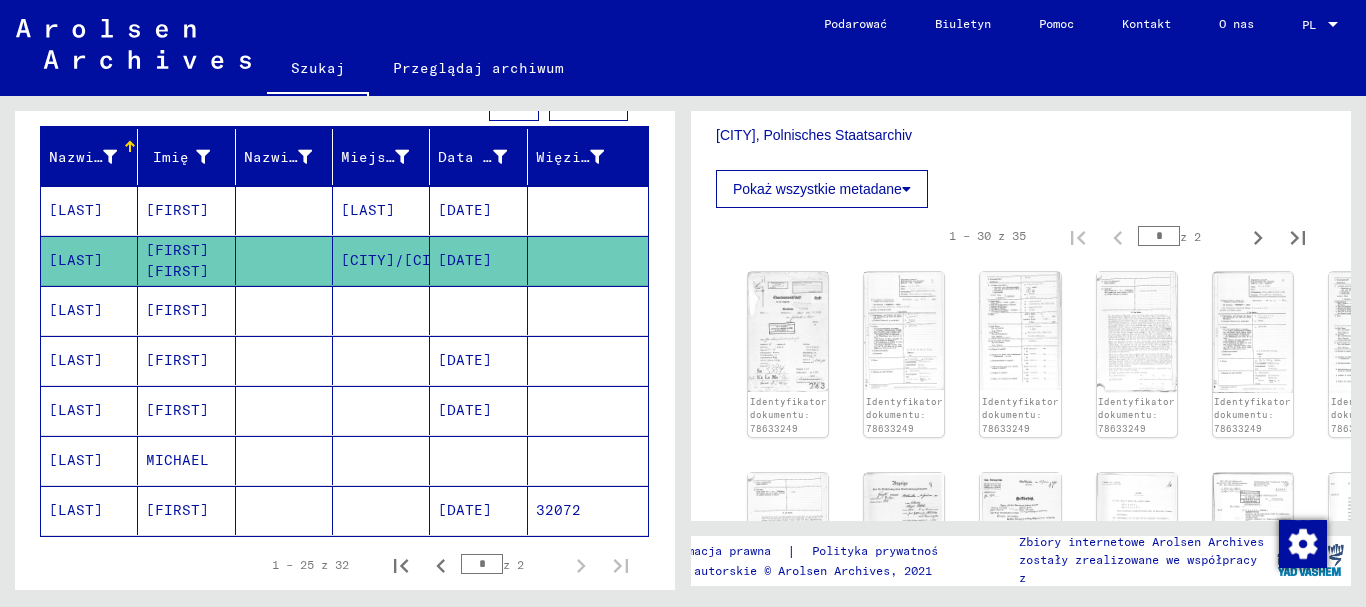 scroll, scrollTop: 400, scrollLeft: 0, axis: vertical 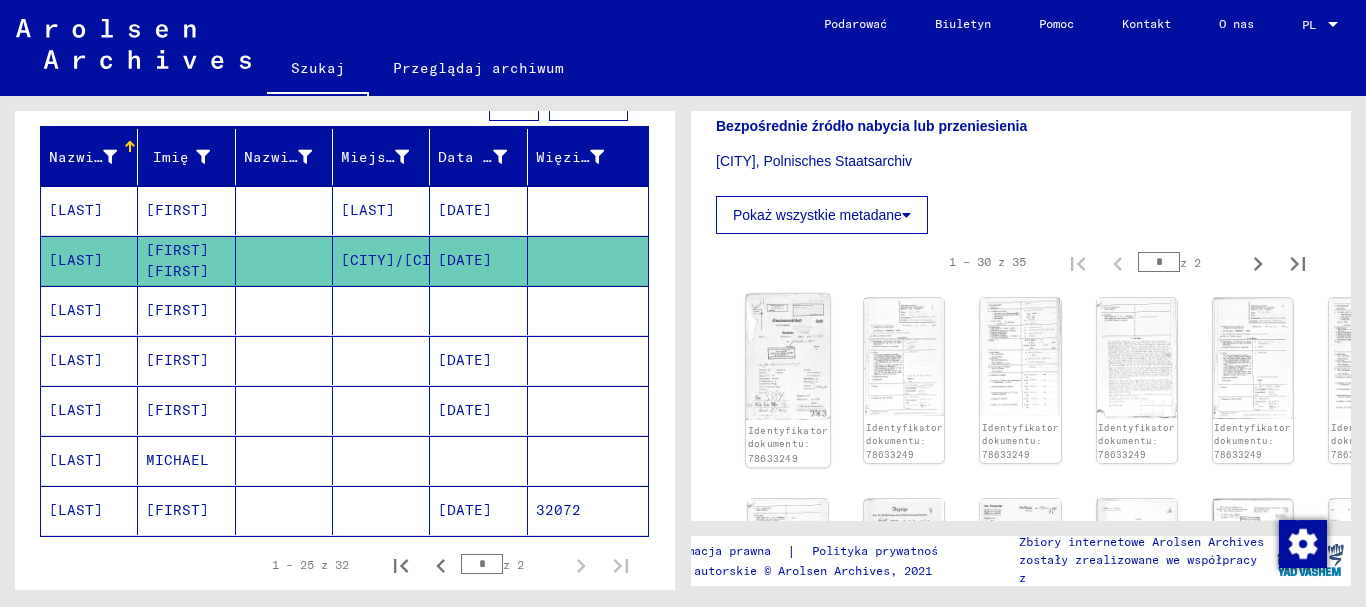 click 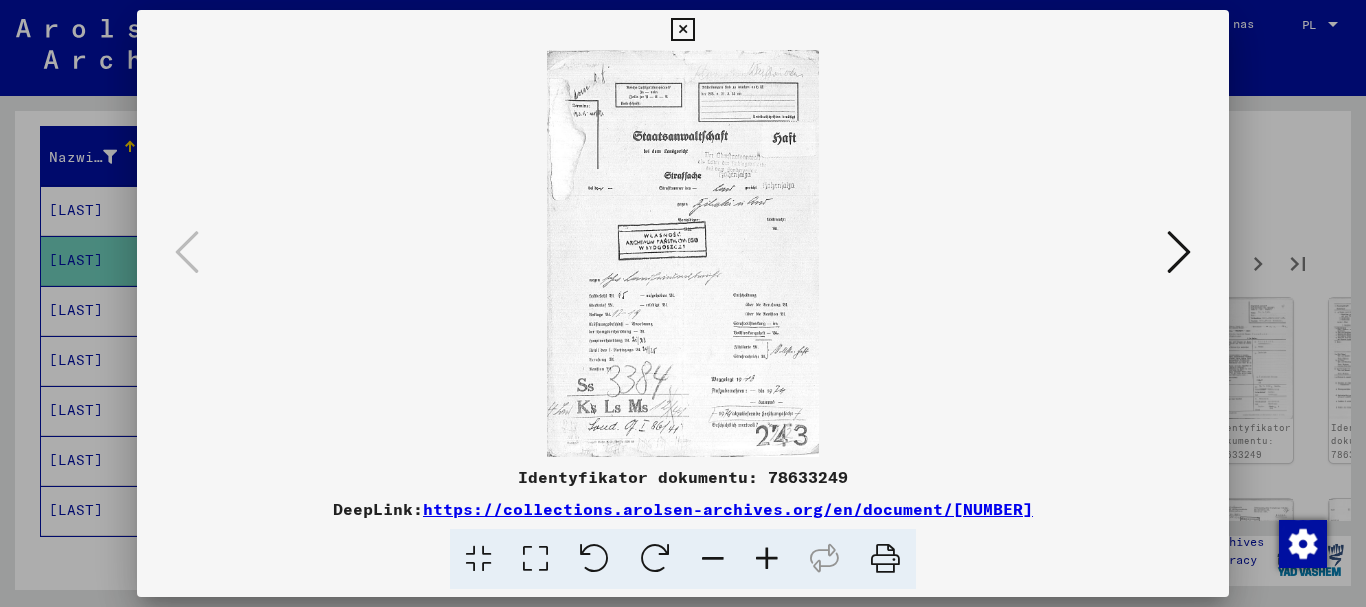 click at bounding box center (683, 253) 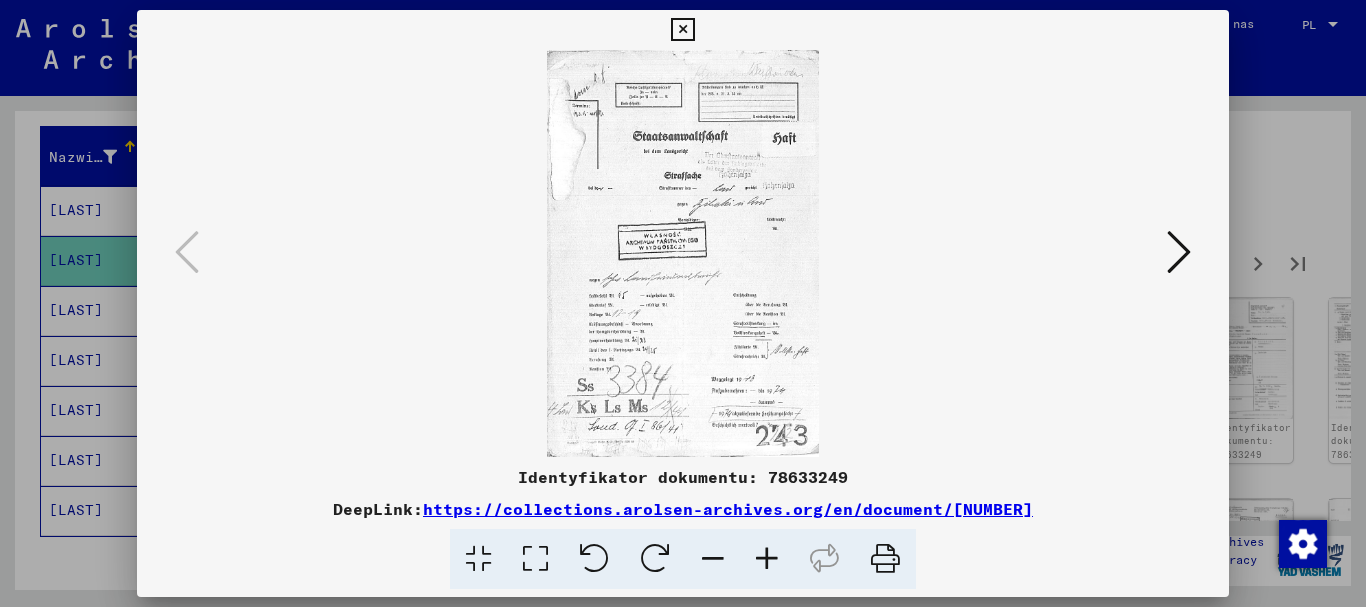 click at bounding box center (1179, 252) 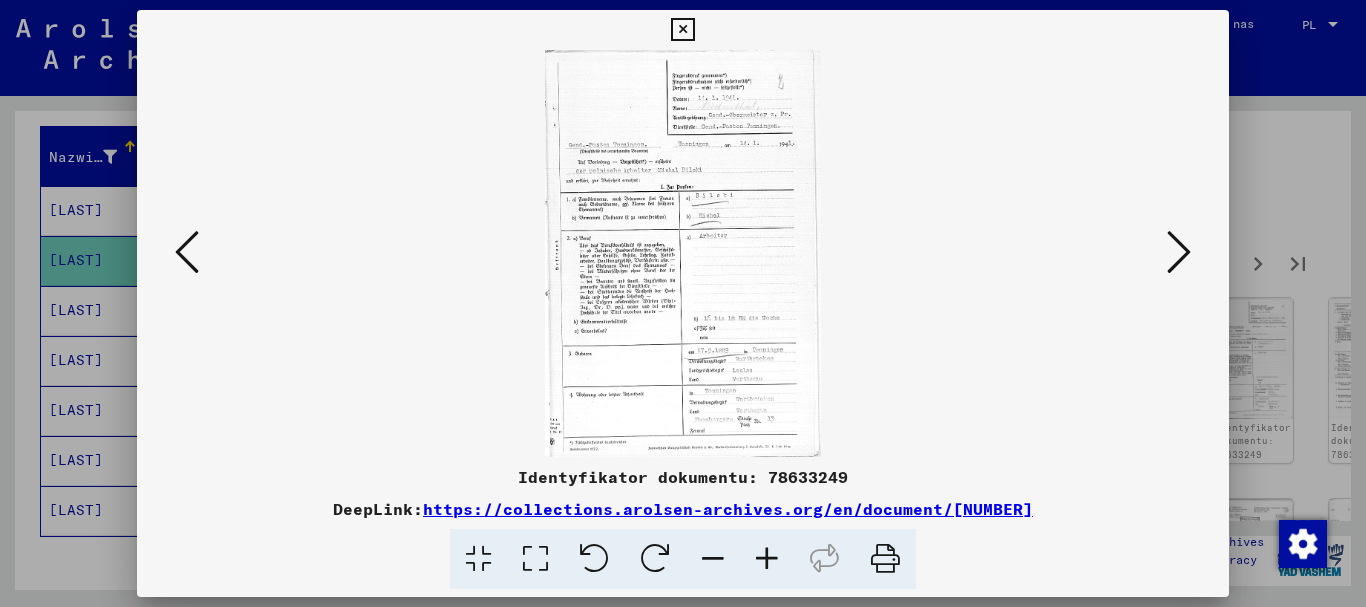 click at bounding box center (1179, 252) 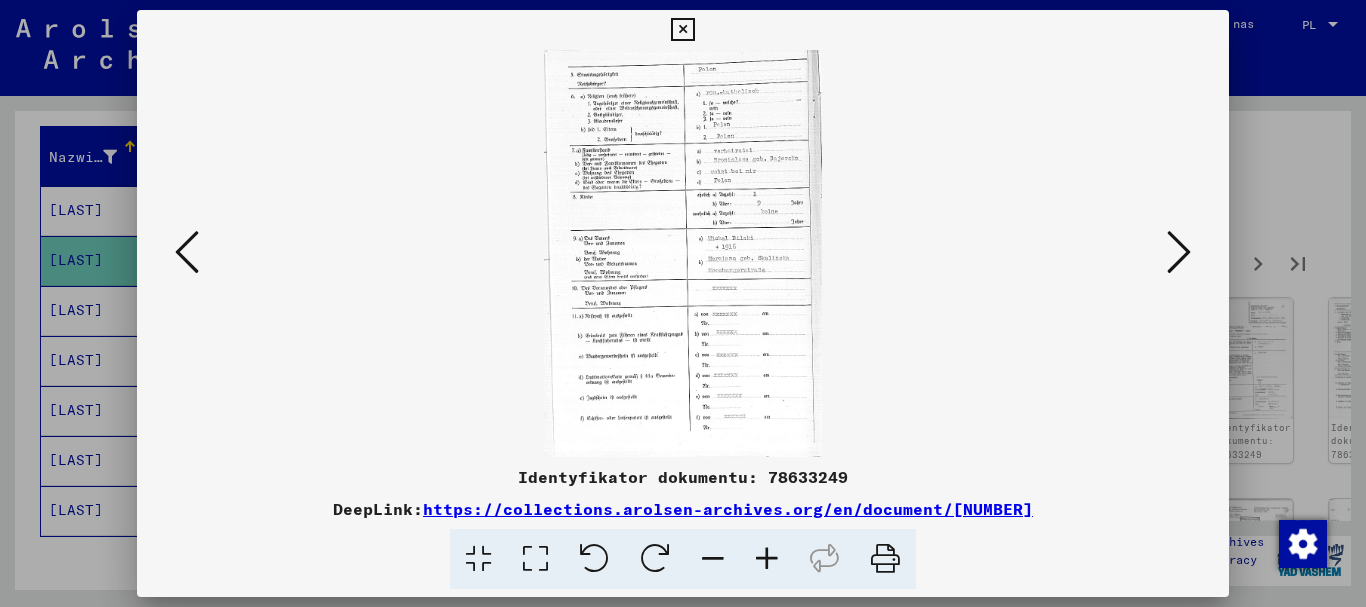 click at bounding box center [1179, 252] 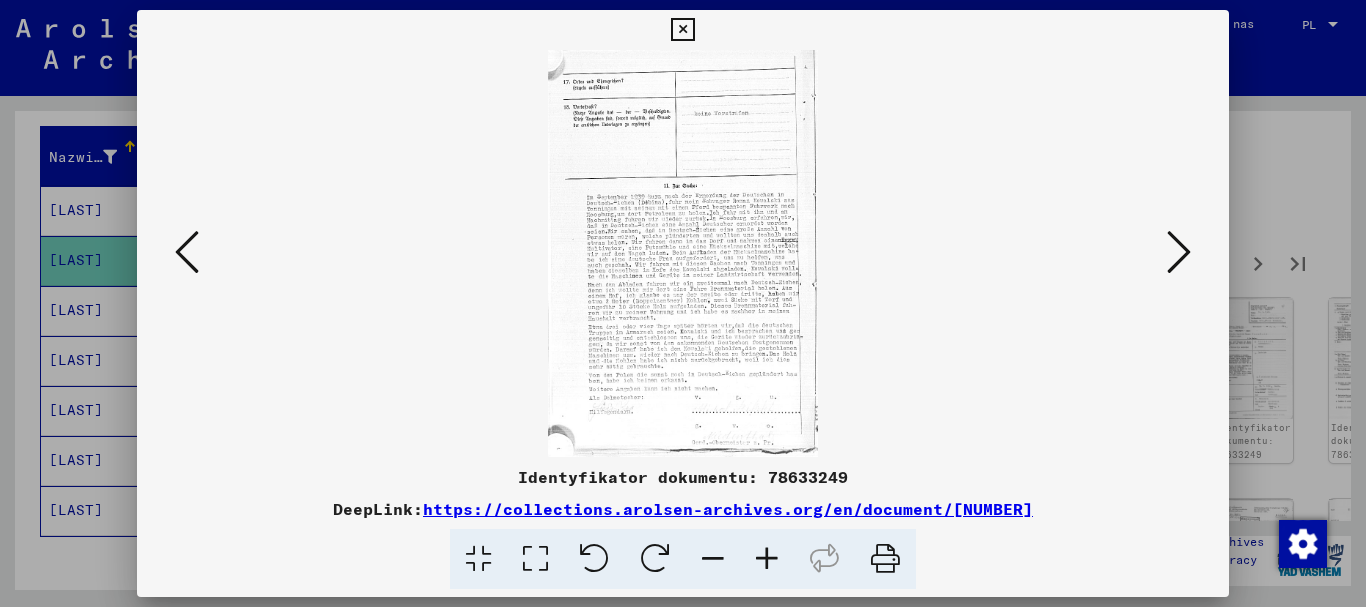 click at bounding box center (1179, 252) 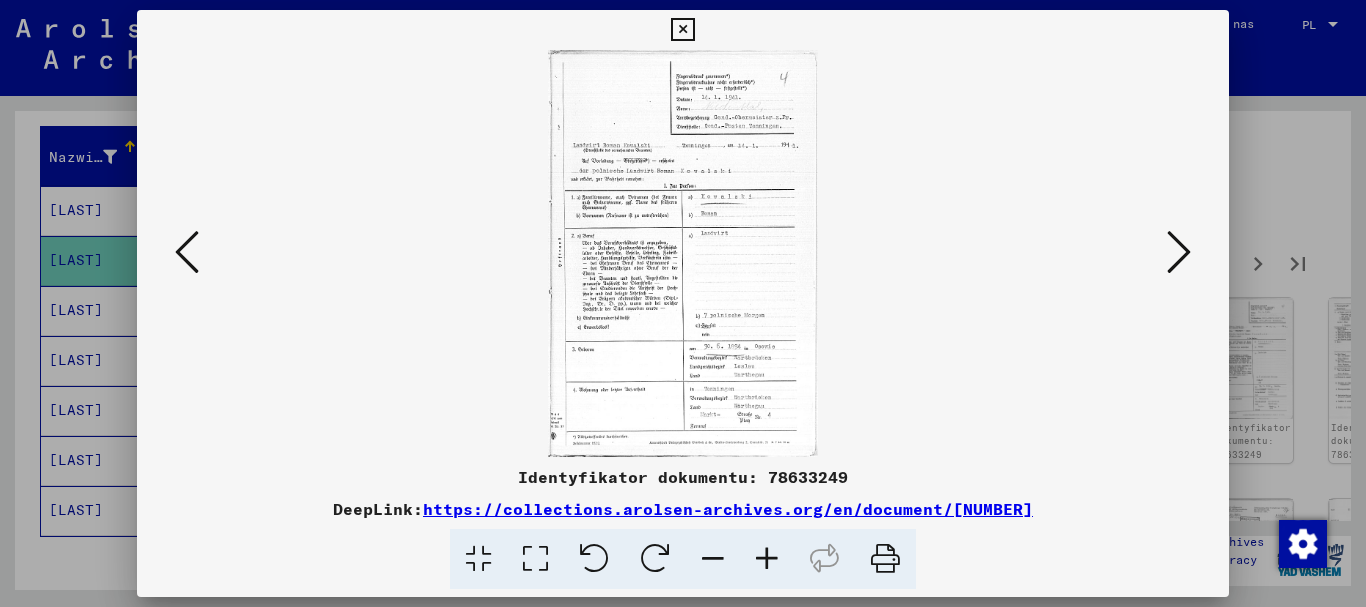 click at bounding box center (1179, 252) 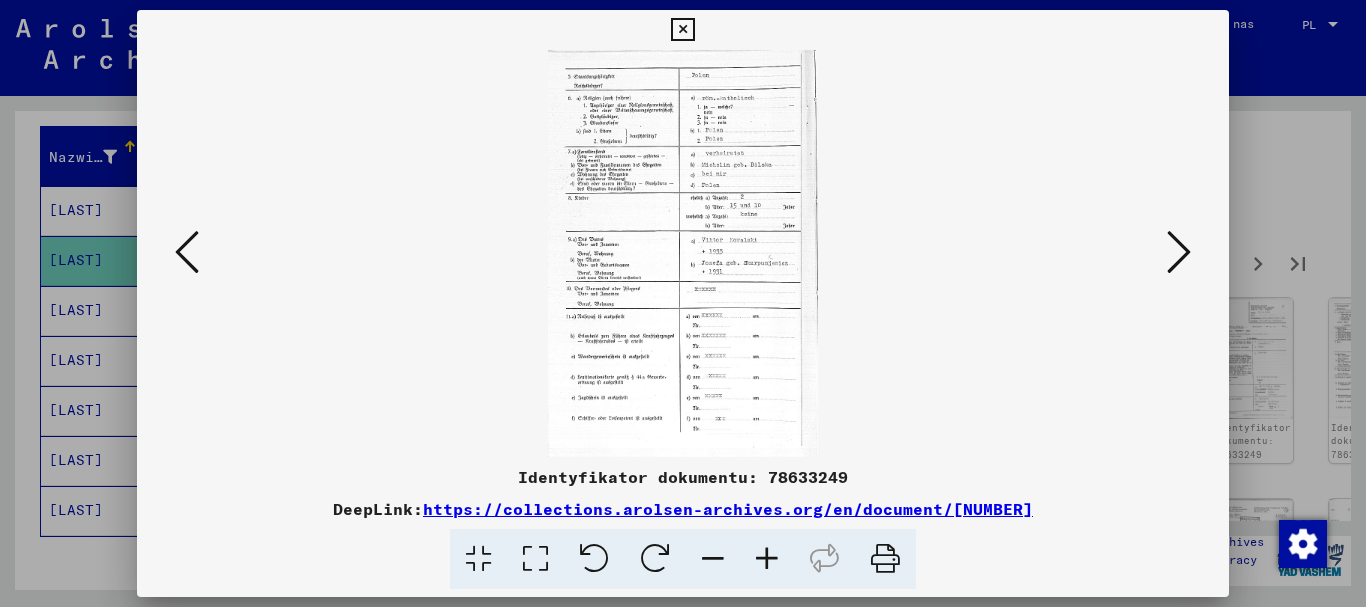 click at bounding box center (1179, 252) 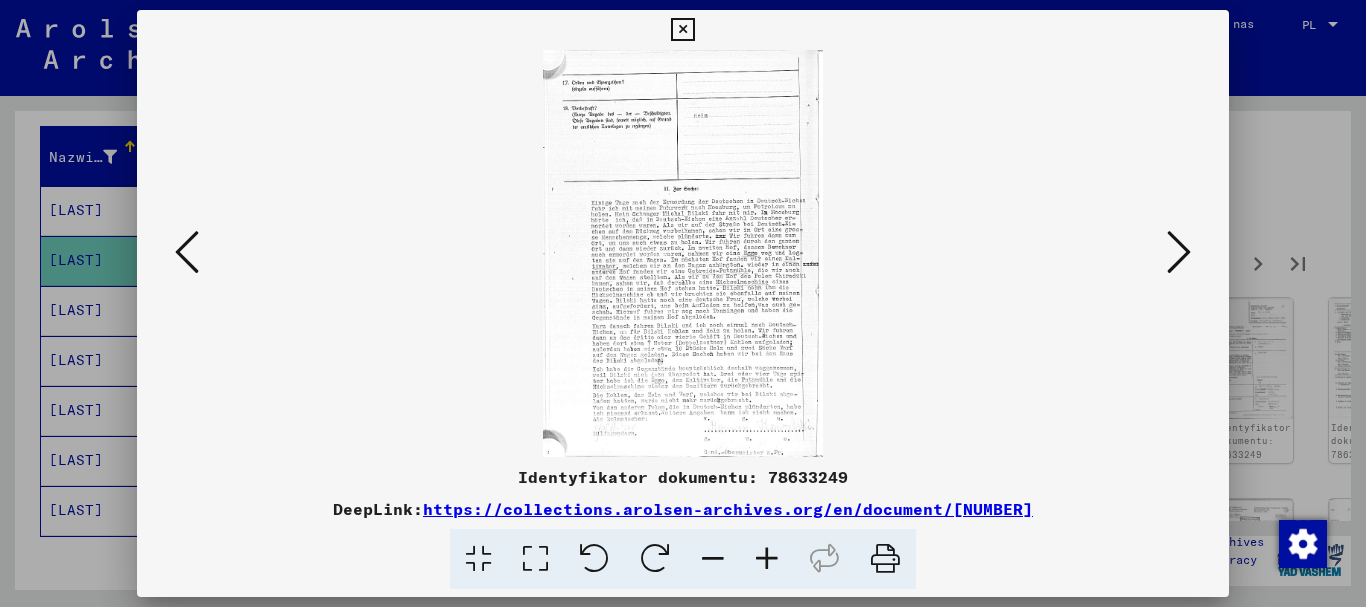 click at bounding box center (1179, 252) 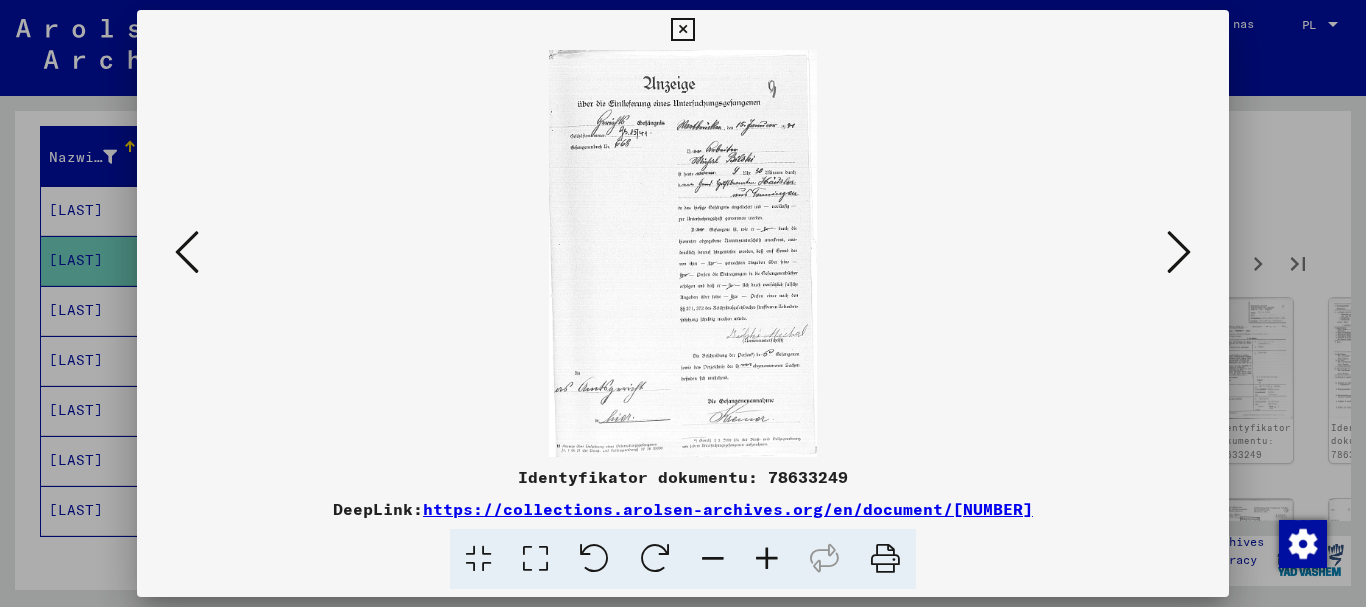 click at bounding box center [1179, 252] 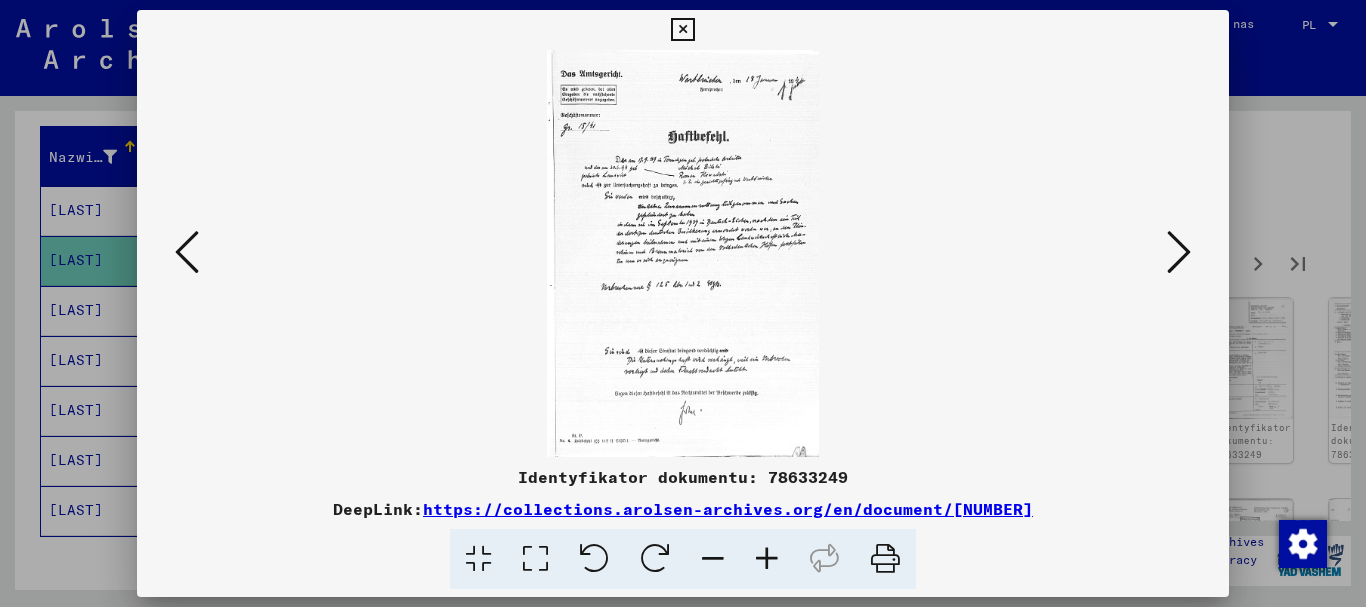 click at bounding box center (1179, 252) 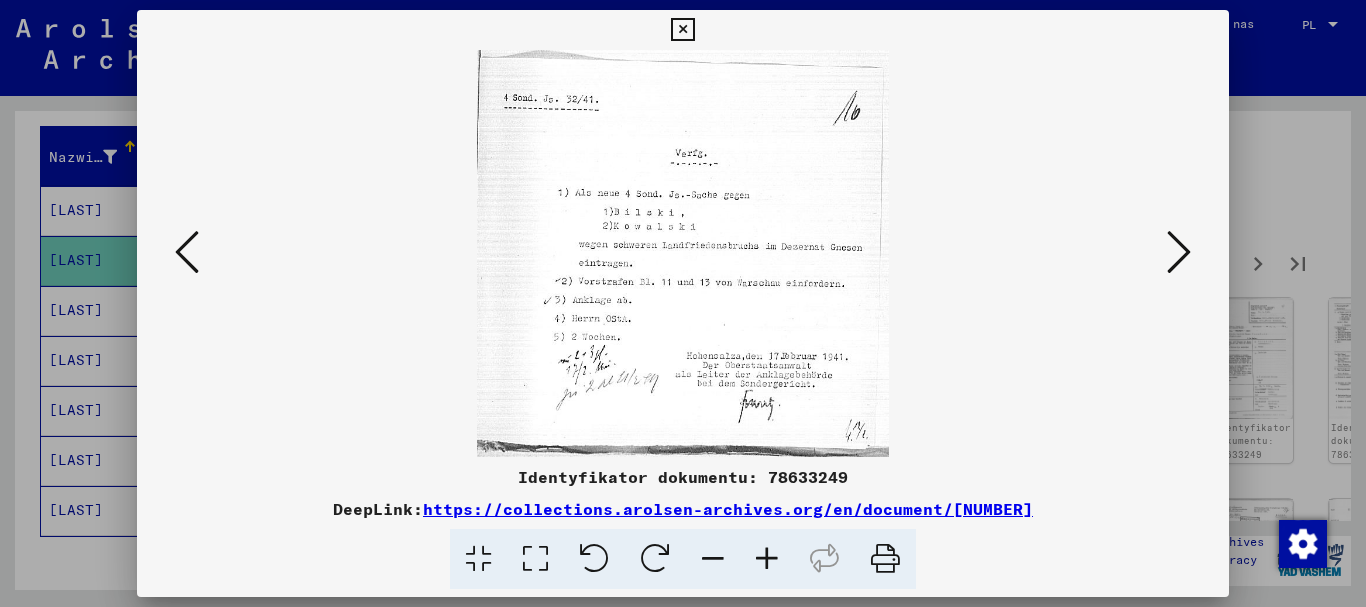 click at bounding box center (1179, 252) 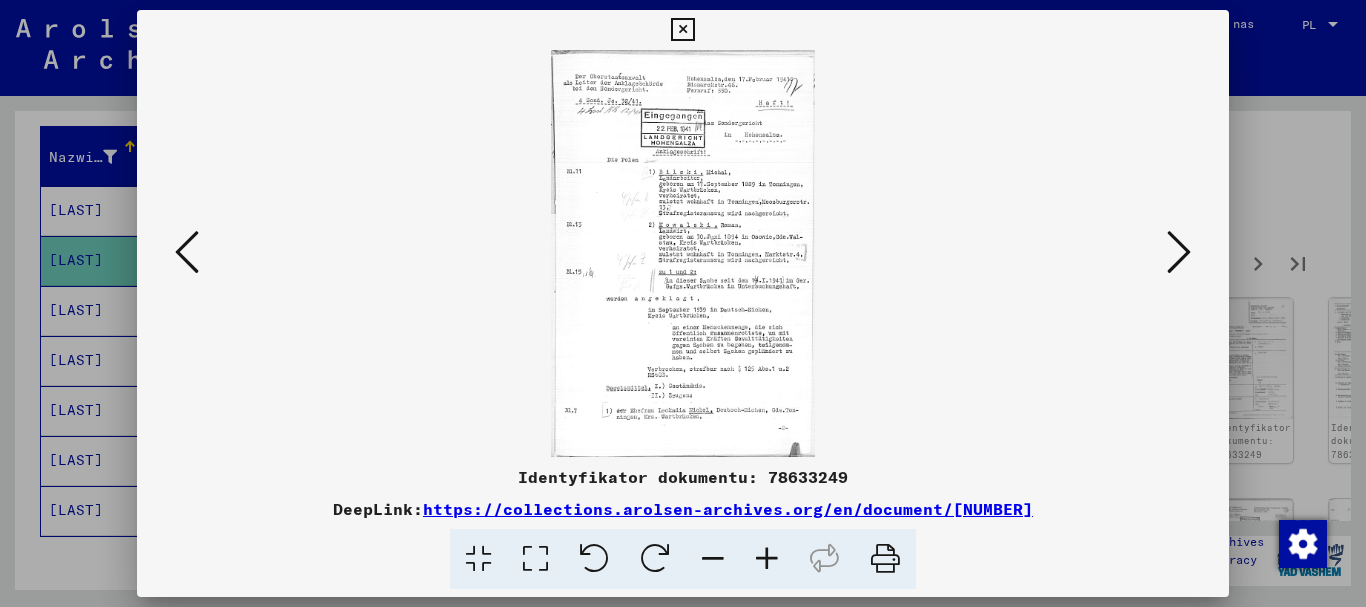 click at bounding box center (535, 559) 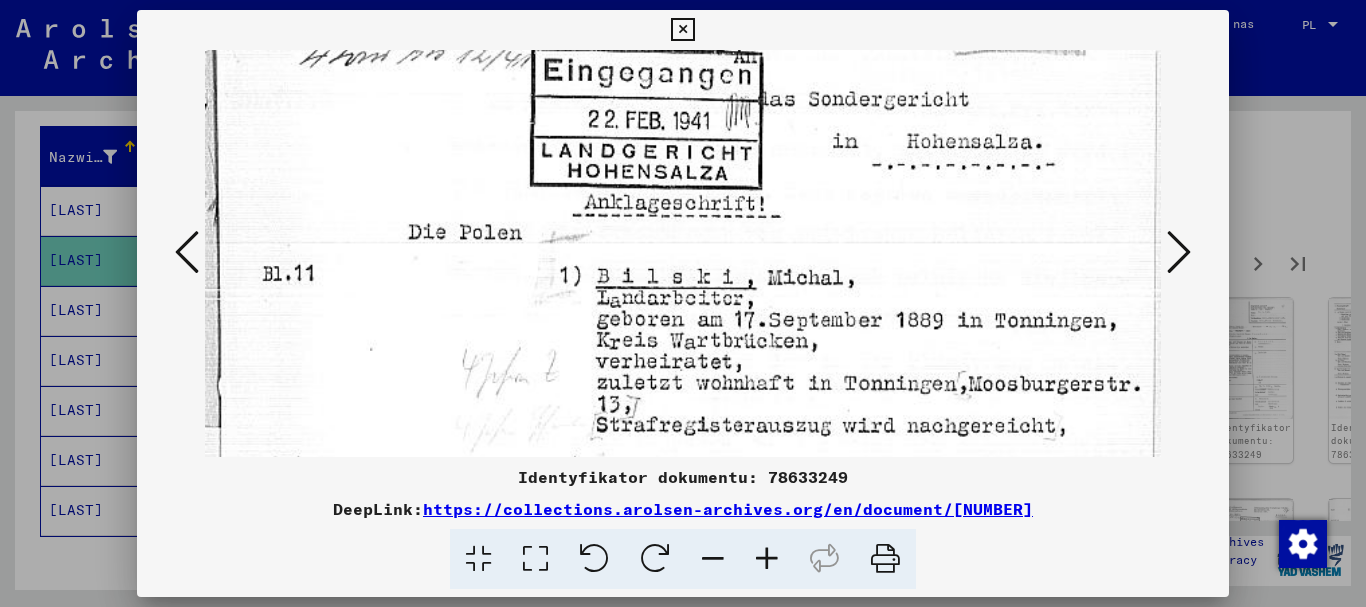 scroll, scrollTop: 216, scrollLeft: 0, axis: vertical 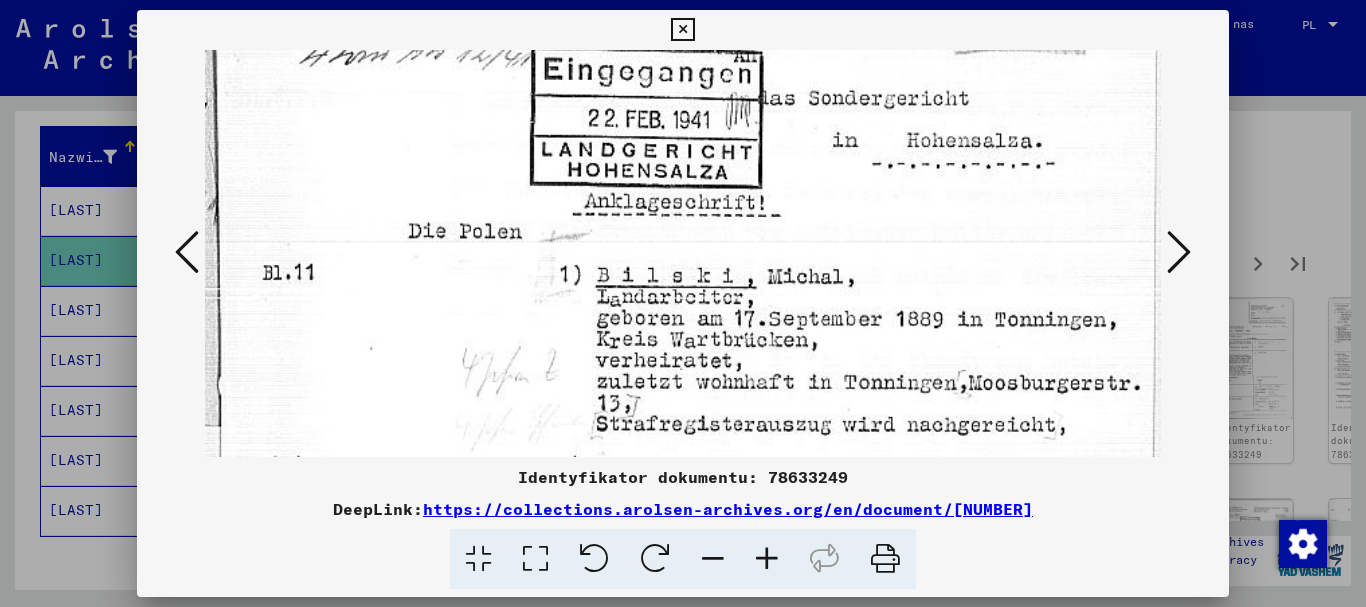drag, startPoint x: 1074, startPoint y: 445, endPoint x: 1100, endPoint y: 229, distance: 217.55919 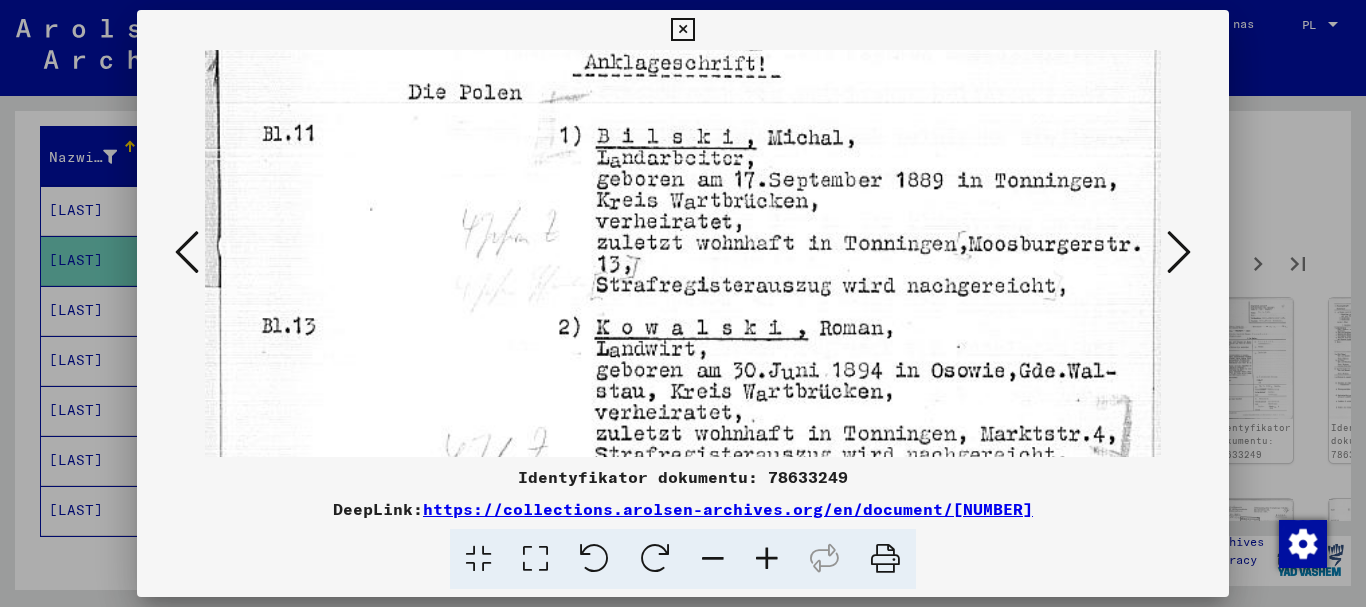 scroll, scrollTop: 358, scrollLeft: 0, axis: vertical 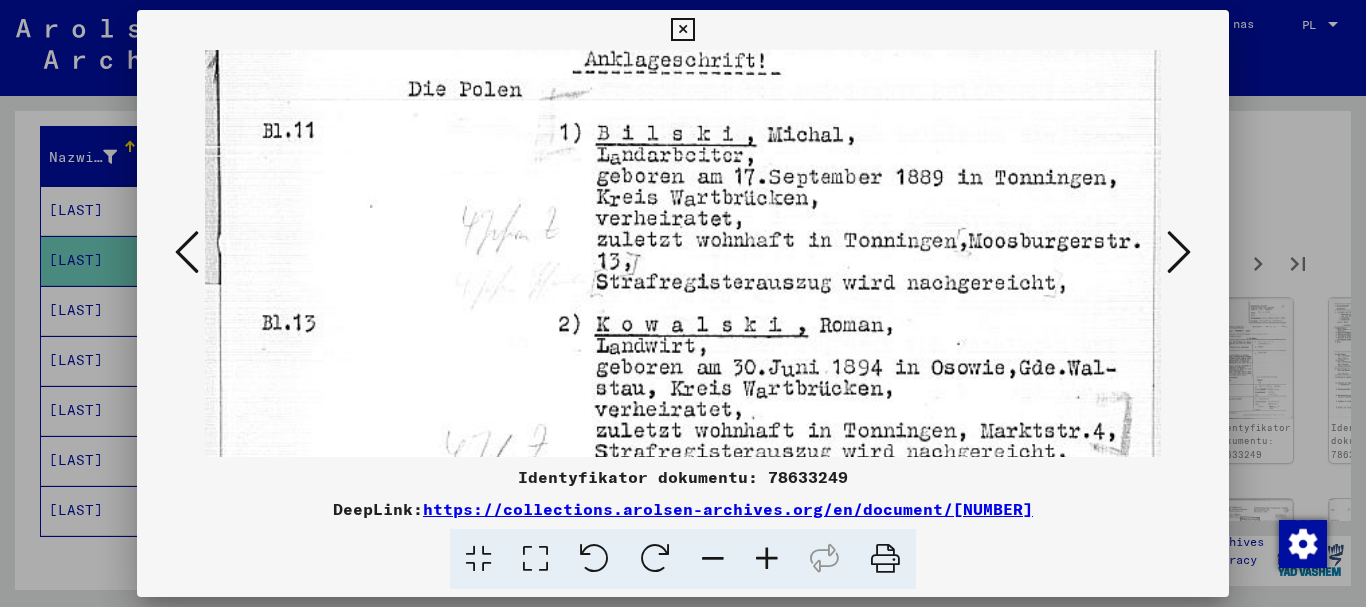 drag, startPoint x: 1060, startPoint y: 432, endPoint x: 1078, endPoint y: 290, distance: 143.13629 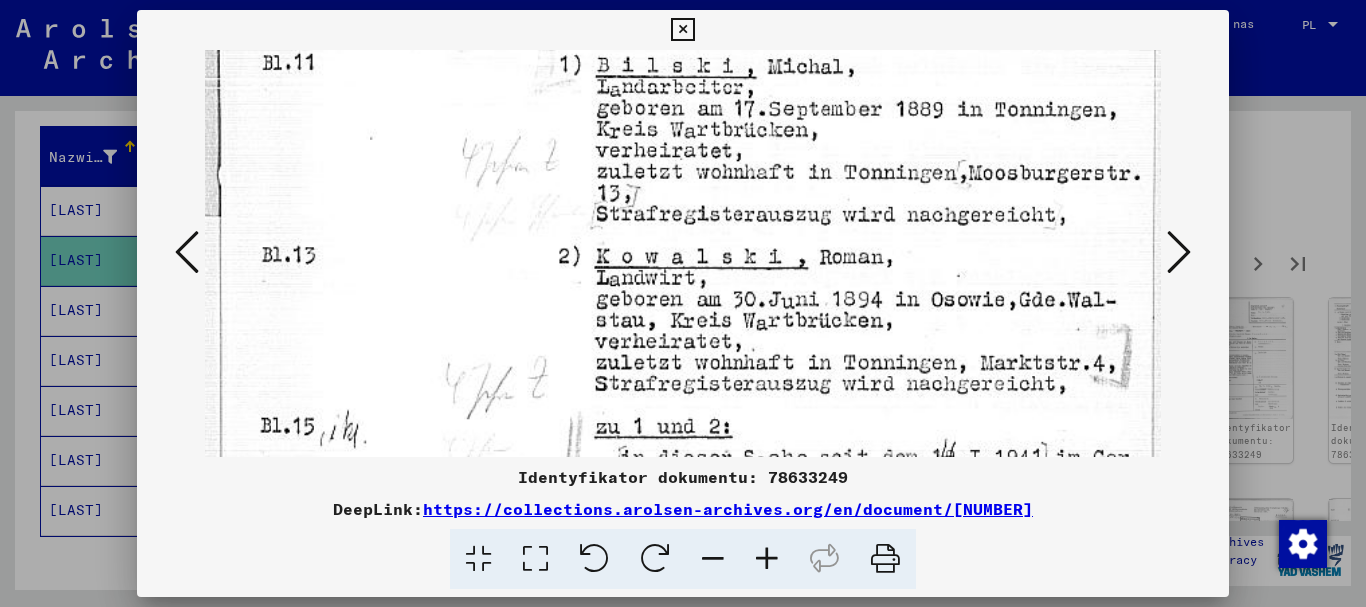 scroll, scrollTop: 429, scrollLeft: 0, axis: vertical 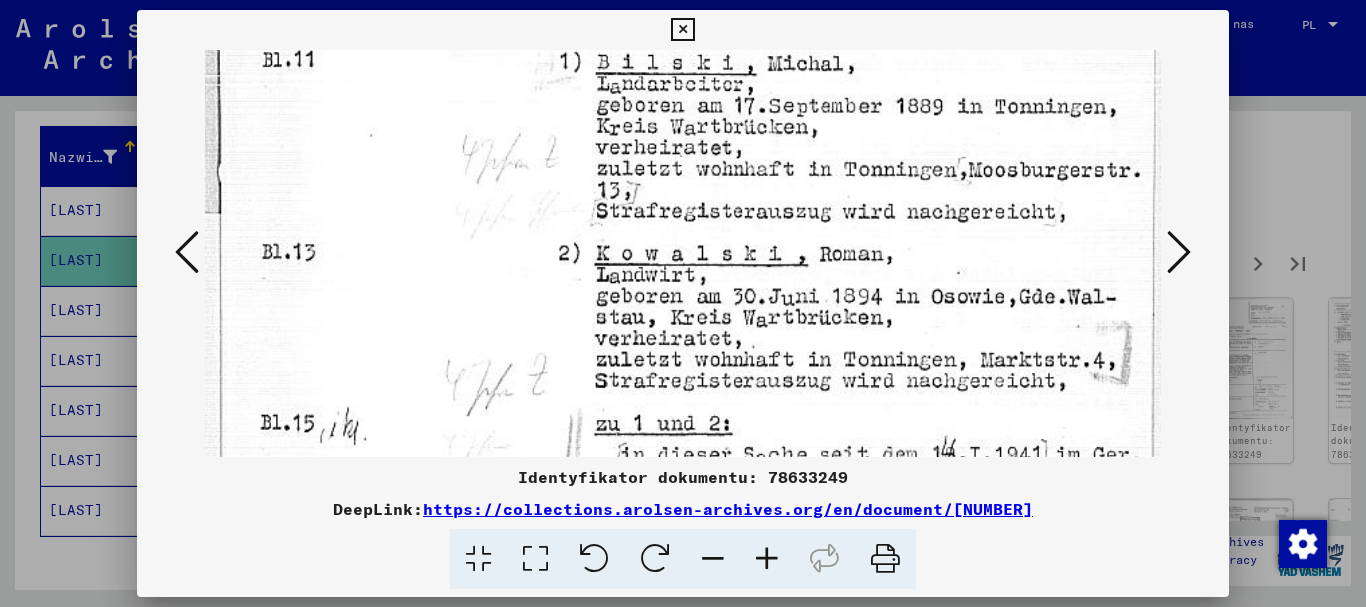 drag, startPoint x: 1080, startPoint y: 411, endPoint x: 1088, endPoint y: 340, distance: 71.44928 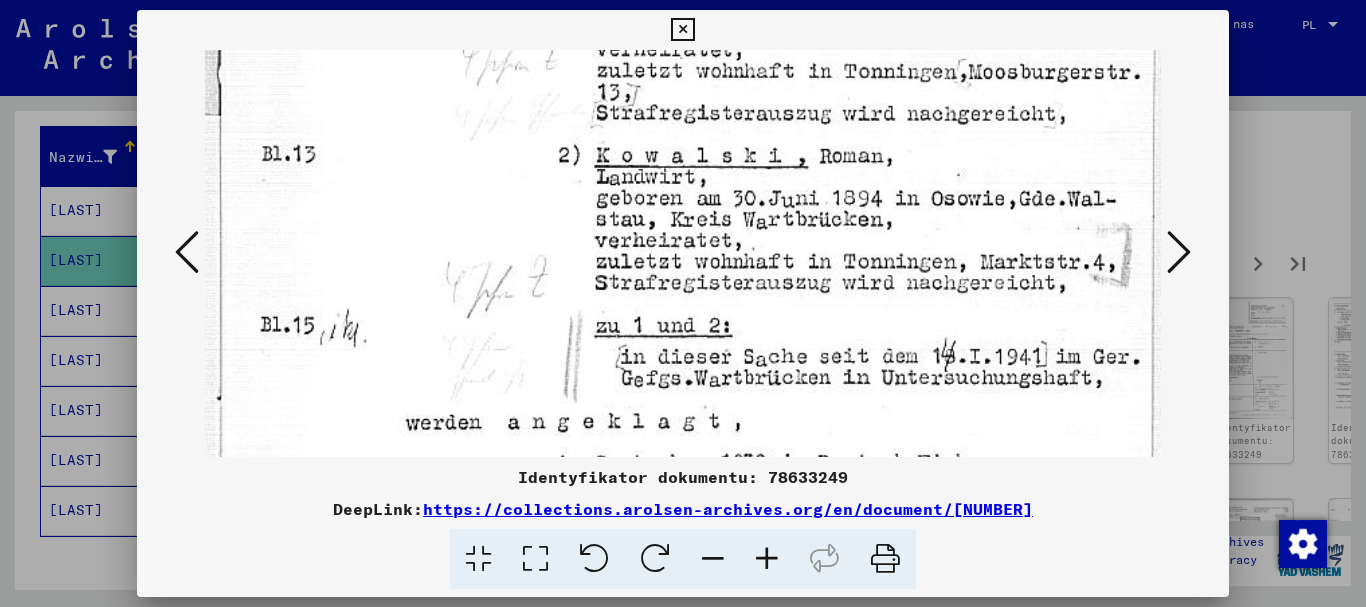 scroll, scrollTop: 532, scrollLeft: 0, axis: vertical 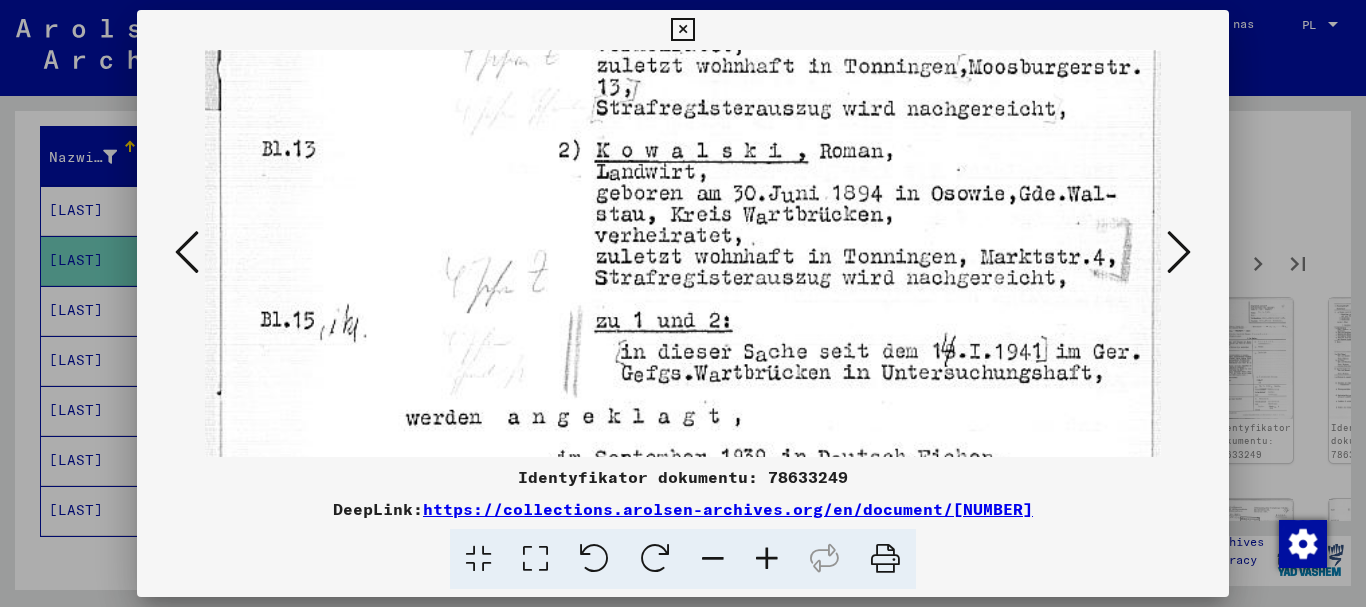 drag, startPoint x: 1072, startPoint y: 445, endPoint x: 1082, endPoint y: 342, distance: 103.4843 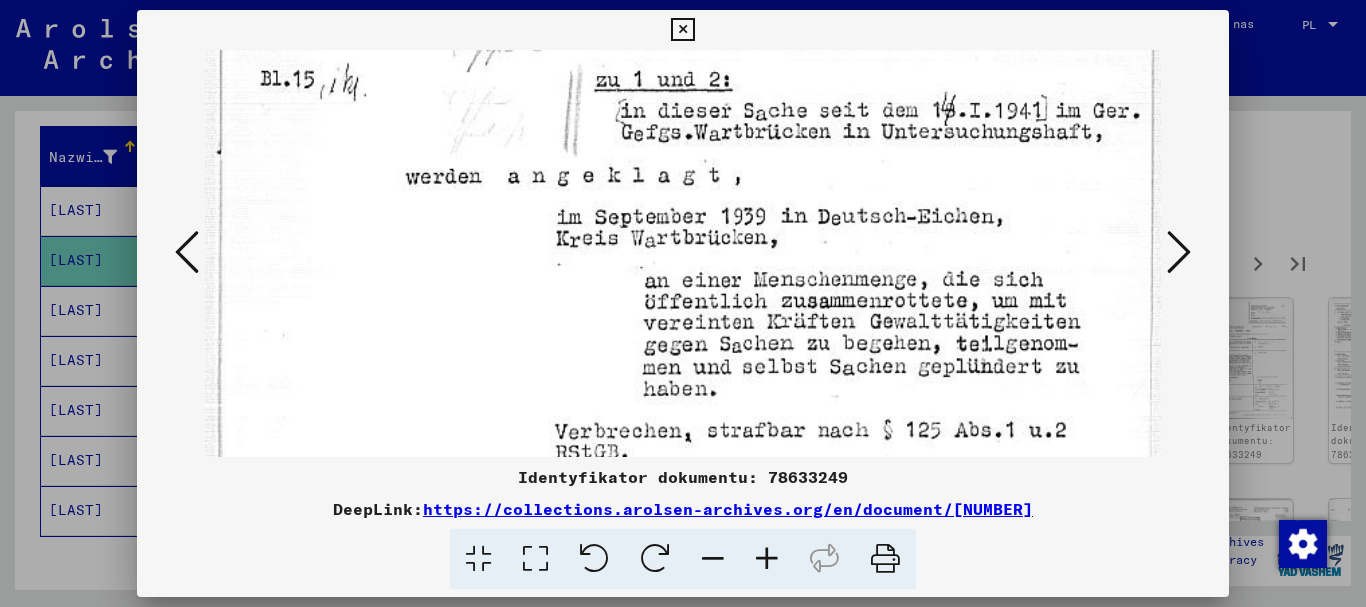 scroll, scrollTop: 783, scrollLeft: 0, axis: vertical 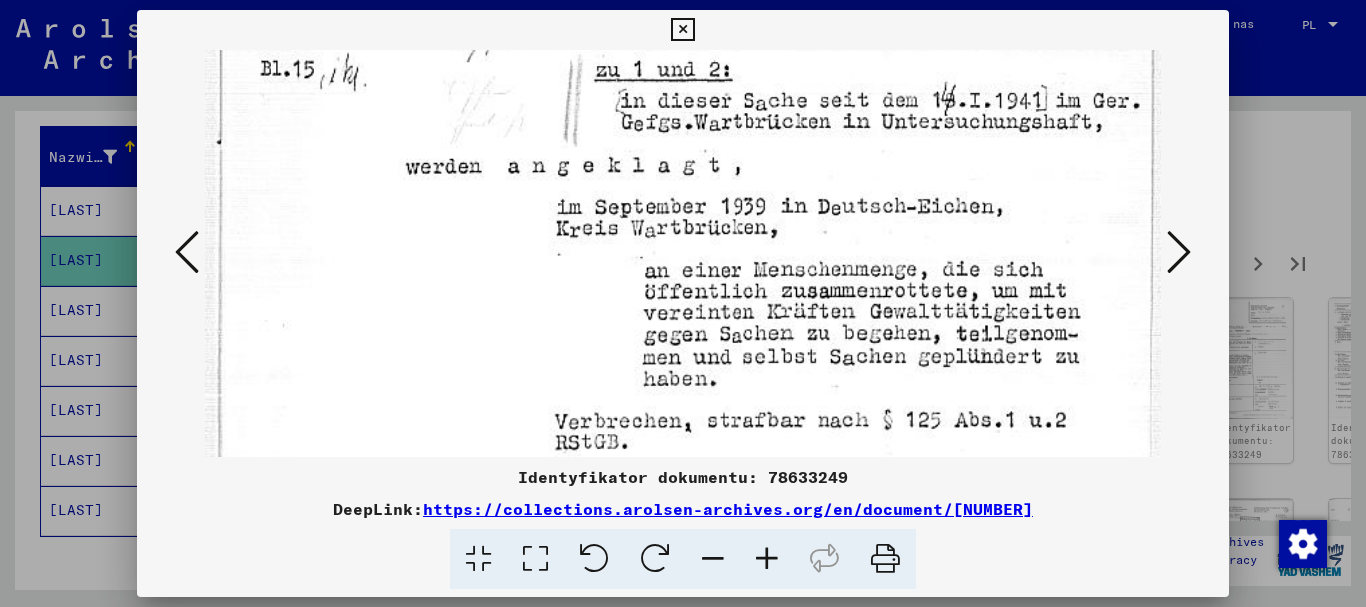 drag, startPoint x: 1017, startPoint y: 378, endPoint x: 1019, endPoint y: 127, distance: 251.00797 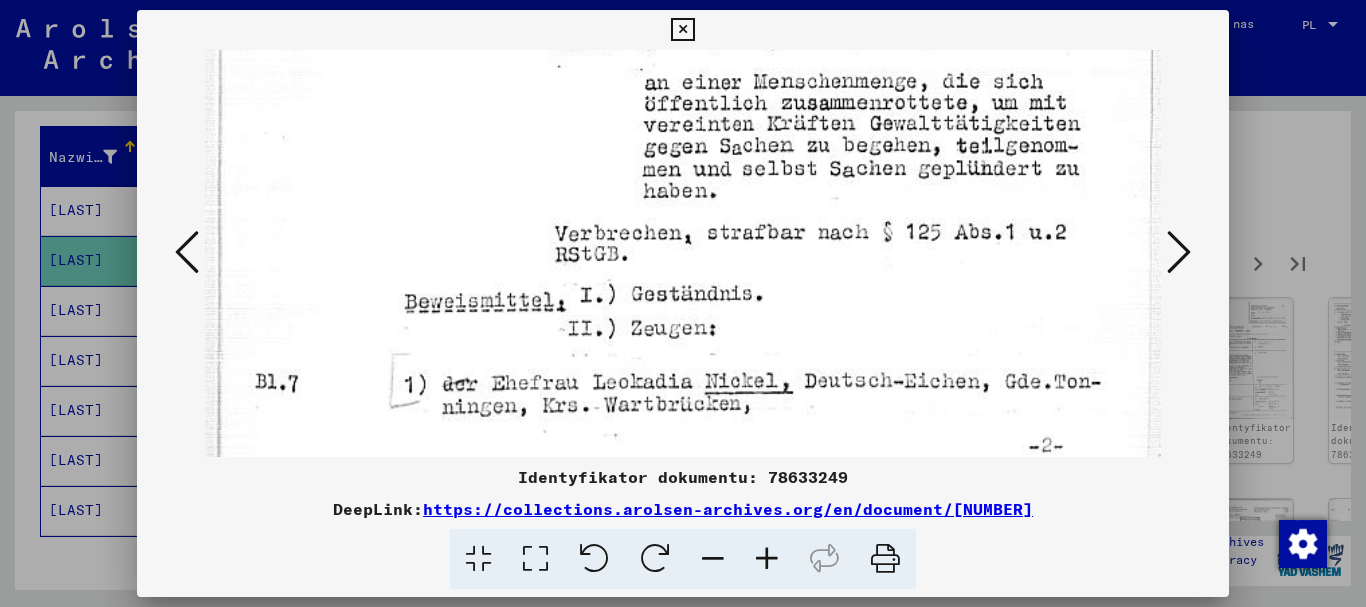 scroll, scrollTop: 1003, scrollLeft: 0, axis: vertical 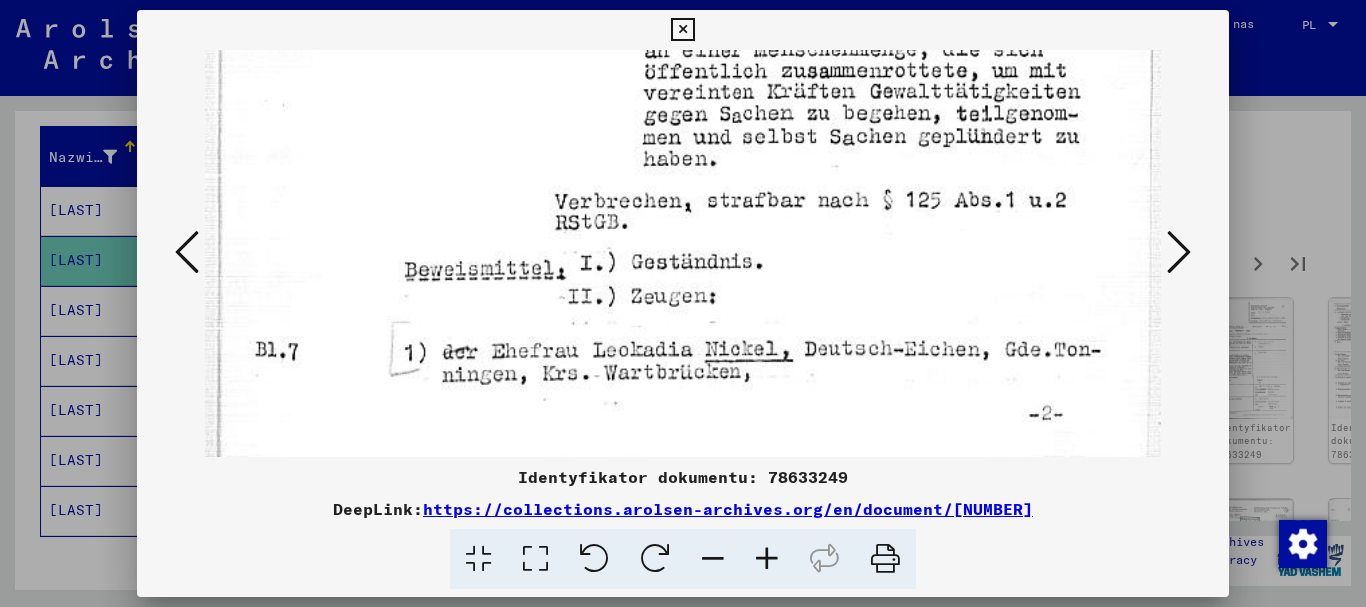 drag, startPoint x: 960, startPoint y: 389, endPoint x: 952, endPoint y: 169, distance: 220.1454 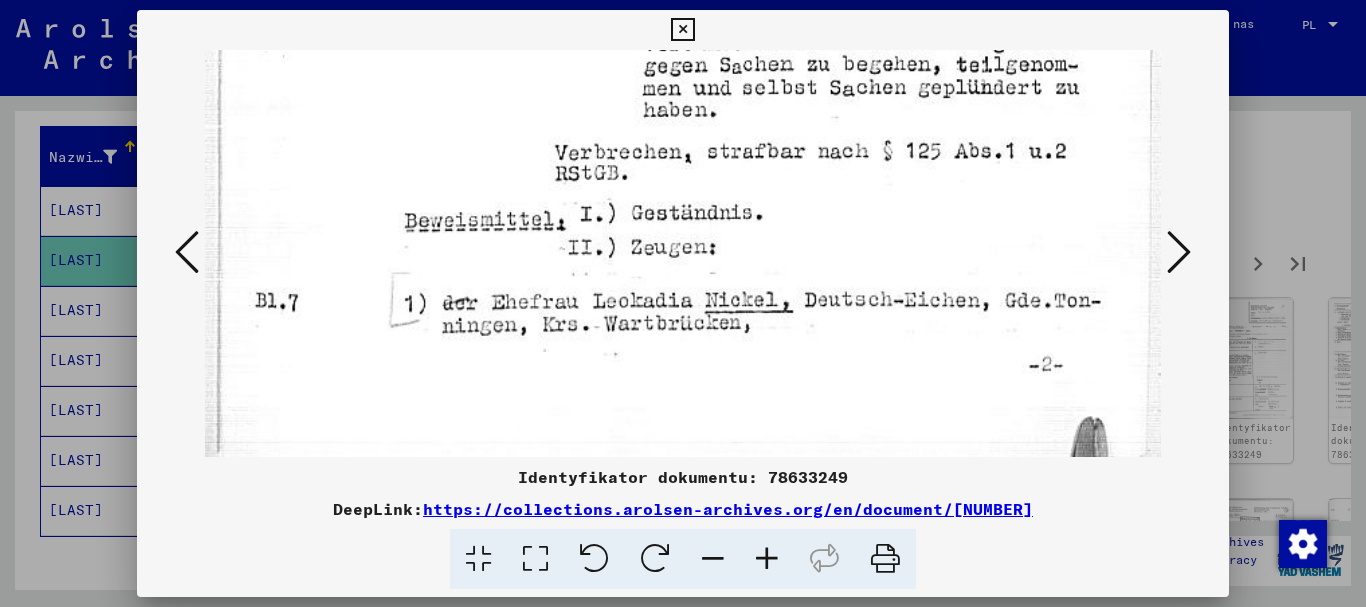 scroll, scrollTop: 1066, scrollLeft: 0, axis: vertical 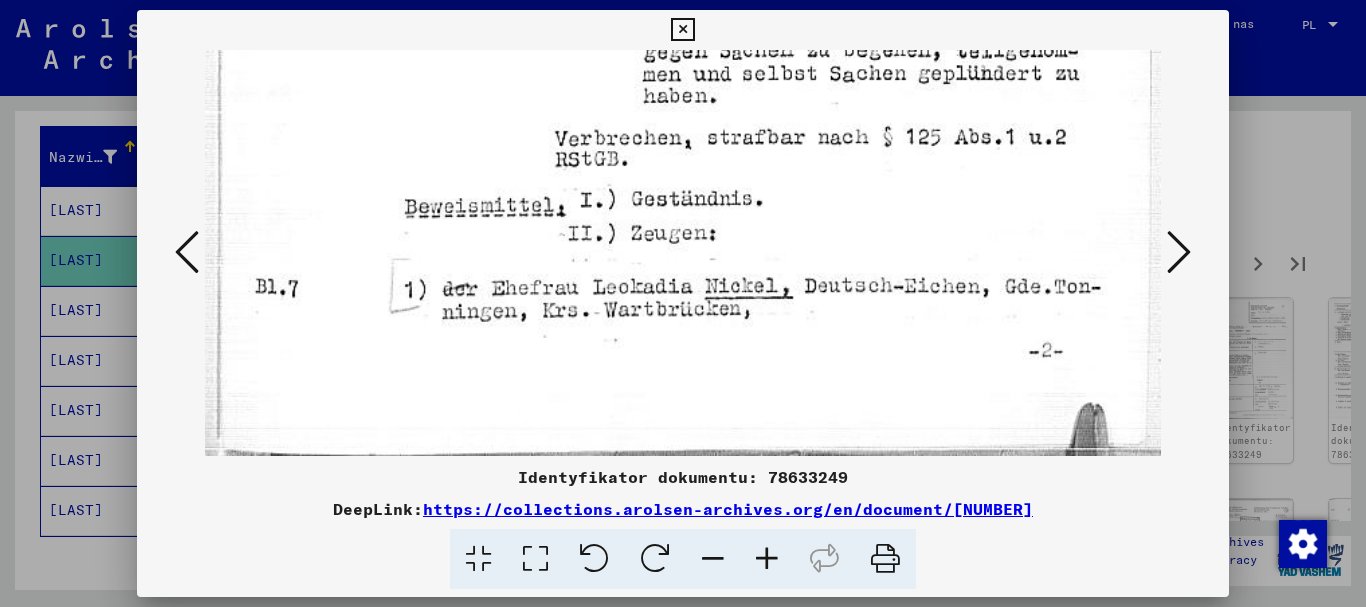 drag, startPoint x: 892, startPoint y: 388, endPoint x: 894, endPoint y: 275, distance: 113.0177 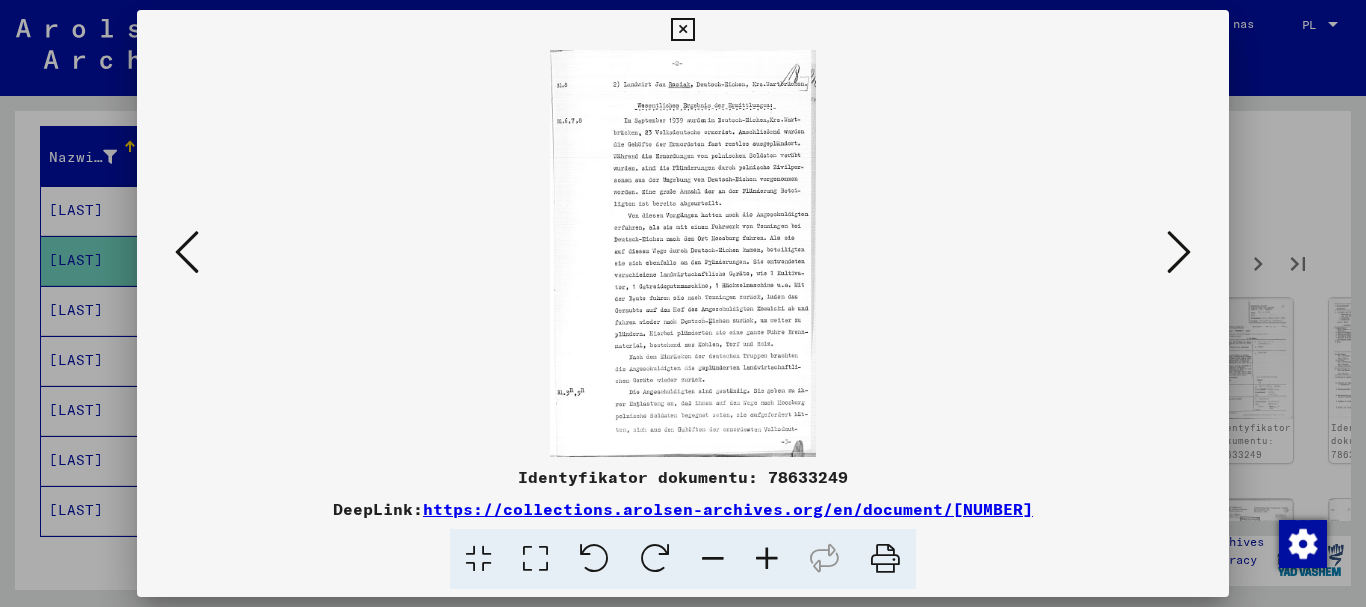 click at bounding box center [1179, 252] 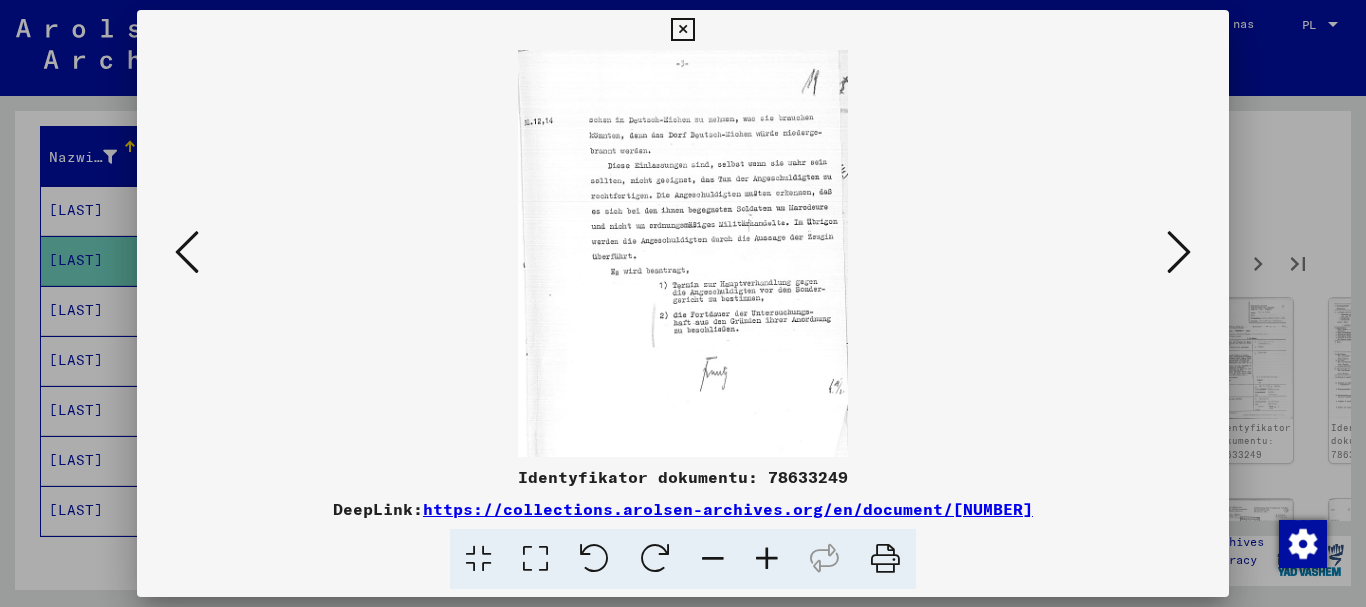 click at bounding box center [1179, 252] 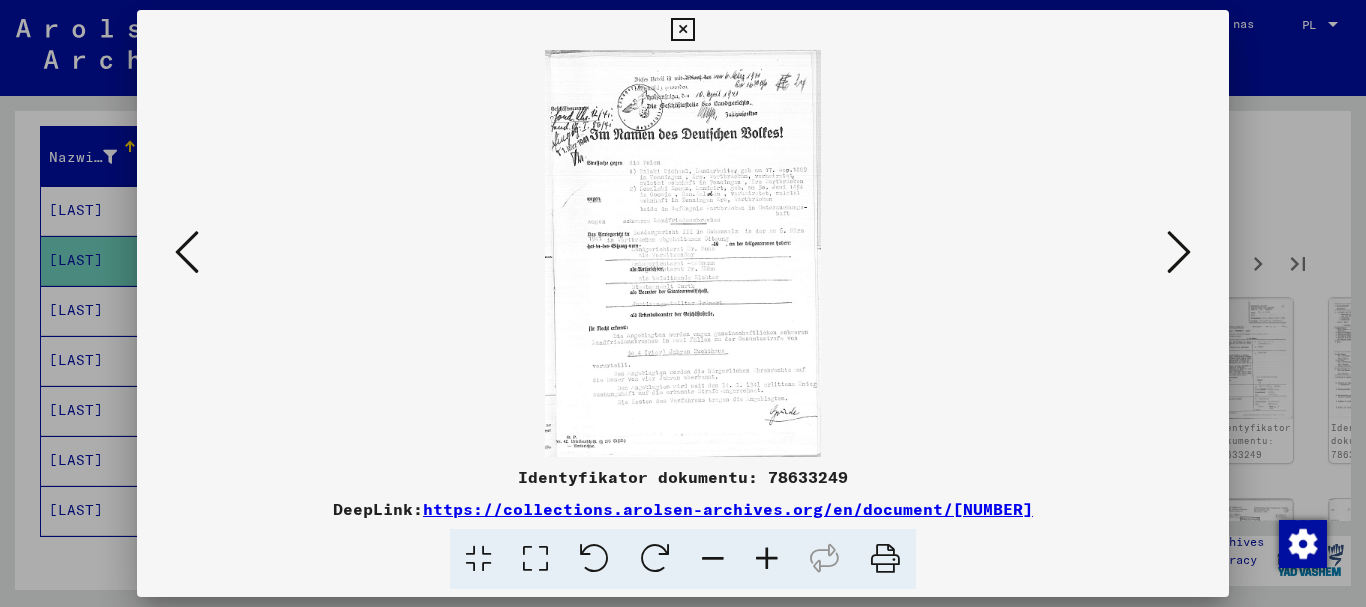click at bounding box center [1179, 252] 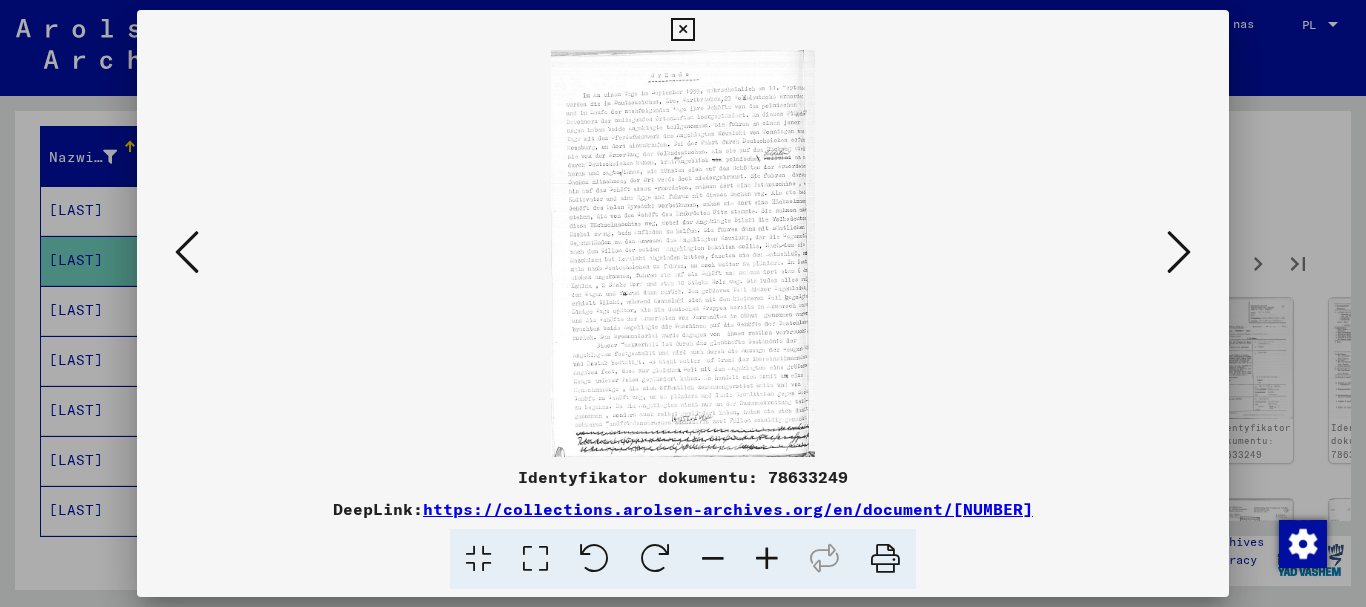 click at bounding box center [1179, 252] 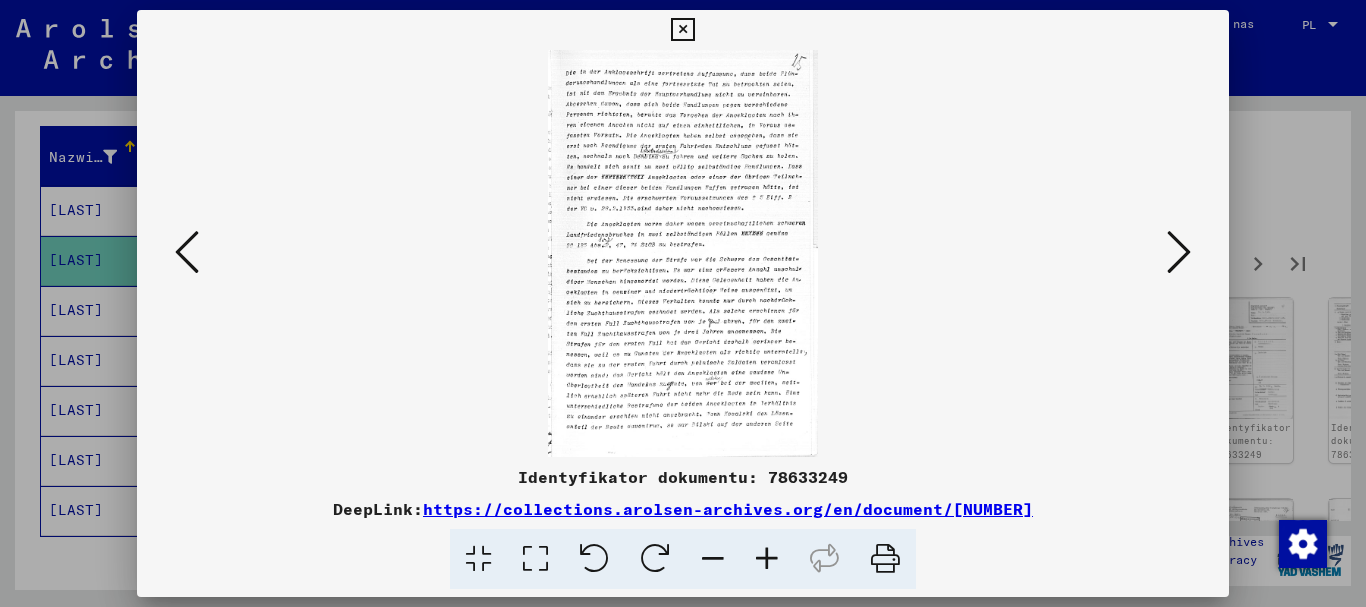 click at bounding box center (1179, 252) 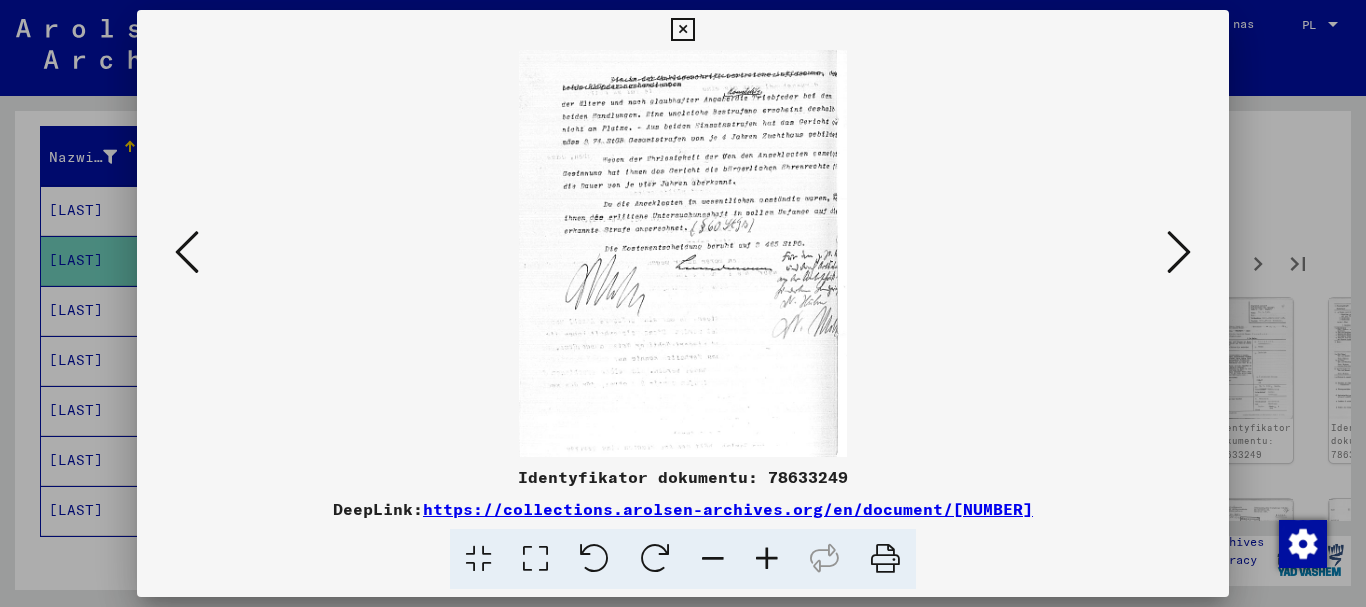 click at bounding box center (1179, 252) 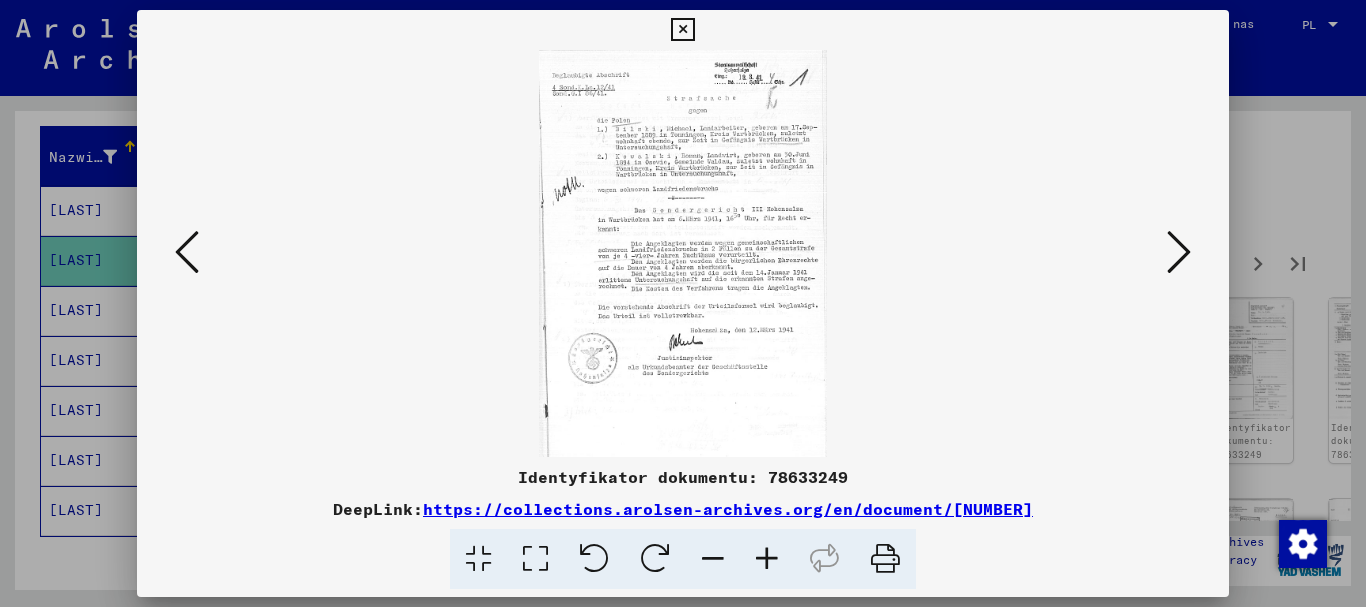 click at bounding box center (1179, 252) 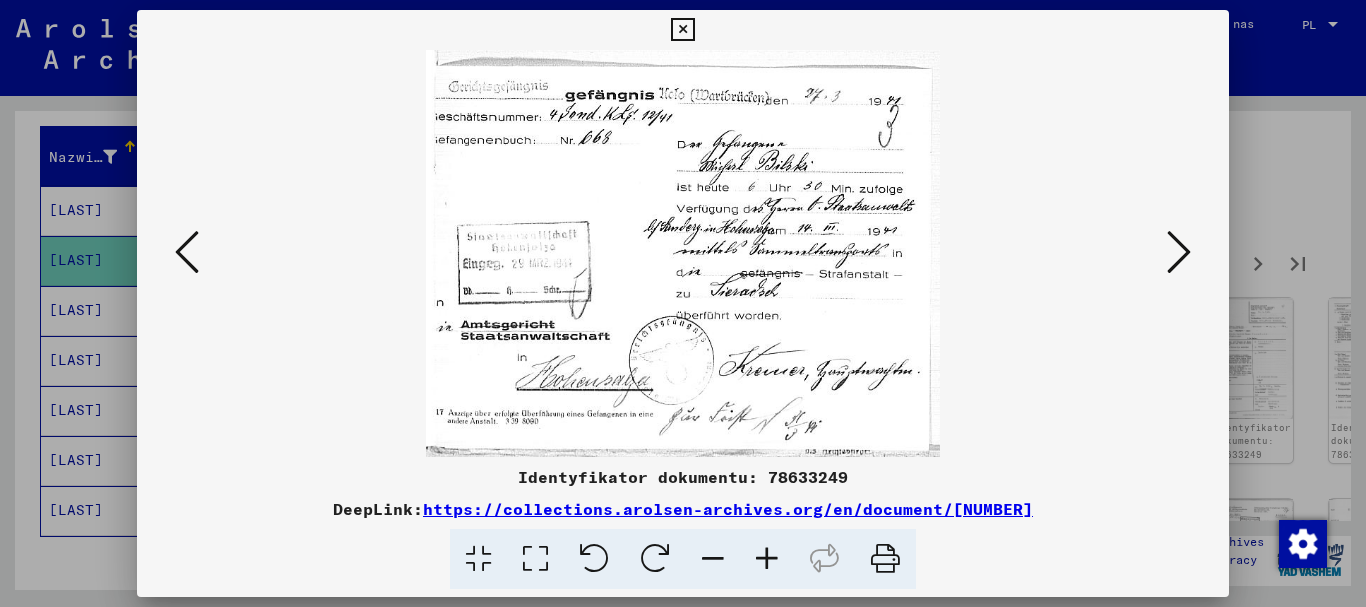 click at bounding box center [535, 559] 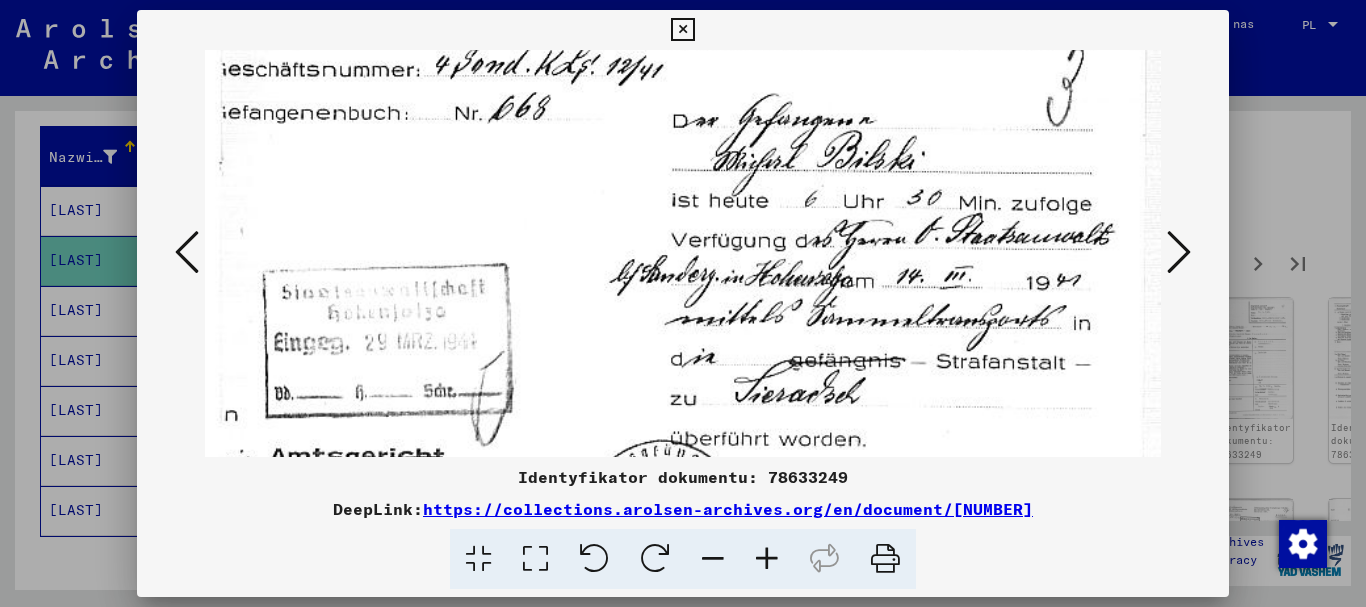 scroll, scrollTop: 106, scrollLeft: 0, axis: vertical 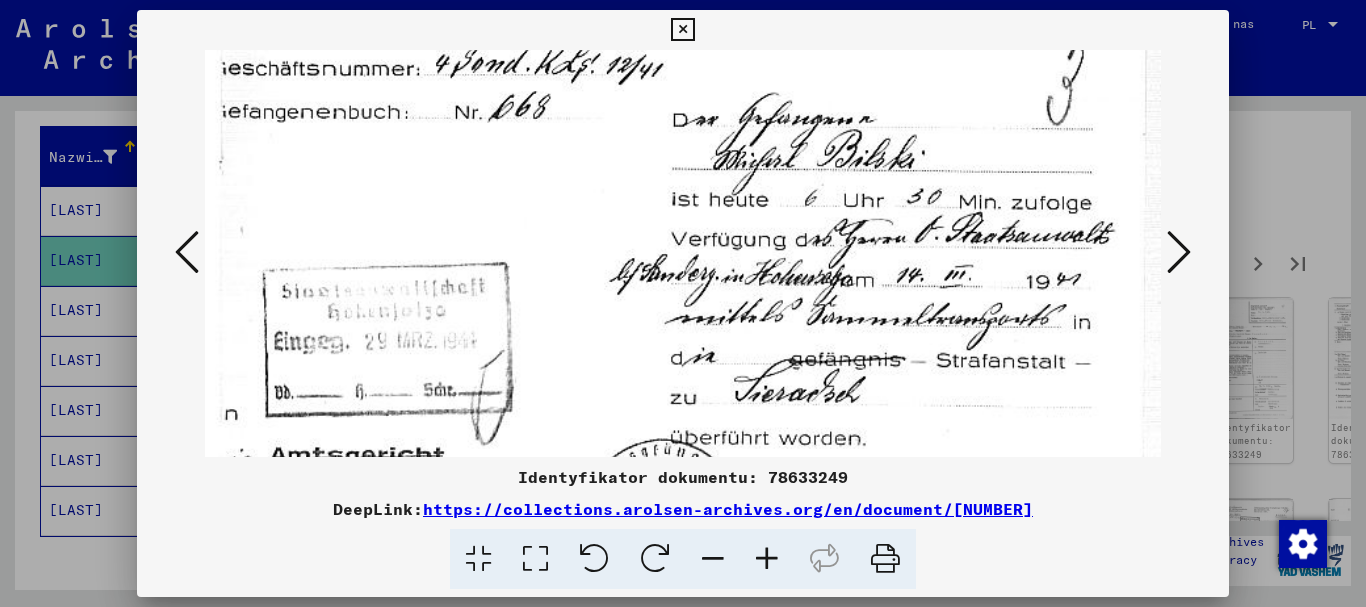 drag, startPoint x: 942, startPoint y: 444, endPoint x: 955, endPoint y: 338, distance: 106.7942 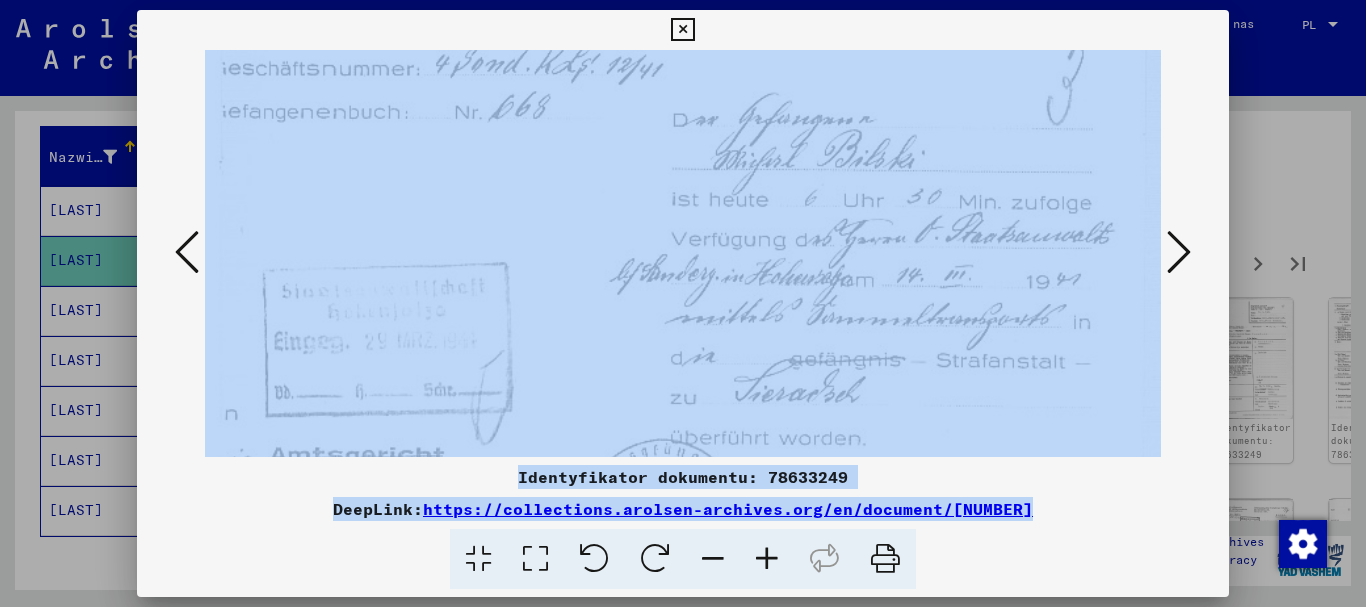 drag, startPoint x: 1040, startPoint y: 521, endPoint x: 1038, endPoint y: 408, distance: 113.0177 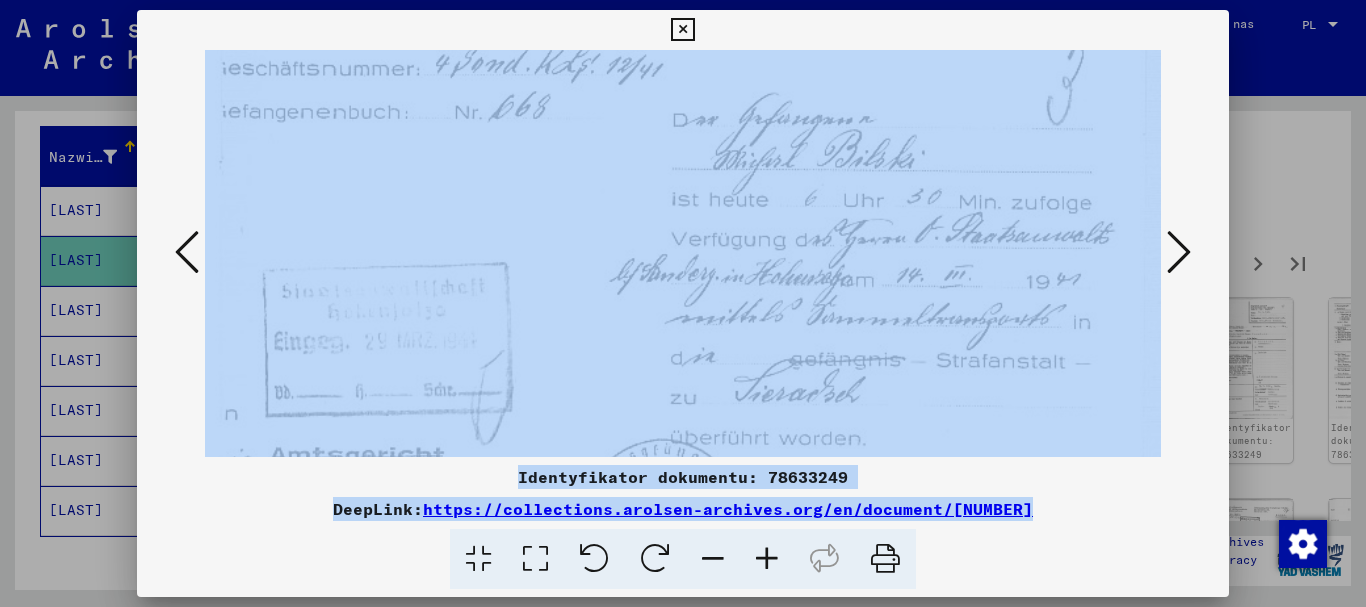 click on "Identyfikator dokumentu: [NUMBER] DeepLink:  https://collections.arolsen-archives.org/en/document/[NUMBER]" at bounding box center (683, 300) 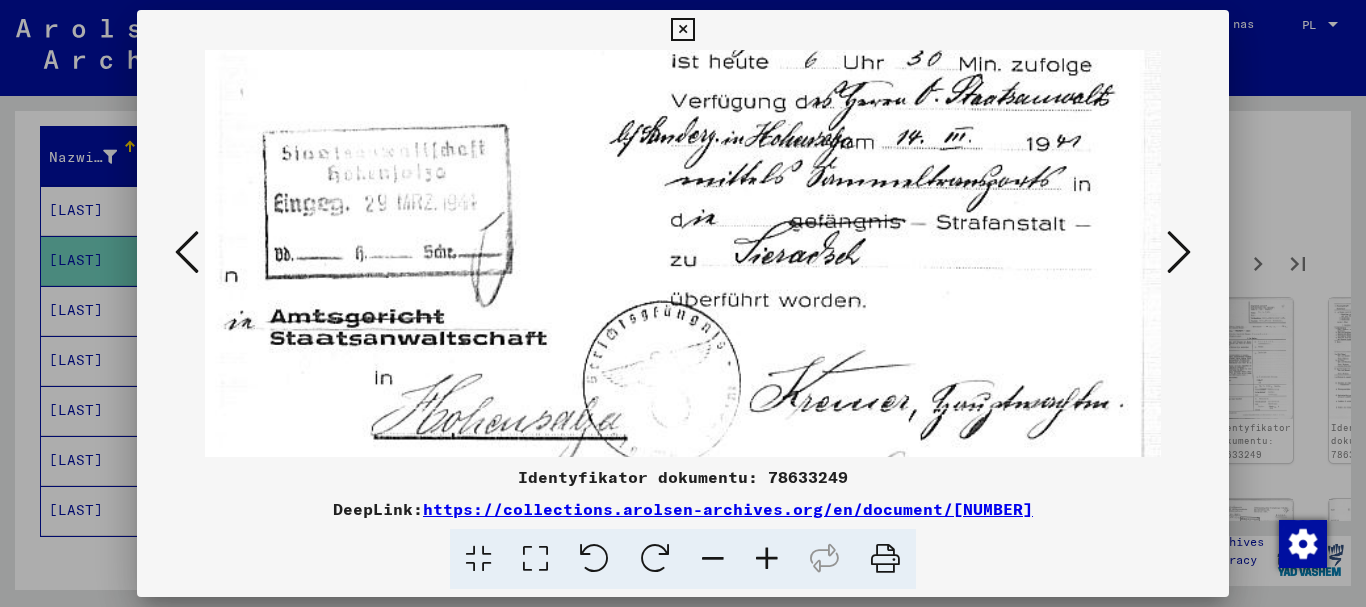 scroll, scrollTop: 249, scrollLeft: 0, axis: vertical 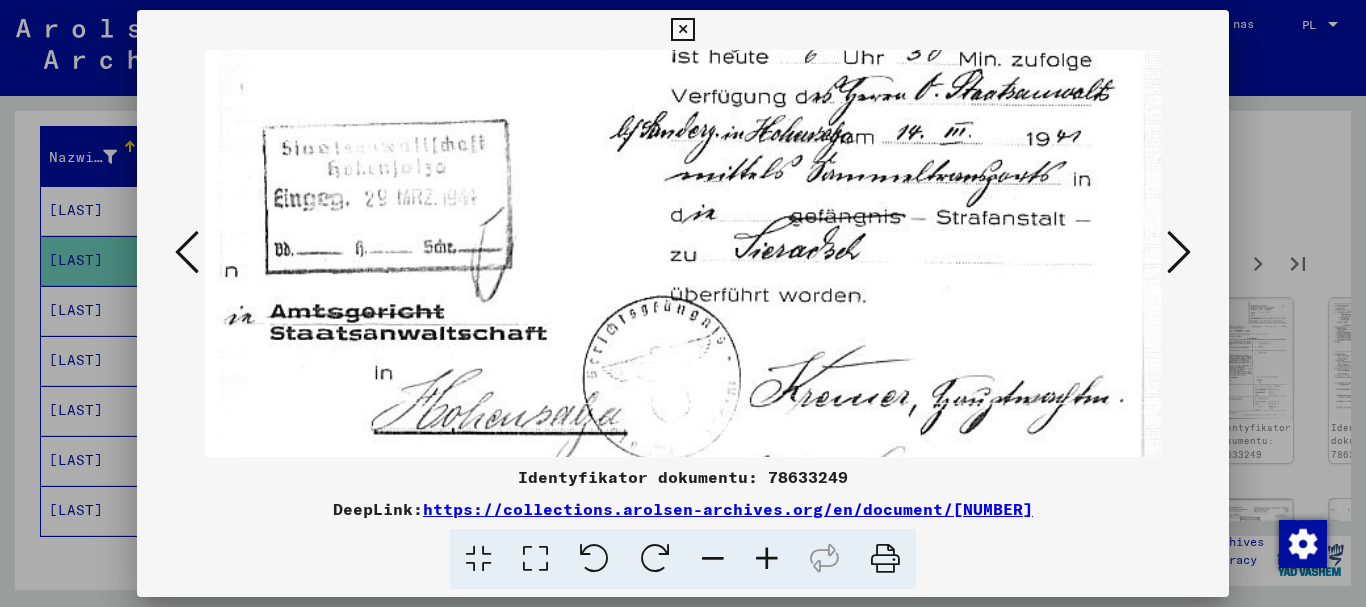 drag, startPoint x: 878, startPoint y: 354, endPoint x: 892, endPoint y: 211, distance: 143.68369 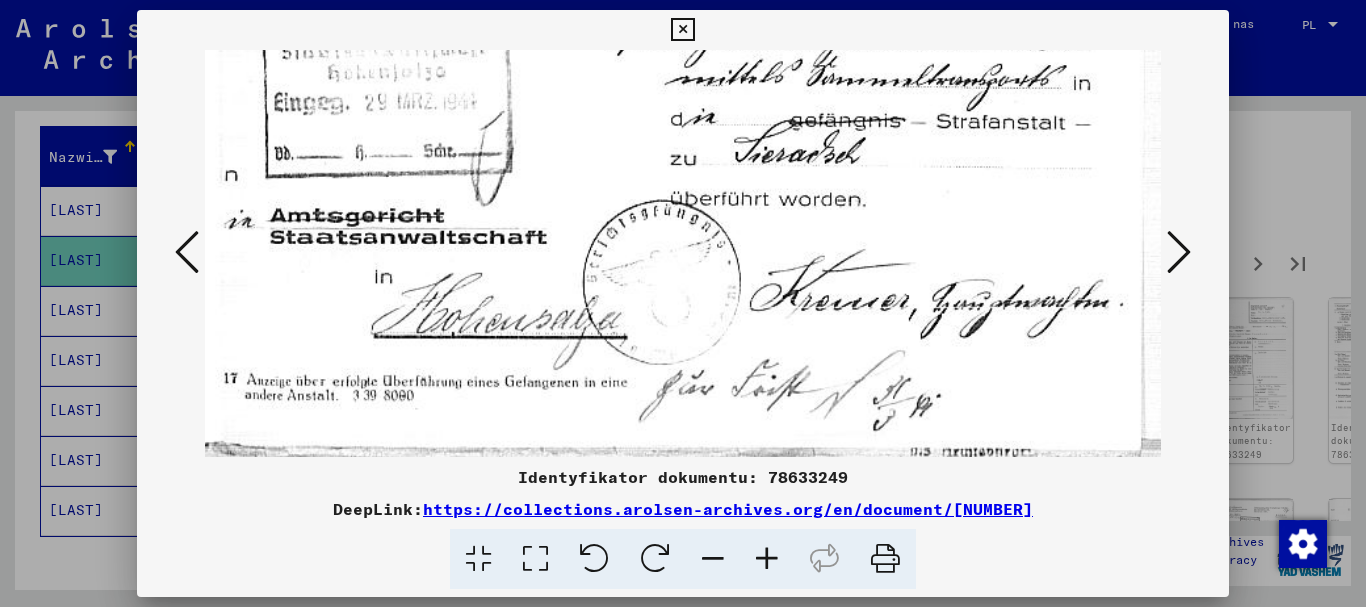 scroll, scrollTop: 350, scrollLeft: 0, axis: vertical 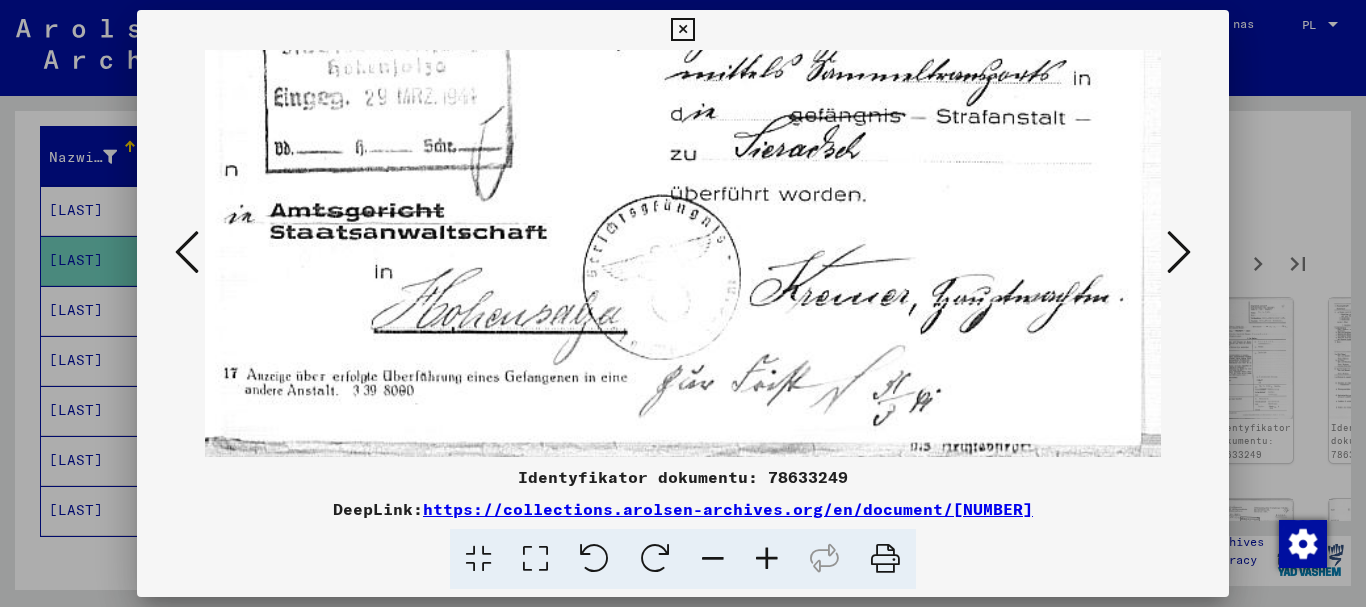 drag, startPoint x: 929, startPoint y: 424, endPoint x: 941, endPoint y: 242, distance: 182.39517 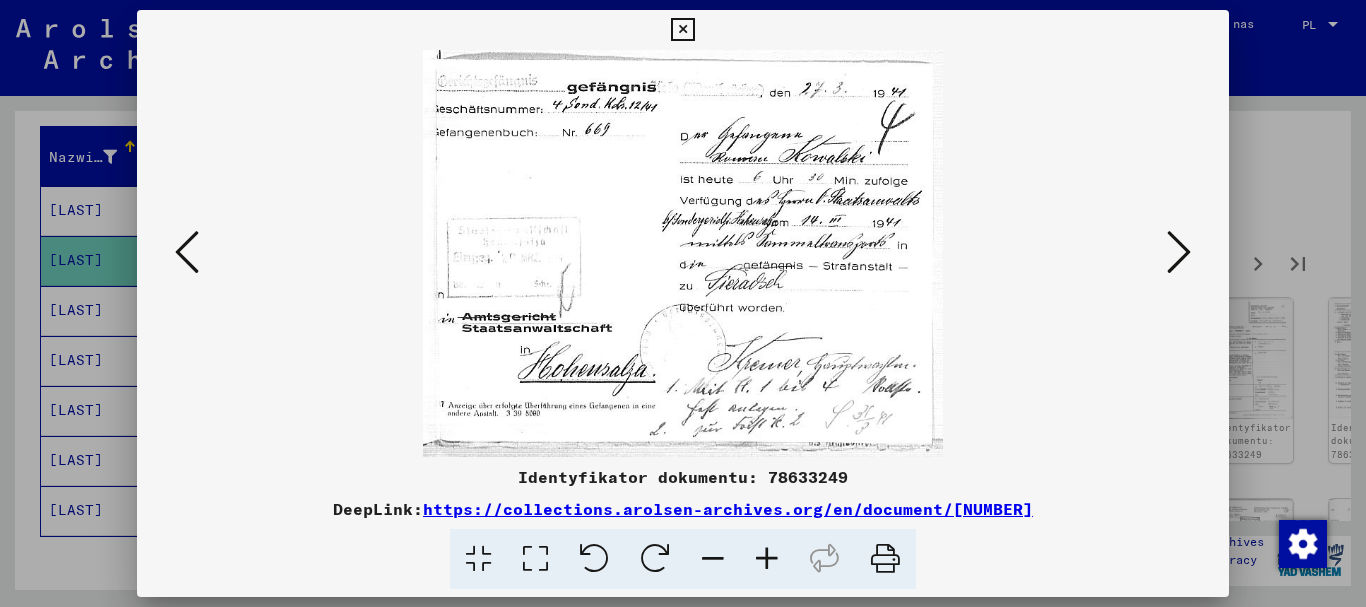 click at bounding box center (1179, 252) 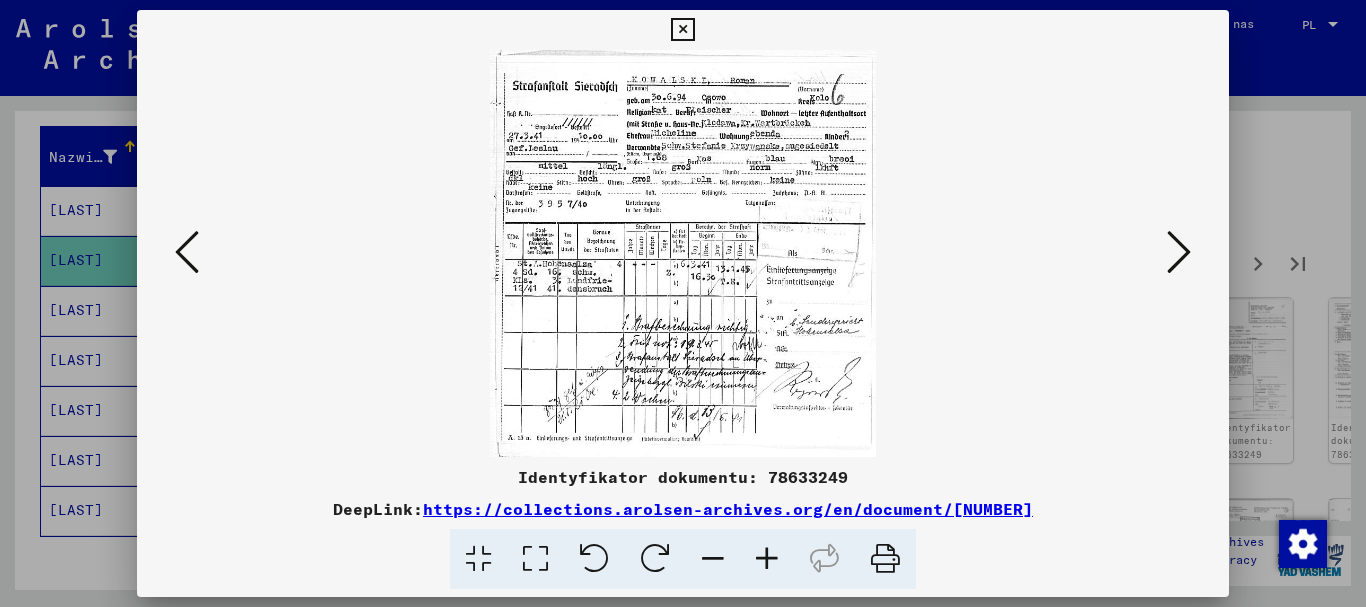 click at bounding box center [1179, 252] 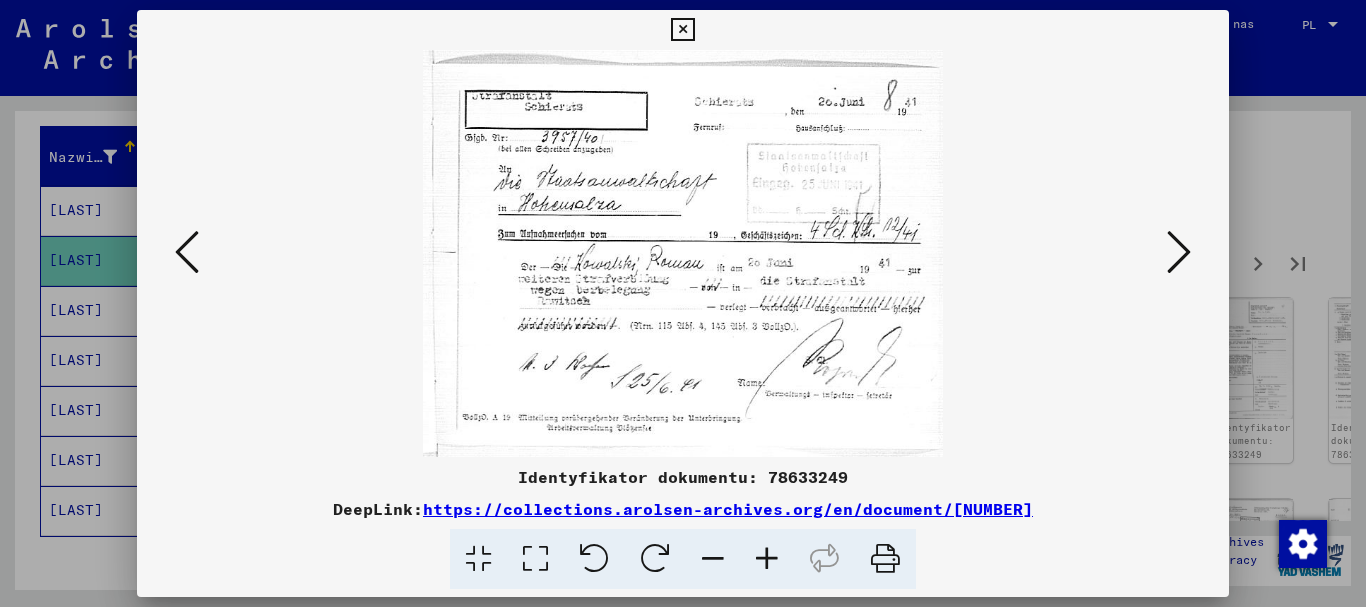 click at bounding box center (1179, 252) 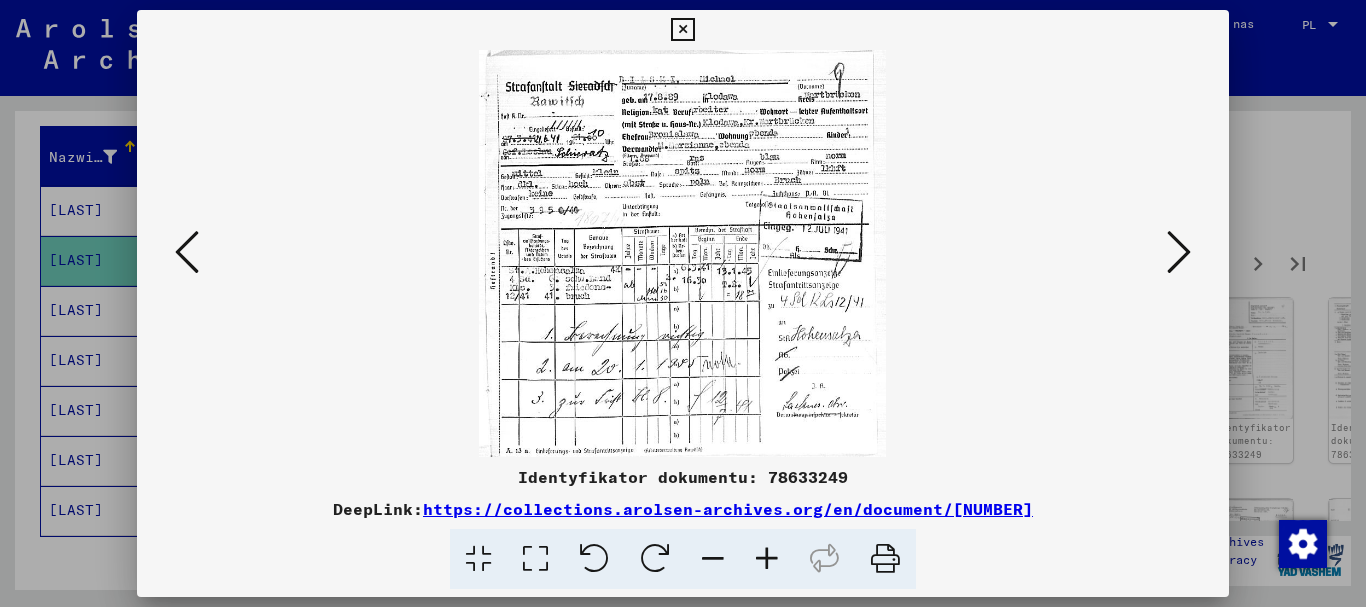 click at bounding box center [1179, 252] 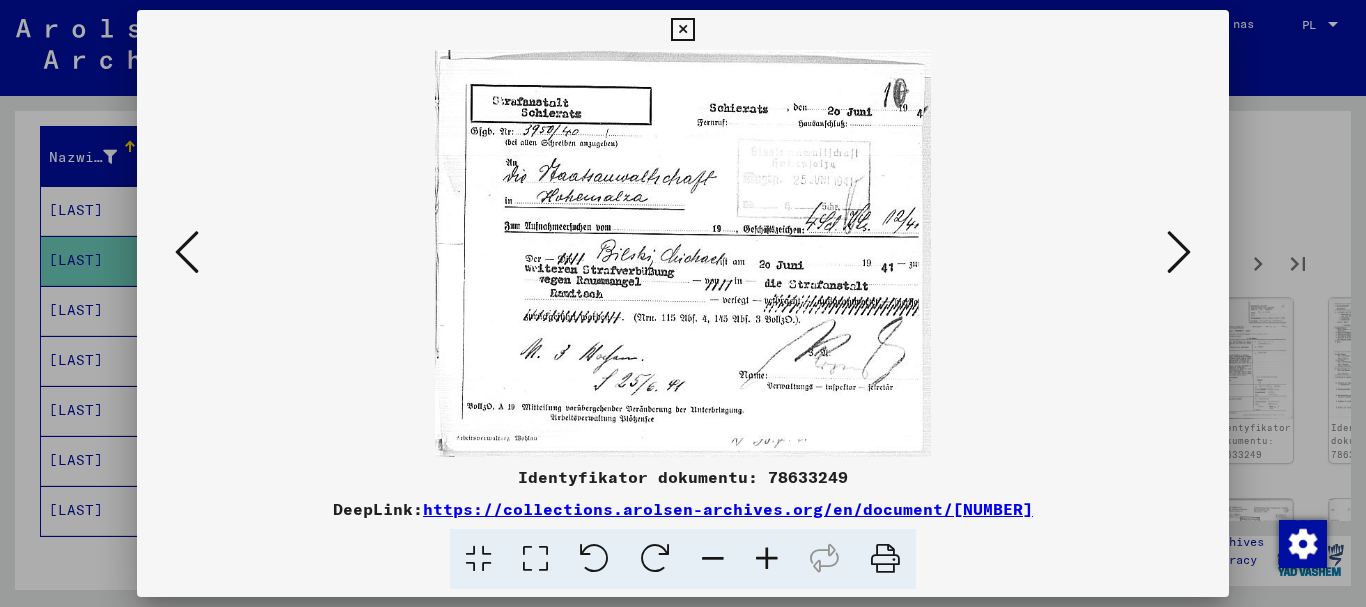 click at bounding box center (1179, 252) 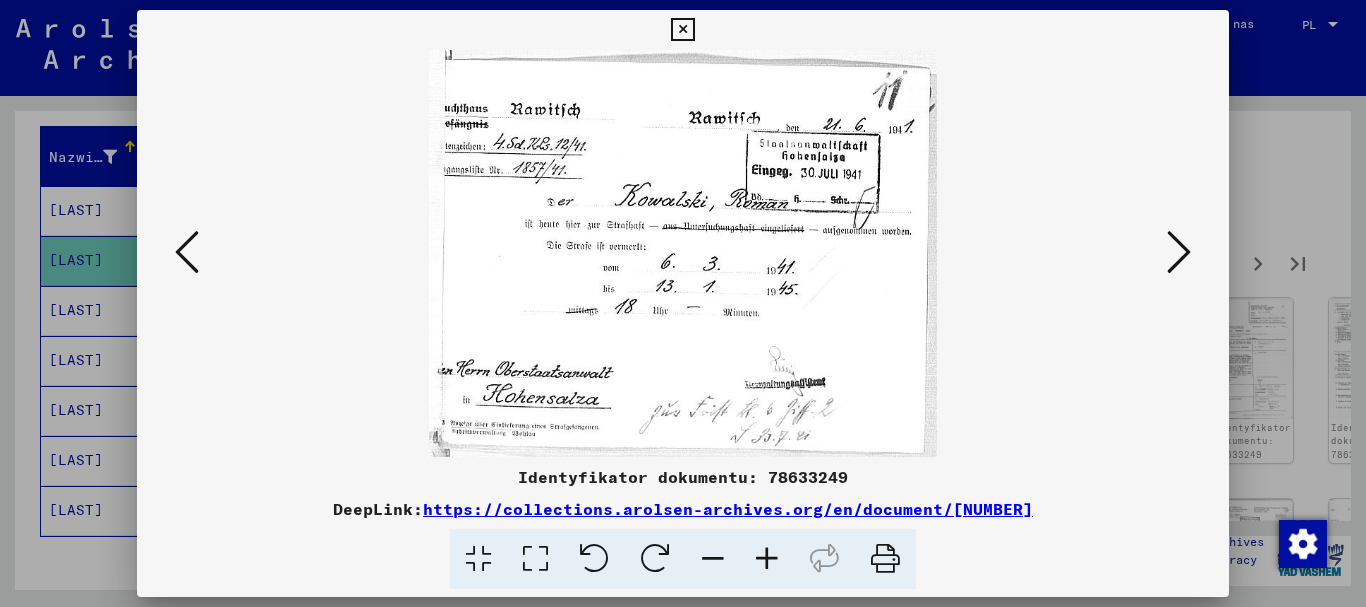 click at bounding box center [1179, 252] 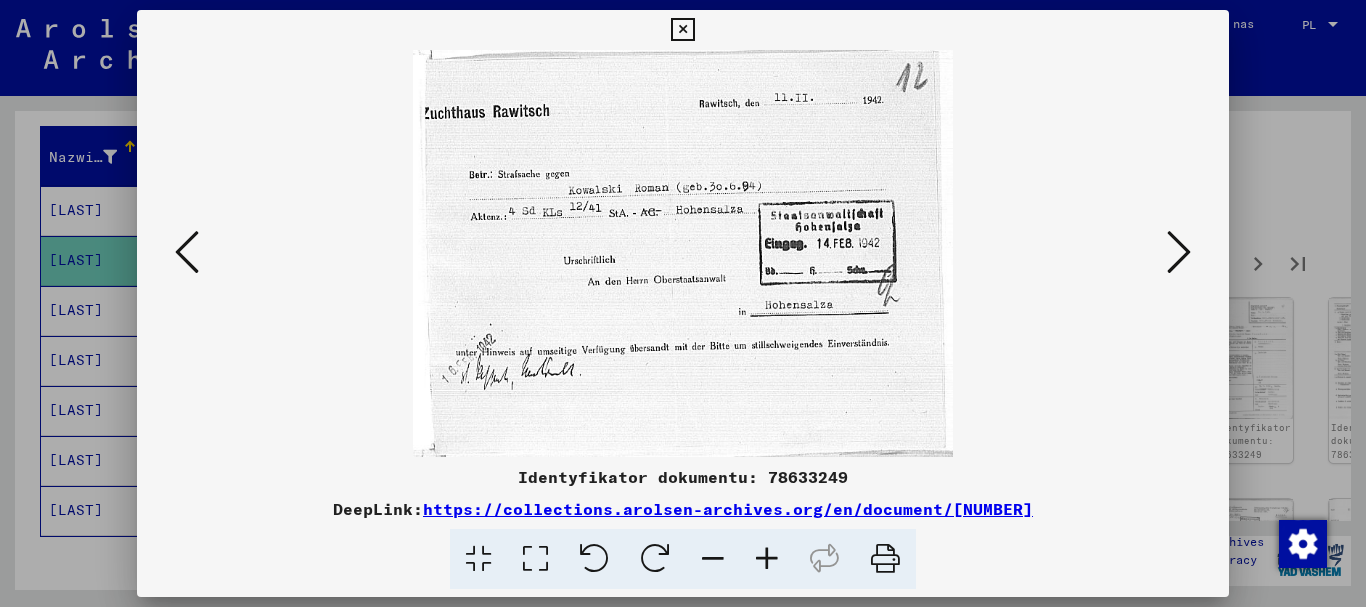 click at bounding box center (1179, 252) 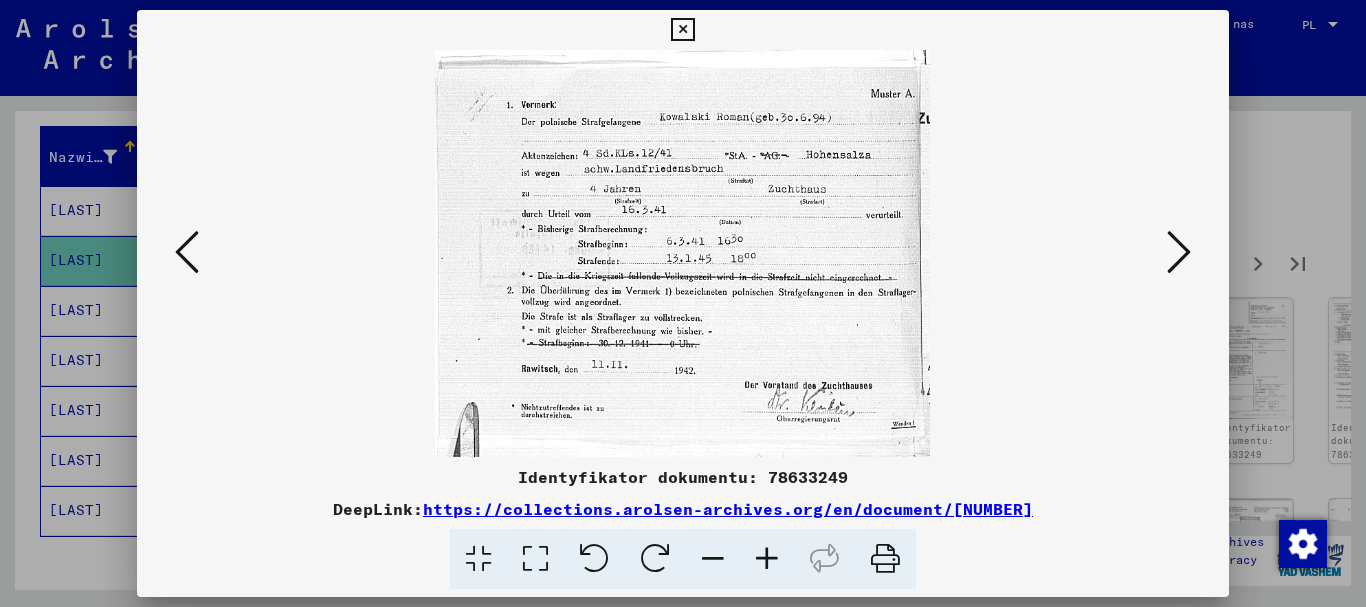 click at bounding box center (1179, 252) 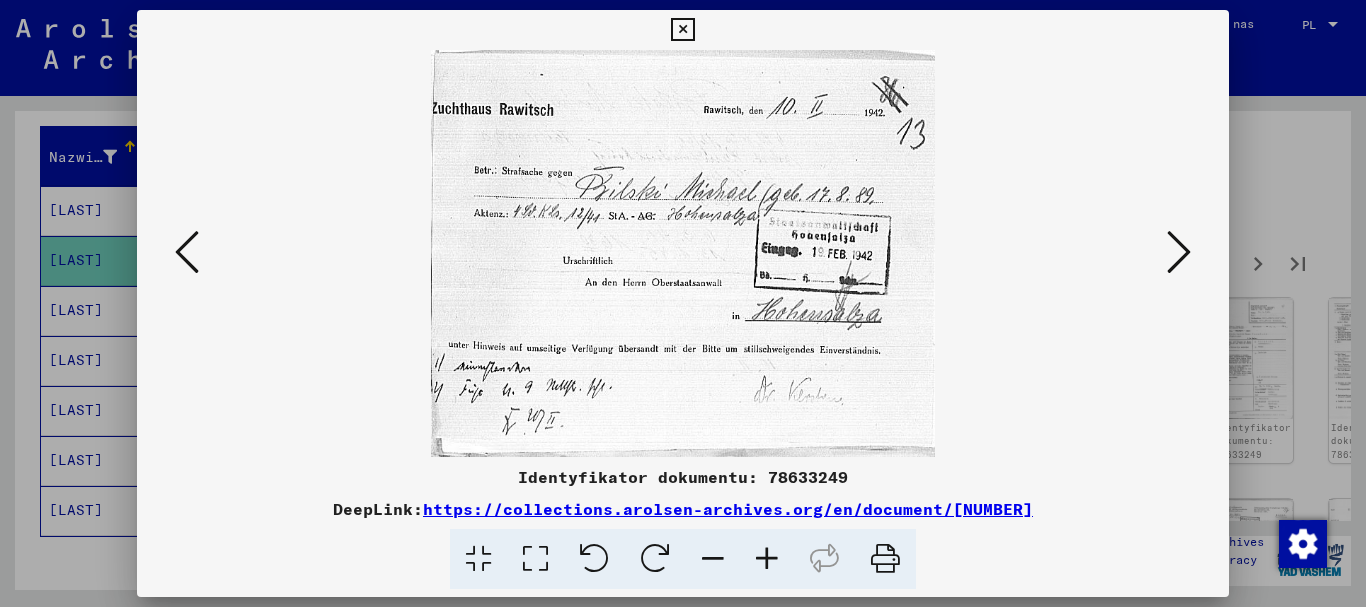click at bounding box center [1179, 252] 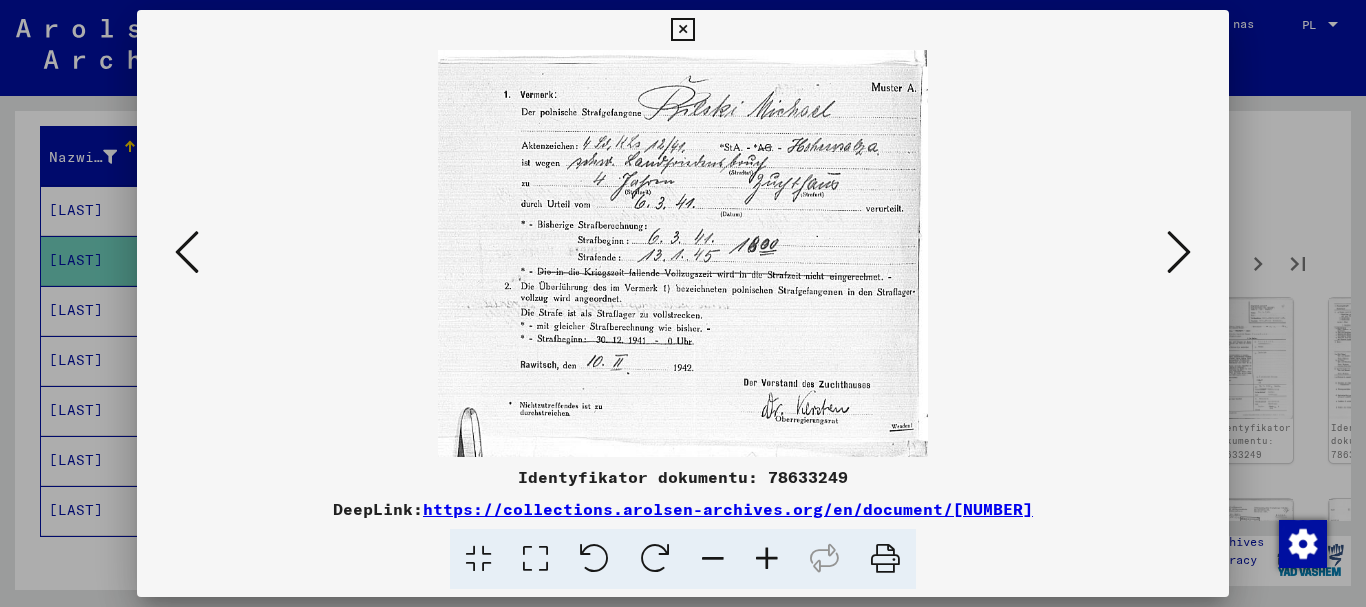 click at bounding box center (1179, 252) 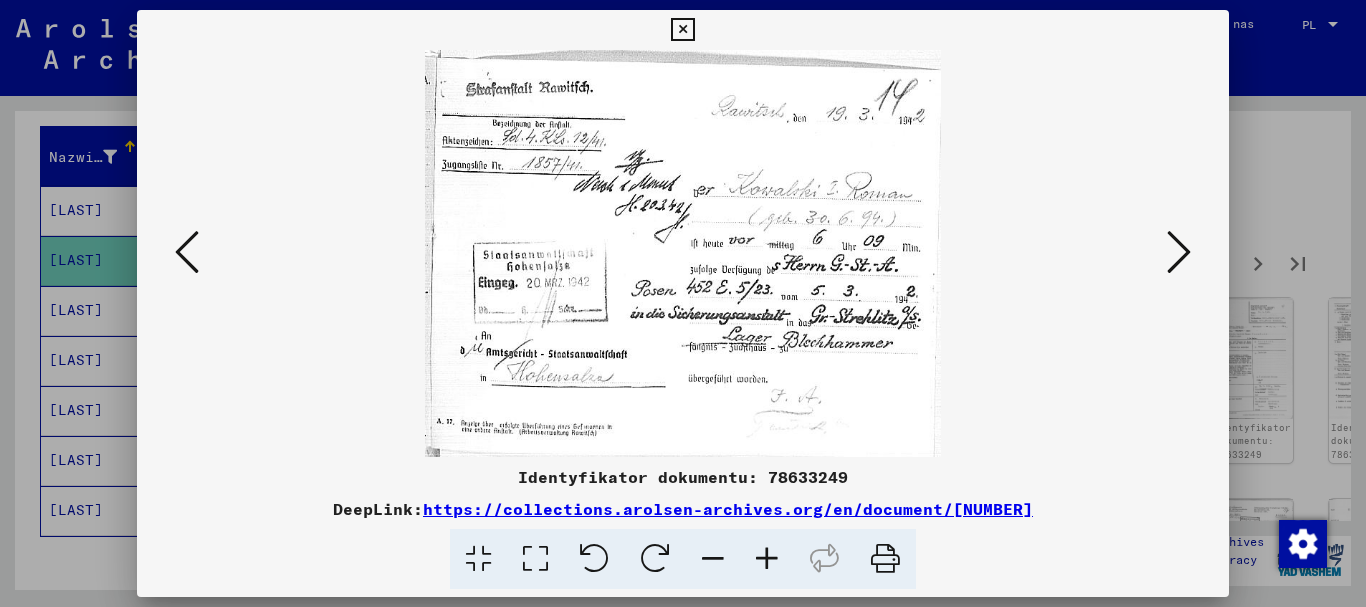 click at bounding box center [1179, 252] 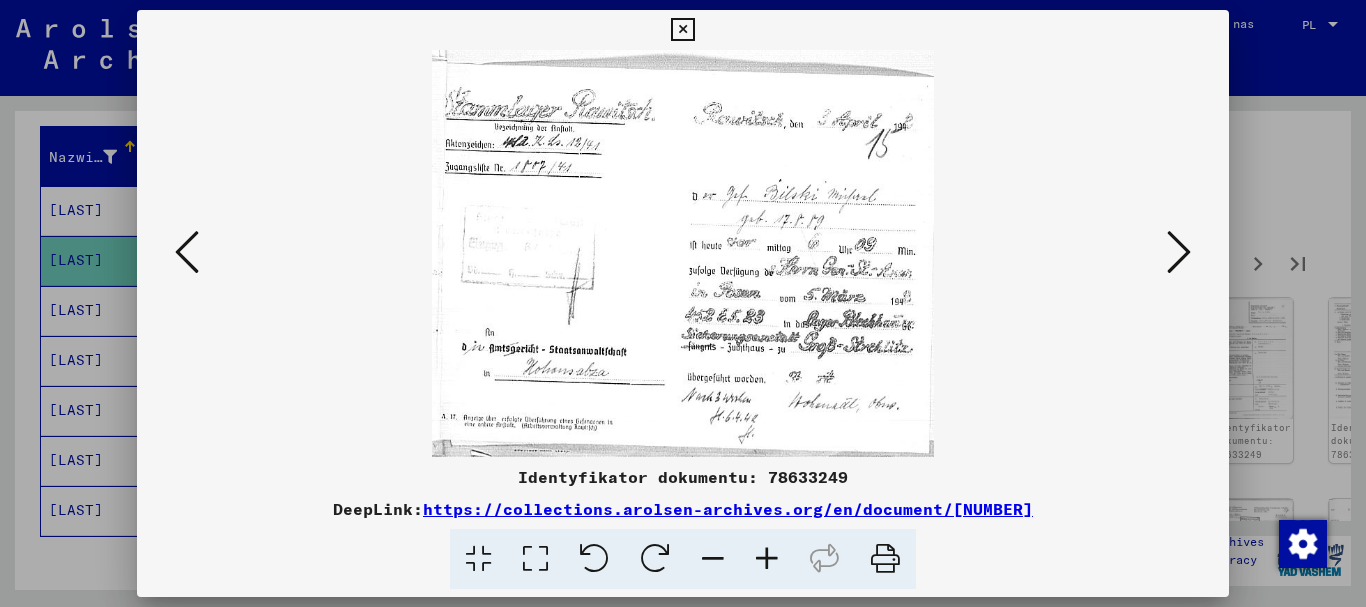 click at bounding box center (1179, 252) 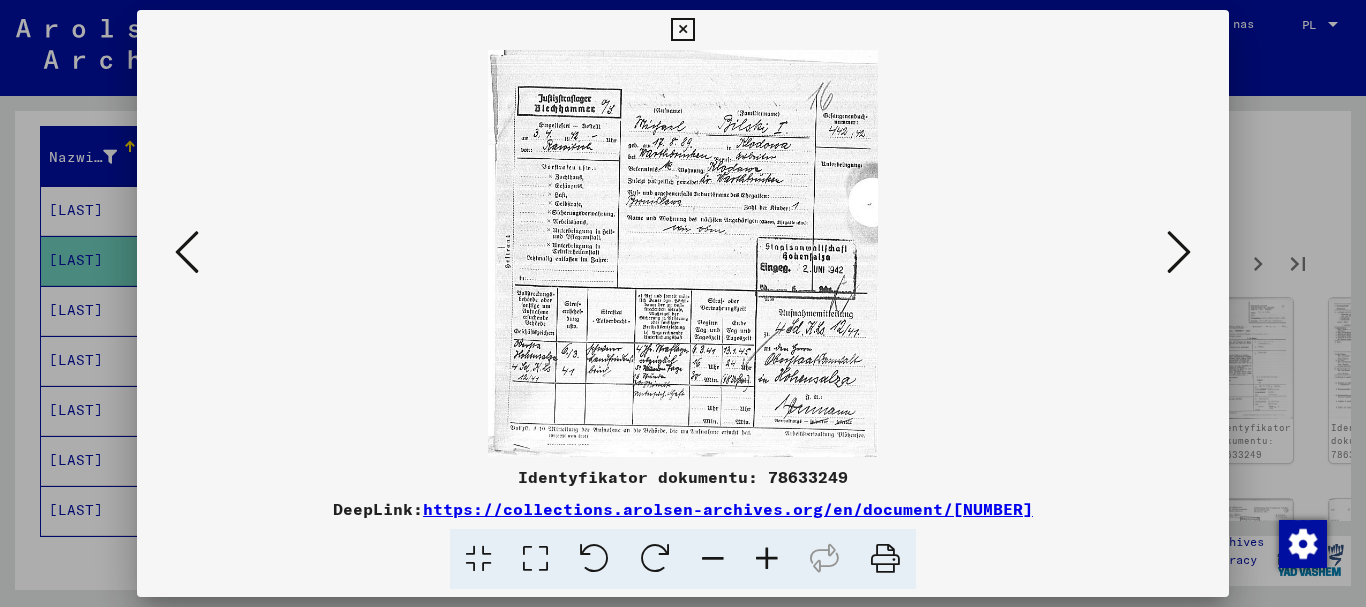 click at bounding box center [1179, 252] 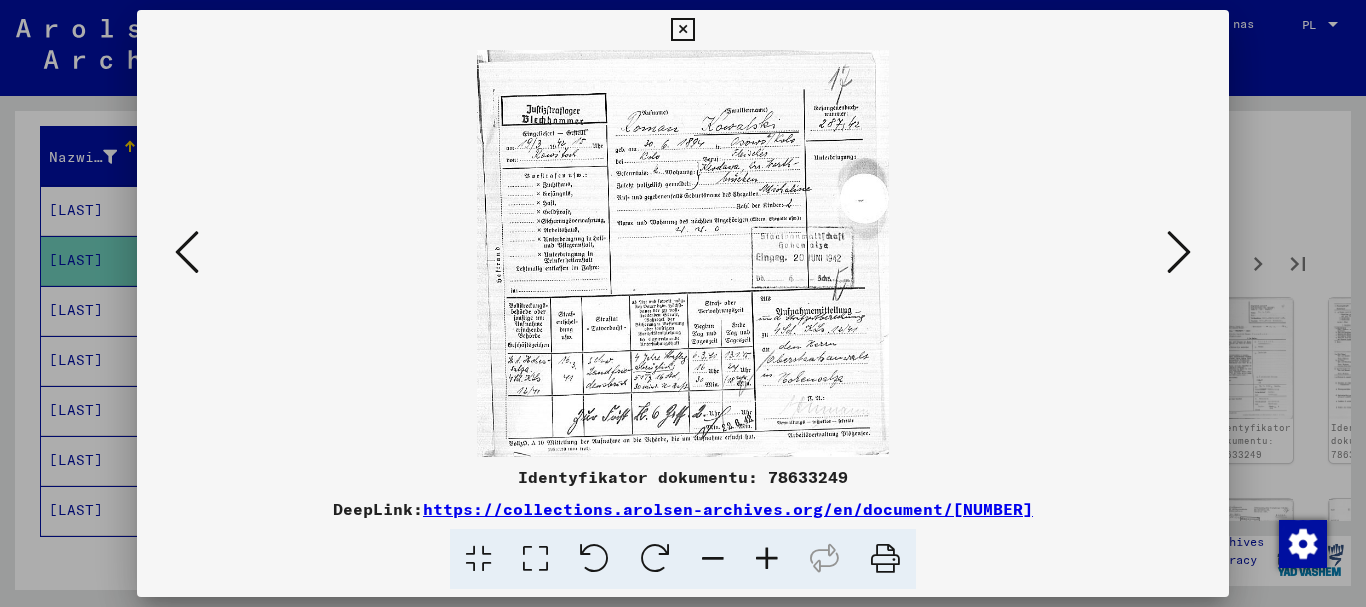 click at bounding box center [1179, 252] 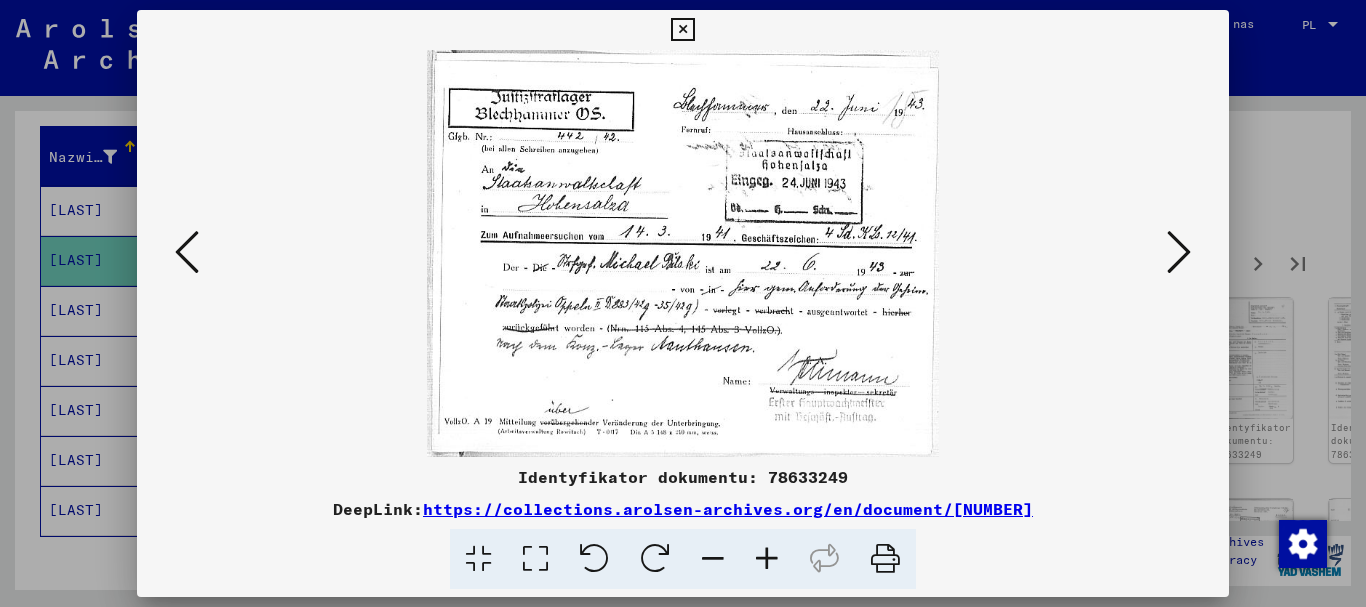click at bounding box center [1179, 252] 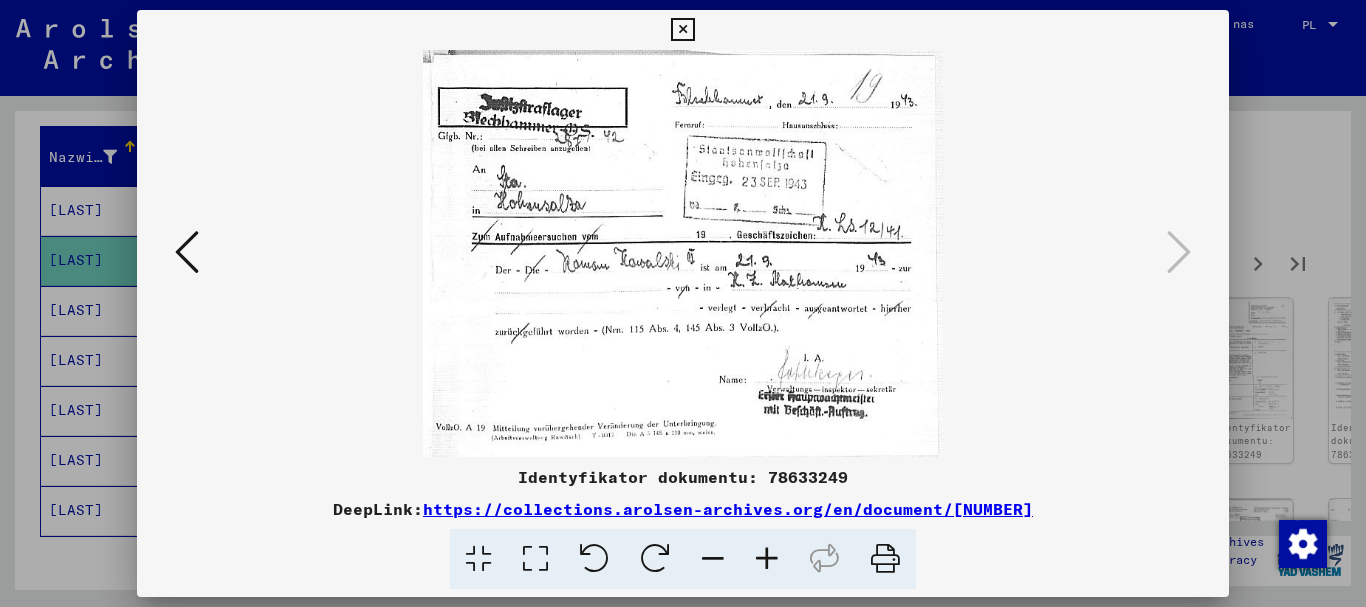 click at bounding box center (682, 30) 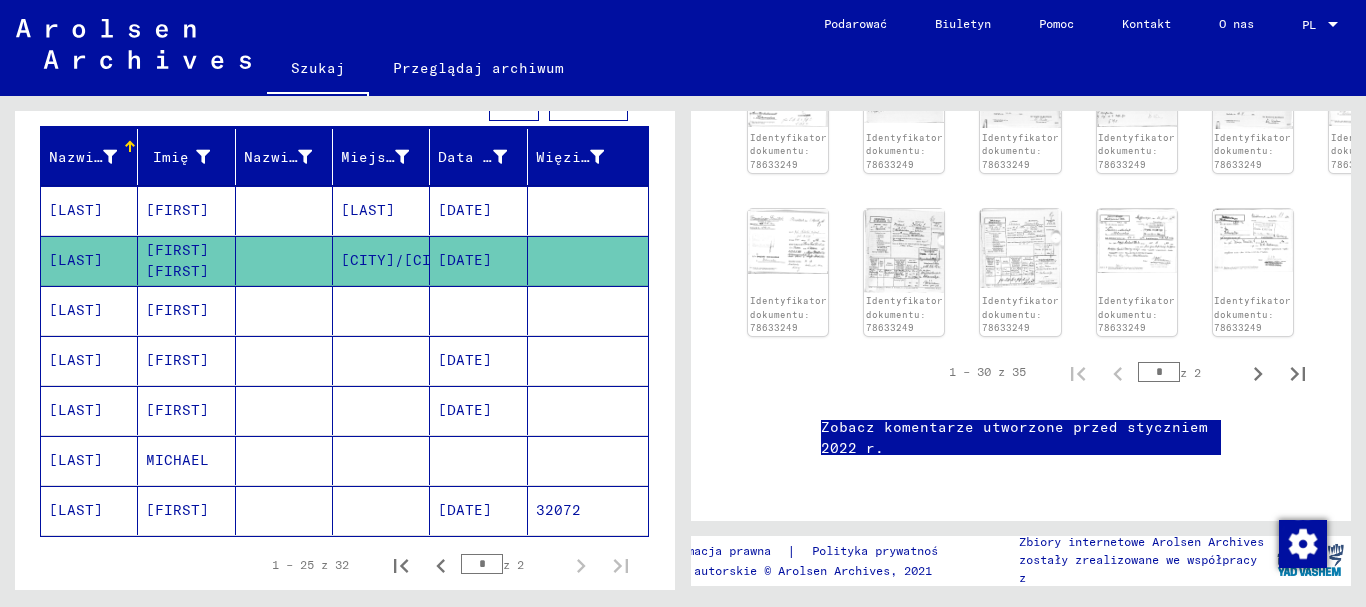 scroll, scrollTop: 0, scrollLeft: 0, axis: both 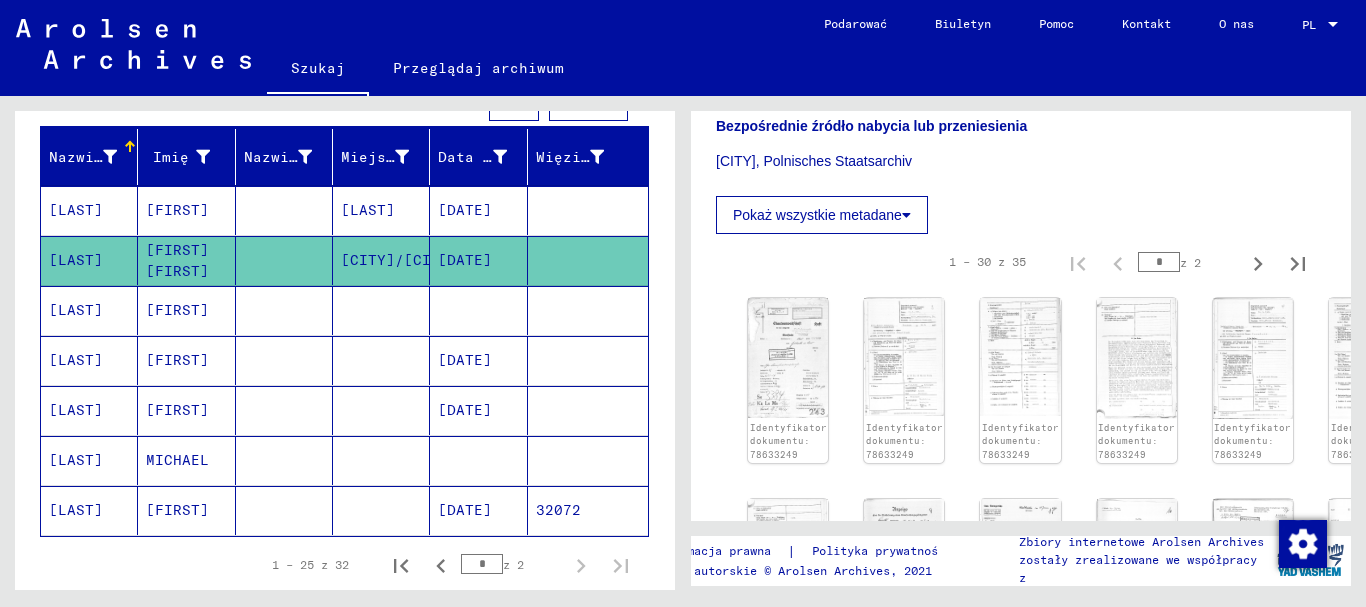 click on "[DATE]" at bounding box center [465, 260] 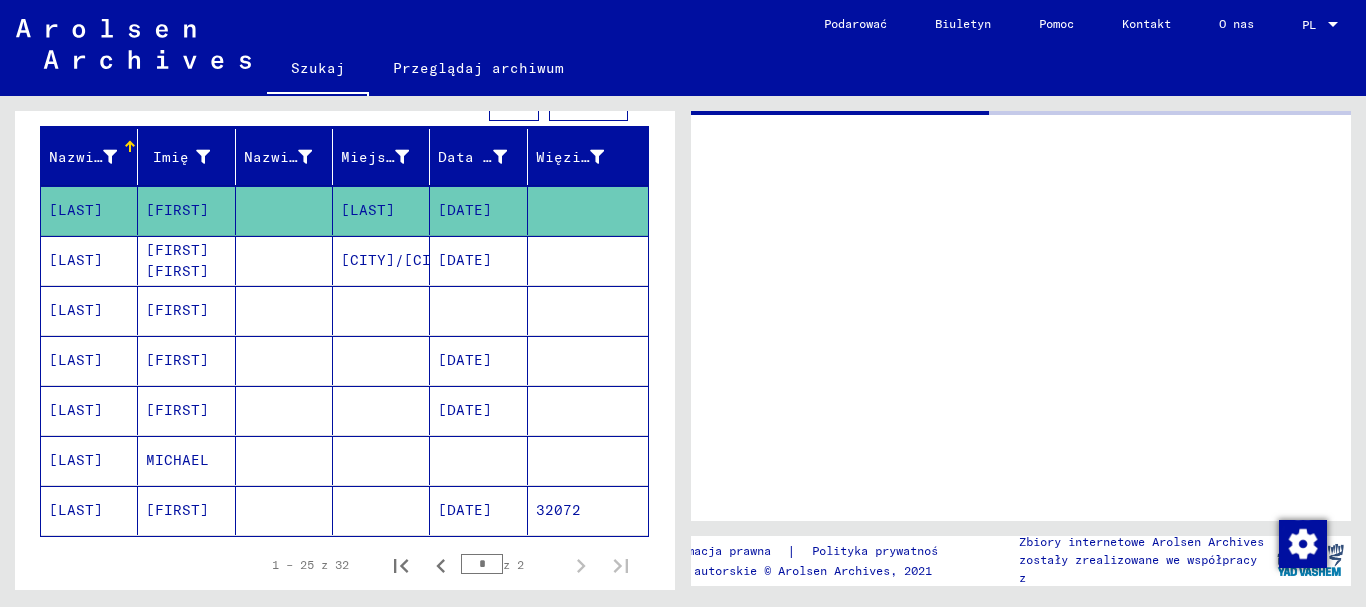 scroll, scrollTop: 0, scrollLeft: 0, axis: both 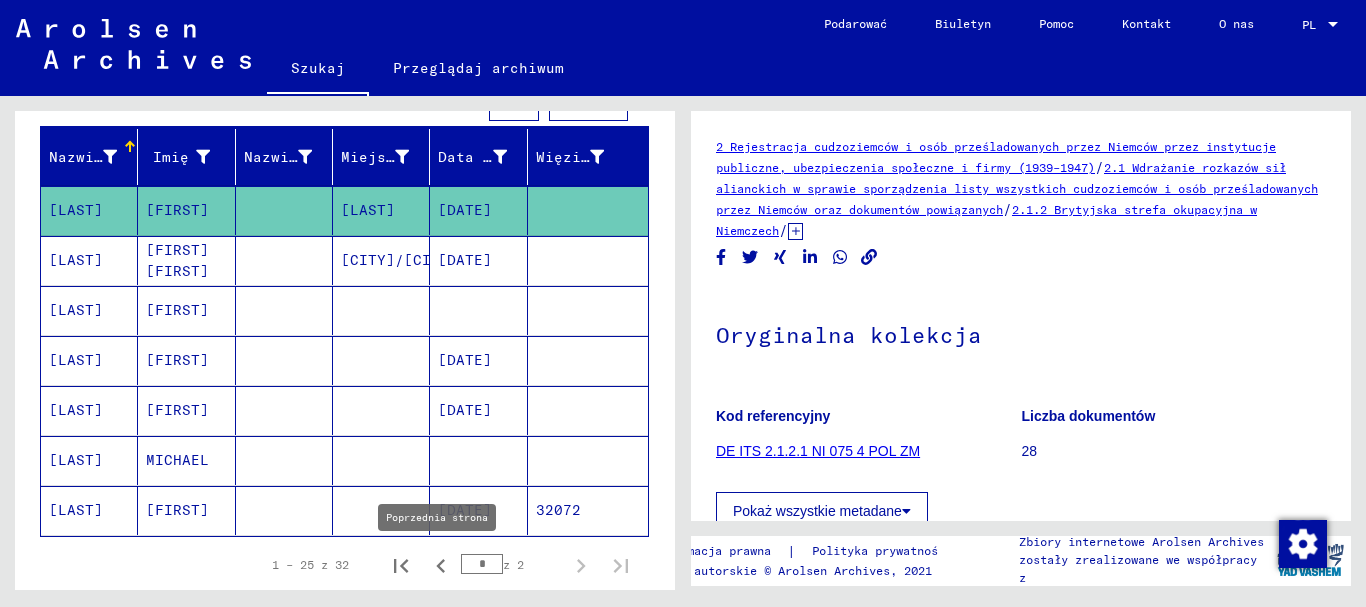 click 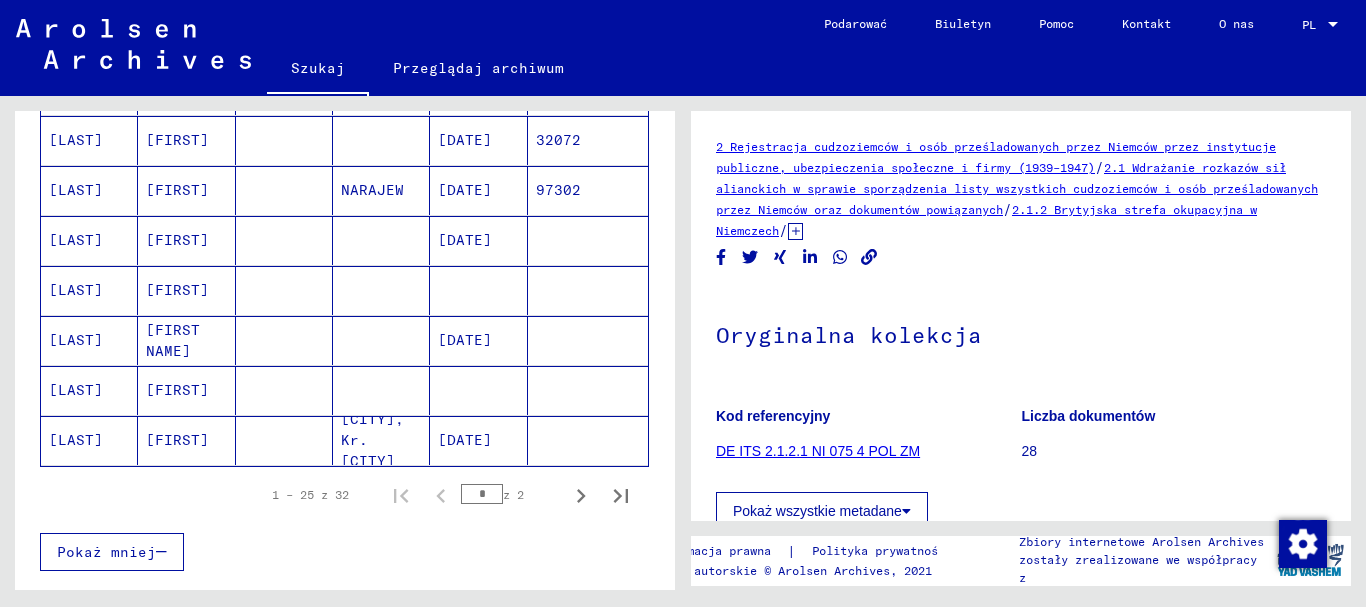 scroll, scrollTop: 1319, scrollLeft: 0, axis: vertical 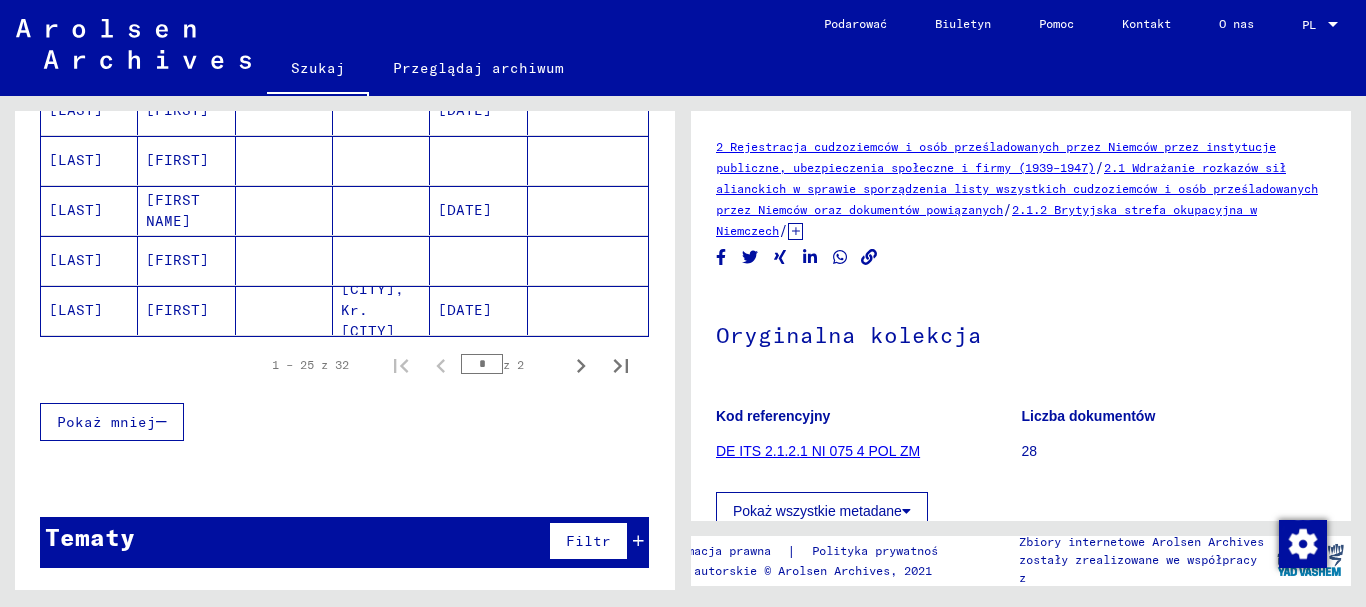 click at bounding box center [478, 310] 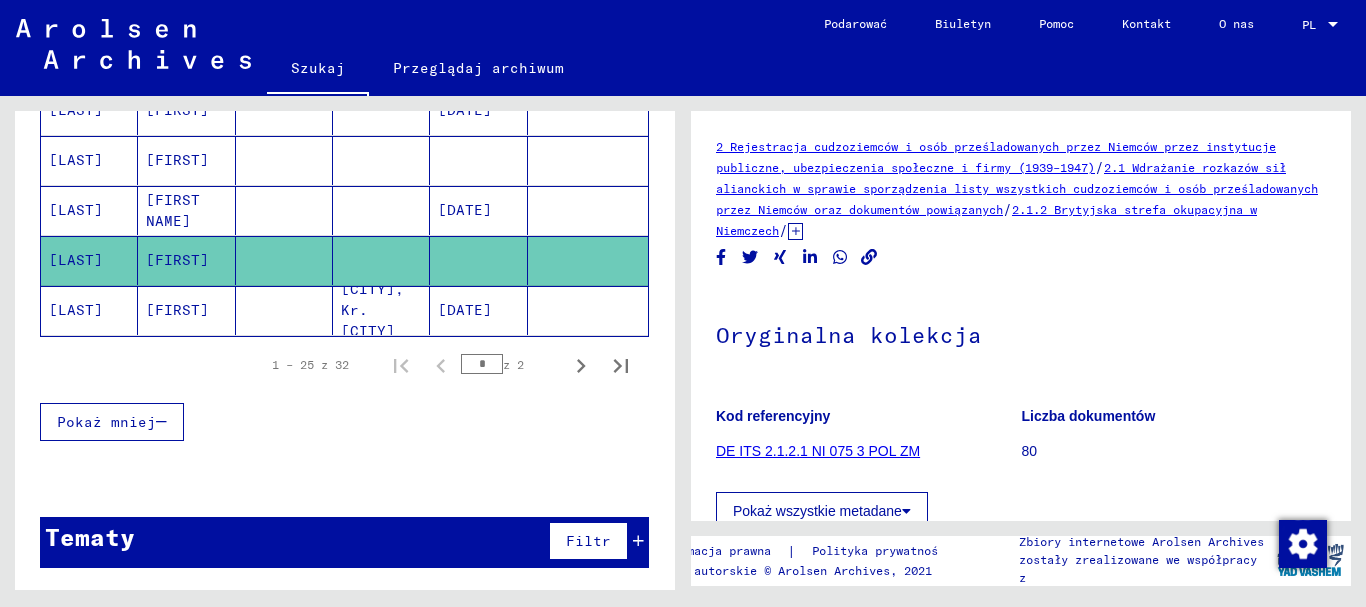 scroll, scrollTop: 0, scrollLeft: 0, axis: both 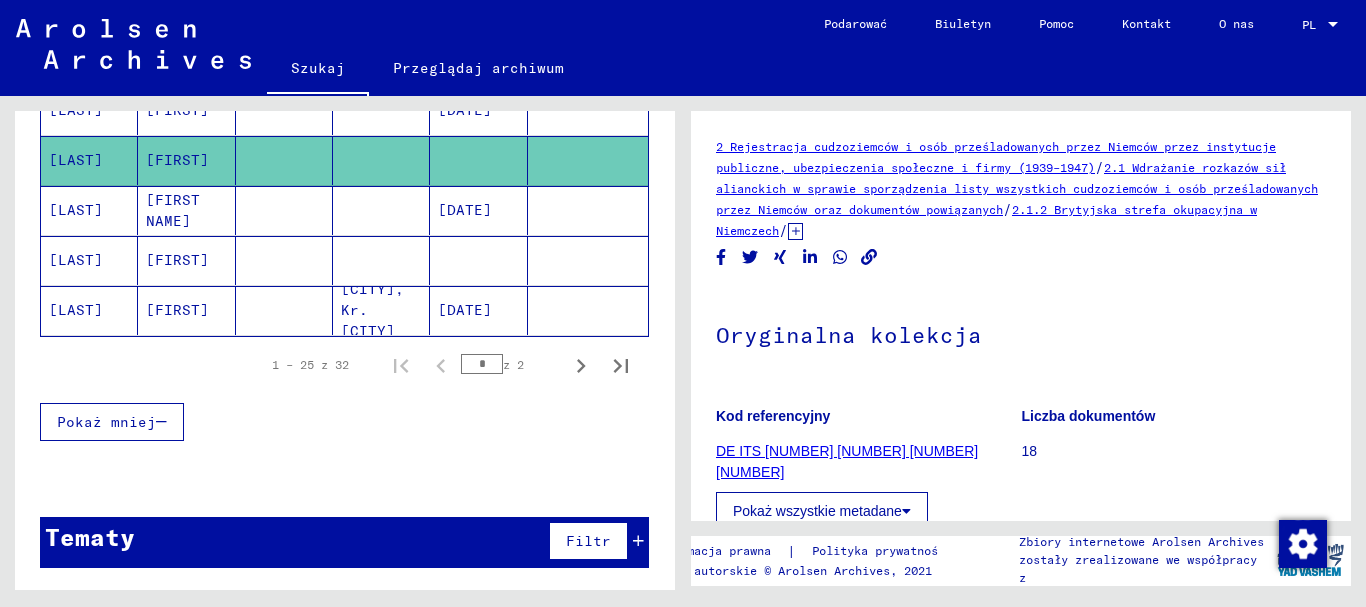 click on "[DATE]" 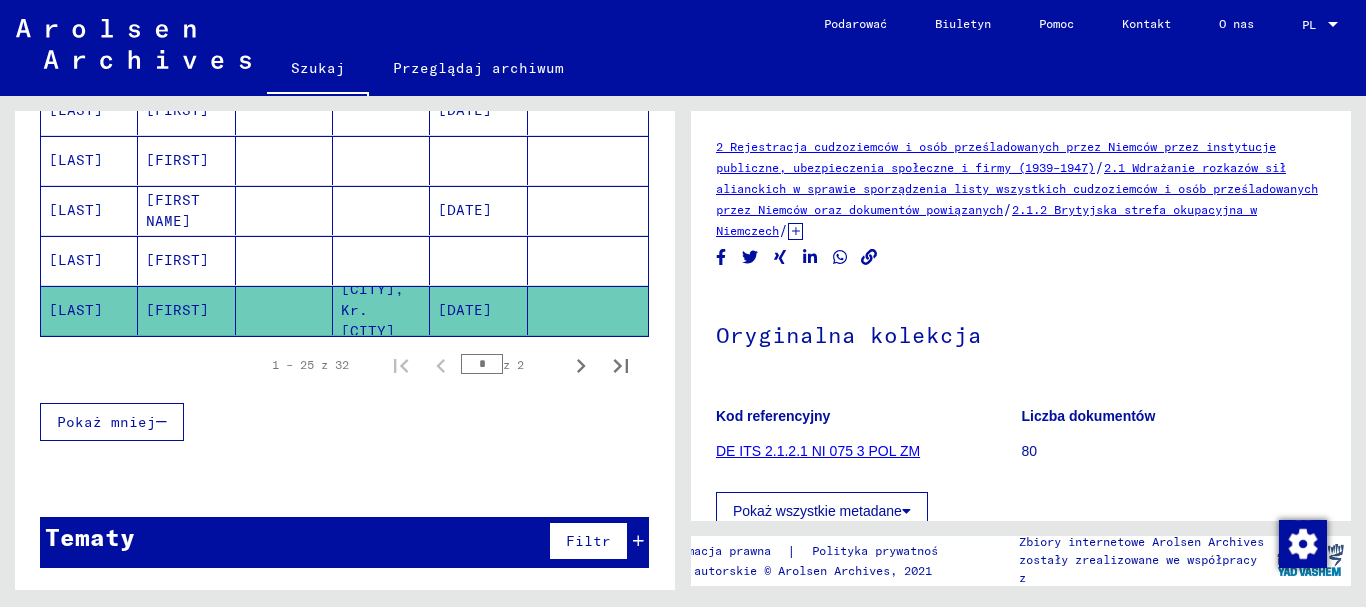 scroll, scrollTop: 0, scrollLeft: 0, axis: both 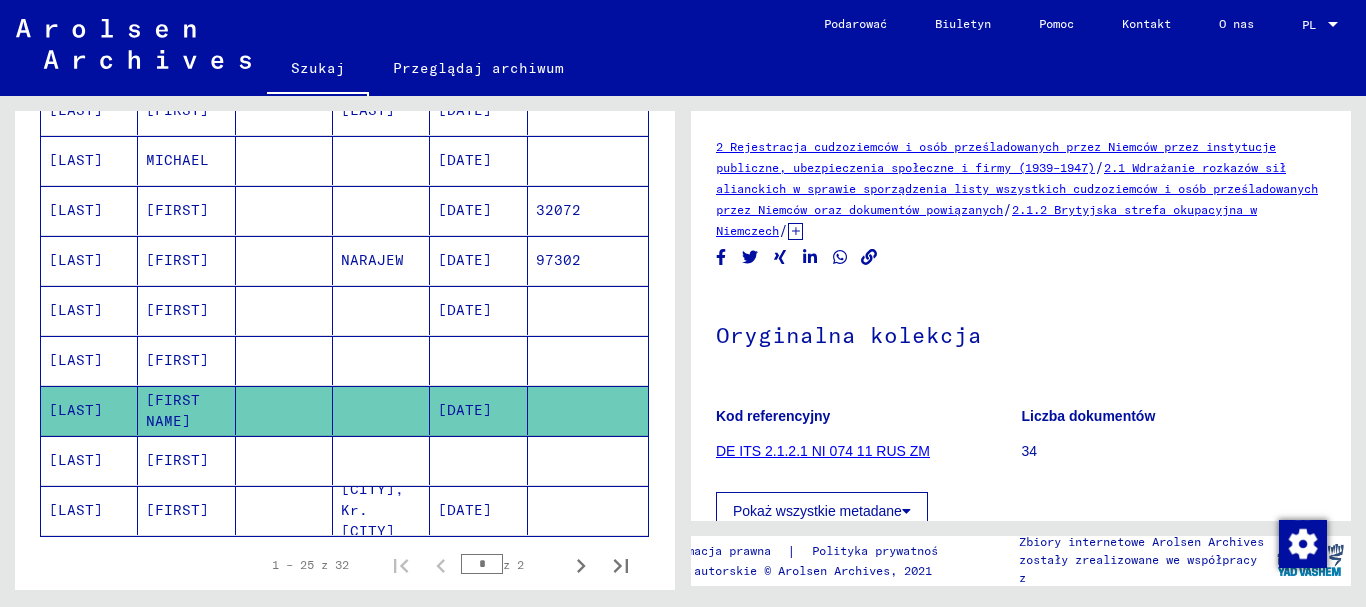 click on "[DATE]" 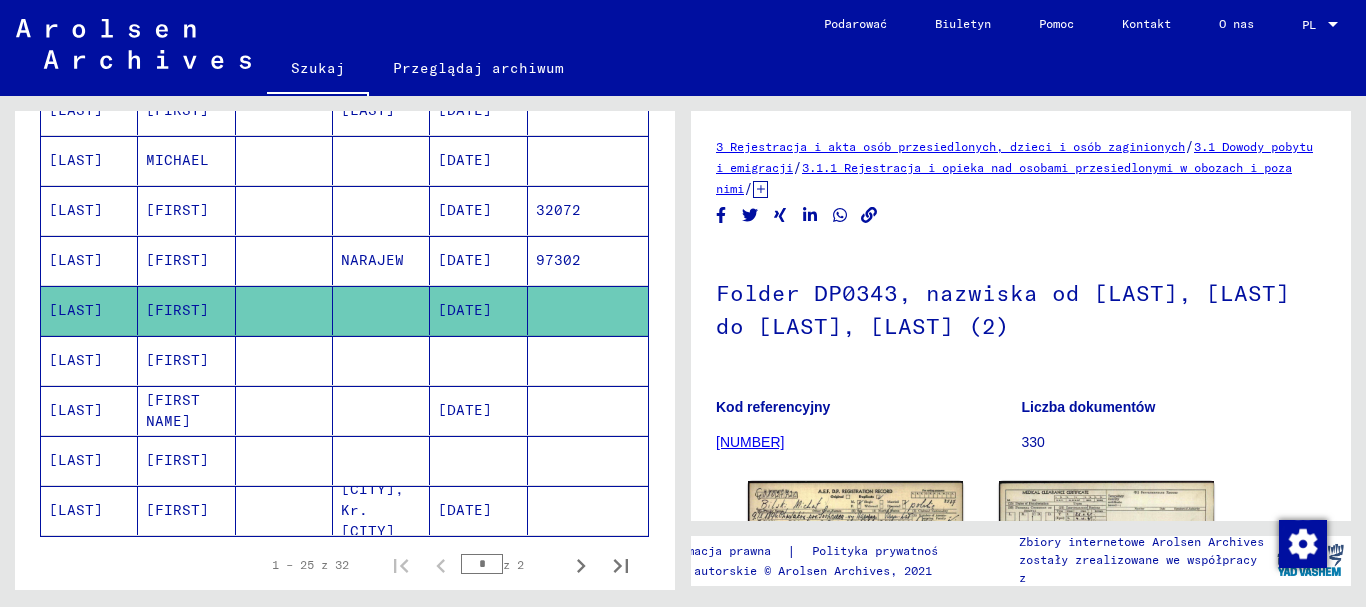 scroll, scrollTop: 0, scrollLeft: 0, axis: both 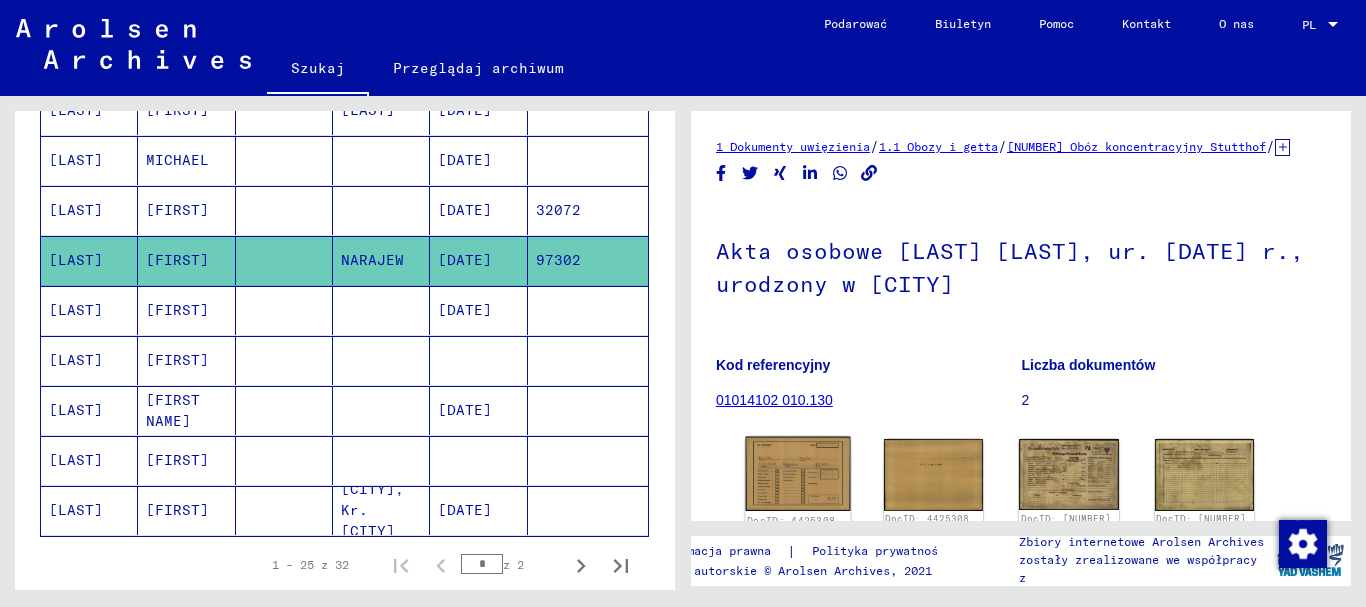 click 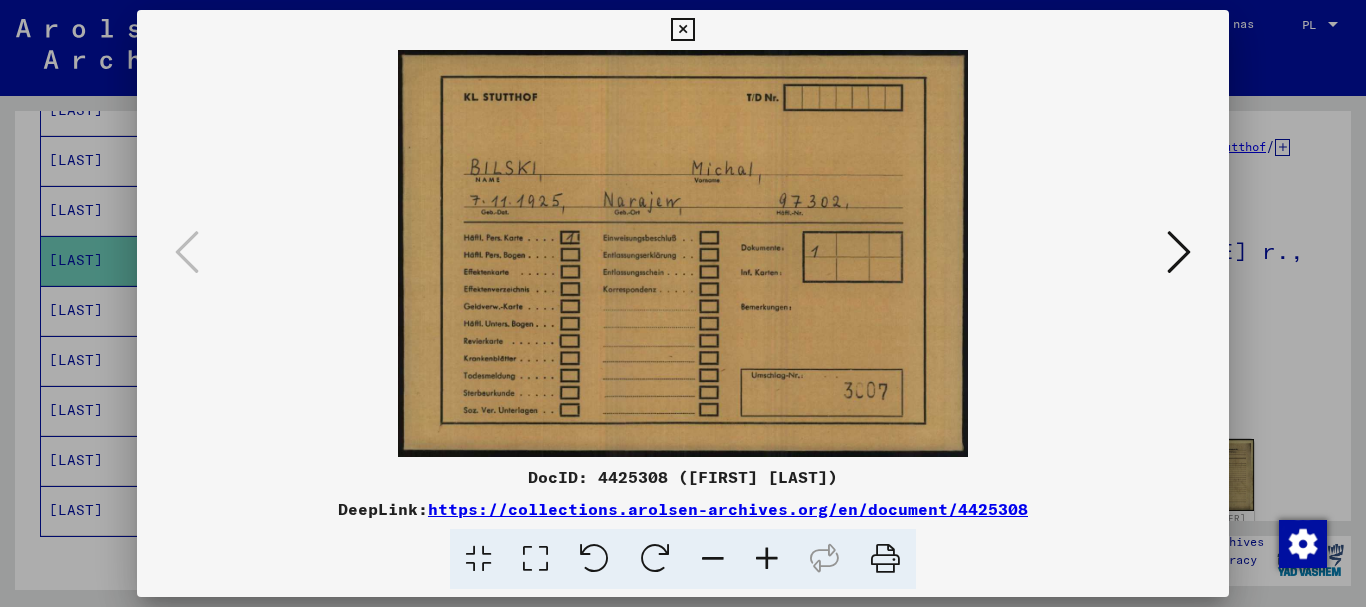 click at bounding box center (682, 30) 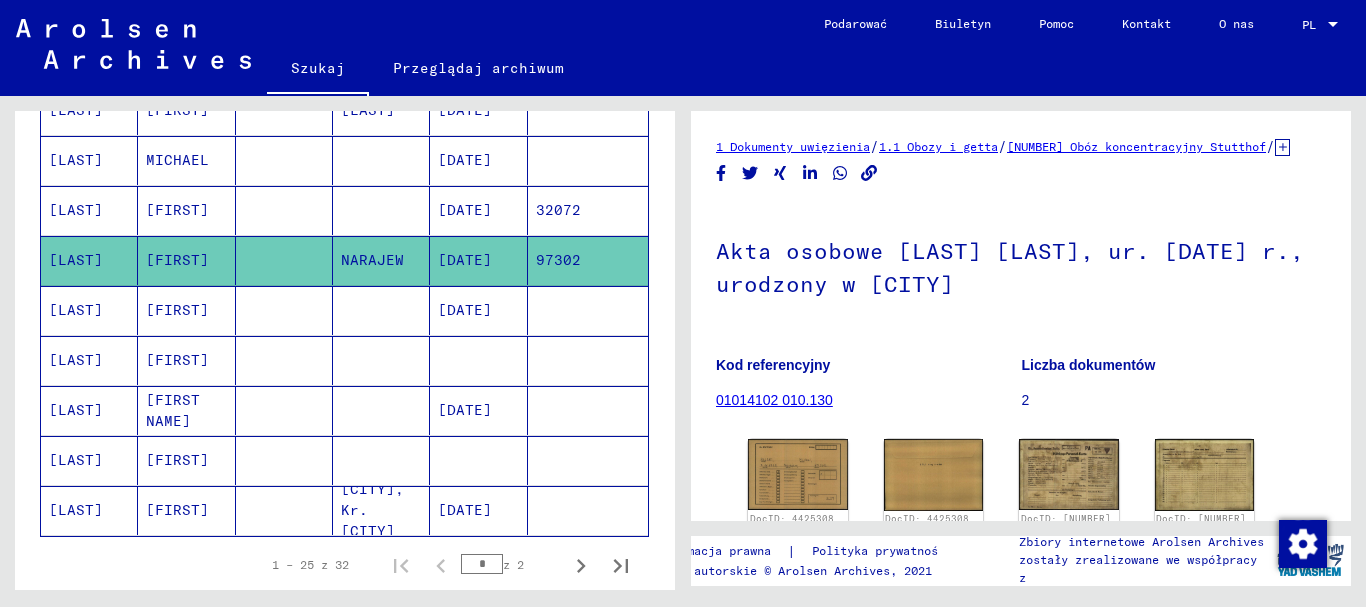 click on "32072" at bounding box center (558, 260) 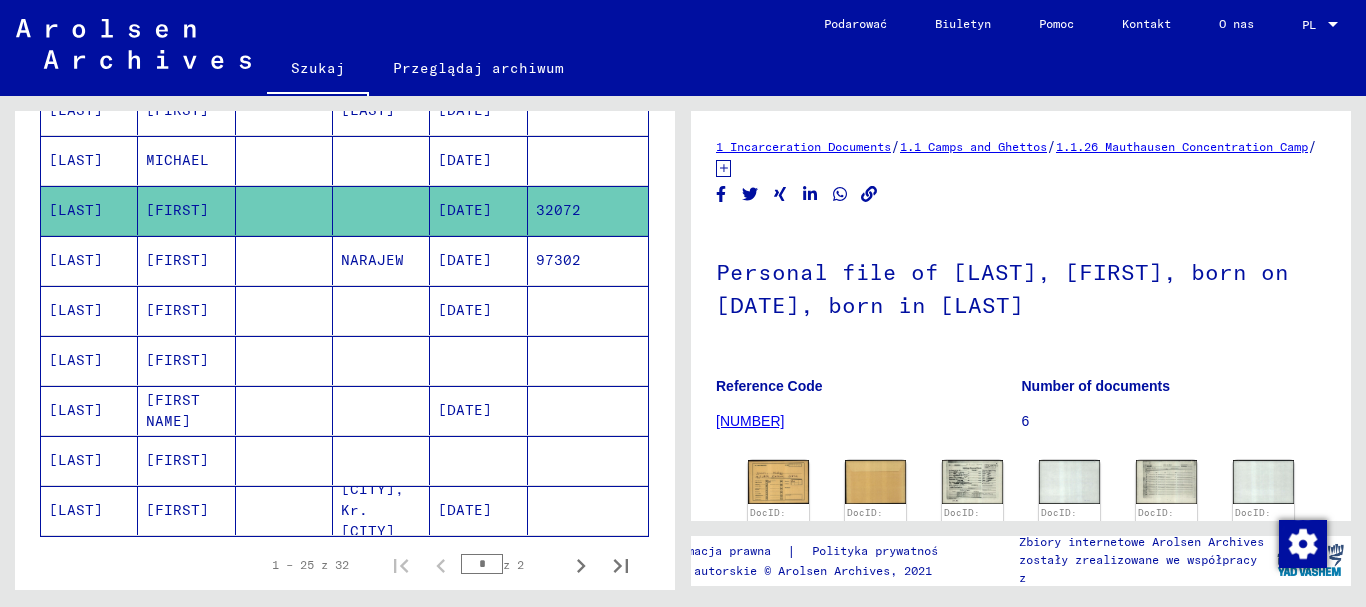 scroll, scrollTop: 0, scrollLeft: 0, axis: both 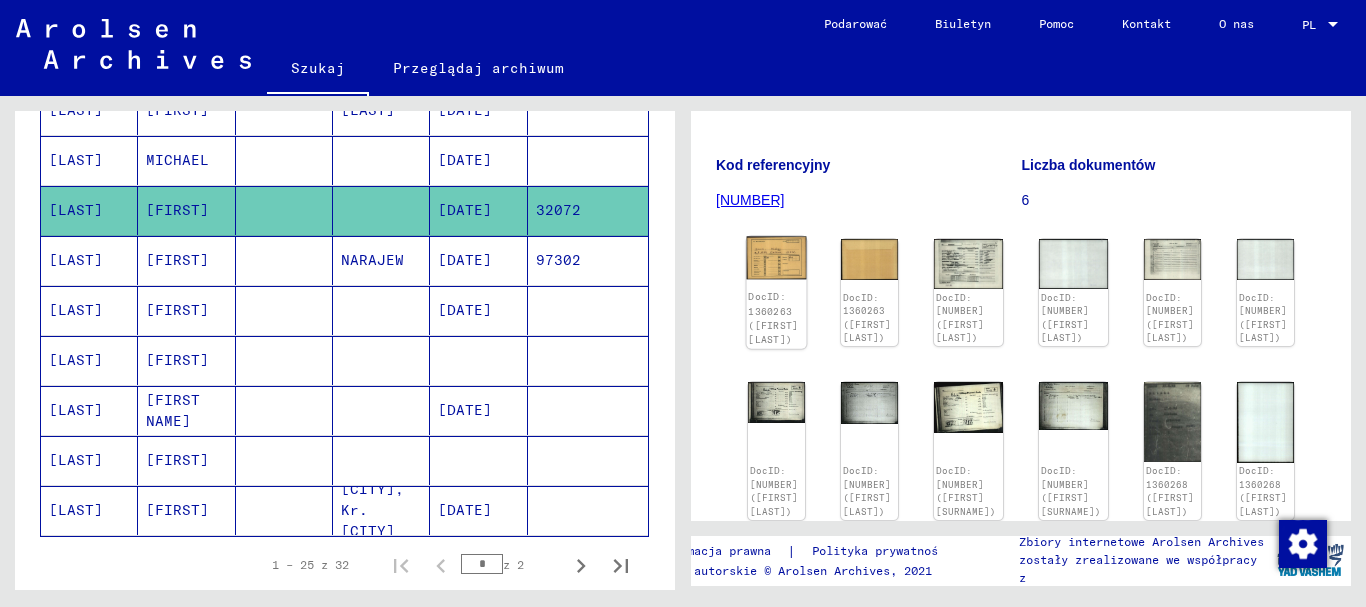 click 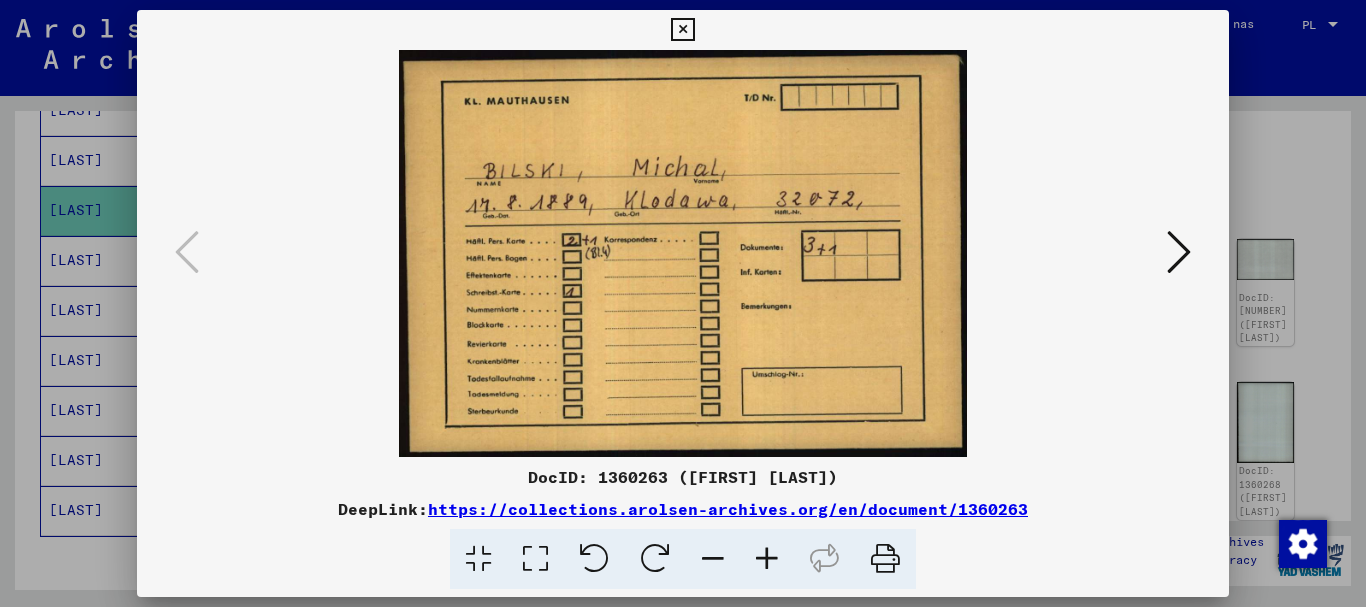 click at bounding box center (1179, 252) 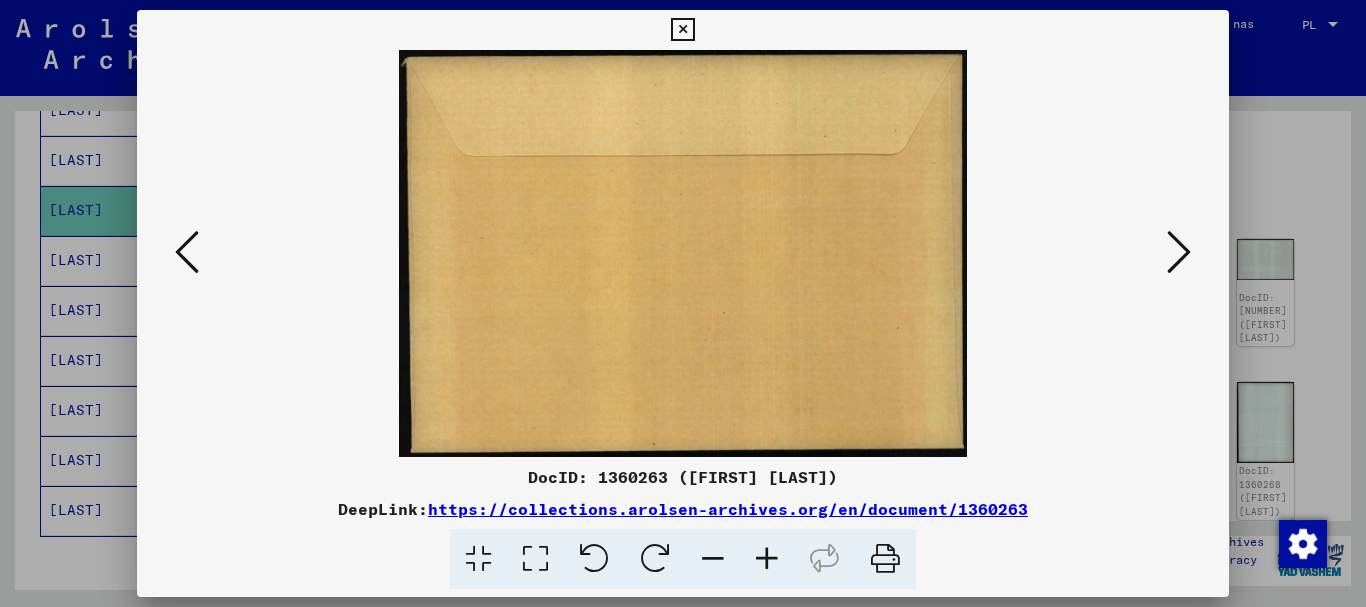 click at bounding box center (1179, 252) 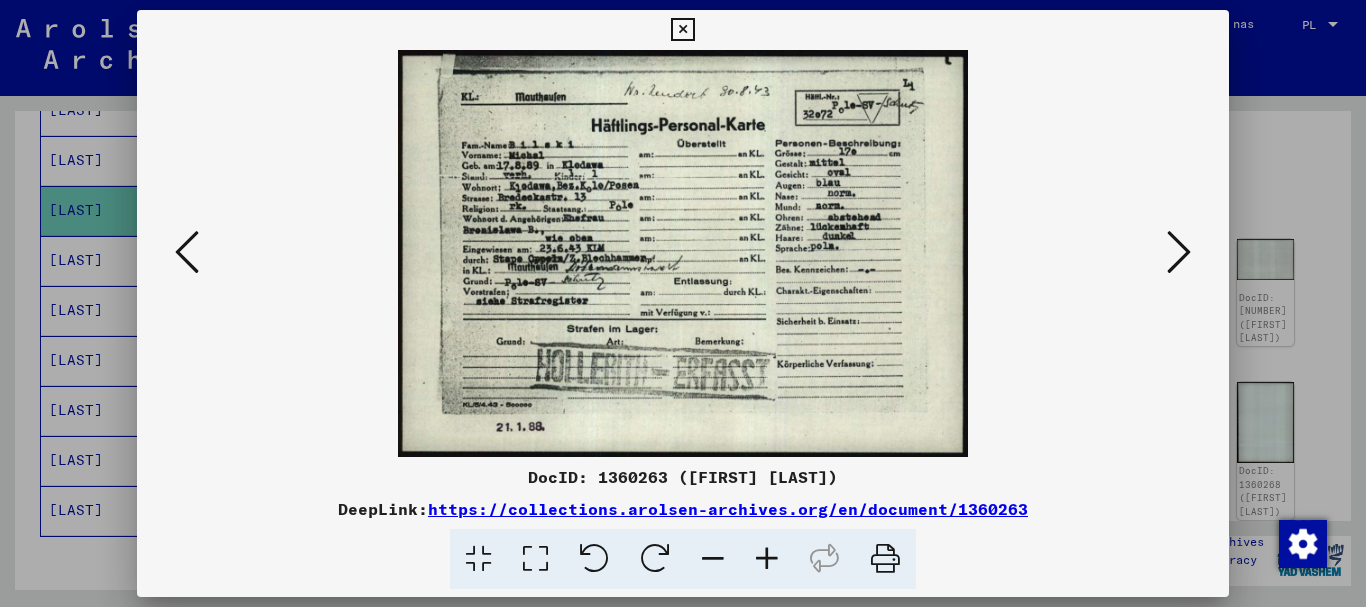 click at bounding box center [1179, 252] 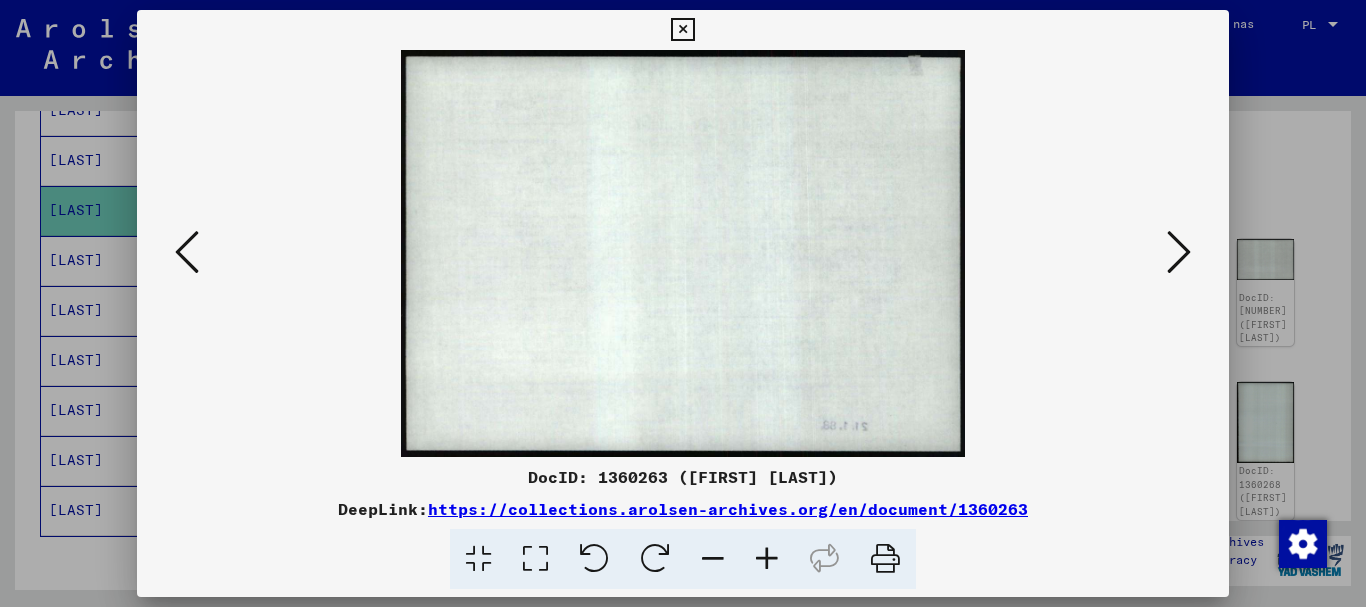 click at bounding box center [1179, 252] 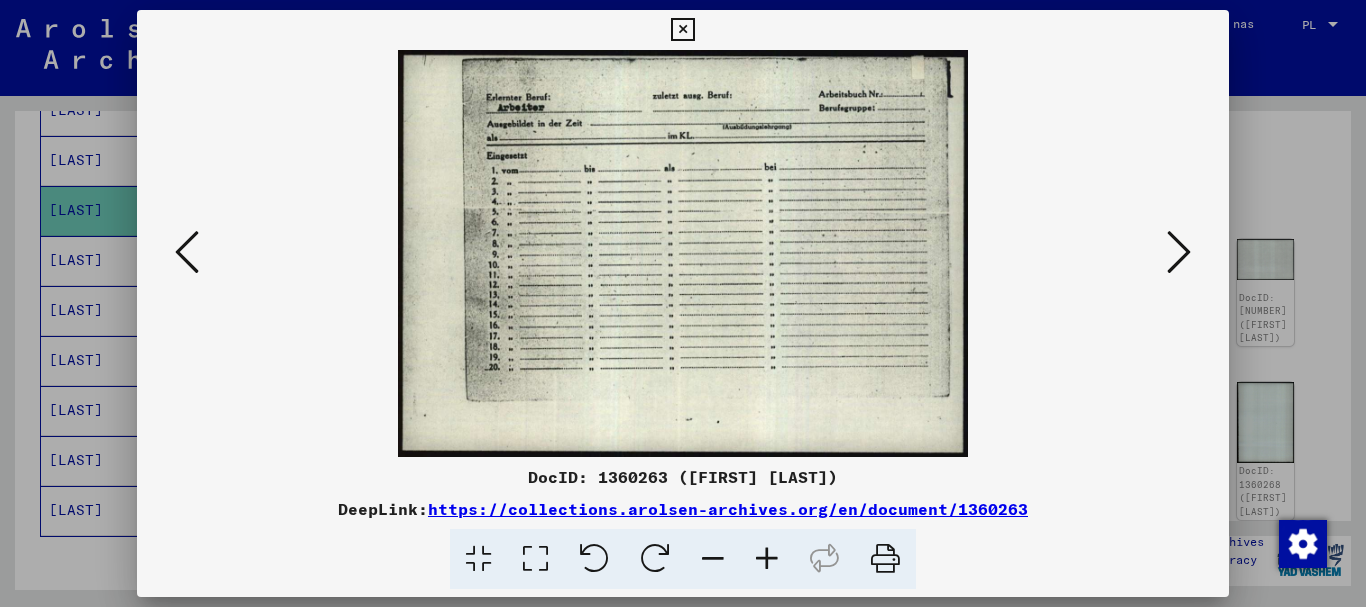 click at bounding box center [1179, 252] 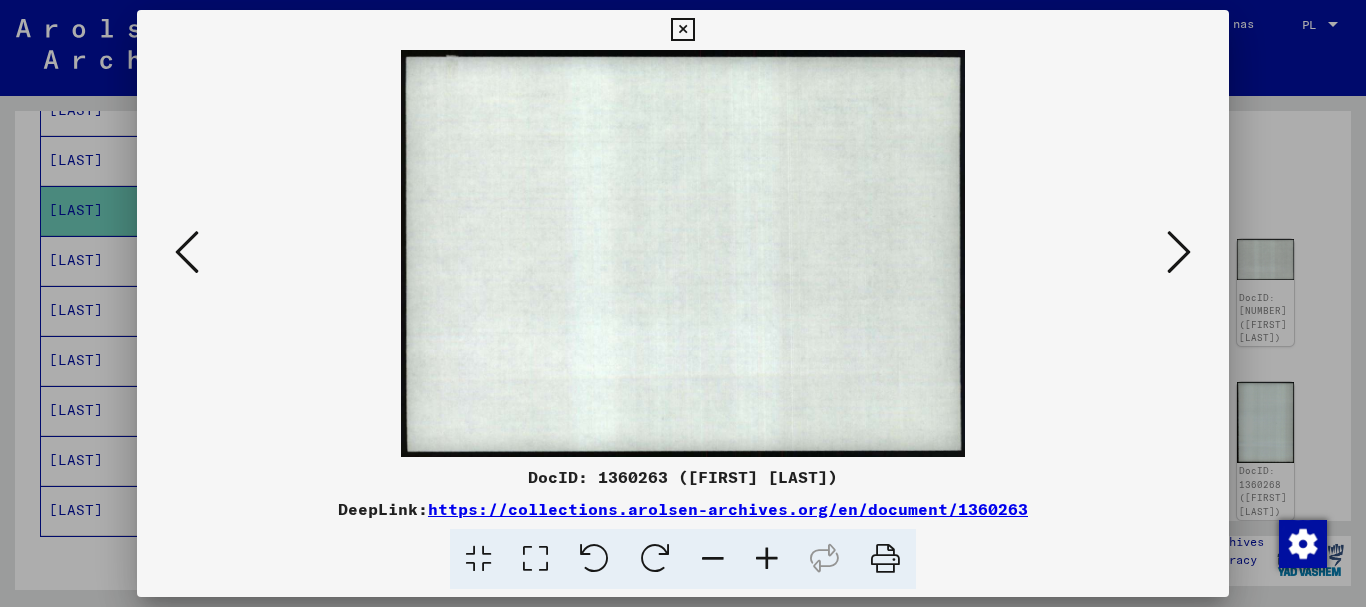 click at bounding box center [1179, 252] 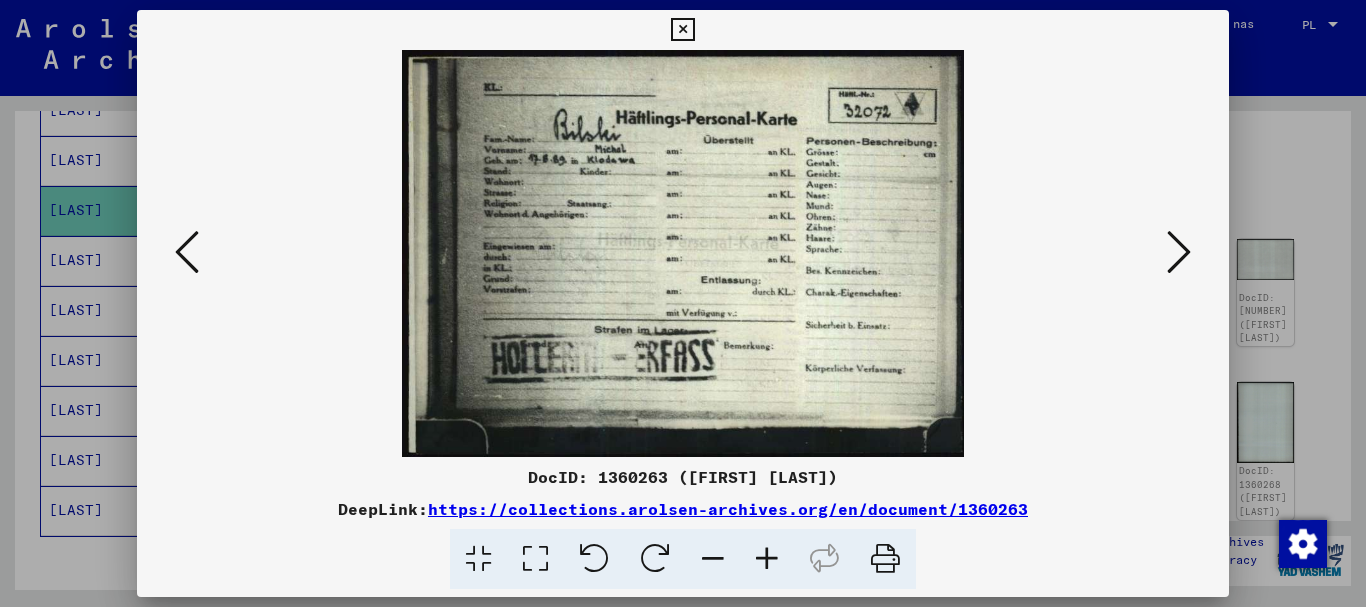click at bounding box center [1179, 252] 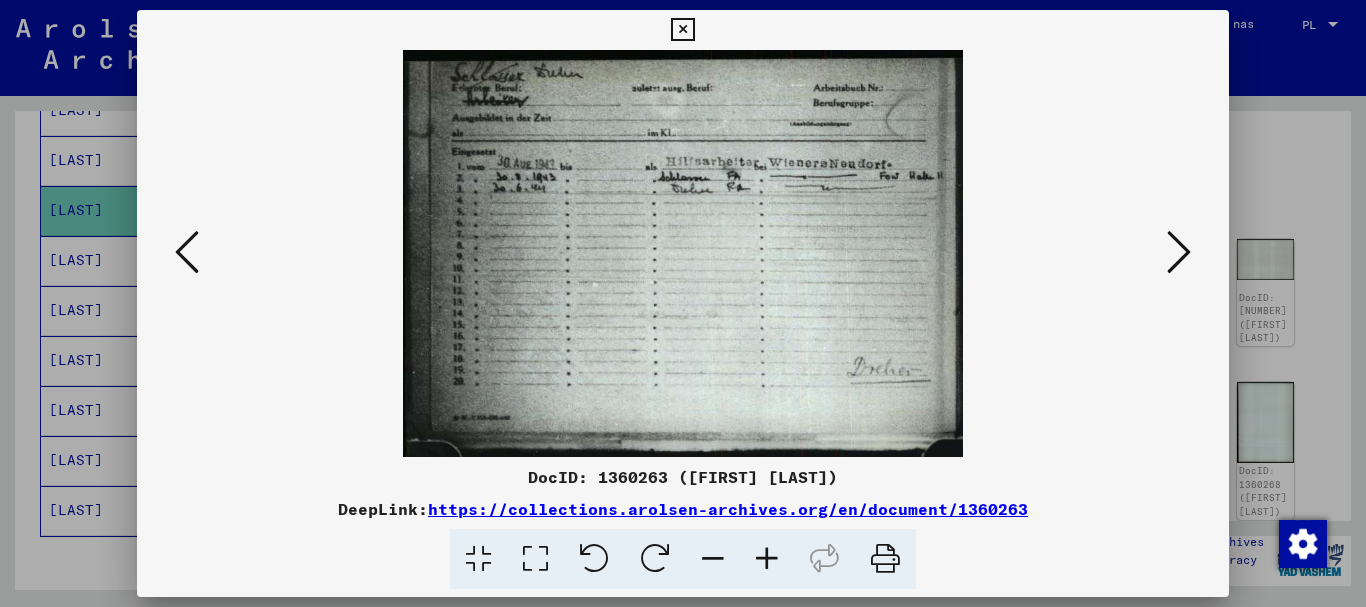 click at bounding box center (1179, 252) 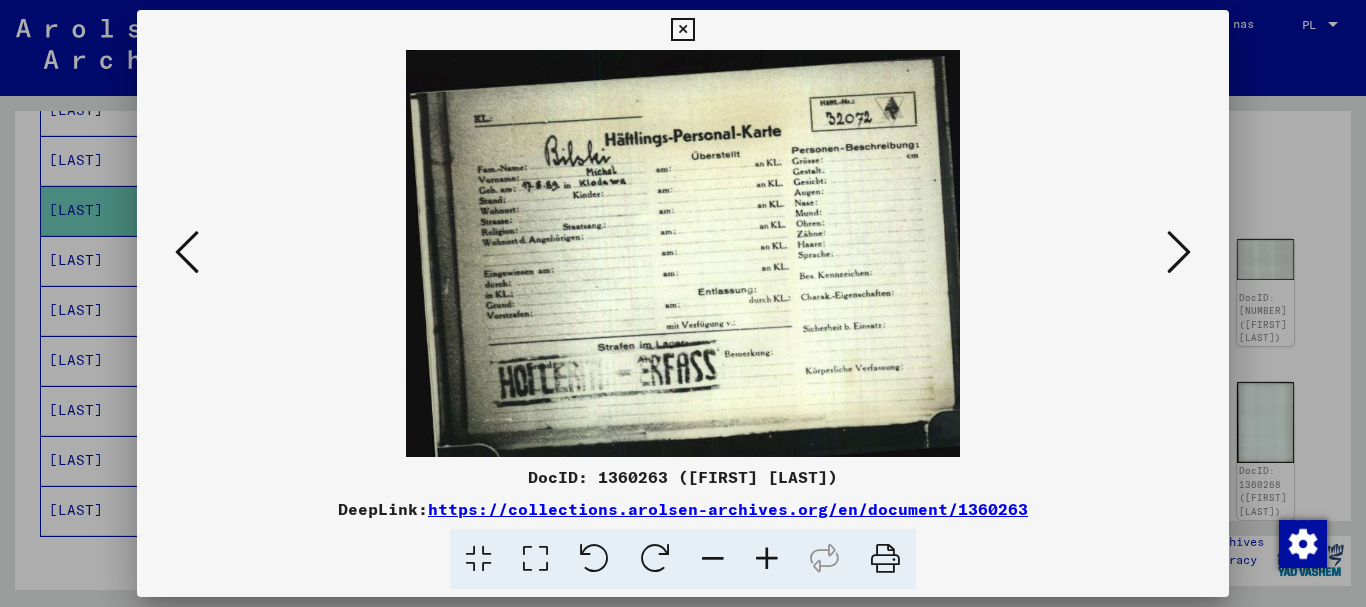 click at bounding box center (1179, 252) 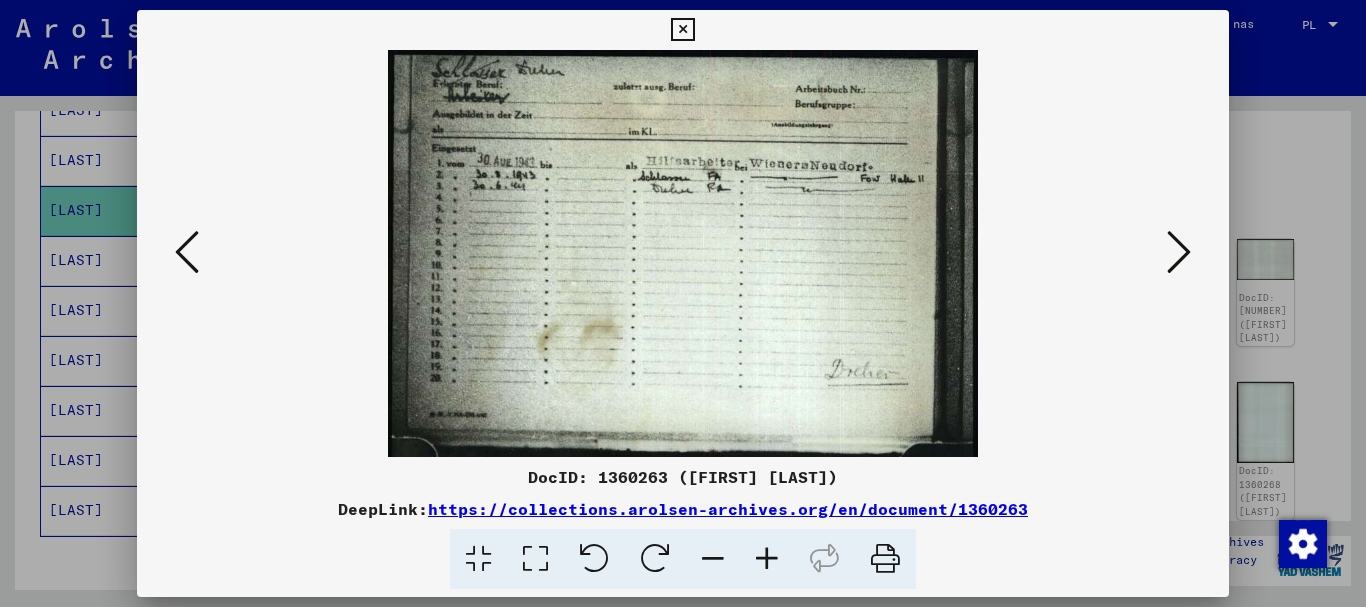 click at bounding box center [1179, 252] 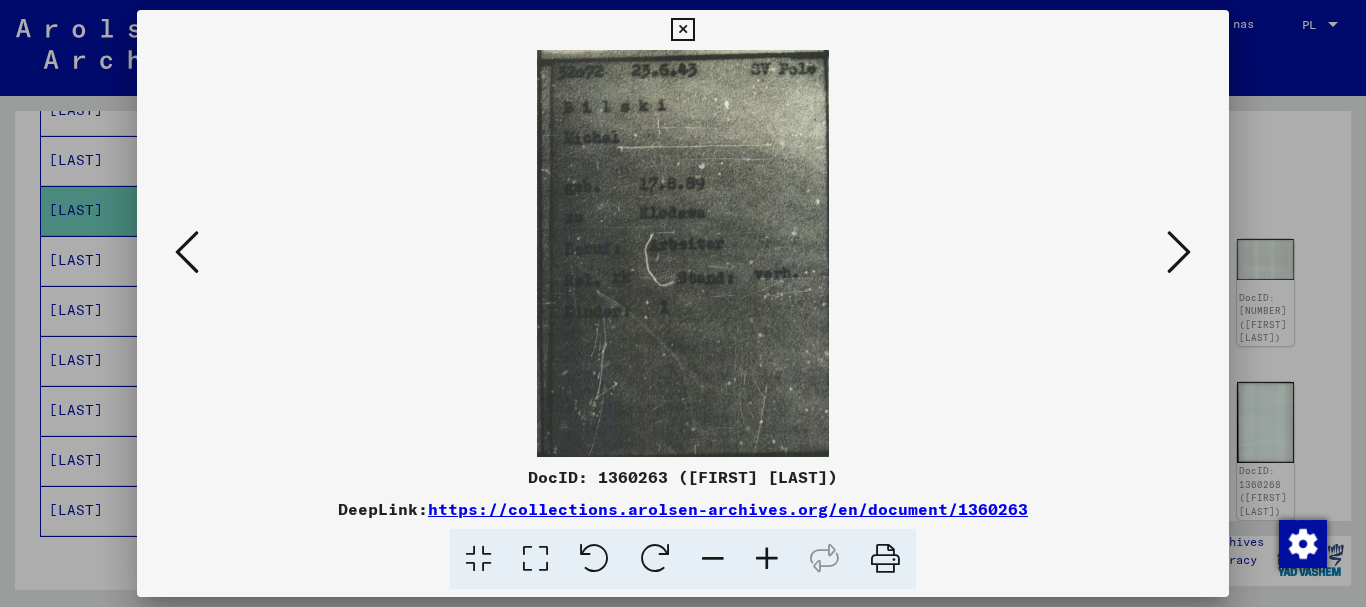 click at bounding box center (1179, 252) 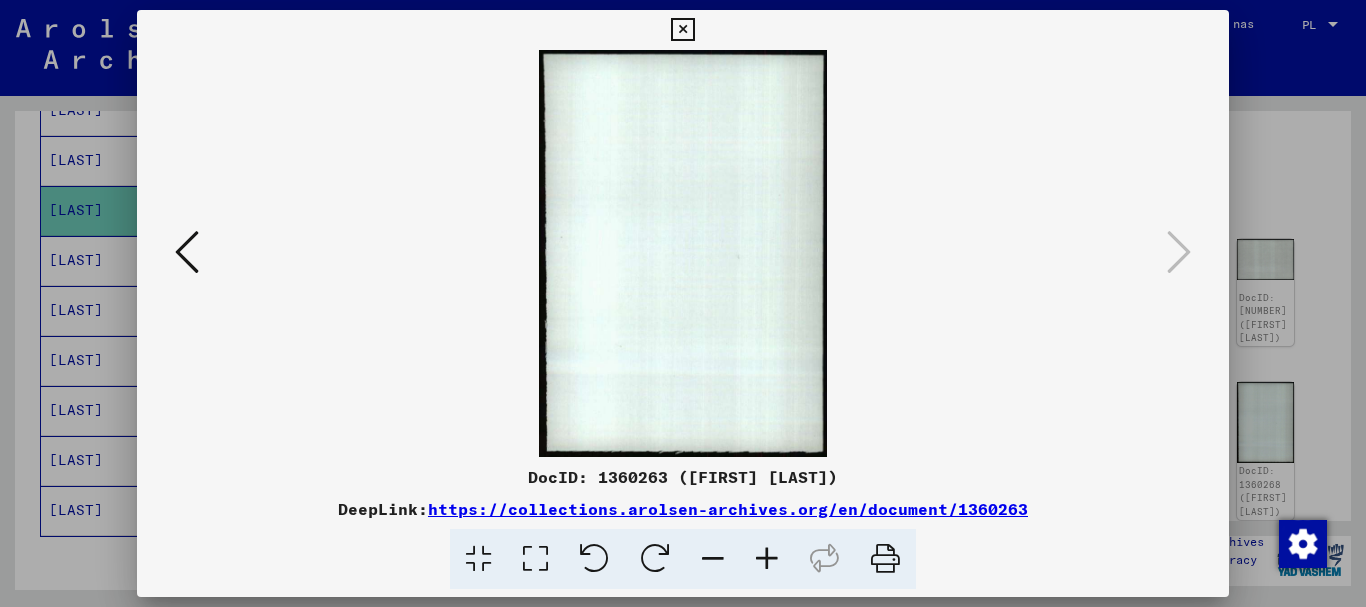 click at bounding box center [682, 30] 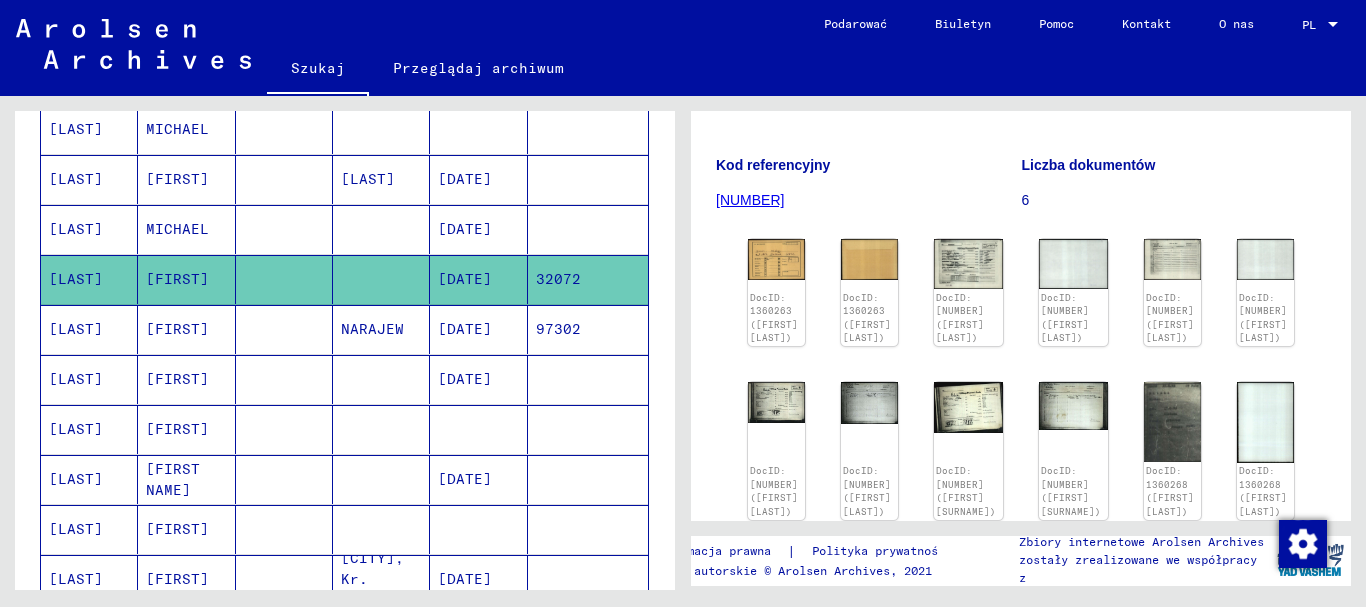 scroll, scrollTop: 1019, scrollLeft: 0, axis: vertical 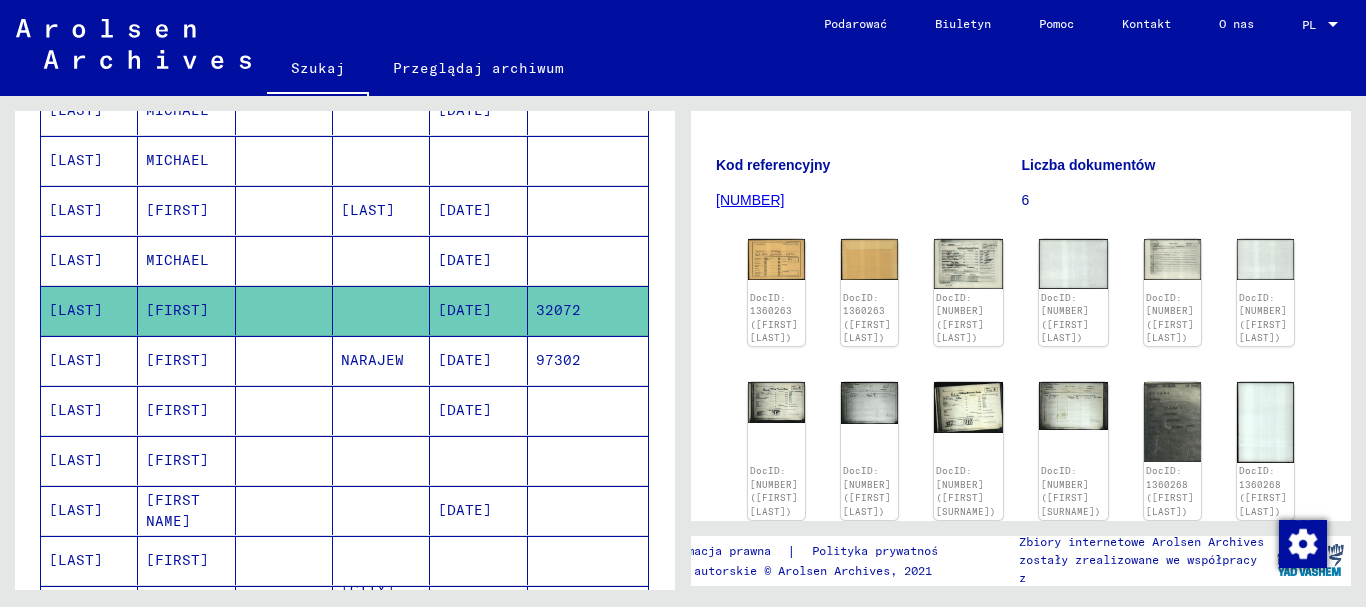 click on "[DATE]" at bounding box center (465, 310) 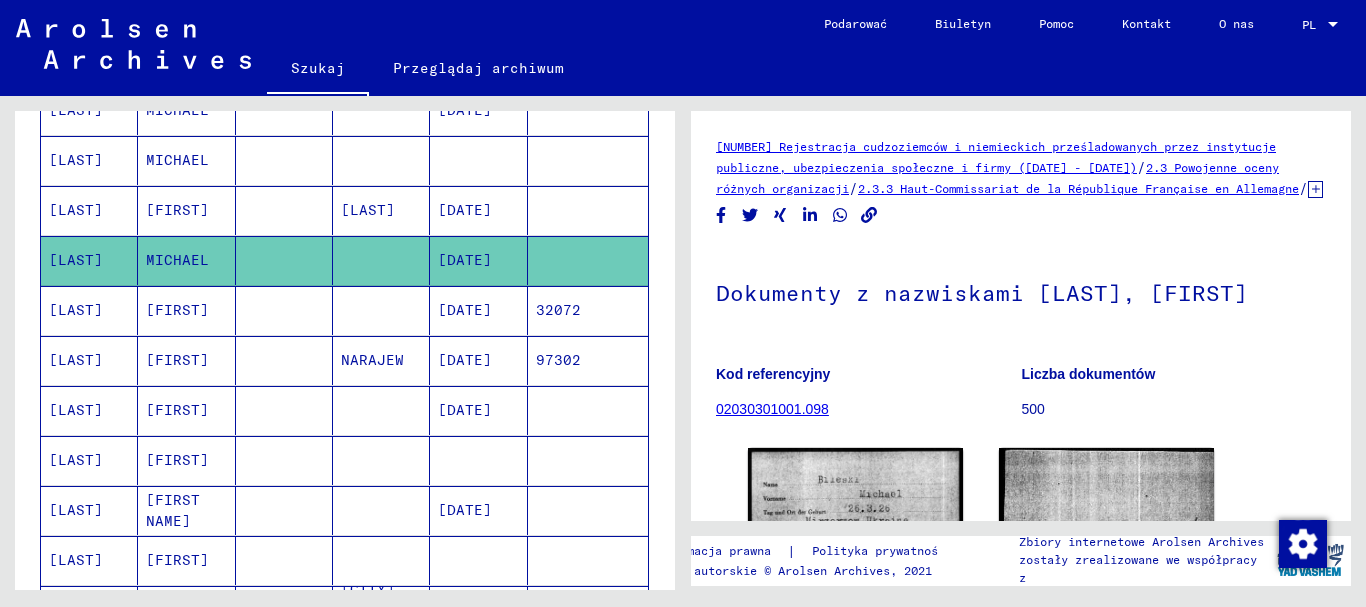 scroll, scrollTop: 0, scrollLeft: 0, axis: both 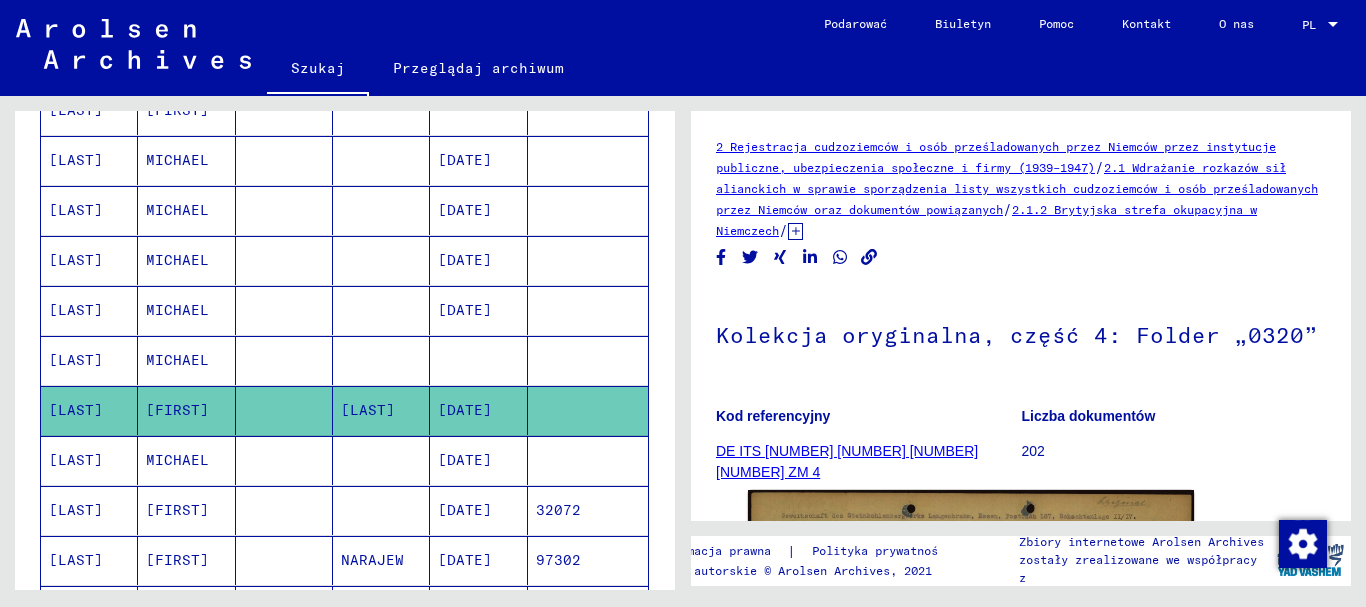 click at bounding box center [478, 410] 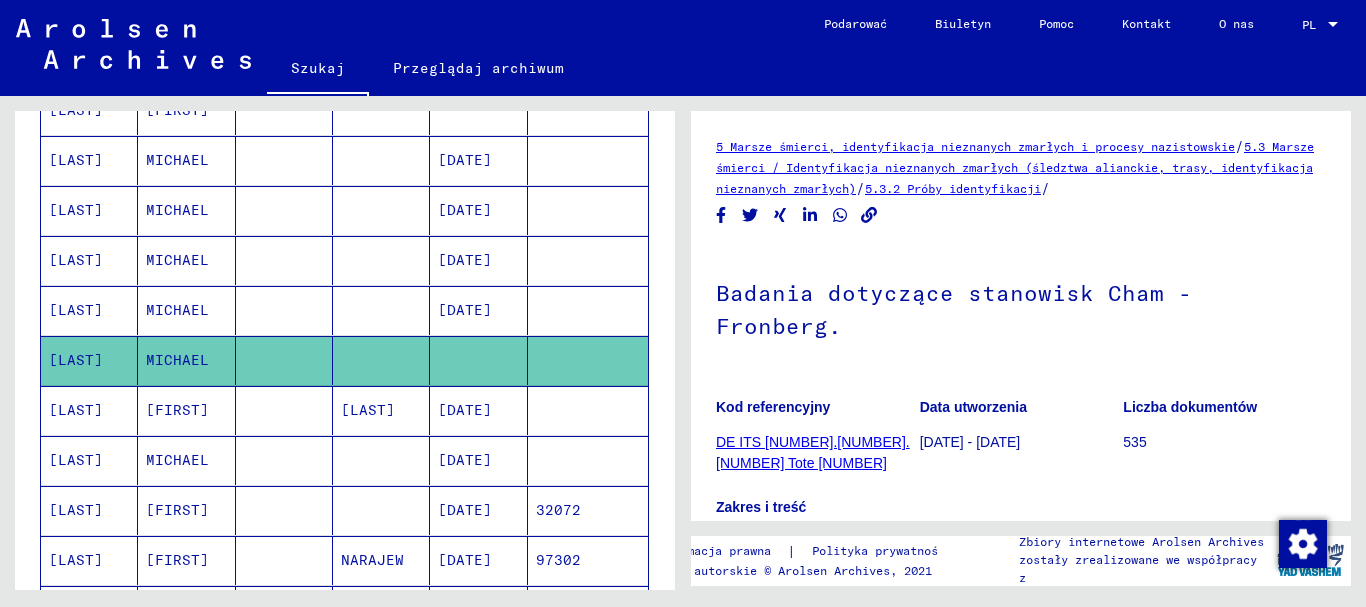 scroll, scrollTop: 0, scrollLeft: 0, axis: both 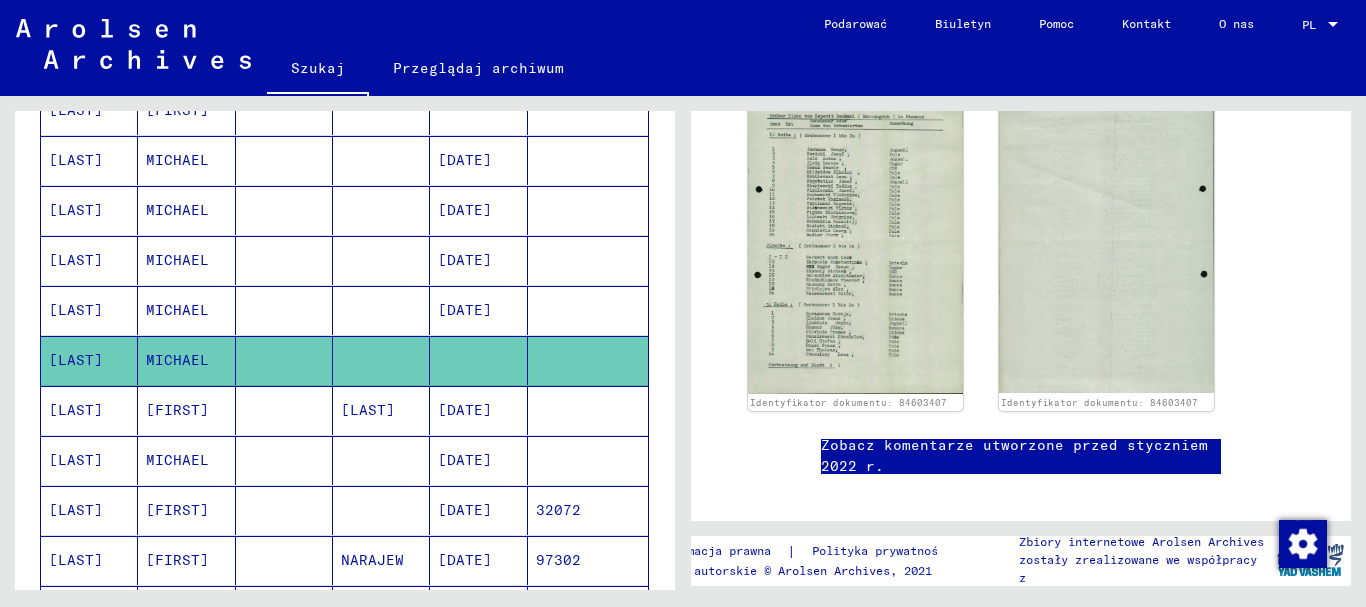 click on "[DATE]" 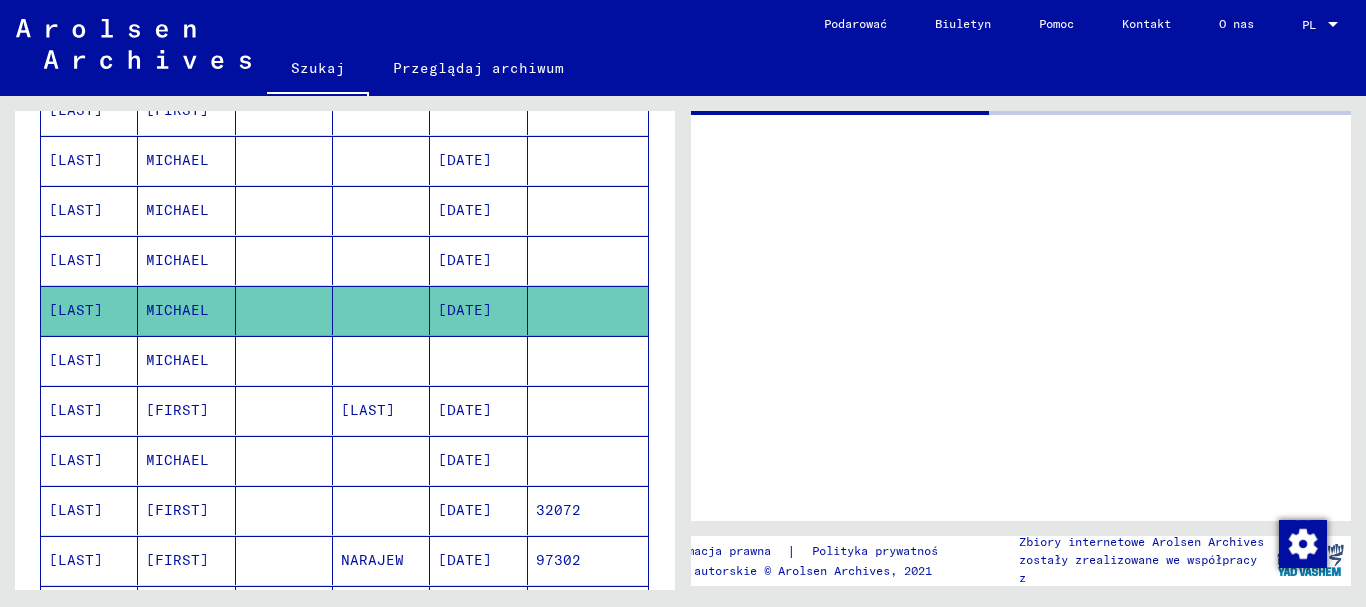 scroll, scrollTop: 0, scrollLeft: 0, axis: both 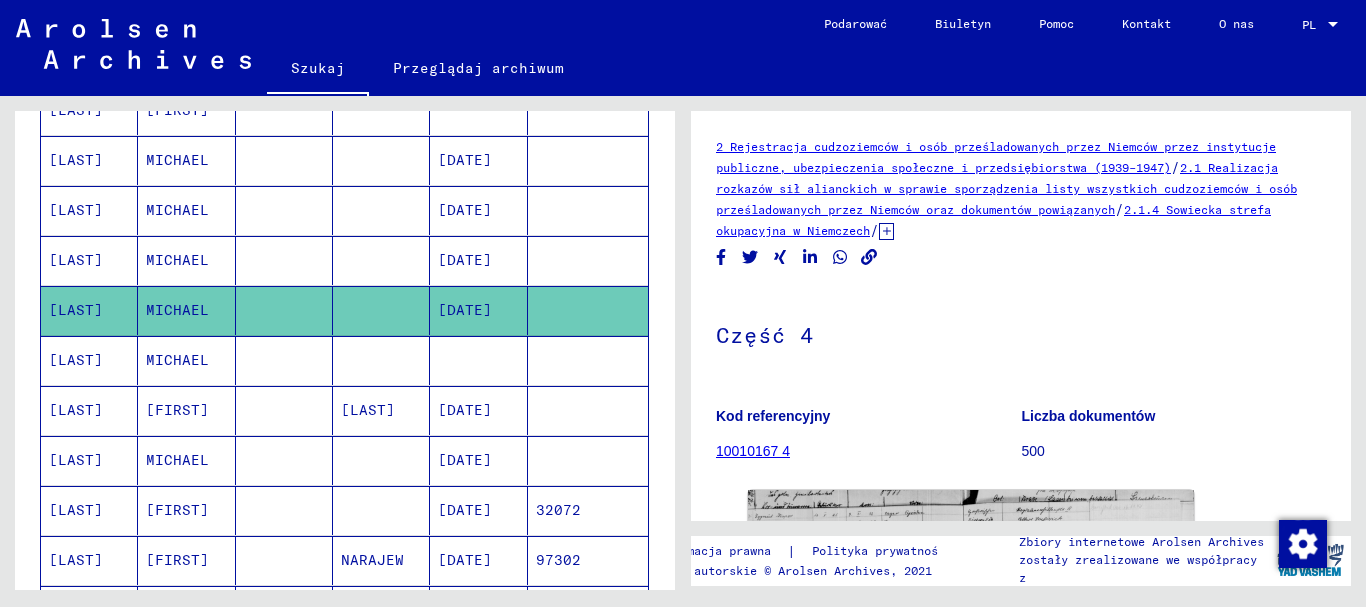 click on "[DATE]" at bounding box center (465, 310) 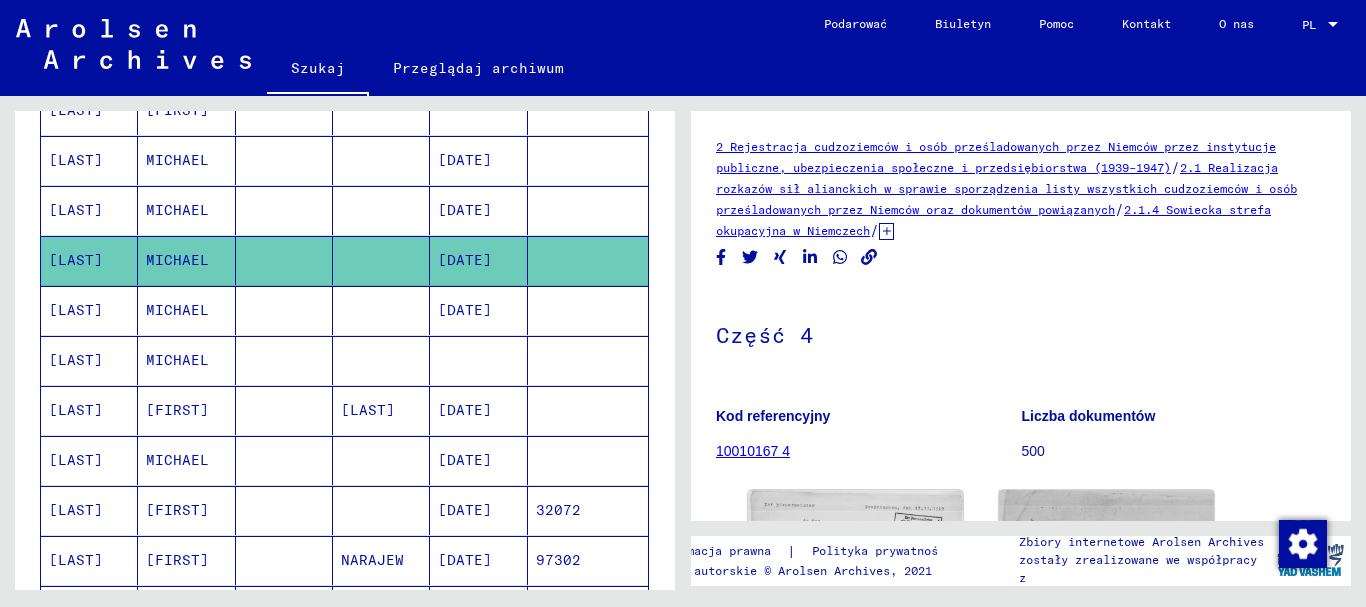 scroll, scrollTop: 0, scrollLeft: 0, axis: both 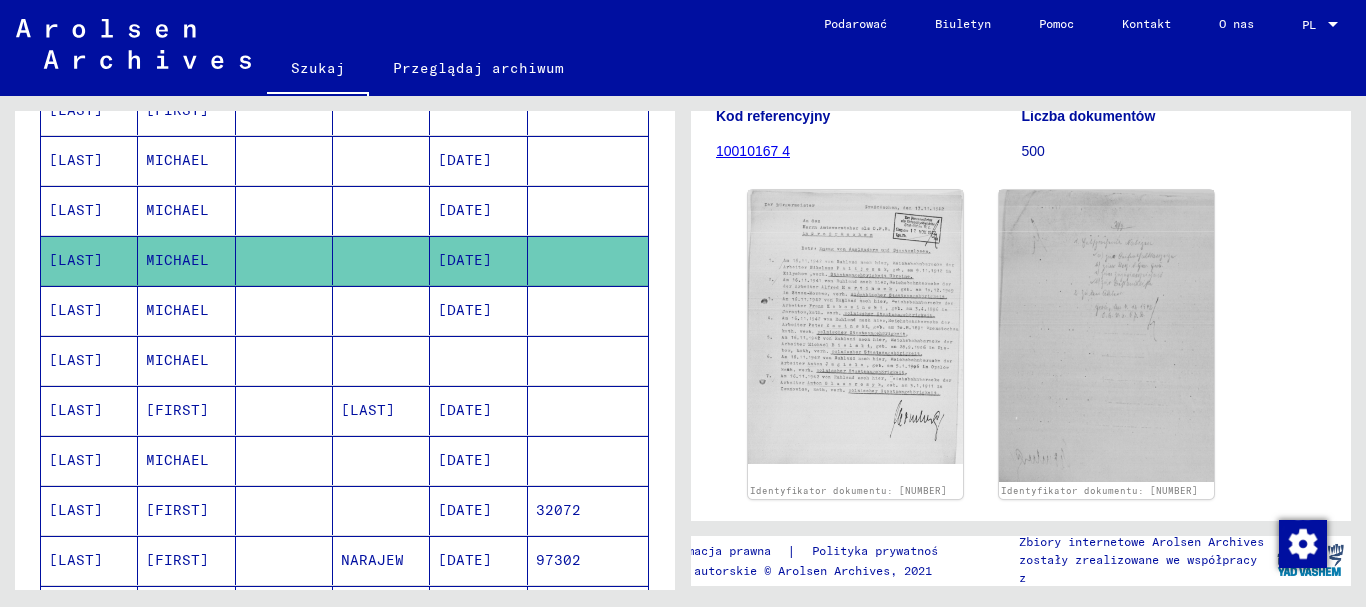 click on "[DATE]" at bounding box center (465, 260) 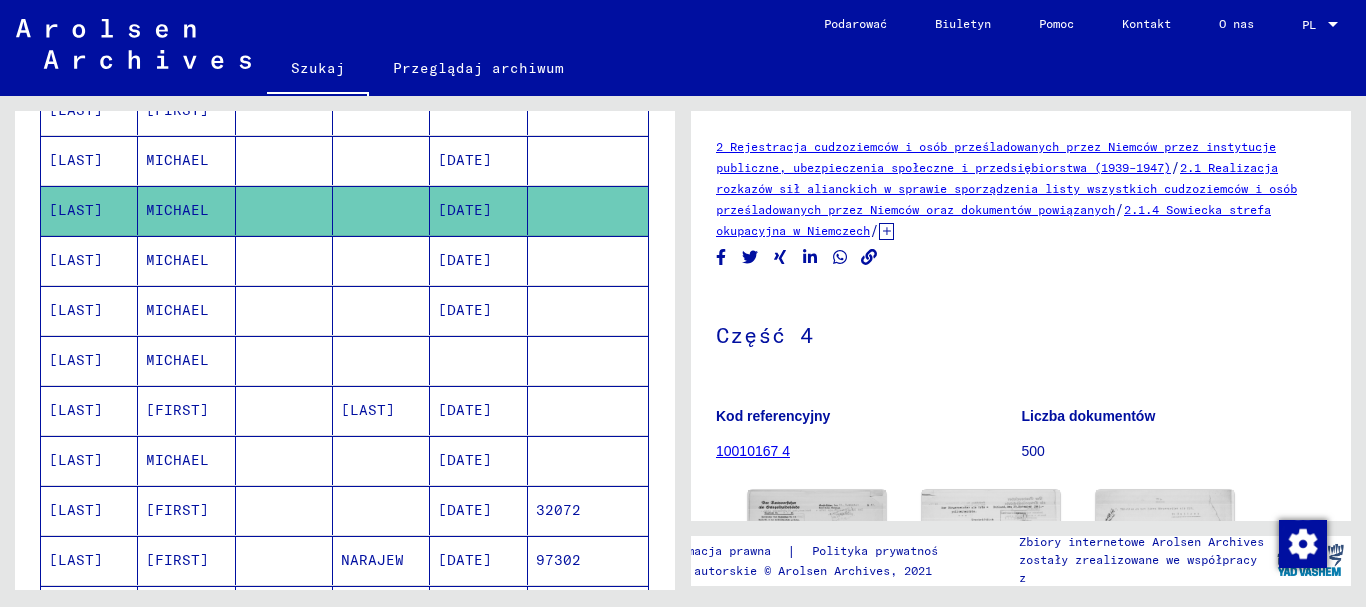 scroll, scrollTop: 0, scrollLeft: 0, axis: both 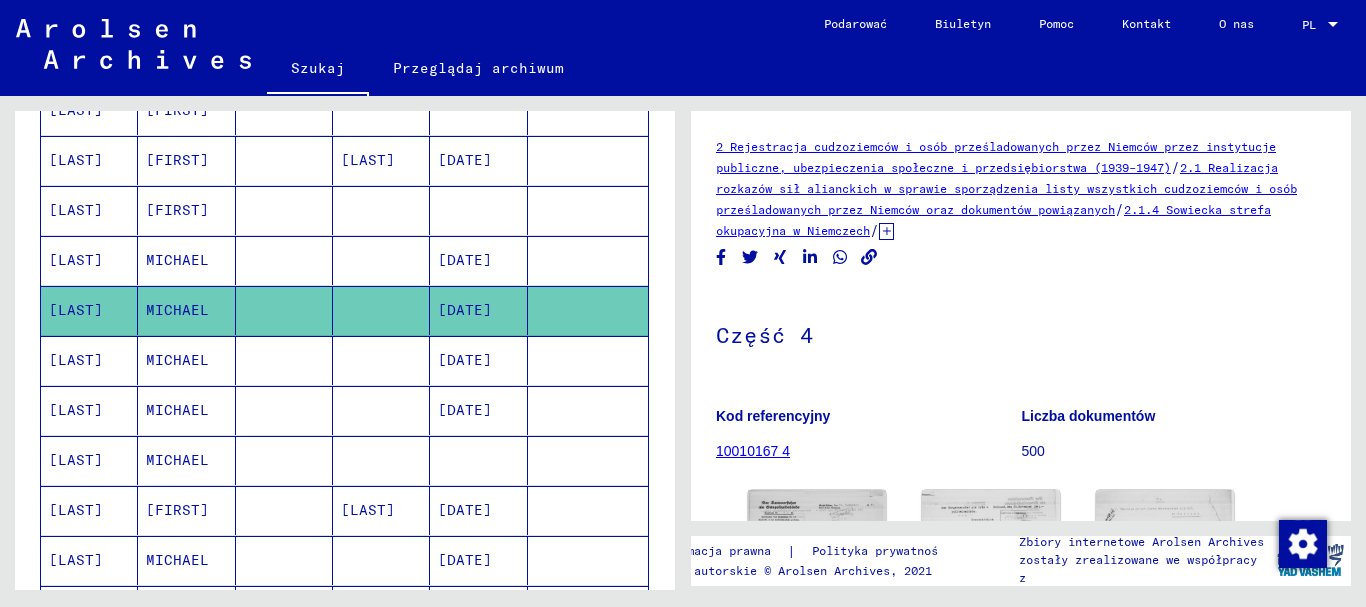 click on "[DATE]" at bounding box center (465, 310) 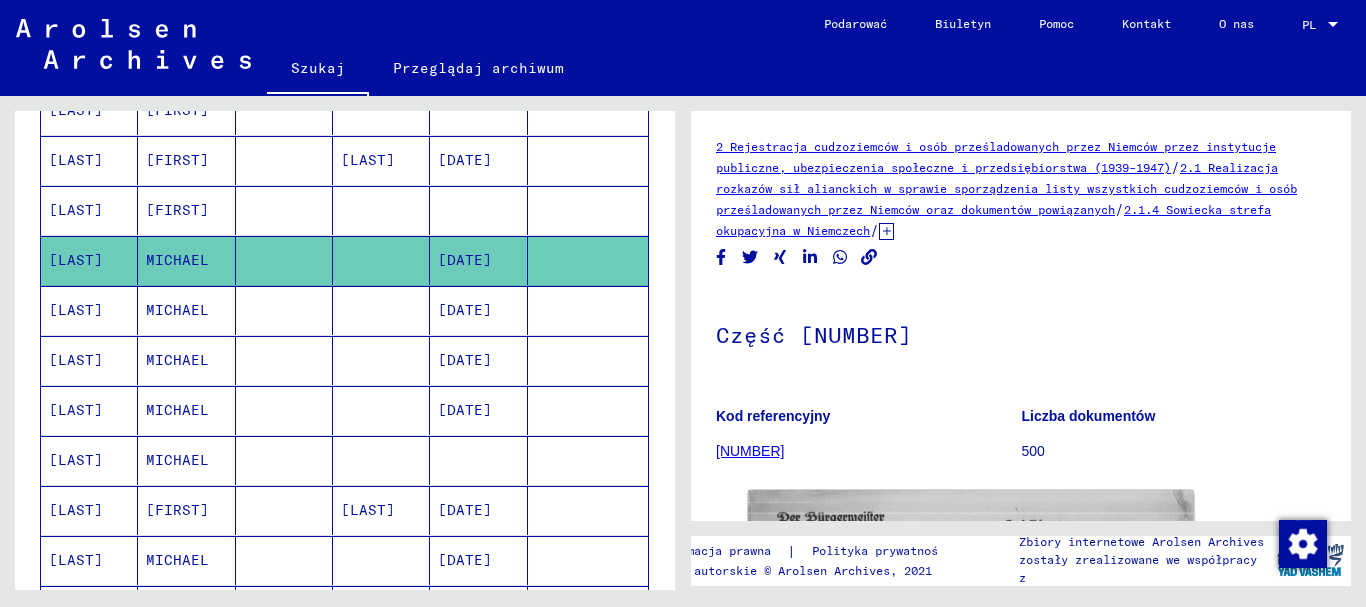 scroll, scrollTop: 0, scrollLeft: 0, axis: both 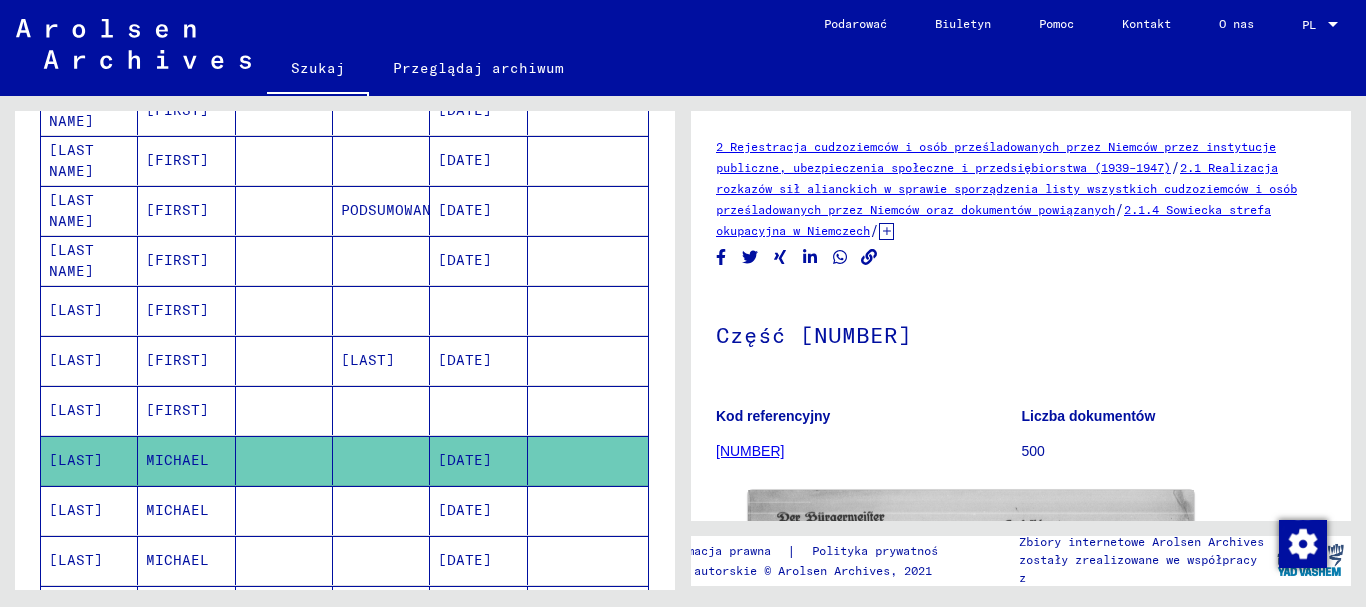click at bounding box center (478, 460) 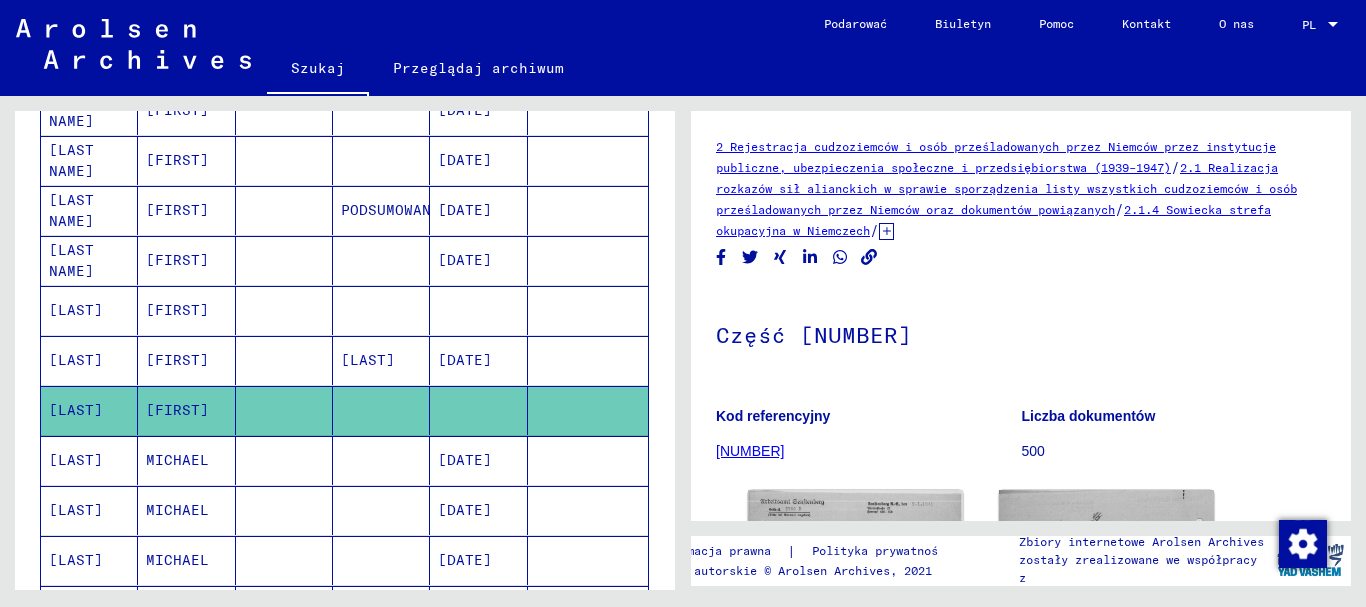 scroll, scrollTop: 0, scrollLeft: 0, axis: both 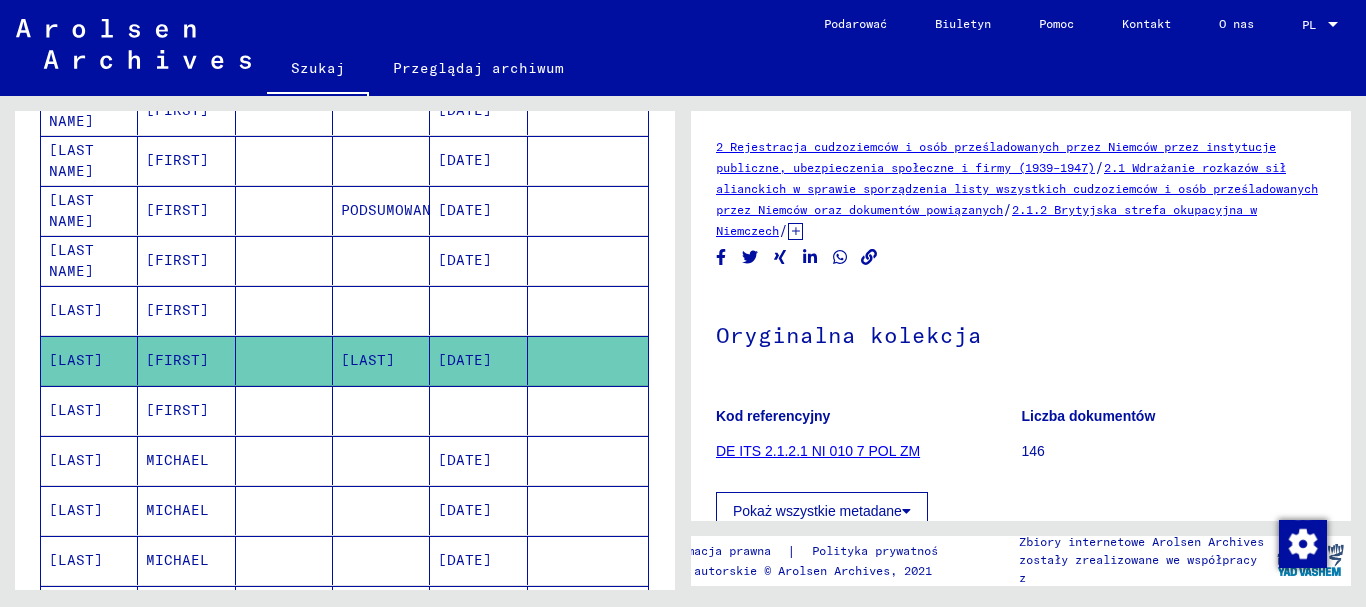 click at bounding box center (478, 360) 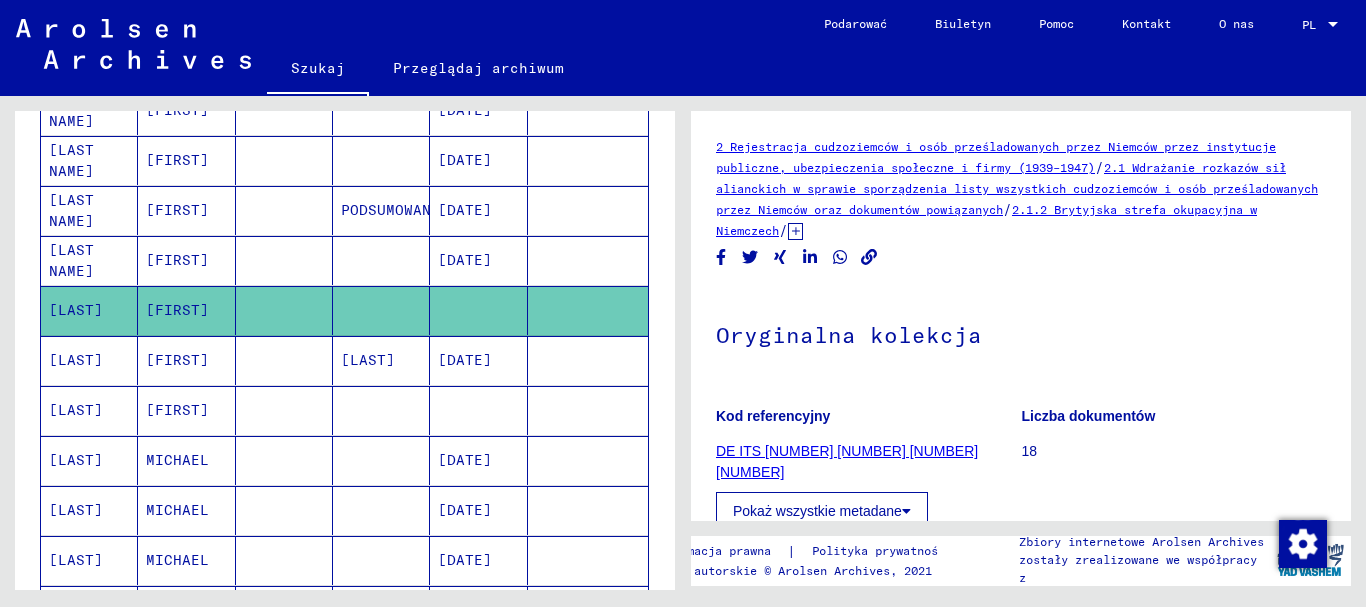 scroll 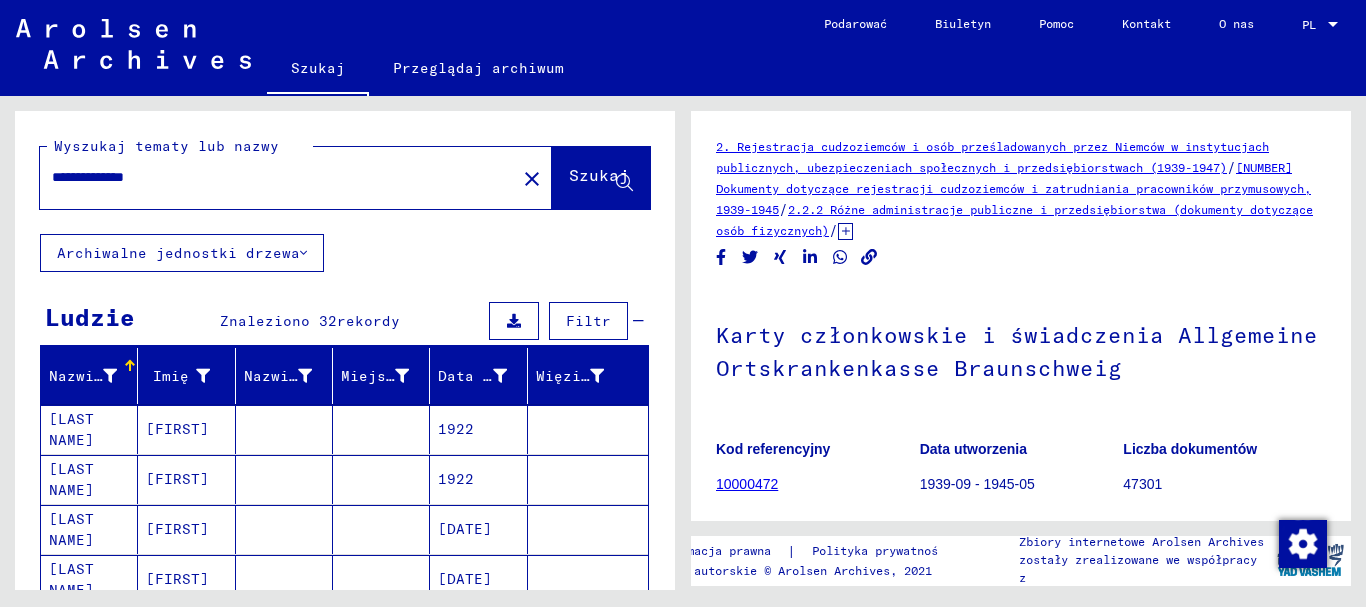 drag, startPoint x: 201, startPoint y: 172, endPoint x: 0, endPoint y: 155, distance: 201.71762 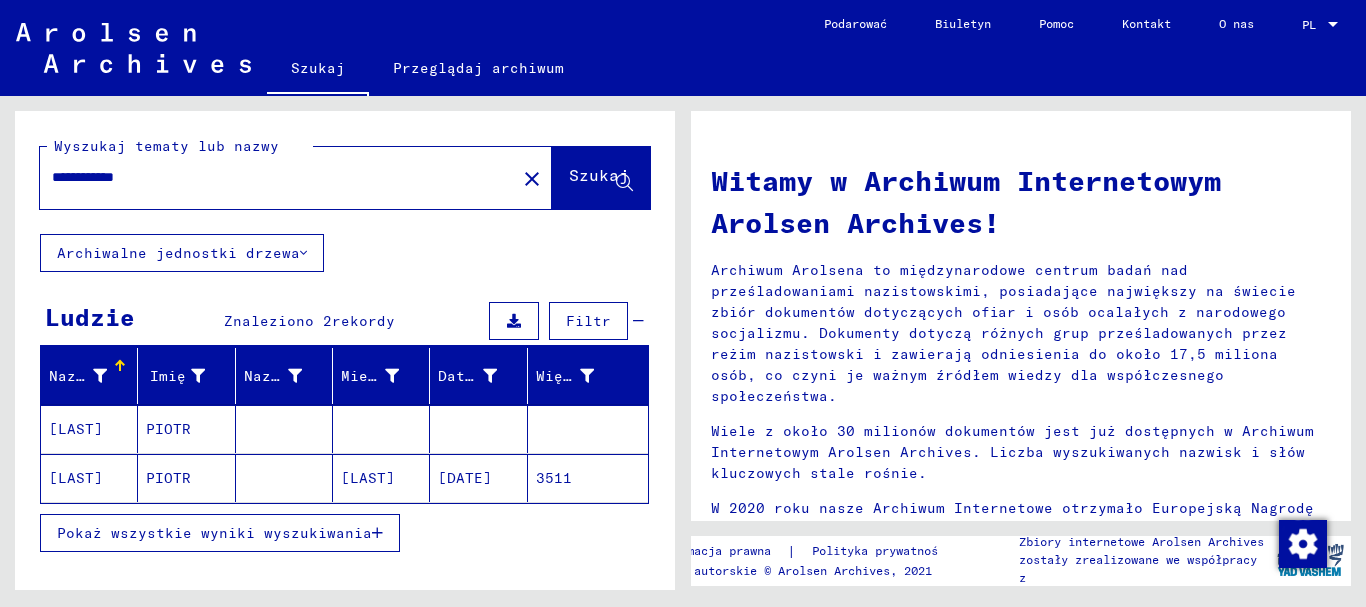 click on "[LAST]" at bounding box center (76, 478) 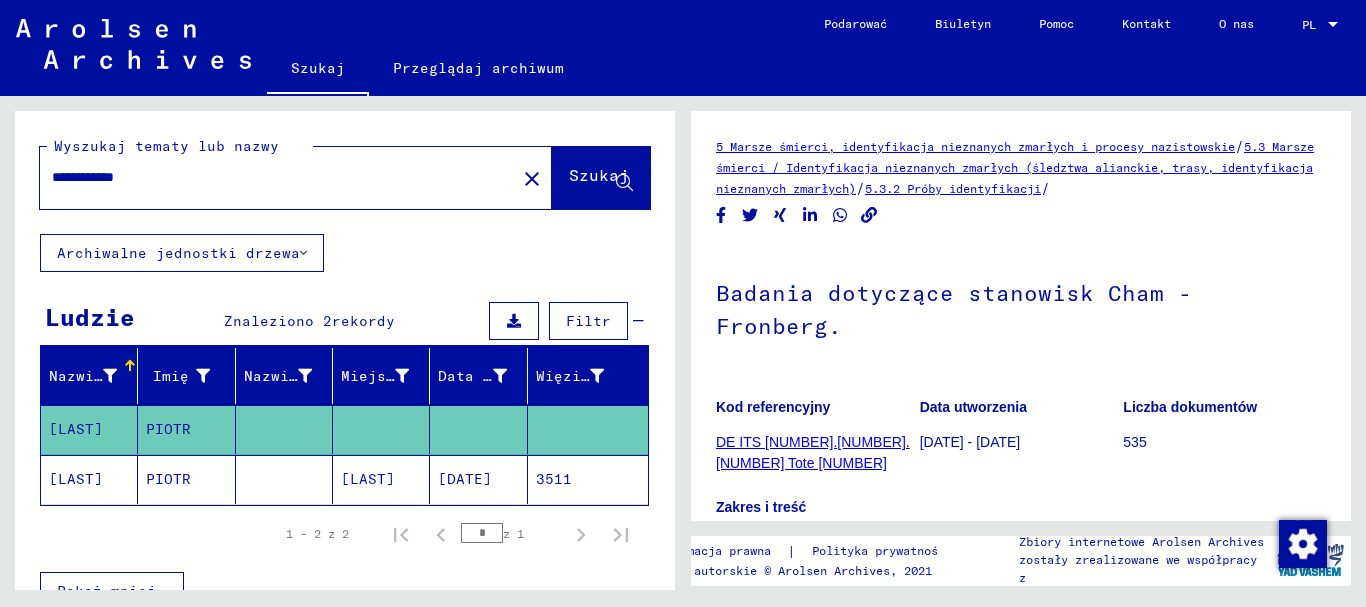 scroll, scrollTop: 0, scrollLeft: 0, axis: both 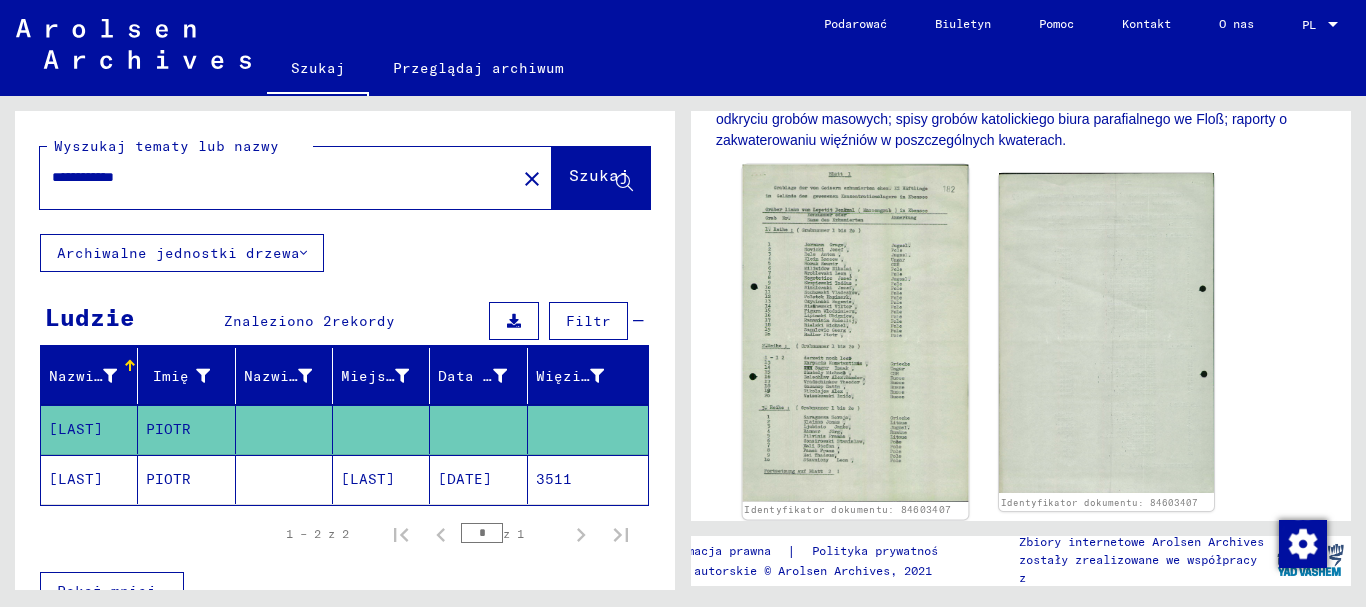 click 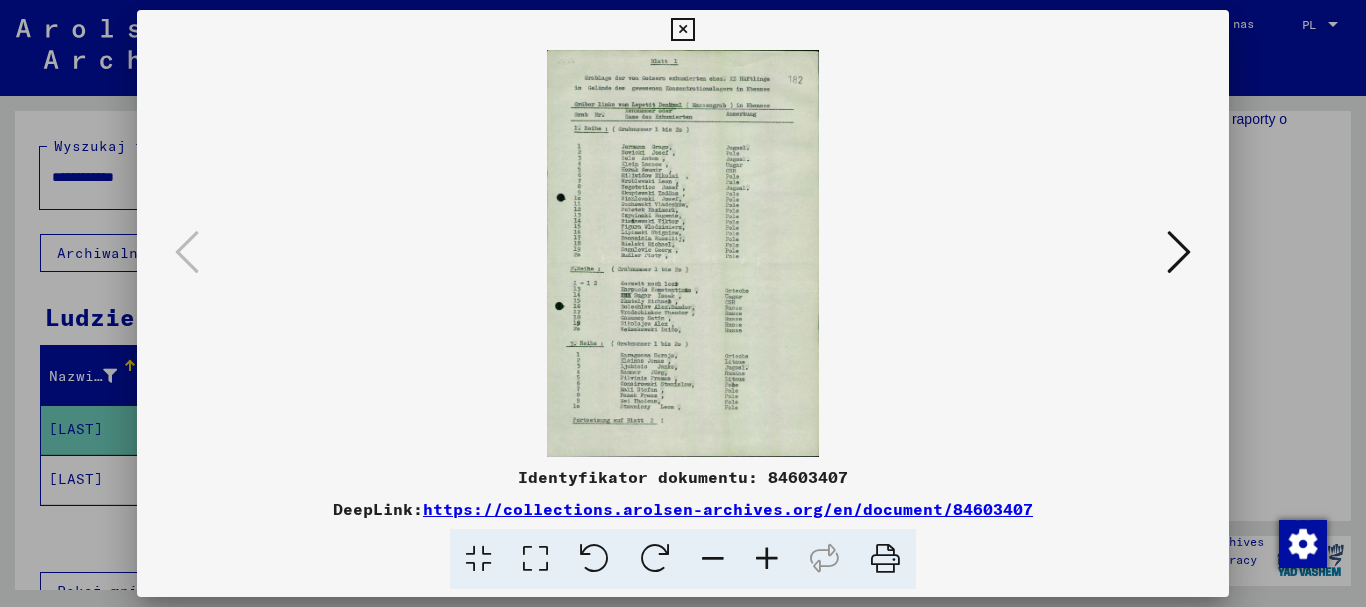 click at bounding box center [535, 559] 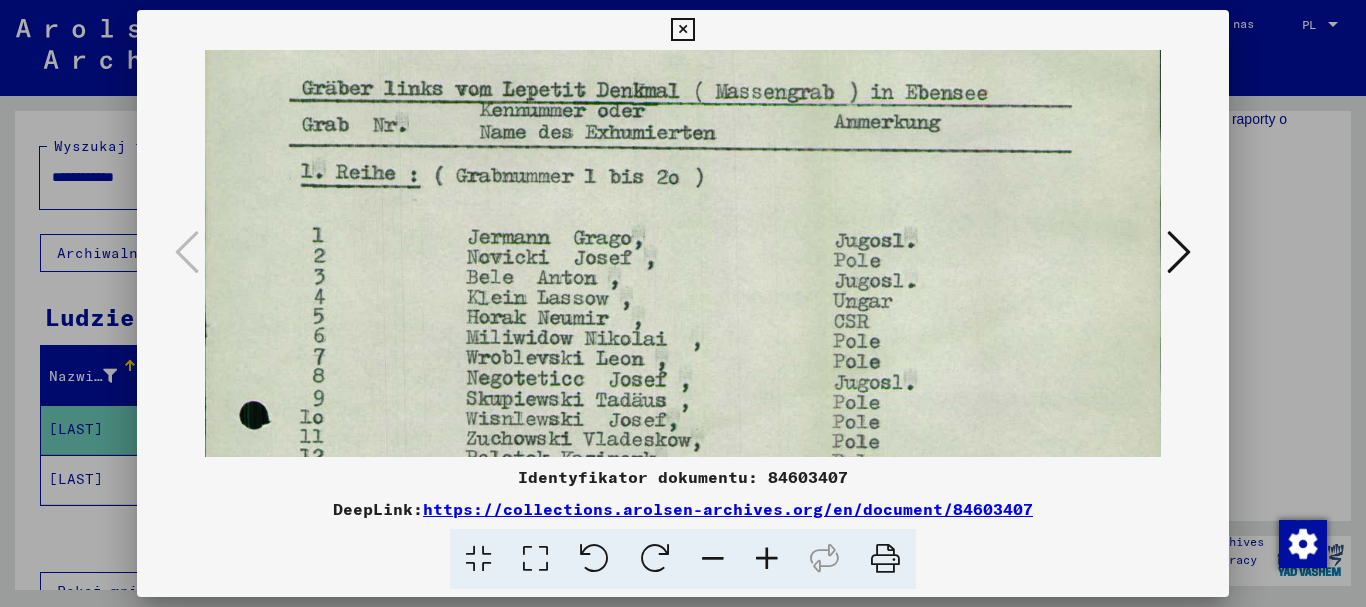 scroll, scrollTop: 159, scrollLeft: 0, axis: vertical 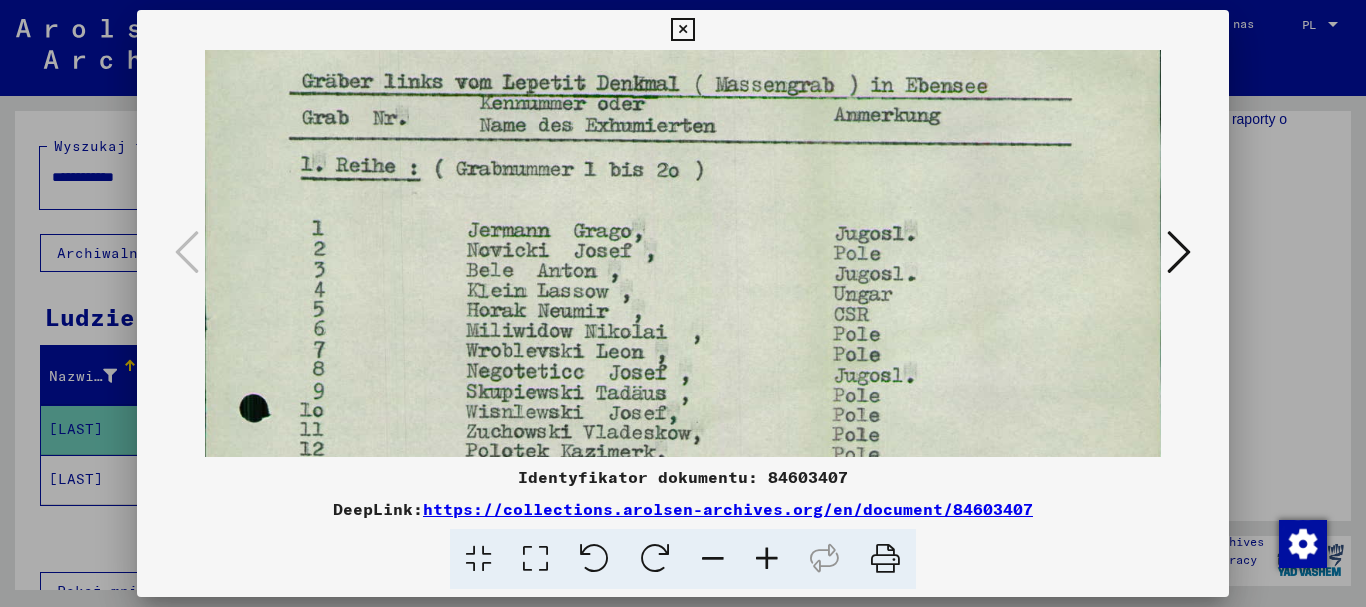 drag, startPoint x: 865, startPoint y: 367, endPoint x: 882, endPoint y: 208, distance: 159.90622 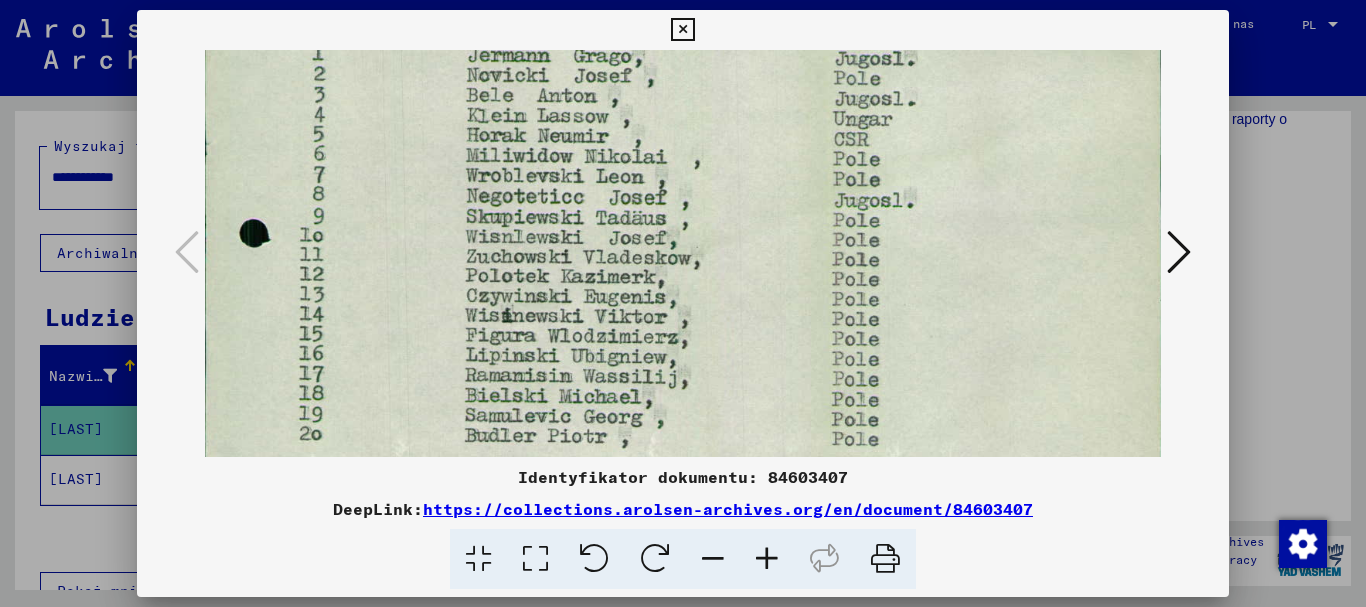 drag, startPoint x: 943, startPoint y: 408, endPoint x: 961, endPoint y: 226, distance: 182.88794 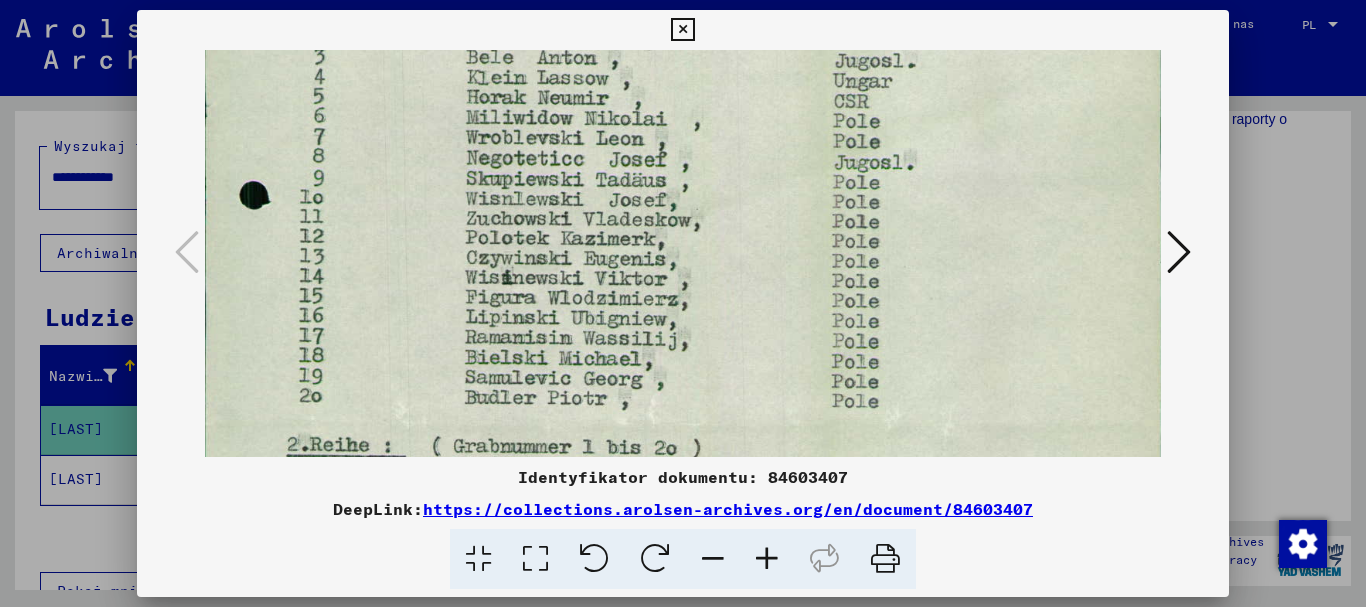 scroll, scrollTop: 373, scrollLeft: 0, axis: vertical 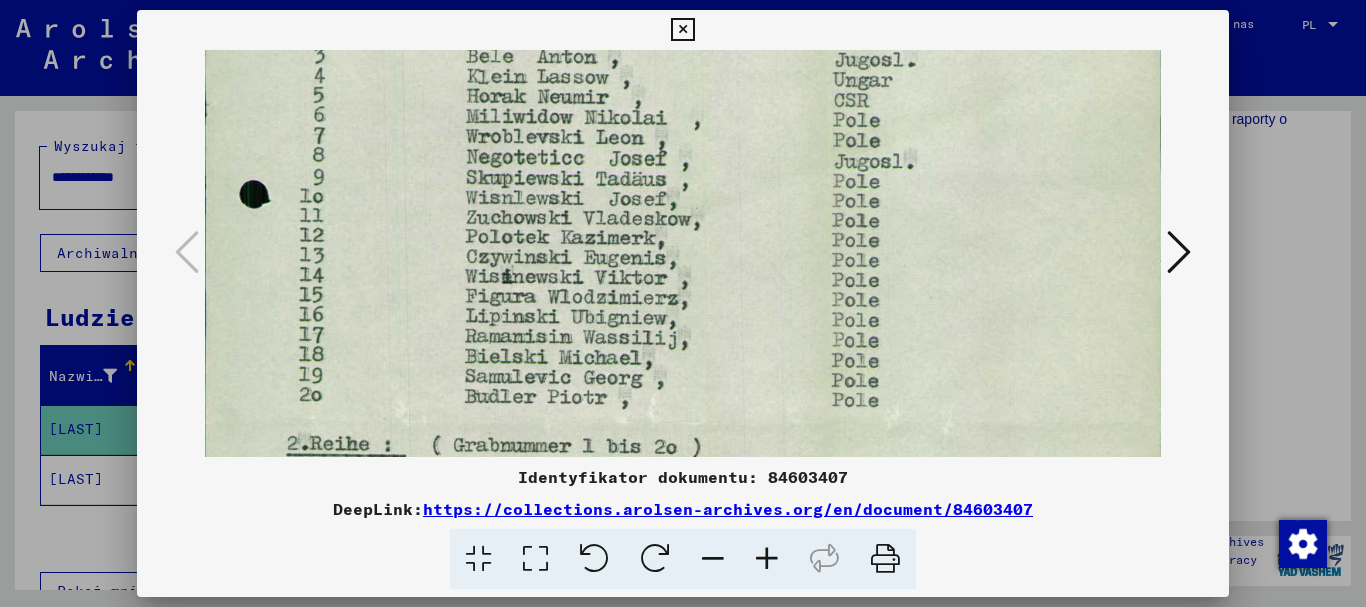 drag, startPoint x: 982, startPoint y: 350, endPoint x: 986, endPoint y: 318, distance: 32.24903 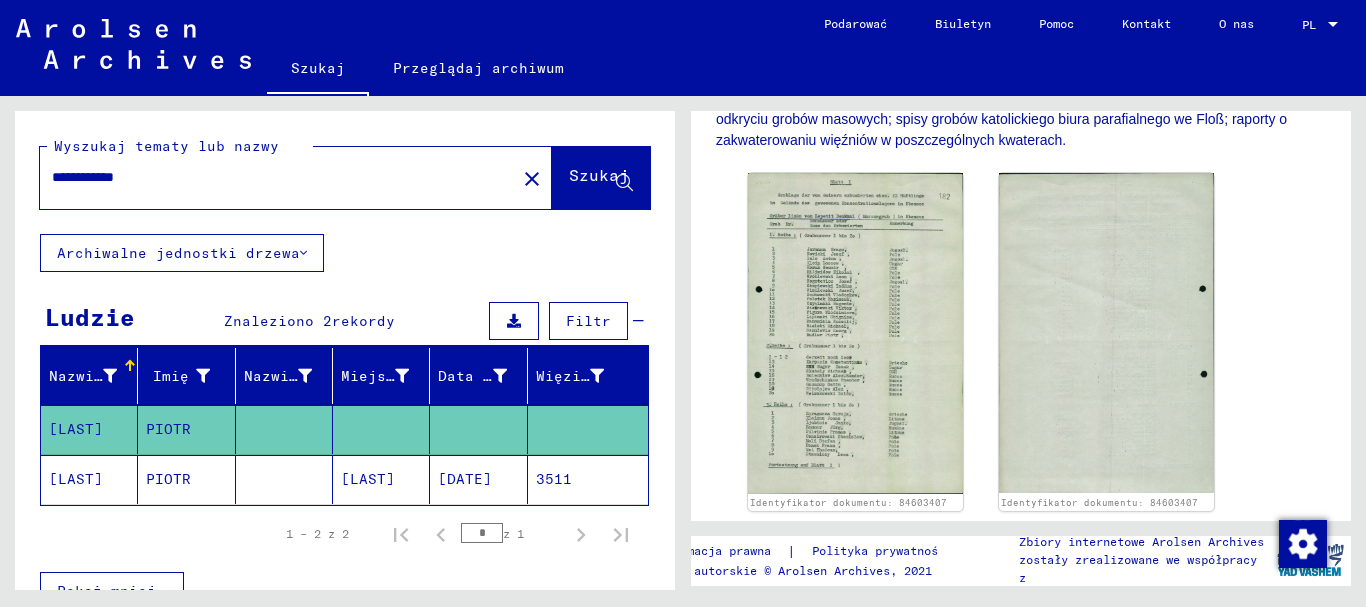 click on "**********" at bounding box center (278, 177) 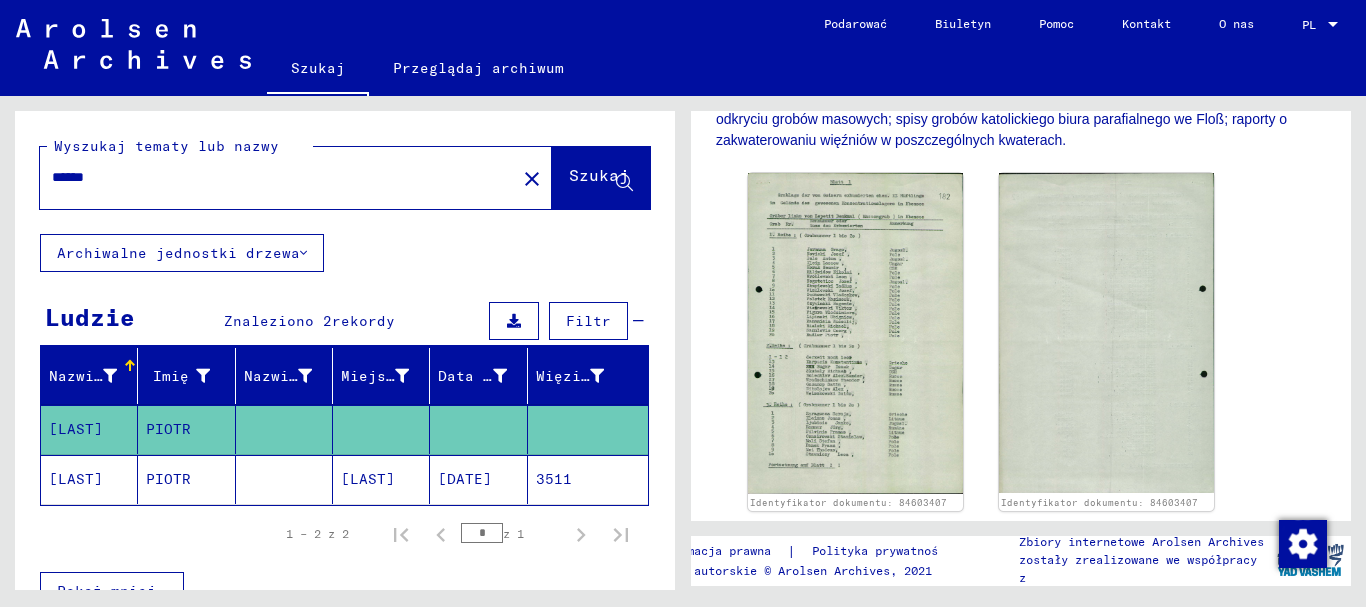 click on "Szukaj" 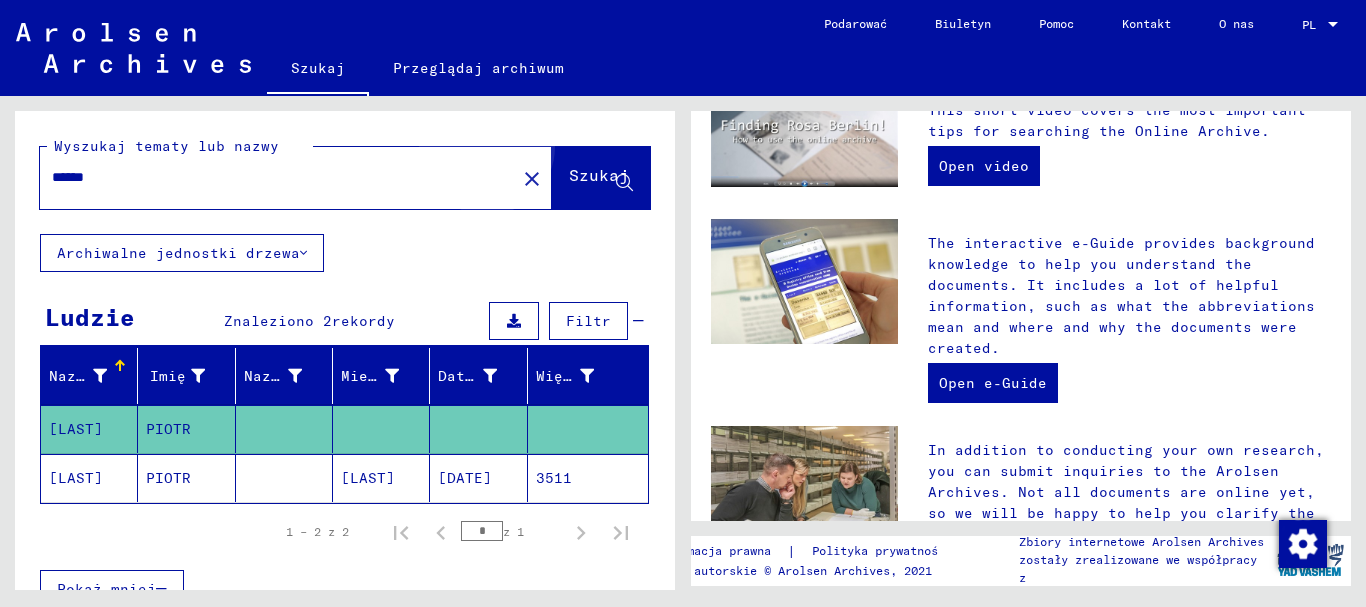 scroll, scrollTop: 0, scrollLeft: 0, axis: both 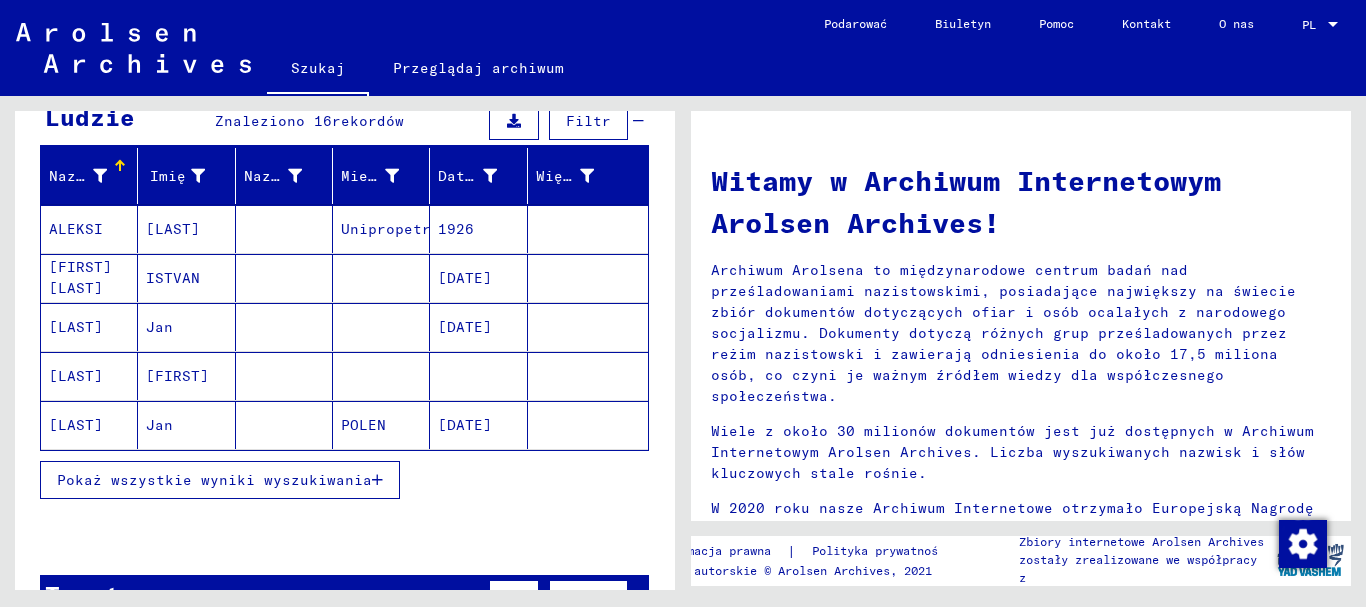 click on "Pokaż wszystkie wyniki wyszukiwania" at bounding box center [214, 480] 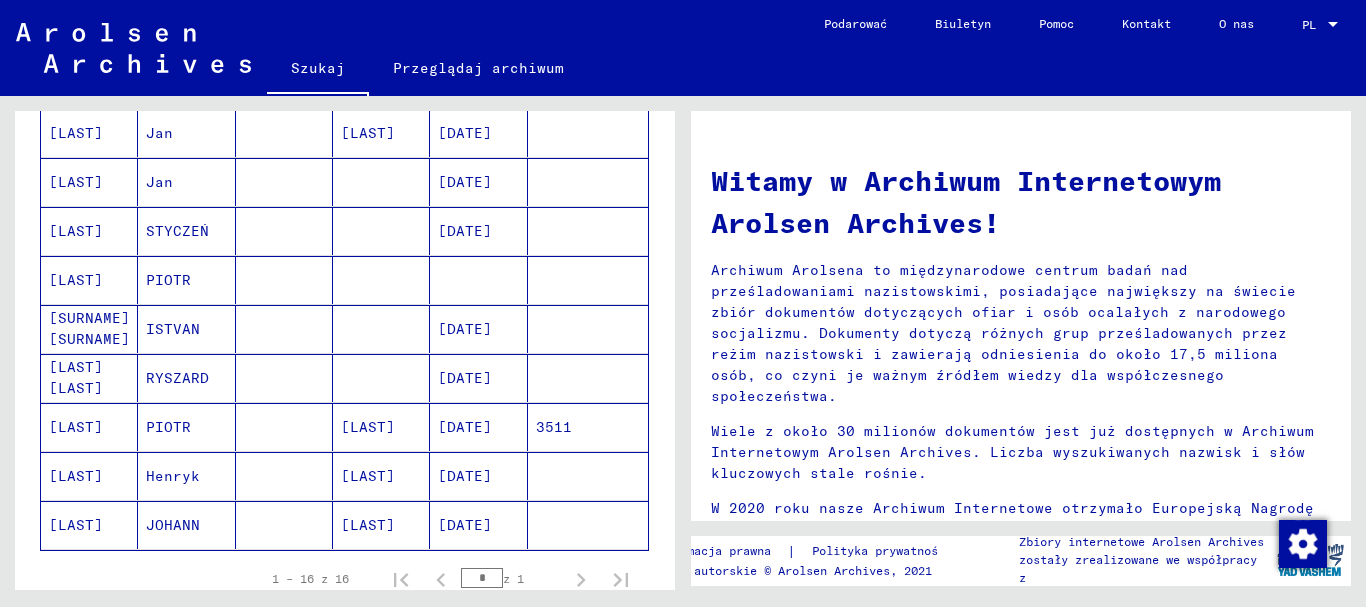 scroll, scrollTop: 700, scrollLeft: 0, axis: vertical 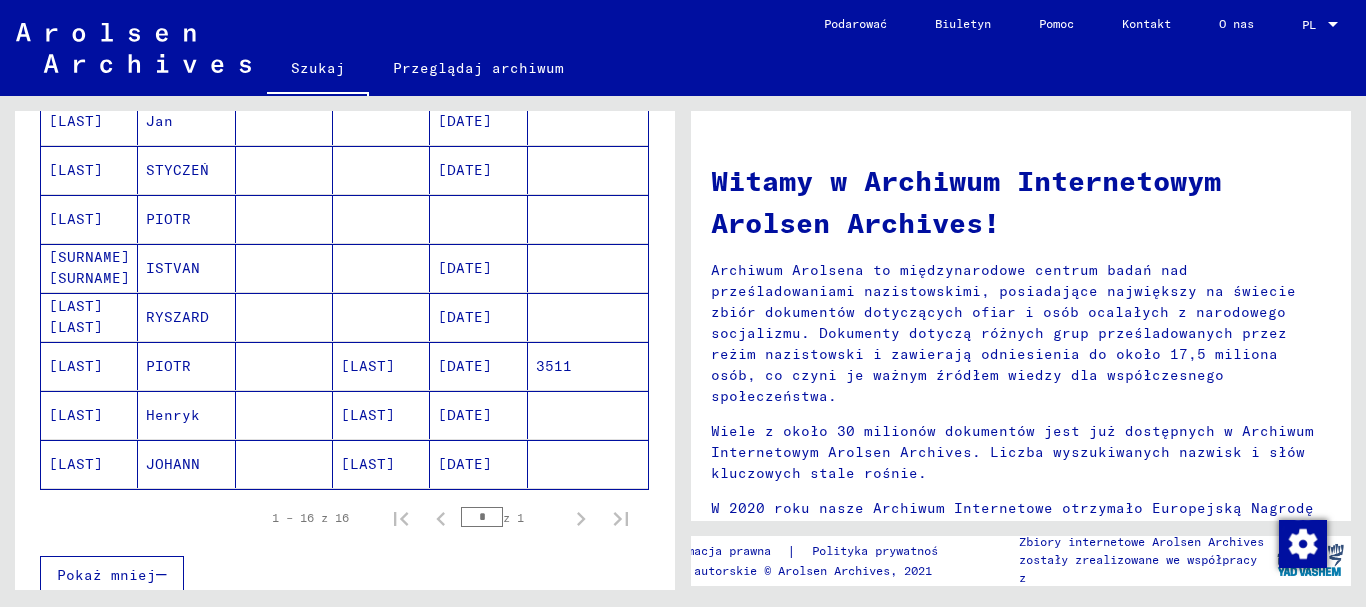 click on "3511" 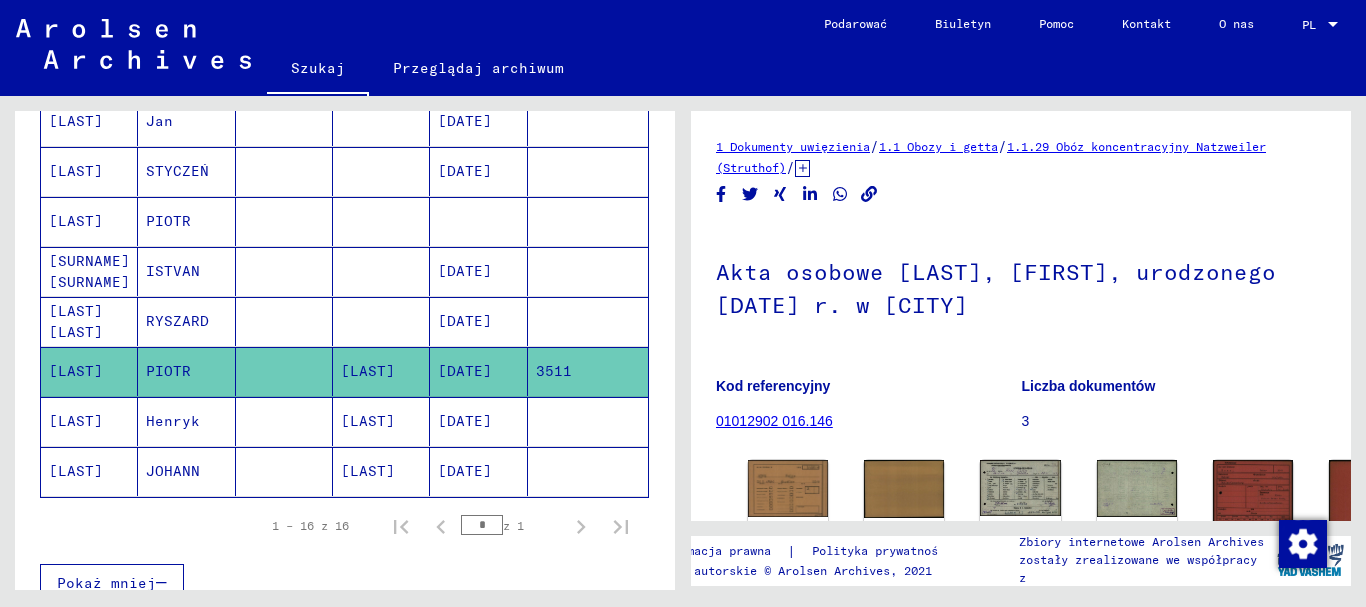 scroll, scrollTop: 0, scrollLeft: 0, axis: both 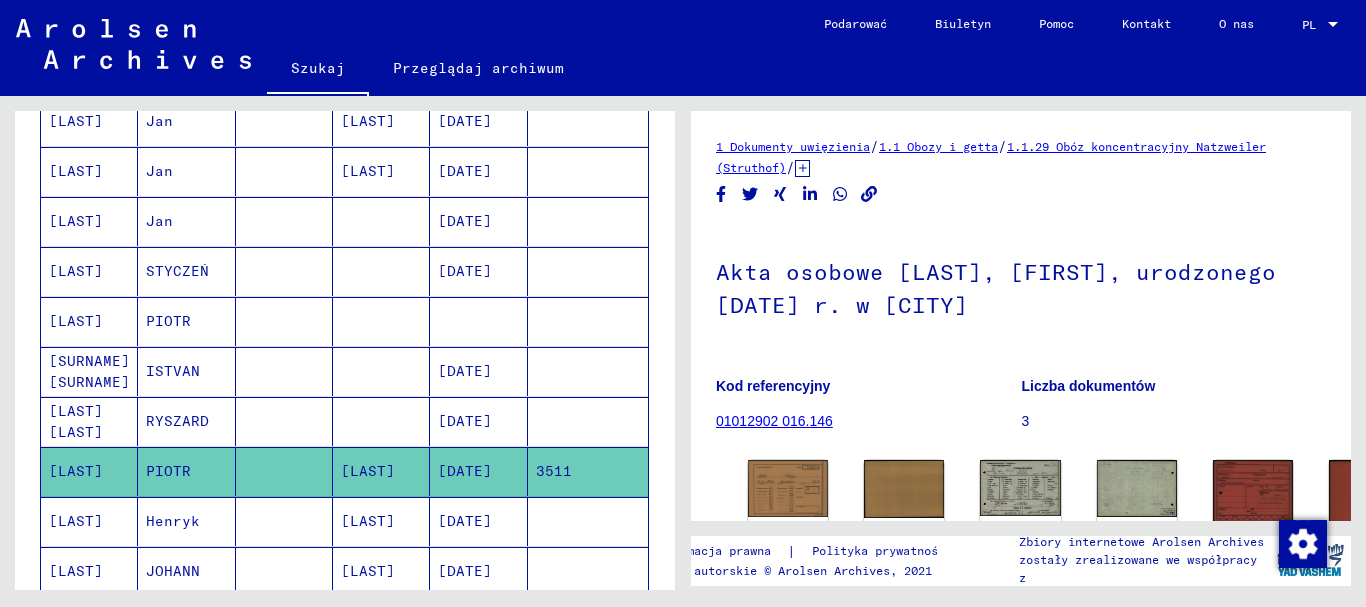 click on "PIOTR" at bounding box center [173, 371] 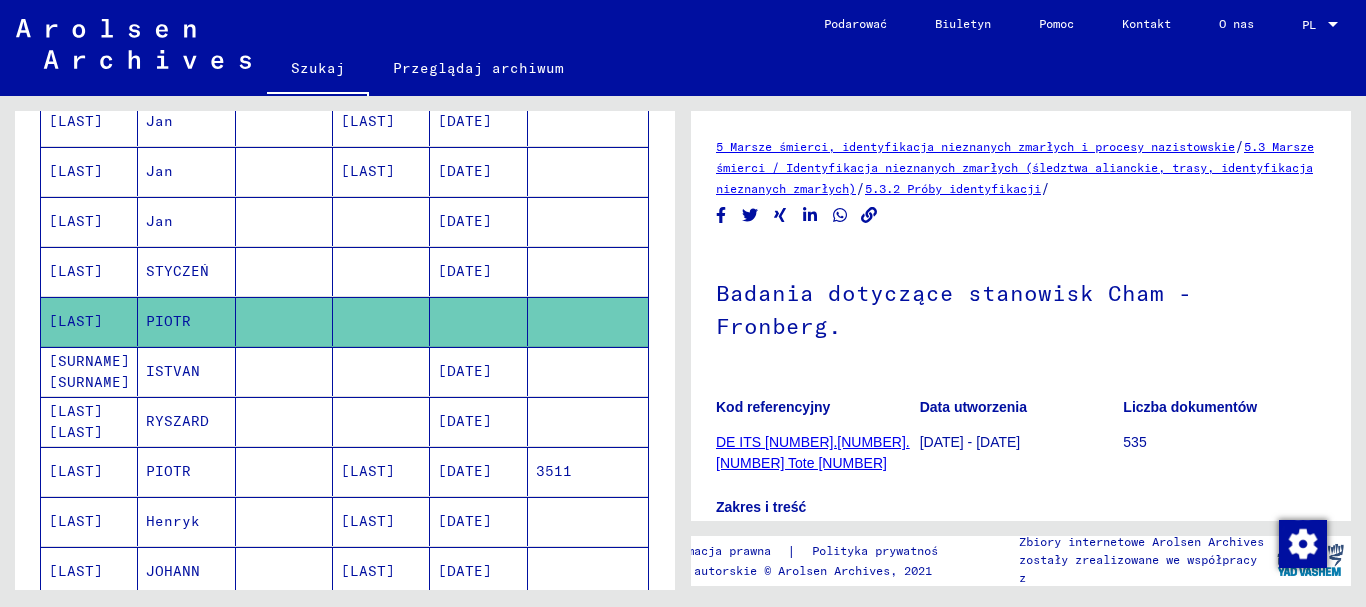 scroll, scrollTop: 0, scrollLeft: 0, axis: both 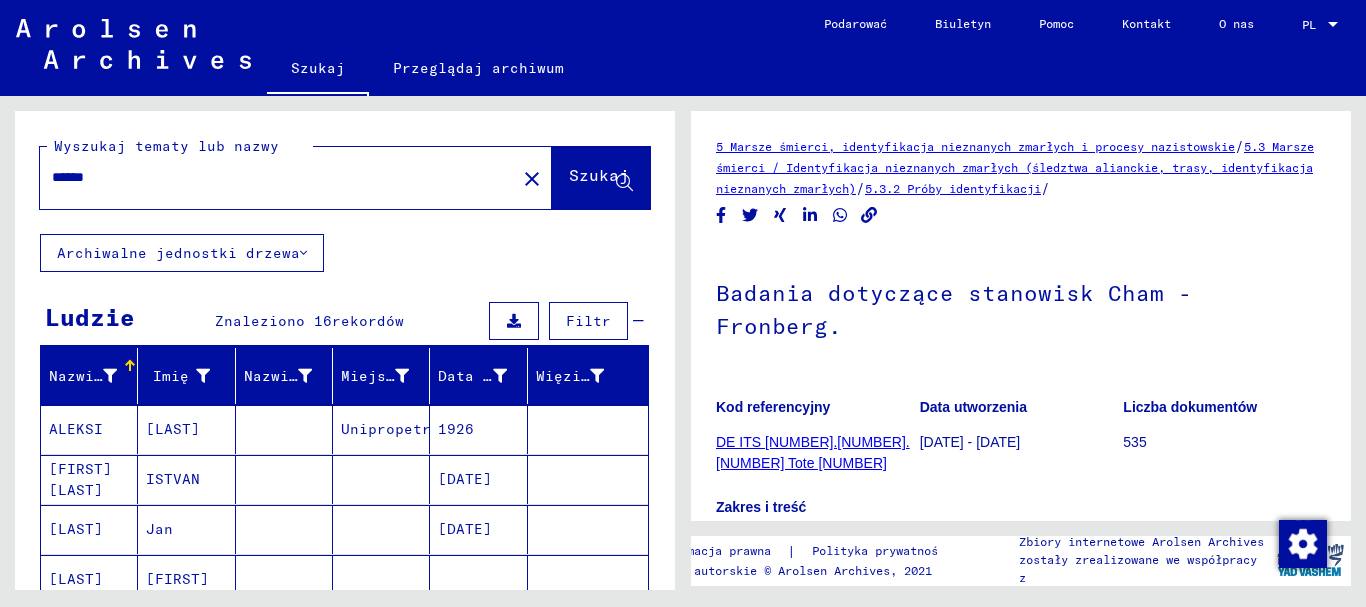 click on "******" at bounding box center [278, 177] 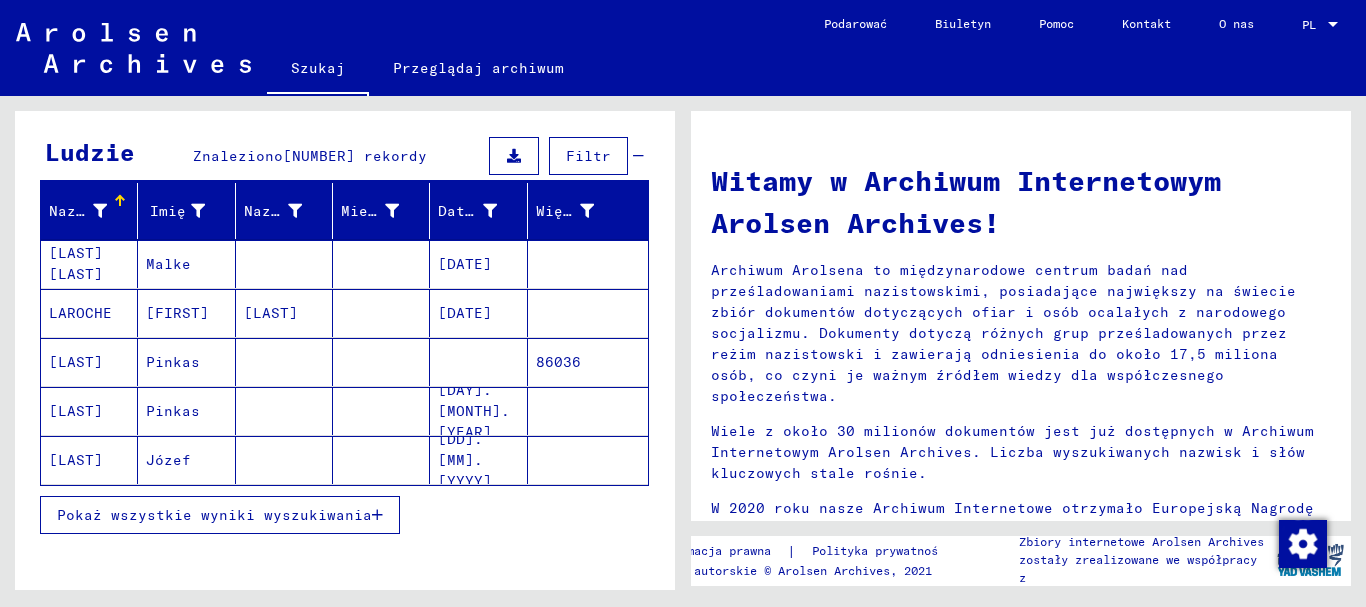 scroll, scrollTop: 200, scrollLeft: 0, axis: vertical 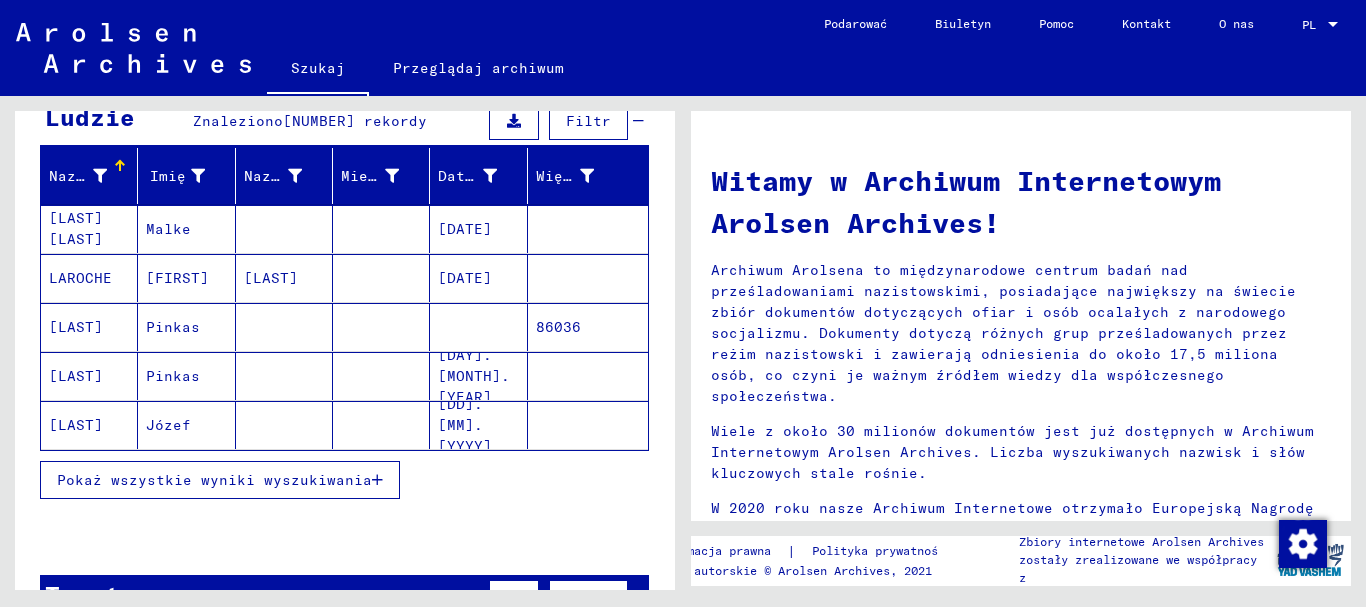 click on "Pokaż wszystkie wyniki wyszukiwania" at bounding box center [214, 480] 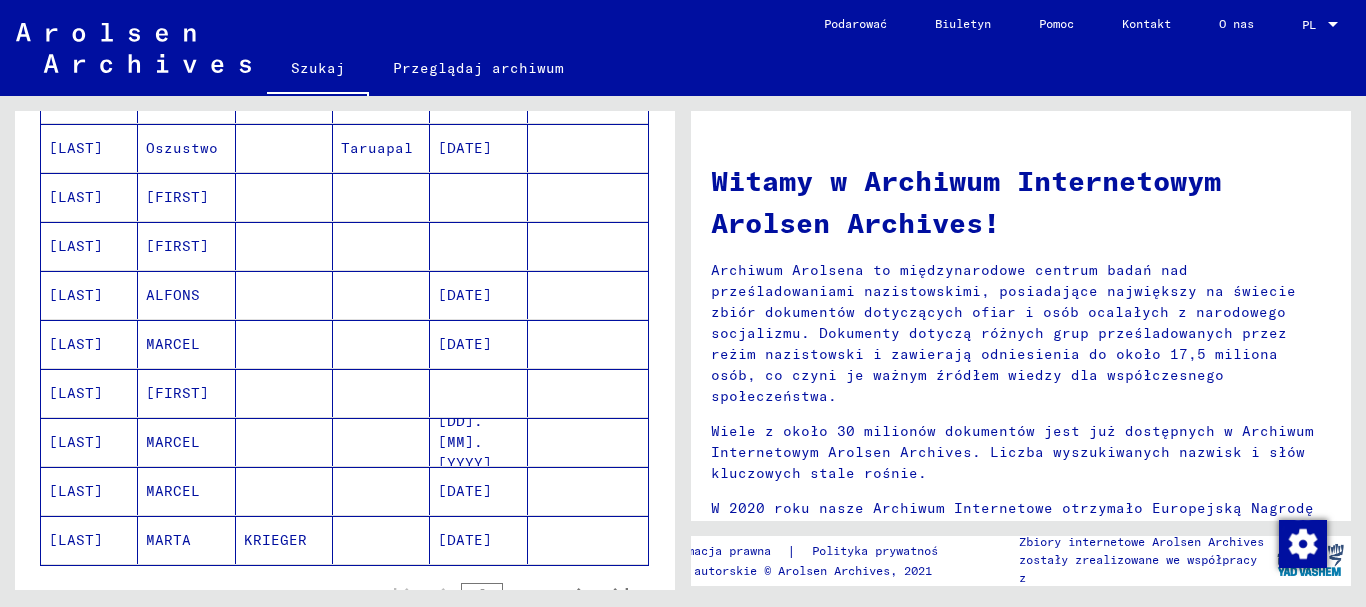 scroll, scrollTop: 1100, scrollLeft: 0, axis: vertical 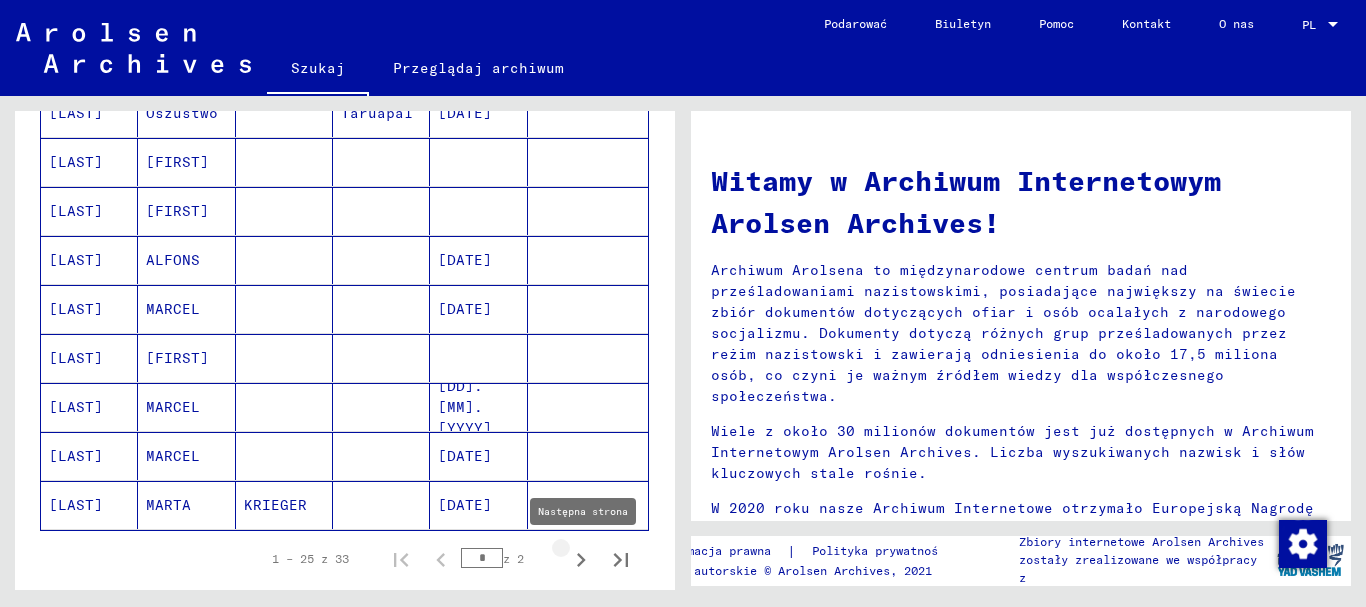 click 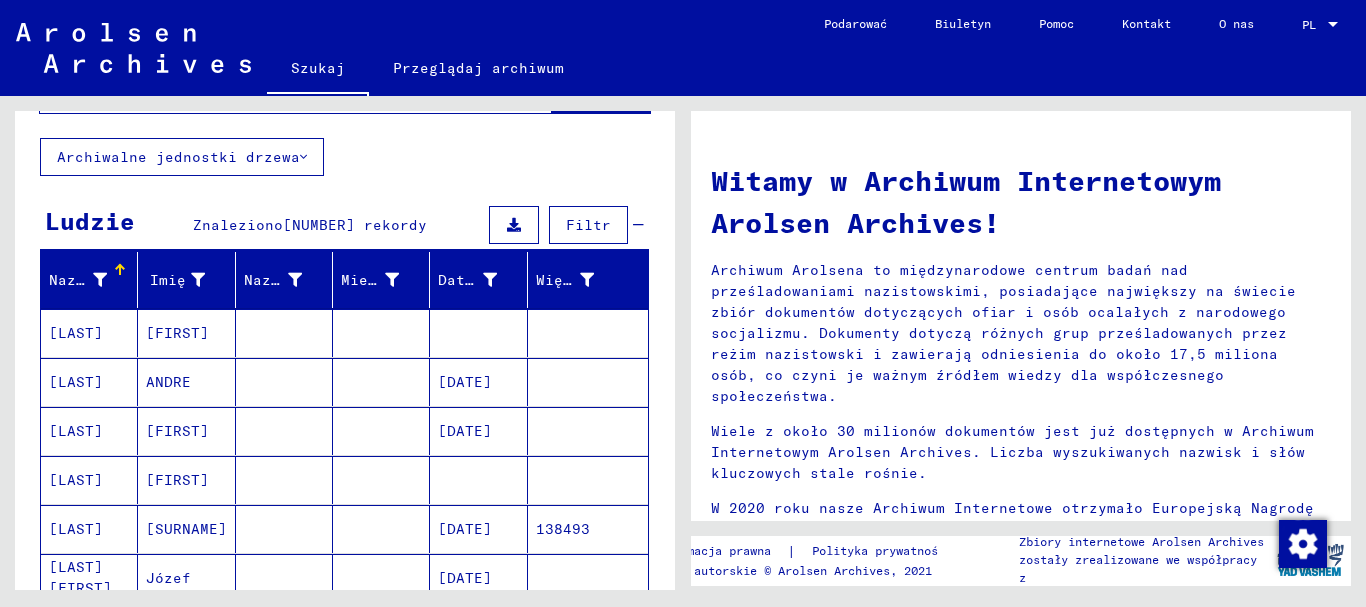 scroll, scrollTop: 211, scrollLeft: 0, axis: vertical 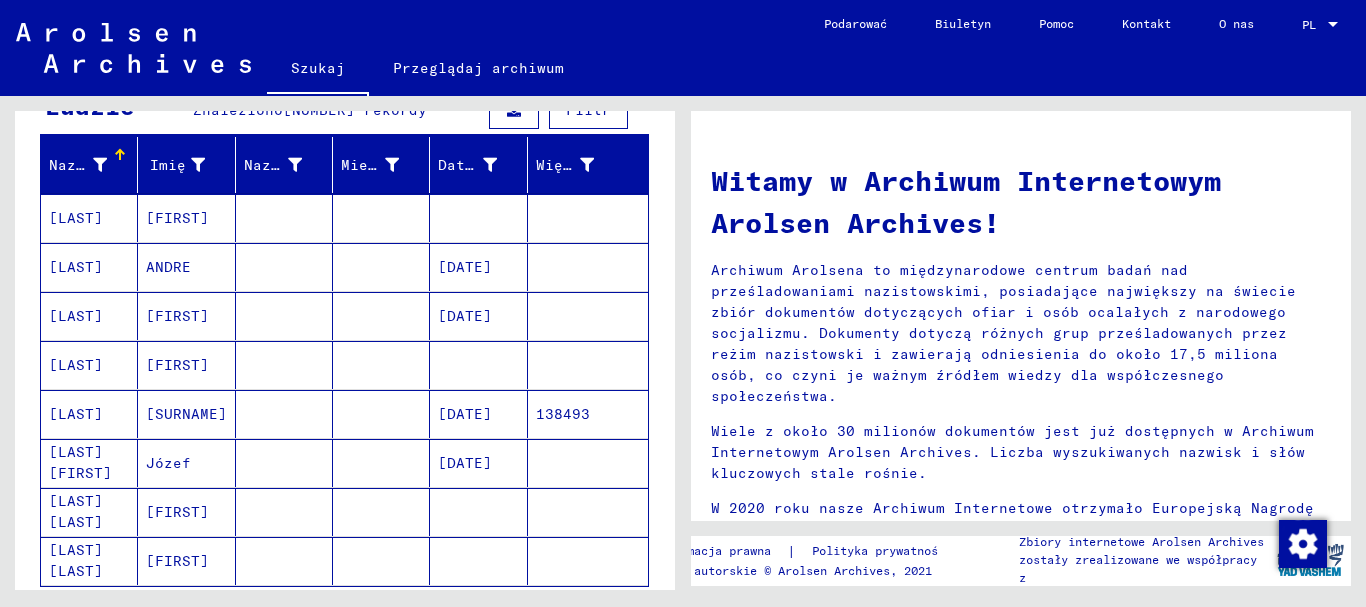 click on "138493" 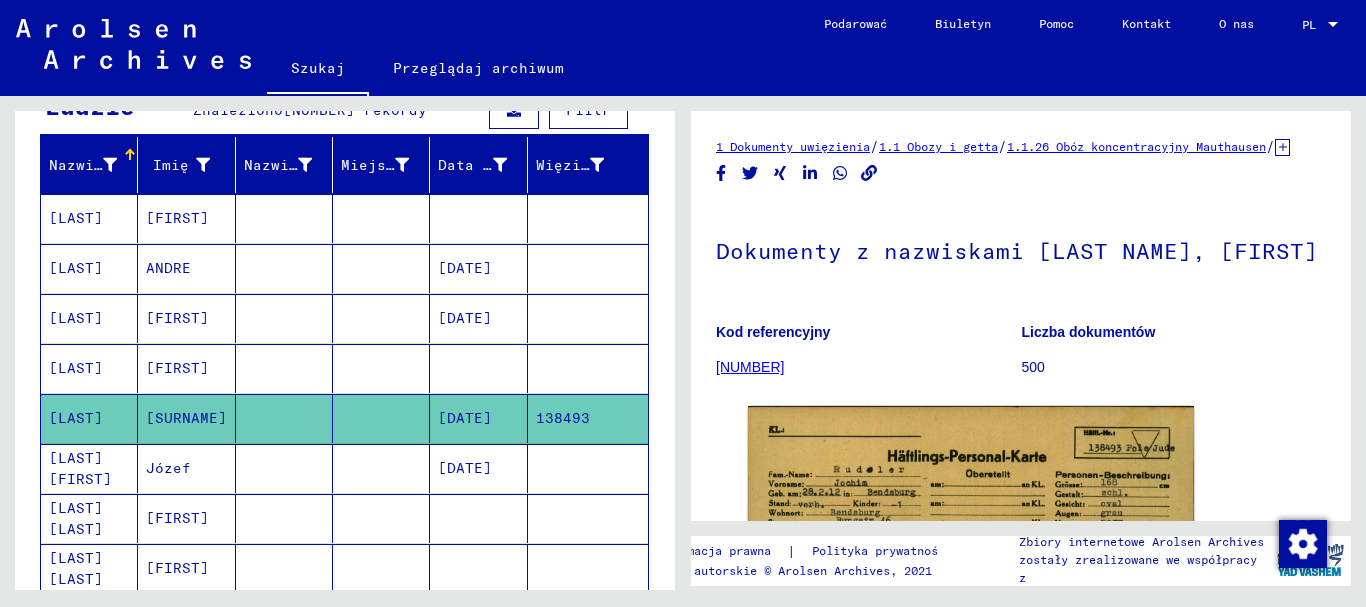scroll, scrollTop: 0, scrollLeft: 0, axis: both 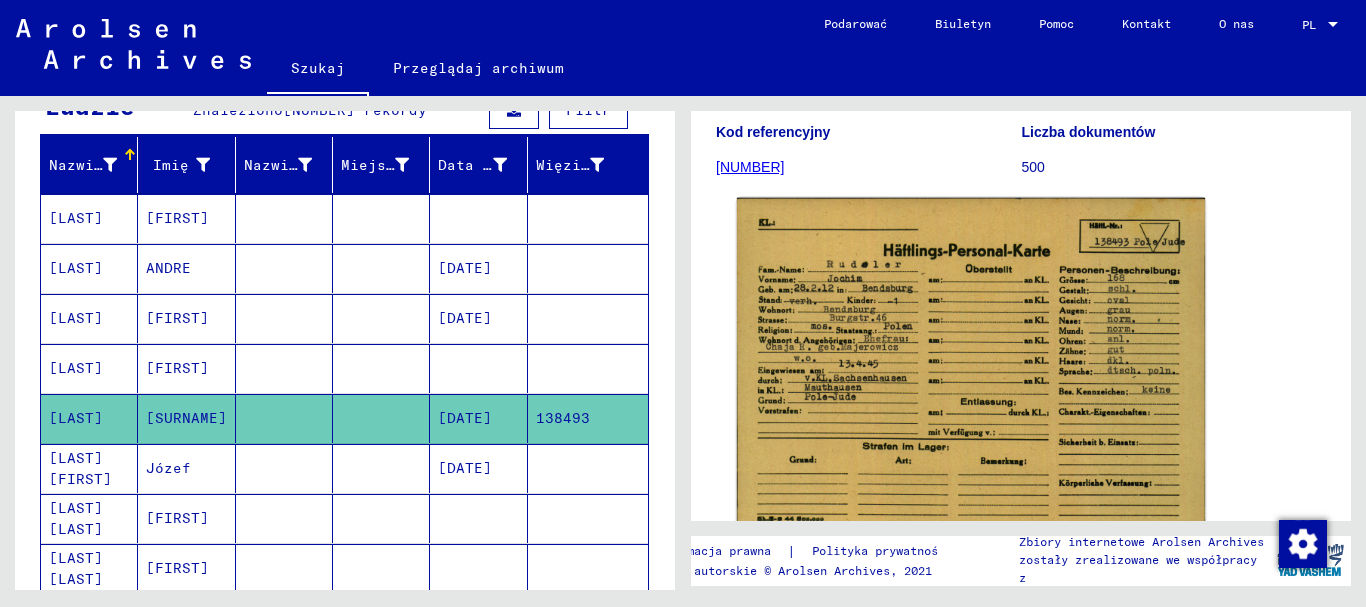 click 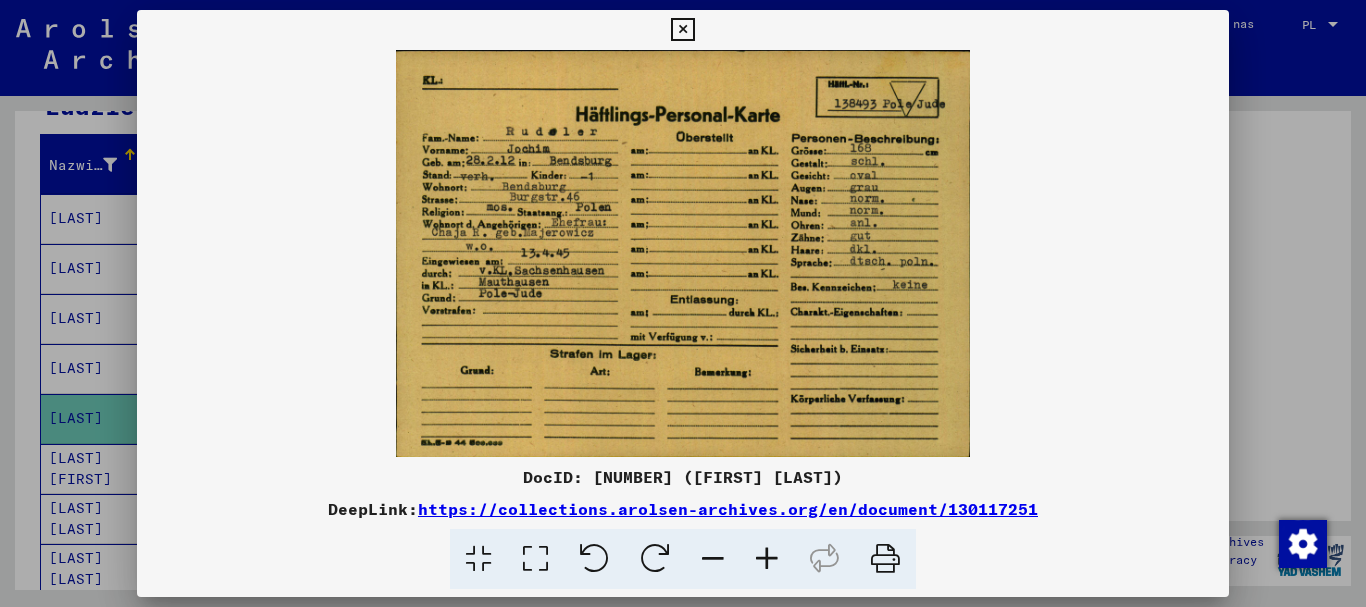 click at bounding box center [682, 30] 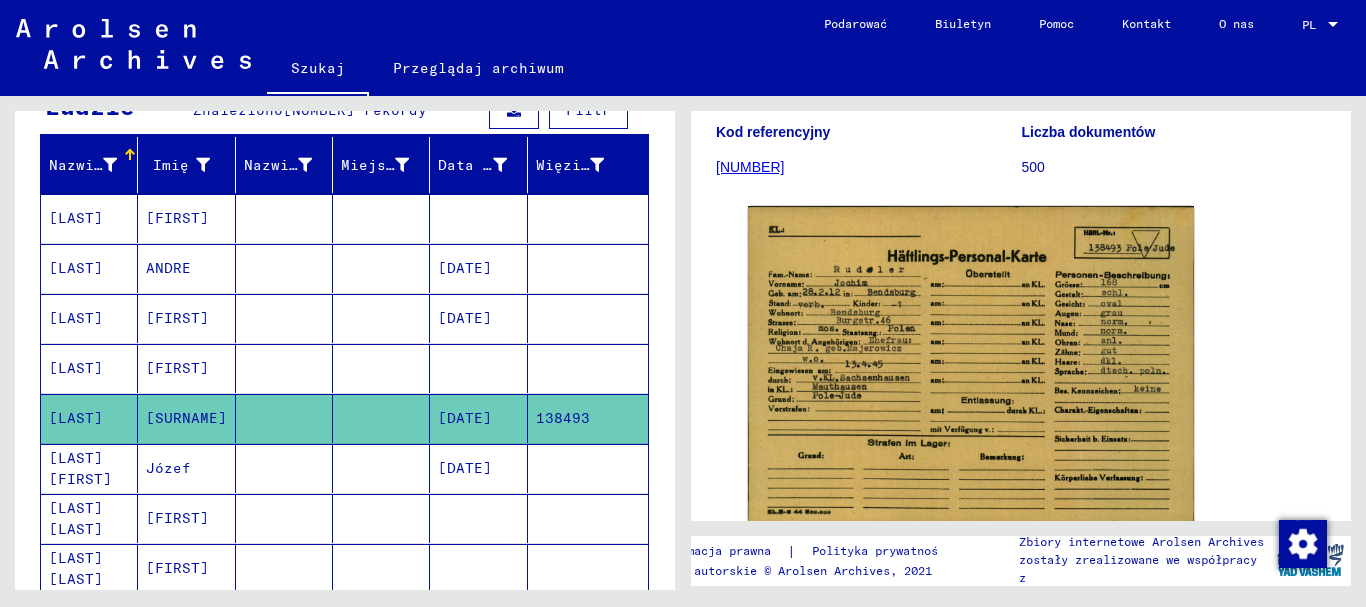 scroll, scrollTop: 300, scrollLeft: 0, axis: vertical 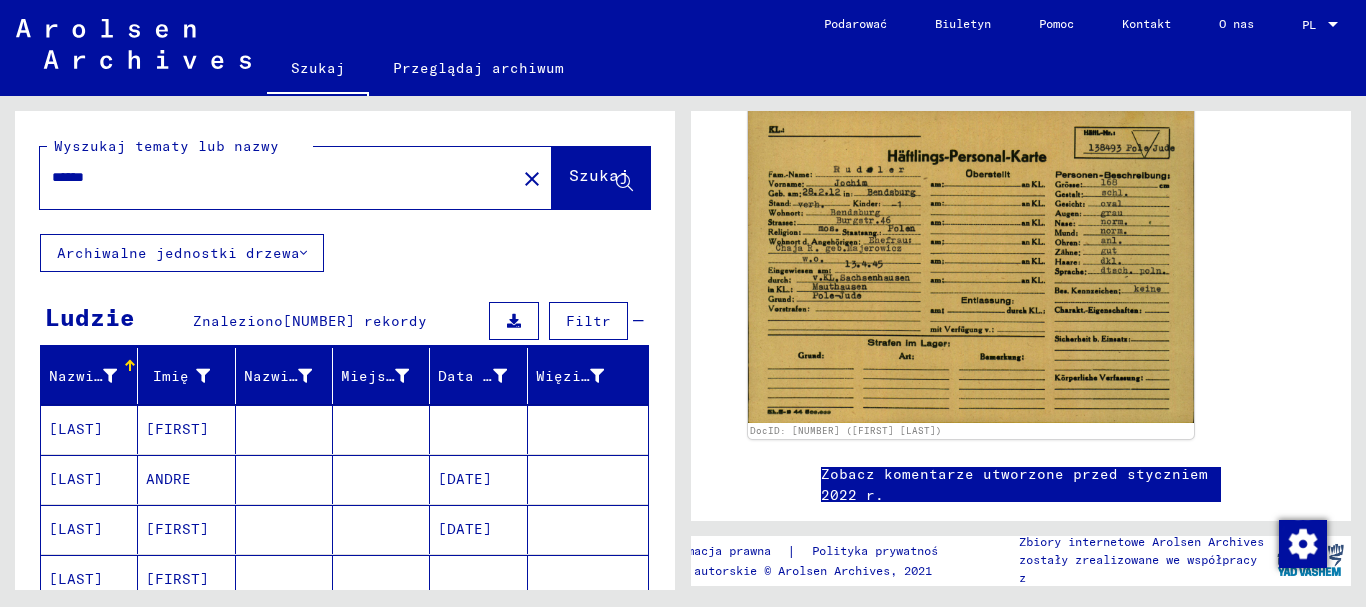 drag, startPoint x: 143, startPoint y: 177, endPoint x: 0, endPoint y: 172, distance: 143.08739 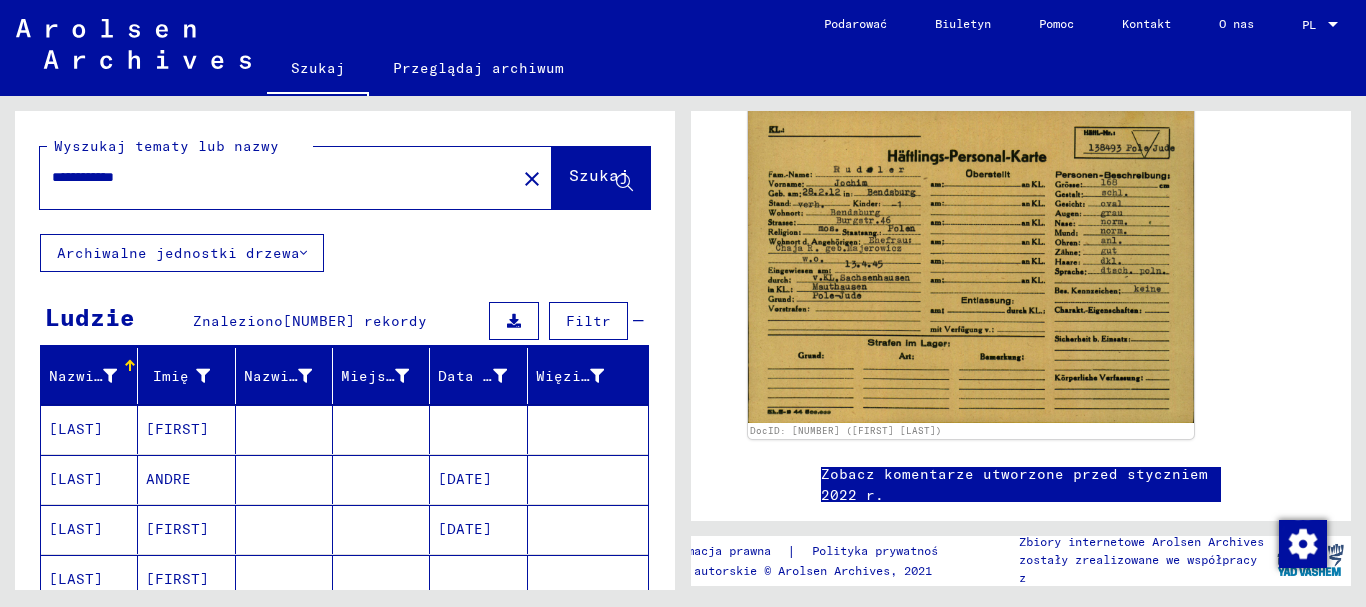 type on "**********" 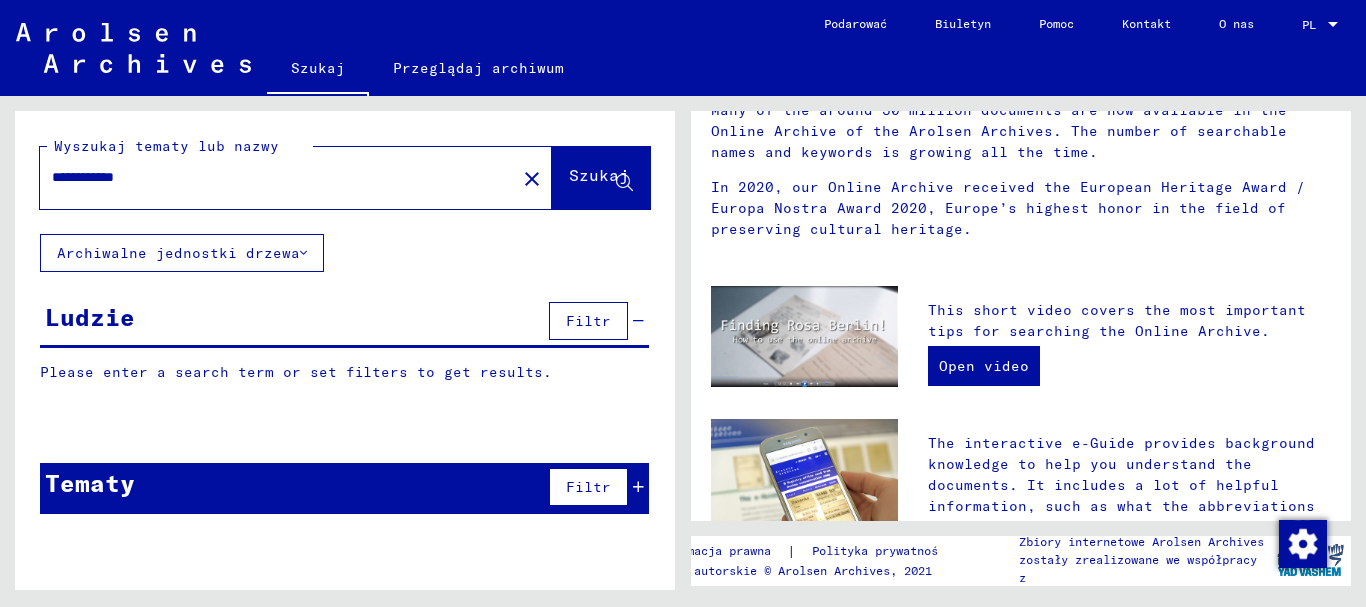 scroll, scrollTop: 0, scrollLeft: 0, axis: both 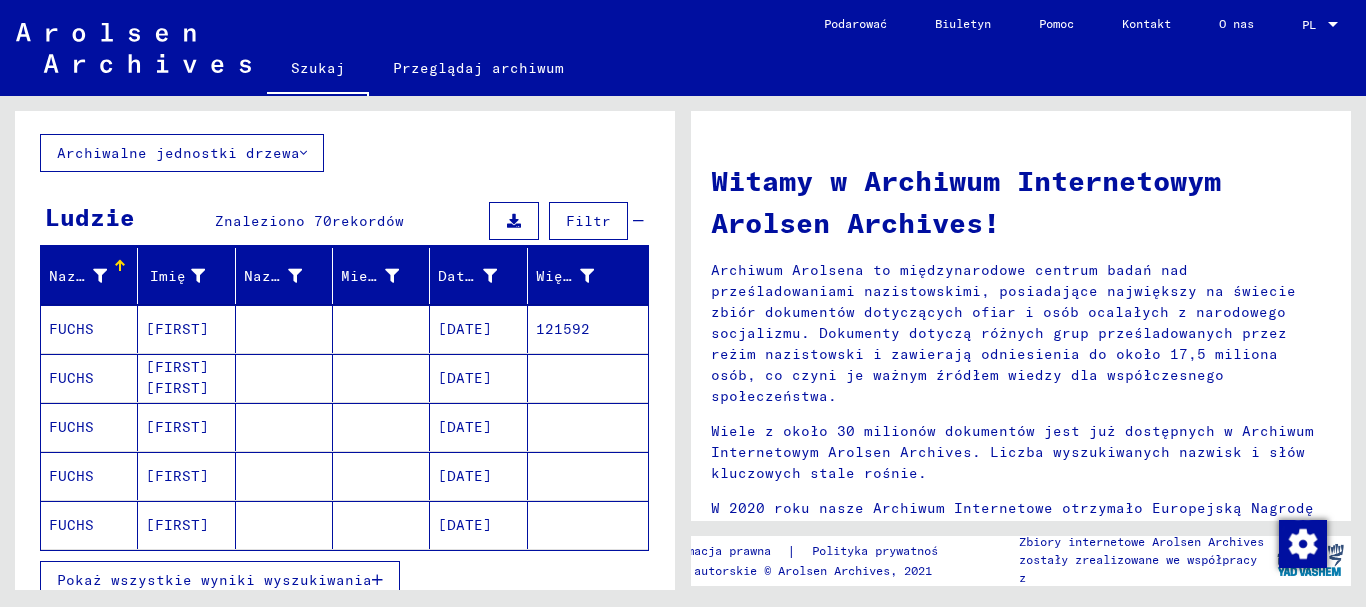 click on "121592" 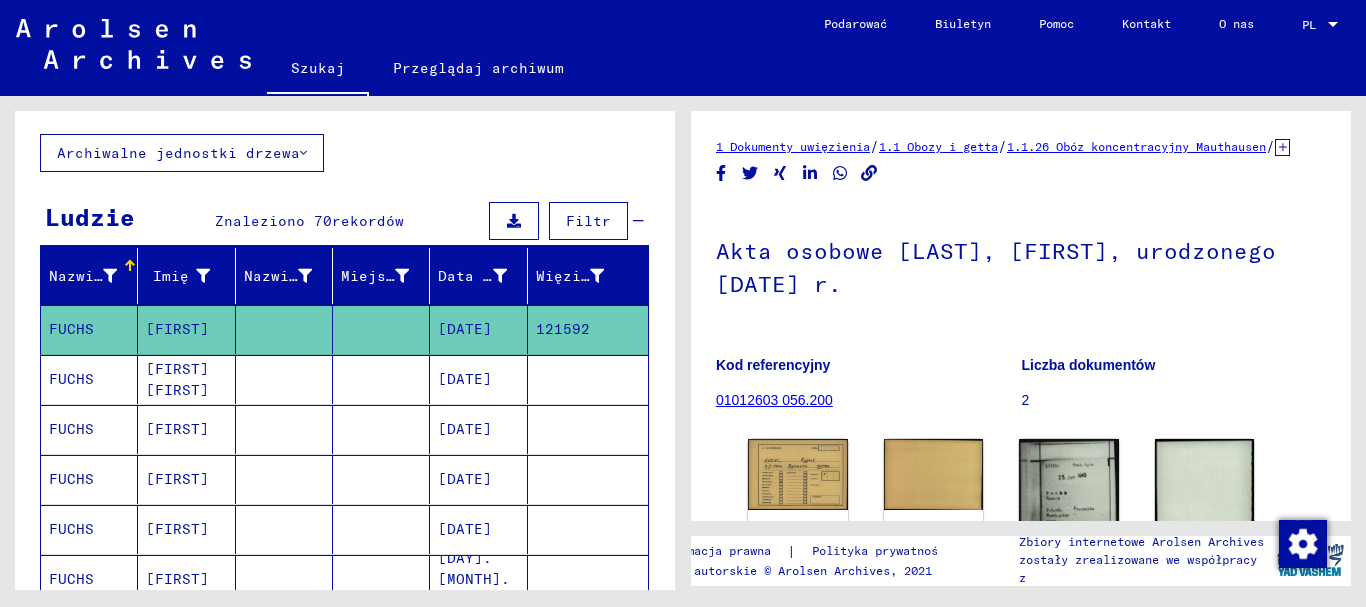 scroll, scrollTop: 200, scrollLeft: 0, axis: vertical 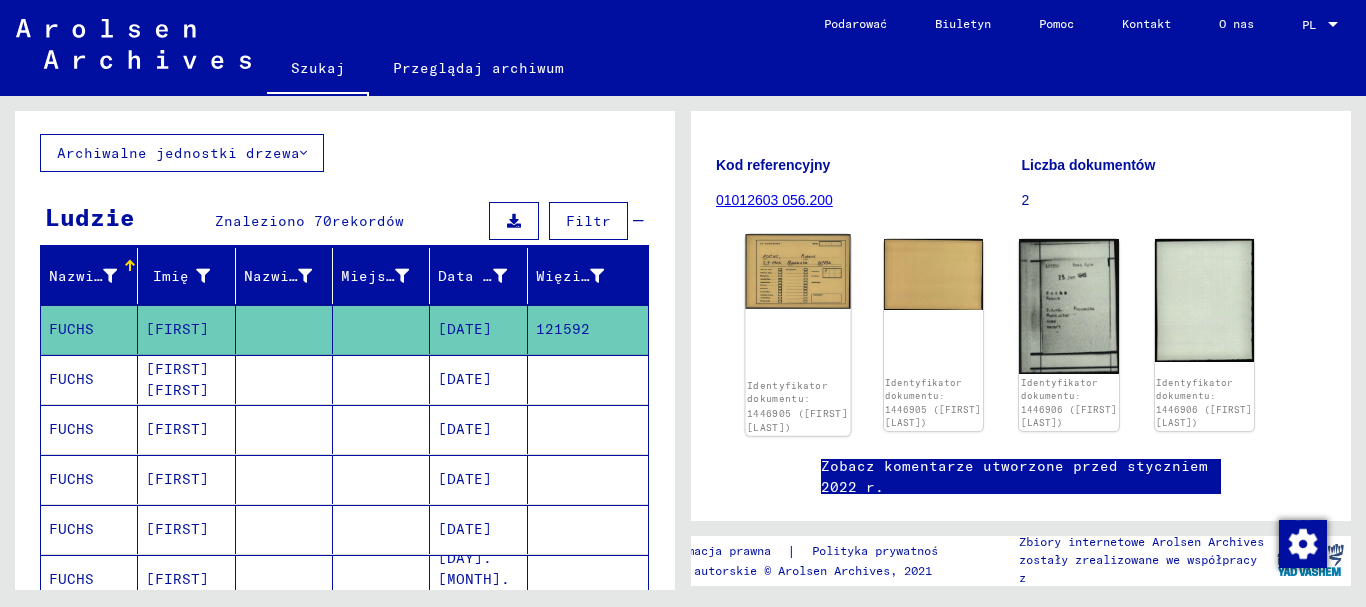 click 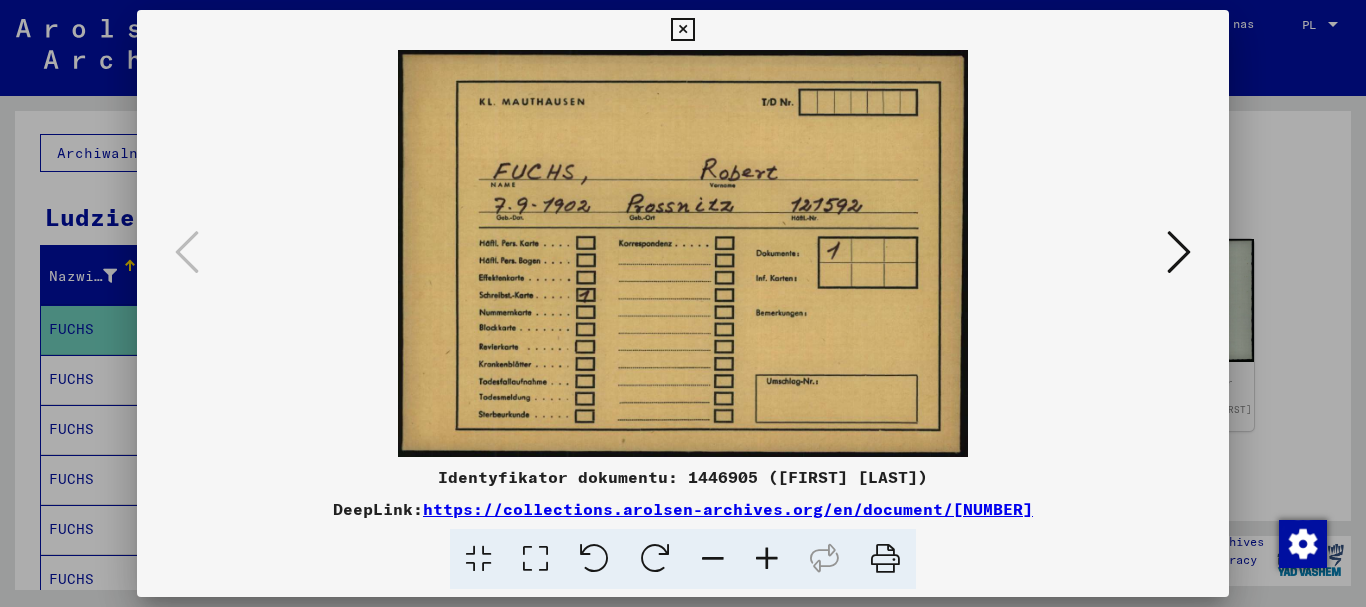 click at bounding box center (1179, 252) 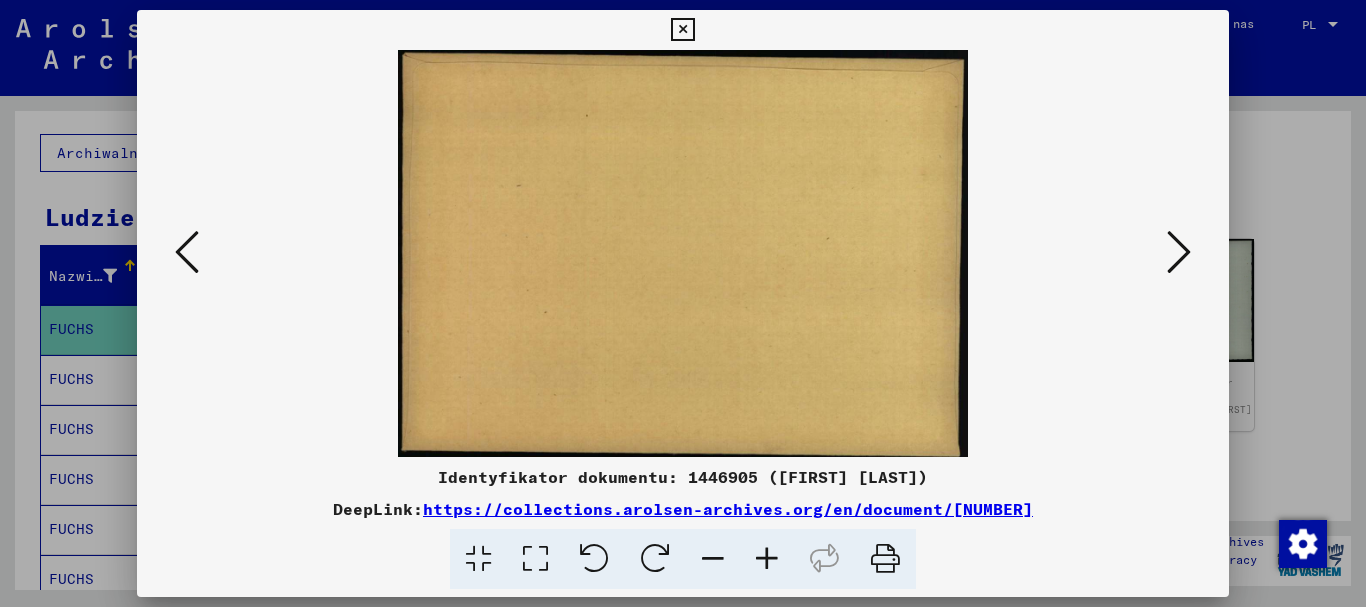 click at bounding box center (1179, 252) 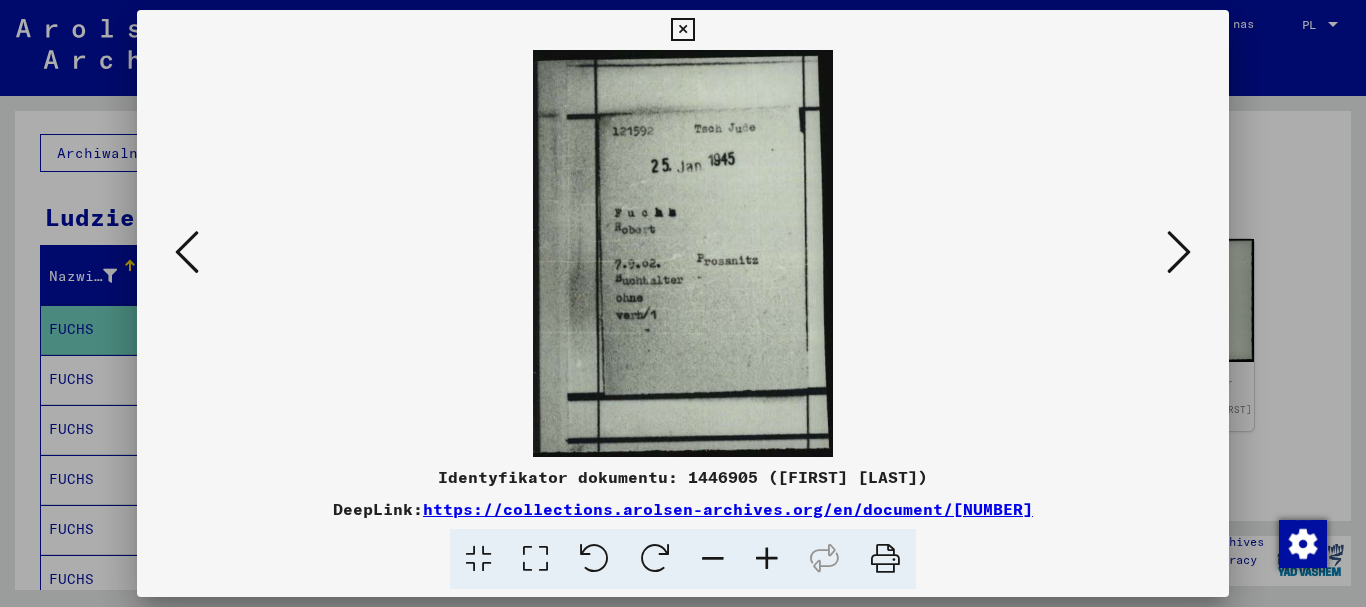 click at bounding box center (1179, 252) 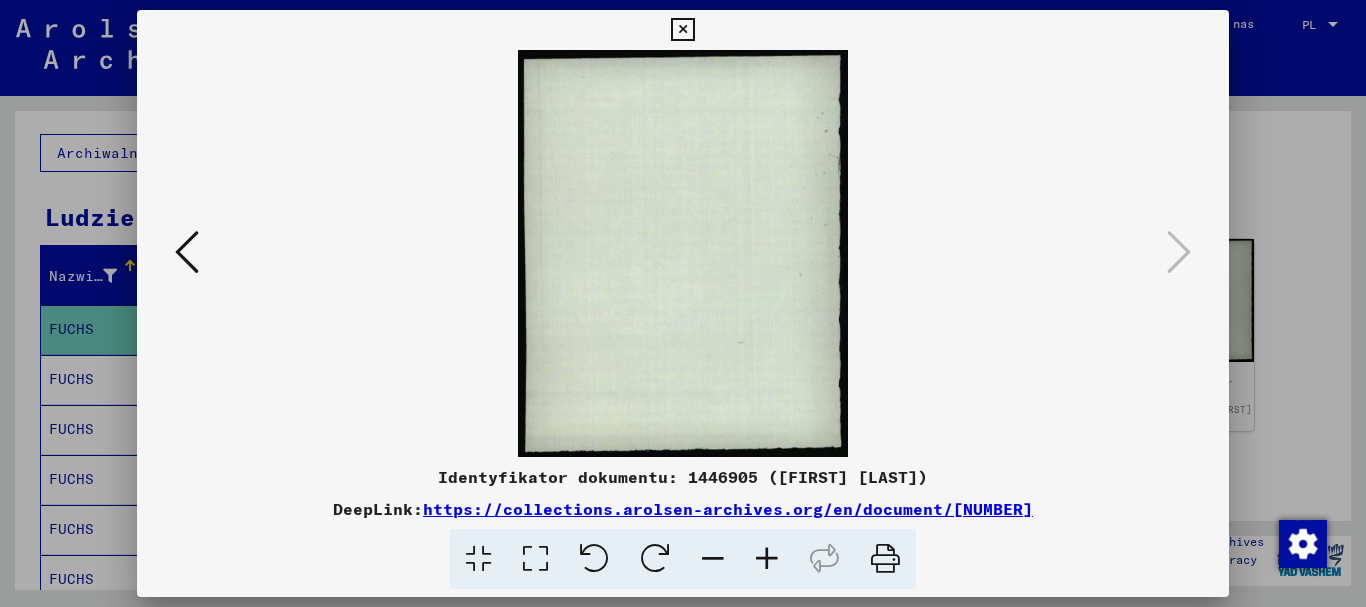 click at bounding box center (682, 30) 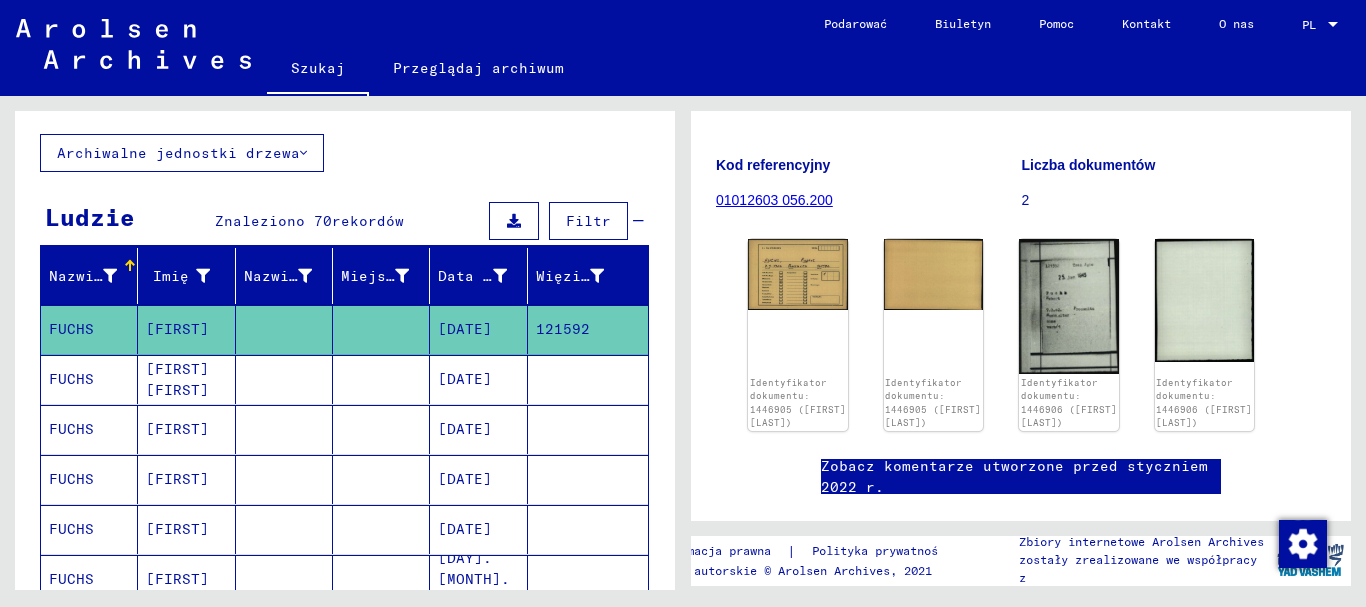 scroll, scrollTop: 288, scrollLeft: 0, axis: vertical 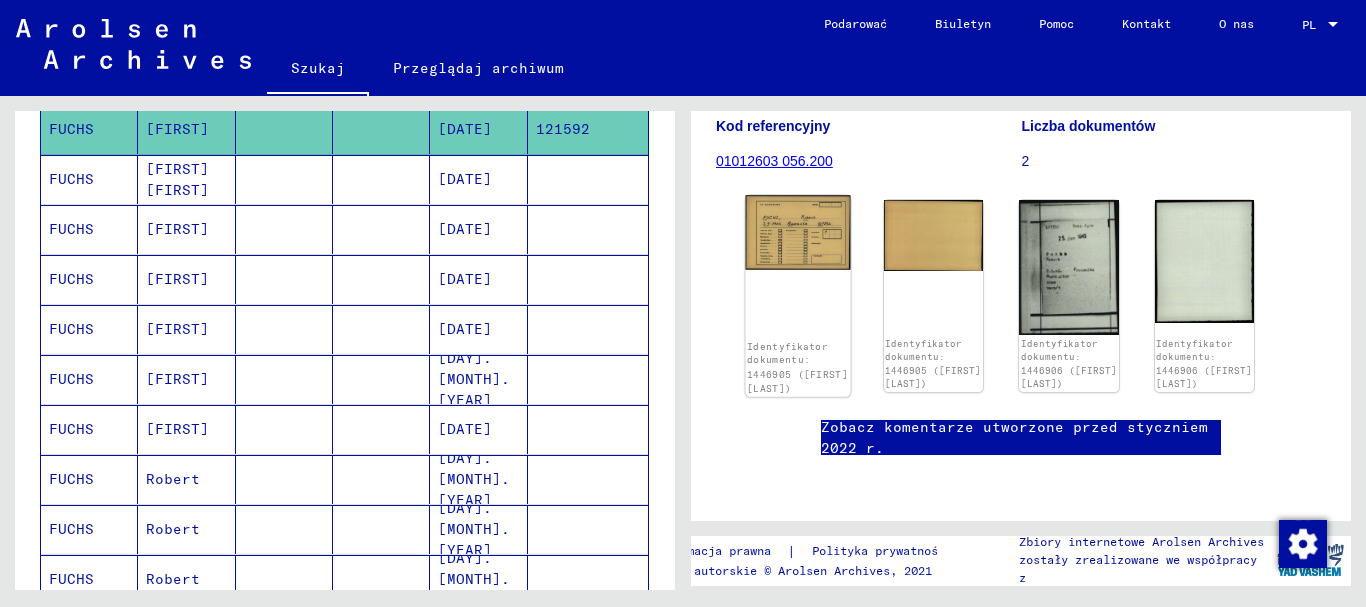 click 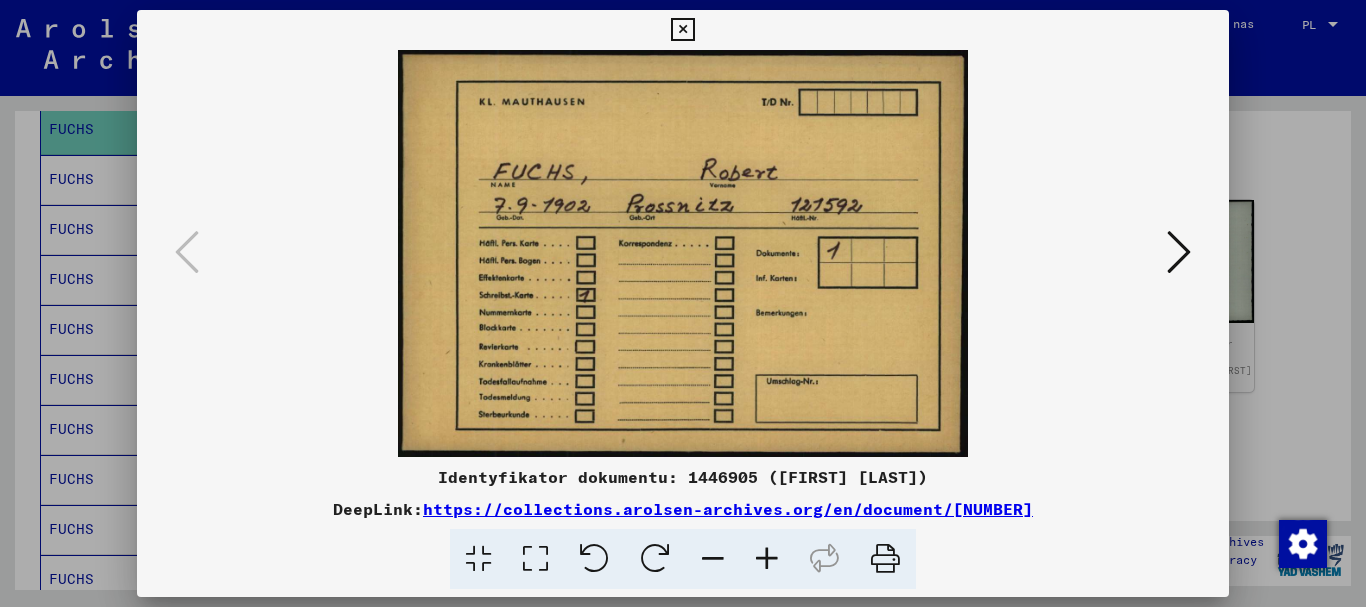 click at bounding box center (682, 30) 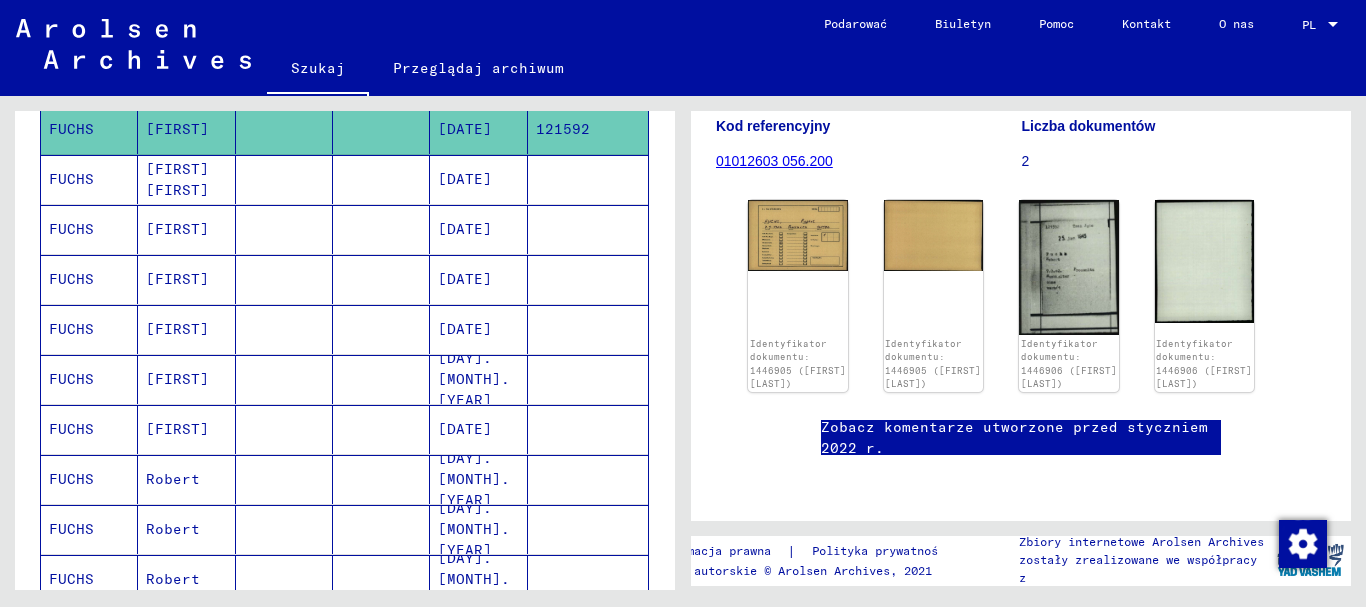 click on "[DATE]" at bounding box center (474, 479) 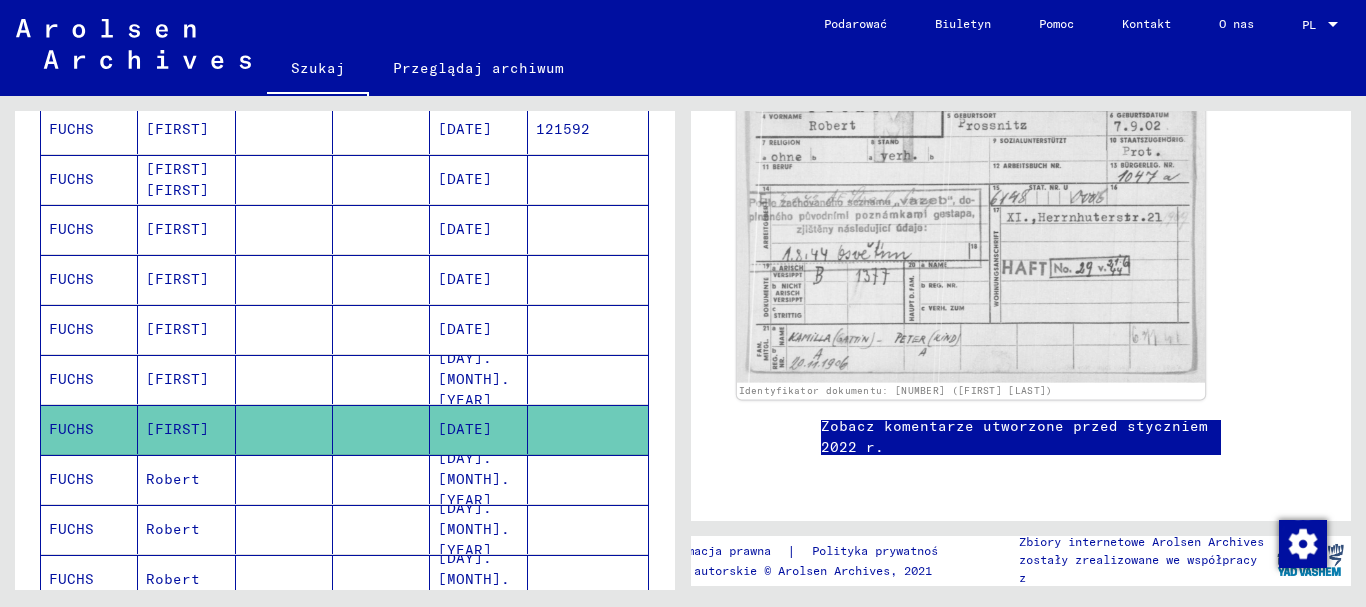 scroll, scrollTop: 175, scrollLeft: 0, axis: vertical 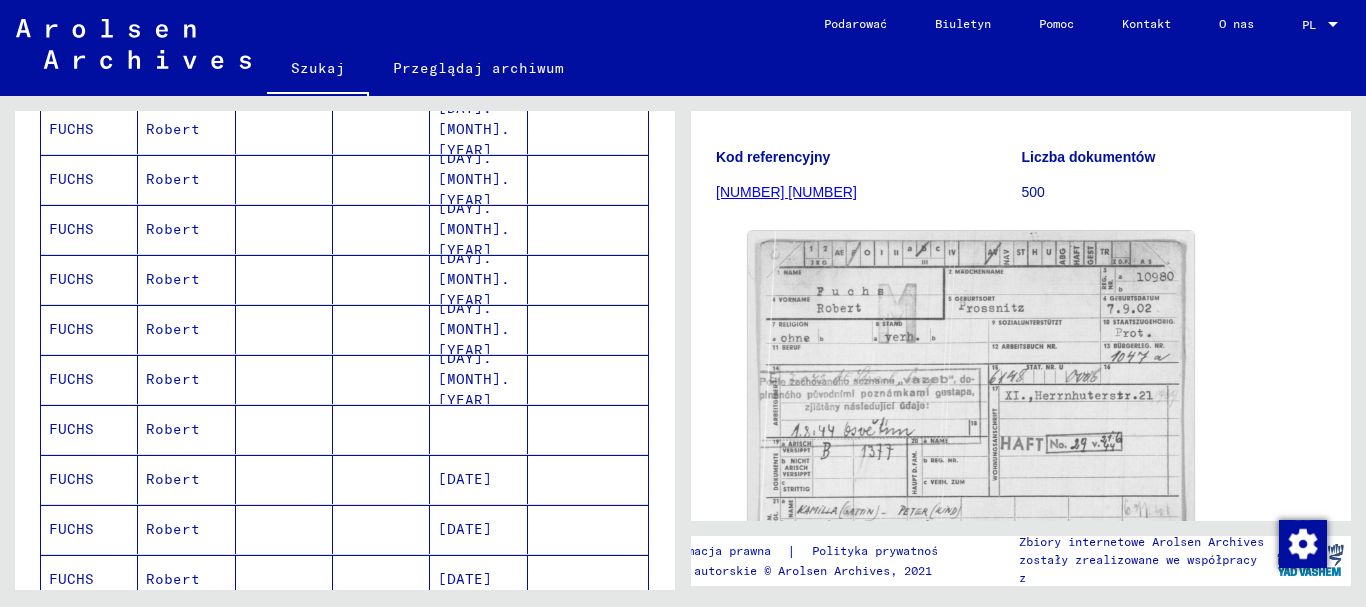 click on "[DAY].[MONTH].[YEAR]" 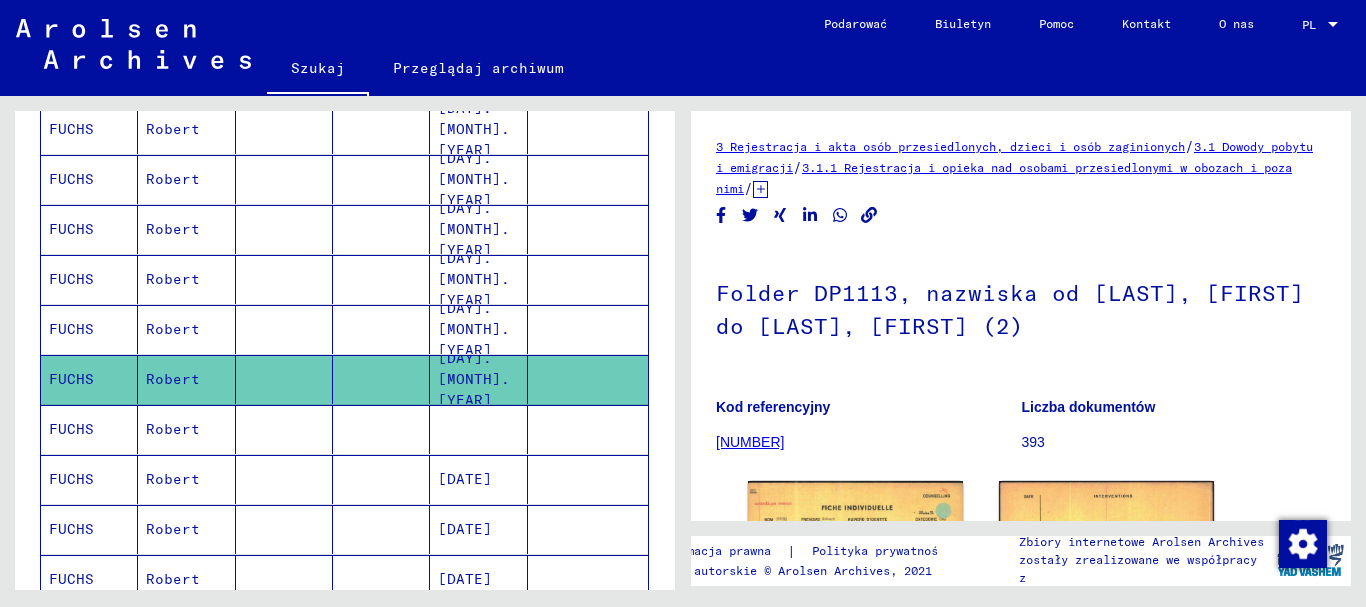 click at bounding box center (478, 479) 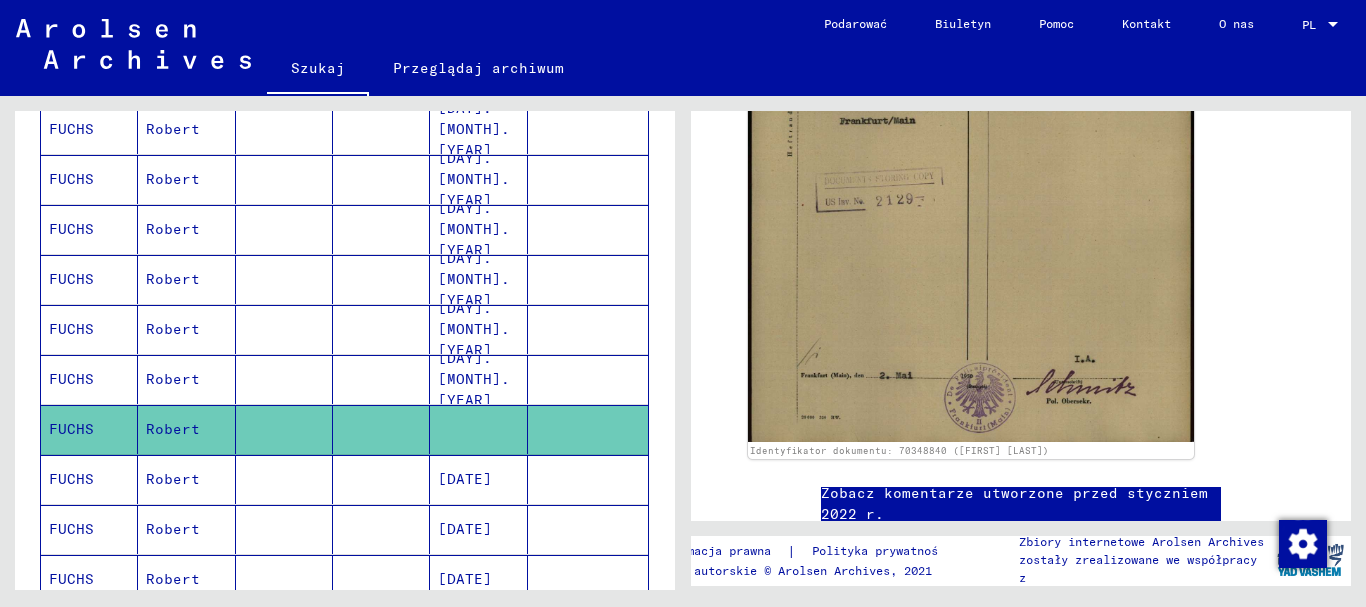scroll, scrollTop: 779, scrollLeft: 0, axis: vertical 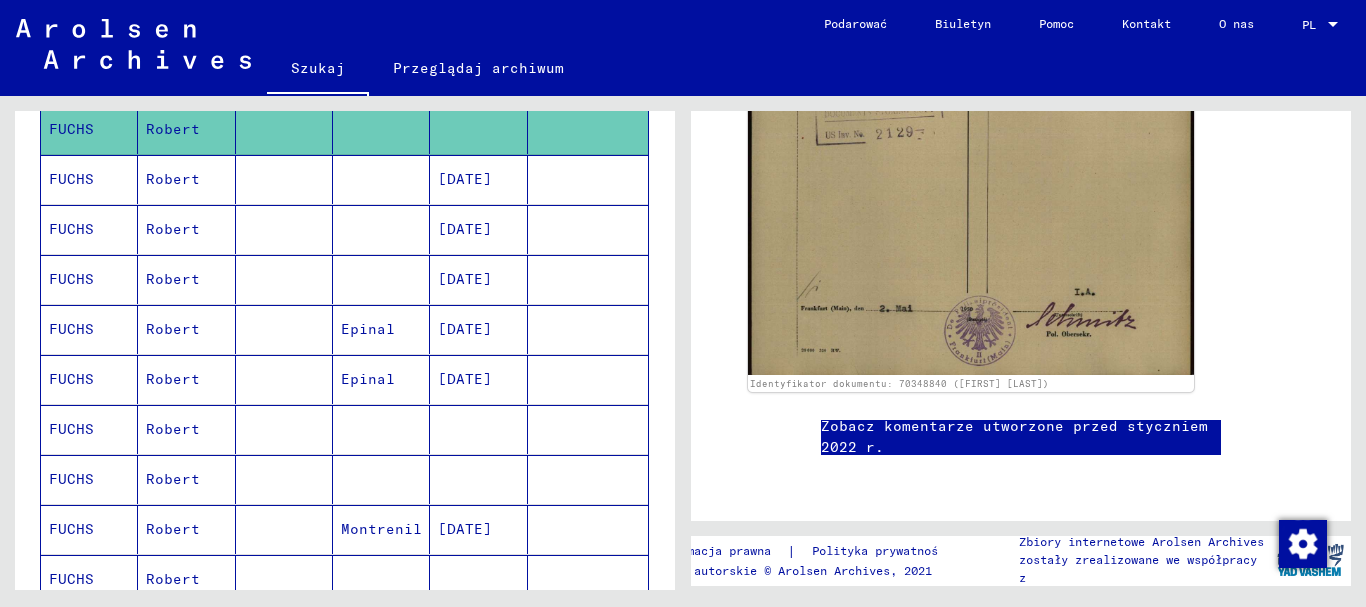click on "Robert" at bounding box center (173, 479) 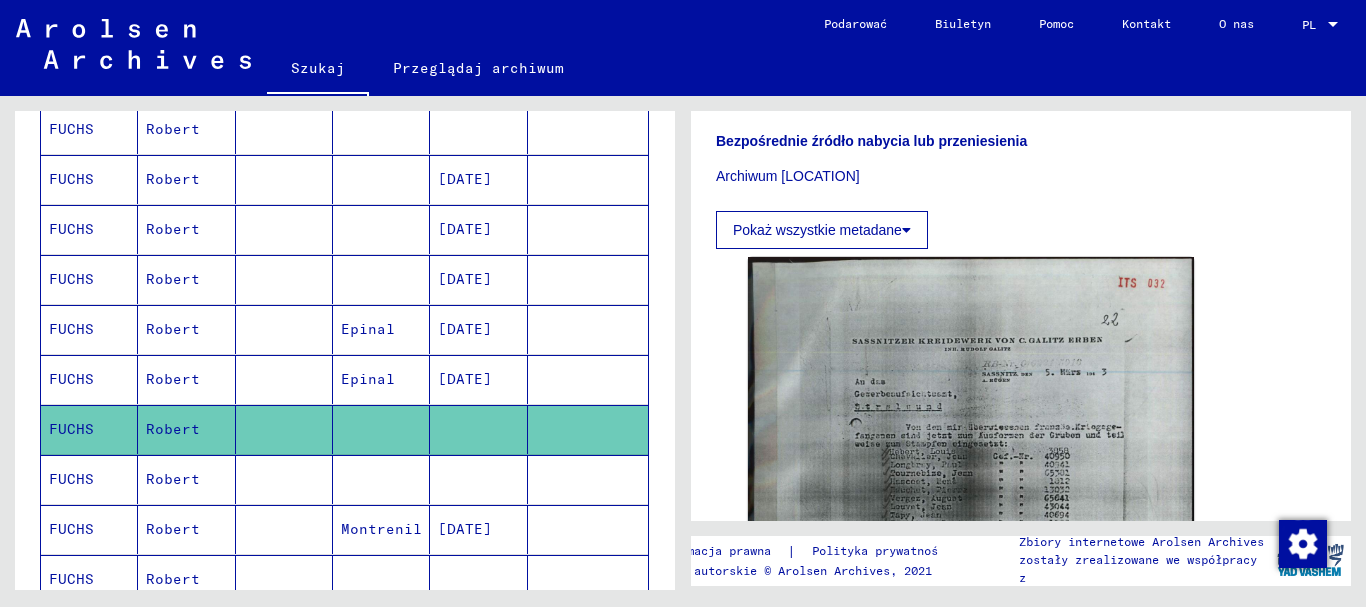 scroll, scrollTop: 500, scrollLeft: 0, axis: vertical 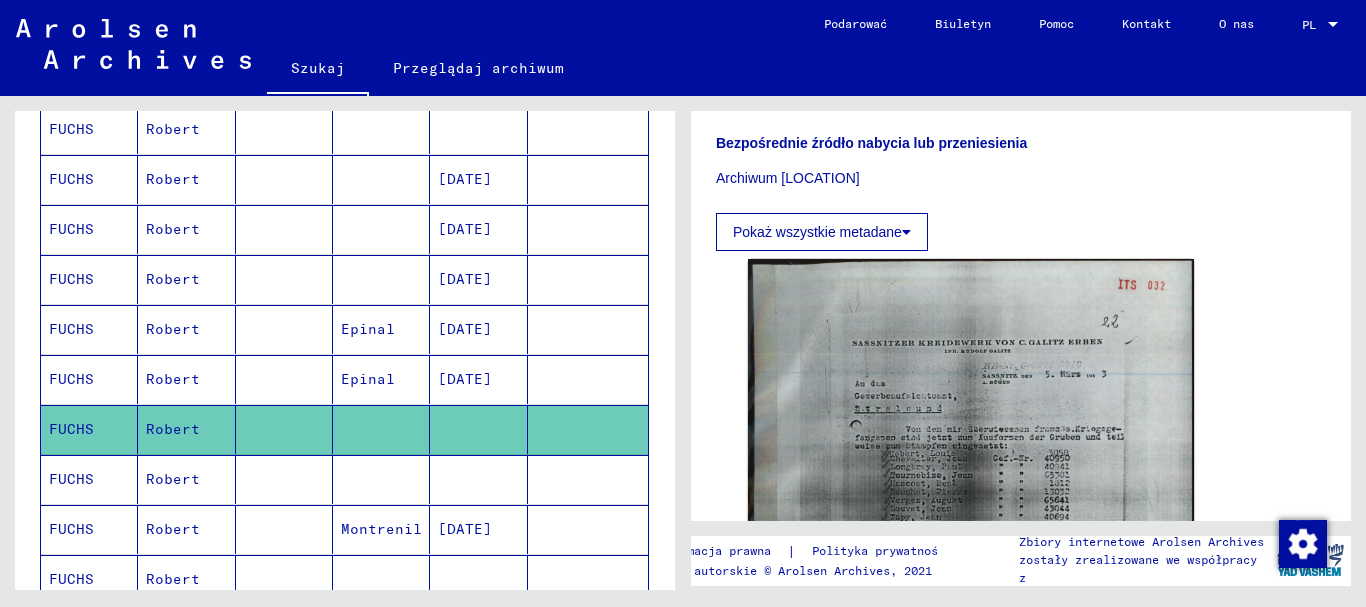 click on "Robert" at bounding box center [173, 529] 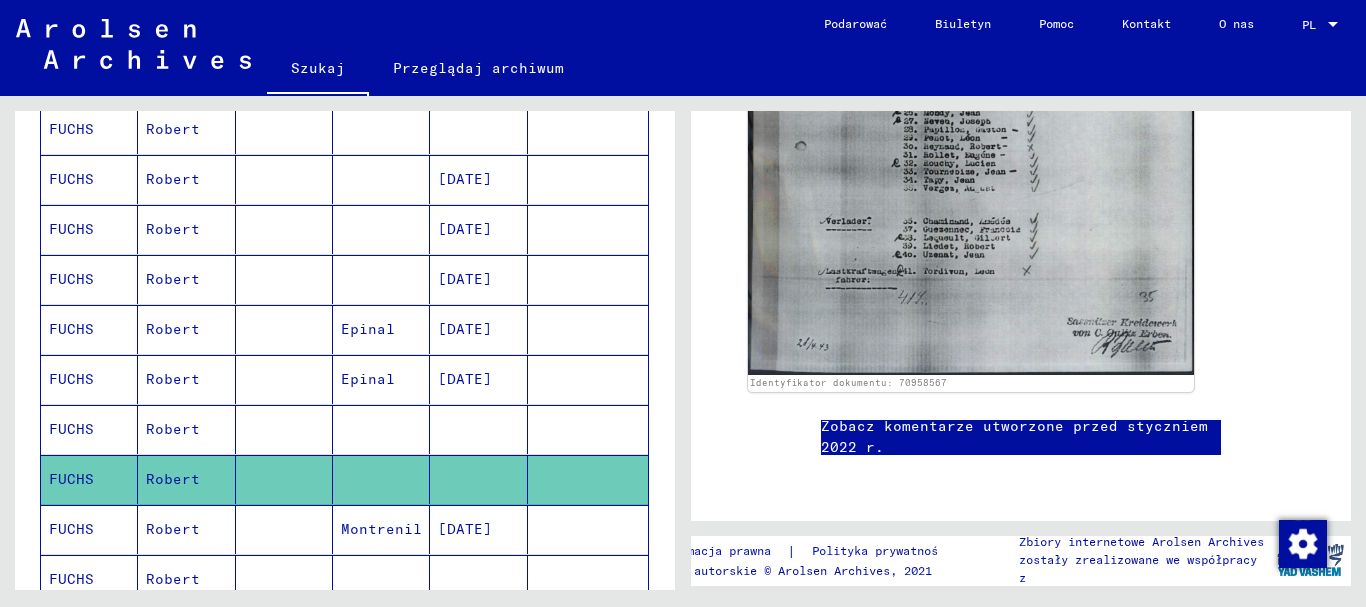 scroll, scrollTop: 1022, scrollLeft: 0, axis: vertical 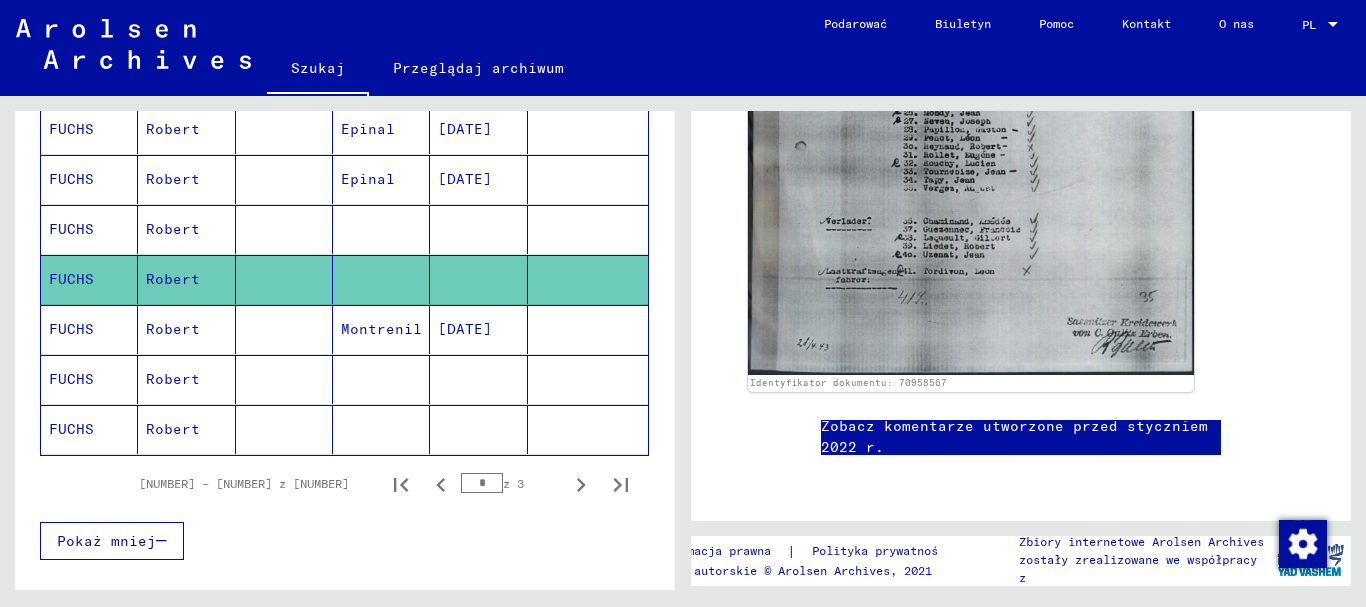 click on "Robert" at bounding box center [173, 429] 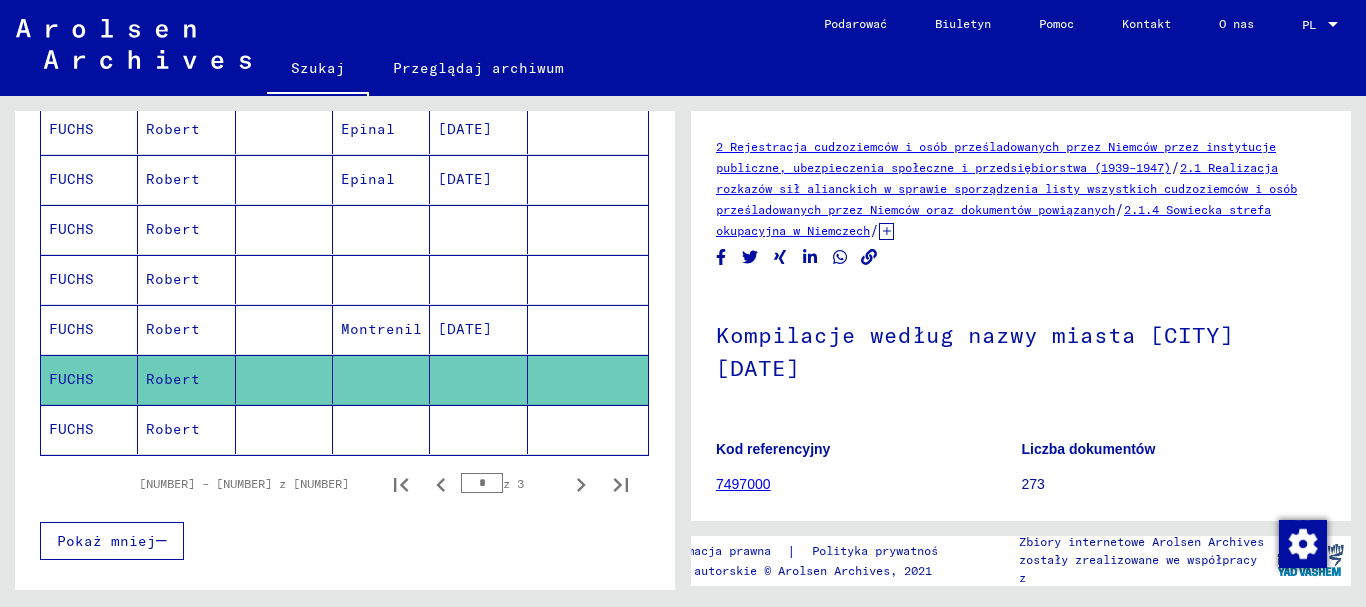 click on "Robert" 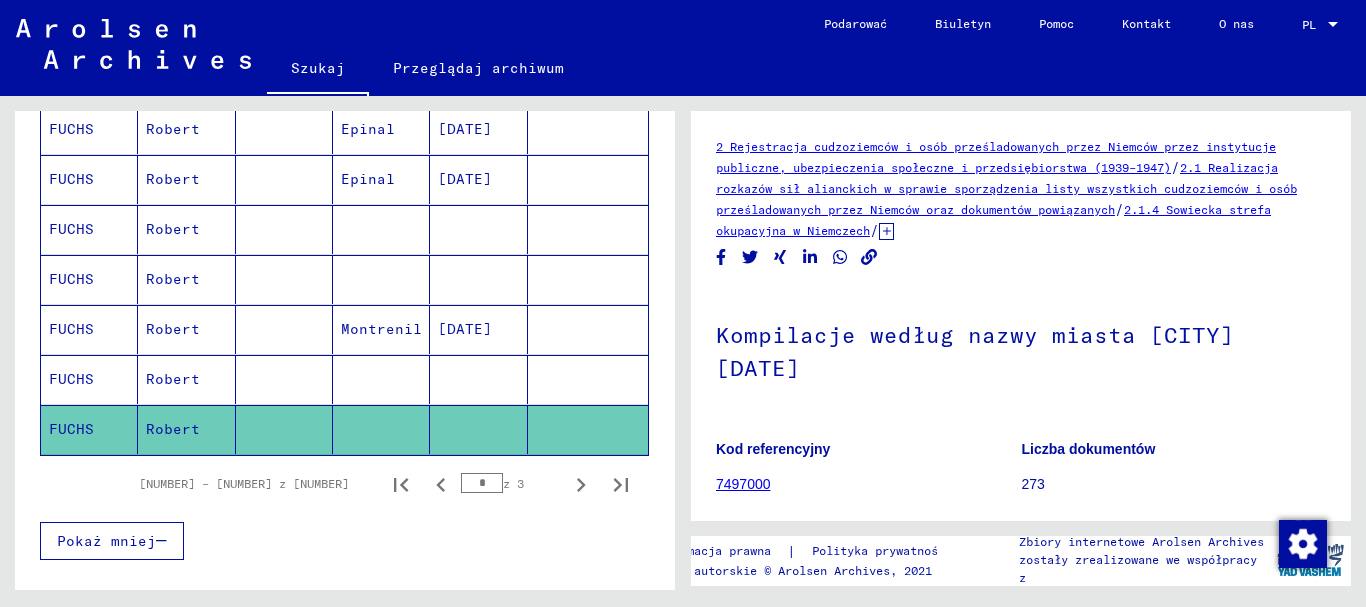 scroll, scrollTop: 300, scrollLeft: 0, axis: vertical 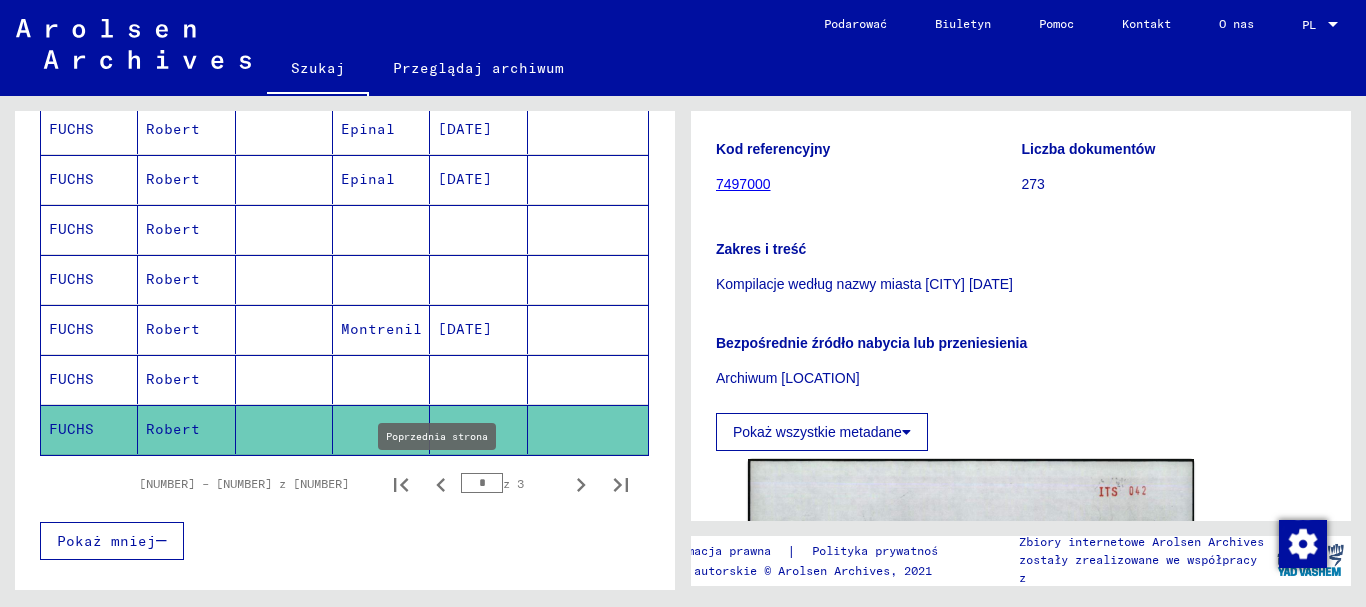 click 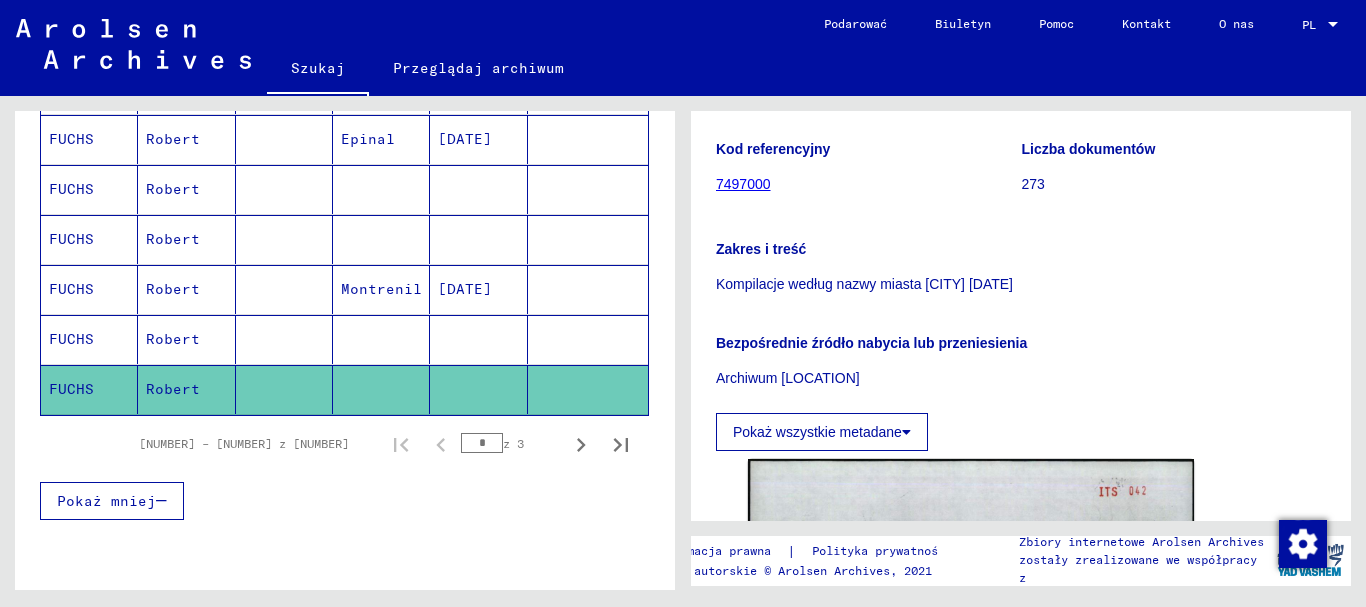 scroll, scrollTop: 1500, scrollLeft: 0, axis: vertical 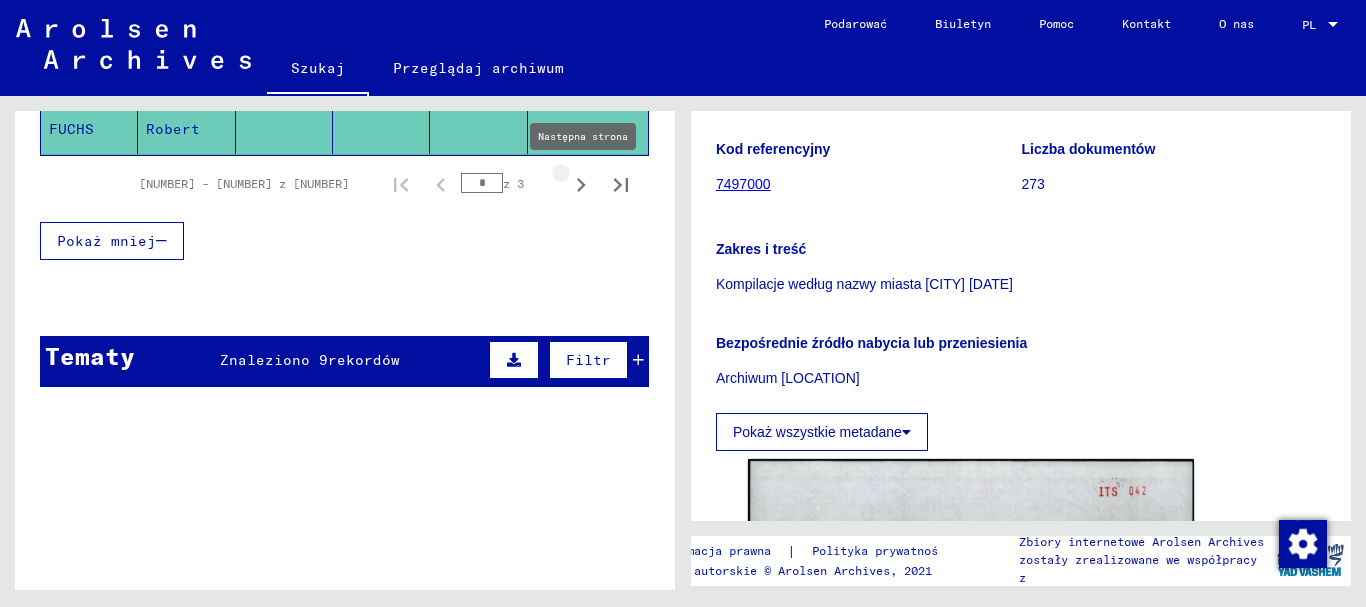 click 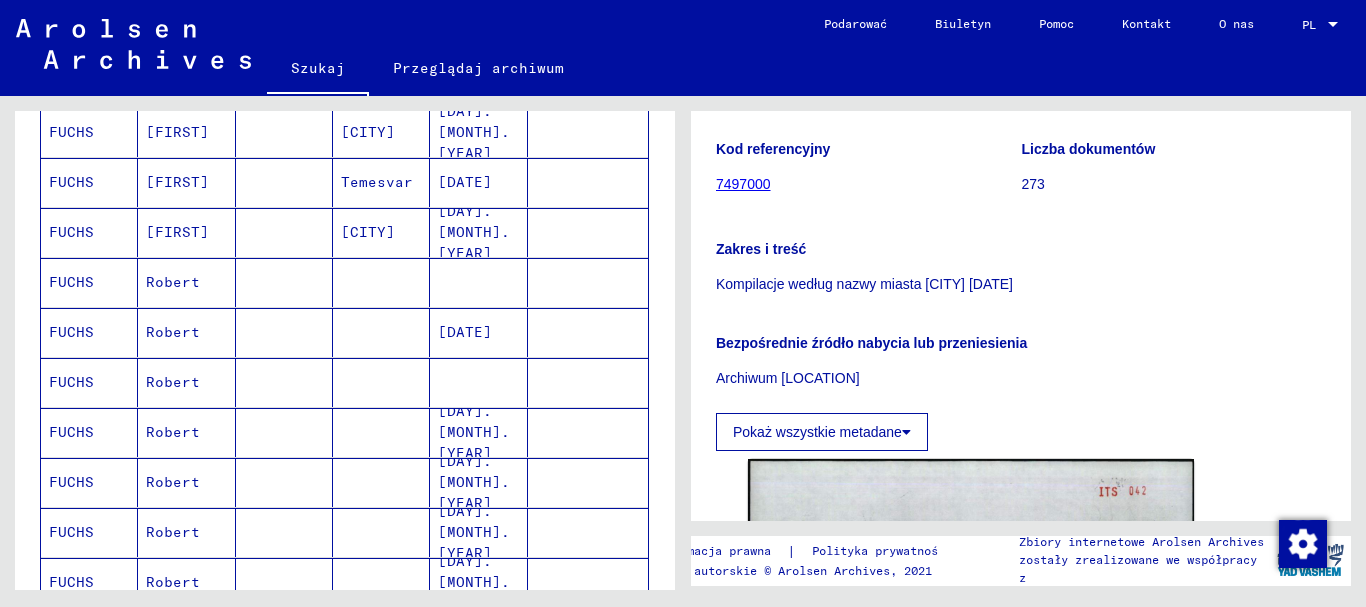 scroll, scrollTop: 1500, scrollLeft: 0, axis: vertical 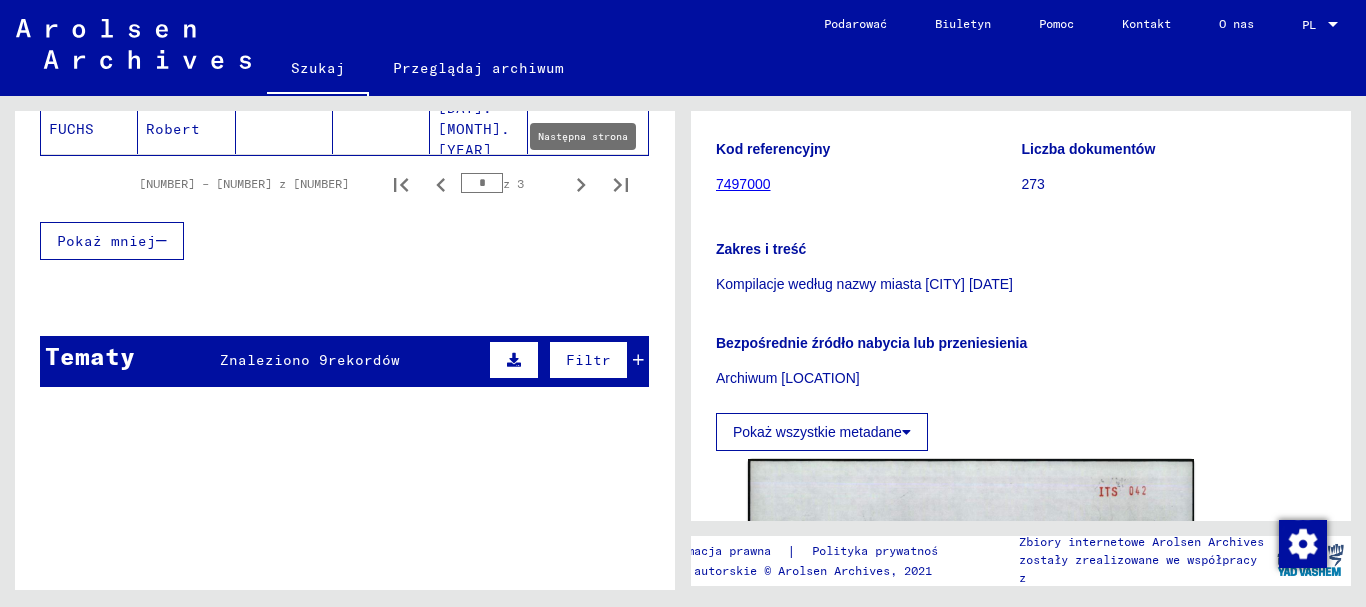 click 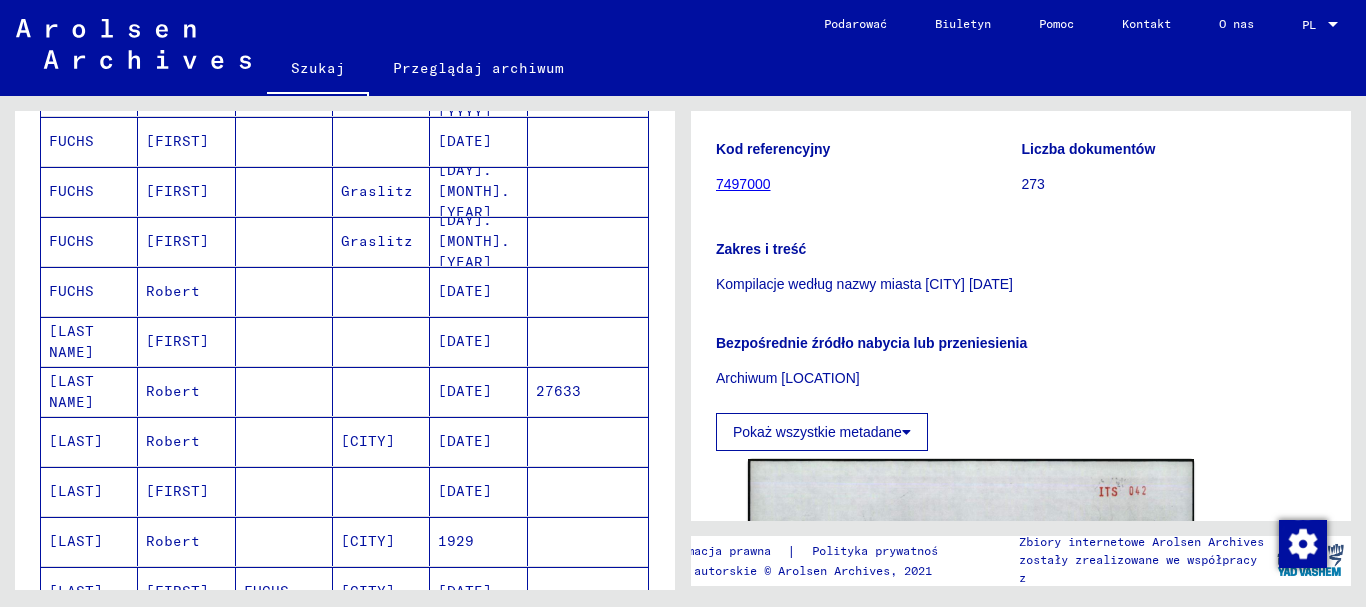 scroll, scrollTop: 687, scrollLeft: 0, axis: vertical 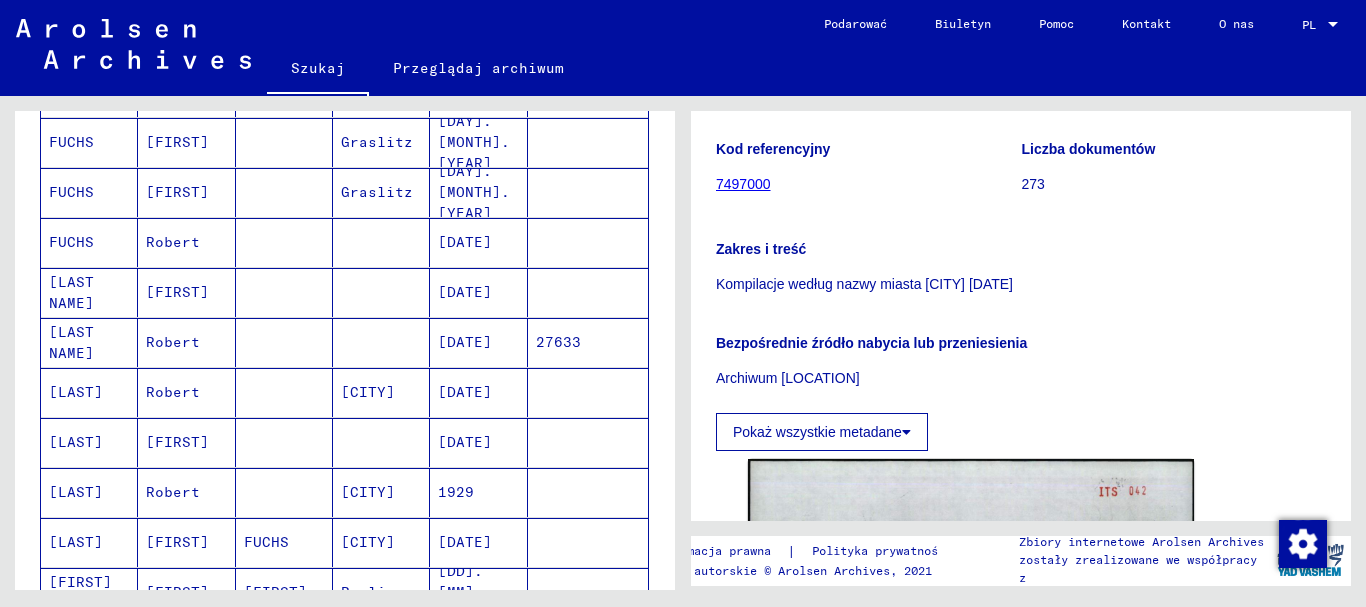 click on "27633" 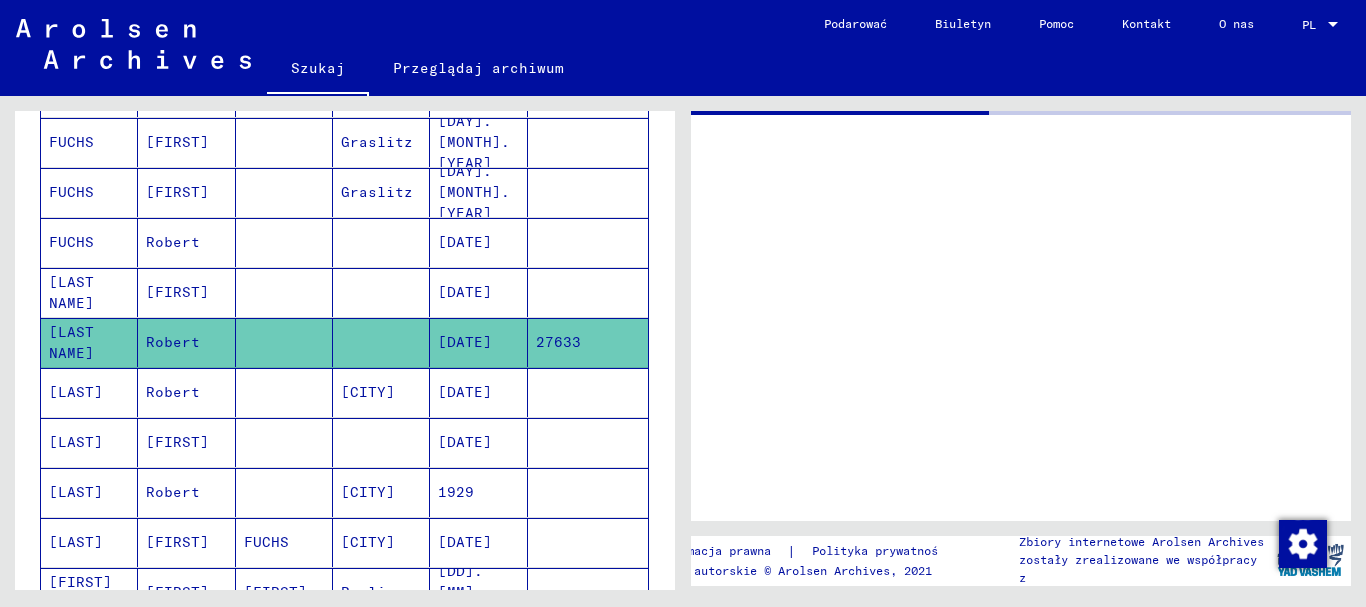 scroll, scrollTop: 0, scrollLeft: 0, axis: both 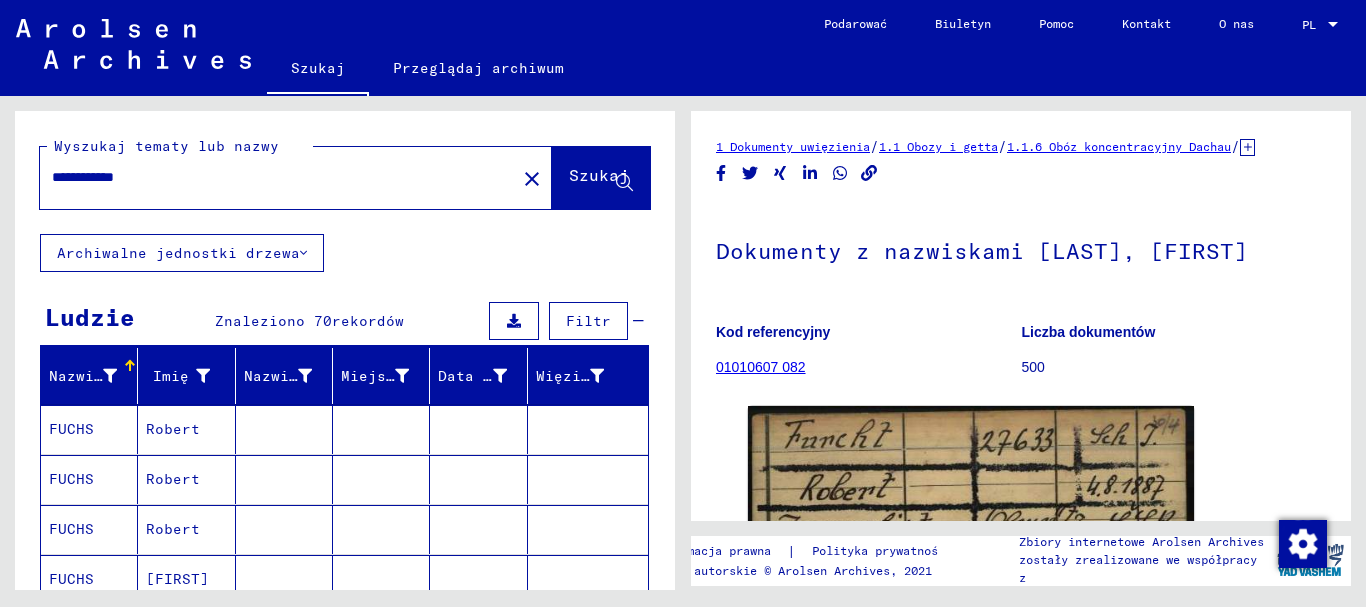 drag, startPoint x: 178, startPoint y: 161, endPoint x: 30, endPoint y: 162, distance: 148.00337 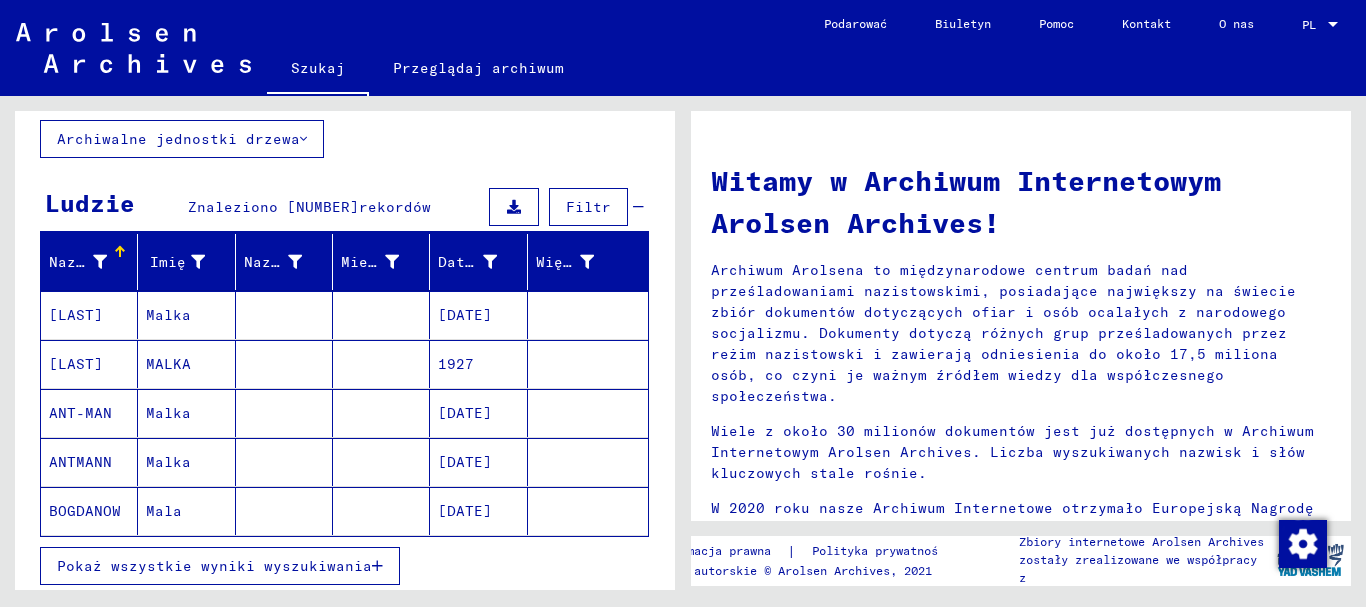 scroll, scrollTop: 0, scrollLeft: 0, axis: both 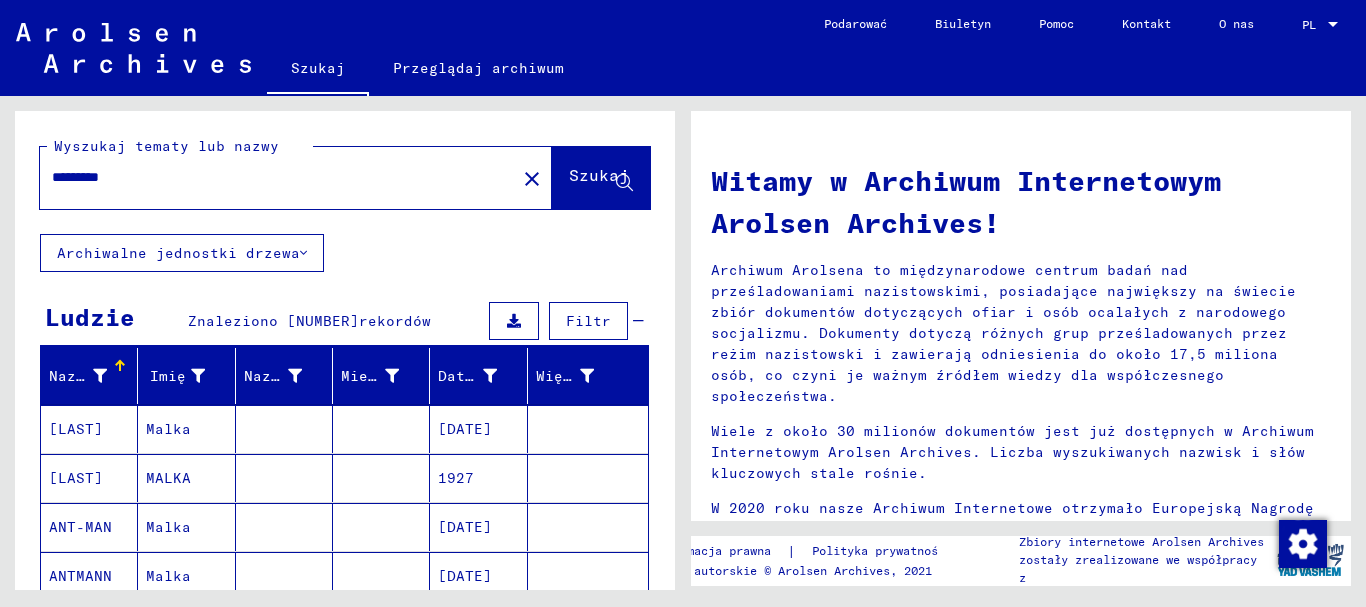 drag, startPoint x: 147, startPoint y: 179, endPoint x: 96, endPoint y: 181, distance: 51.0392 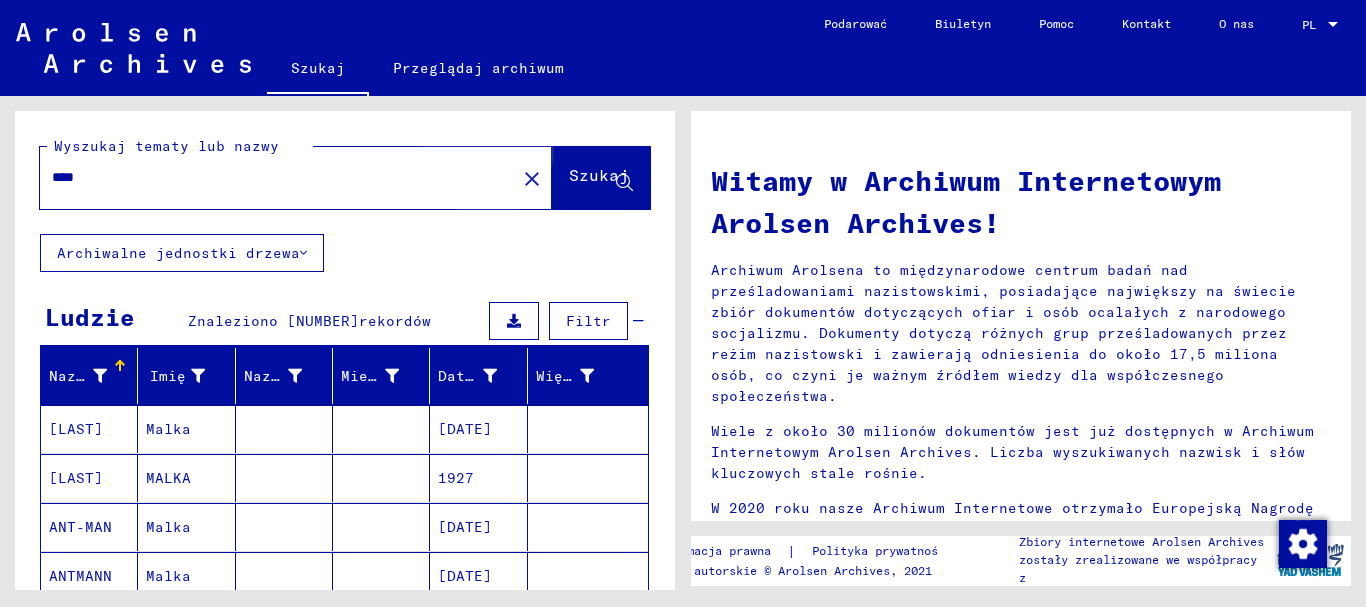 click on "Szukaj" 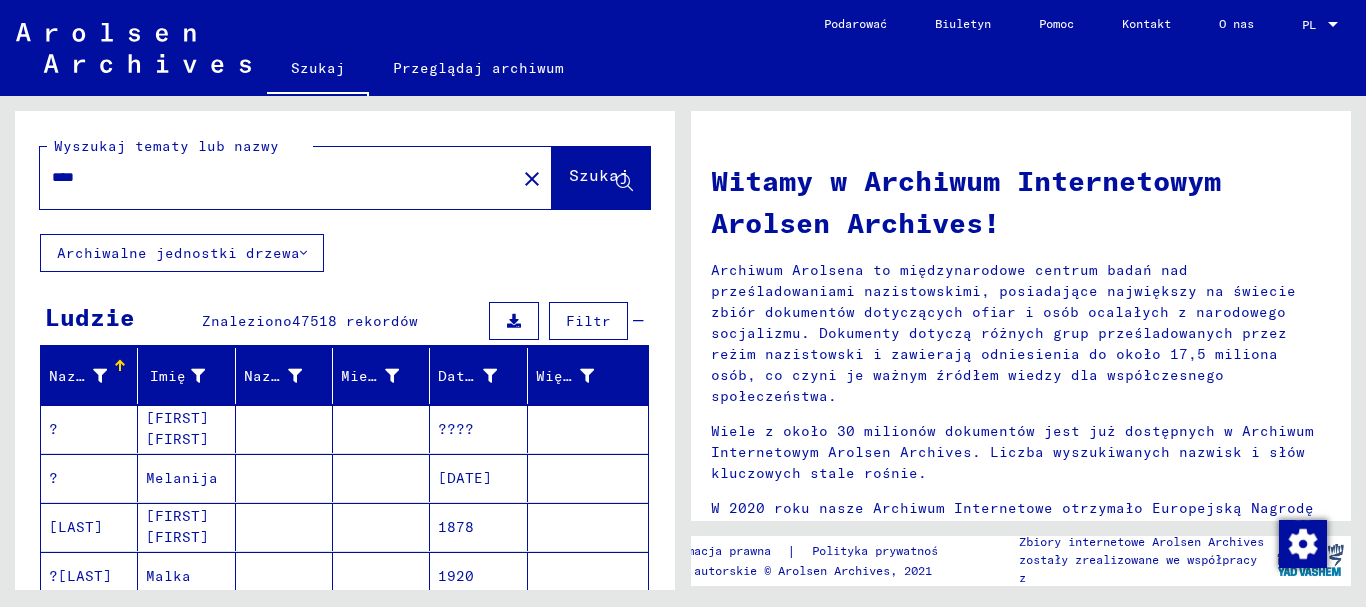 click on "****" at bounding box center (272, 177) 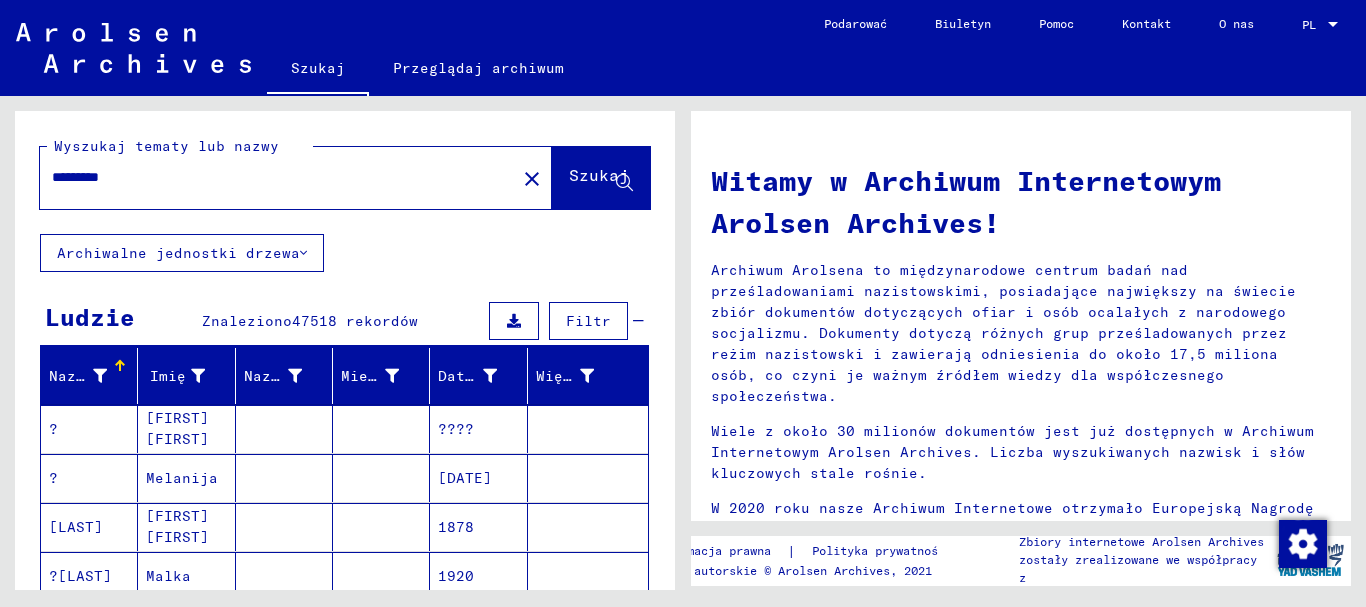 type on "*********" 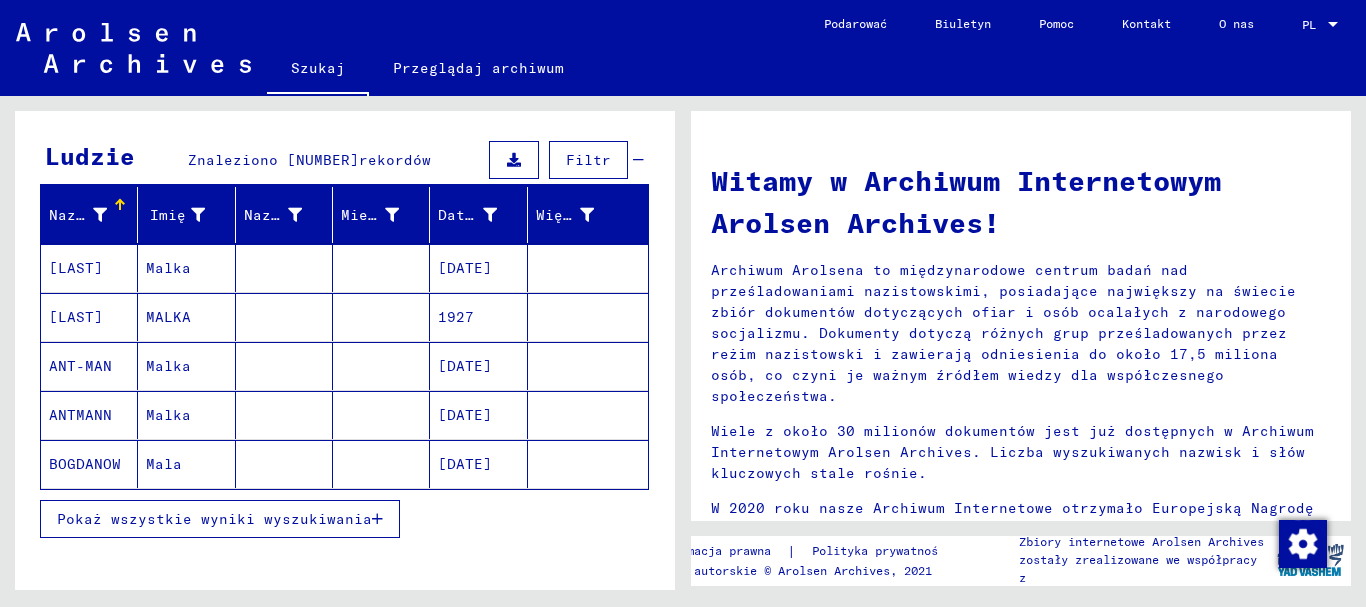 scroll, scrollTop: 200, scrollLeft: 0, axis: vertical 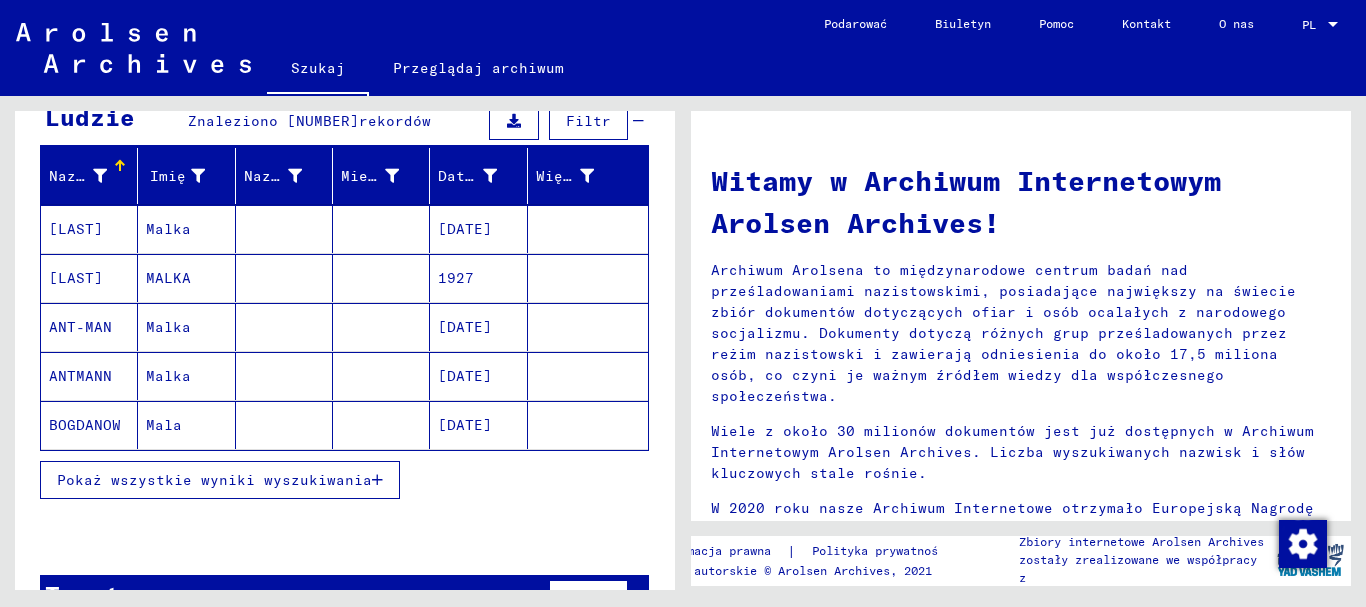 click on "Pokaż wszystkie wyniki wyszukiwania" at bounding box center (214, 480) 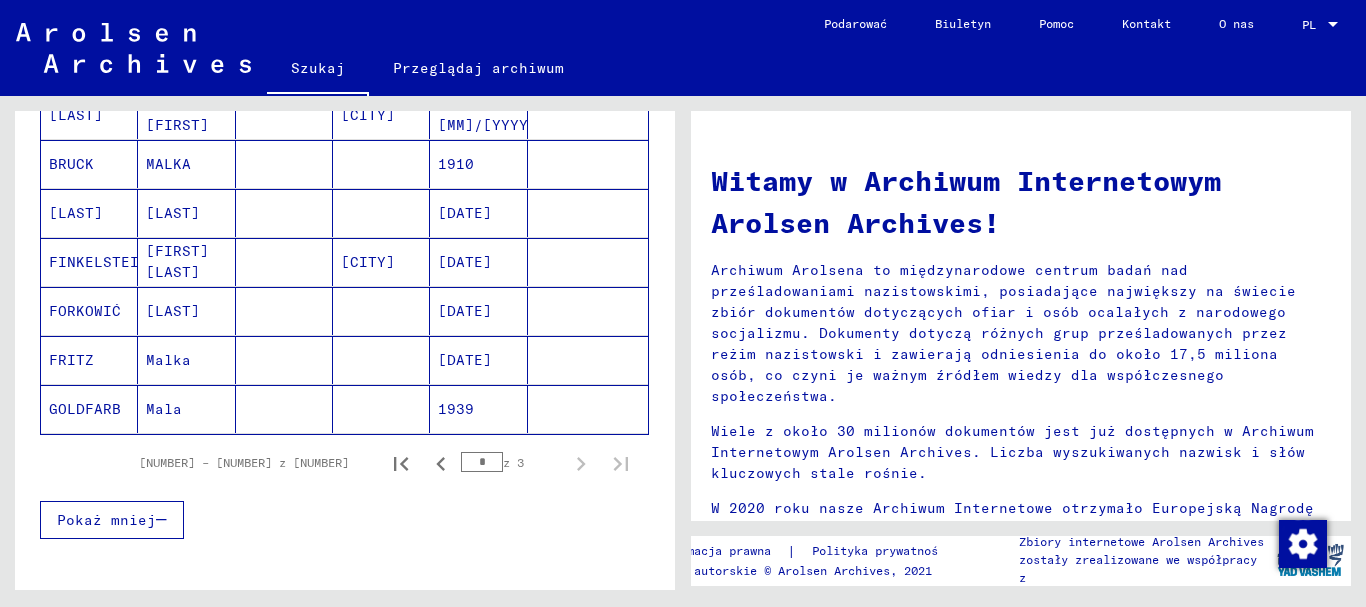 scroll, scrollTop: 1200, scrollLeft: 0, axis: vertical 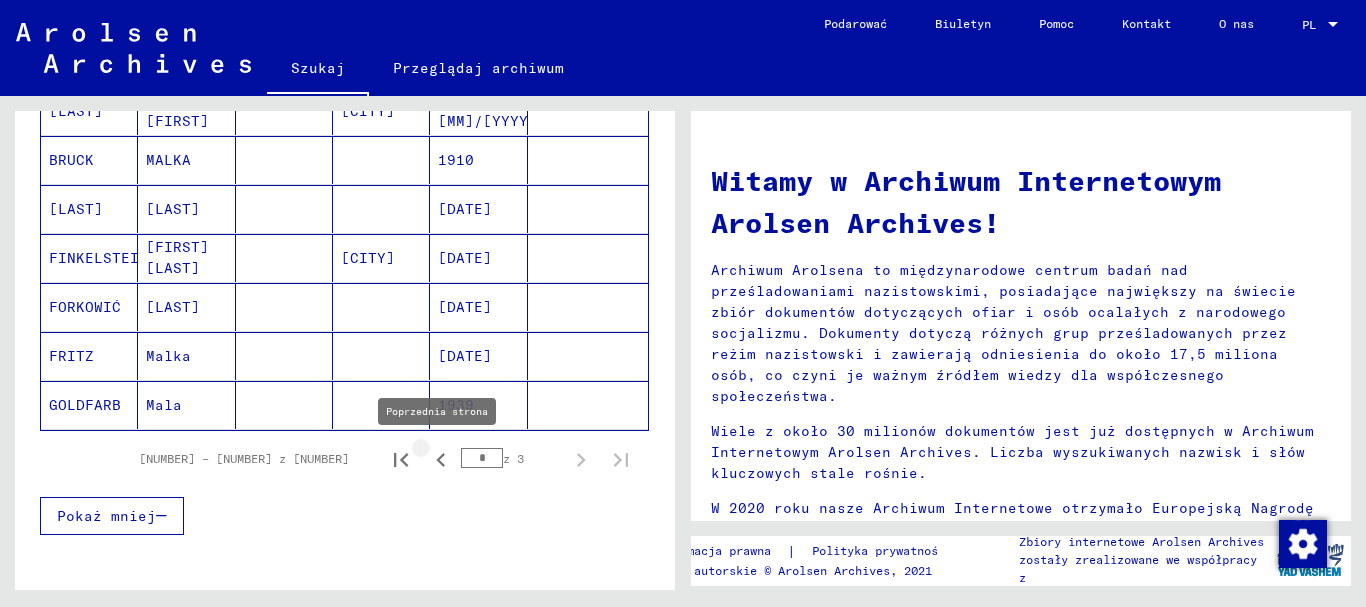 click 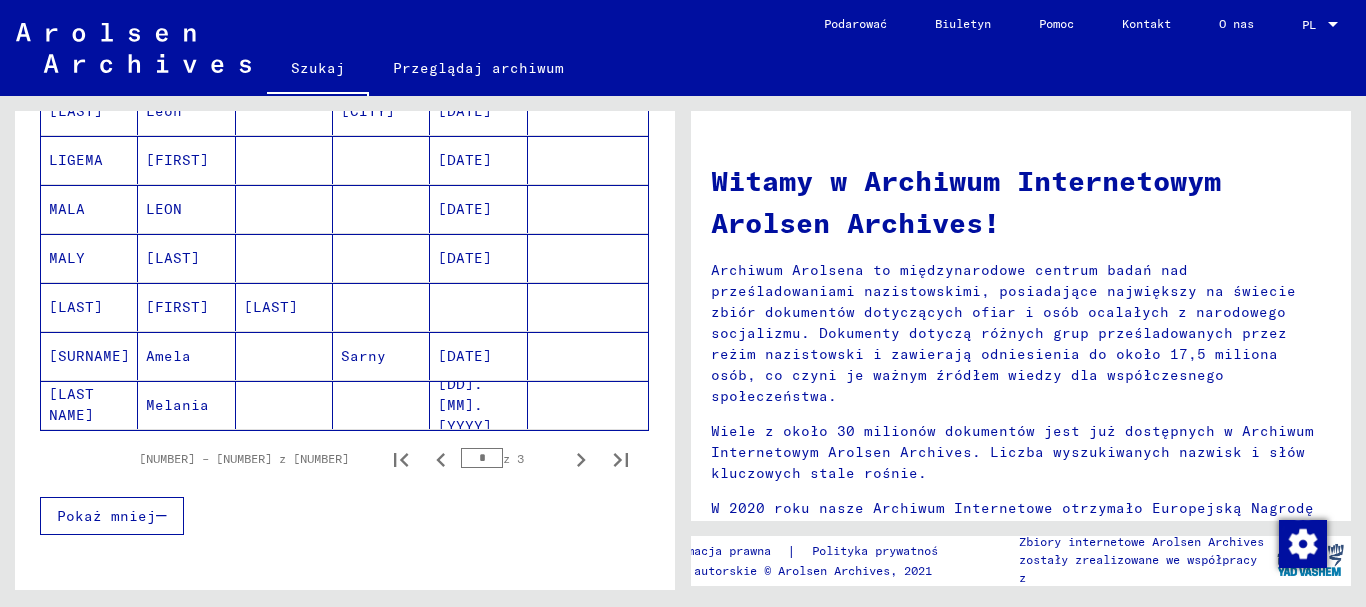 click on "[DATE]" at bounding box center [465, 258] 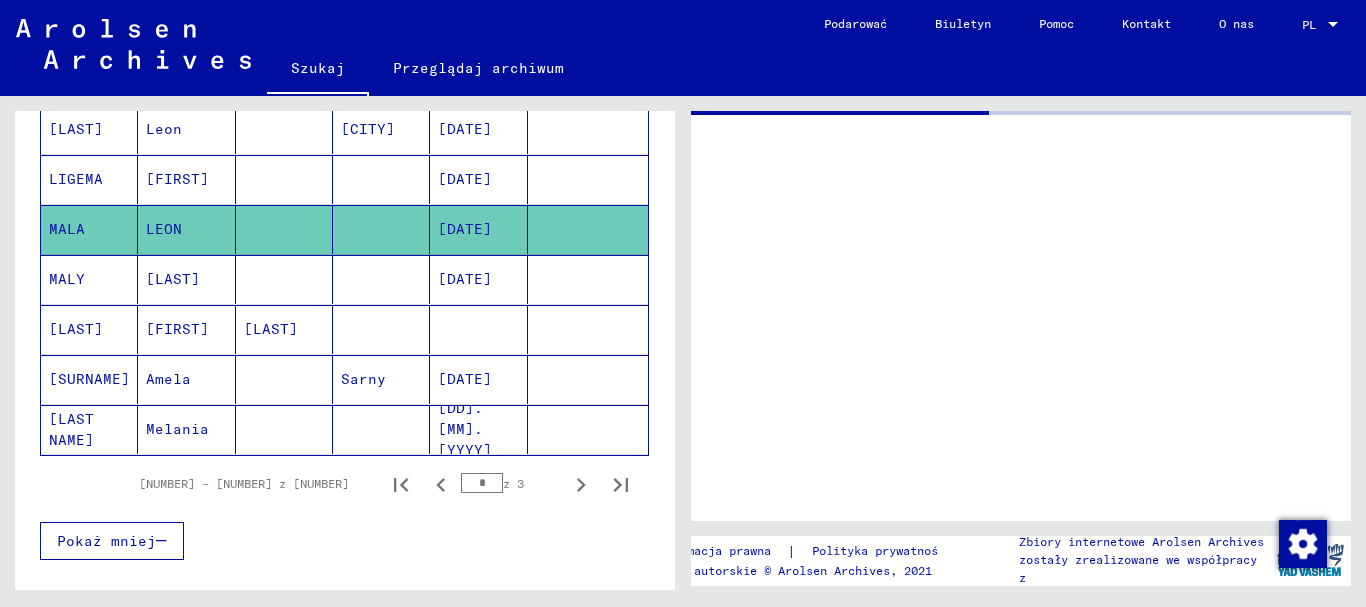 scroll, scrollTop: 1218, scrollLeft: 0, axis: vertical 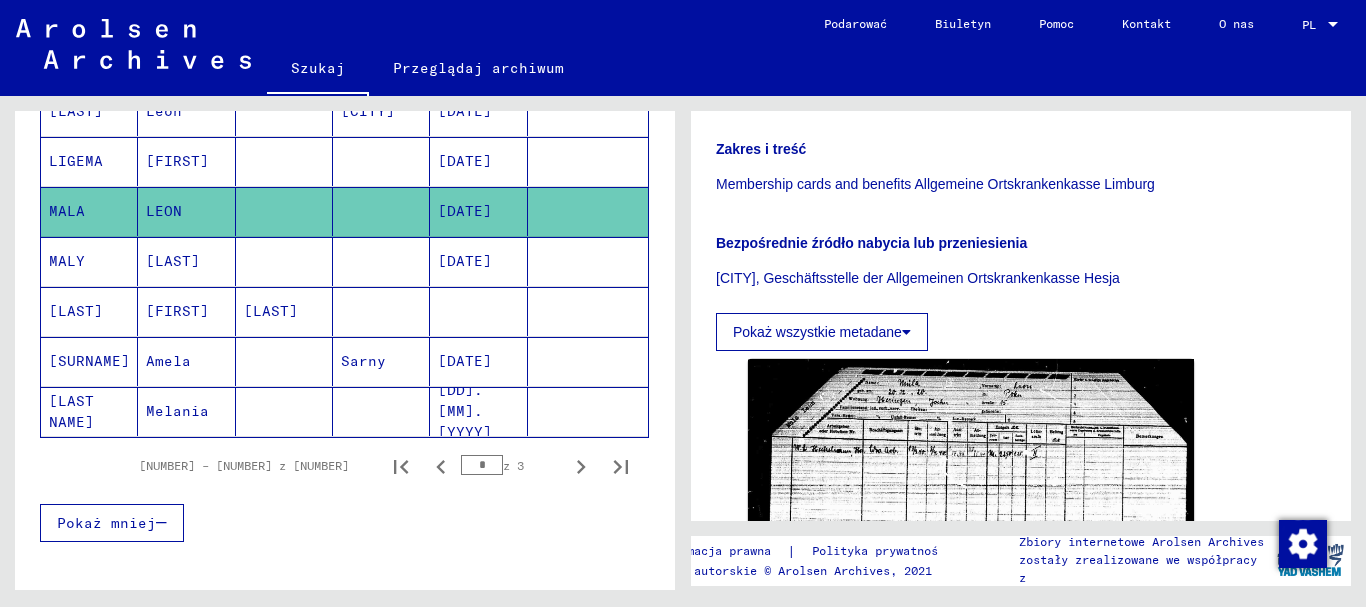 click on "[DATE]" 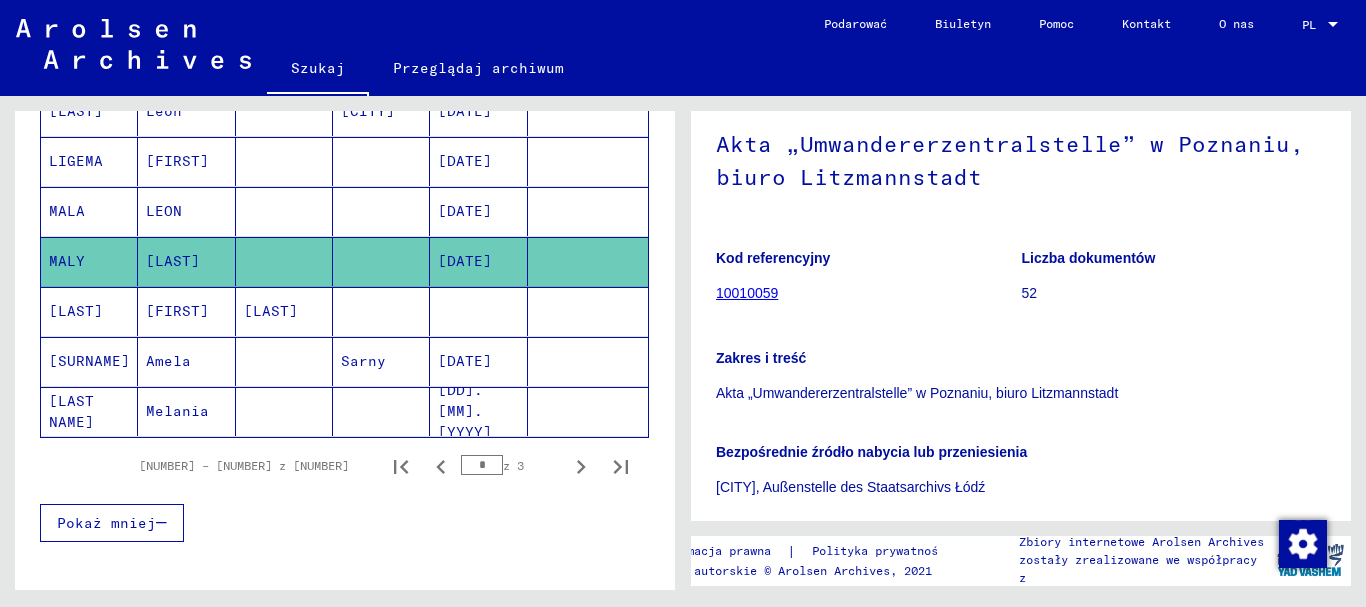 scroll, scrollTop: 100, scrollLeft: 0, axis: vertical 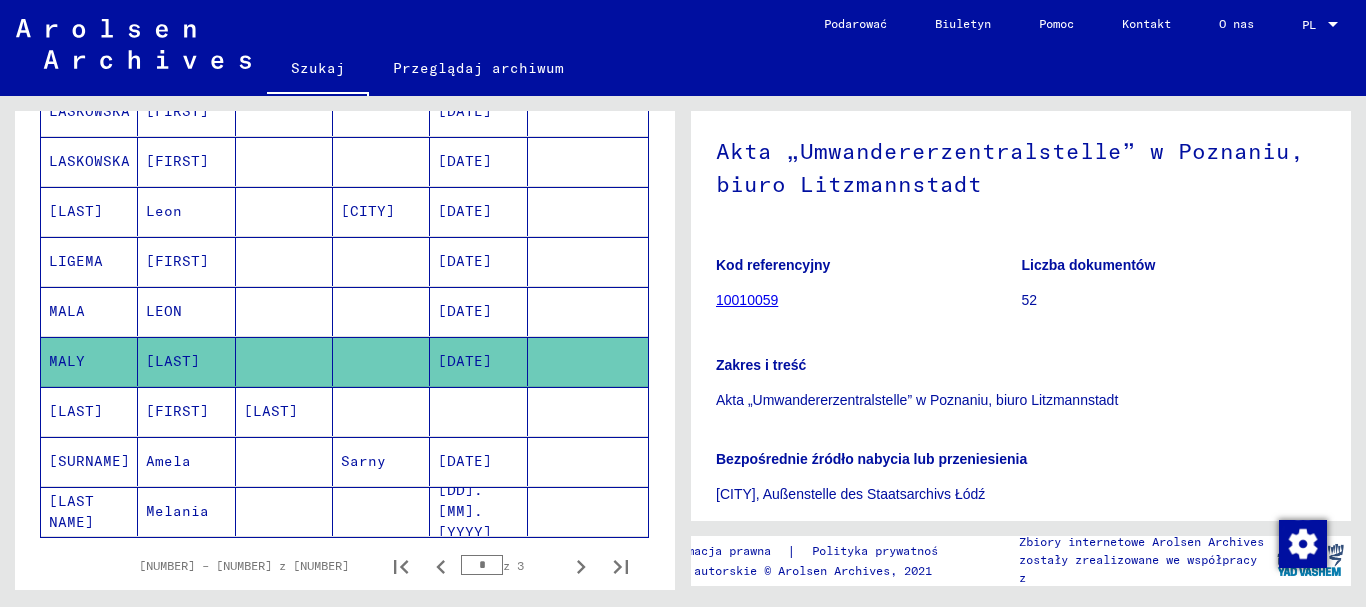 click on "[DATE]" at bounding box center (465, 361) 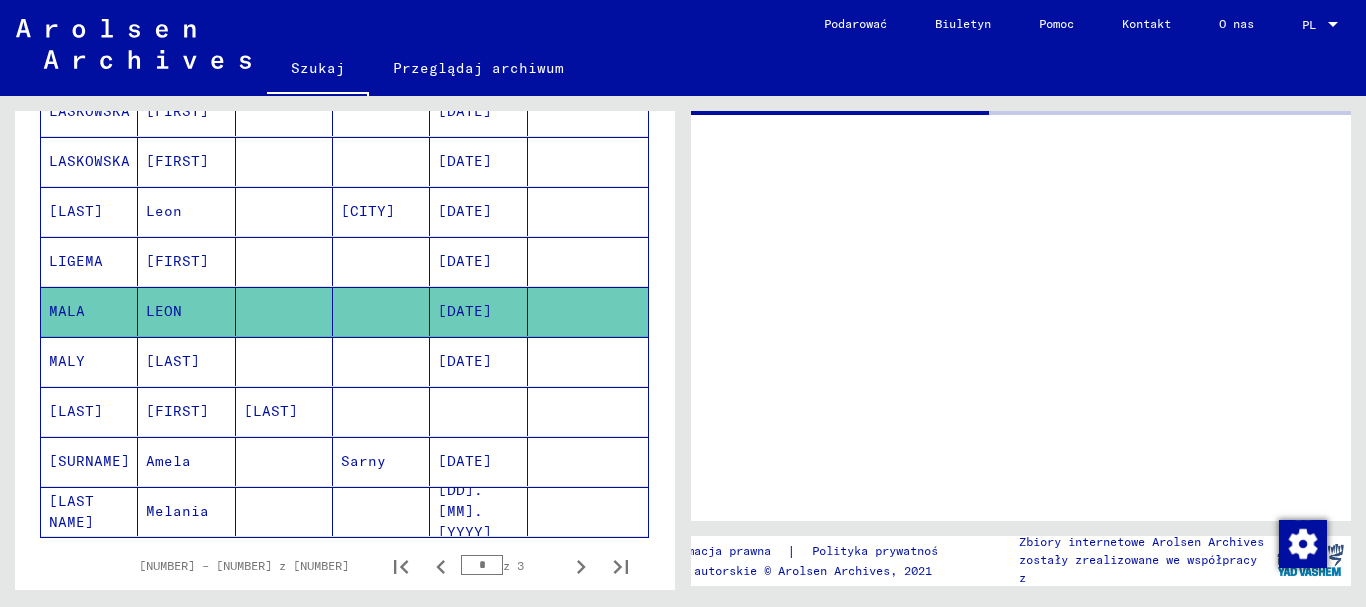 scroll, scrollTop: 0, scrollLeft: 0, axis: both 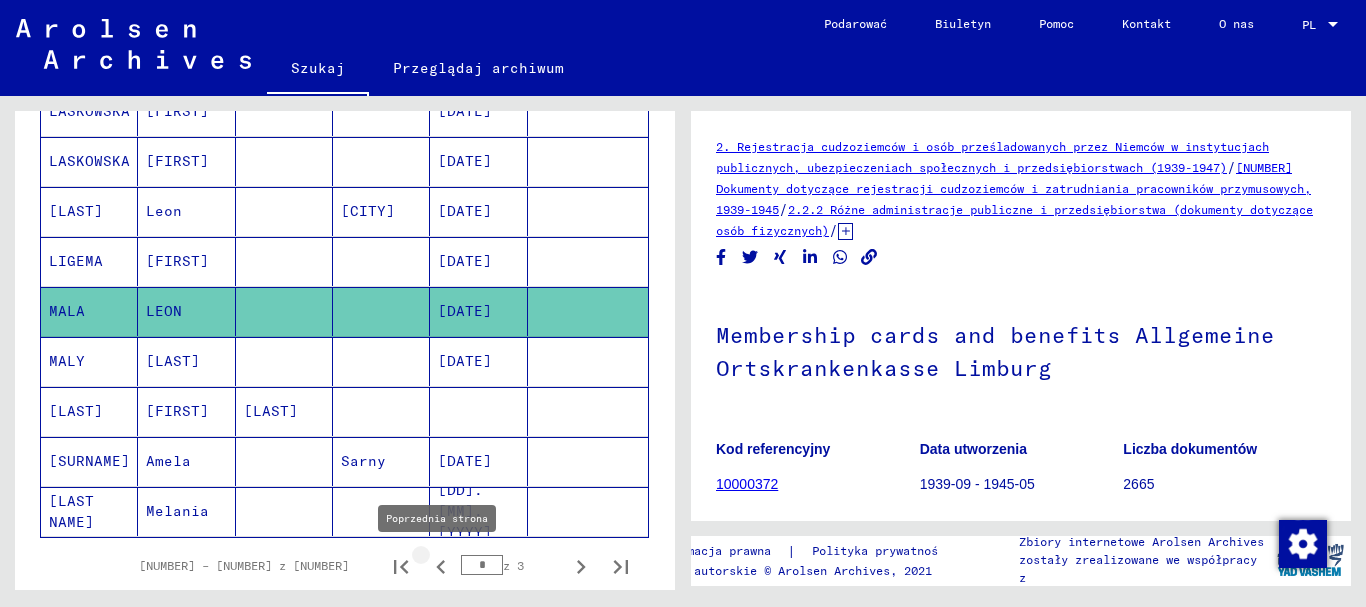click 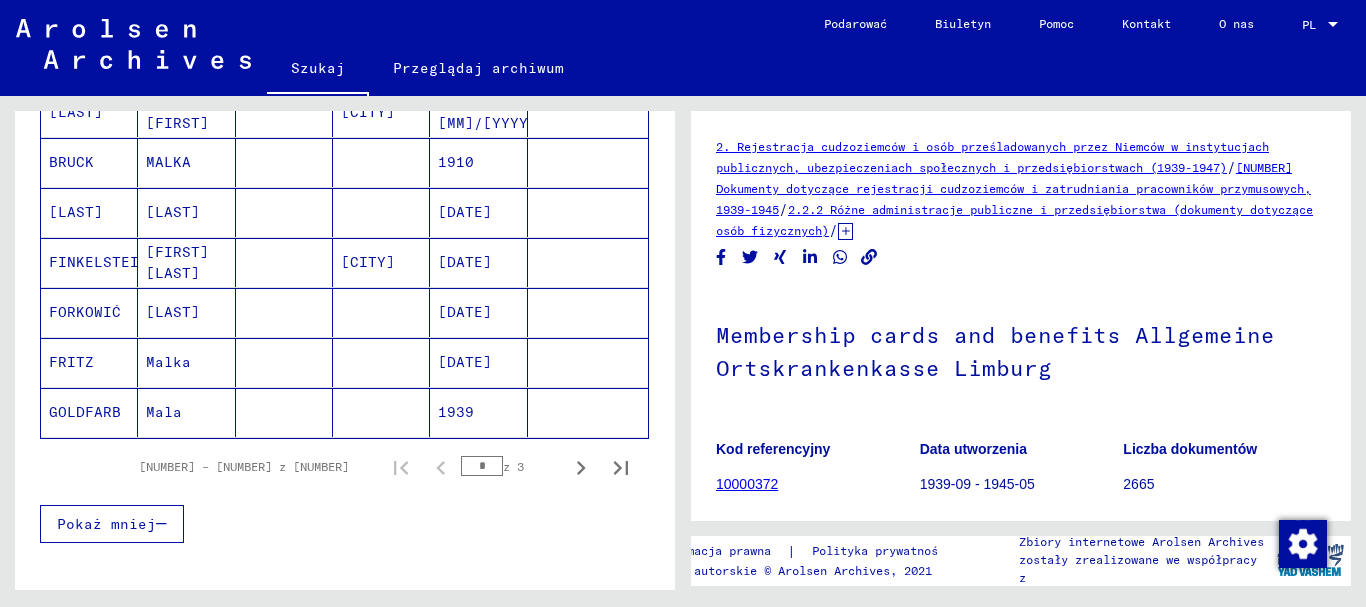 scroll, scrollTop: 1218, scrollLeft: 0, axis: vertical 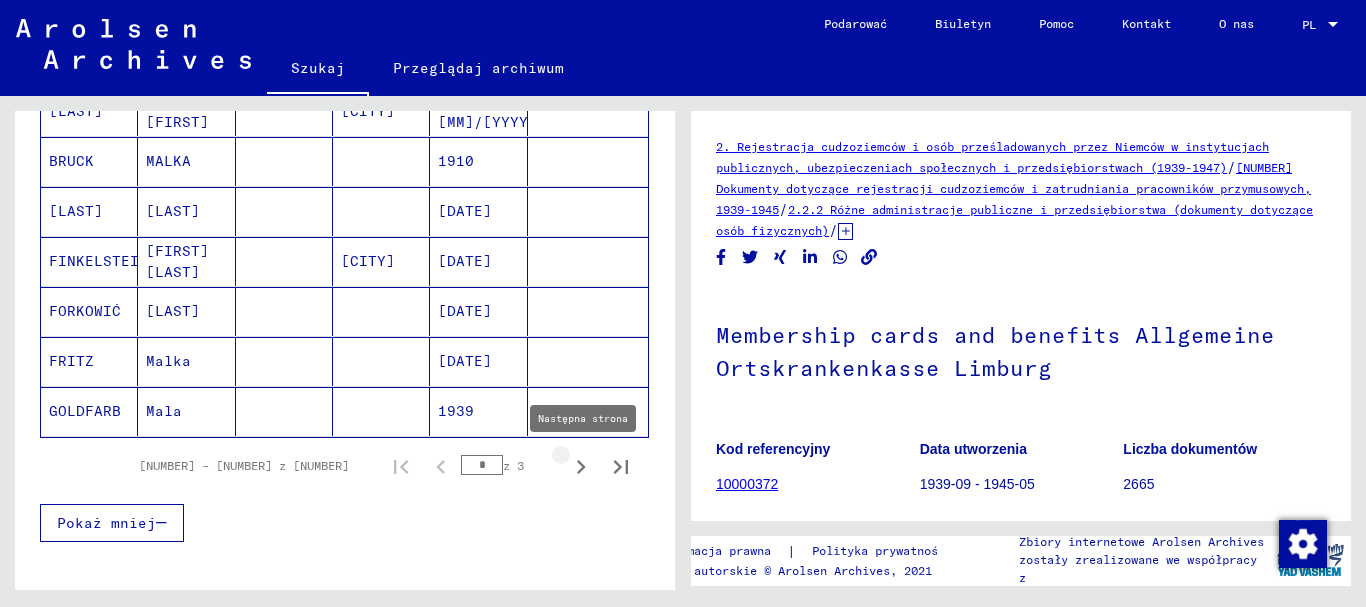 click 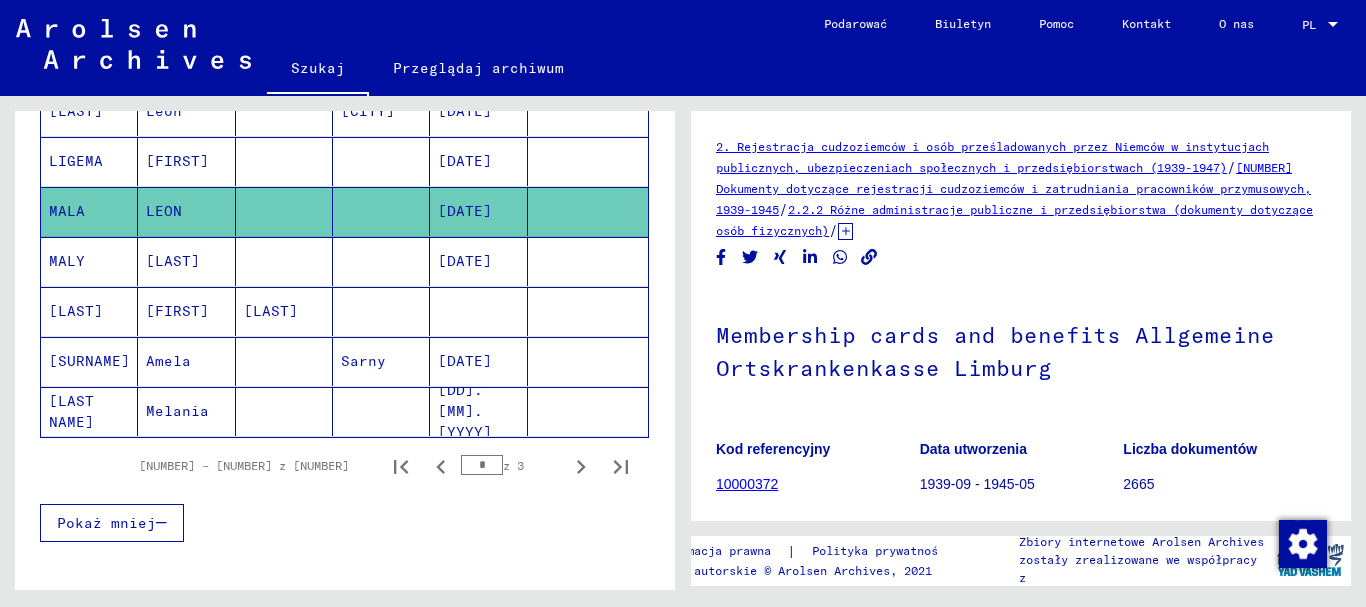 click on "[DATE]" 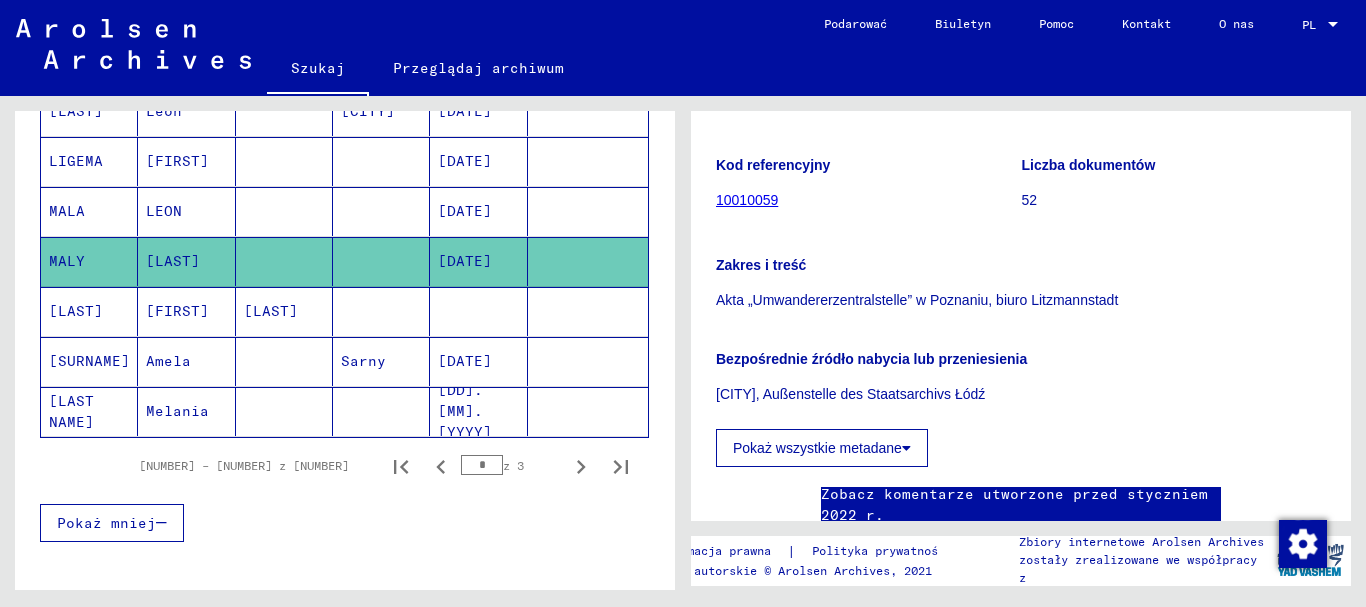scroll, scrollTop: 100, scrollLeft: 0, axis: vertical 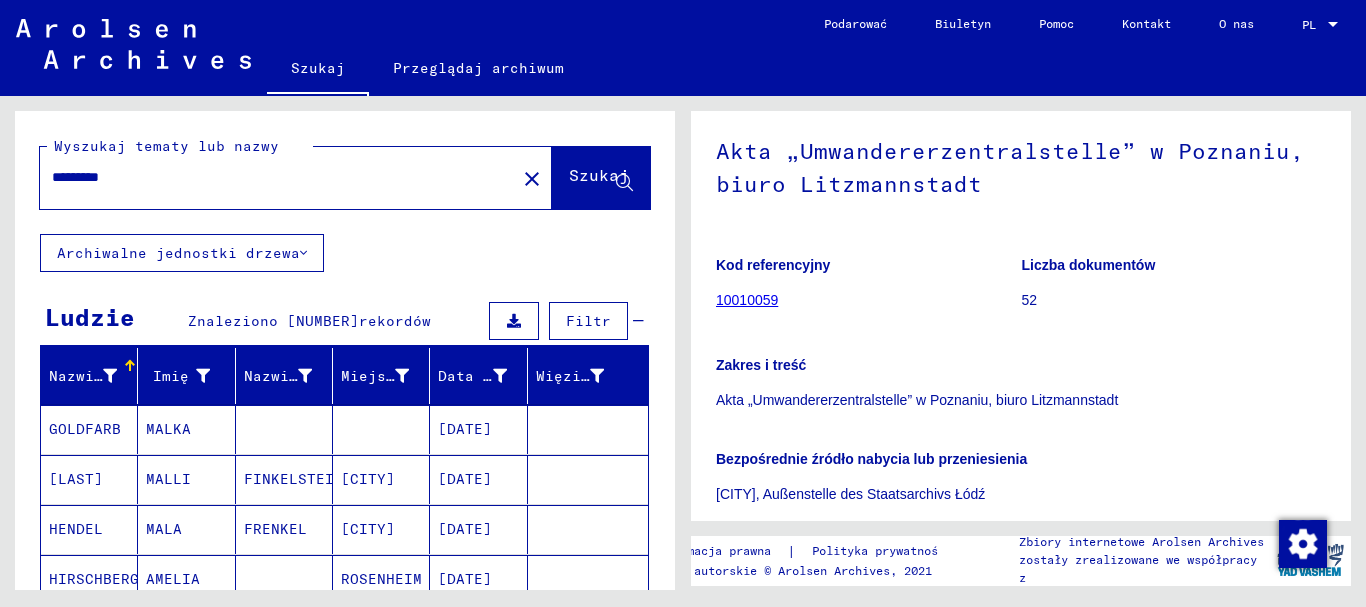 click on "*********" at bounding box center (278, 177) 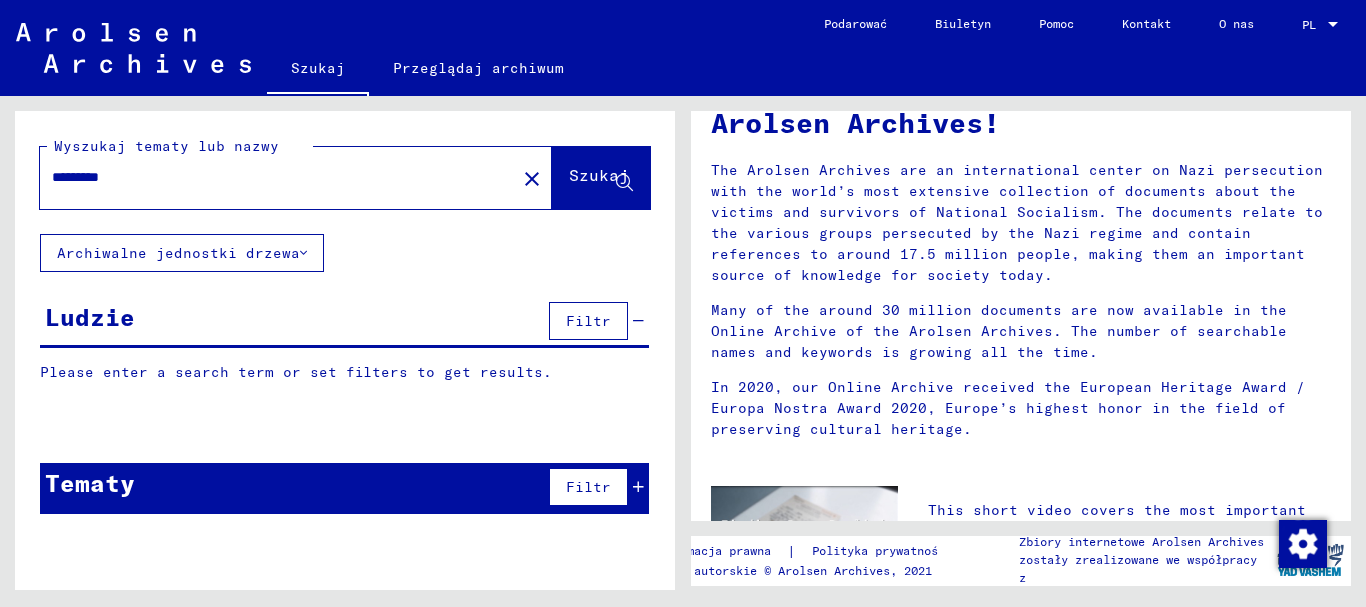 scroll, scrollTop: 0, scrollLeft: 0, axis: both 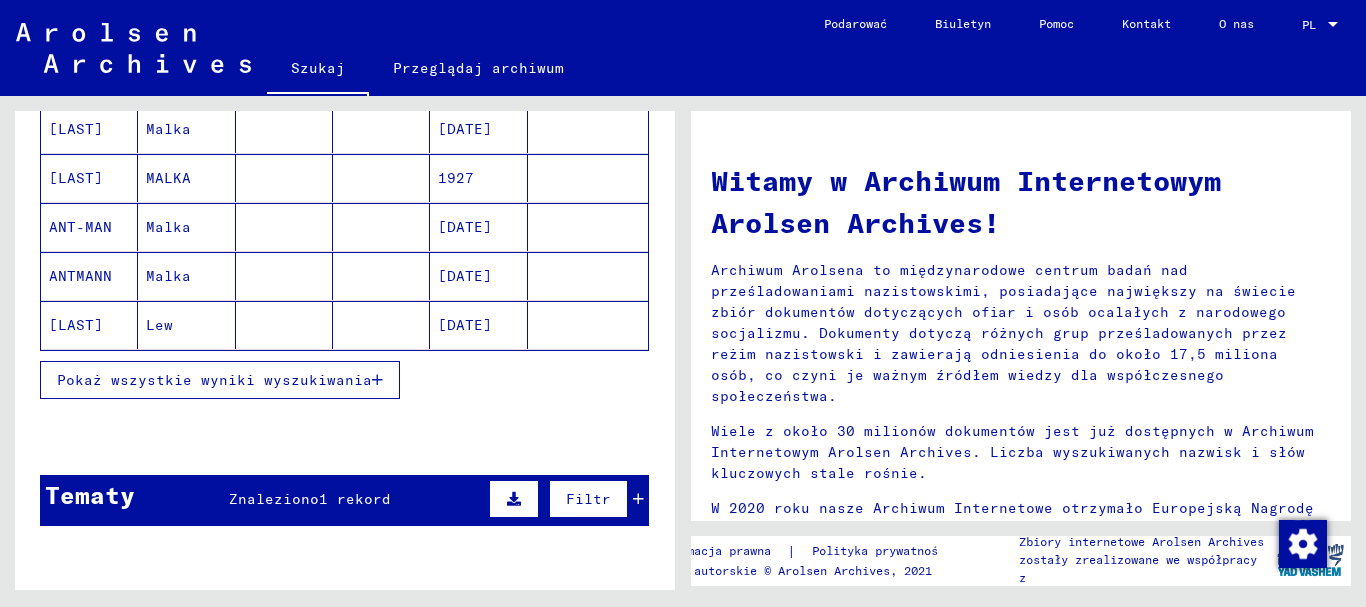 click on "Pokaż wszystkie wyniki wyszukiwania" at bounding box center (214, 380) 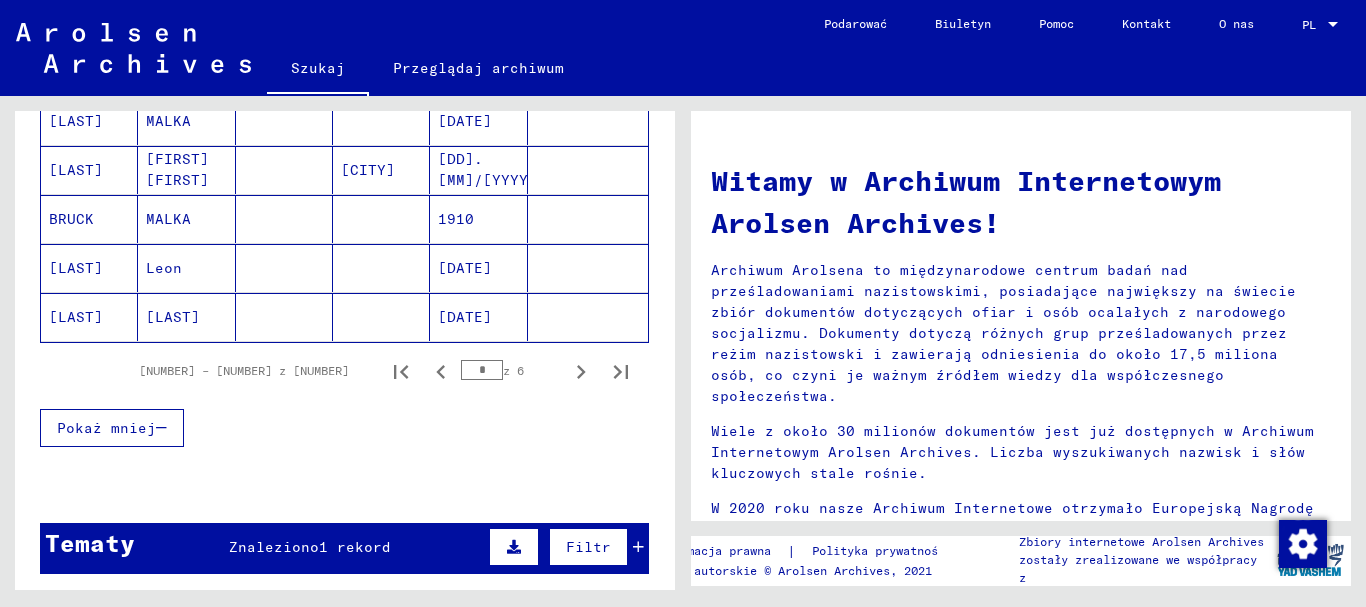 scroll, scrollTop: 1300, scrollLeft: 0, axis: vertical 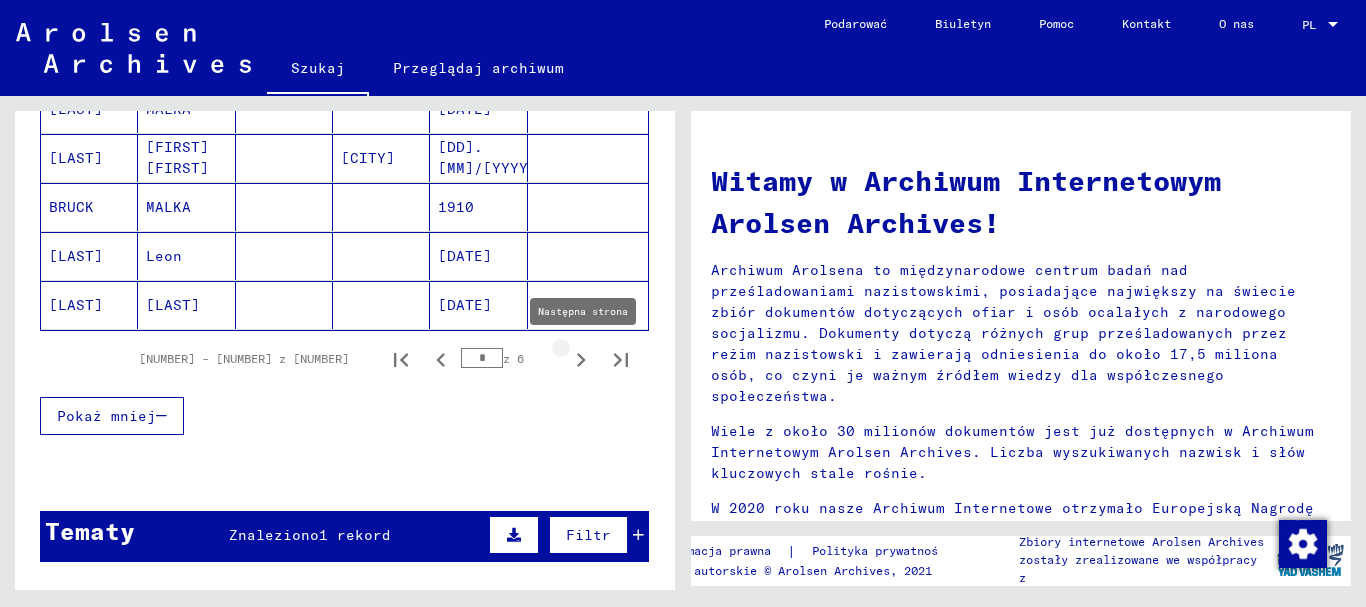 click 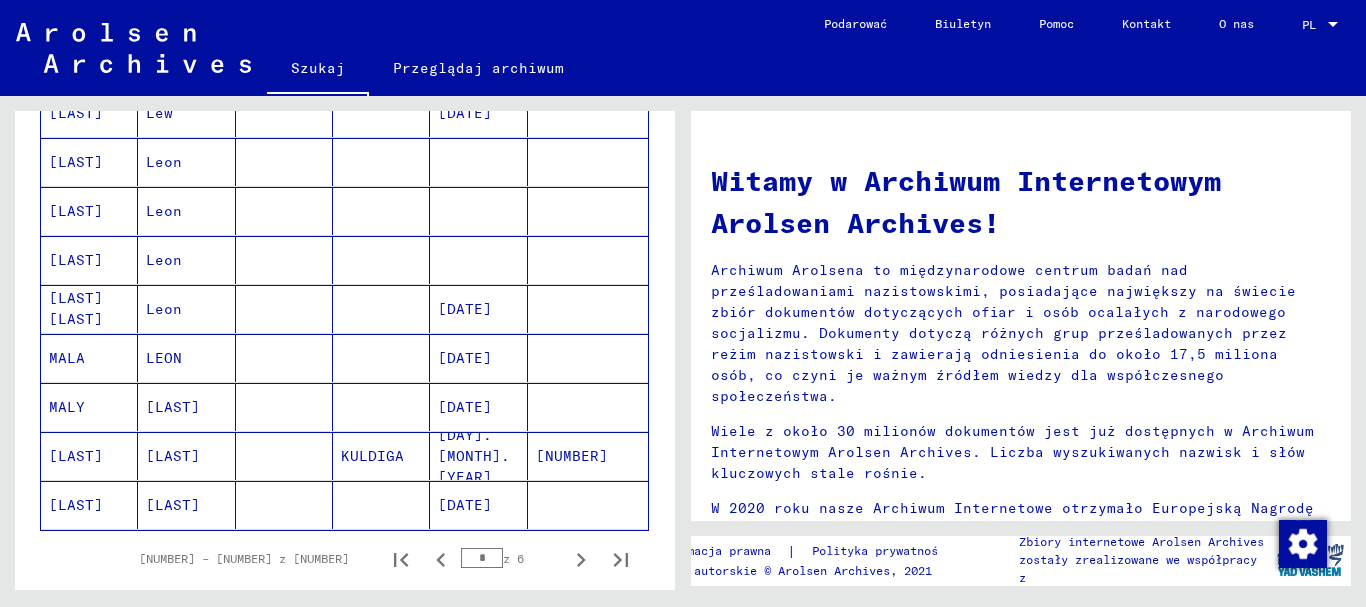 scroll, scrollTop: 1000, scrollLeft: 0, axis: vertical 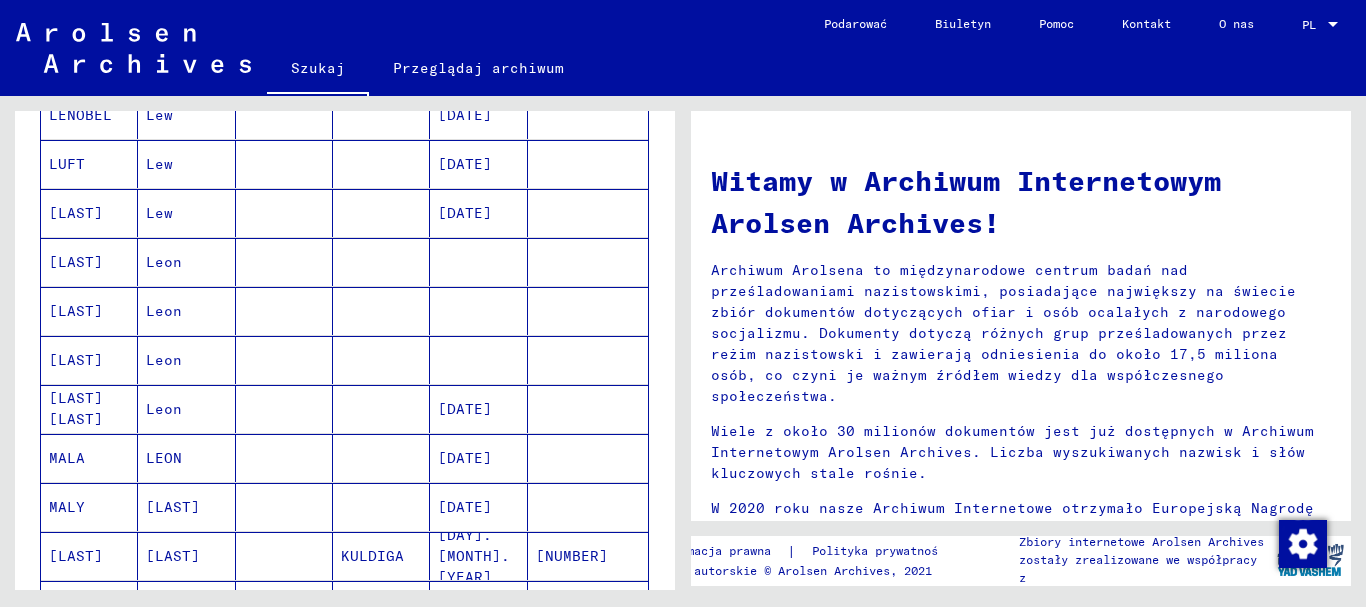 click on "Leon" at bounding box center [164, 311] 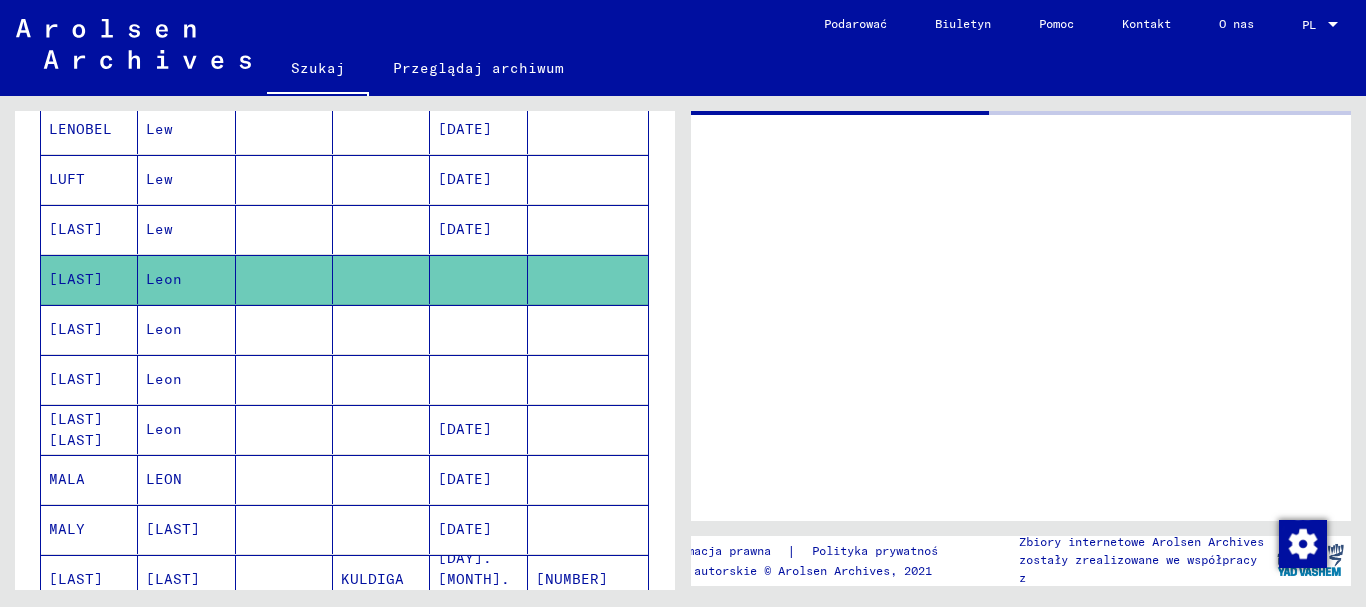 scroll, scrollTop: 1014, scrollLeft: 0, axis: vertical 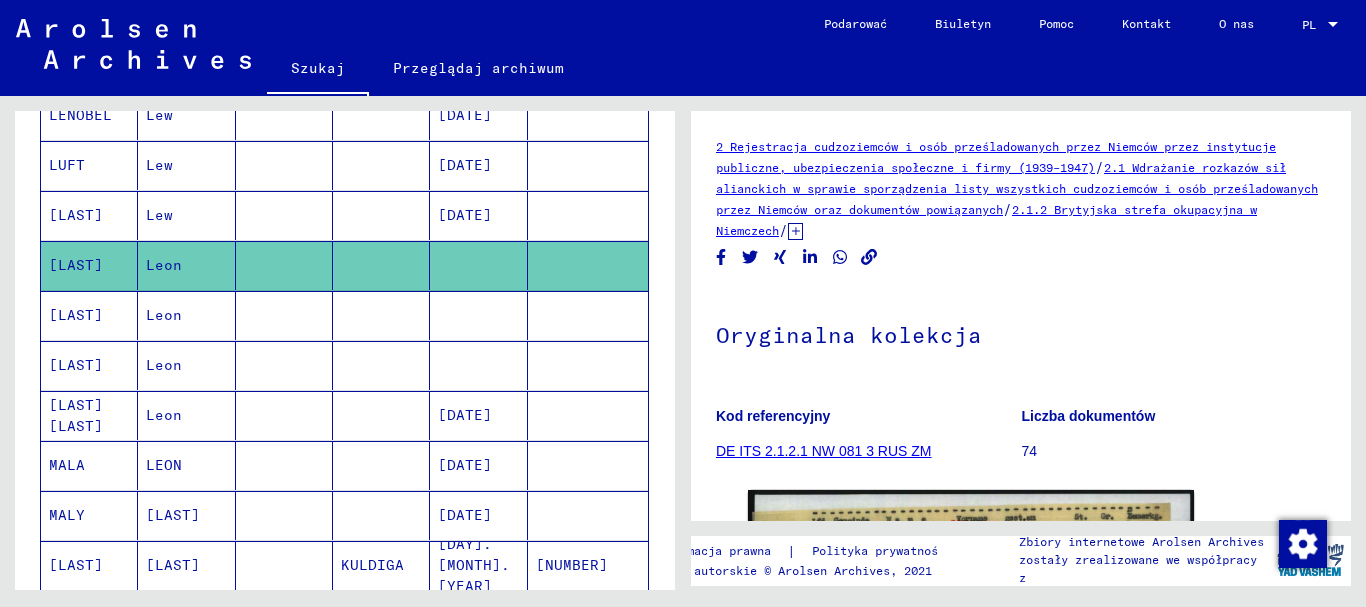 click on "Leon" at bounding box center [164, 365] 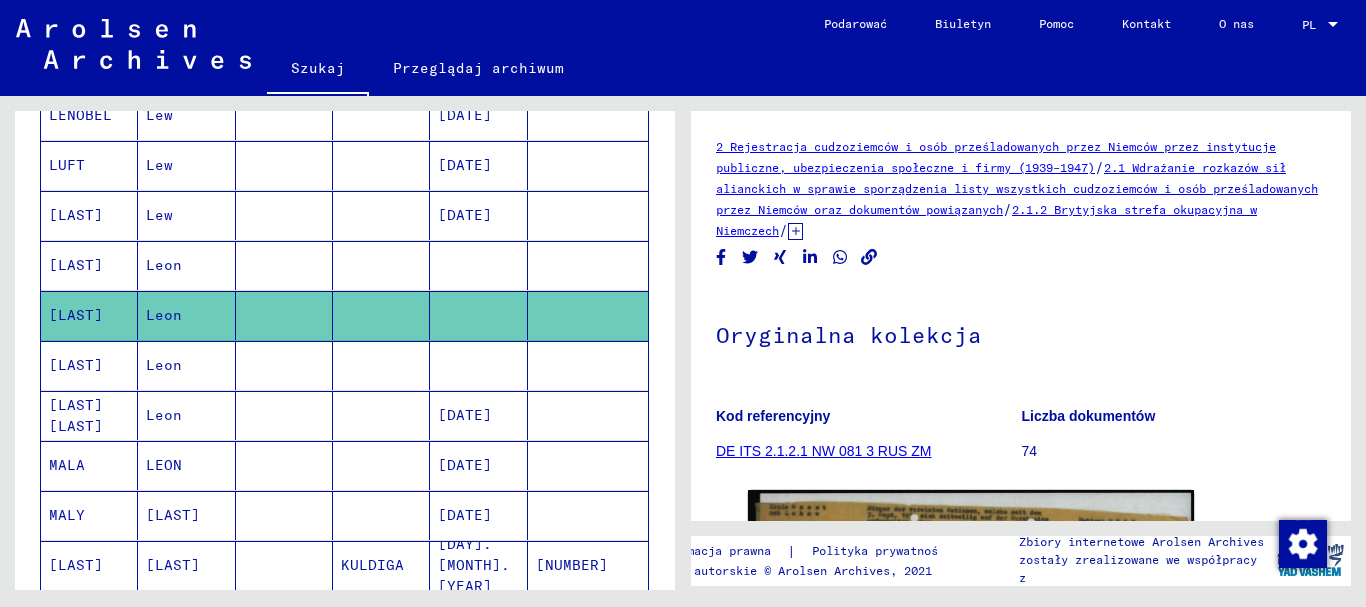 click on "Leon" at bounding box center [164, 415] 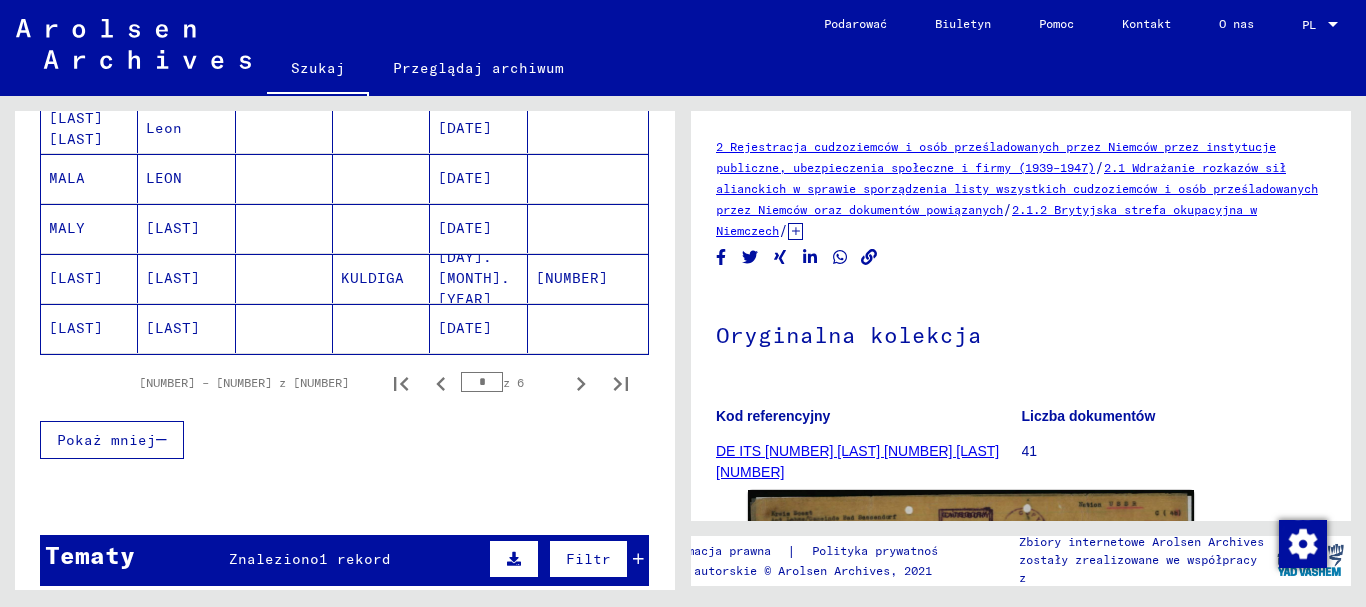 scroll, scrollTop: 1314, scrollLeft: 0, axis: vertical 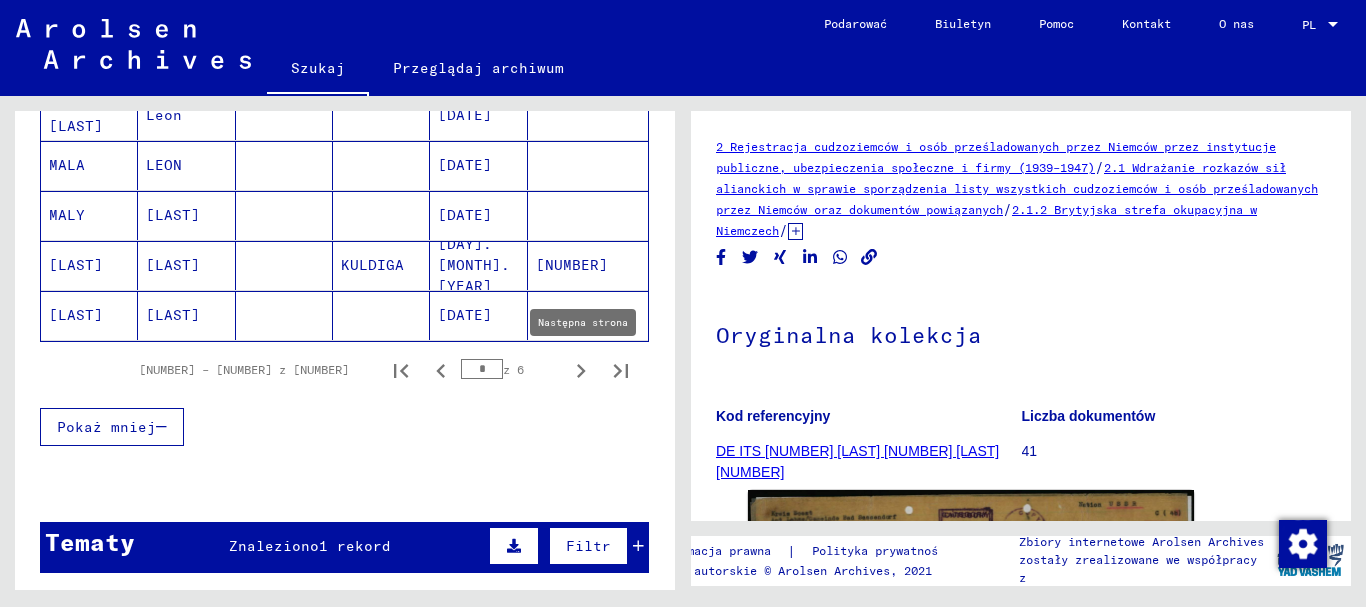 click 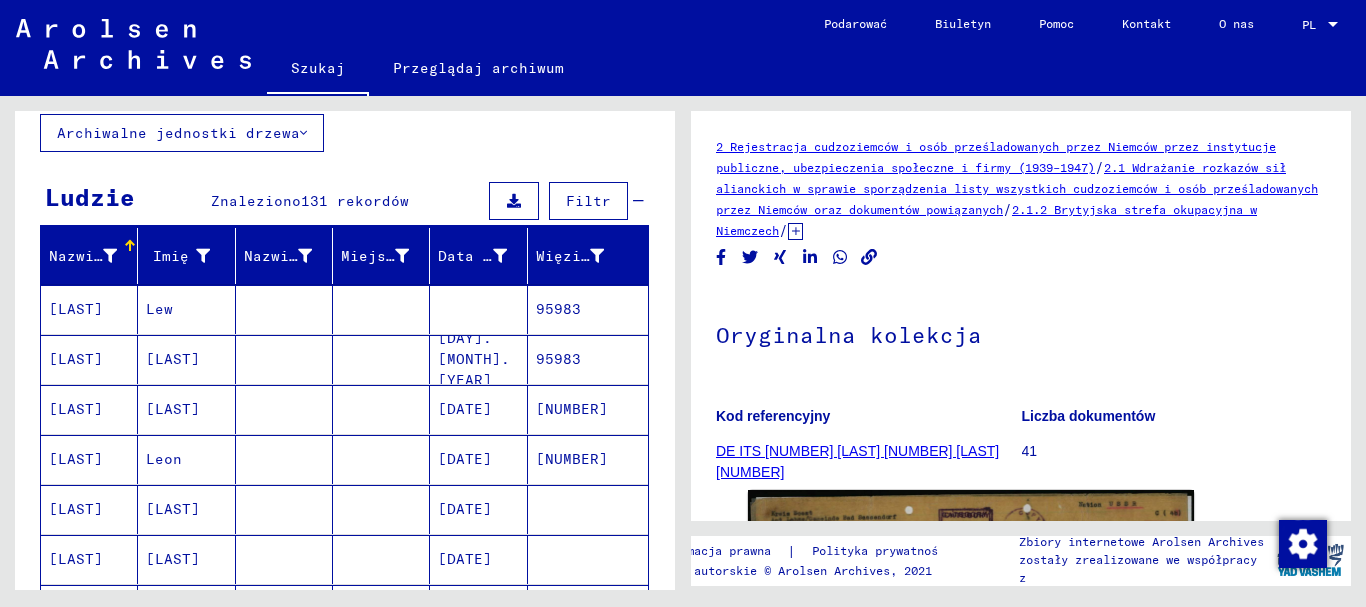 scroll, scrollTop: 114, scrollLeft: 0, axis: vertical 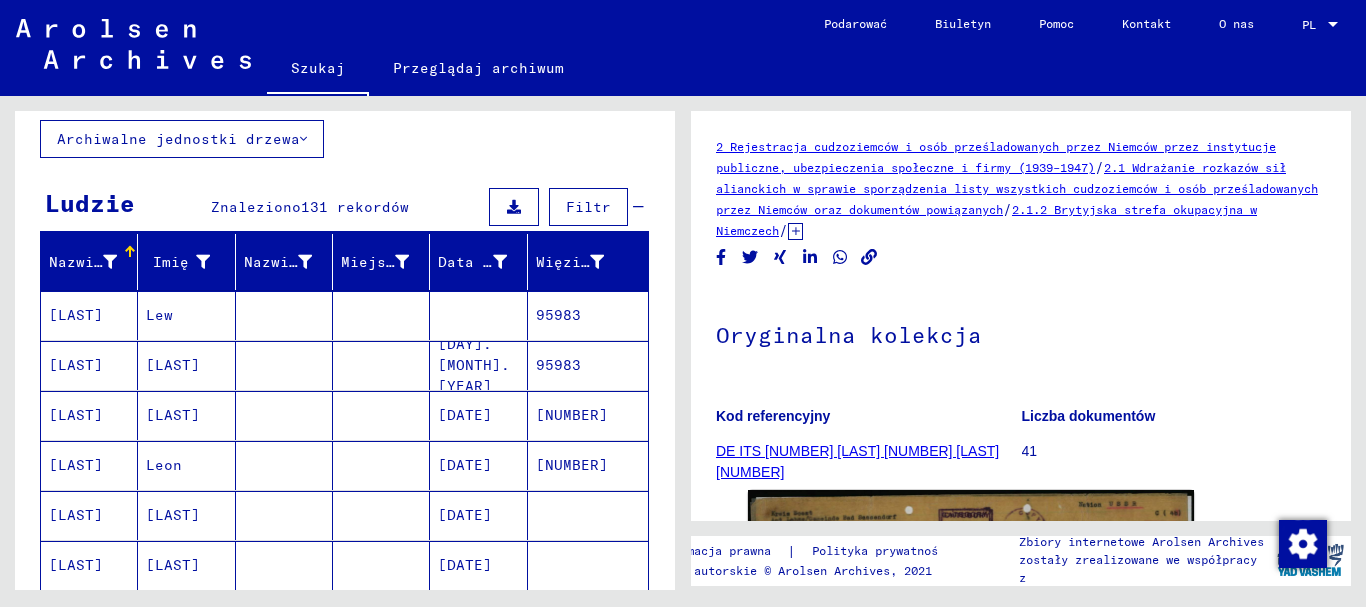 click on "95983" at bounding box center (558, 365) 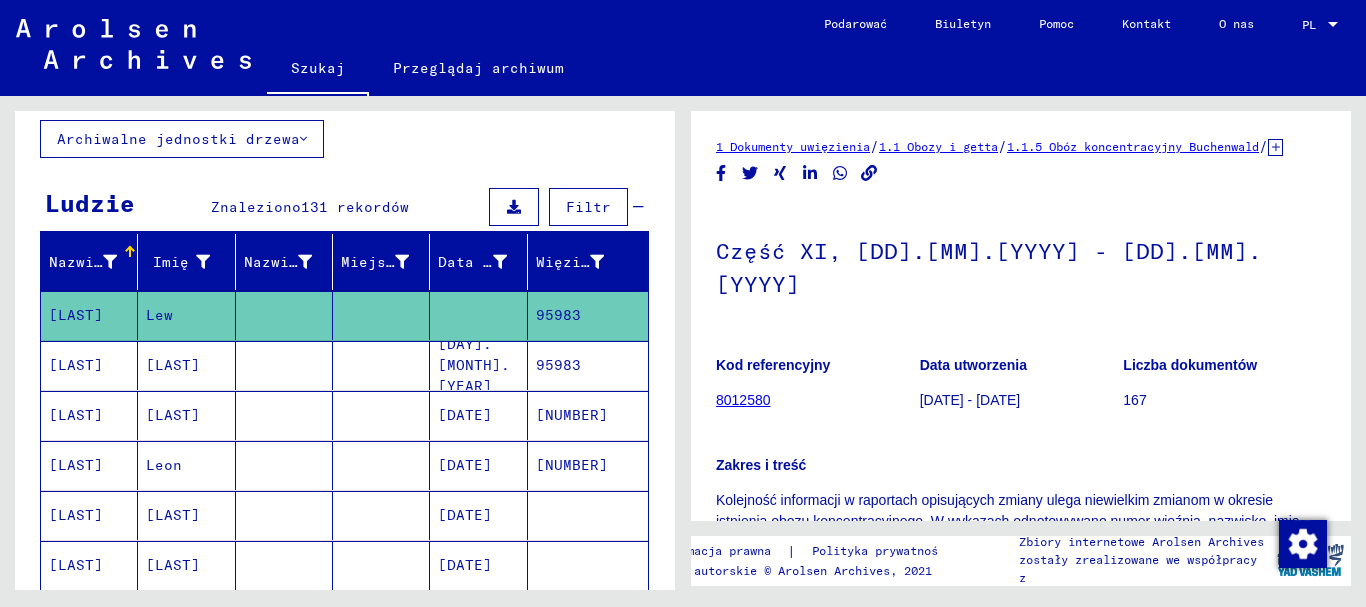 click on "95983" at bounding box center [572, 415] 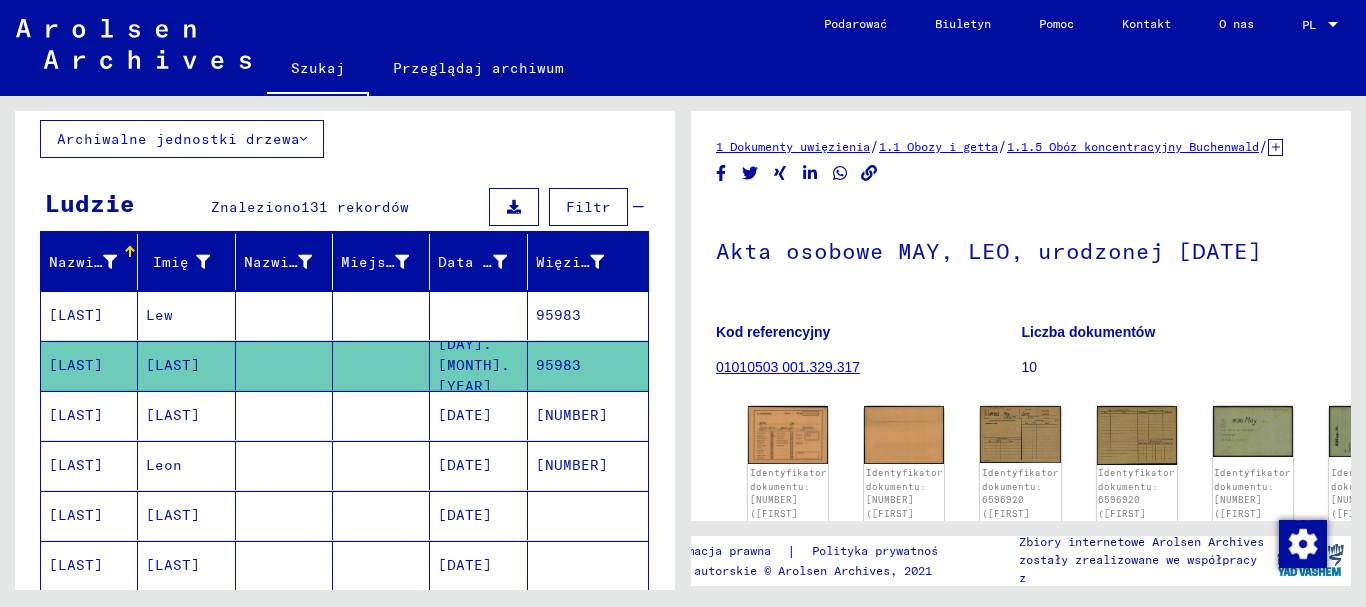 click on "[NUMBER]" at bounding box center [572, 465] 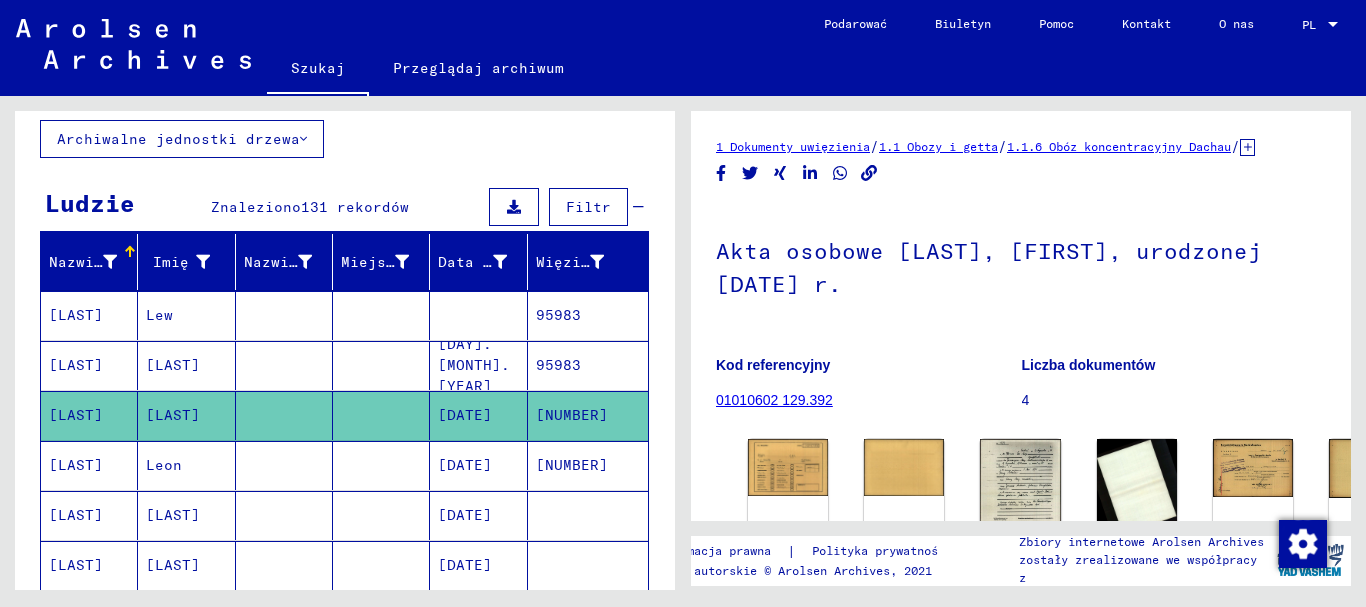 scroll, scrollTop: 314, scrollLeft: 0, axis: vertical 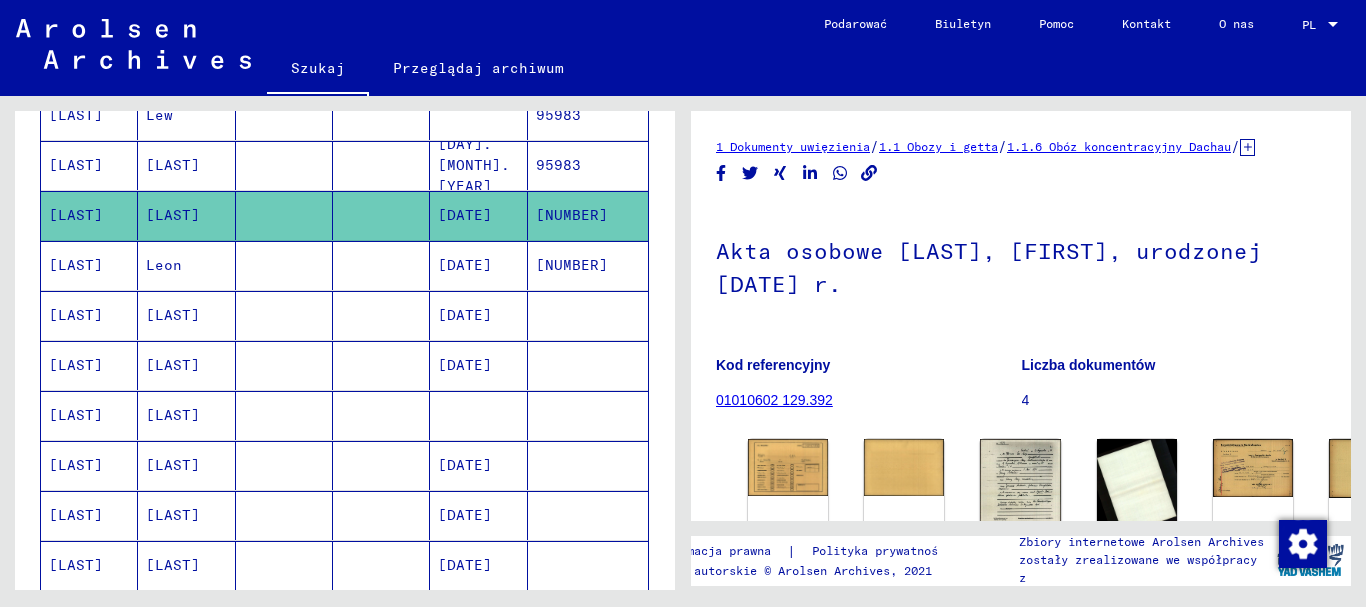 click on "[DATE]" at bounding box center (465, 365) 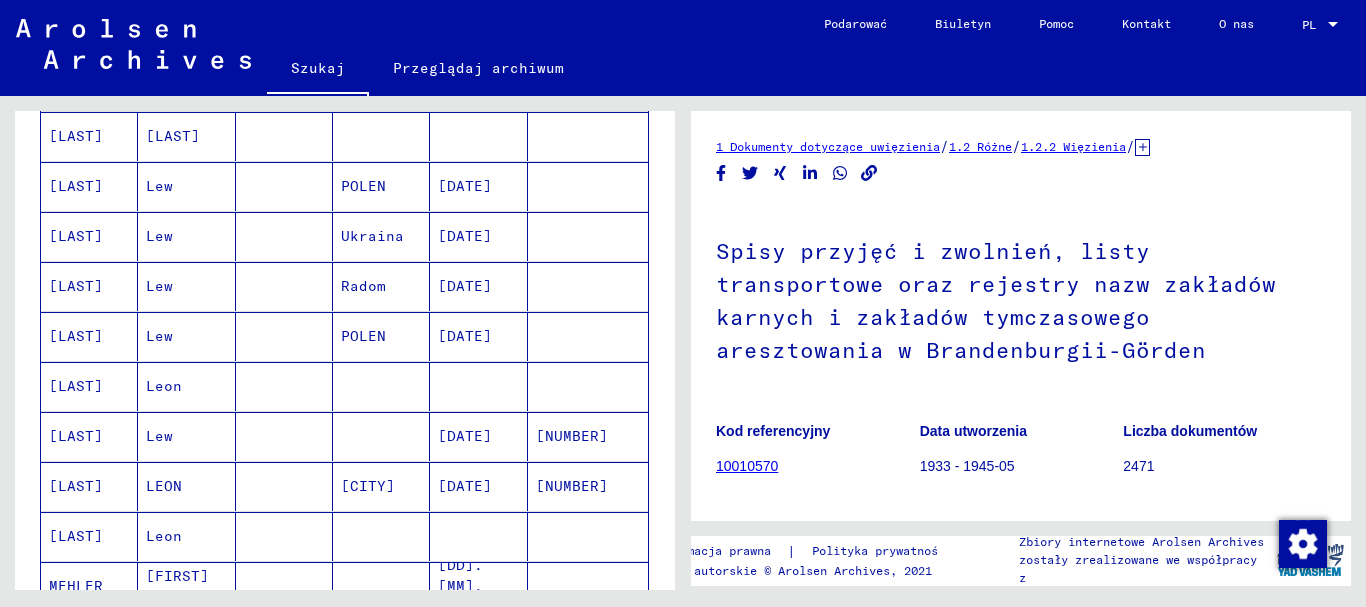 scroll, scrollTop: 814, scrollLeft: 0, axis: vertical 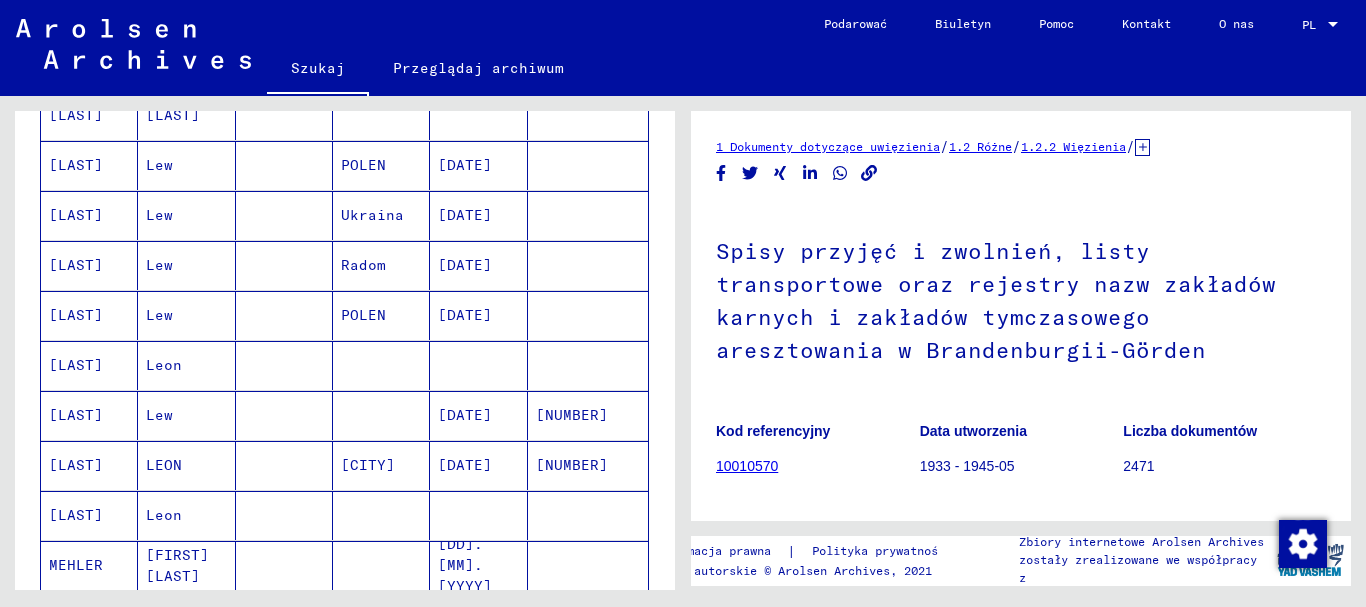 click on "[NUMBER]" at bounding box center (572, 465) 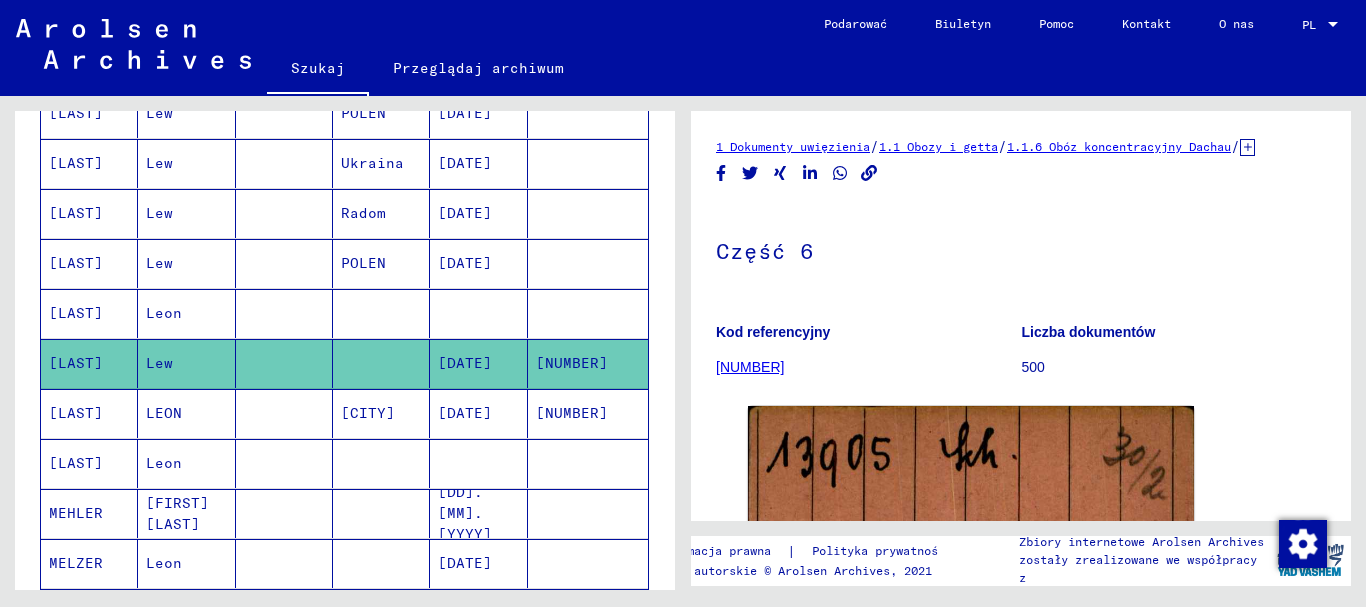 scroll, scrollTop: 914, scrollLeft: 0, axis: vertical 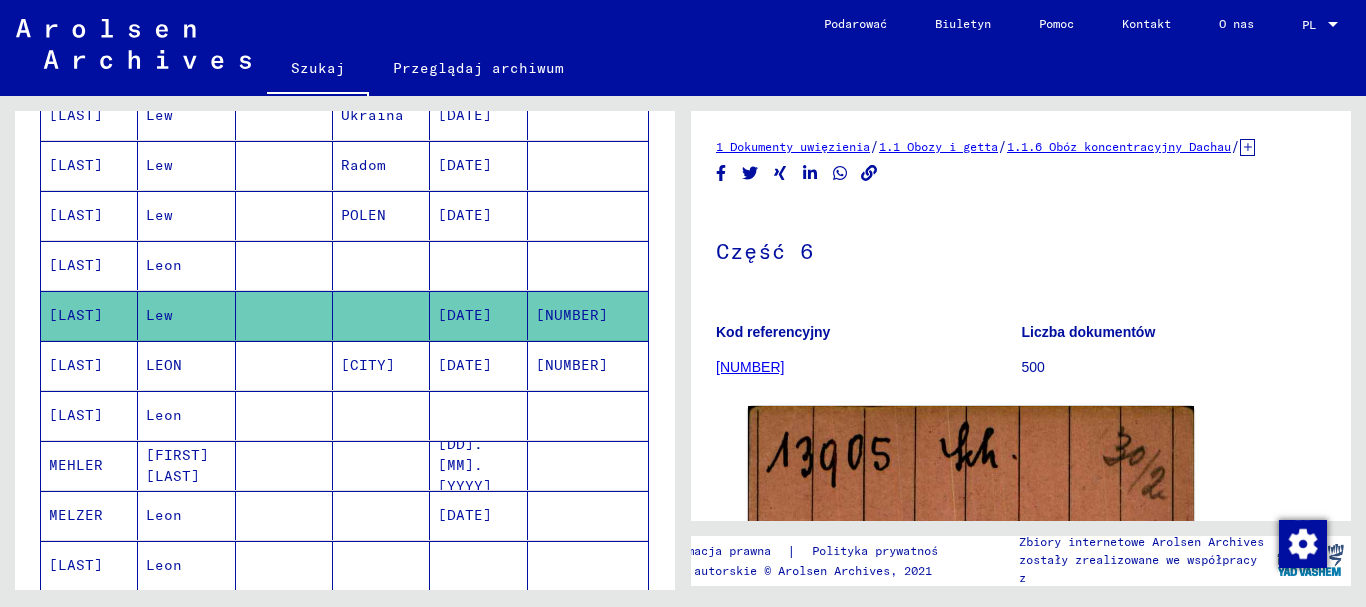 click on "[NUMBER]" 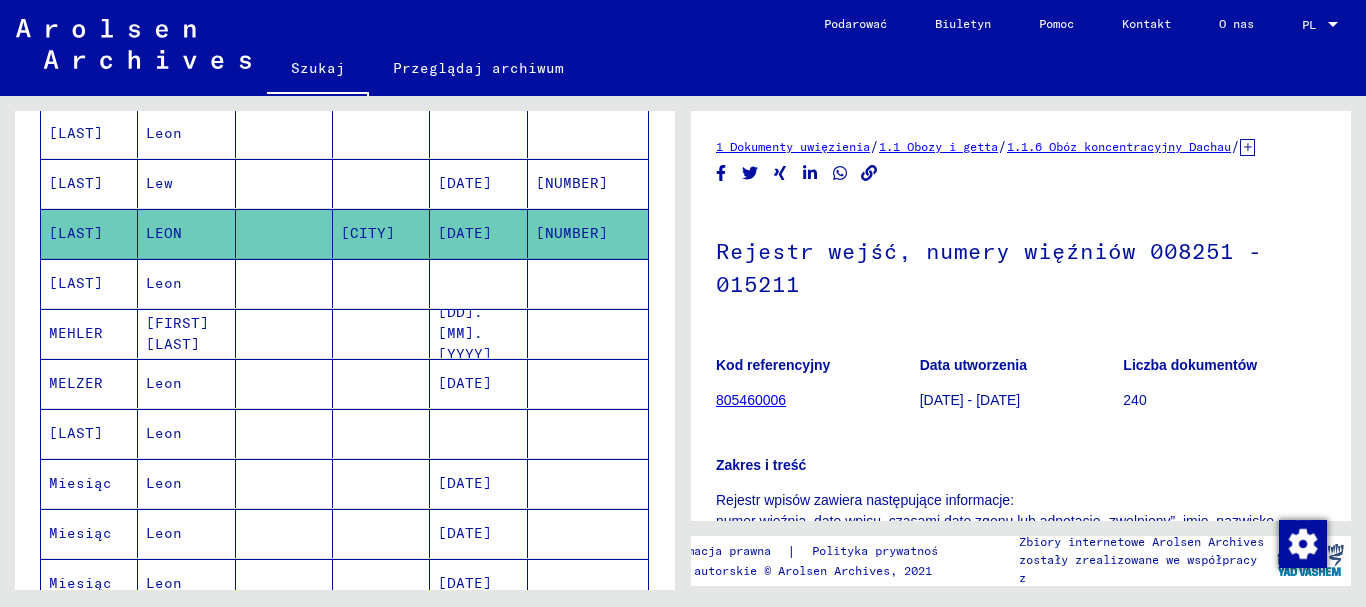 scroll, scrollTop: 1114, scrollLeft: 0, axis: vertical 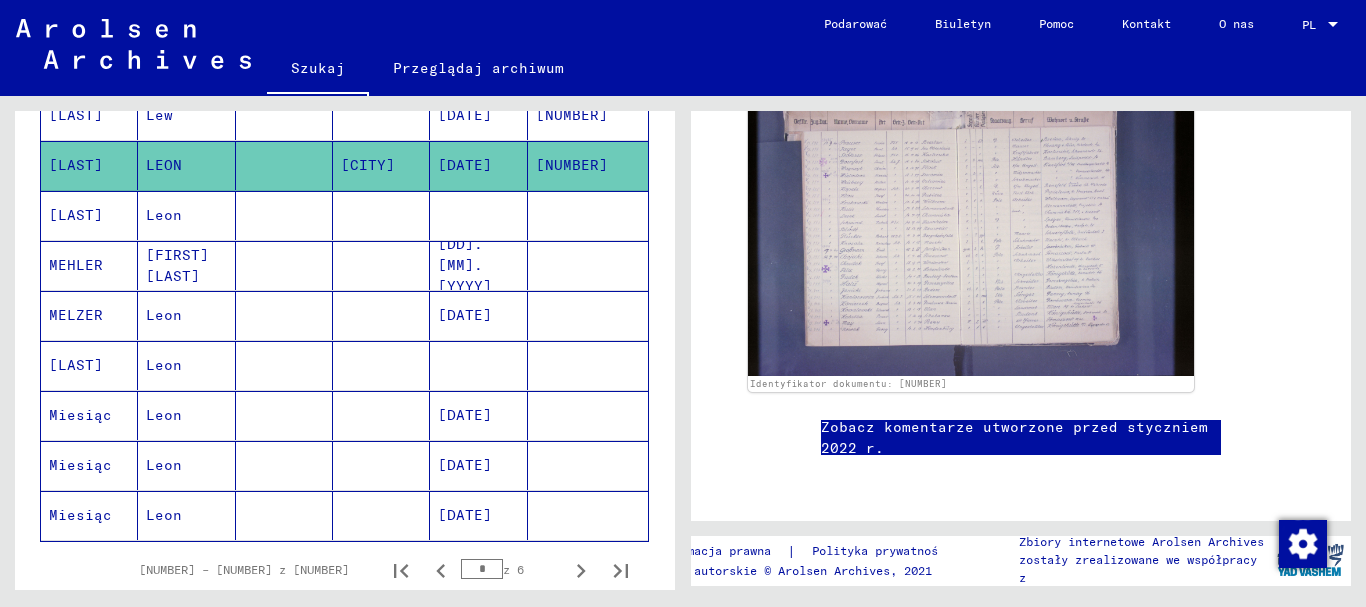 click on "[DATE]" at bounding box center [465, 465] 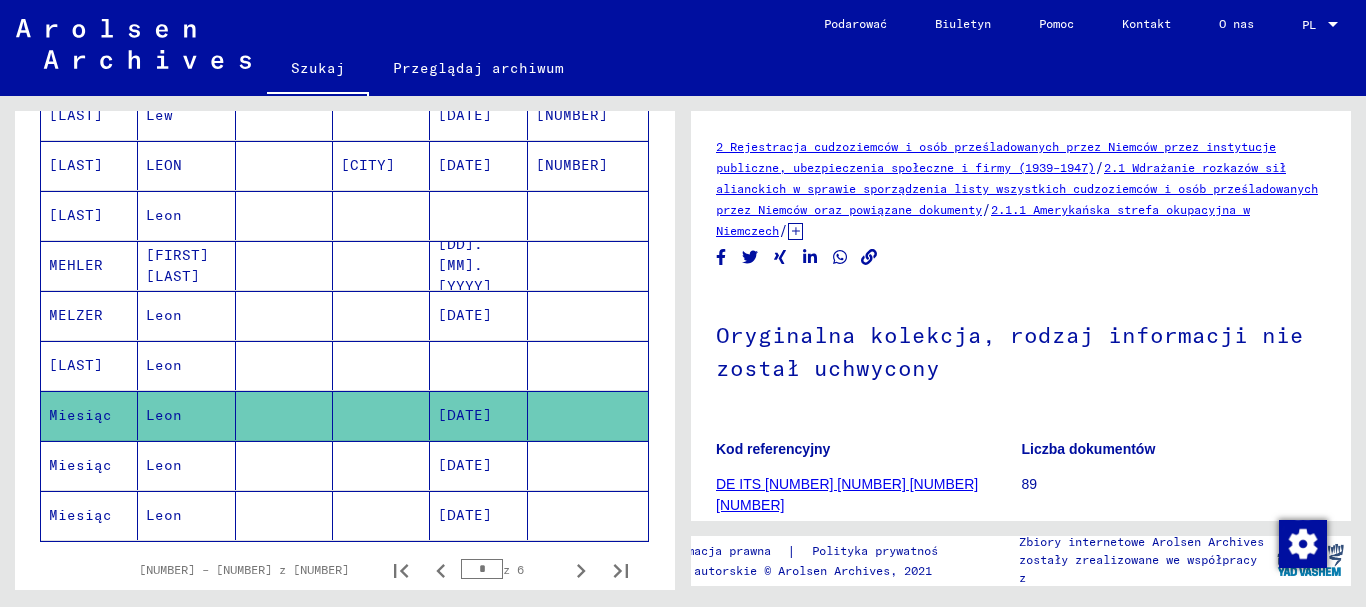 scroll, scrollTop: 300, scrollLeft: 0, axis: vertical 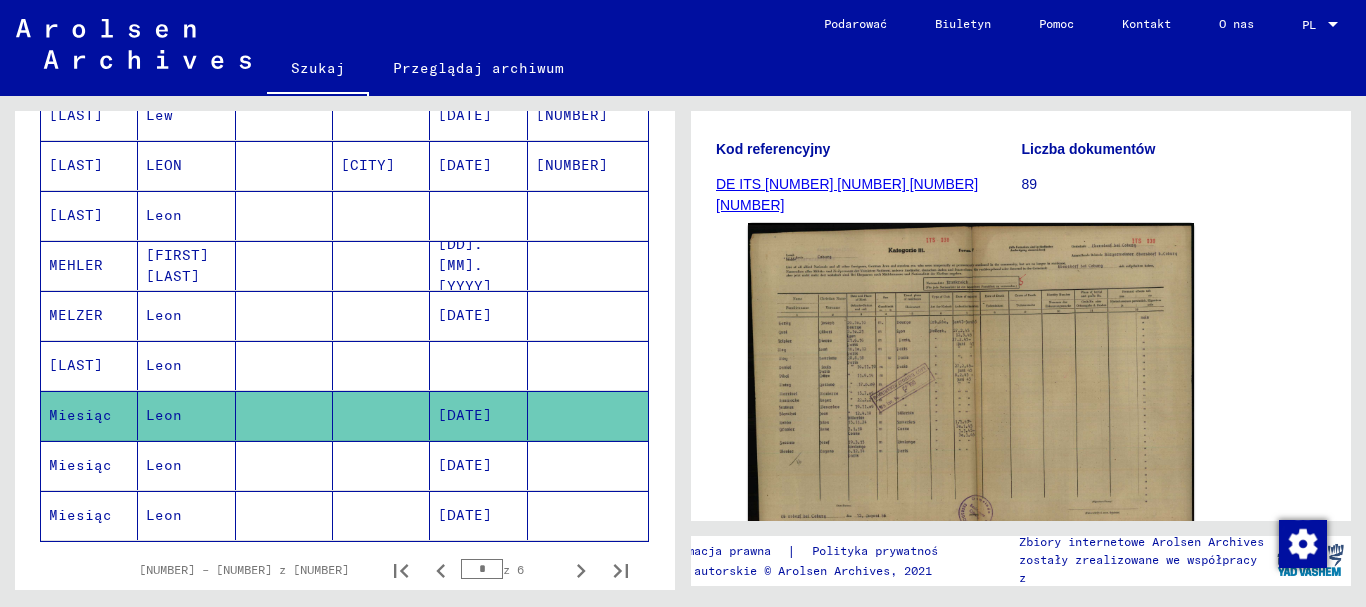 click on "[DATE]" at bounding box center [465, 515] 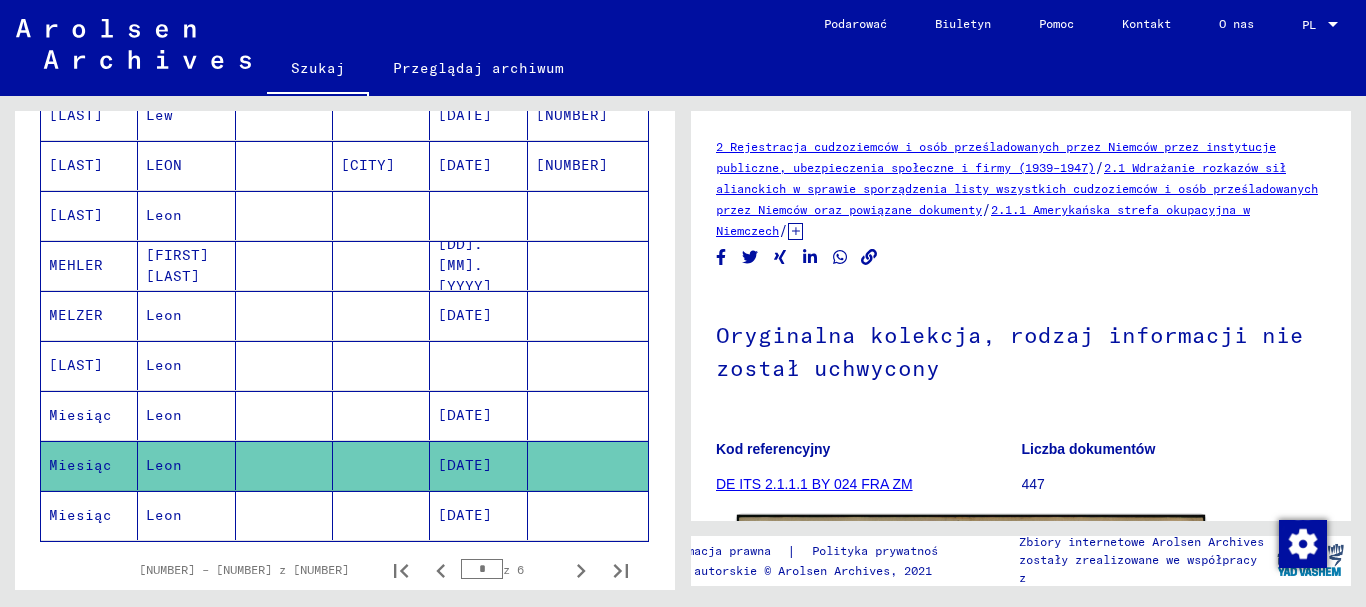 scroll, scrollTop: 400, scrollLeft: 0, axis: vertical 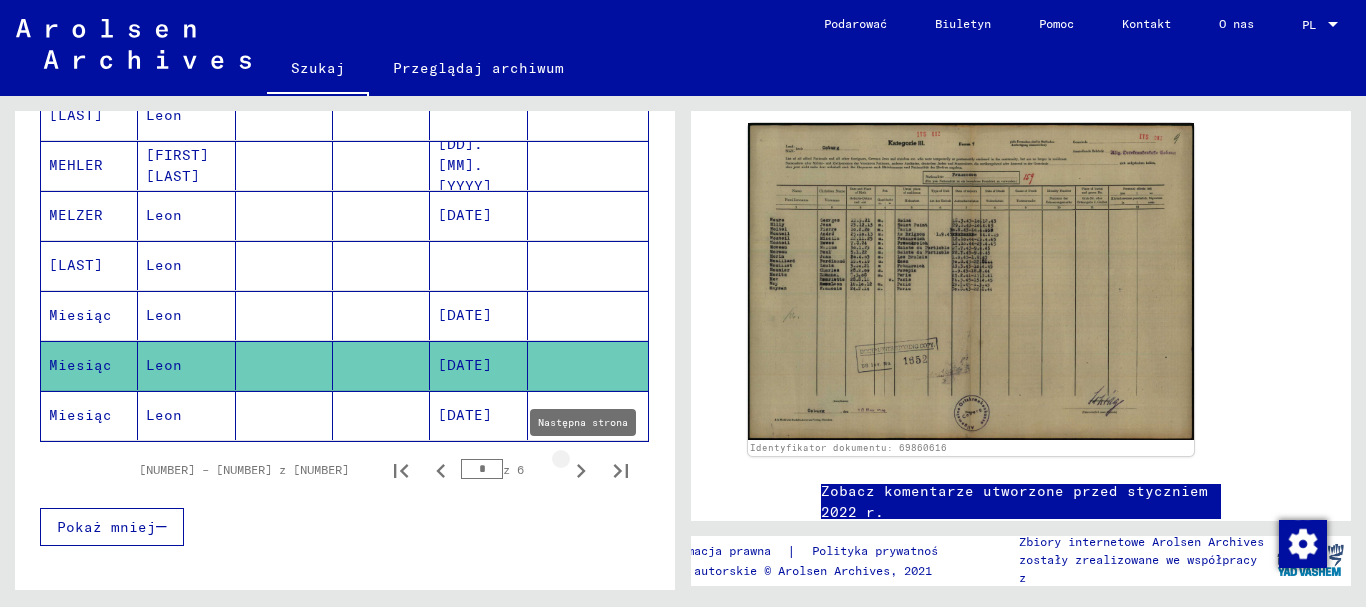 click 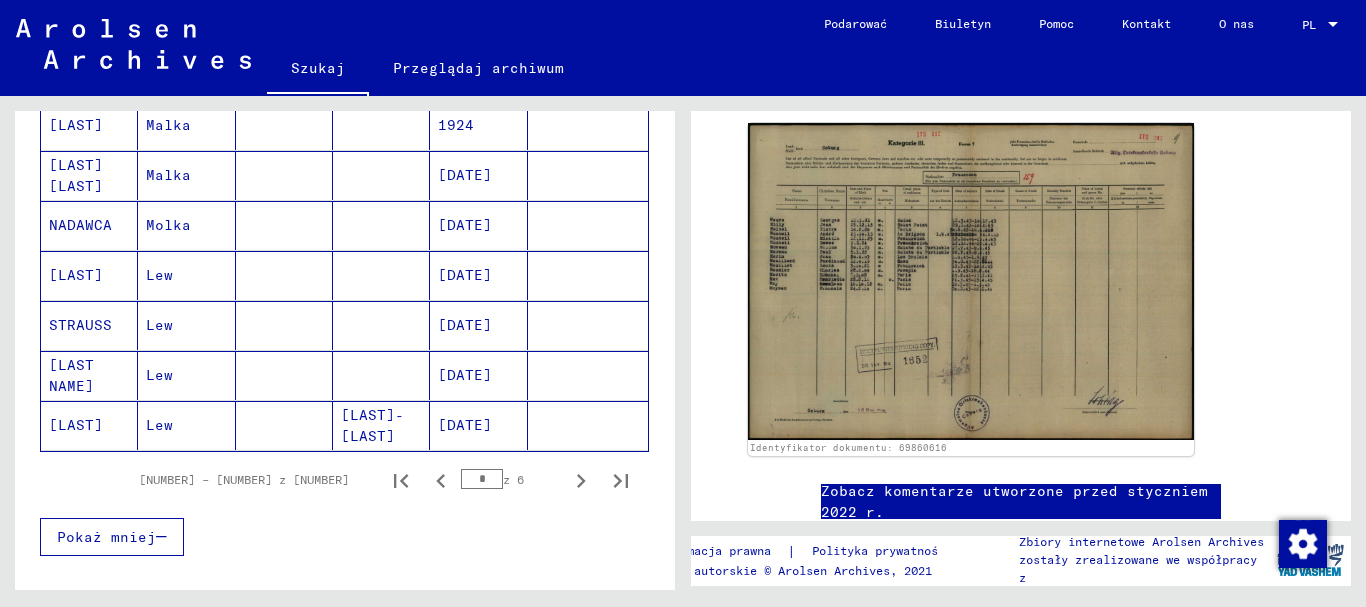 scroll, scrollTop: 1214, scrollLeft: 0, axis: vertical 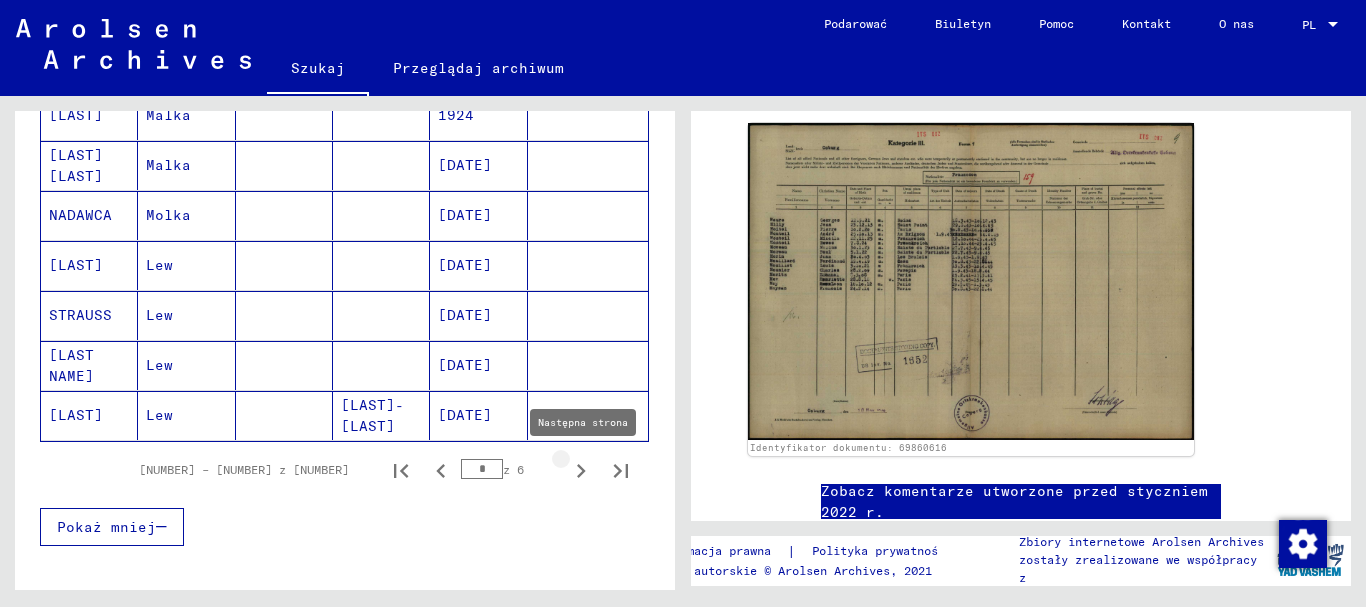 click 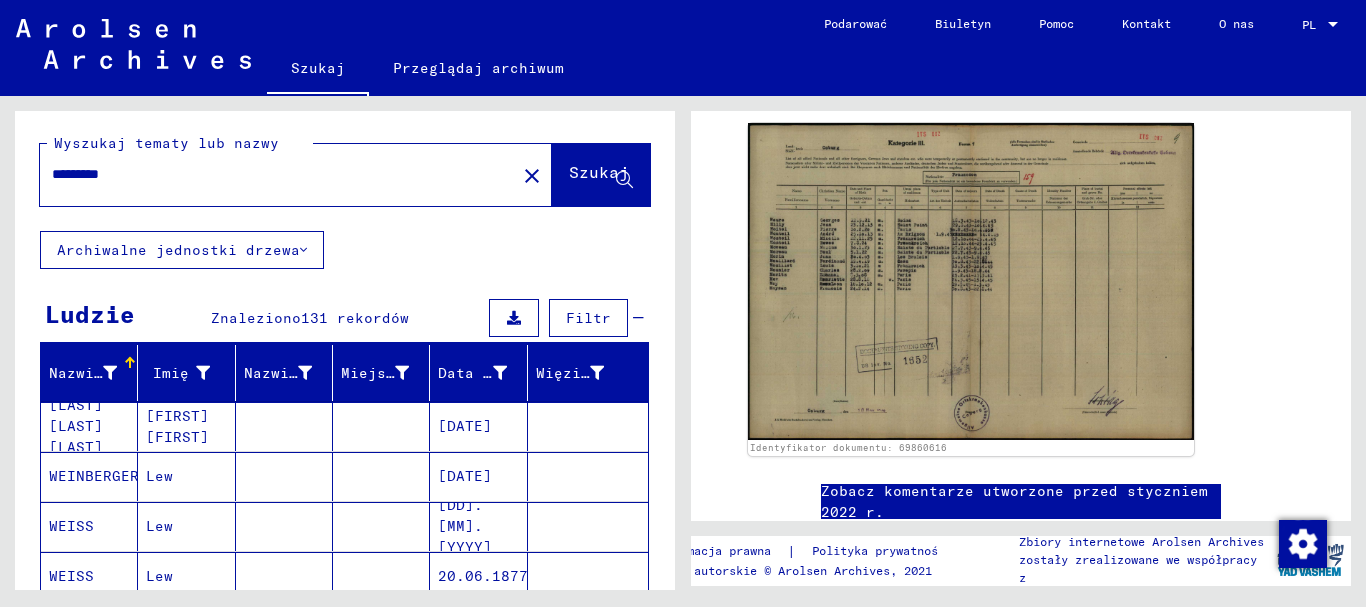 scroll, scrollTop: 0, scrollLeft: 0, axis: both 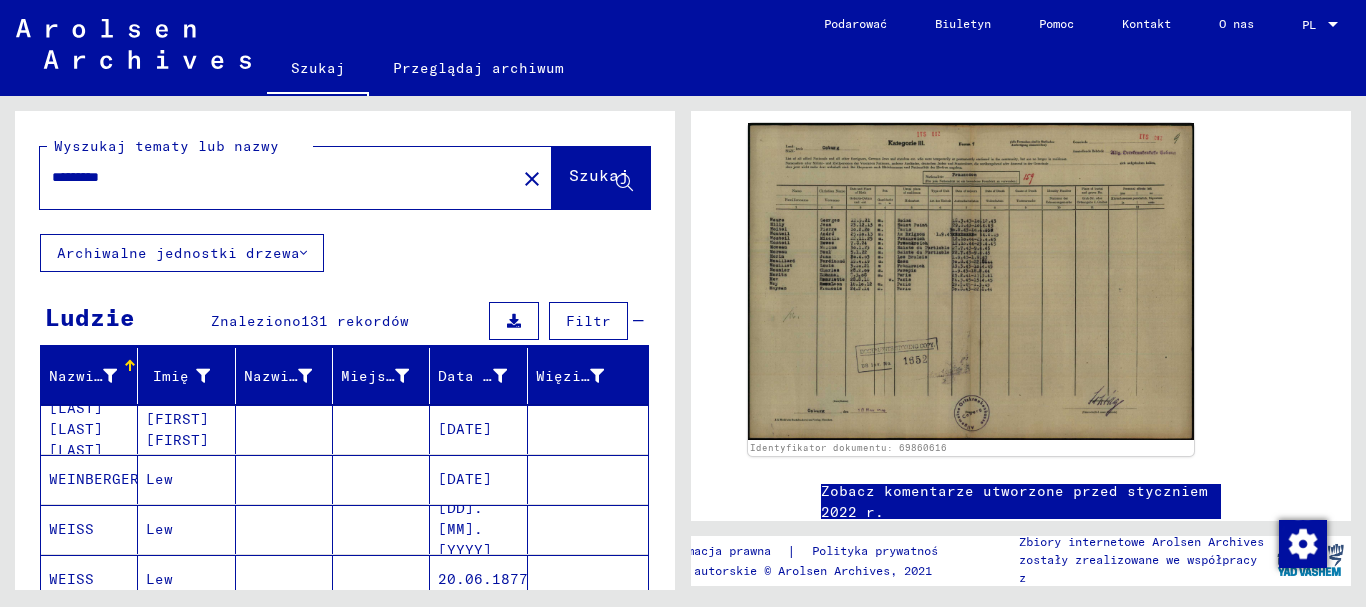 click on "*********" at bounding box center (278, 177) 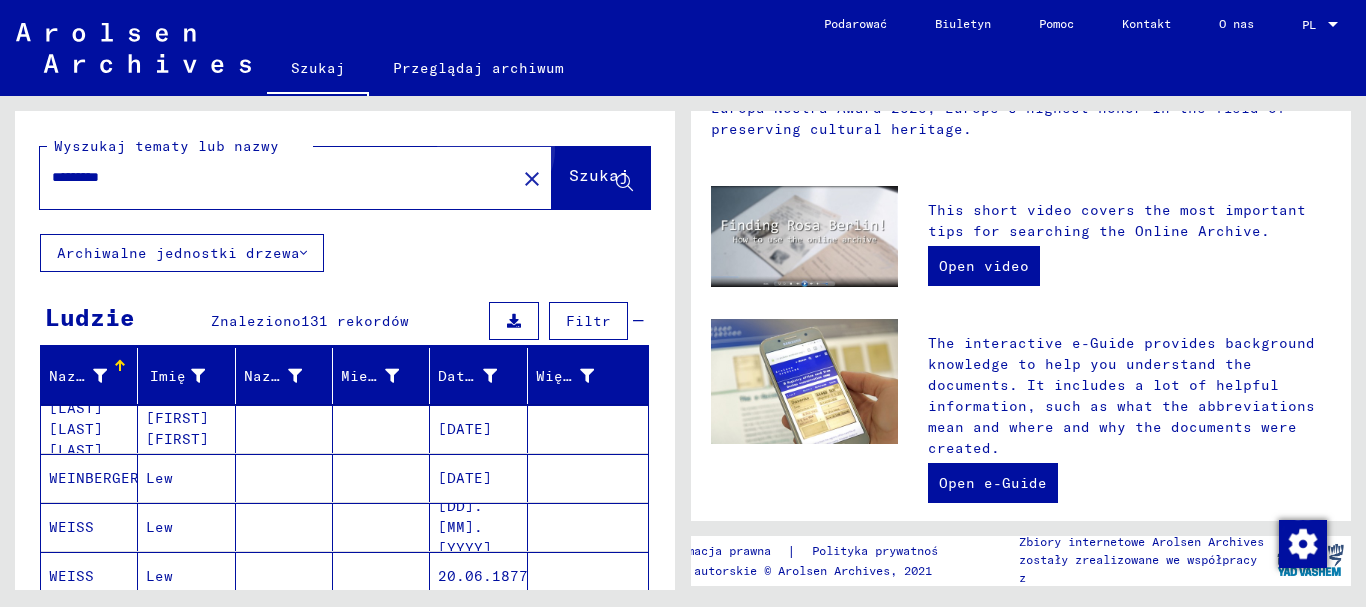scroll, scrollTop: 0, scrollLeft: 0, axis: both 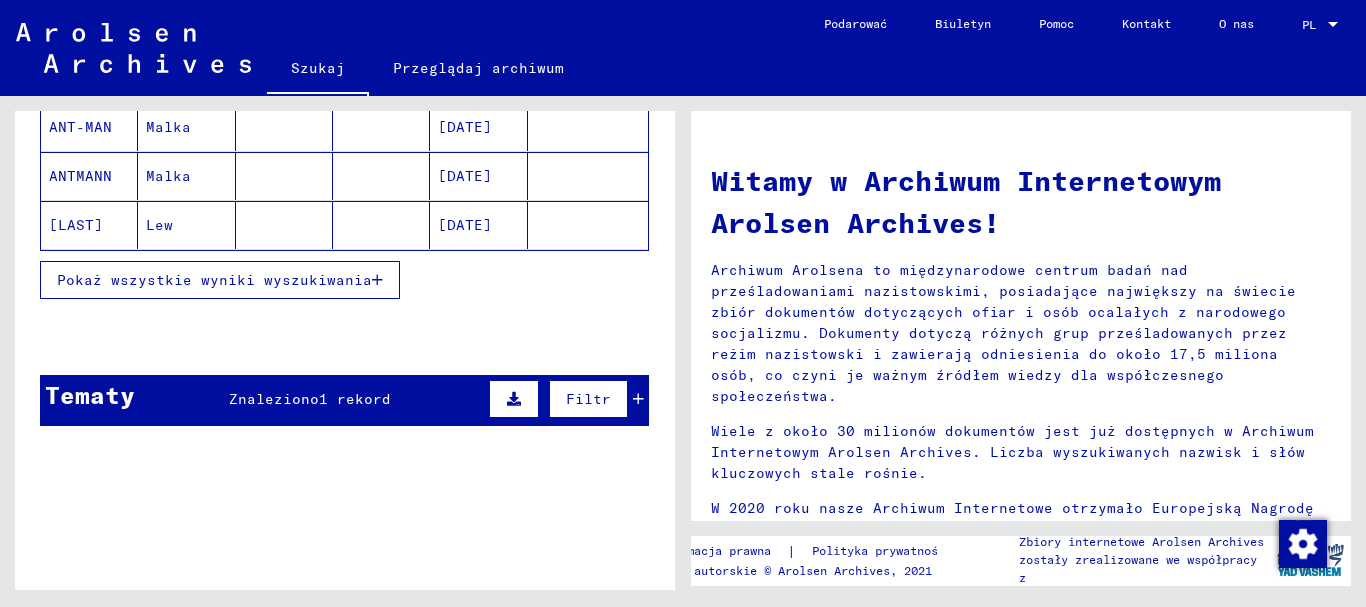 click on "Pokaż wszystkie wyniki wyszukiwania" at bounding box center (214, 280) 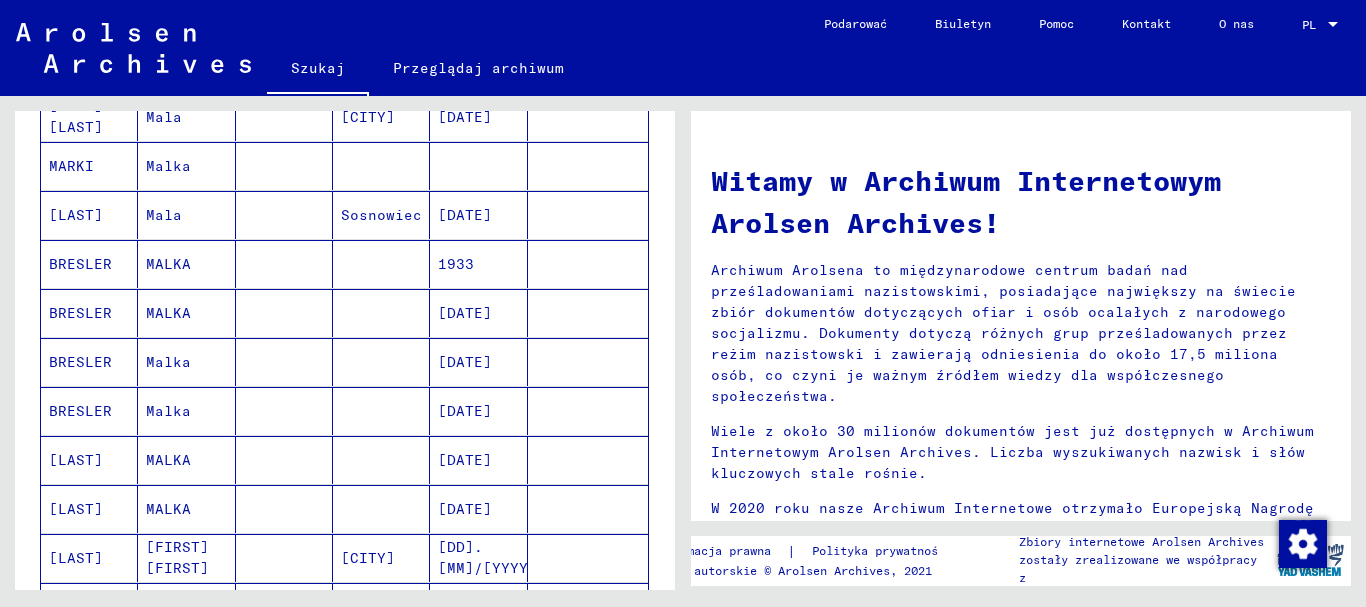 scroll, scrollTop: 1100, scrollLeft: 0, axis: vertical 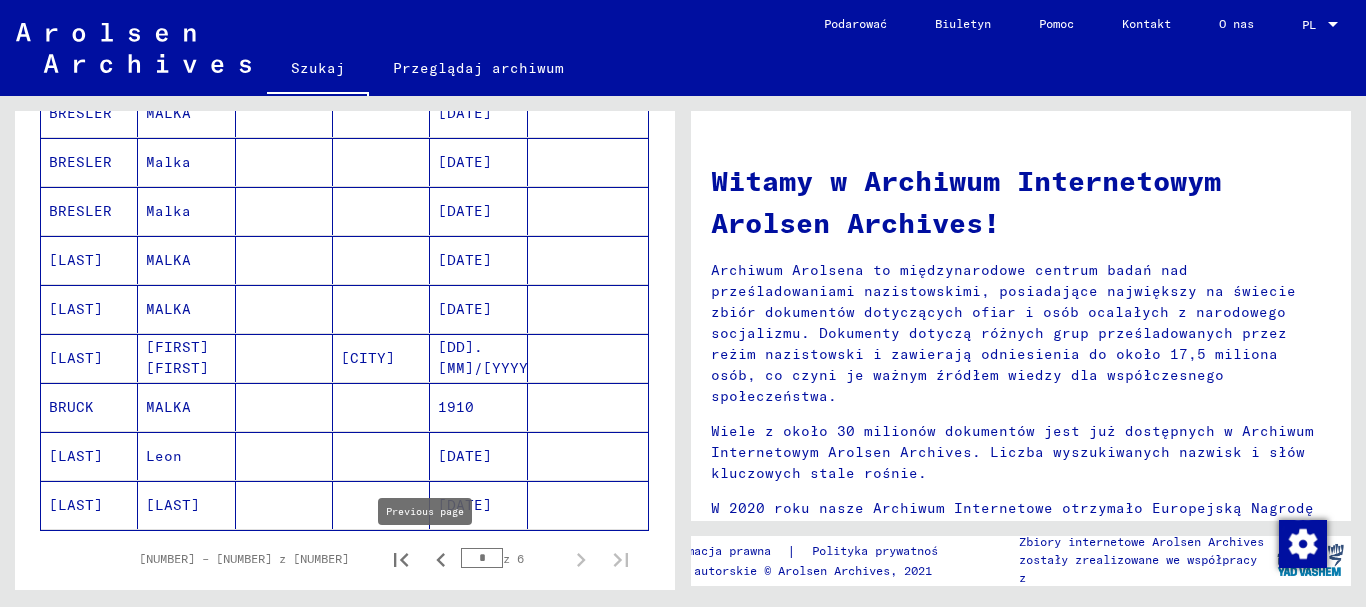 click 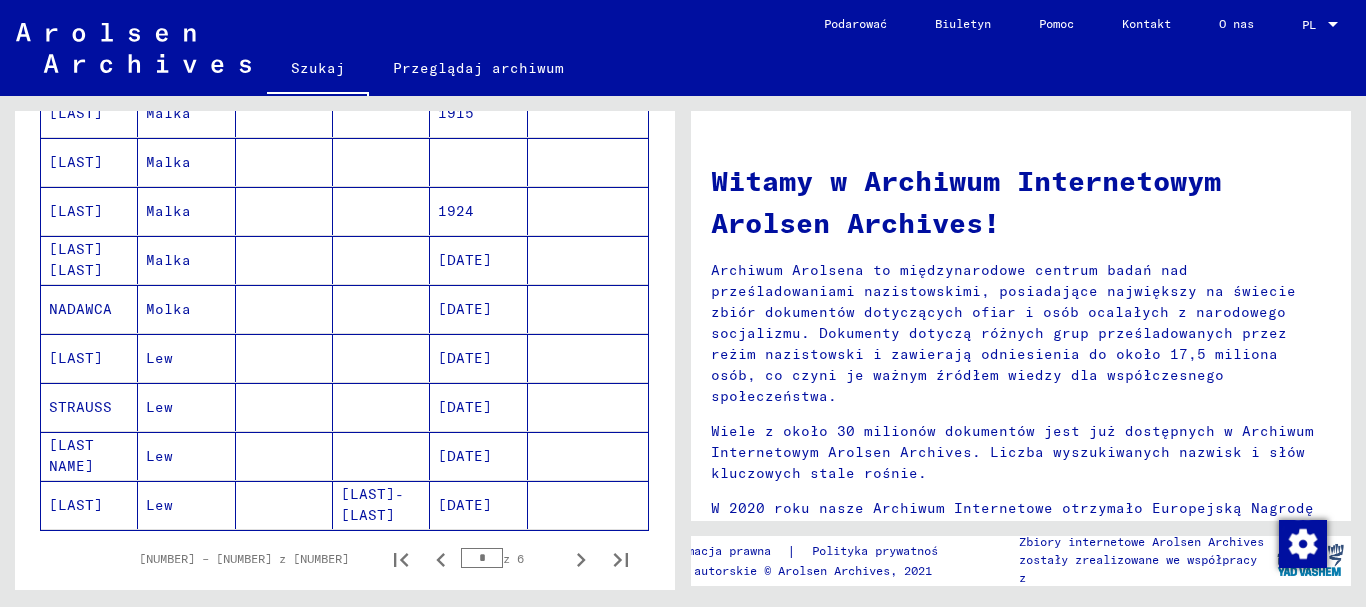 click 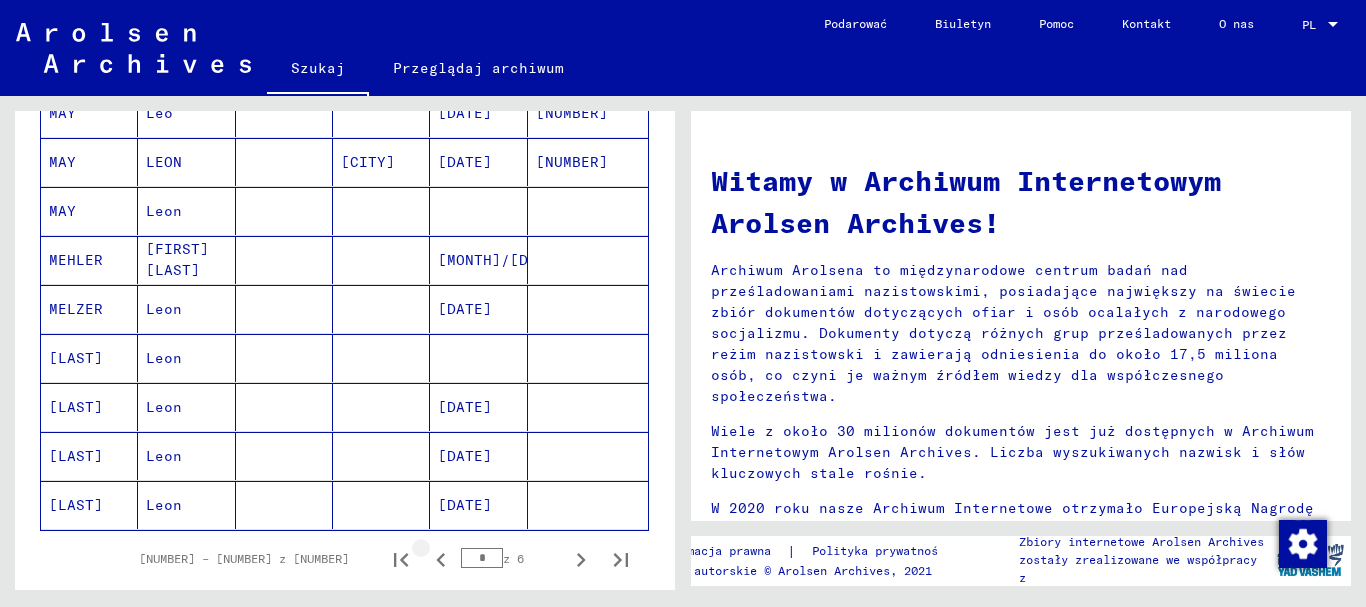click 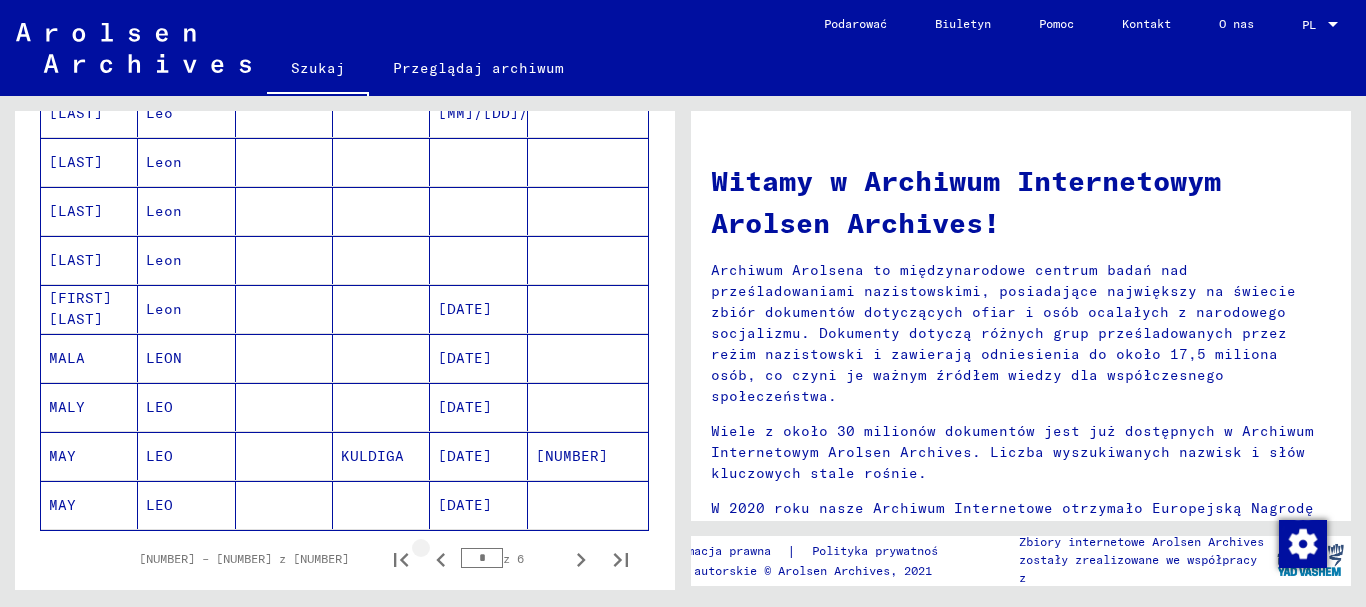 click 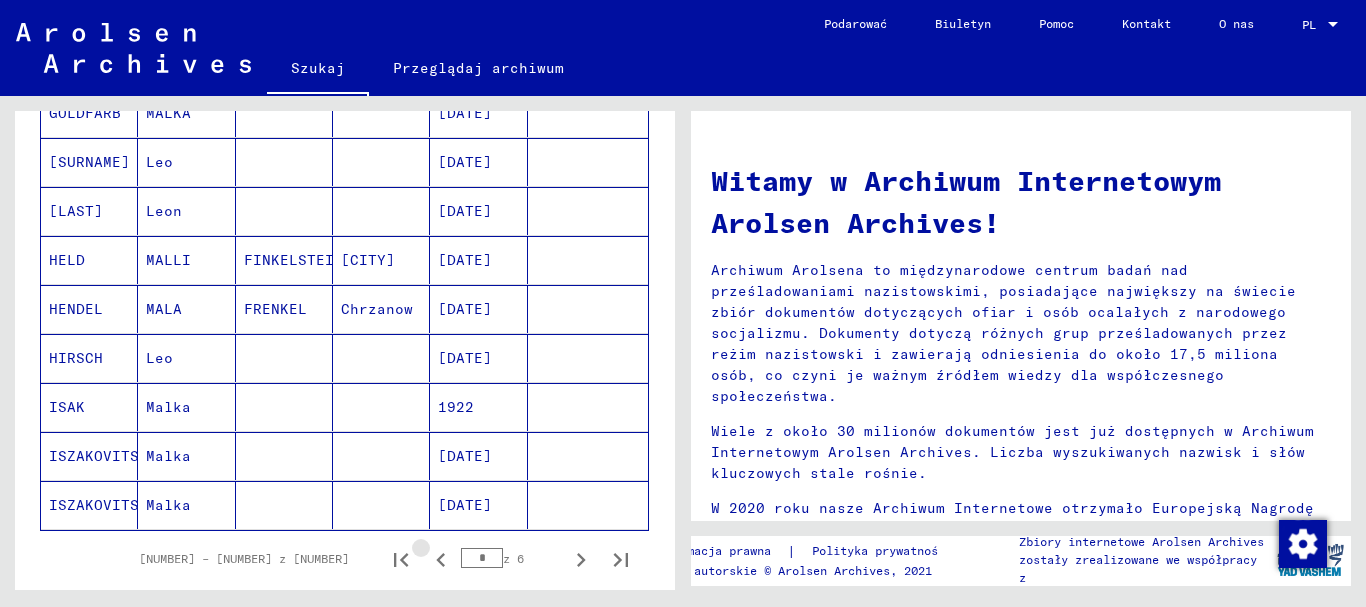 click 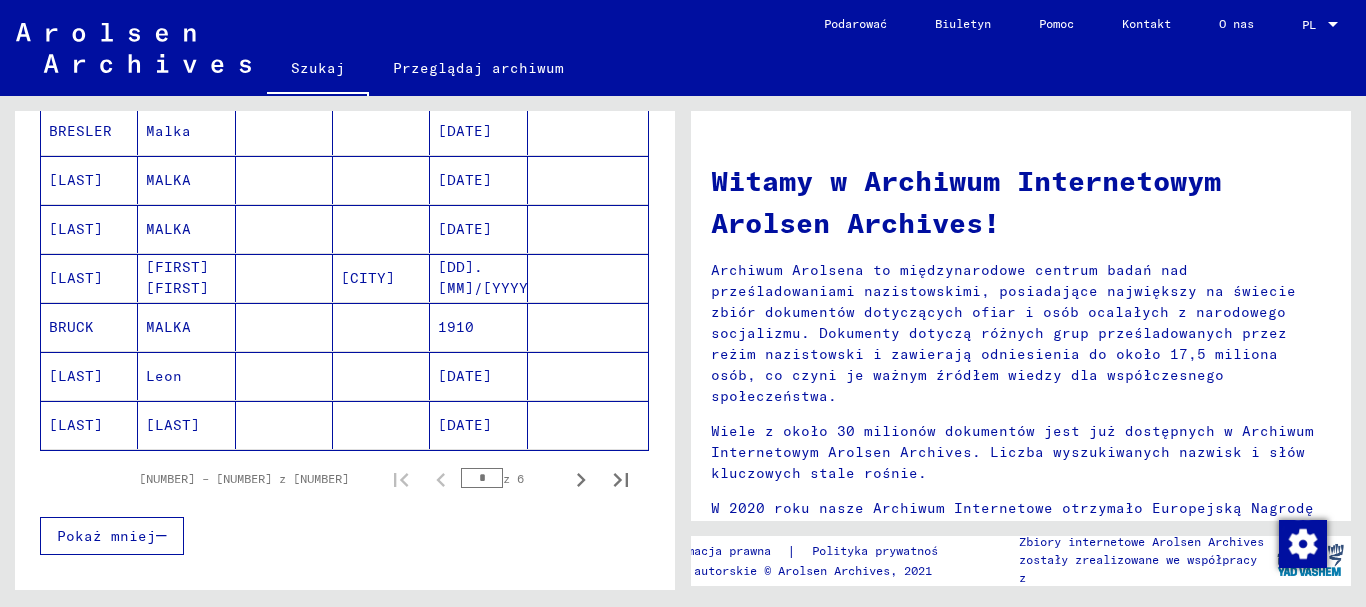 scroll, scrollTop: 1200, scrollLeft: 0, axis: vertical 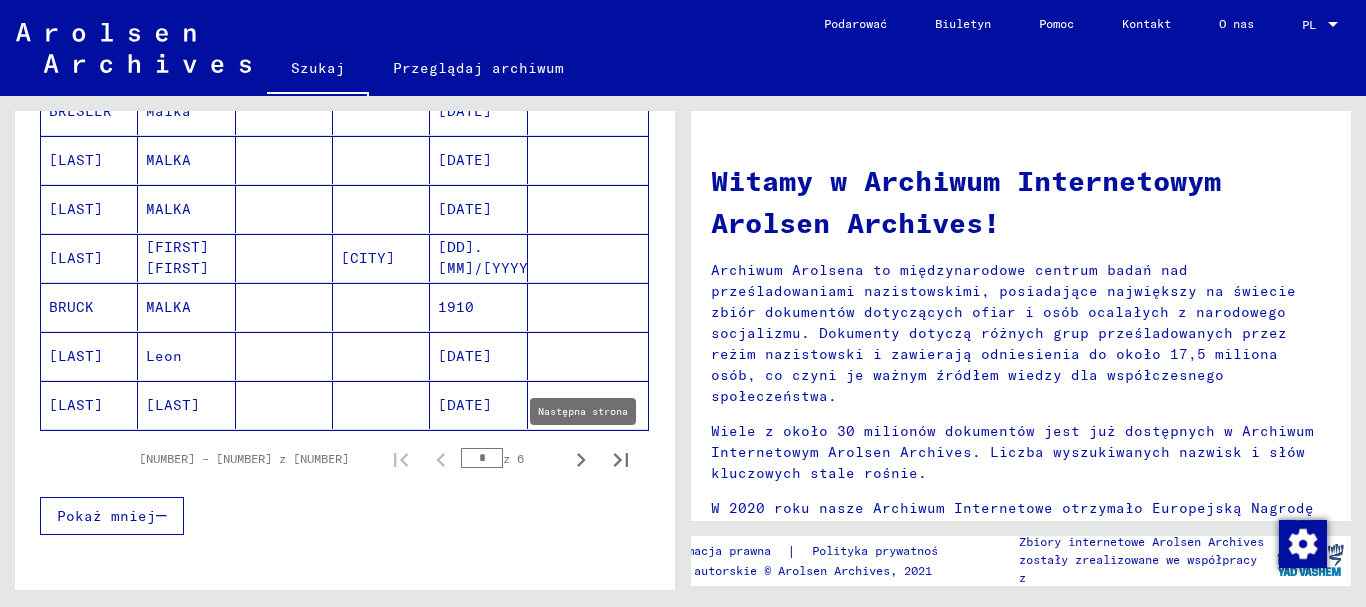 click 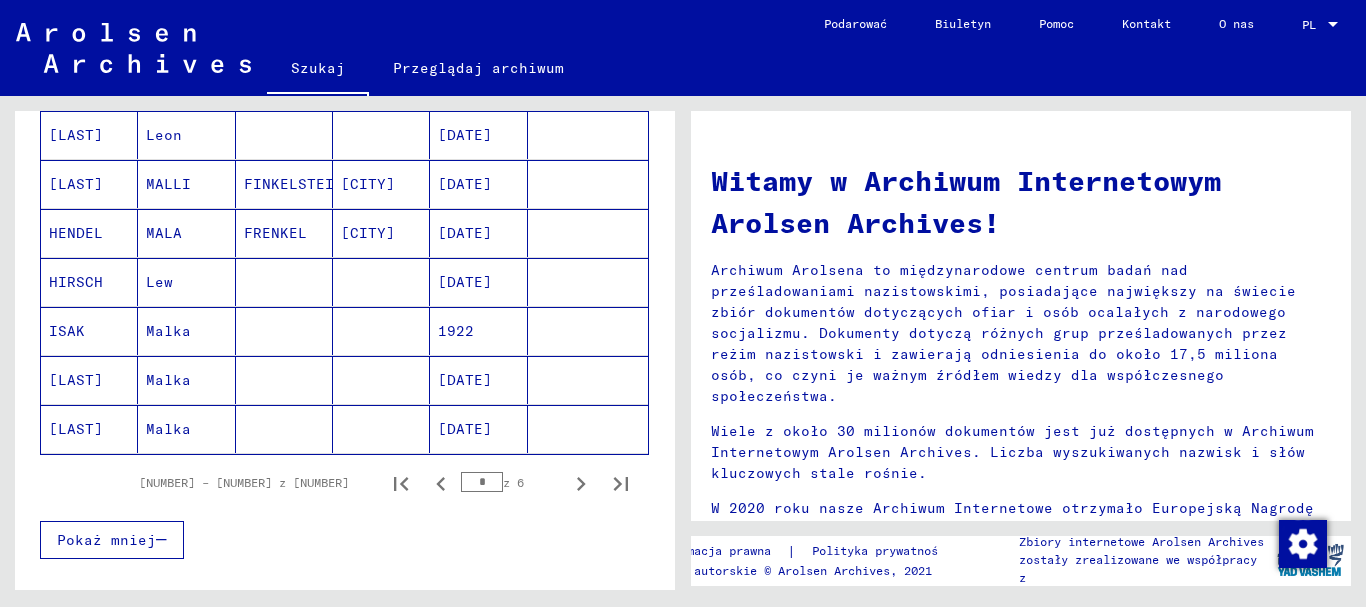 scroll, scrollTop: 1300, scrollLeft: 0, axis: vertical 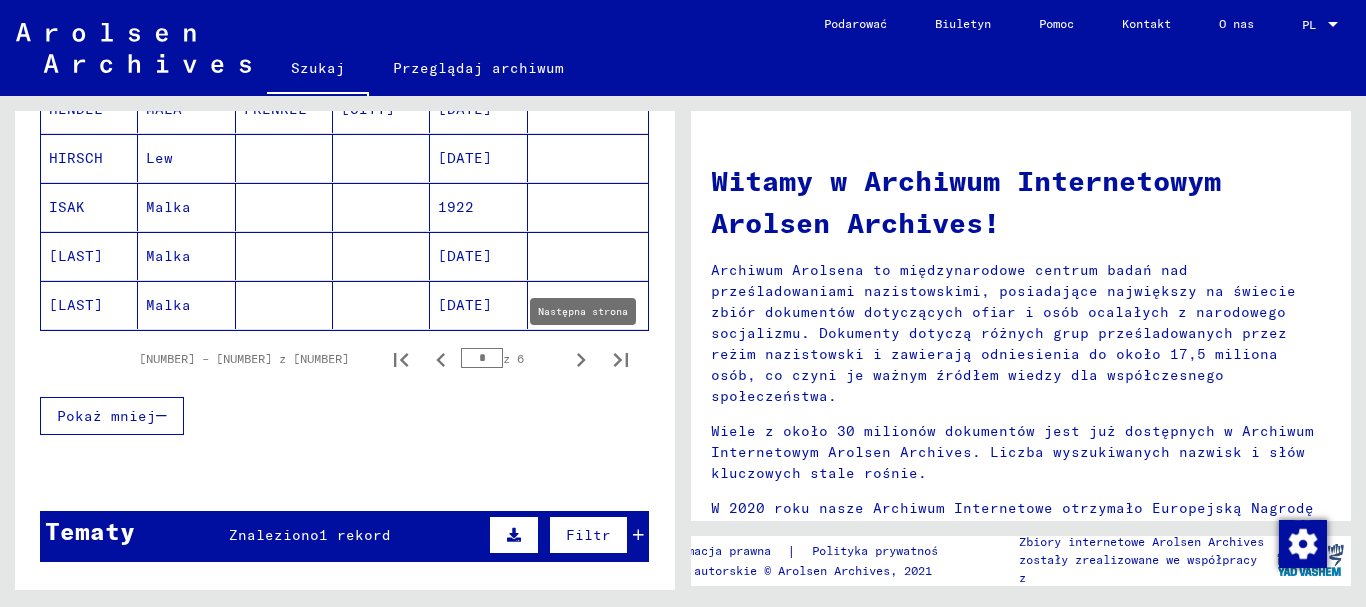 click 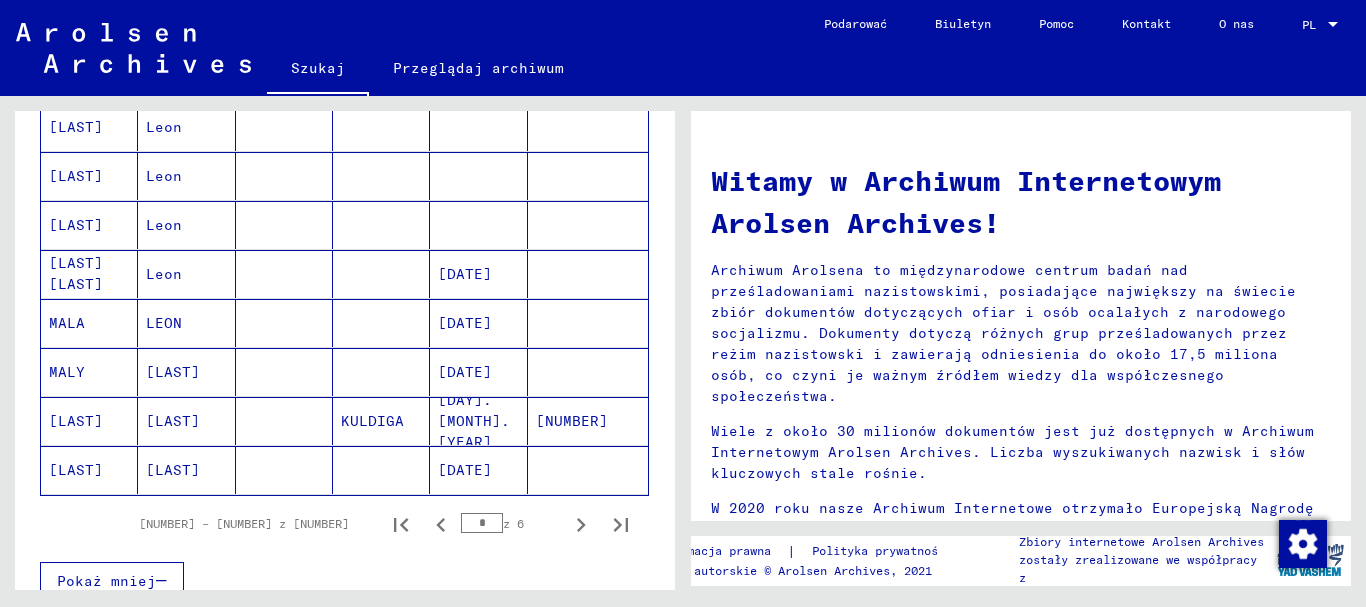 scroll, scrollTop: 1100, scrollLeft: 0, axis: vertical 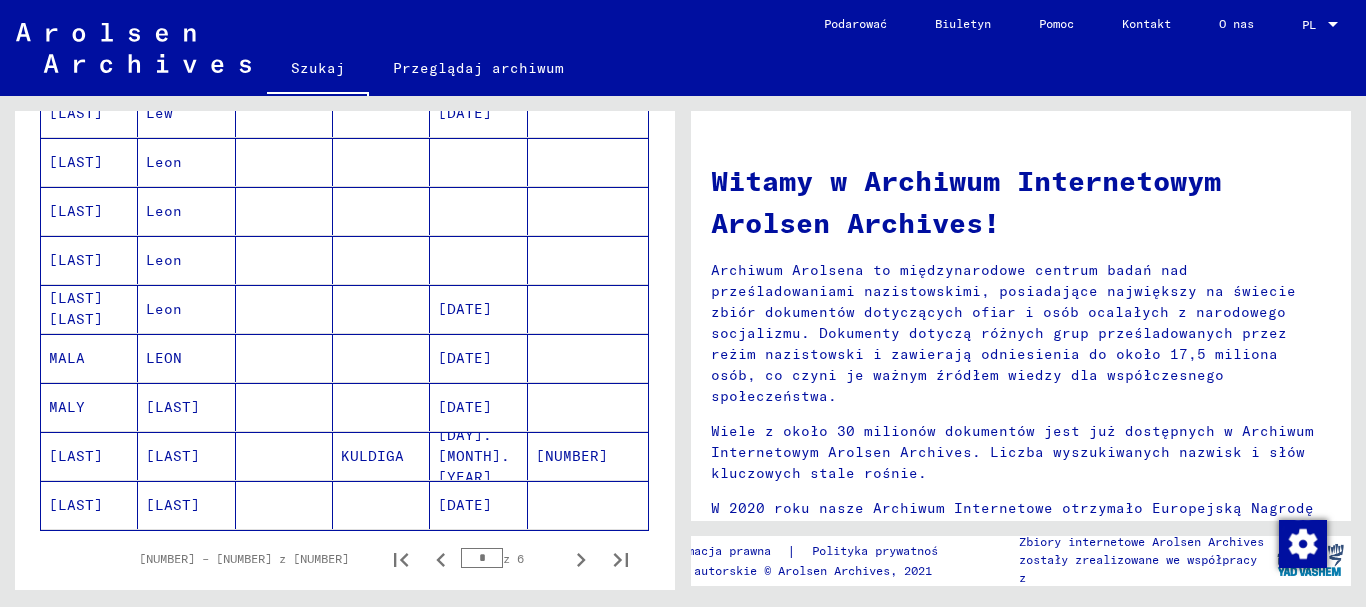 click on "[DATE]" at bounding box center (465, 358) 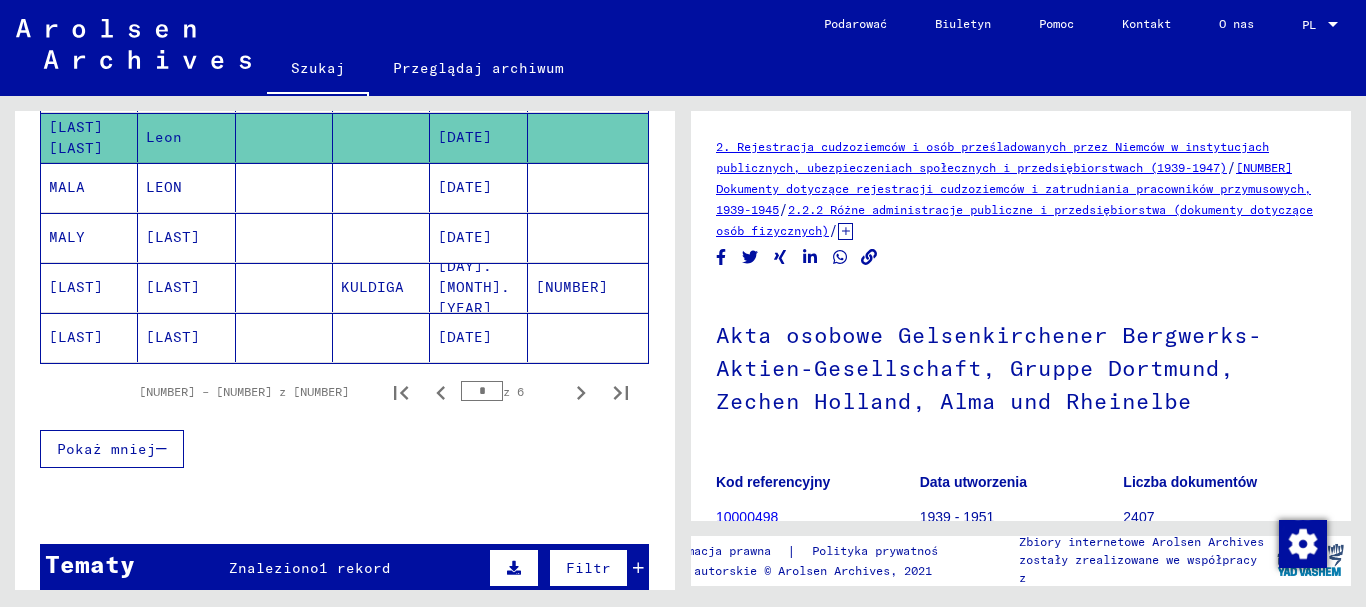 scroll, scrollTop: 1300, scrollLeft: 0, axis: vertical 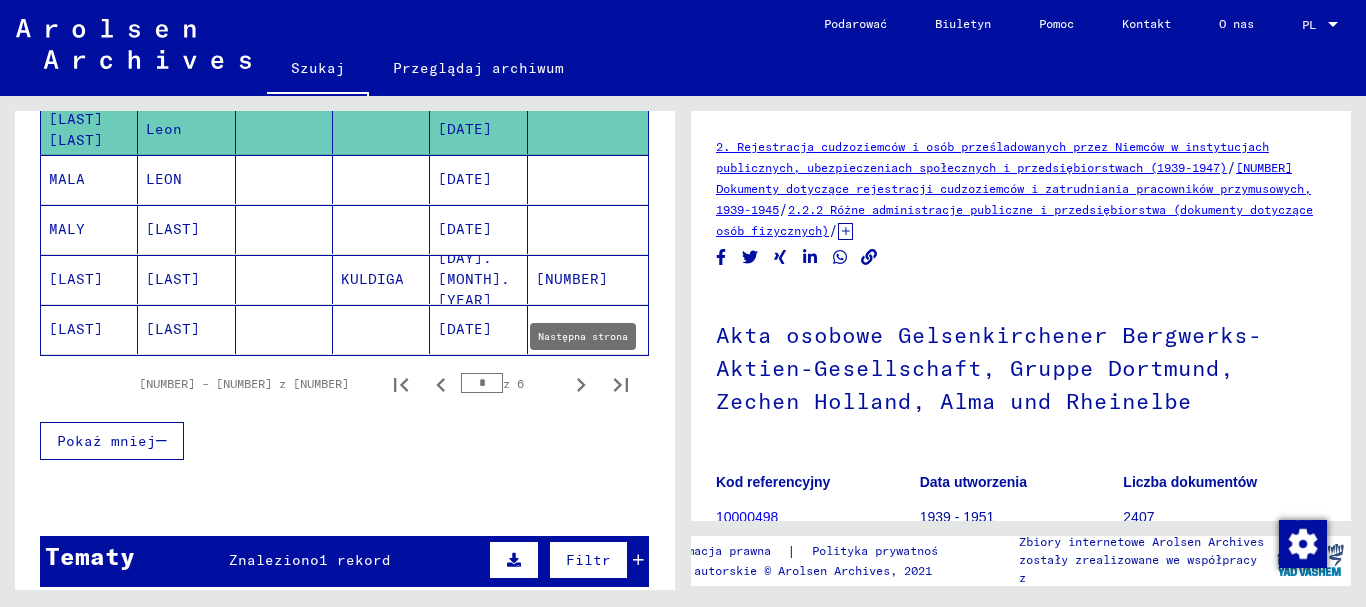 click 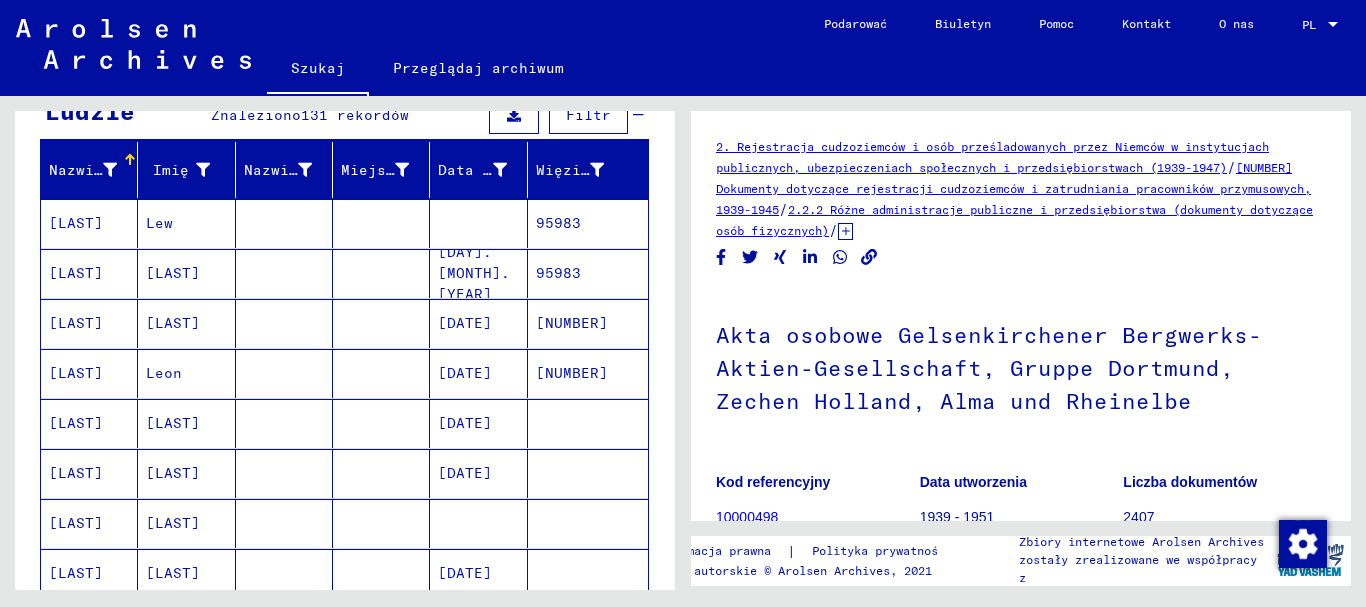 scroll, scrollTop: 200, scrollLeft: 0, axis: vertical 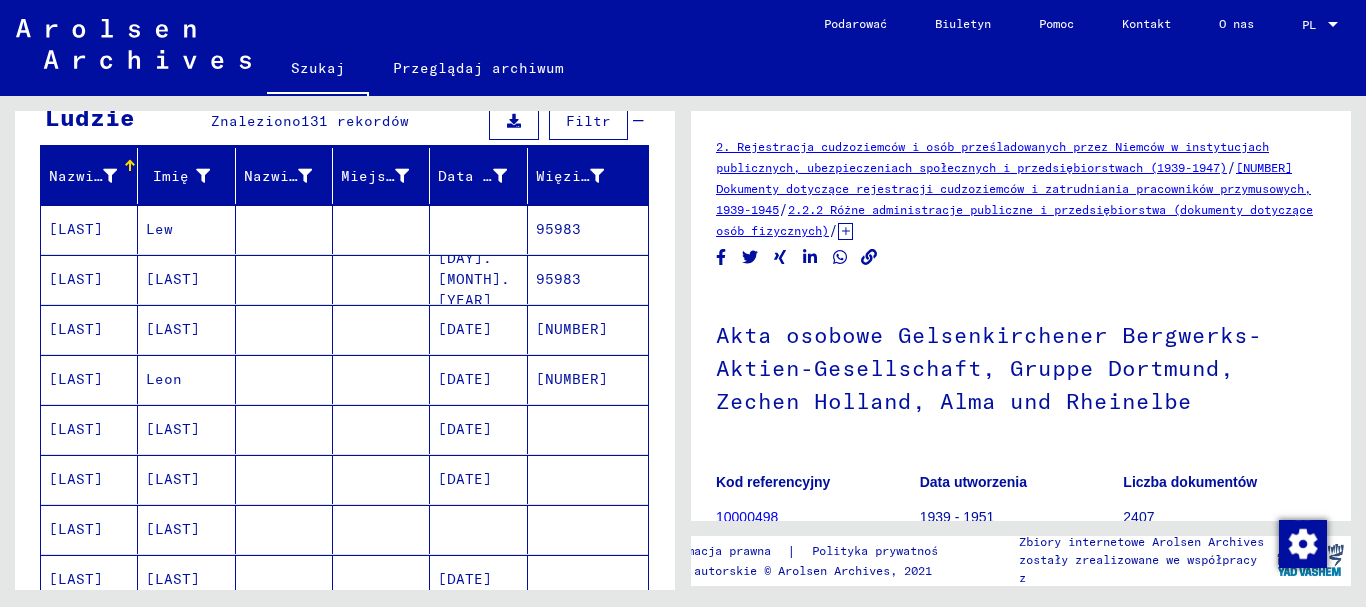 click on "95983" at bounding box center (572, 329) 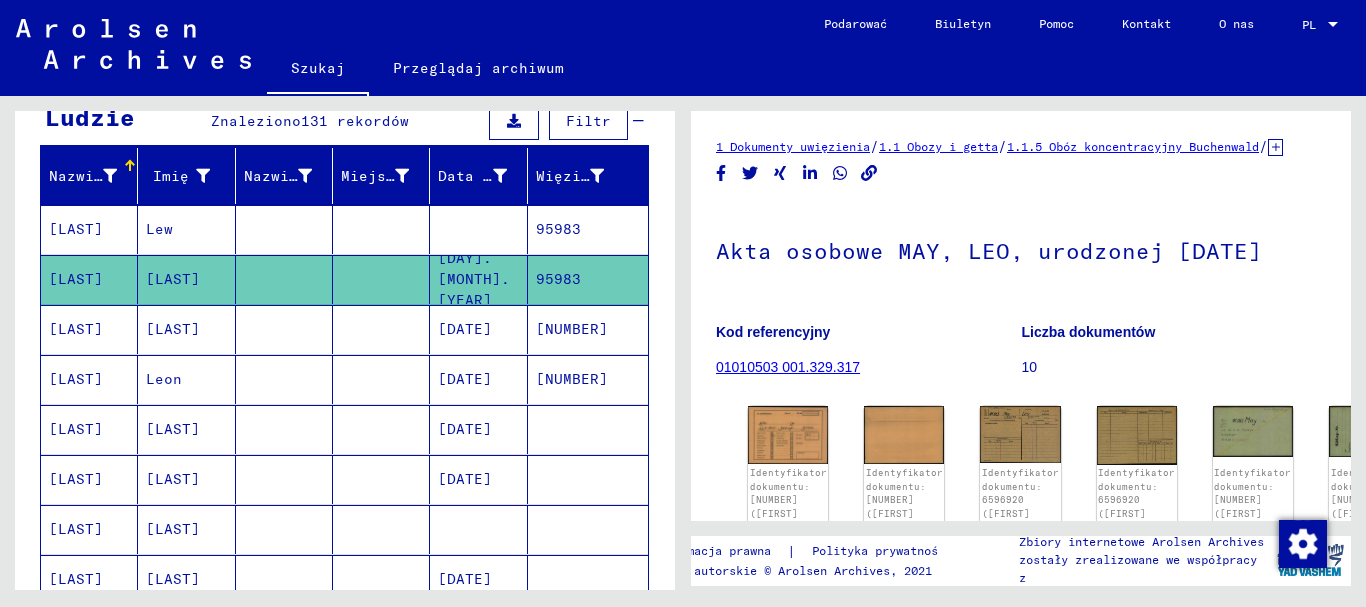 click on "[NUMBER]" at bounding box center [572, 379] 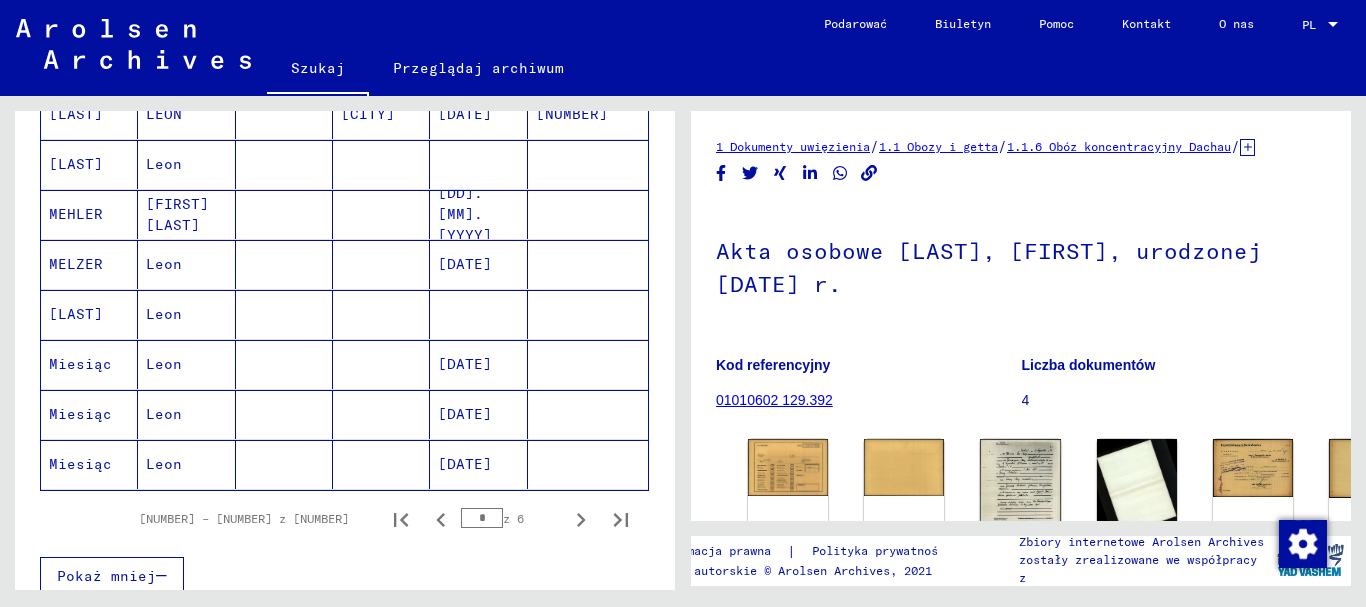 scroll, scrollTop: 1200, scrollLeft: 0, axis: vertical 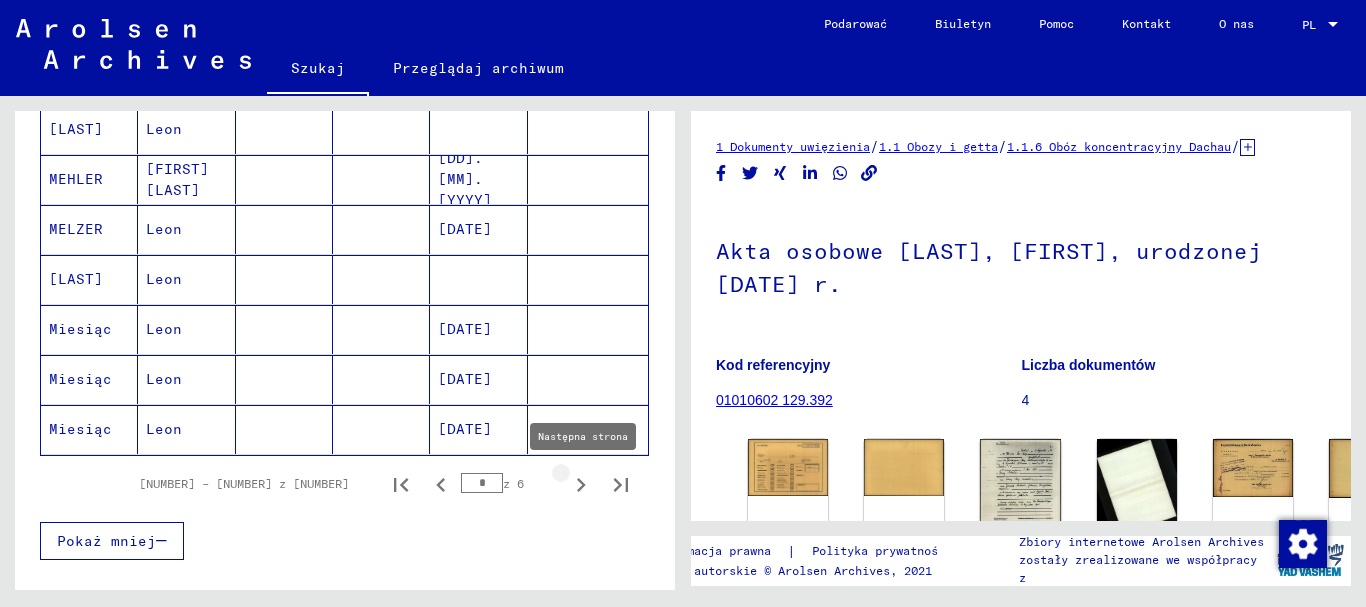 click 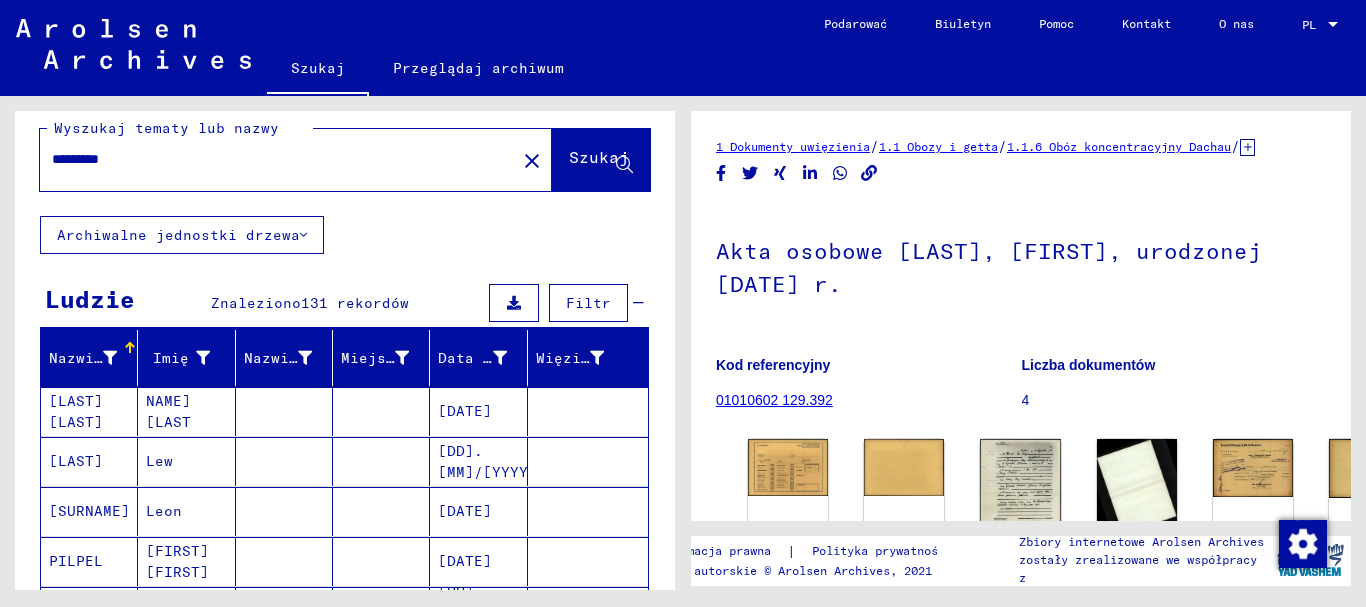 scroll, scrollTop: 0, scrollLeft: 0, axis: both 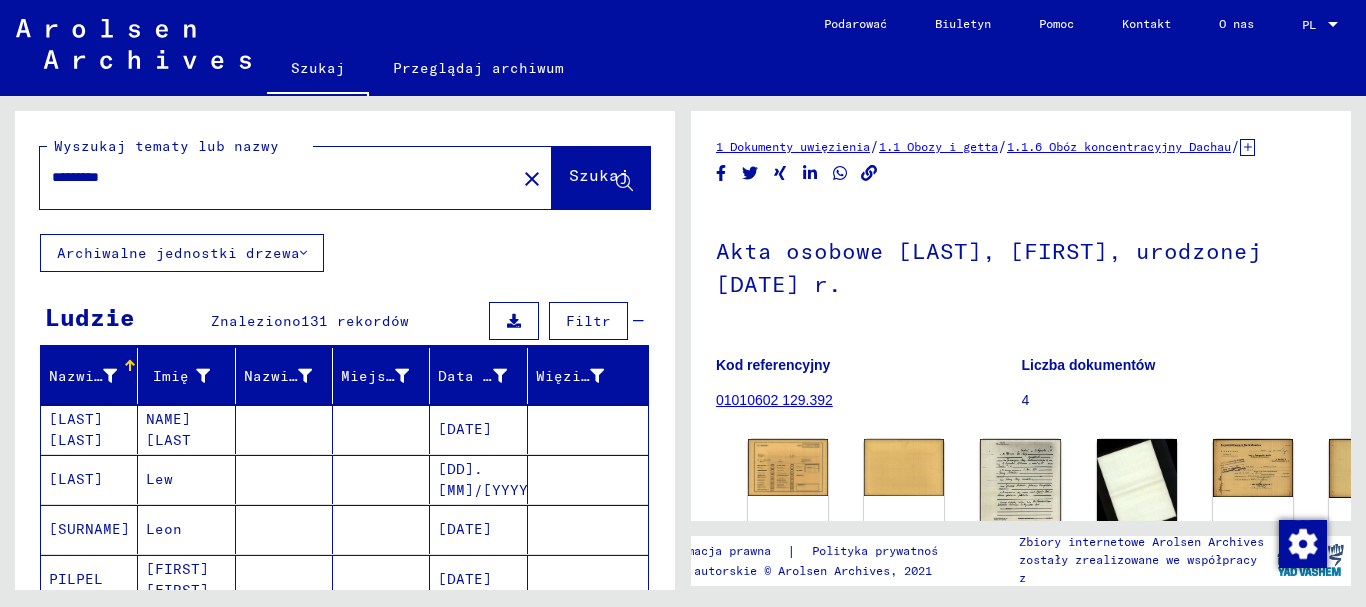 drag, startPoint x: 142, startPoint y: 185, endPoint x: 0, endPoint y: 157, distance: 144.73424 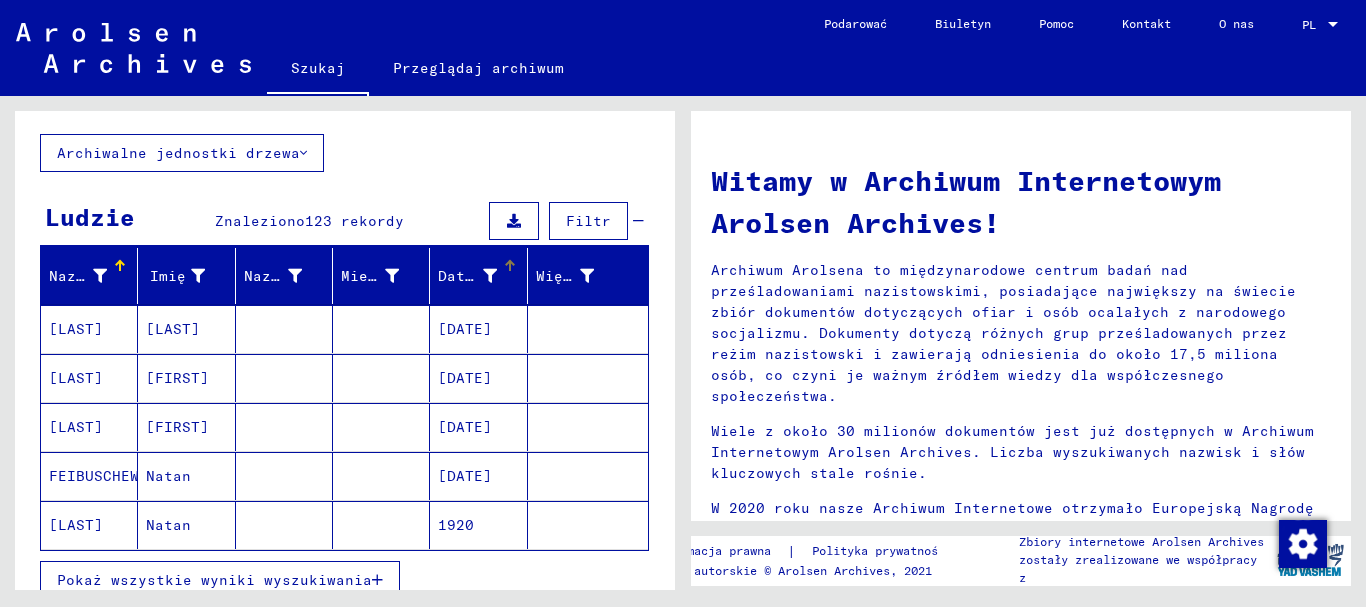 scroll, scrollTop: 200, scrollLeft: 0, axis: vertical 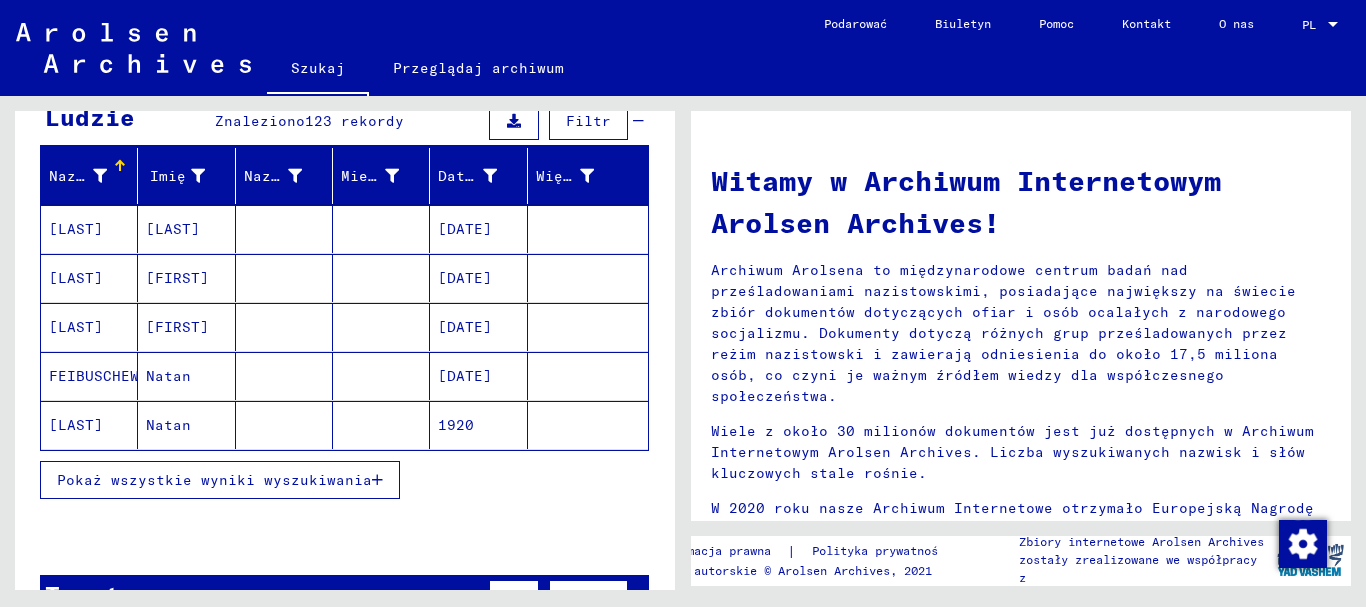 click on "Pokaż wszystkie wyniki wyszukiwania" at bounding box center (214, 480) 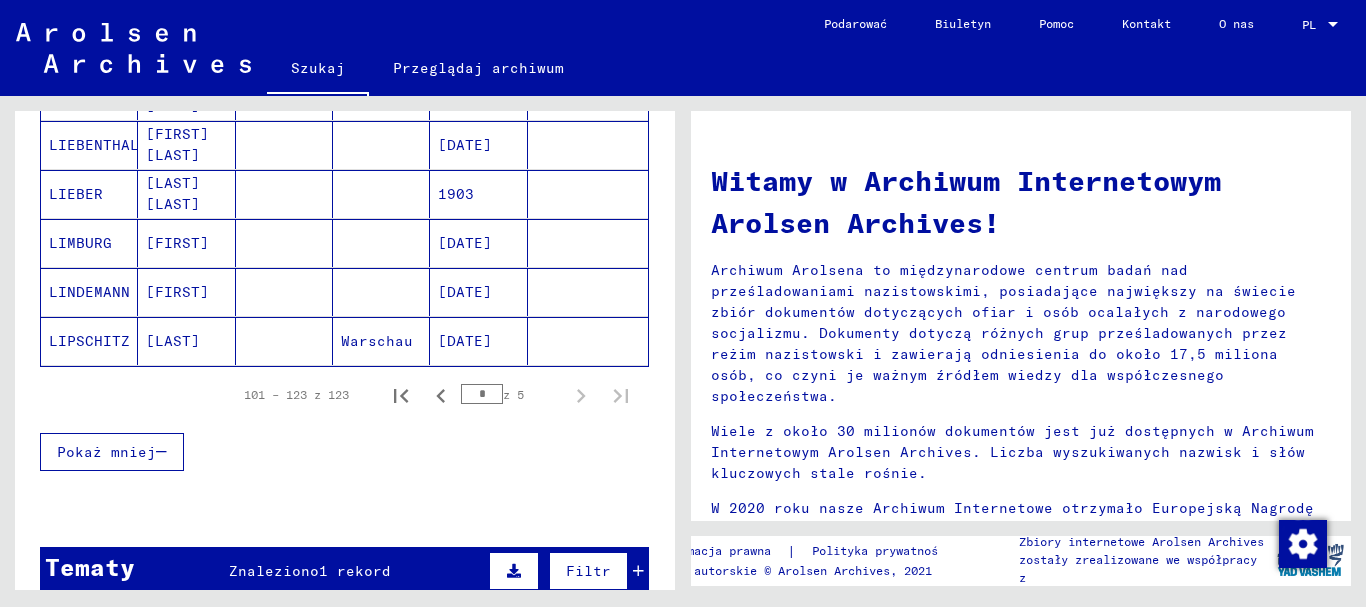 scroll, scrollTop: 1300, scrollLeft: 0, axis: vertical 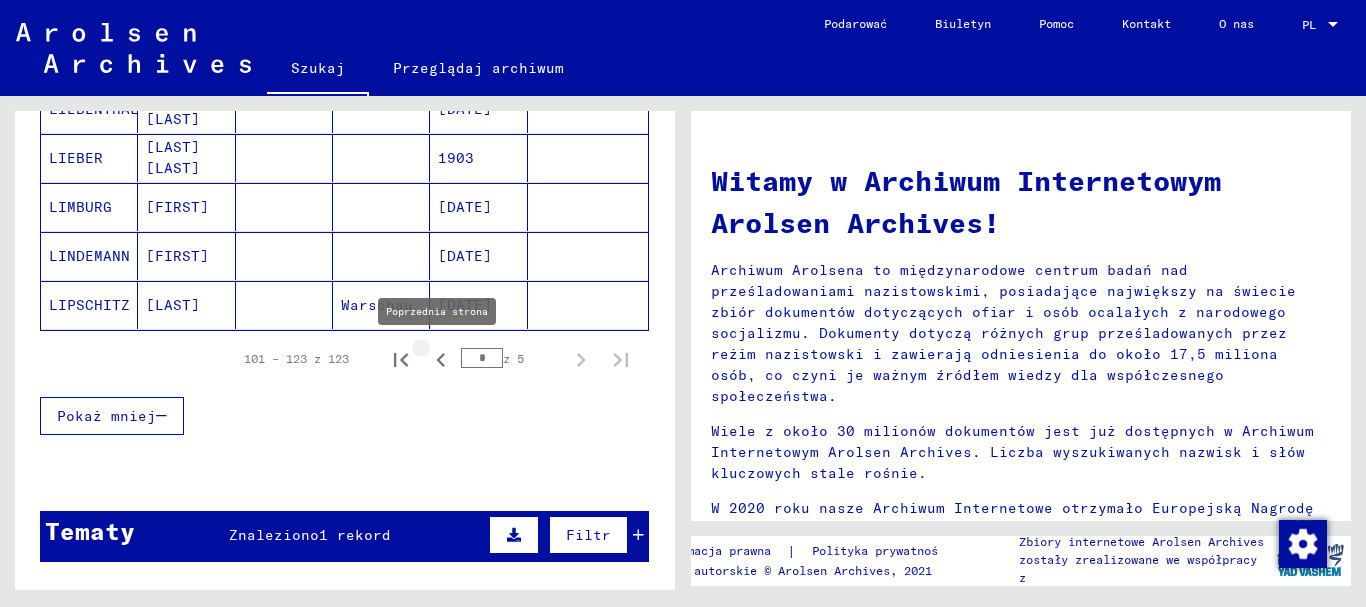 click 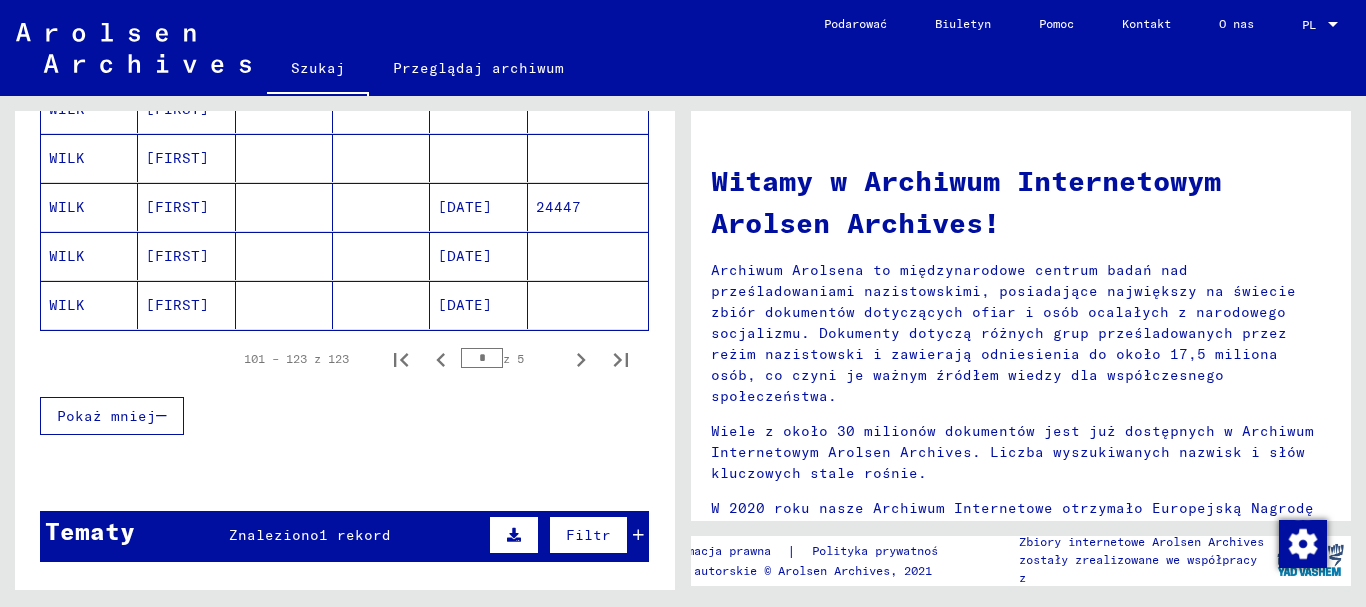 click on "24447" 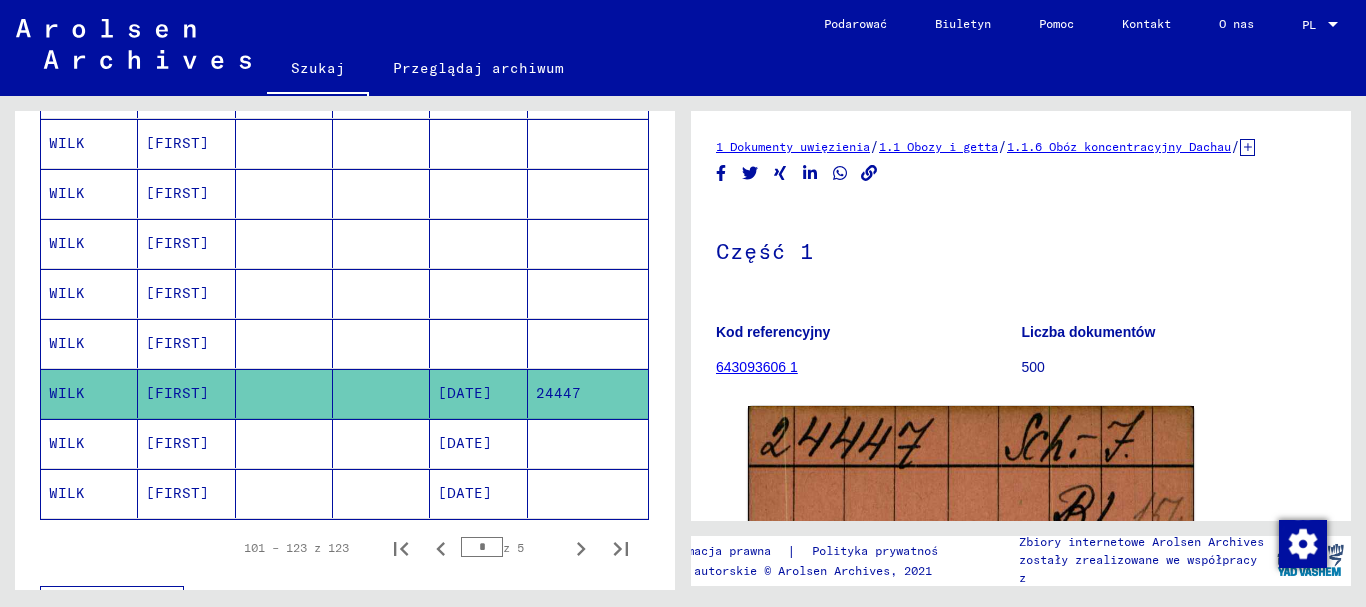 scroll, scrollTop: 1220, scrollLeft: 0, axis: vertical 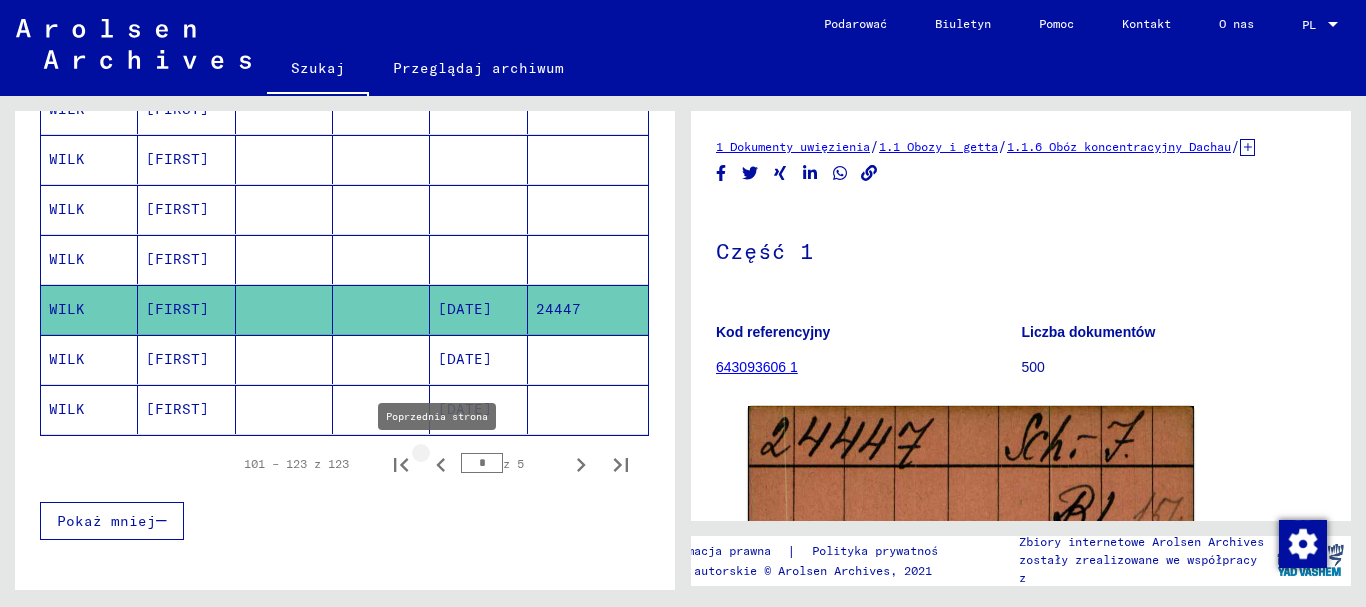 click 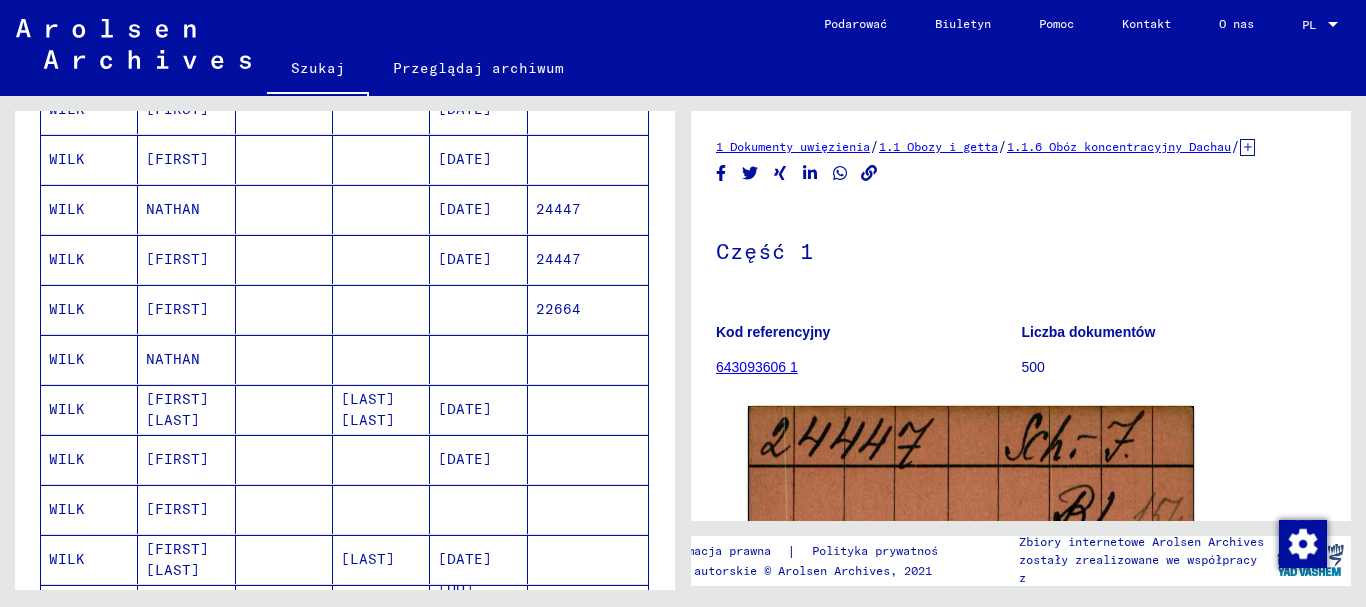 scroll, scrollTop: 220, scrollLeft: 0, axis: vertical 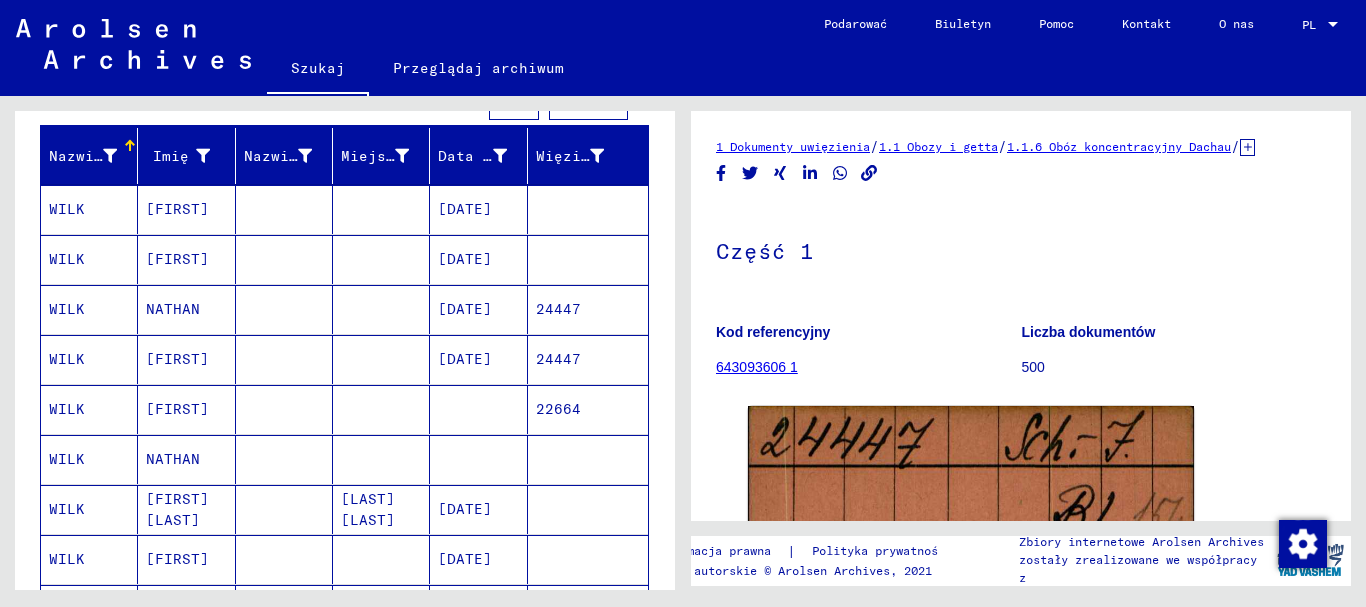 click on "22664" 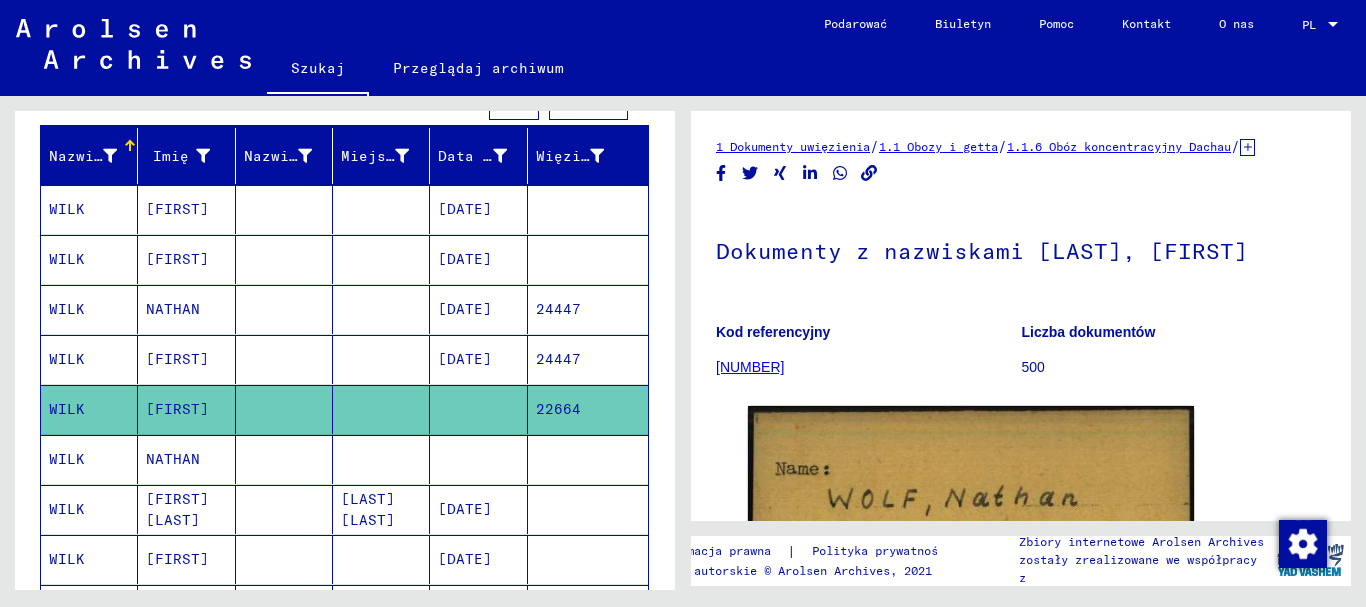 click on "24447" at bounding box center [558, 409] 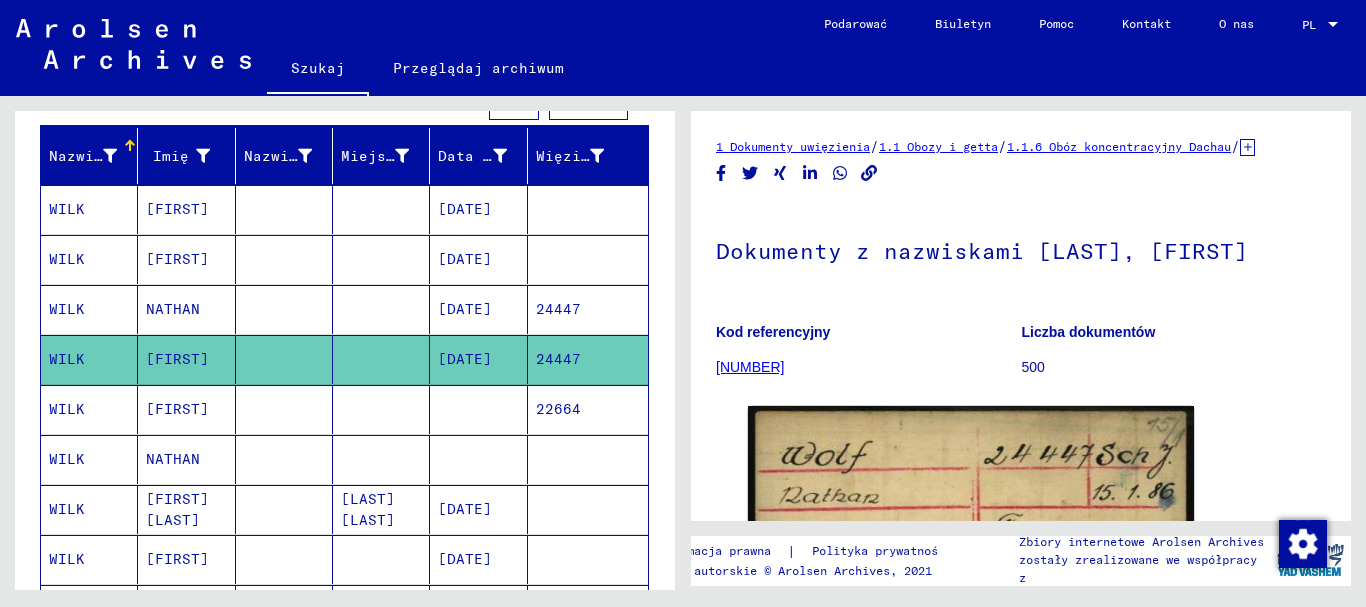 click on "24447" at bounding box center (558, 359) 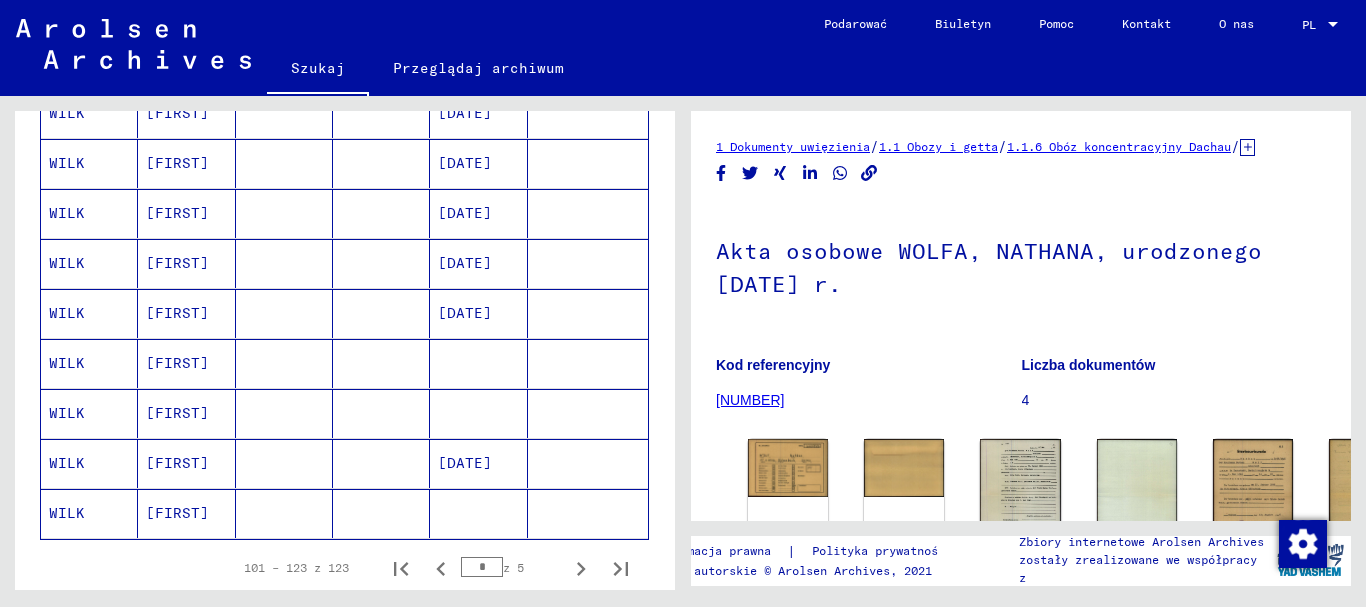 scroll, scrollTop: 1420, scrollLeft: 0, axis: vertical 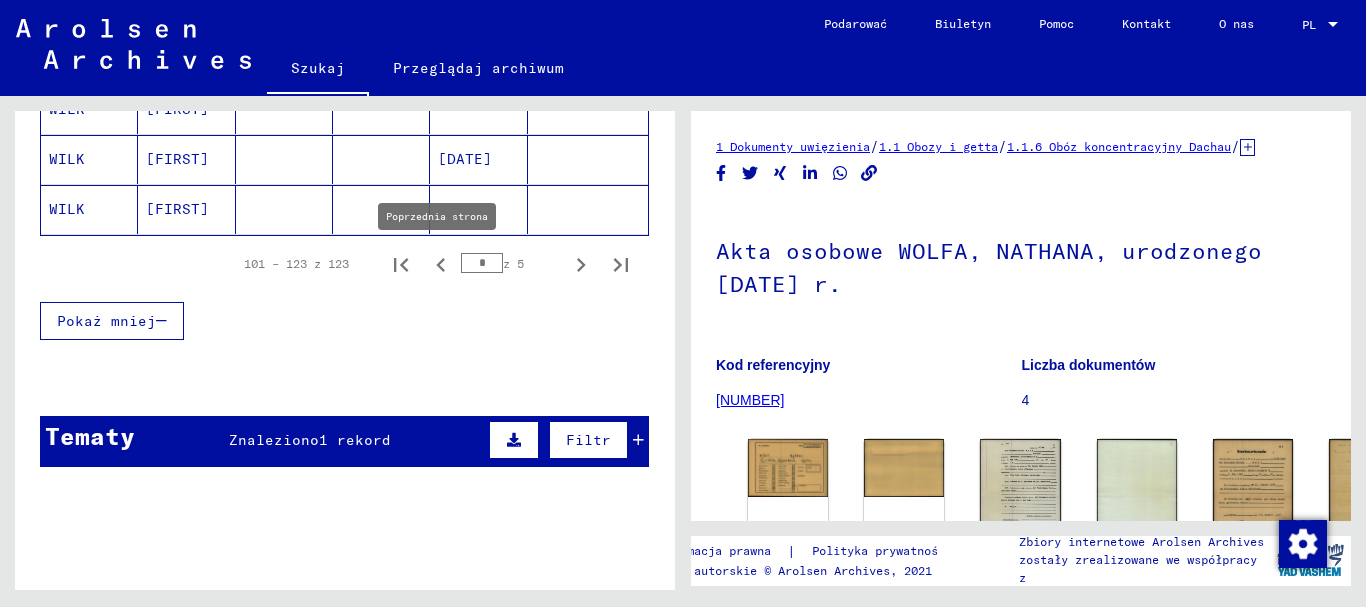 click 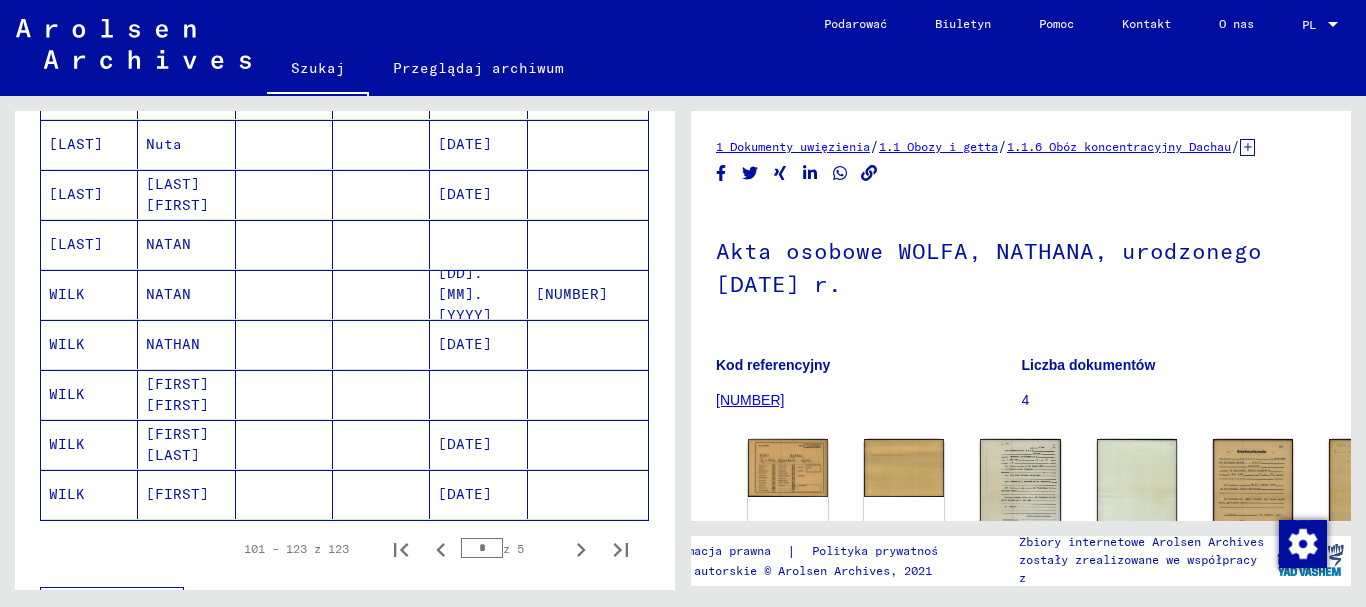 scroll, scrollTop: 1120, scrollLeft: 0, axis: vertical 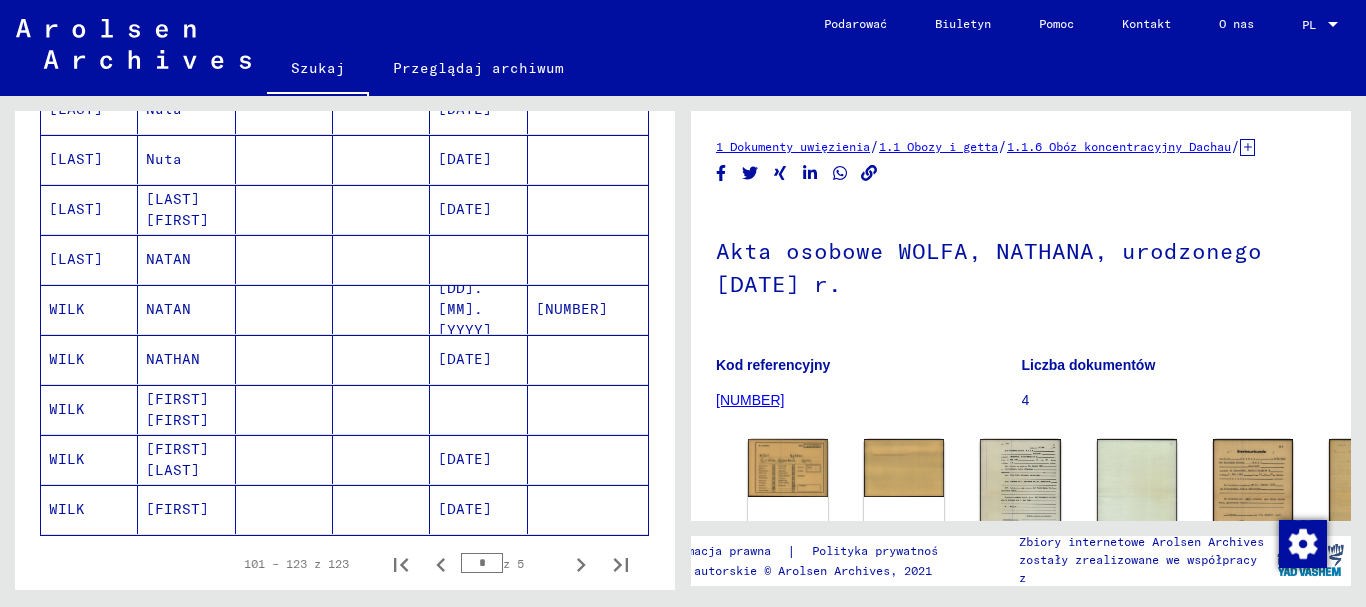 click on "[NUMBER]" 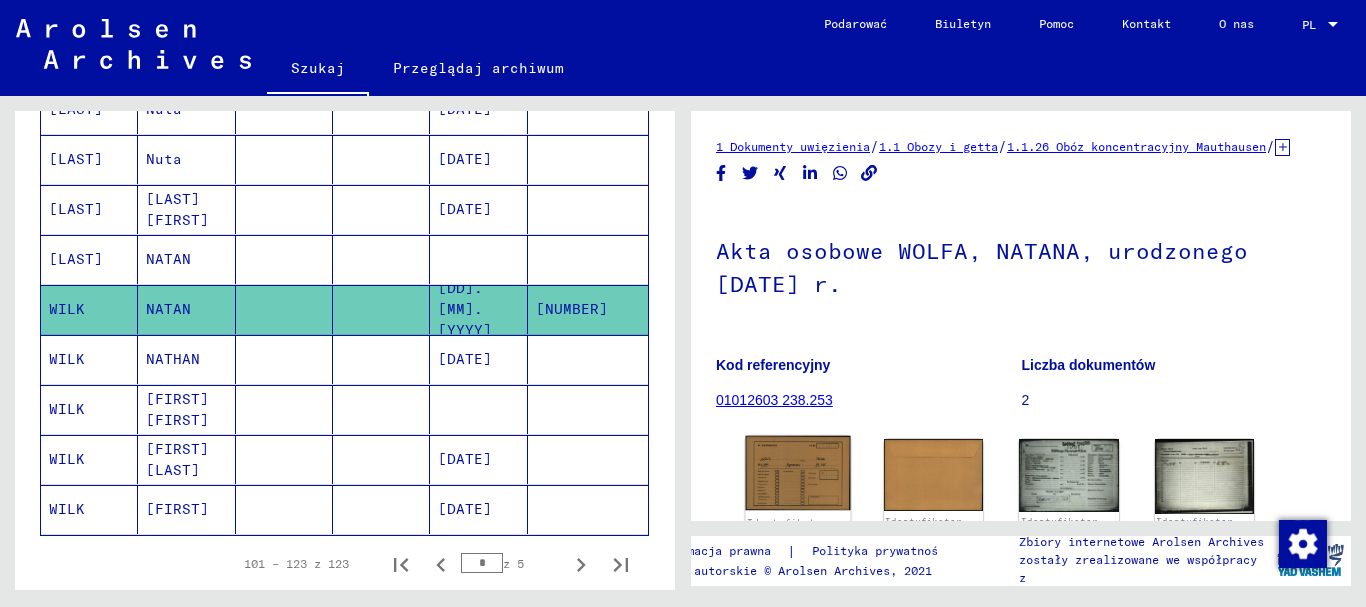 click 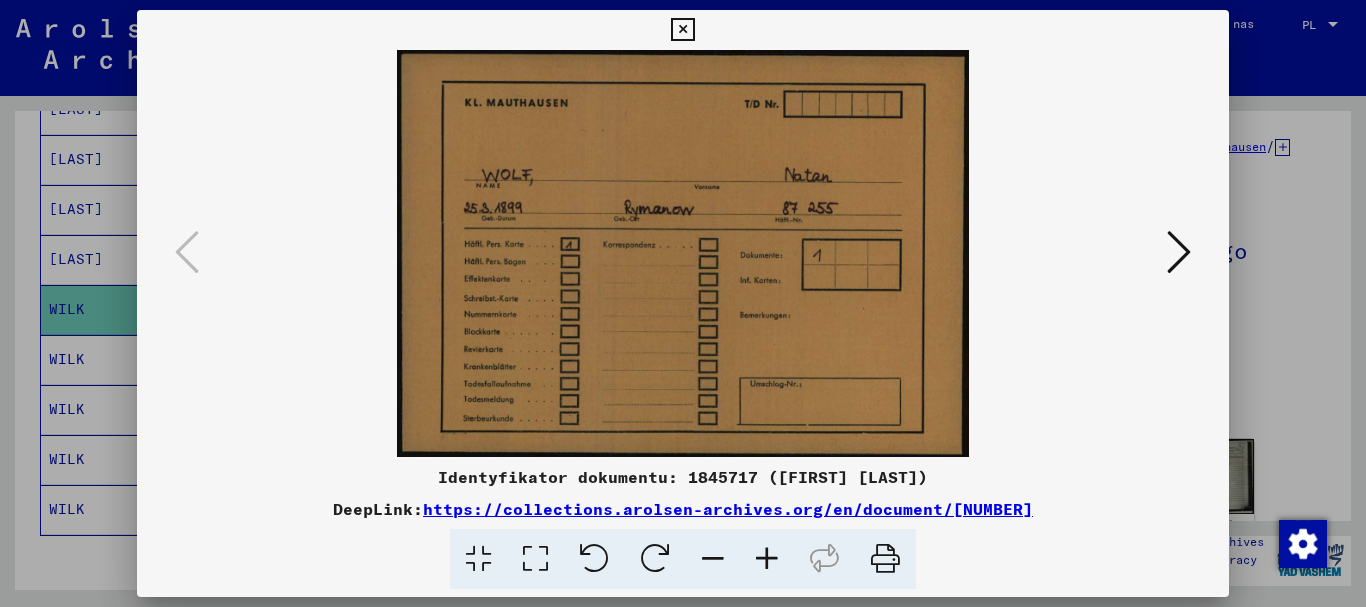 click at bounding box center (683, 253) 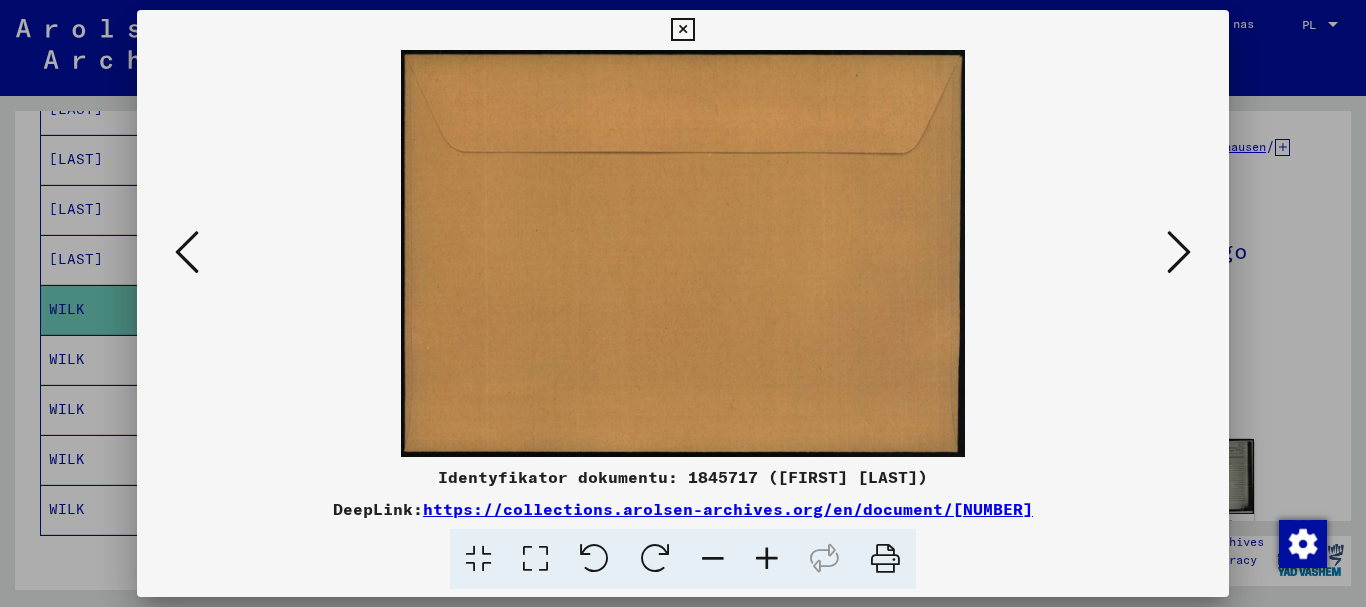 click at bounding box center [1179, 252] 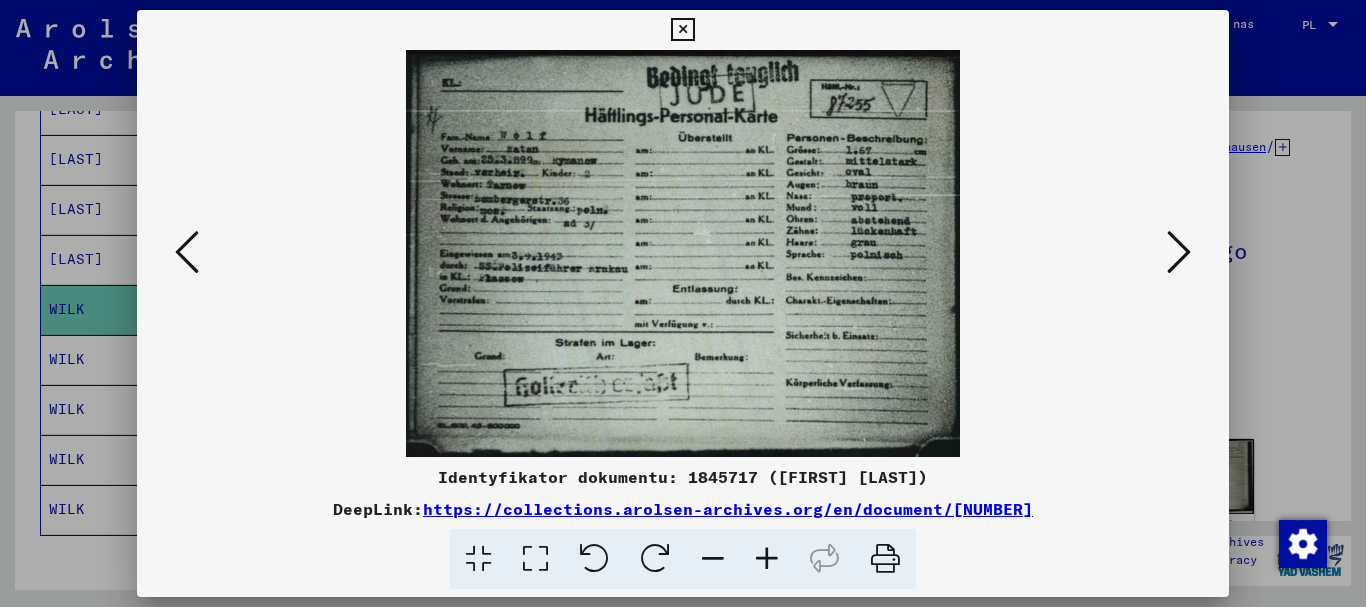 click at bounding box center (1179, 252) 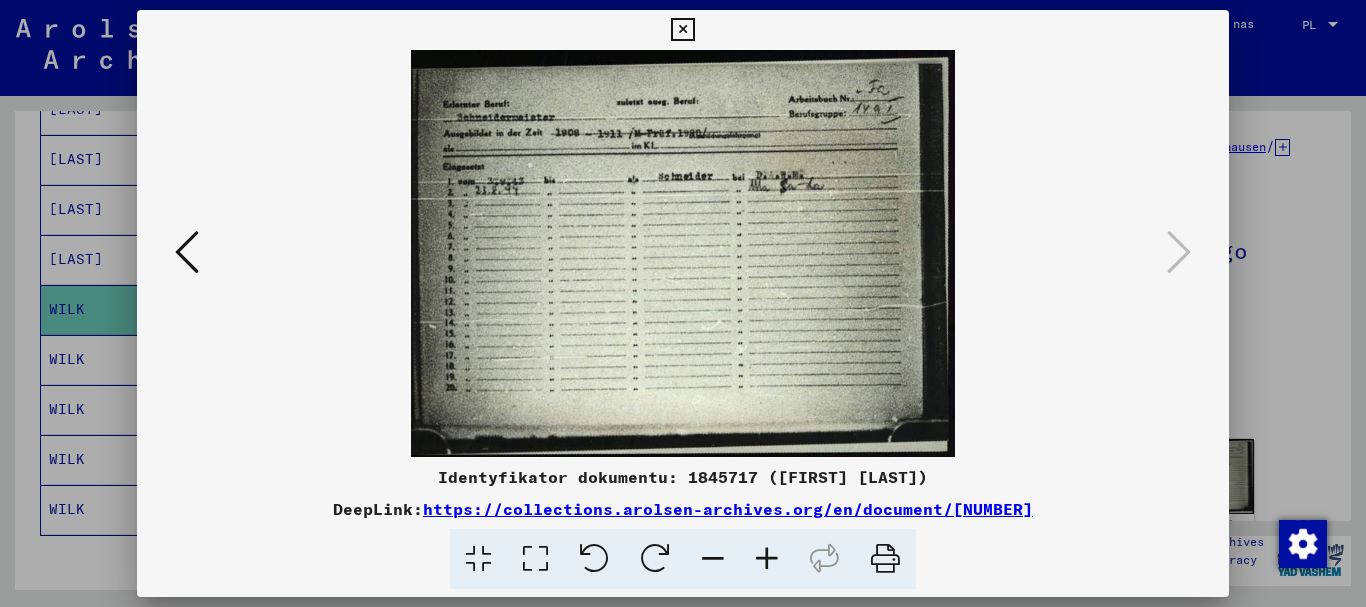 click at bounding box center [682, 30] 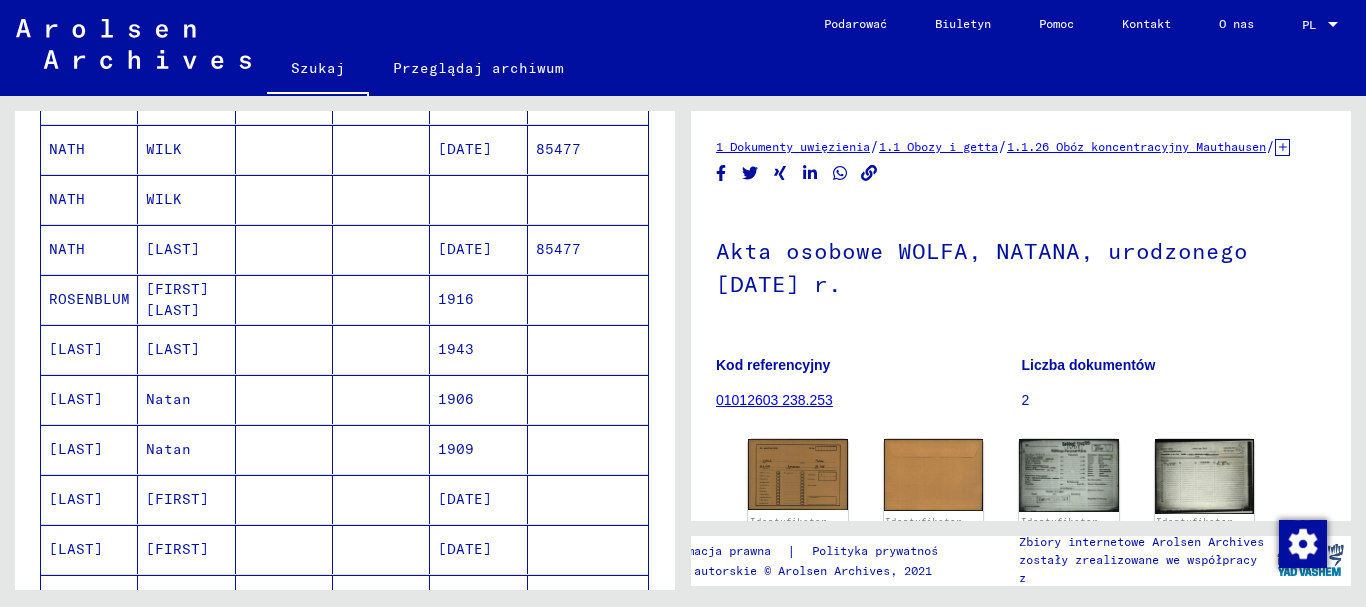 scroll, scrollTop: 320, scrollLeft: 0, axis: vertical 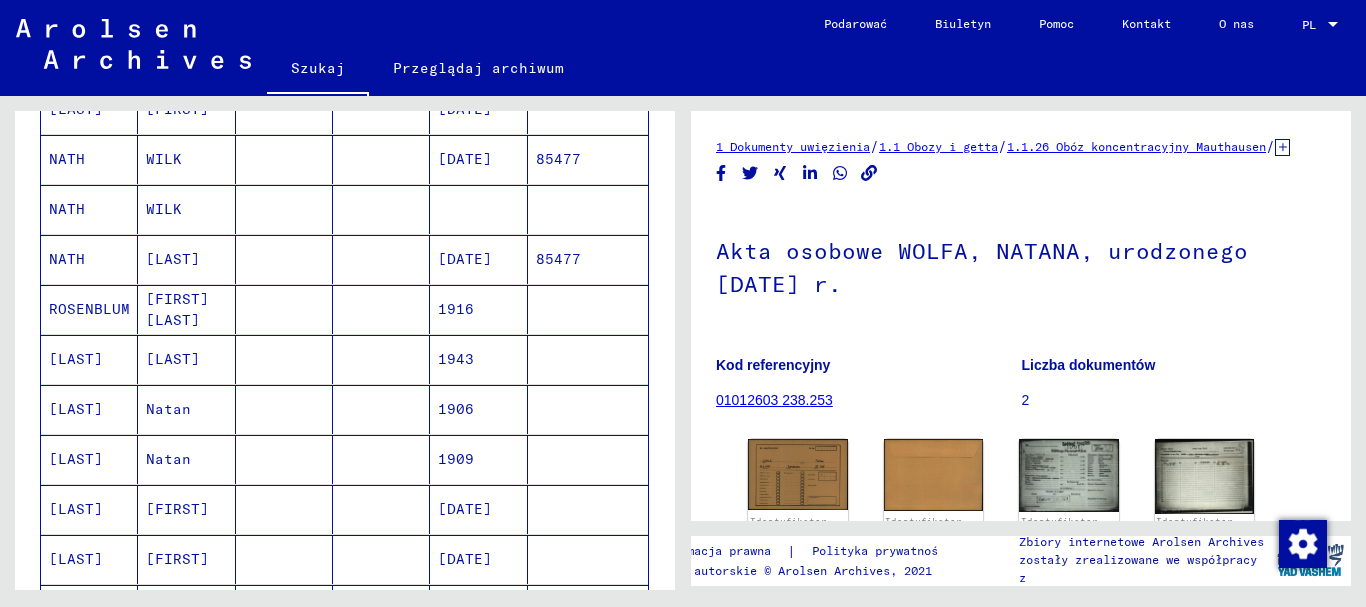 click on "85477" at bounding box center (588, 309) 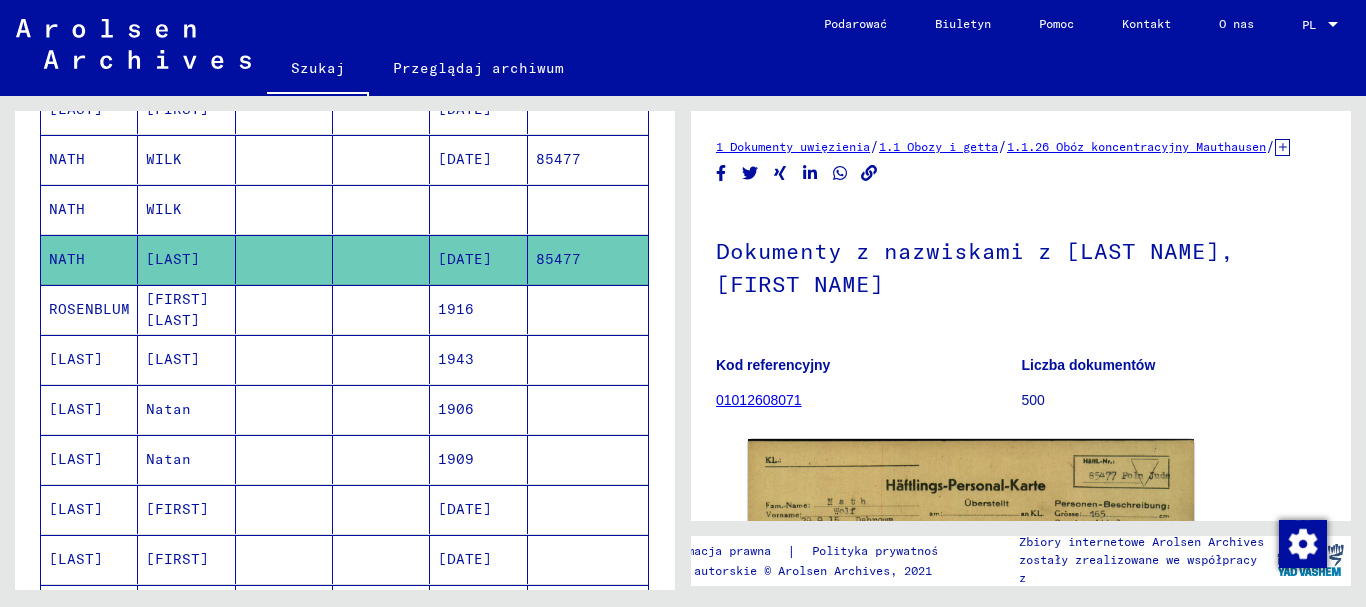 scroll, scrollTop: 100, scrollLeft: 0, axis: vertical 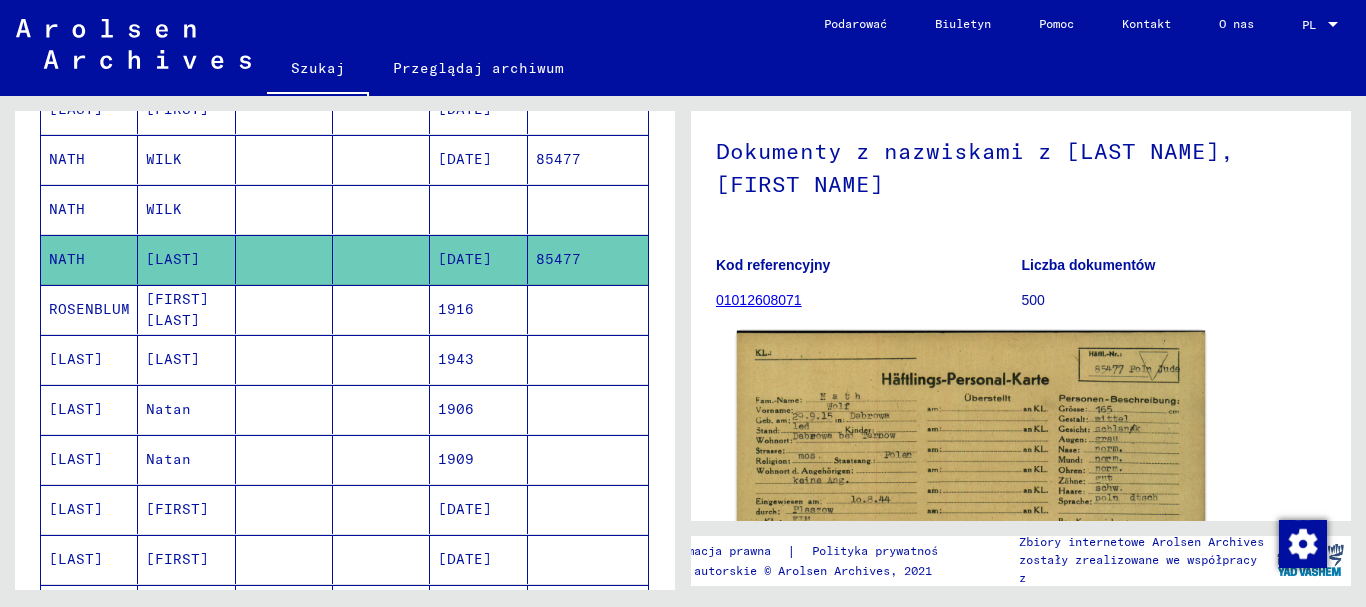 click 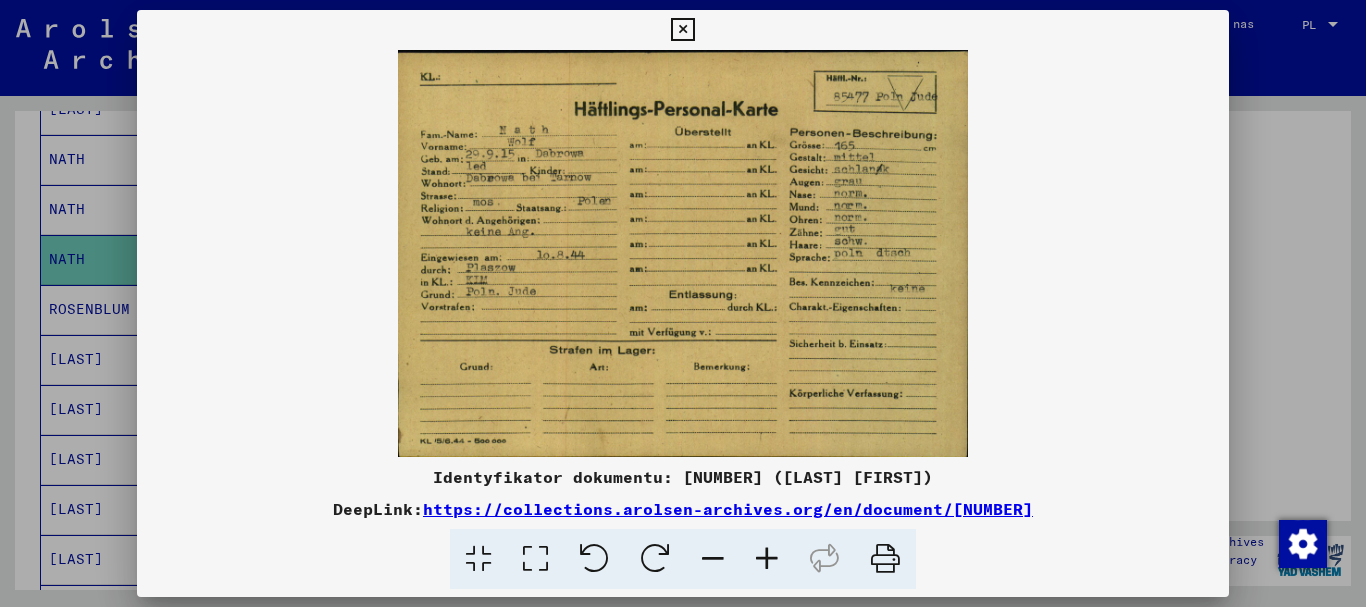 click at bounding box center [535, 559] 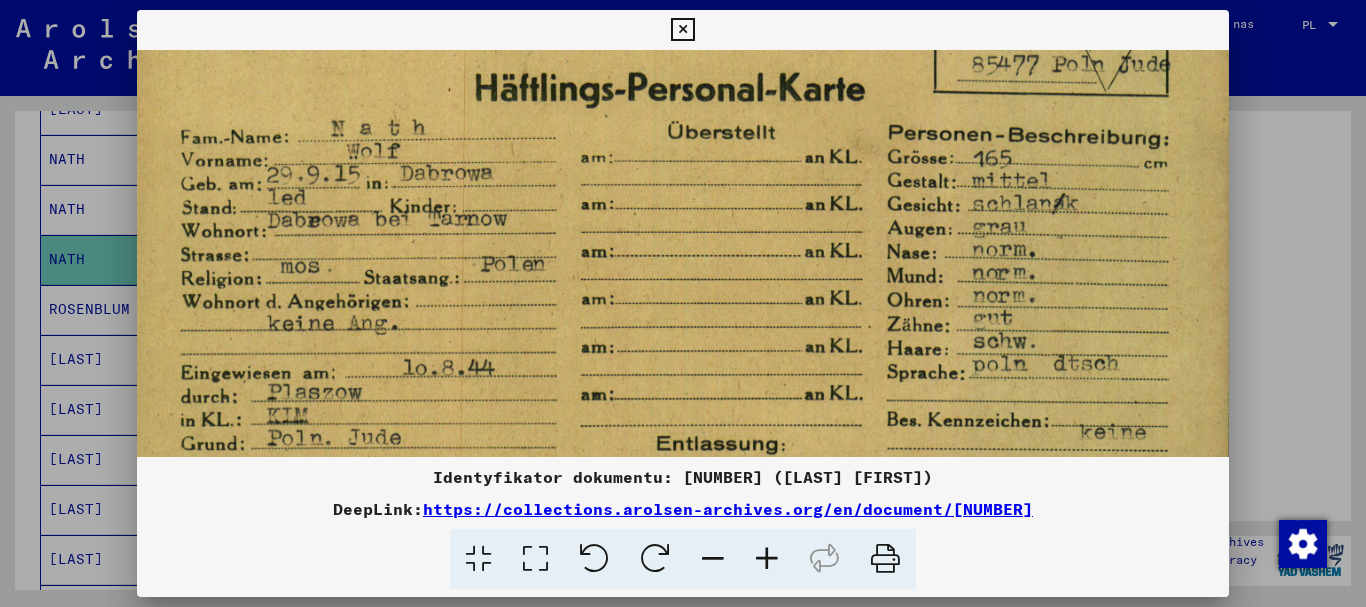 scroll, scrollTop: 86, scrollLeft: 0, axis: vertical 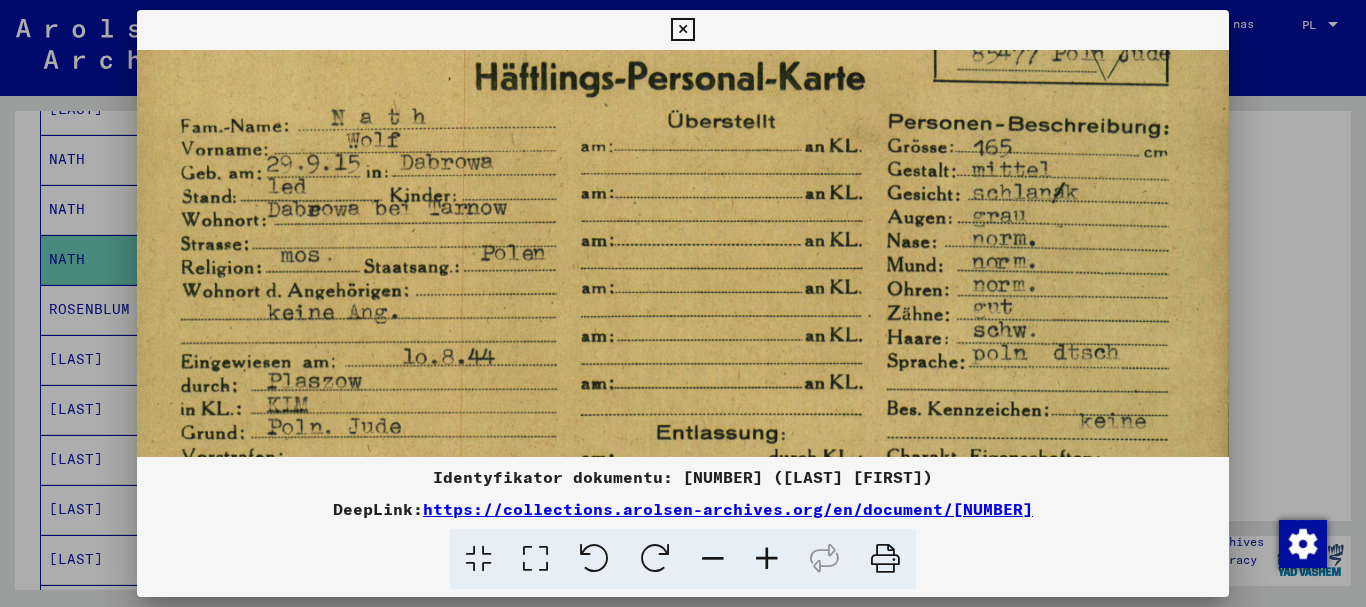 drag, startPoint x: 798, startPoint y: 306, endPoint x: 795, endPoint y: 238, distance: 68.06615 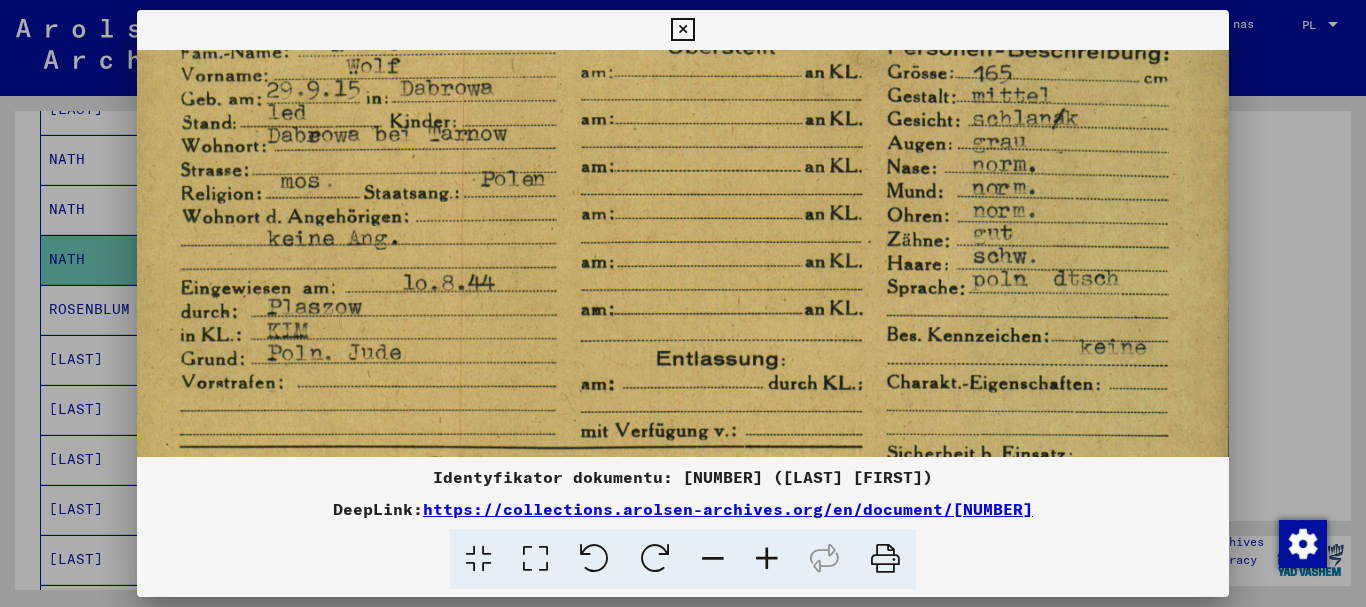 scroll, scrollTop: 161, scrollLeft: 0, axis: vertical 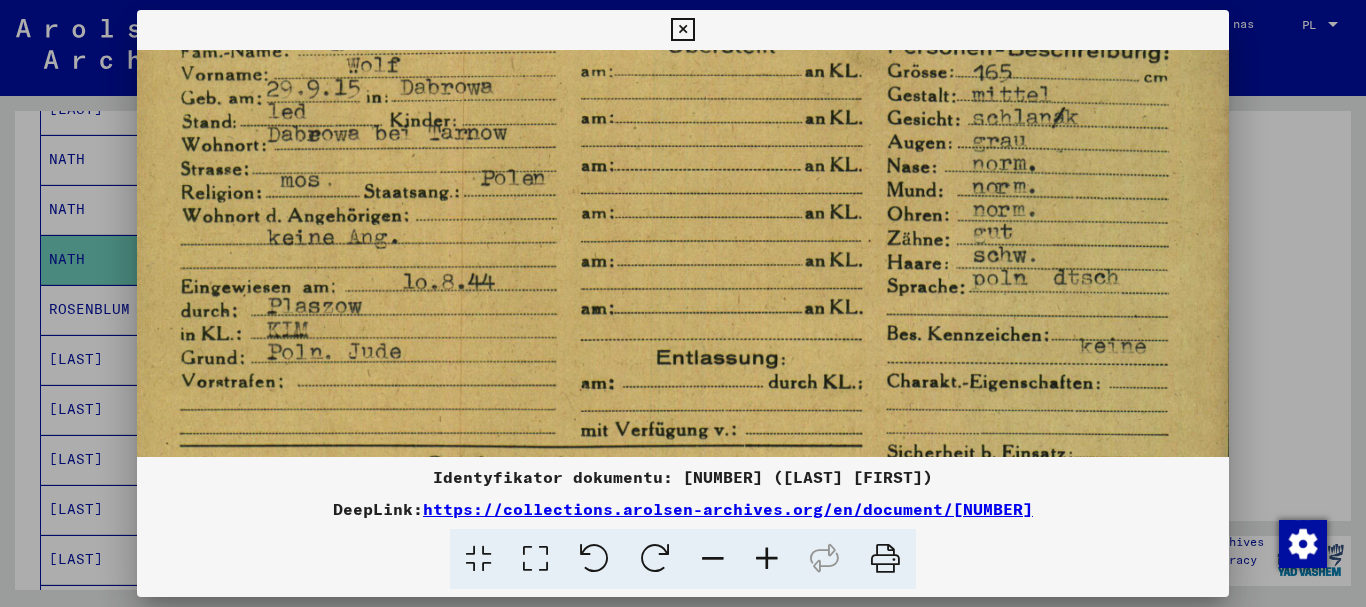 drag, startPoint x: 723, startPoint y: 360, endPoint x: 739, endPoint y: 285, distance: 76.687675 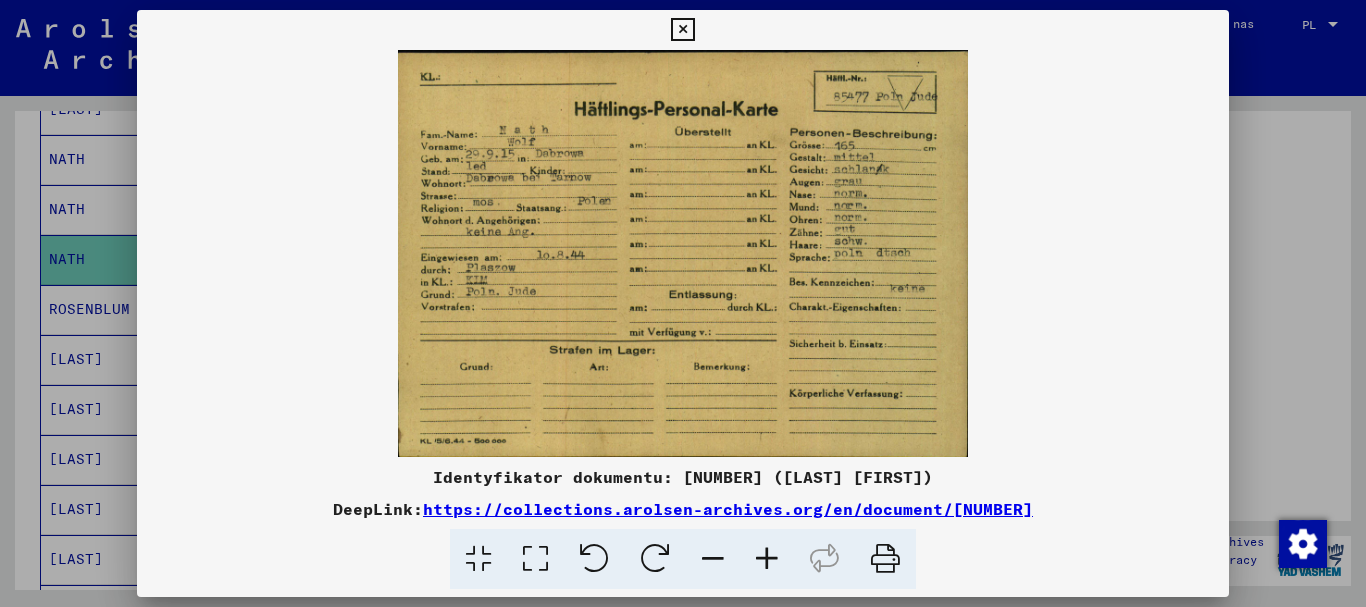 click at bounding box center (683, 253) 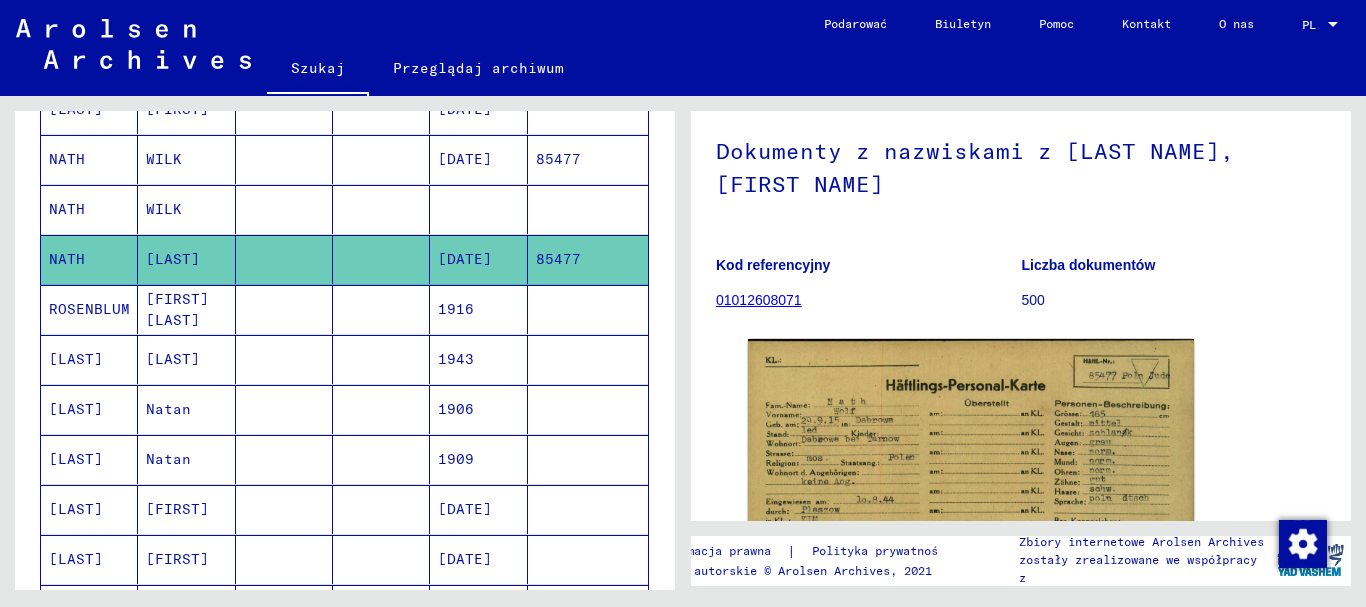 click on "85477" 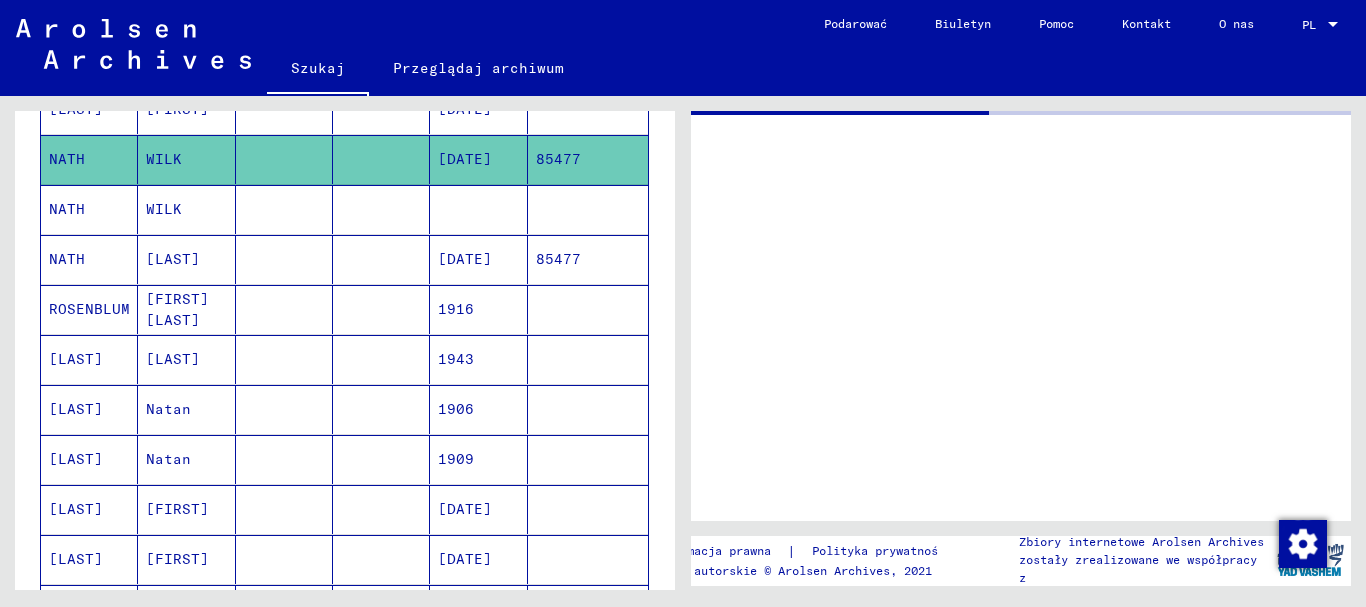 scroll, scrollTop: 0, scrollLeft: 0, axis: both 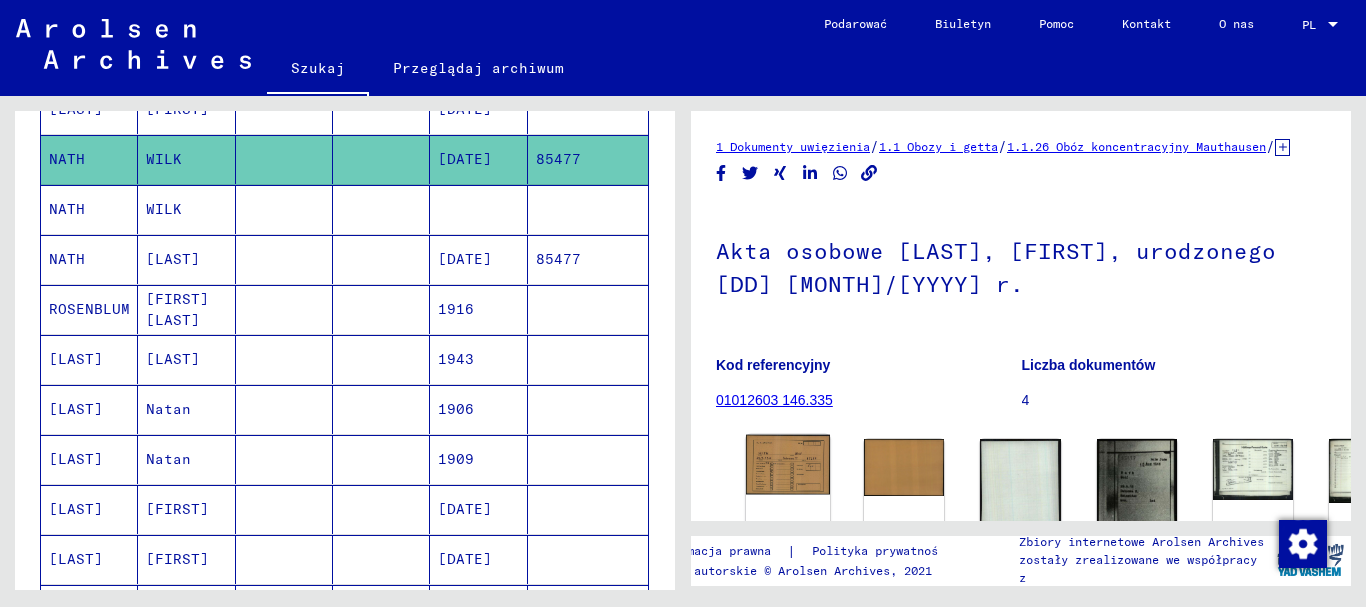 click 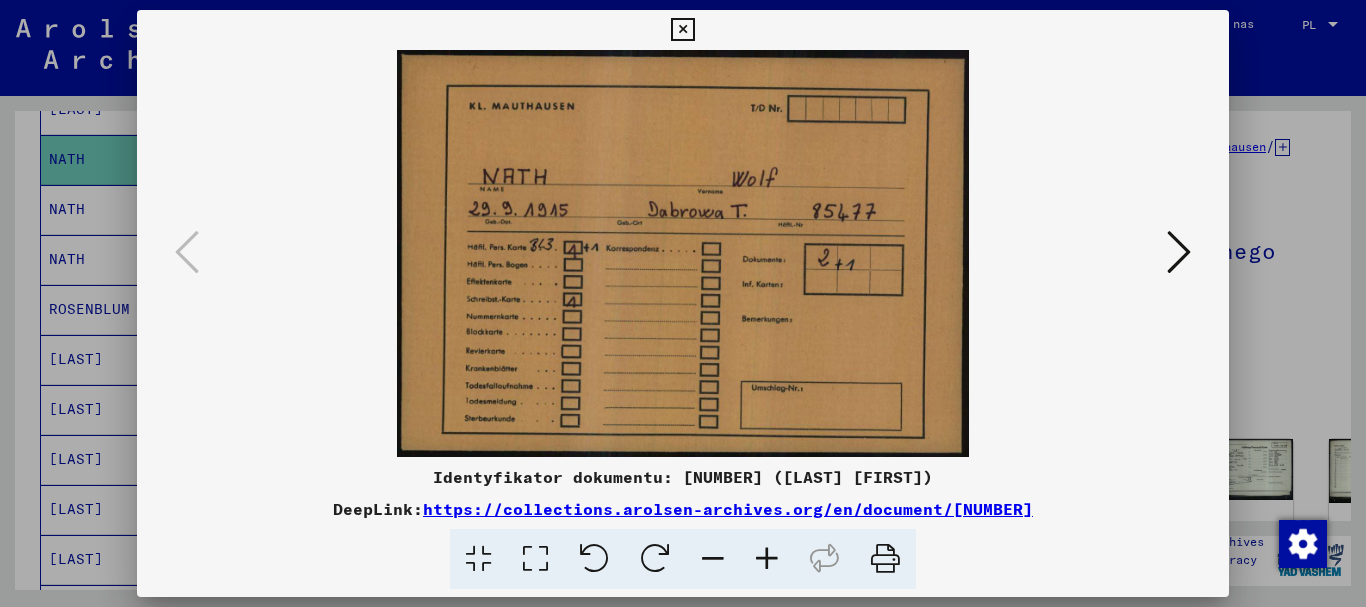 click at bounding box center (1179, 252) 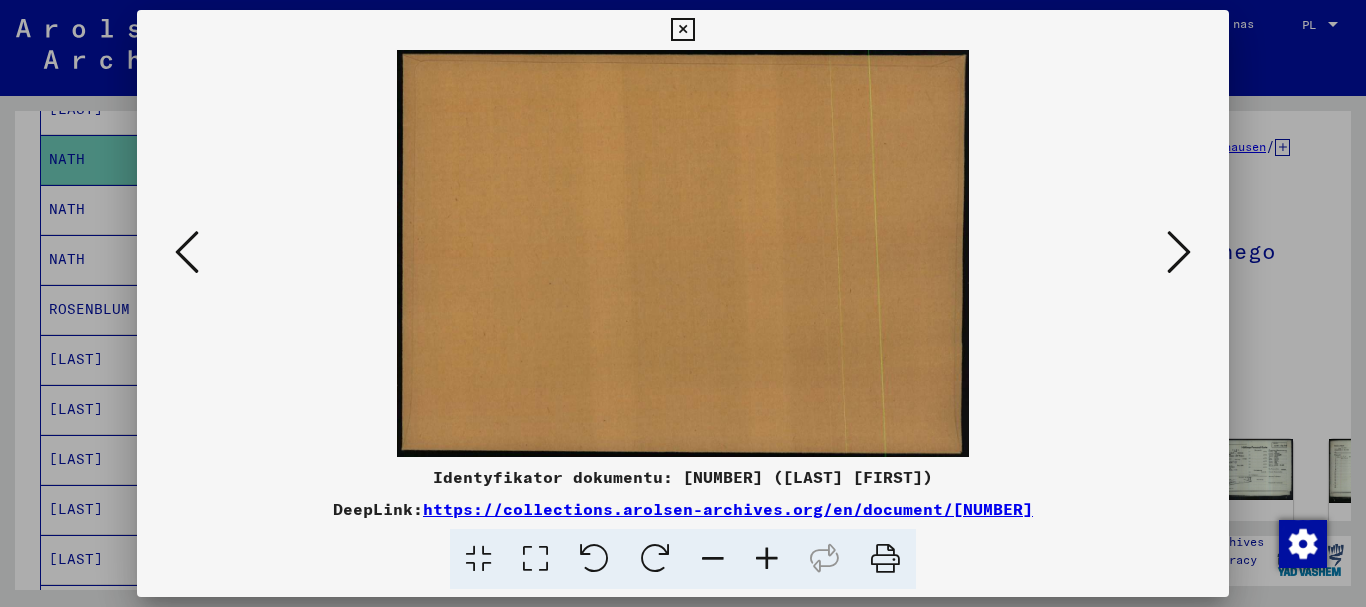 click at bounding box center (1179, 252) 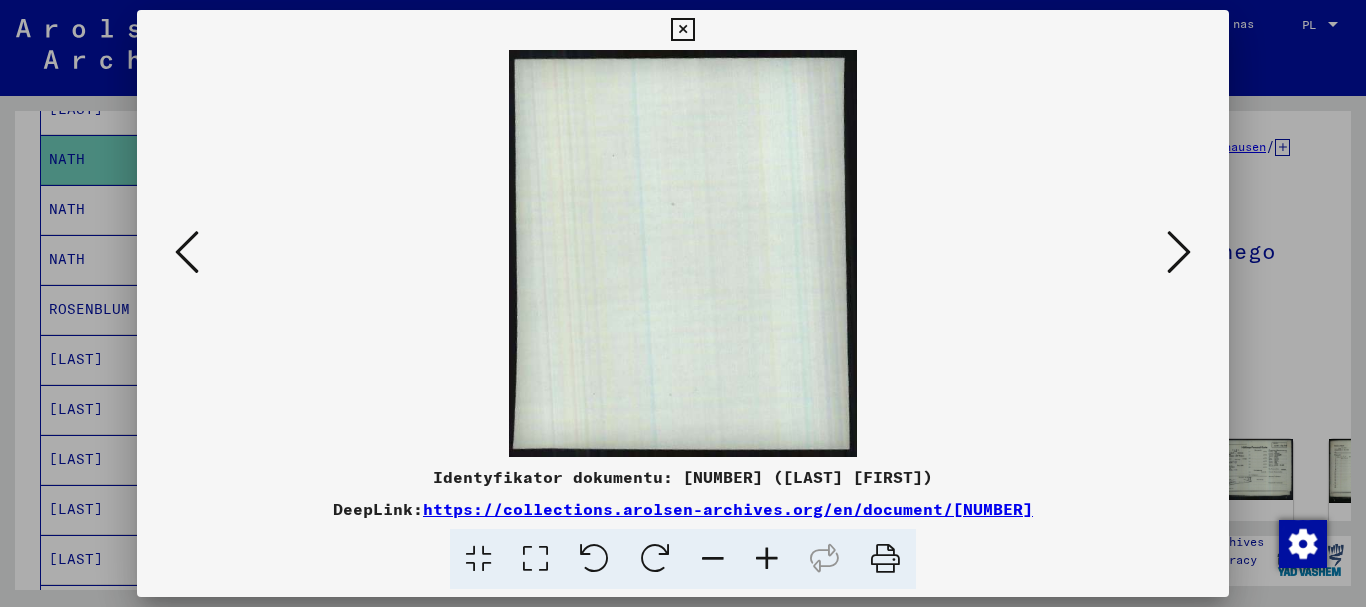 click at bounding box center [1179, 252] 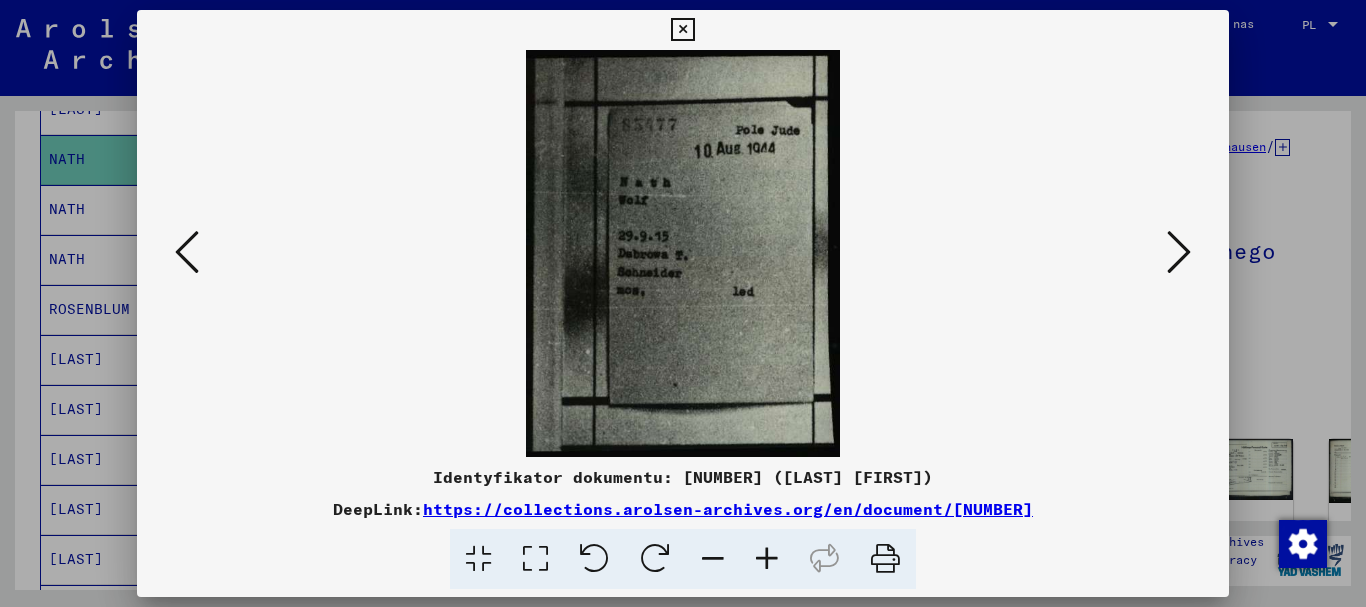 click at bounding box center [1179, 252] 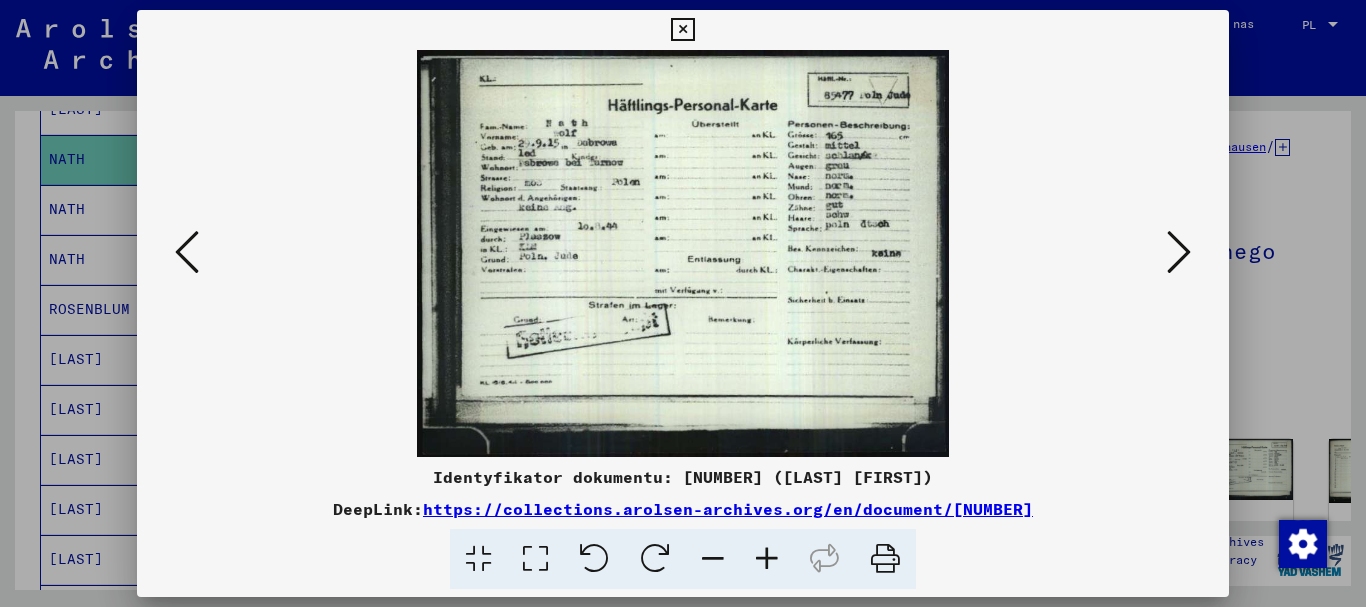 click at bounding box center (1179, 252) 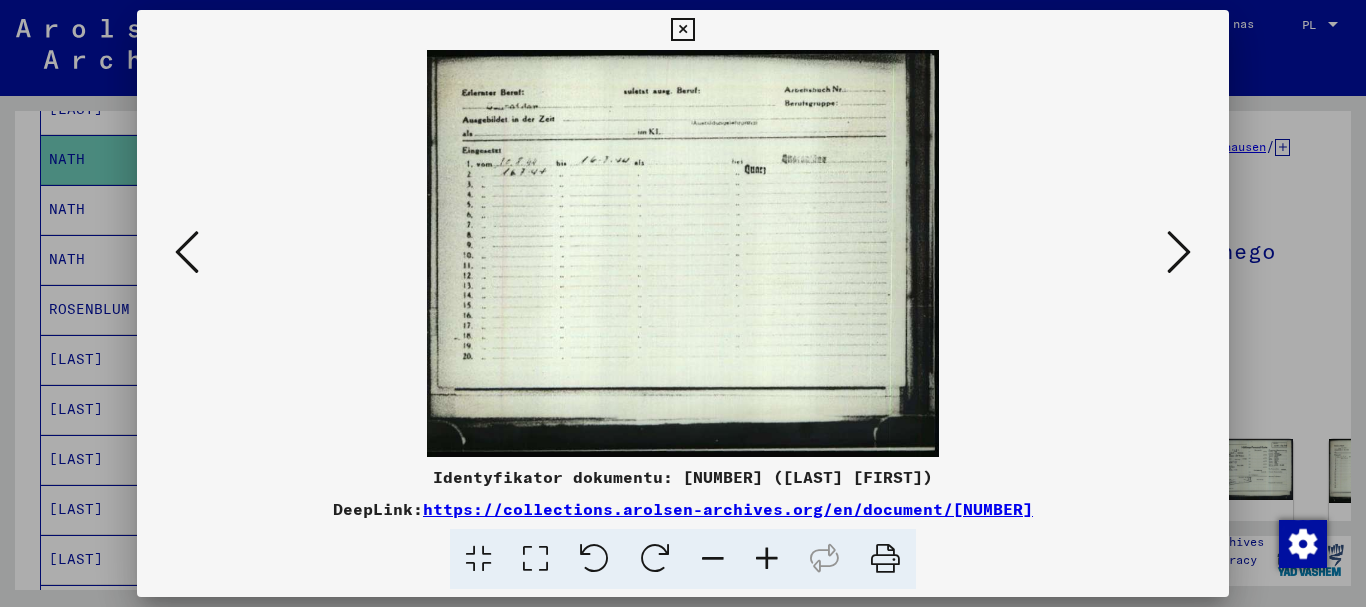 click at bounding box center [1179, 252] 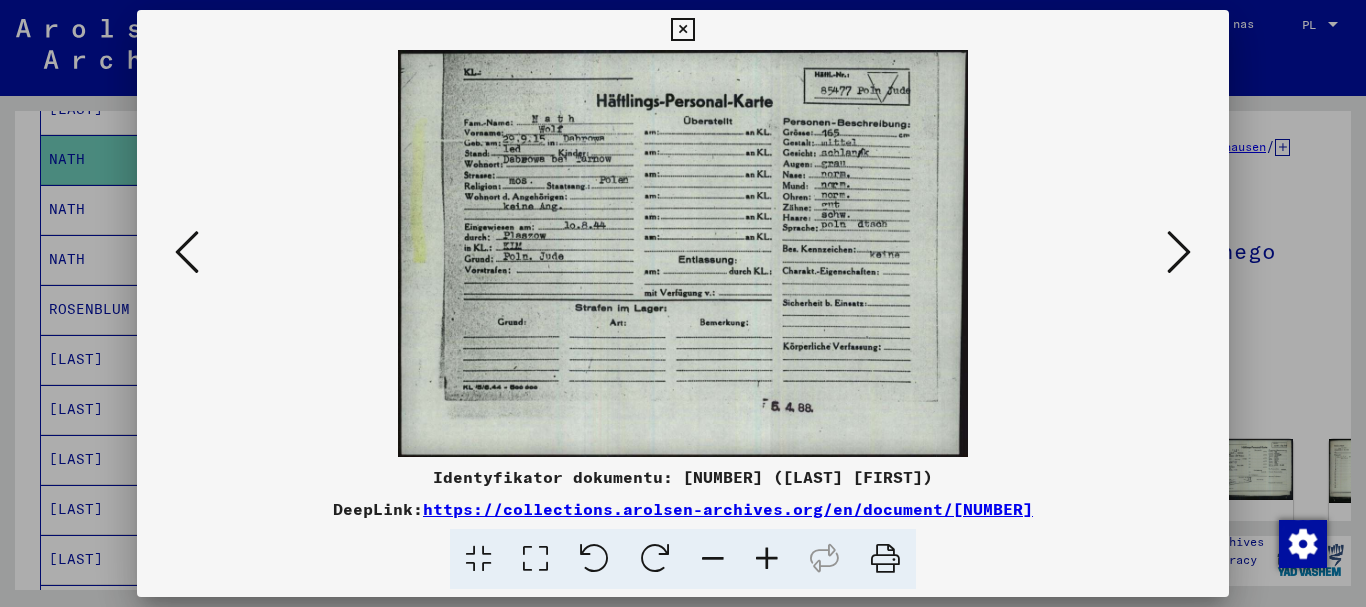 click at bounding box center [1179, 252] 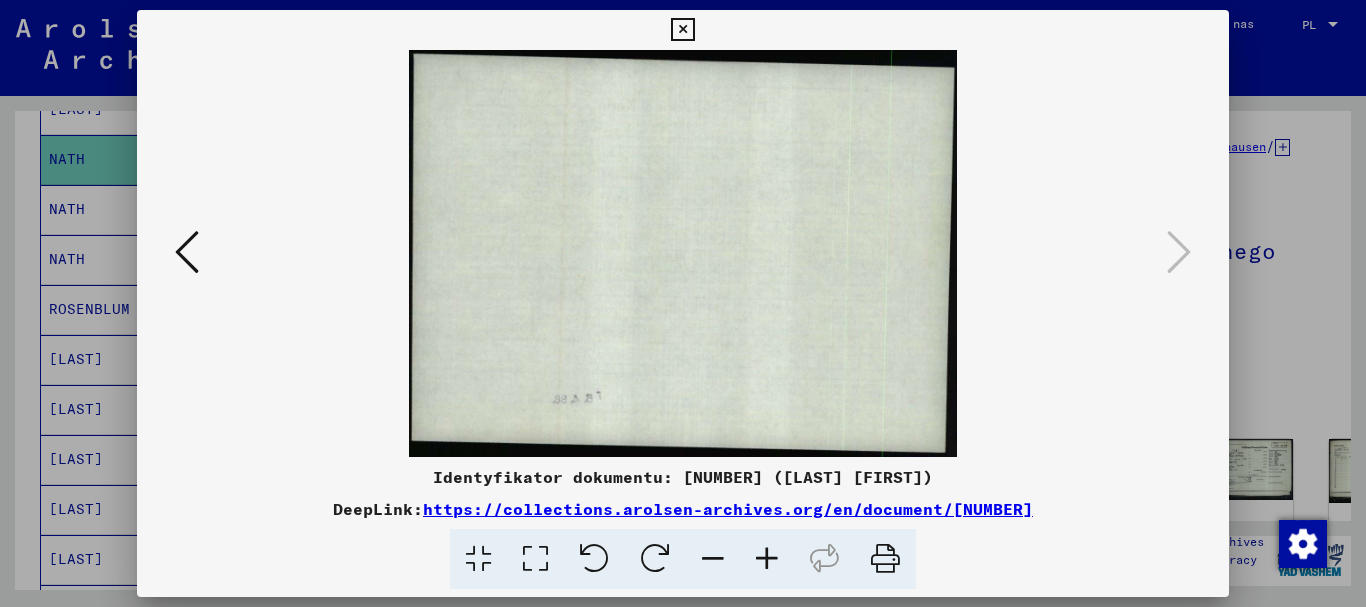 click at bounding box center (682, 30) 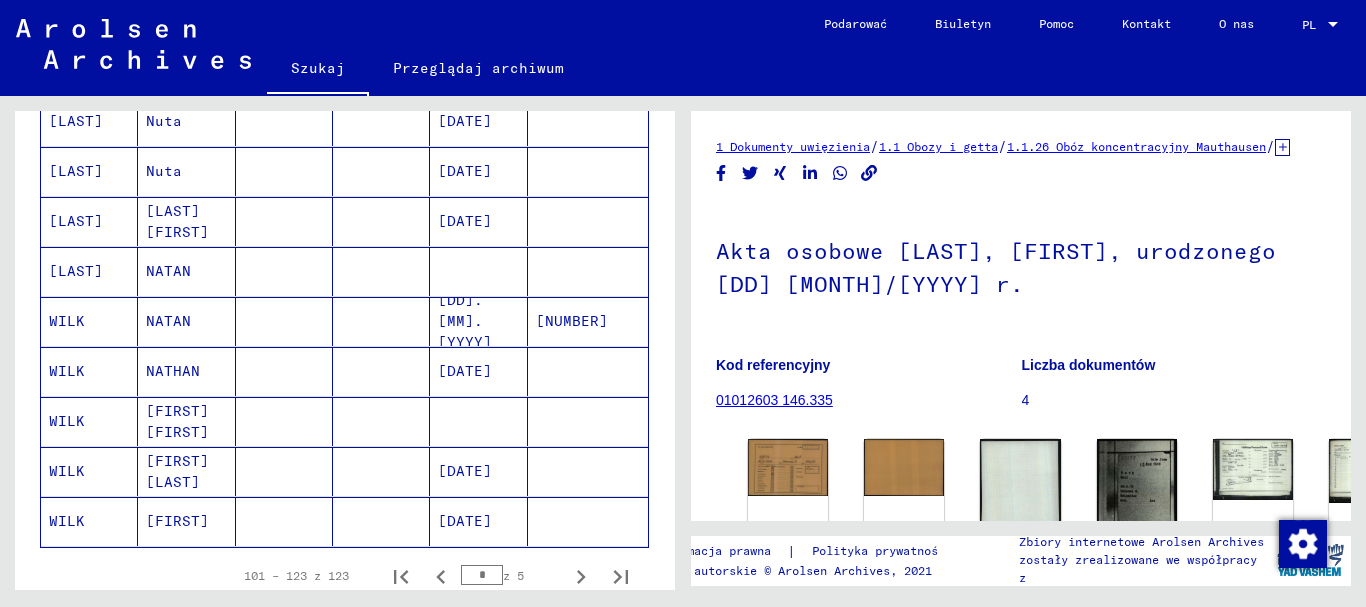 scroll, scrollTop: 1120, scrollLeft: 0, axis: vertical 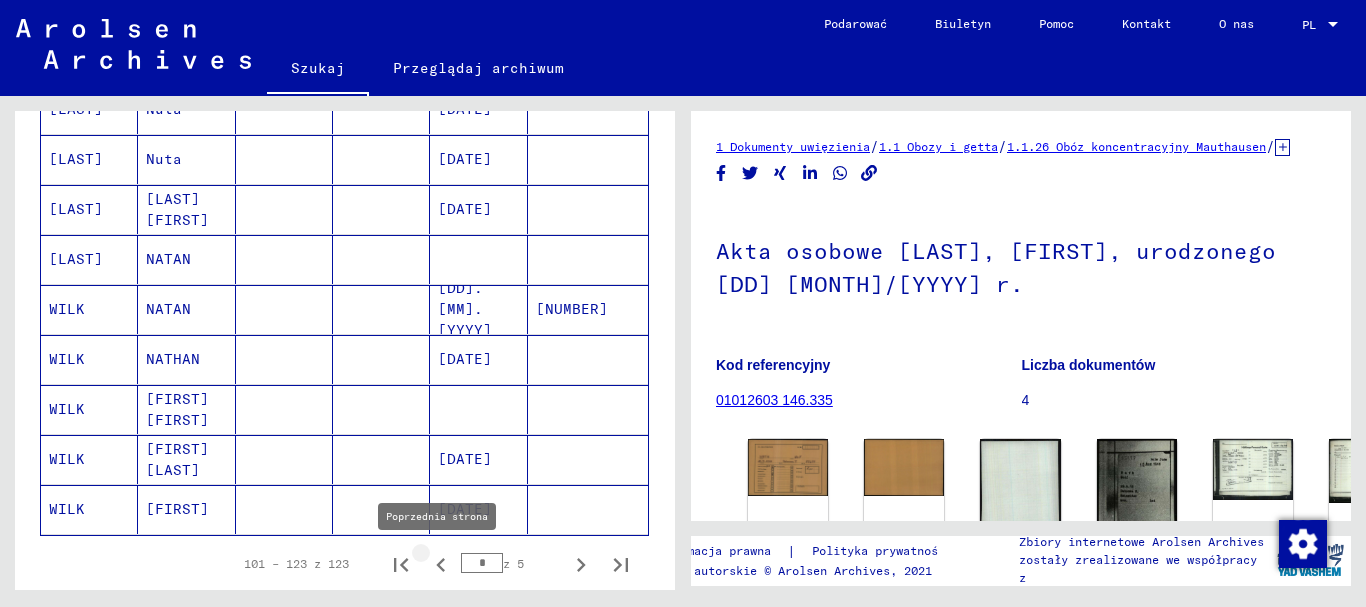 click 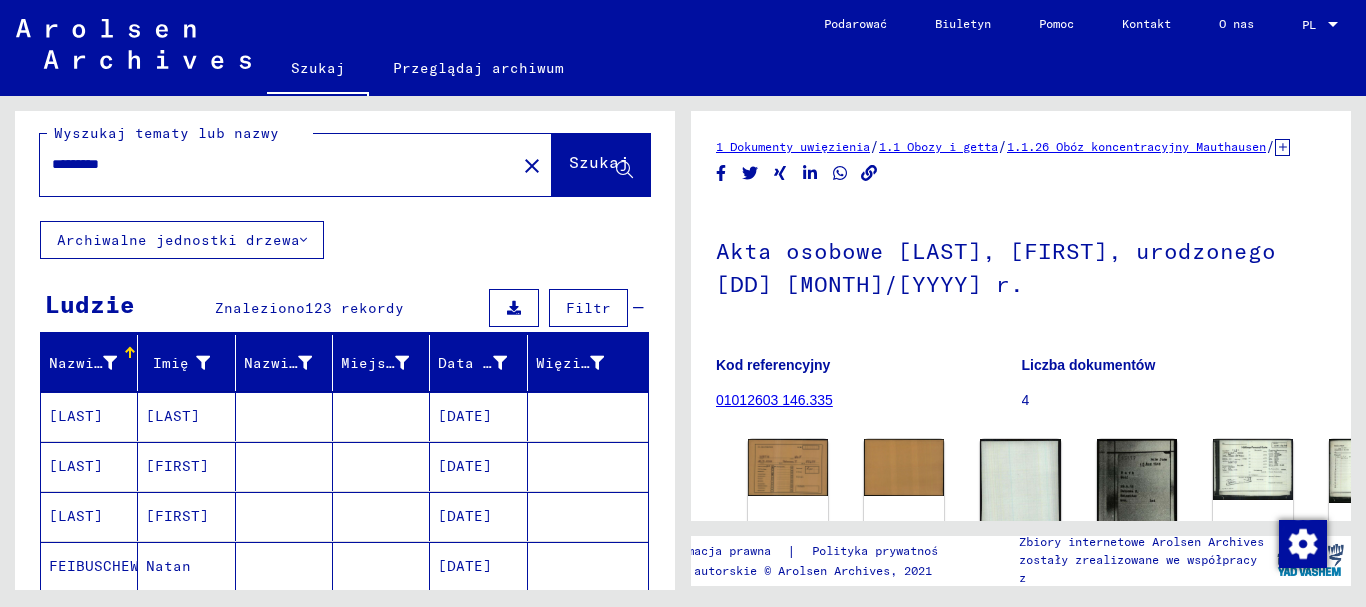 scroll, scrollTop: 0, scrollLeft: 0, axis: both 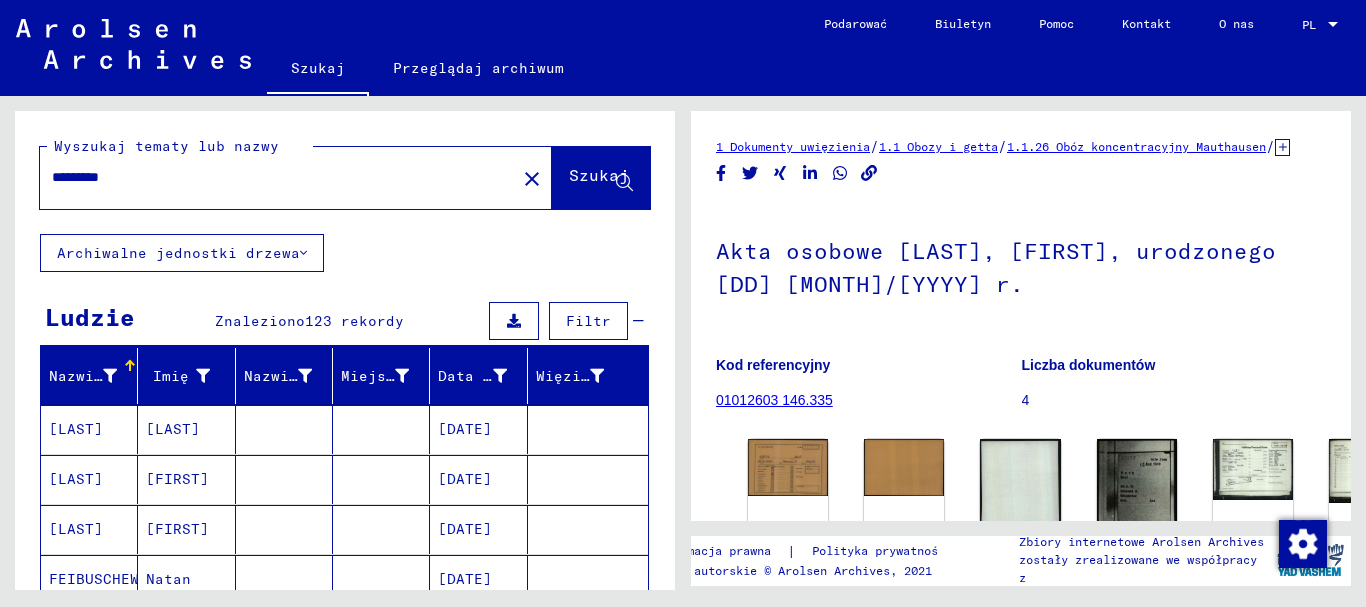drag, startPoint x: 170, startPoint y: 178, endPoint x: 0, endPoint y: 172, distance: 170.10585 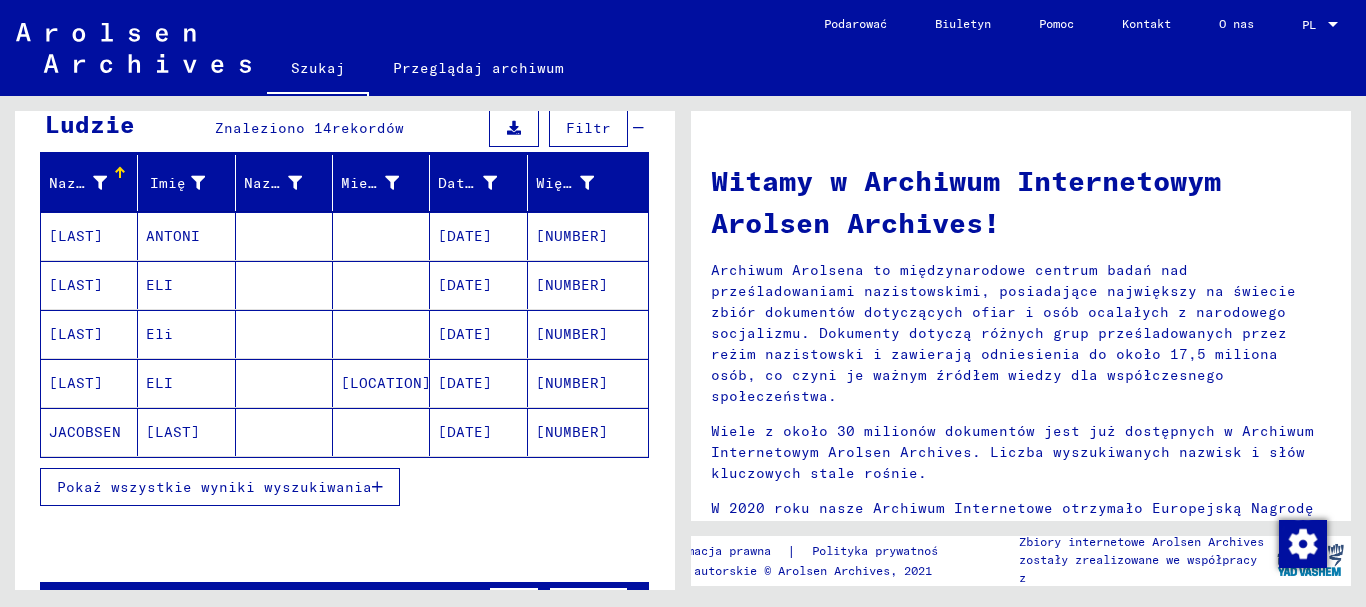 scroll, scrollTop: 200, scrollLeft: 0, axis: vertical 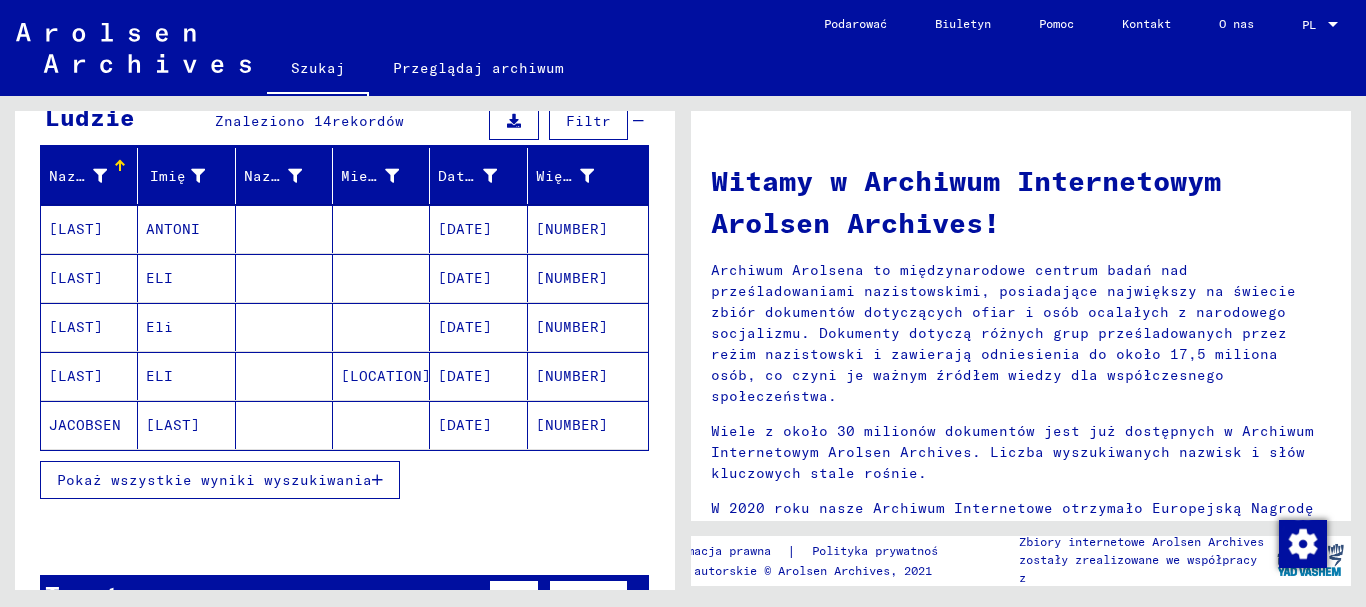 click at bounding box center (377, 480) 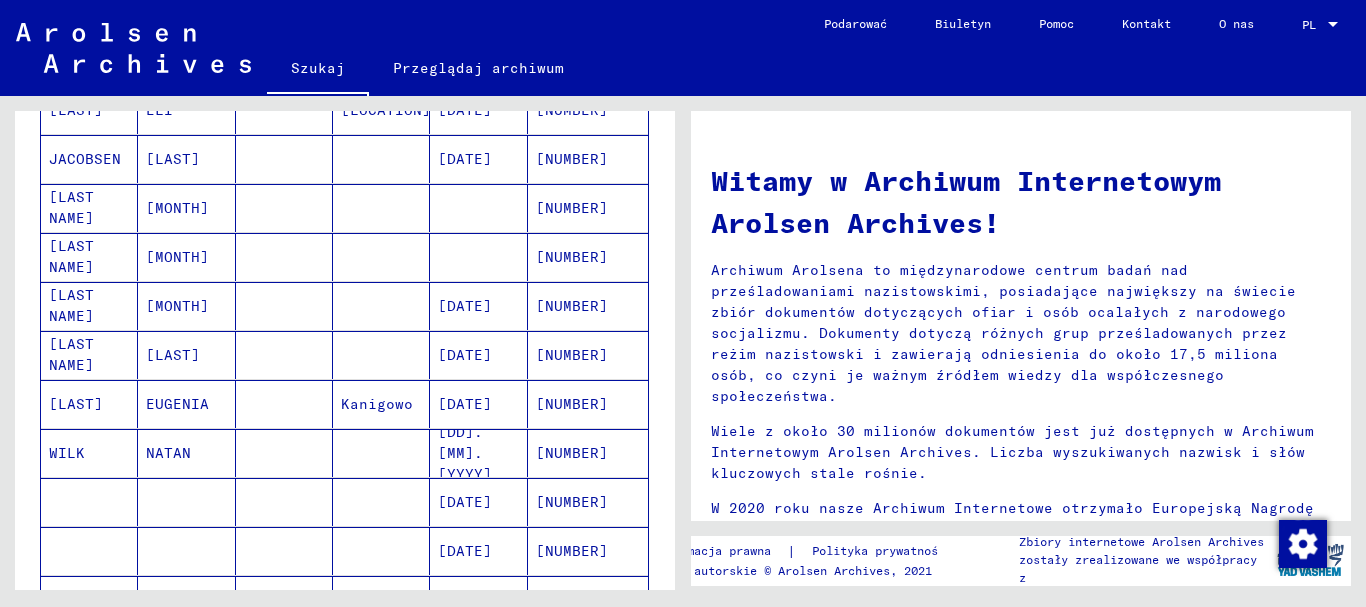 scroll, scrollTop: 500, scrollLeft: 0, axis: vertical 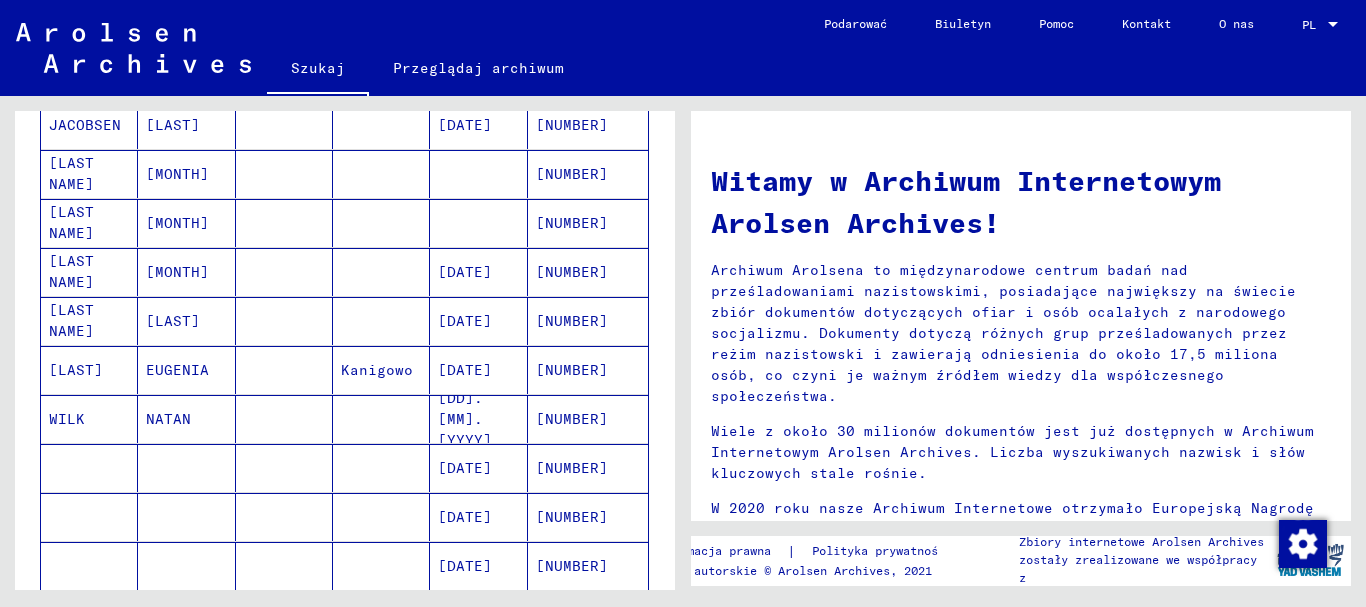 click on "[NUMBER]" at bounding box center (572, 468) 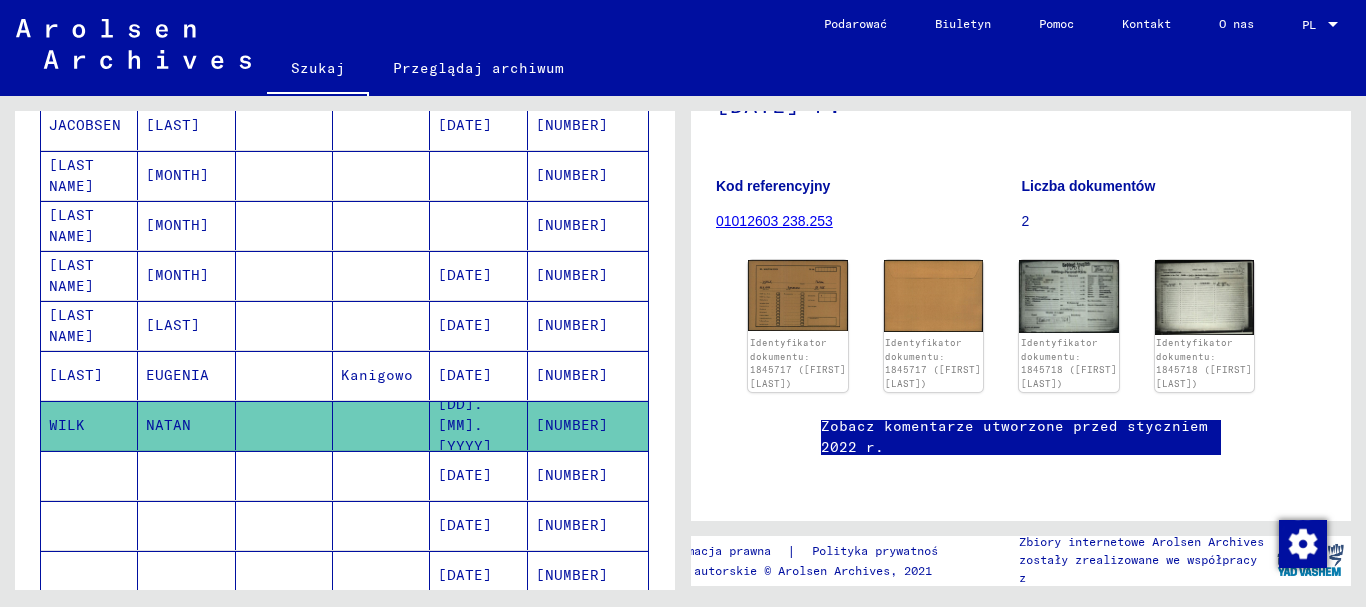 scroll, scrollTop: 200, scrollLeft: 0, axis: vertical 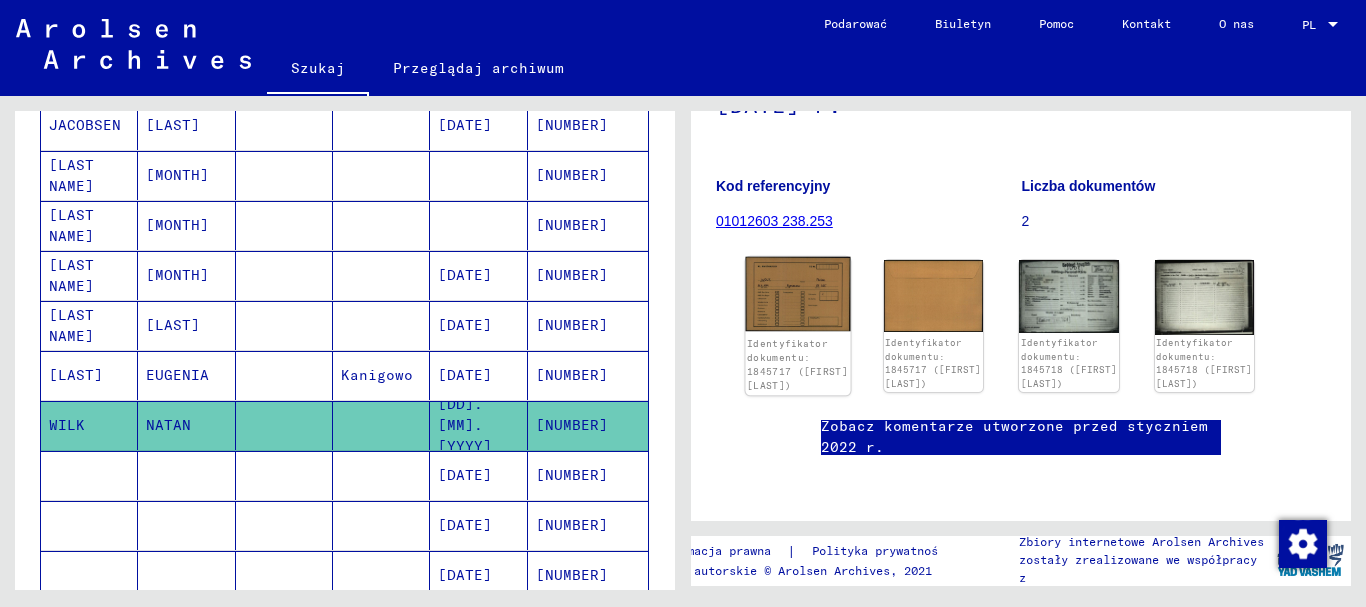 click 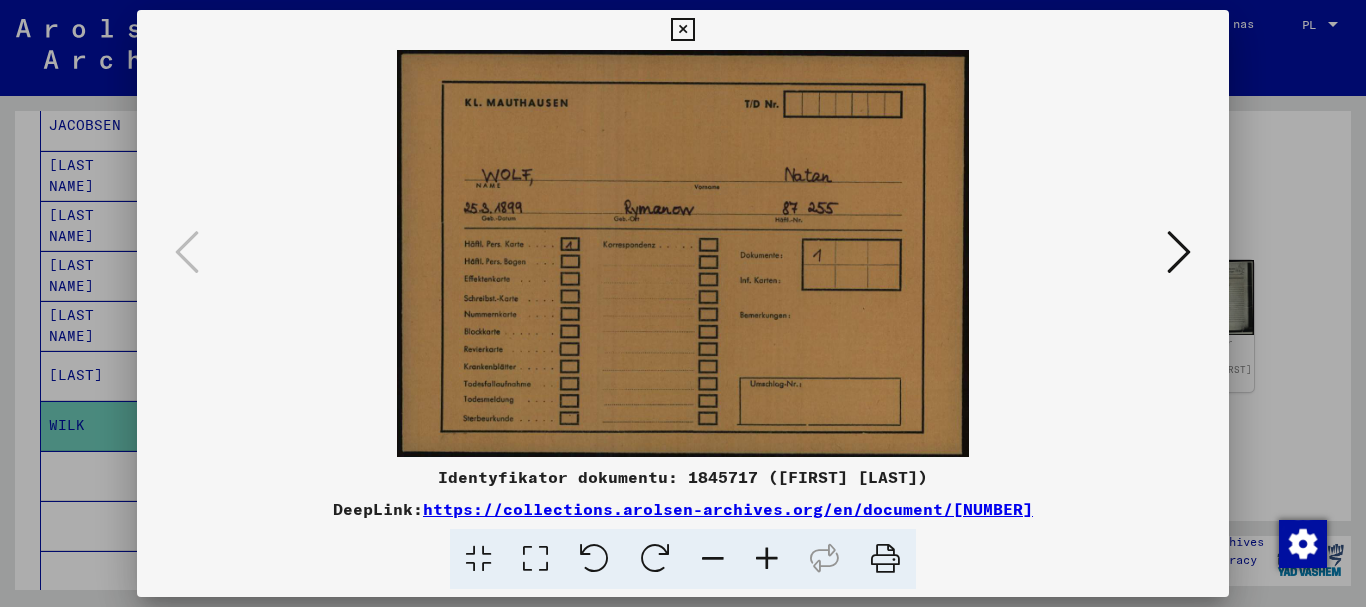 click at bounding box center [1179, 252] 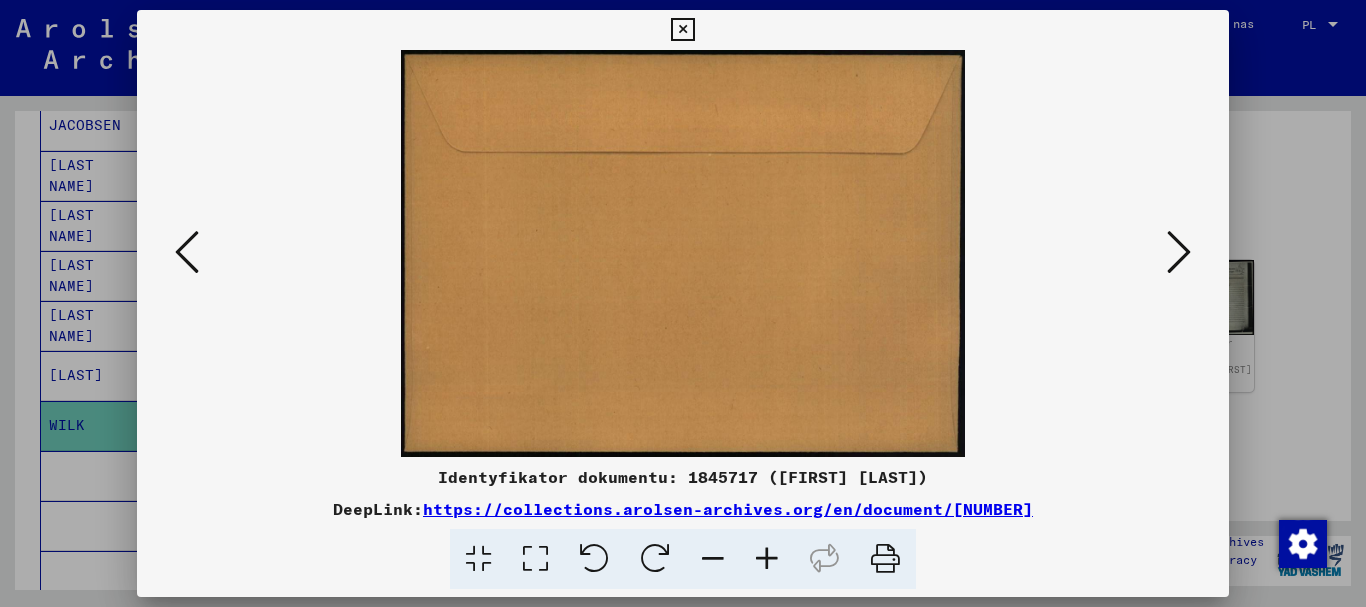 click at bounding box center [1179, 252] 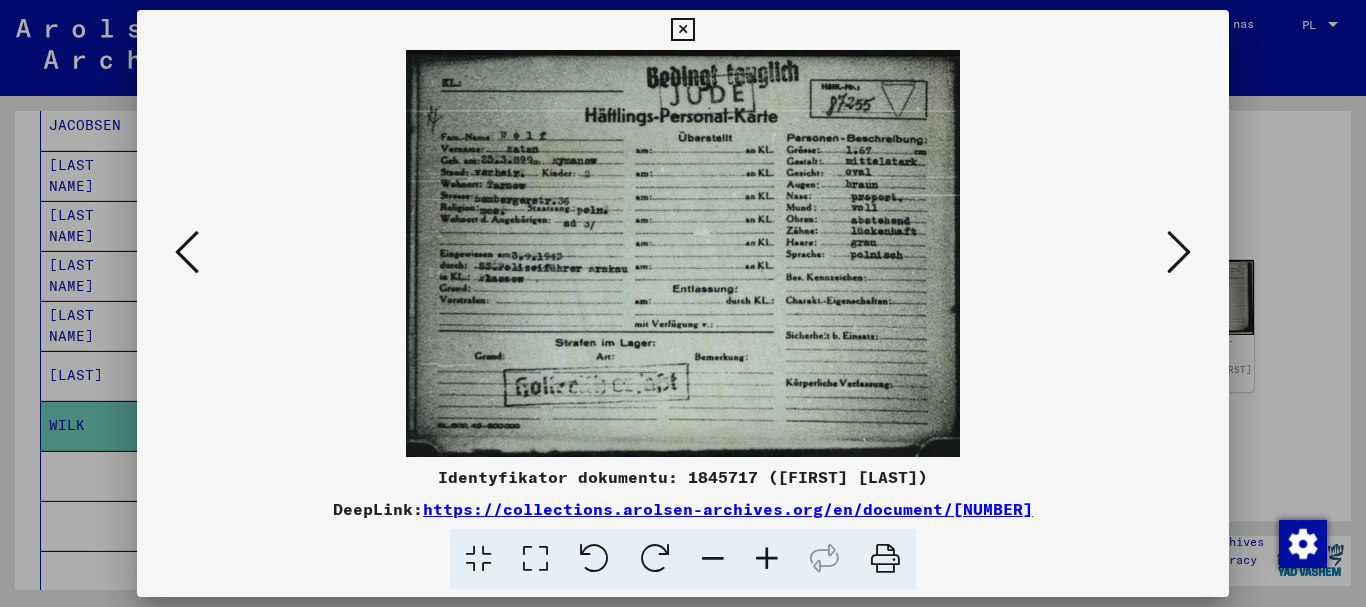click at bounding box center (187, 252) 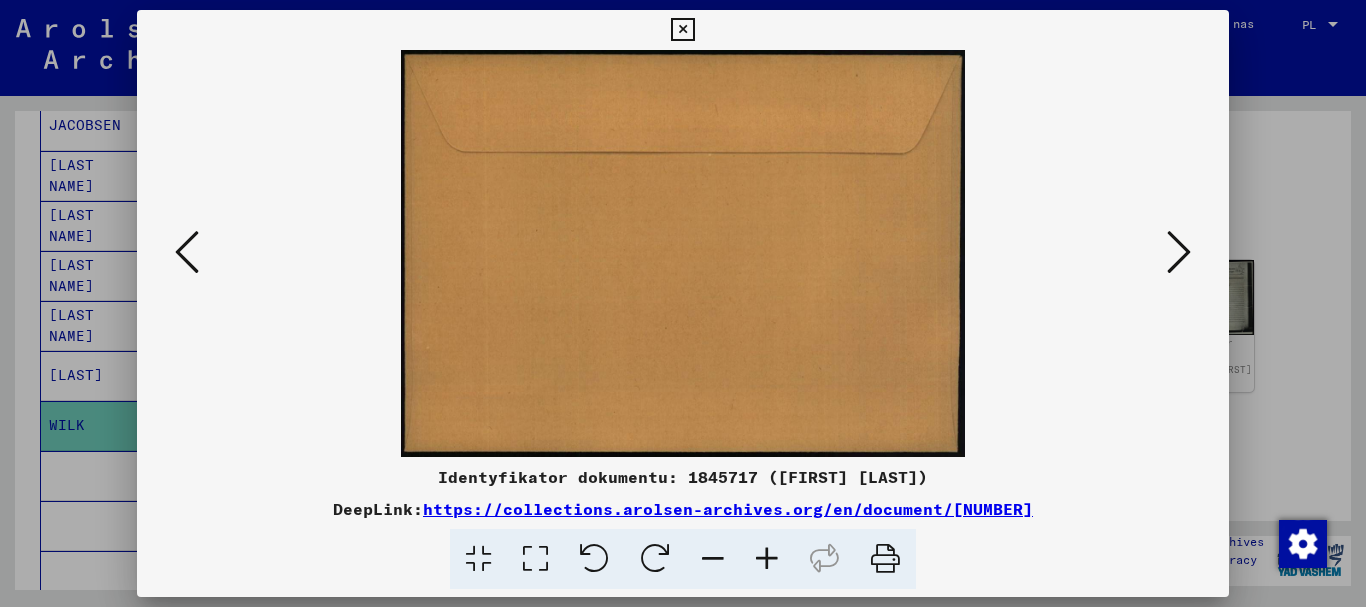 click at bounding box center (187, 252) 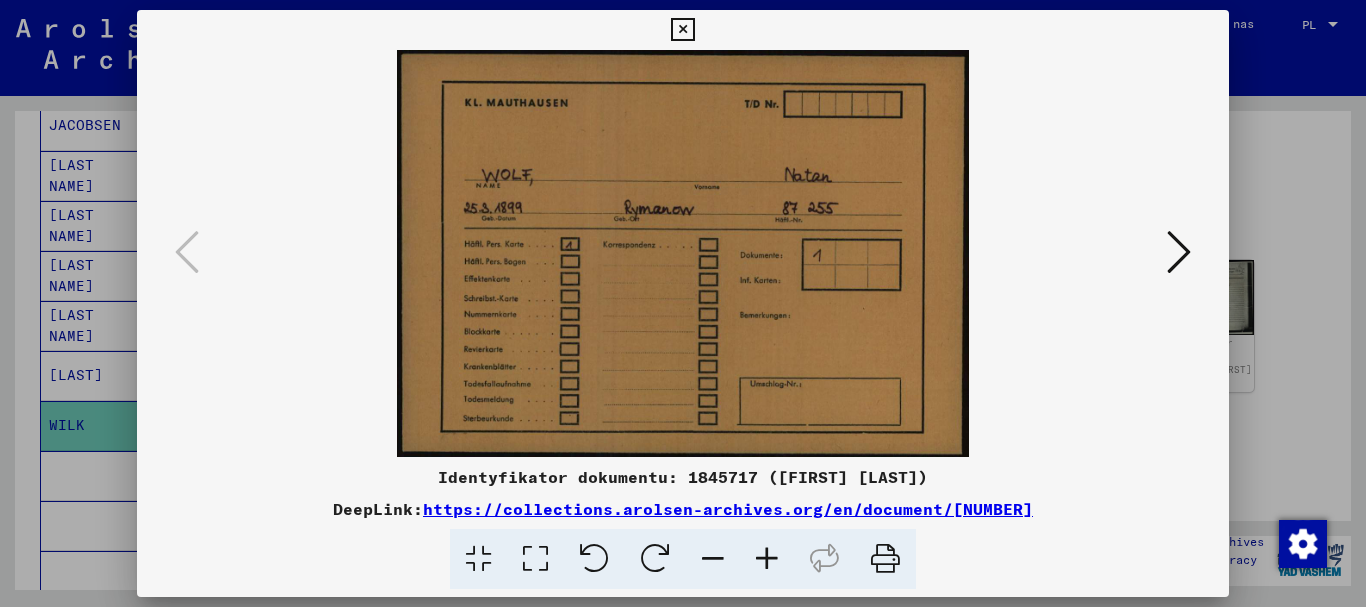 click at bounding box center [1179, 252] 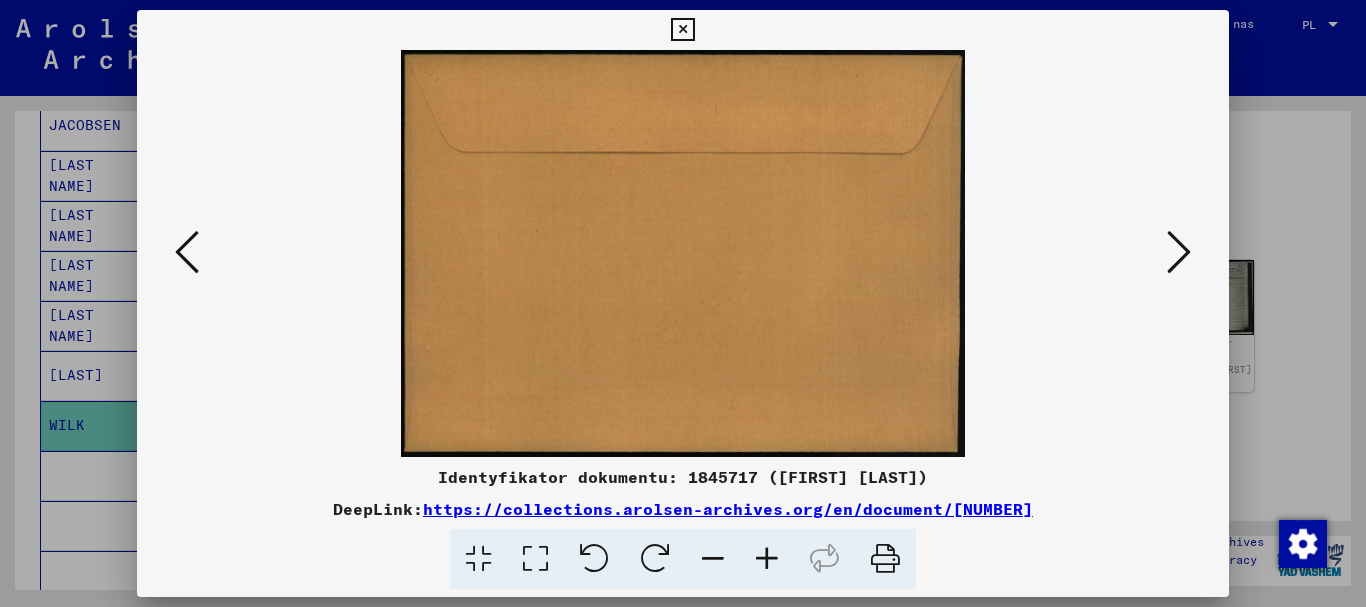 click at bounding box center [1179, 252] 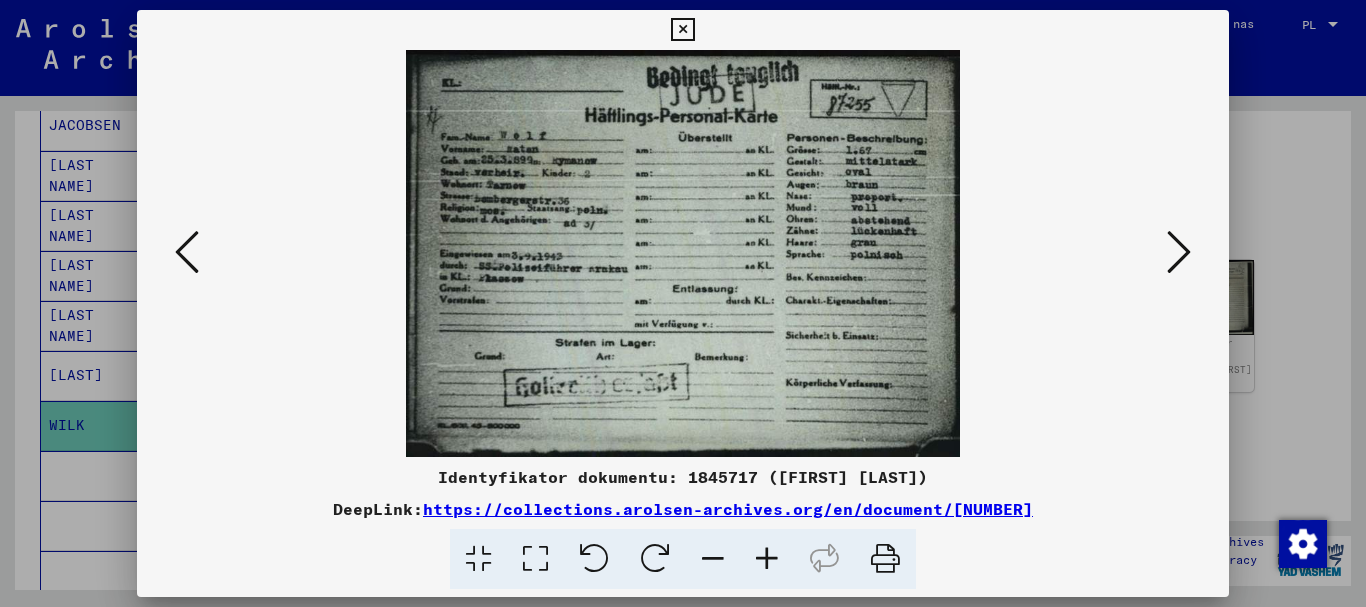 click at bounding box center (1179, 252) 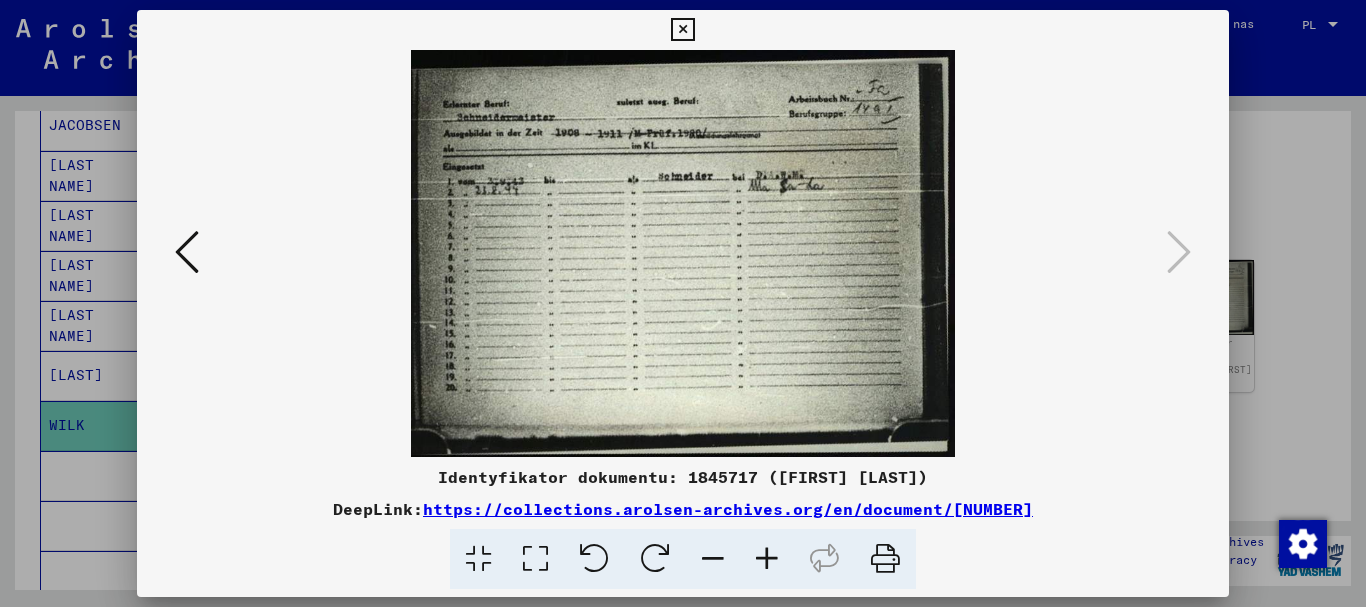 click at bounding box center (682, 30) 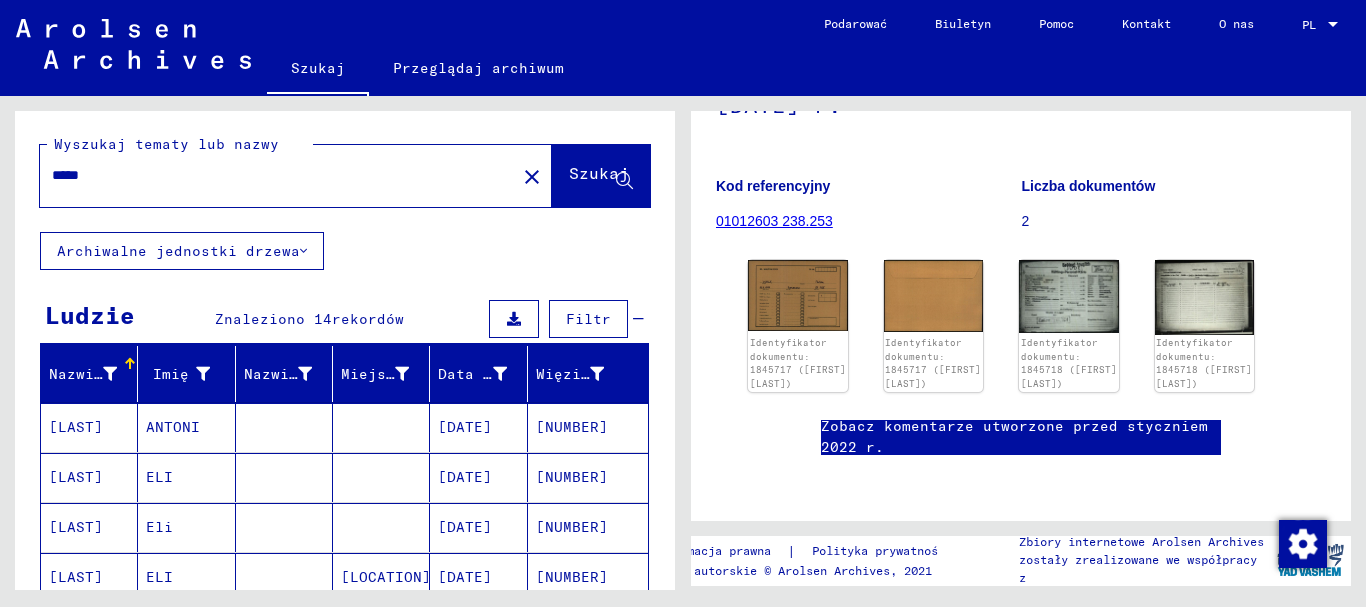scroll, scrollTop: 0, scrollLeft: 0, axis: both 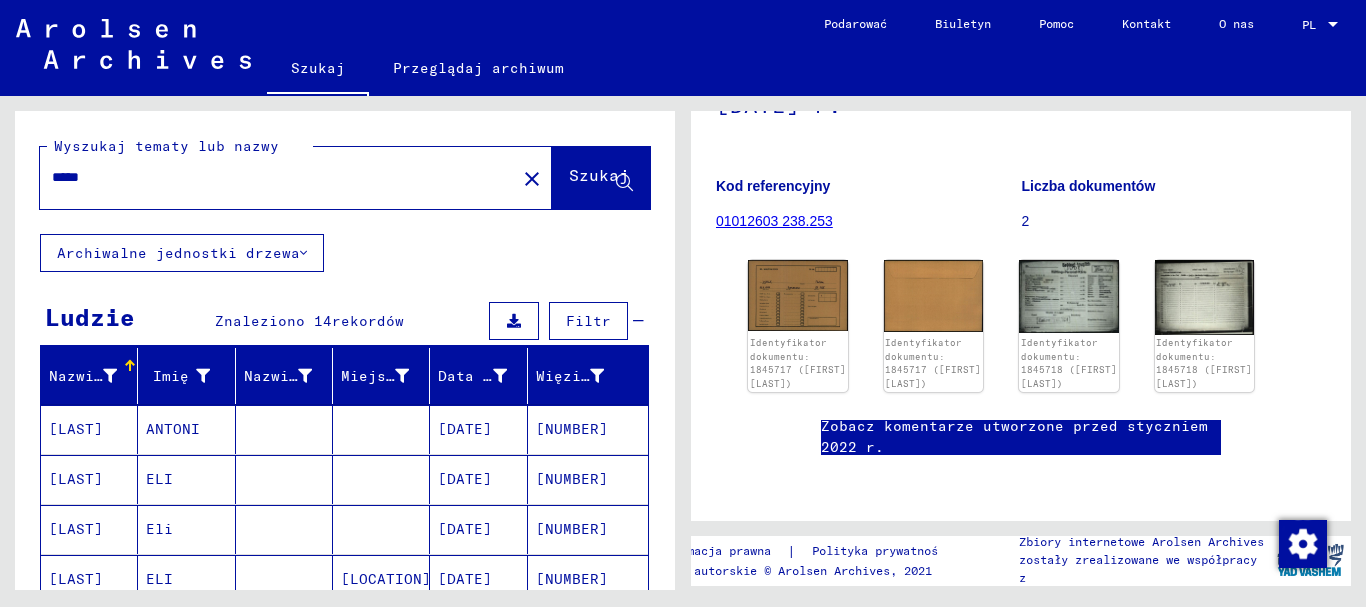drag, startPoint x: 133, startPoint y: 186, endPoint x: 0, endPoint y: 180, distance: 133.13527 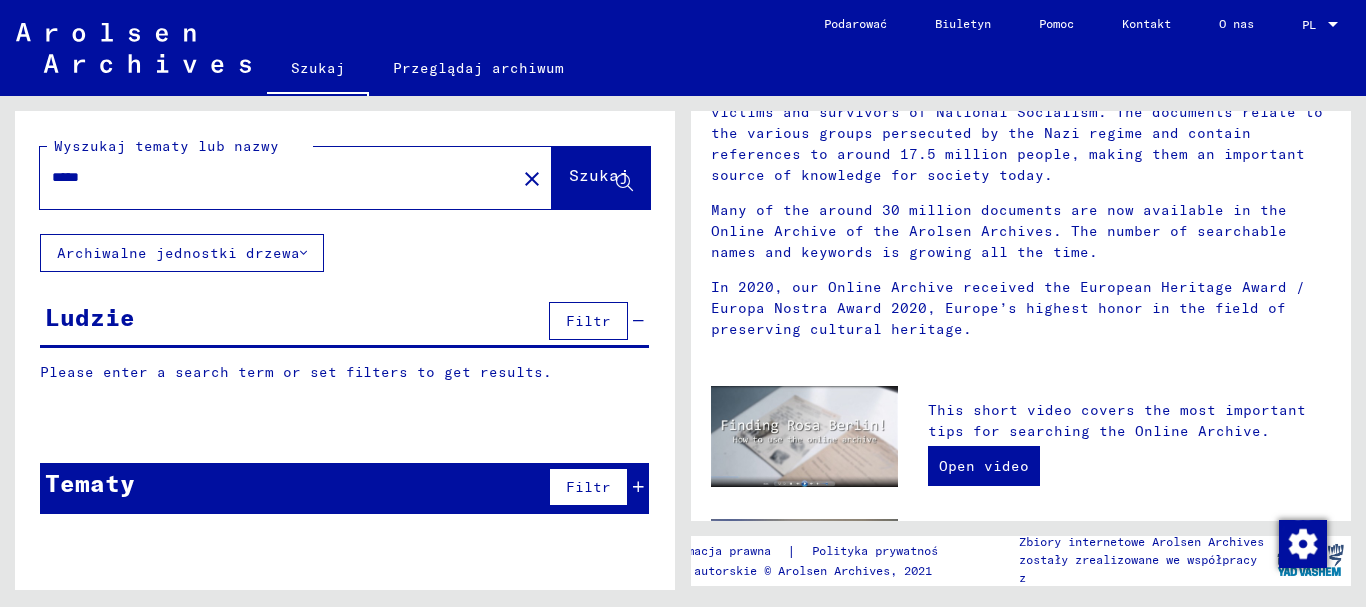 scroll, scrollTop: 0, scrollLeft: 0, axis: both 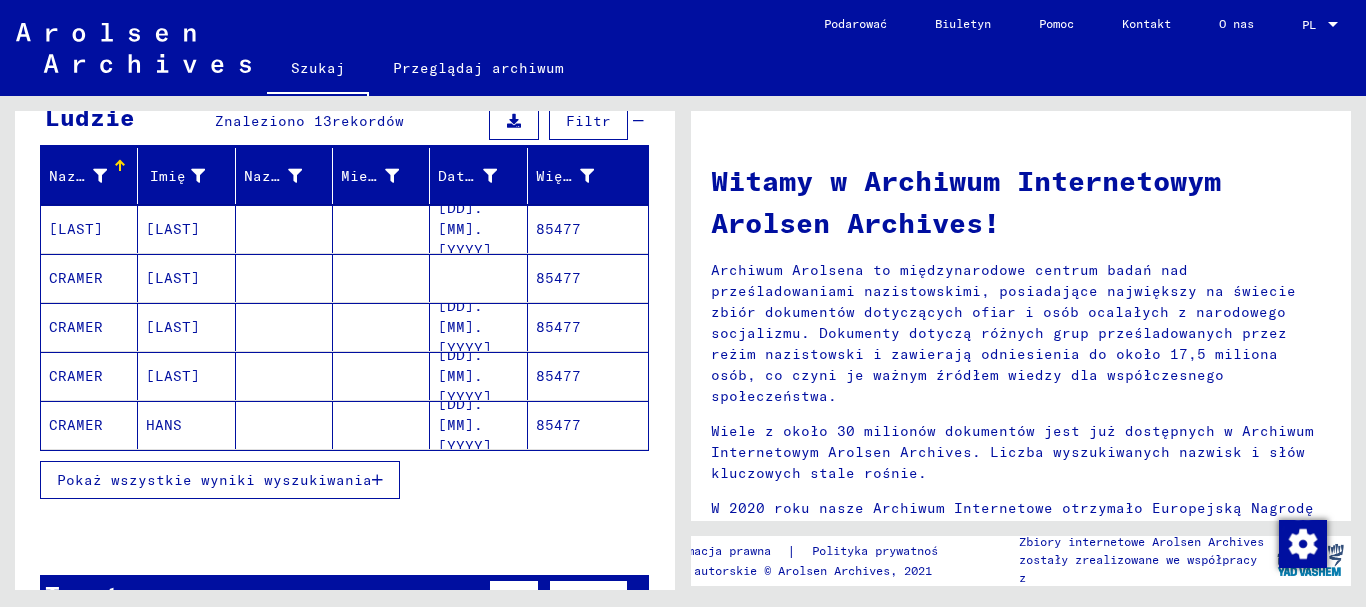 click on "Pokaż wszystkie wyniki wyszukiwania" at bounding box center (214, 480) 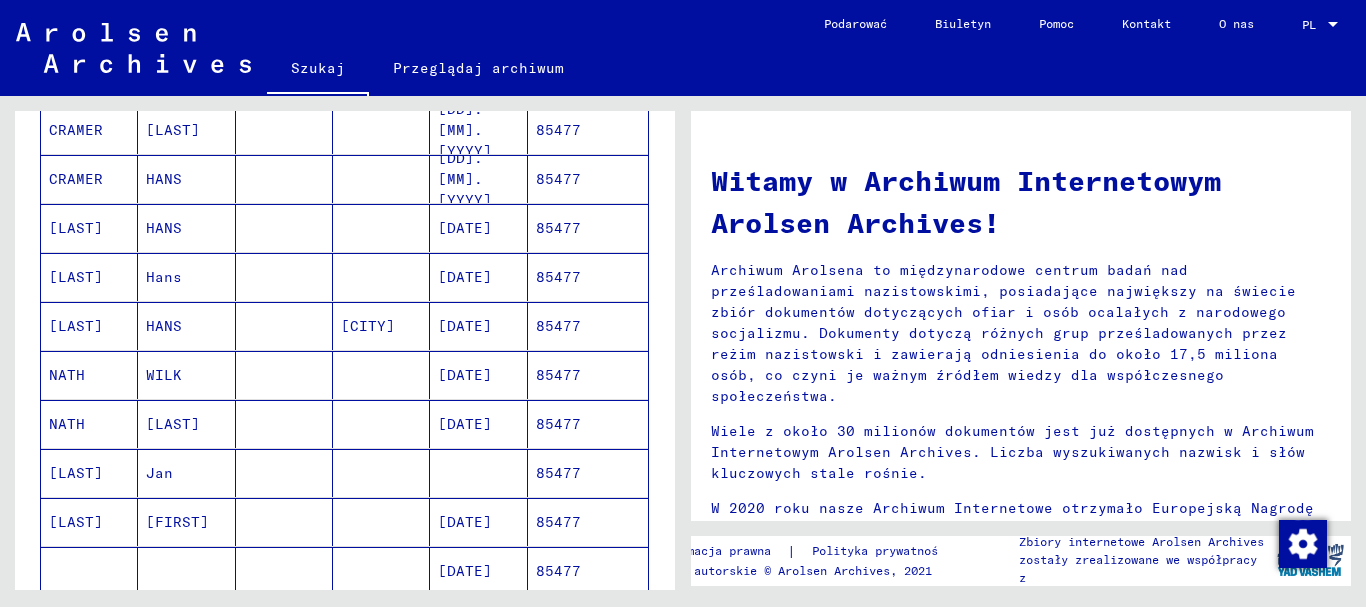 scroll, scrollTop: 500, scrollLeft: 0, axis: vertical 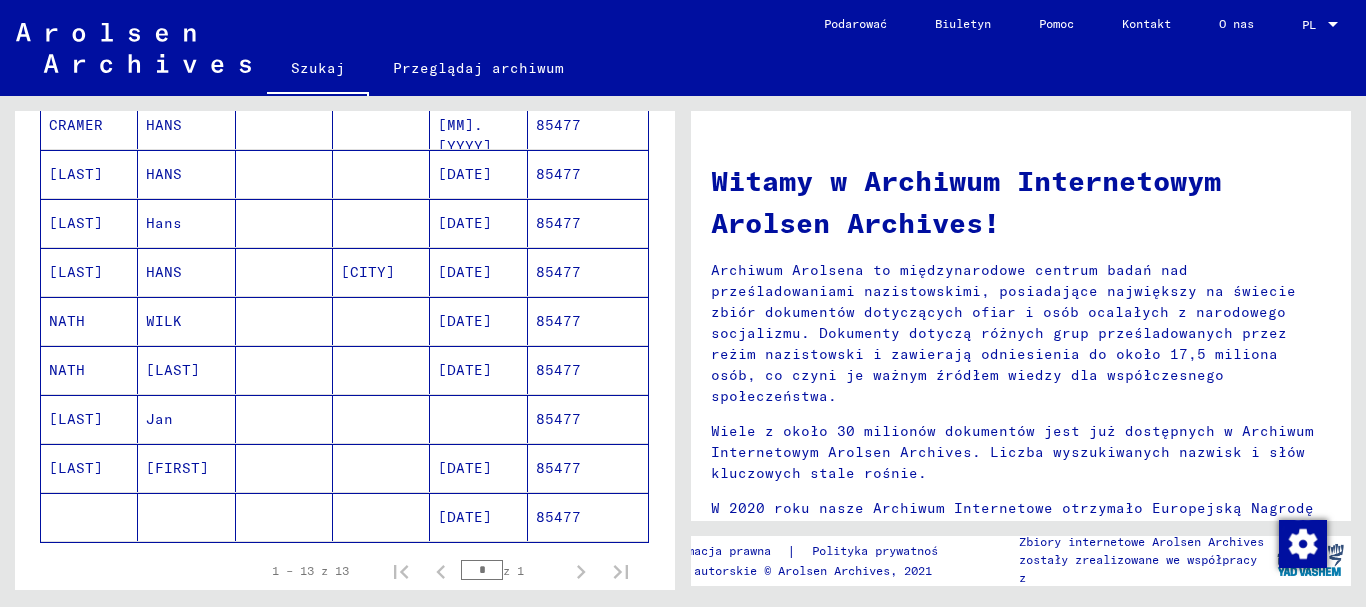 click on "85477" at bounding box center (558, 370) 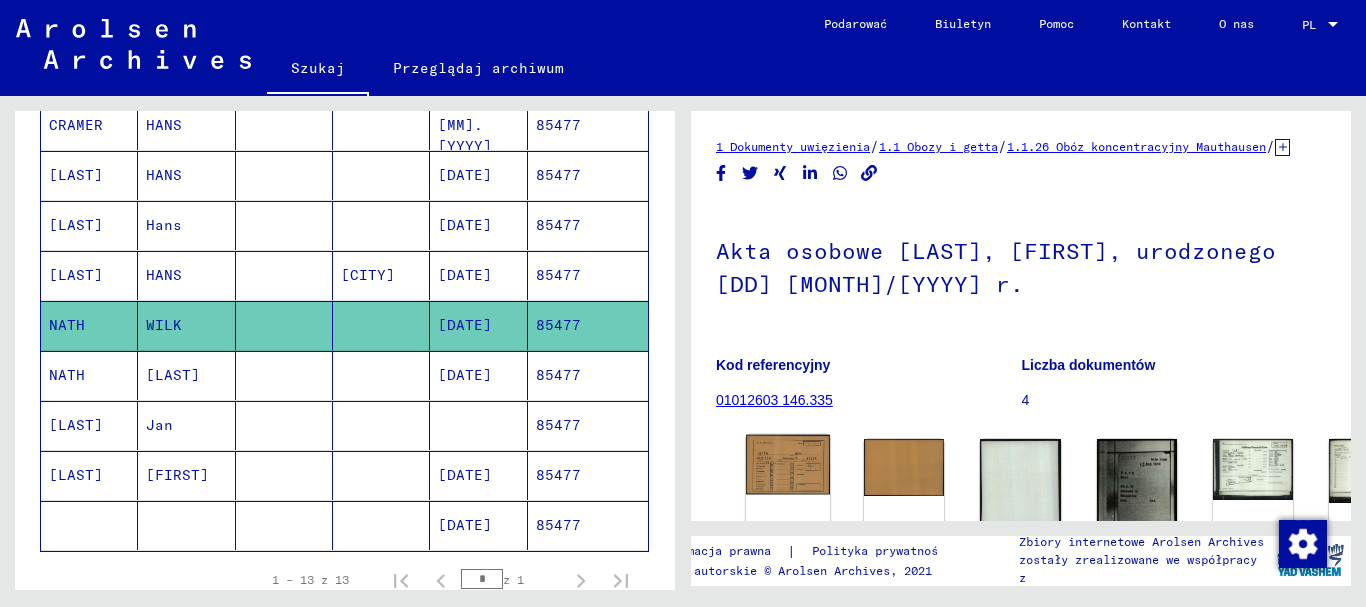 click 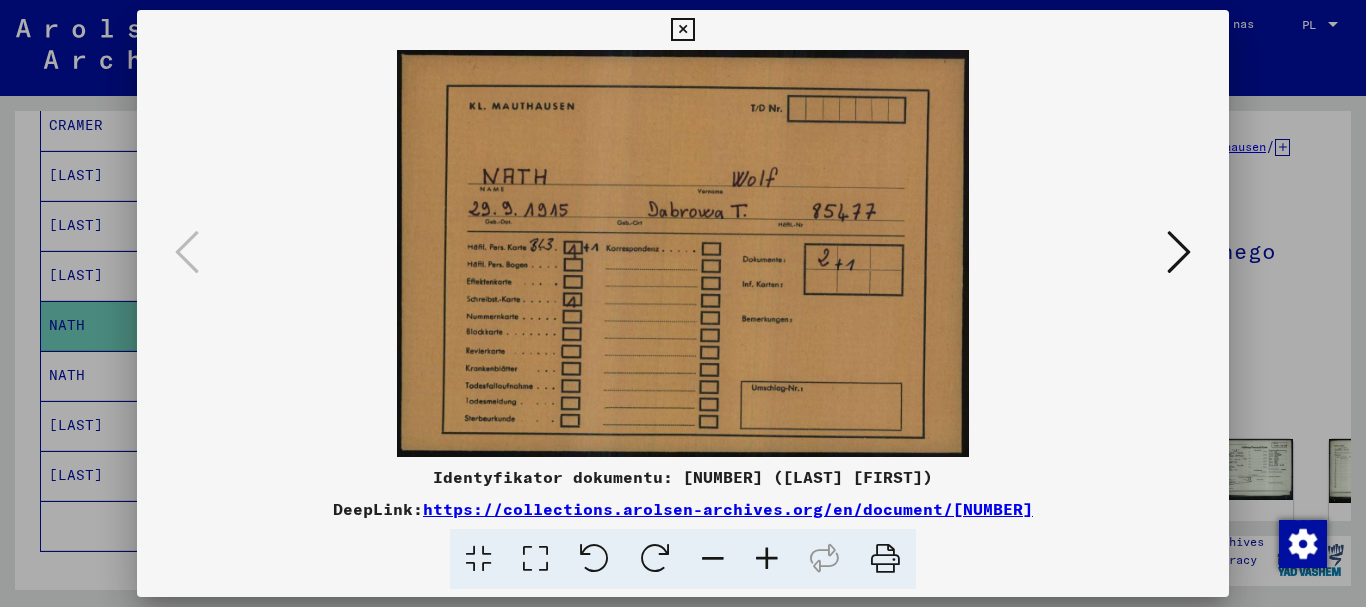 click at bounding box center [1179, 252] 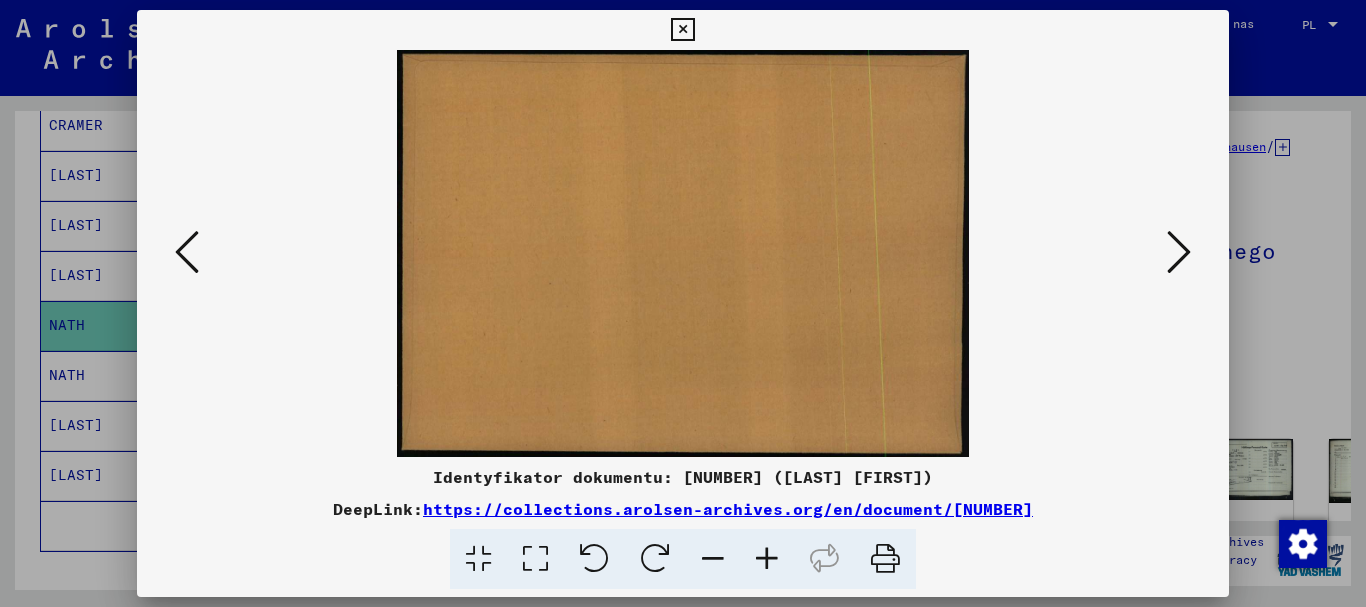 click at bounding box center (1179, 252) 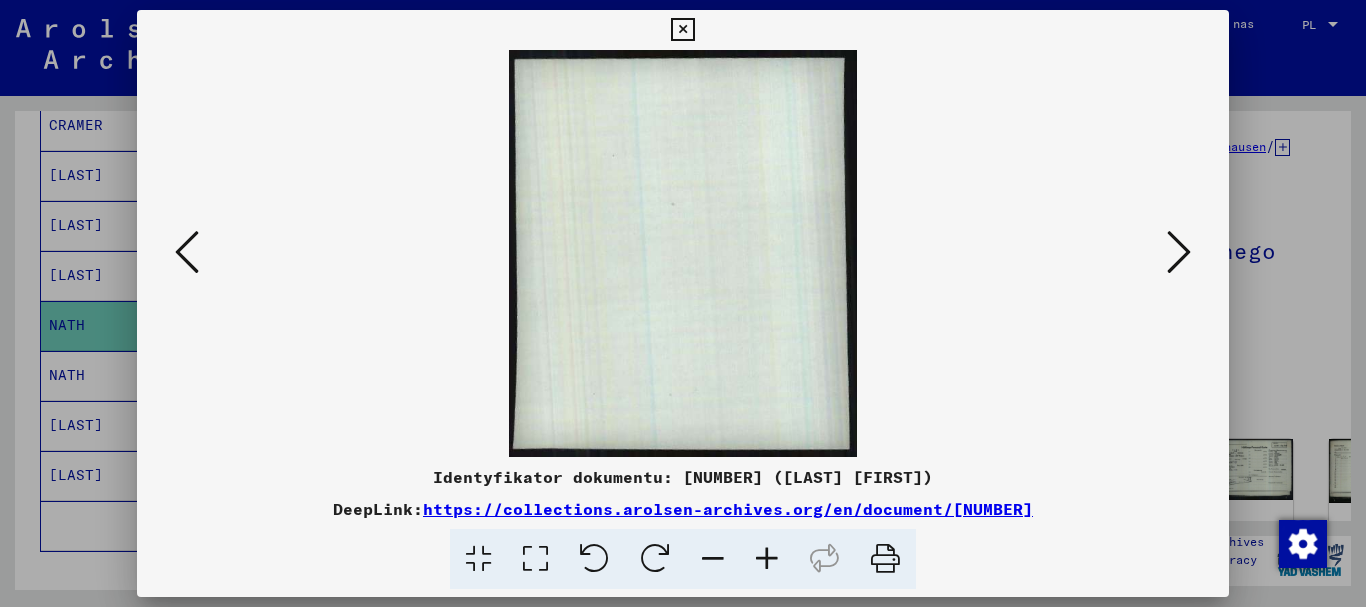 click at bounding box center (1179, 252) 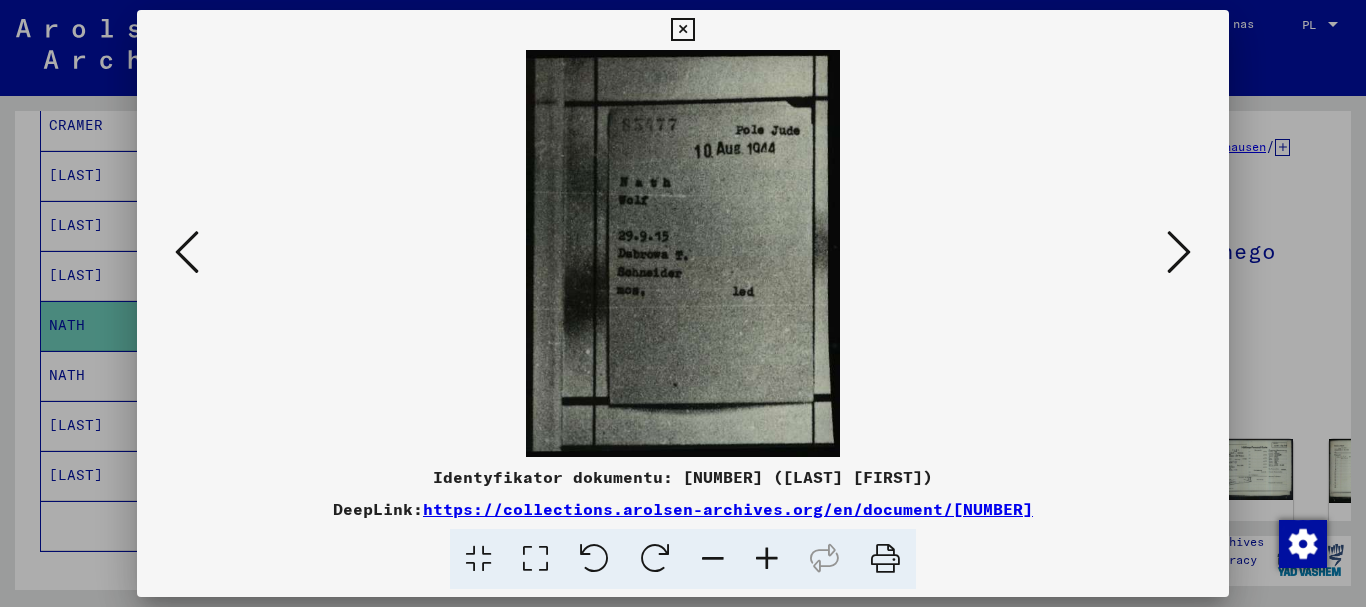 click at bounding box center (1179, 252) 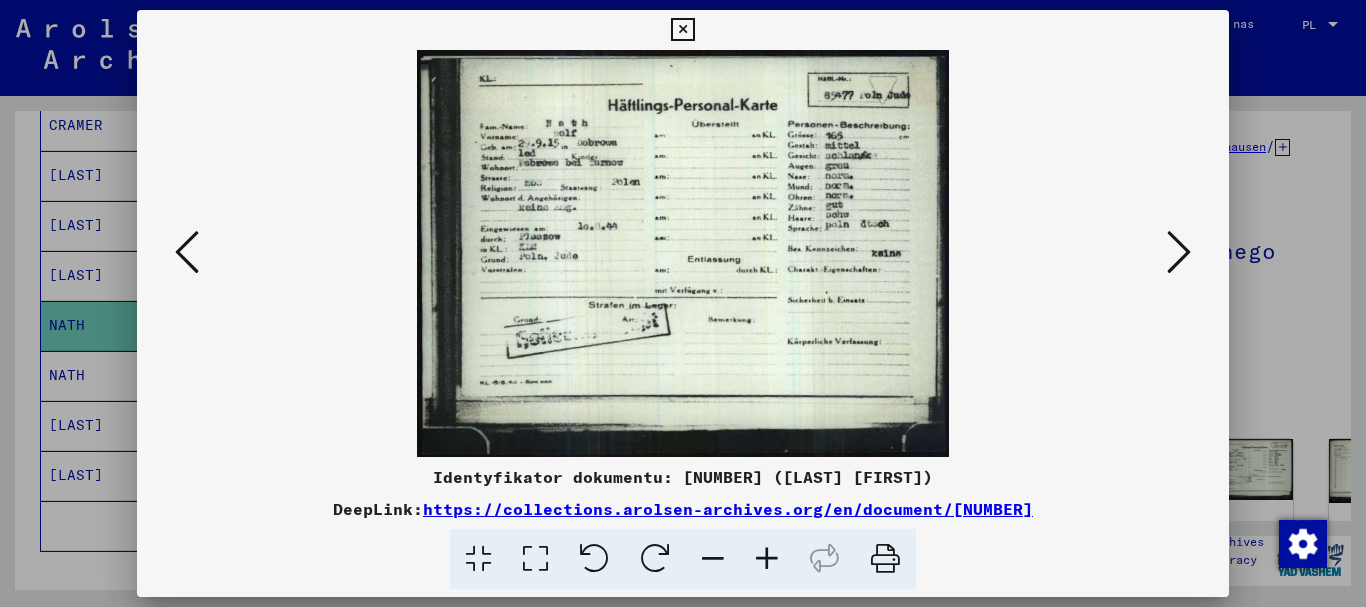 click at bounding box center (1179, 252) 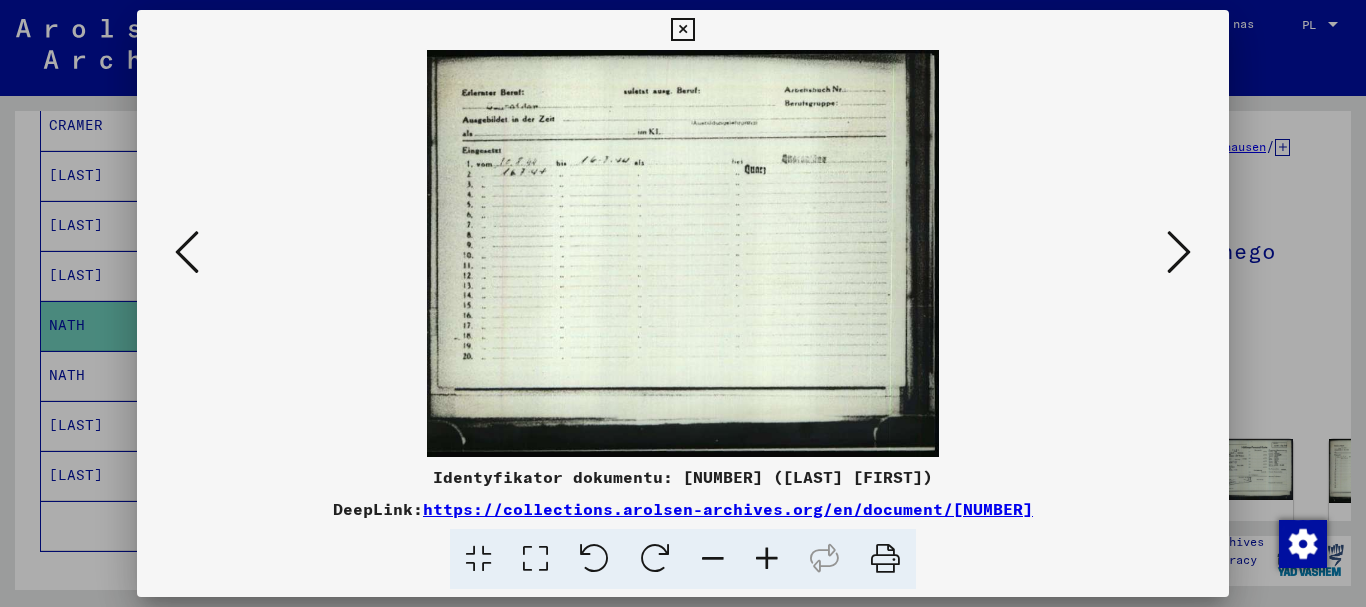 click at bounding box center (187, 252) 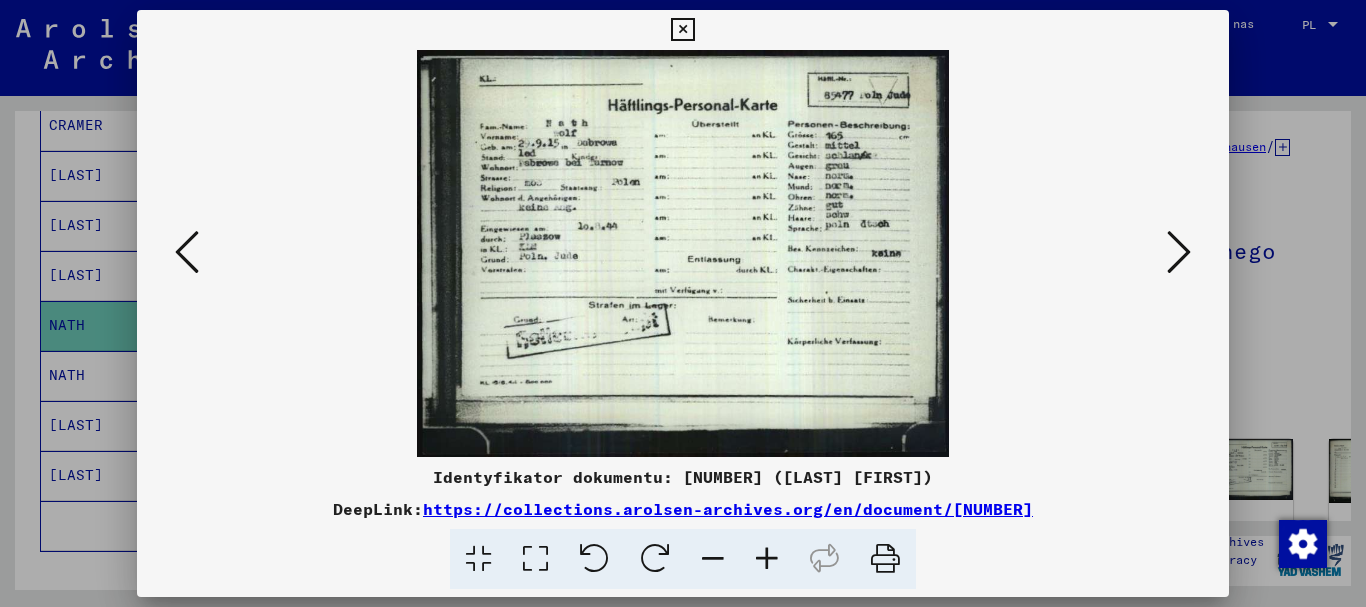 click at bounding box center [1179, 252] 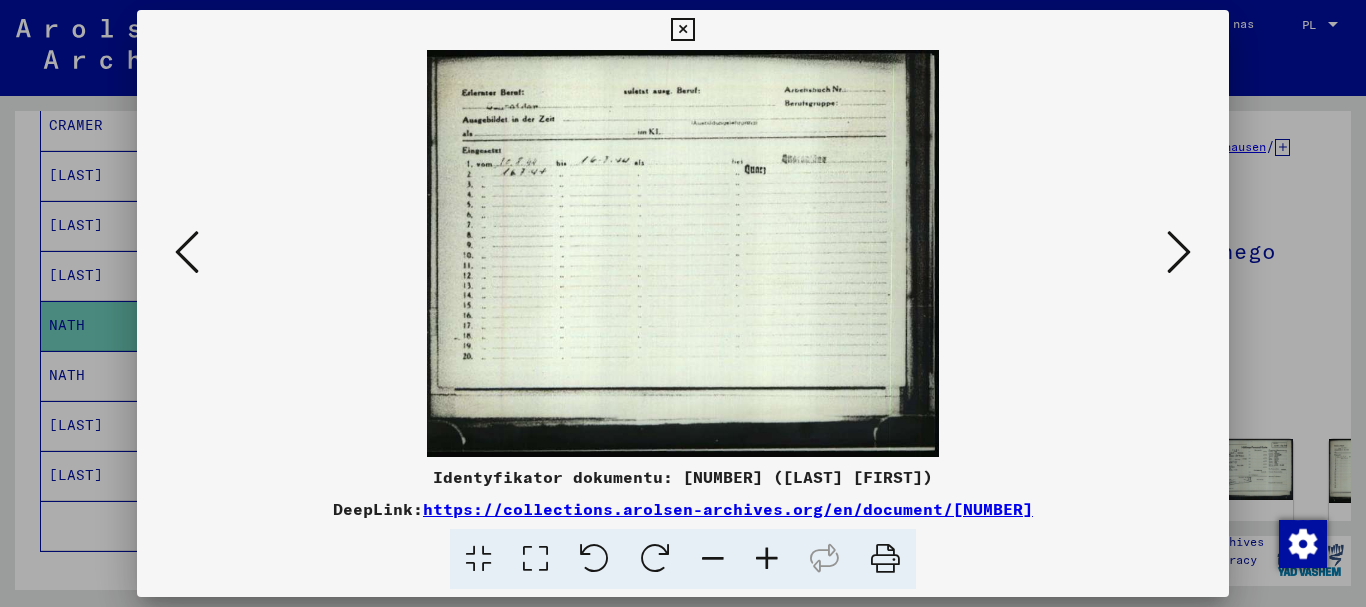 click at bounding box center [535, 559] 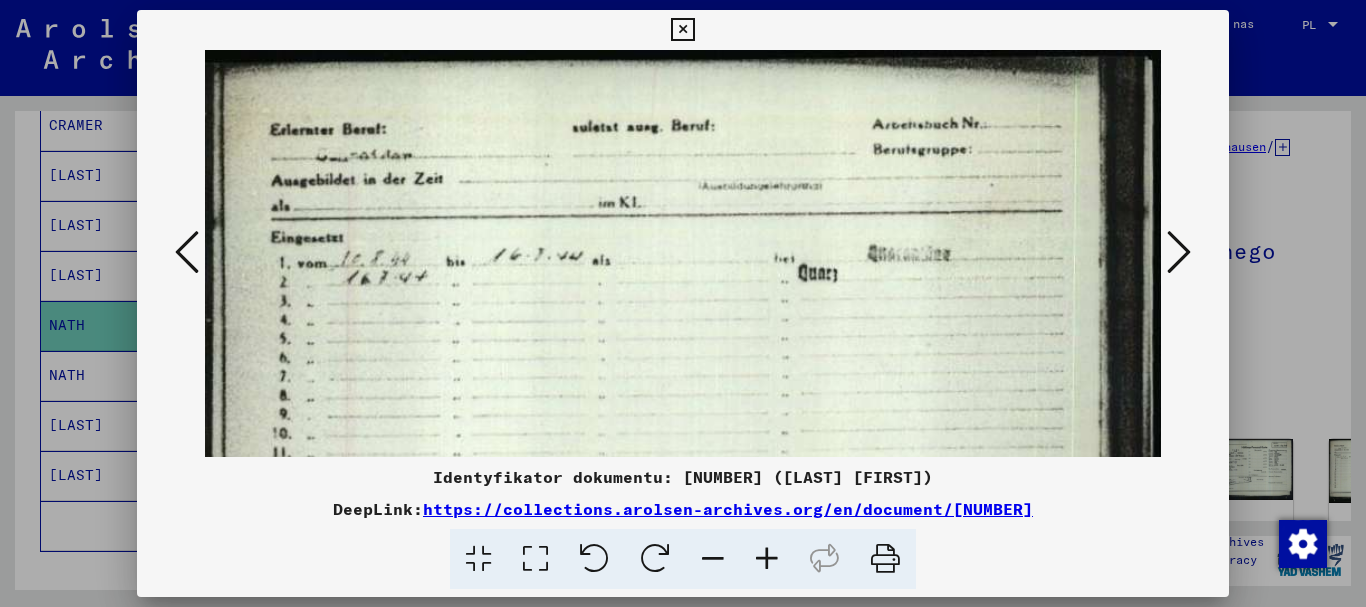 click at bounding box center (1179, 252) 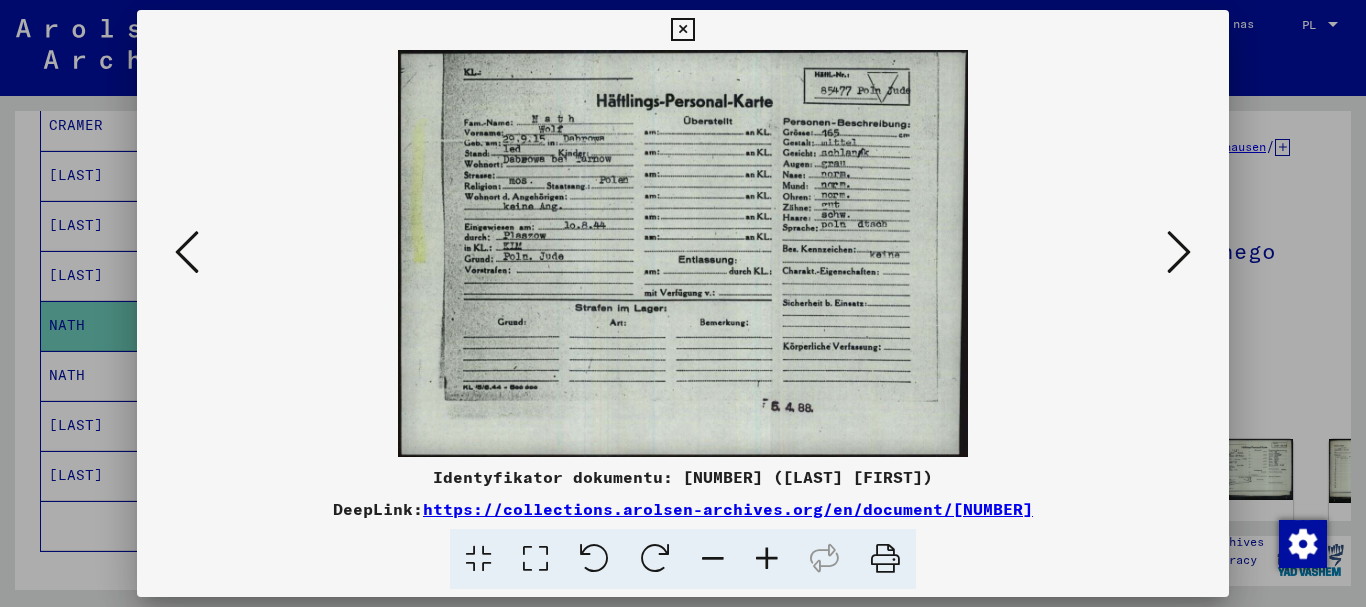 click at bounding box center [1179, 252] 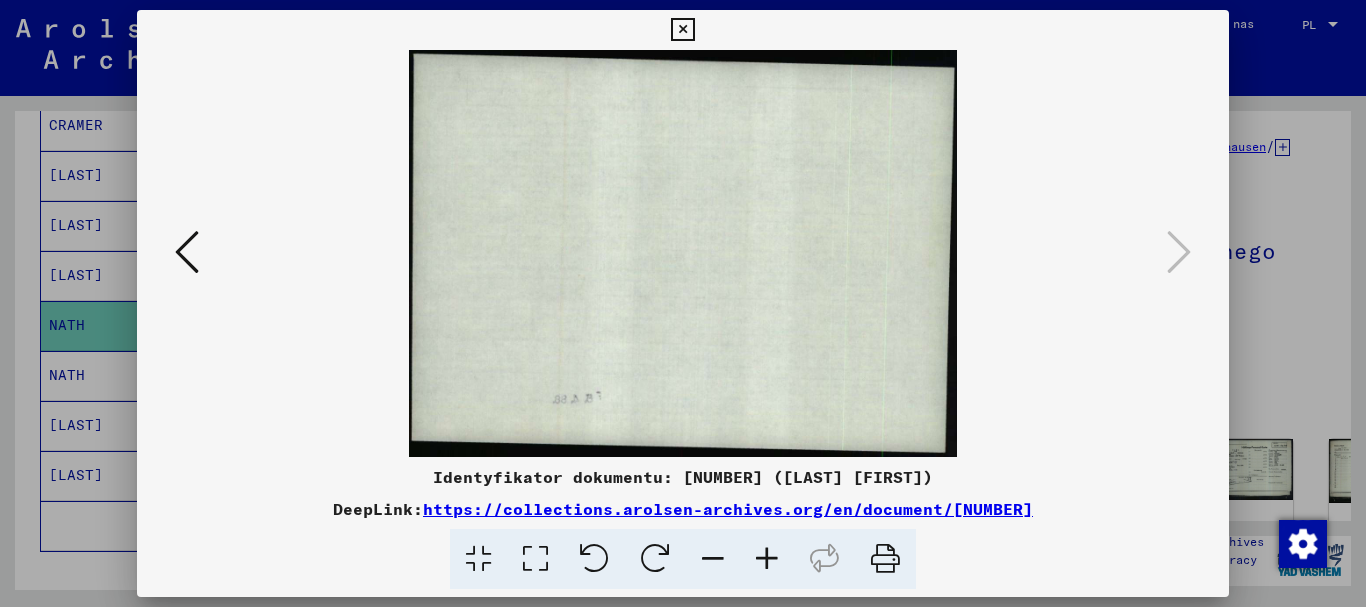 click at bounding box center (682, 30) 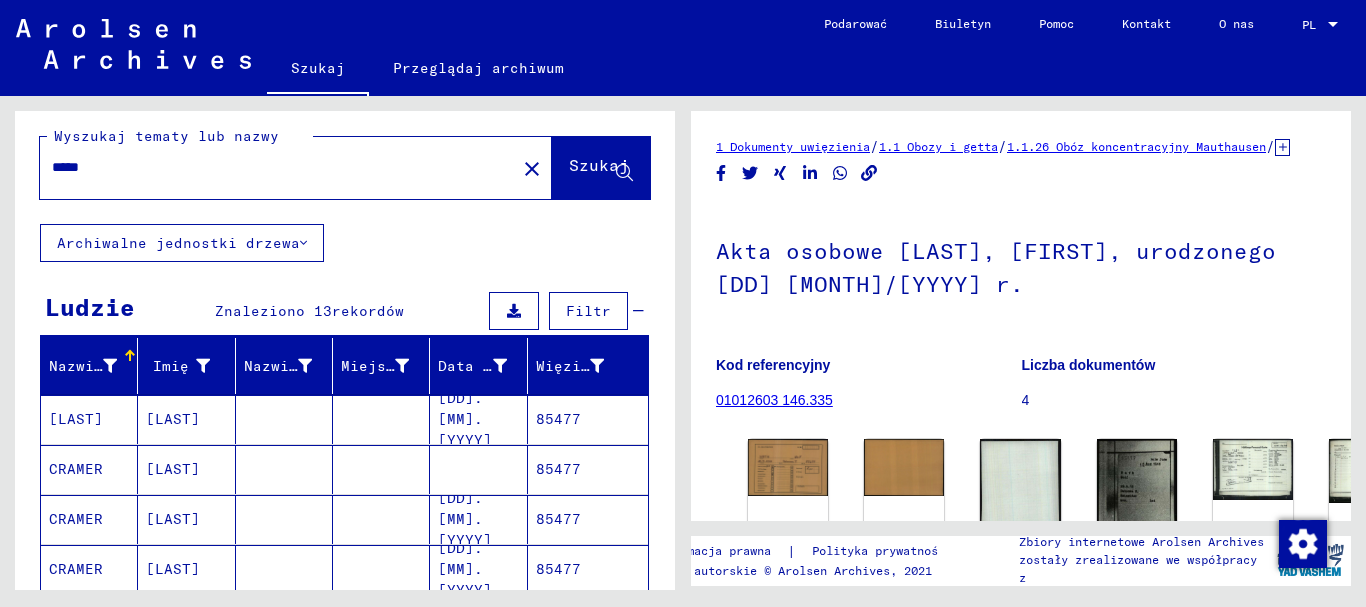 scroll, scrollTop: 0, scrollLeft: 0, axis: both 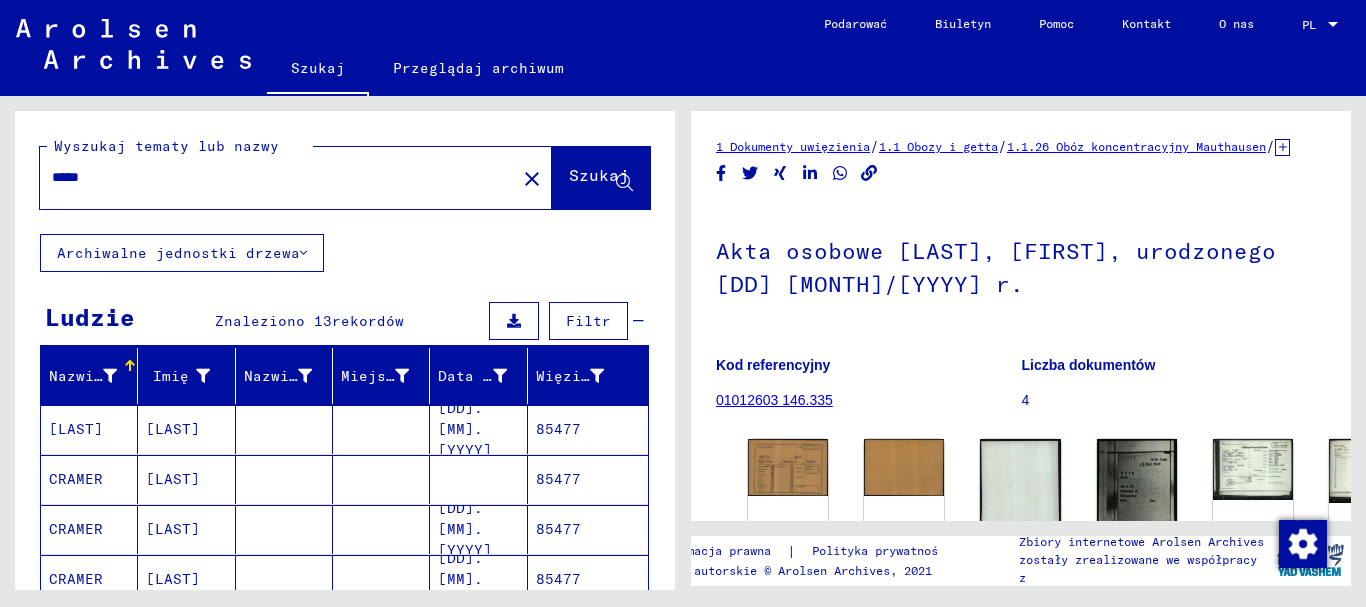 drag, startPoint x: 173, startPoint y: 168, endPoint x: 0, endPoint y: 171, distance: 173.02602 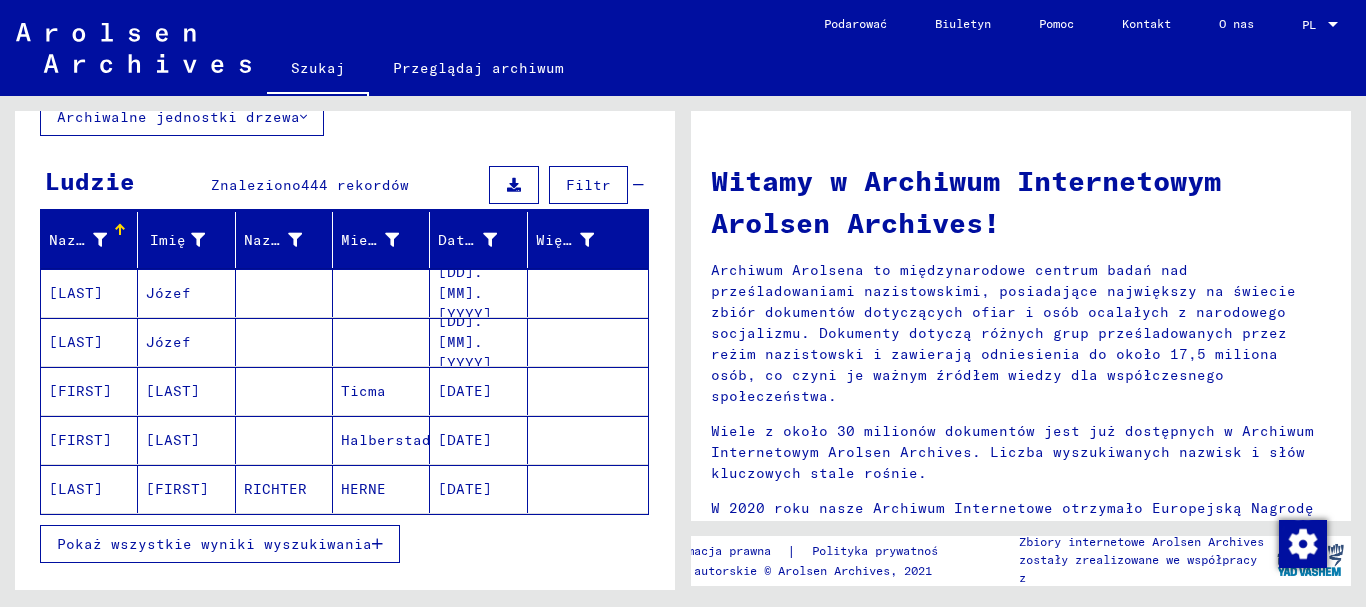 scroll, scrollTop: 200, scrollLeft: 0, axis: vertical 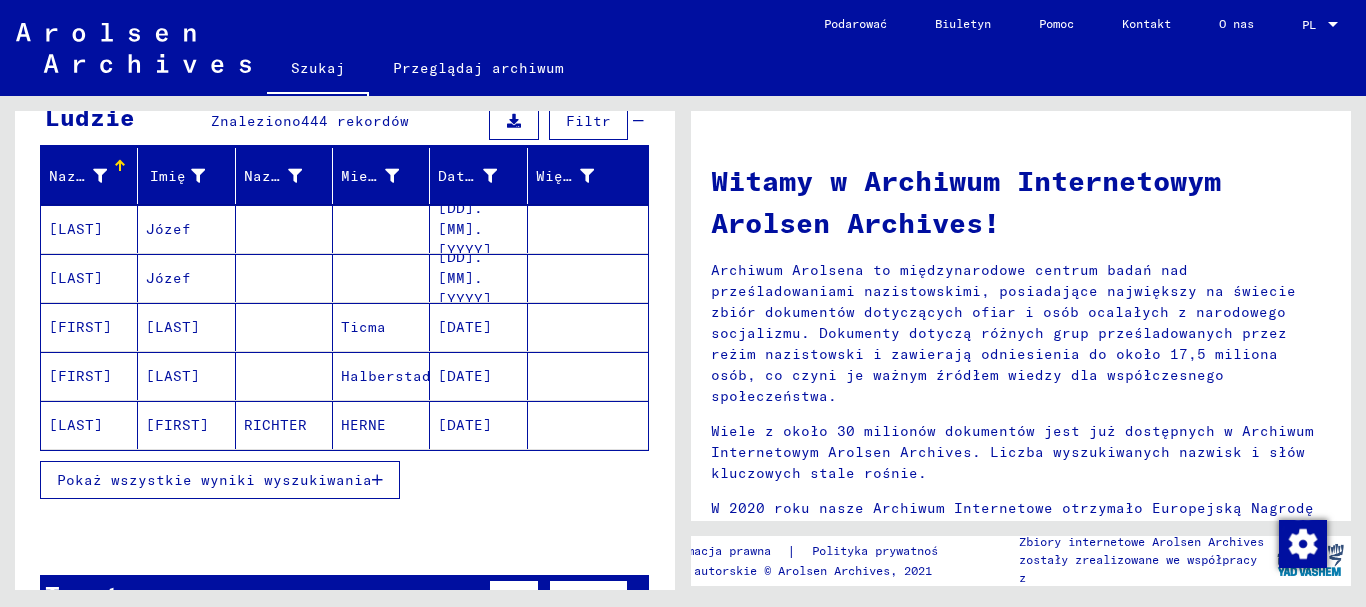 click on "Pokaż wszystkie wyniki wyszukiwania" at bounding box center [214, 480] 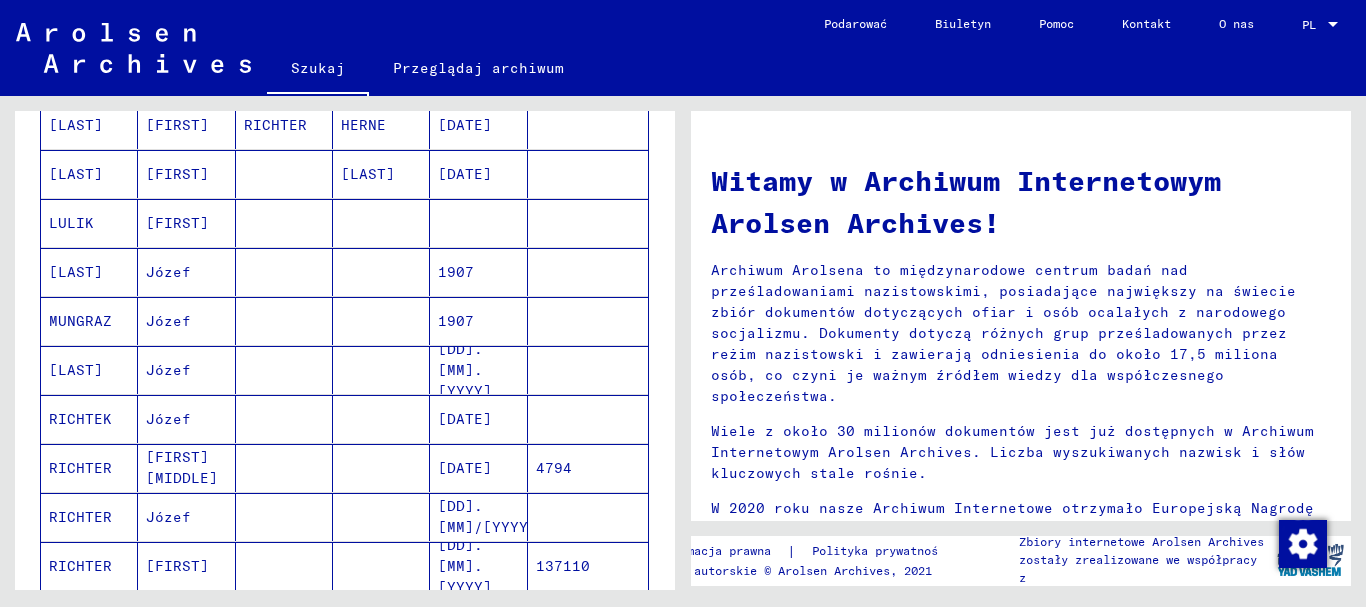 scroll, scrollTop: 600, scrollLeft: 0, axis: vertical 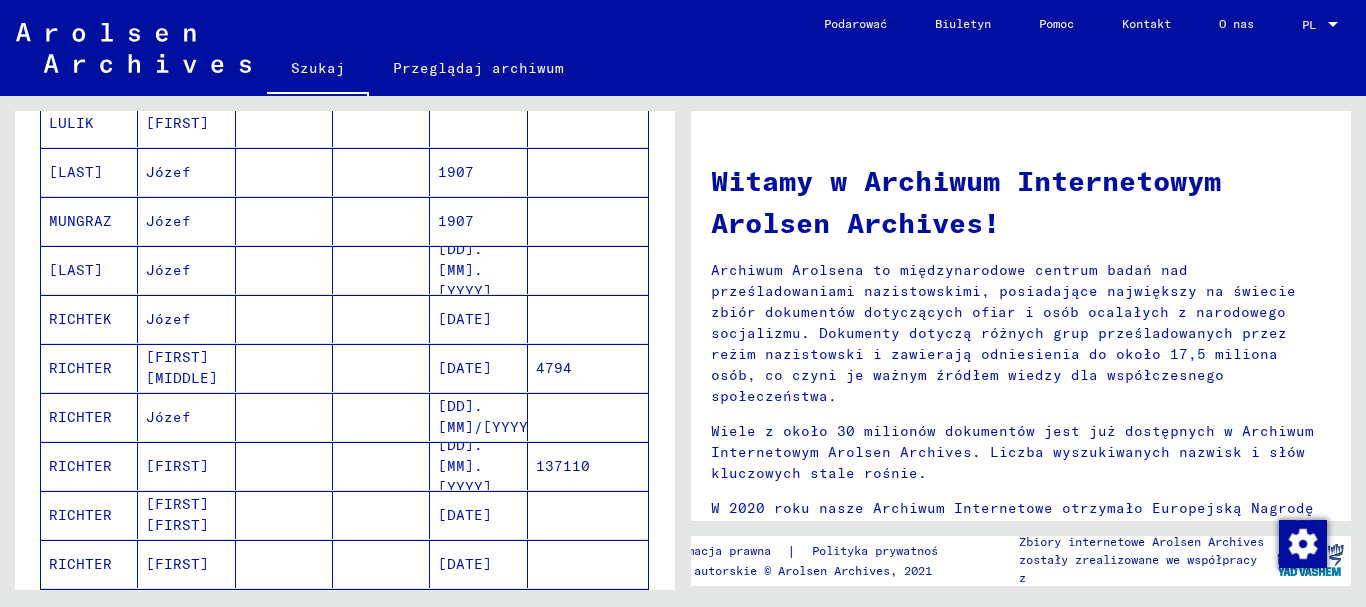 click on "4794" 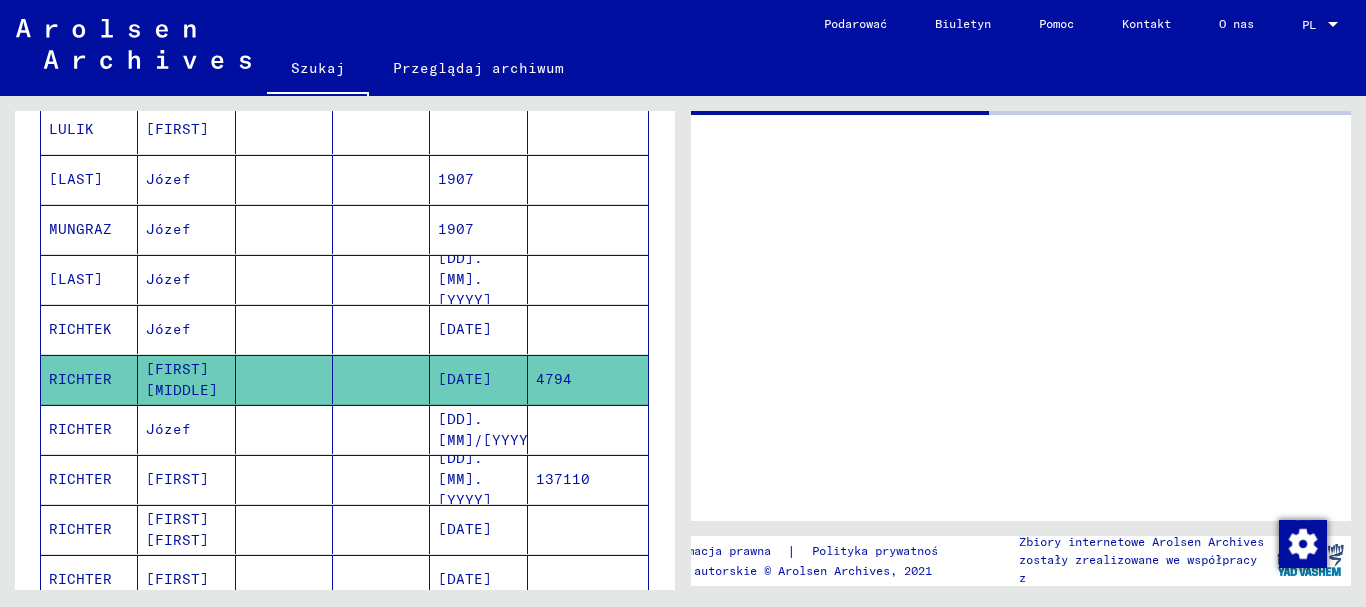 scroll, scrollTop: 606, scrollLeft: 0, axis: vertical 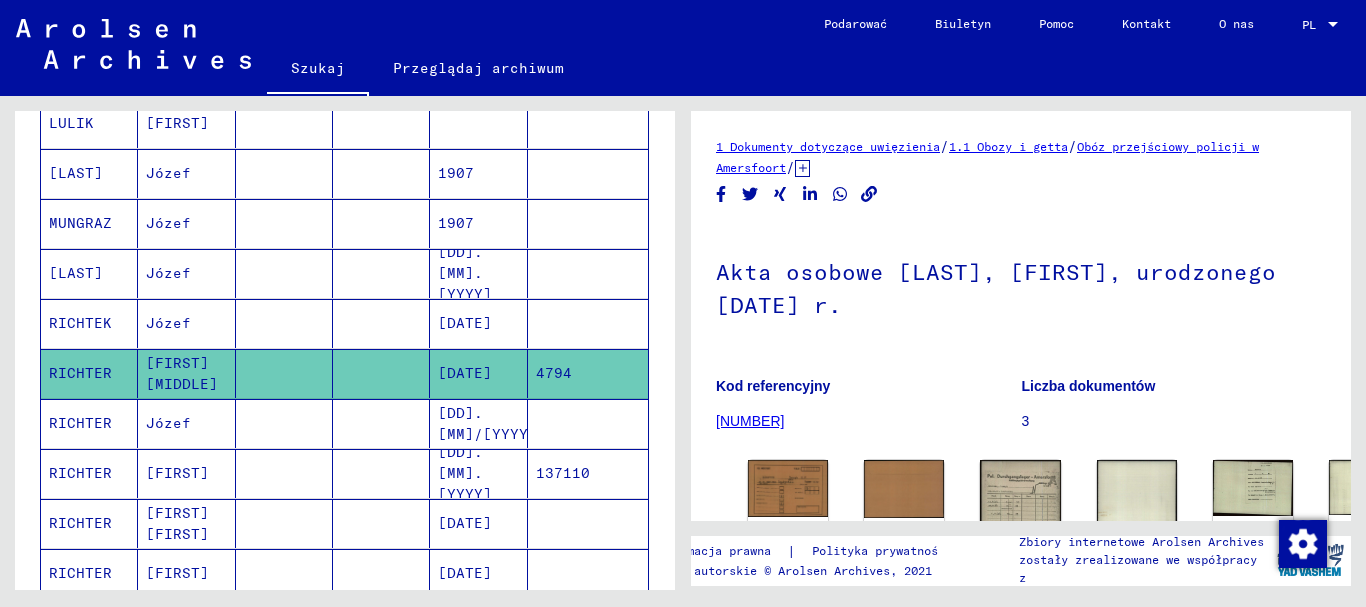 click on "137110" 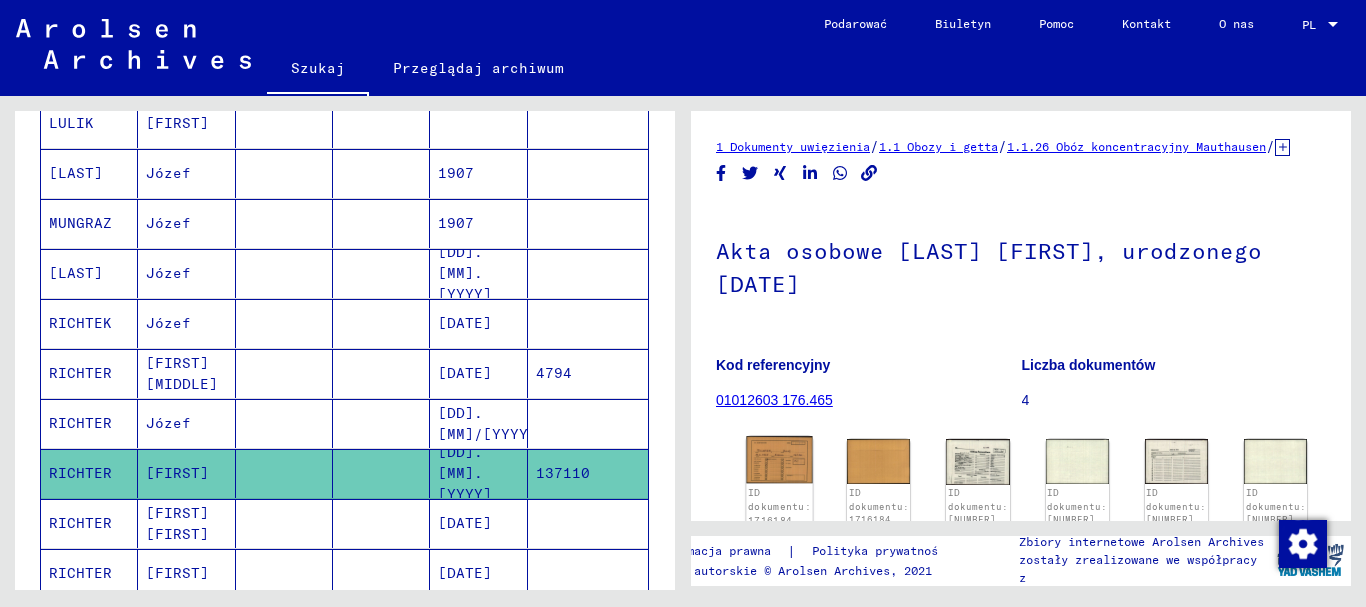 scroll, scrollTop: 200, scrollLeft: 0, axis: vertical 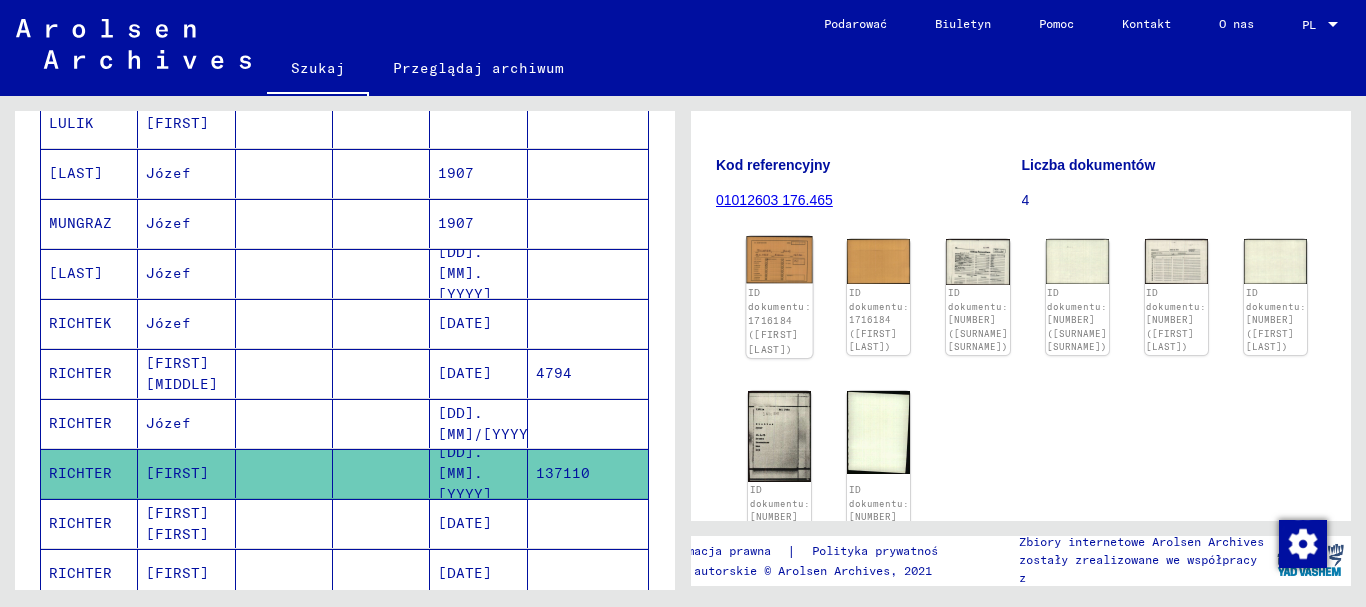 click 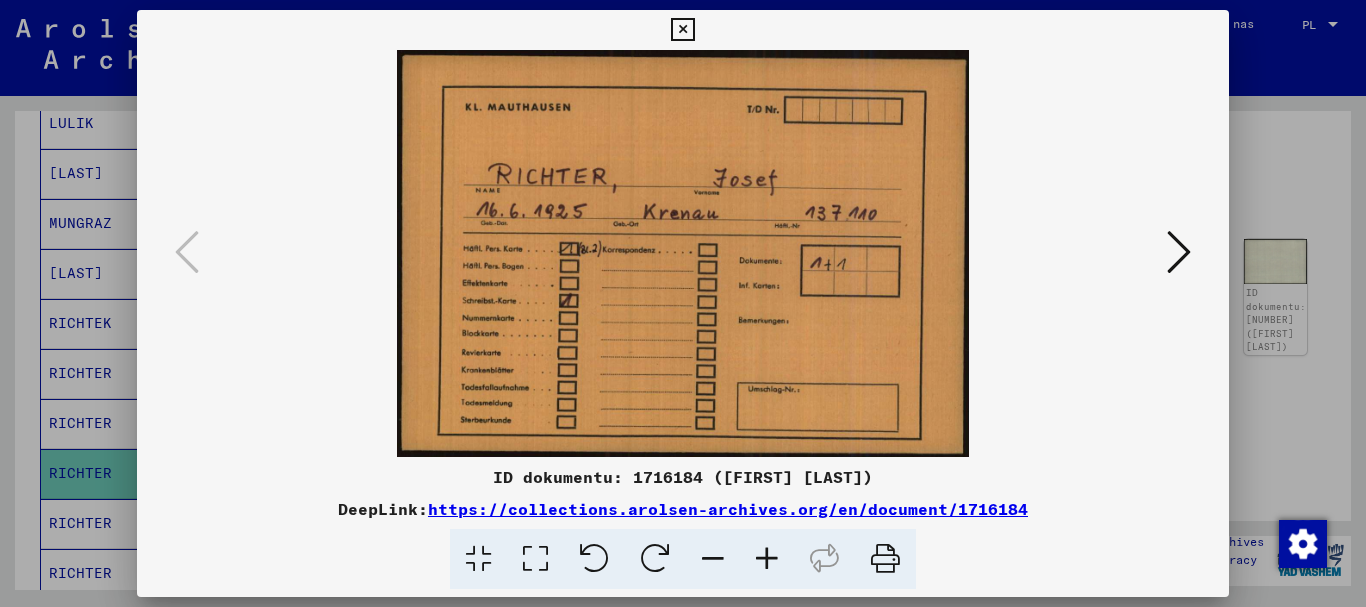 click at bounding box center (1179, 252) 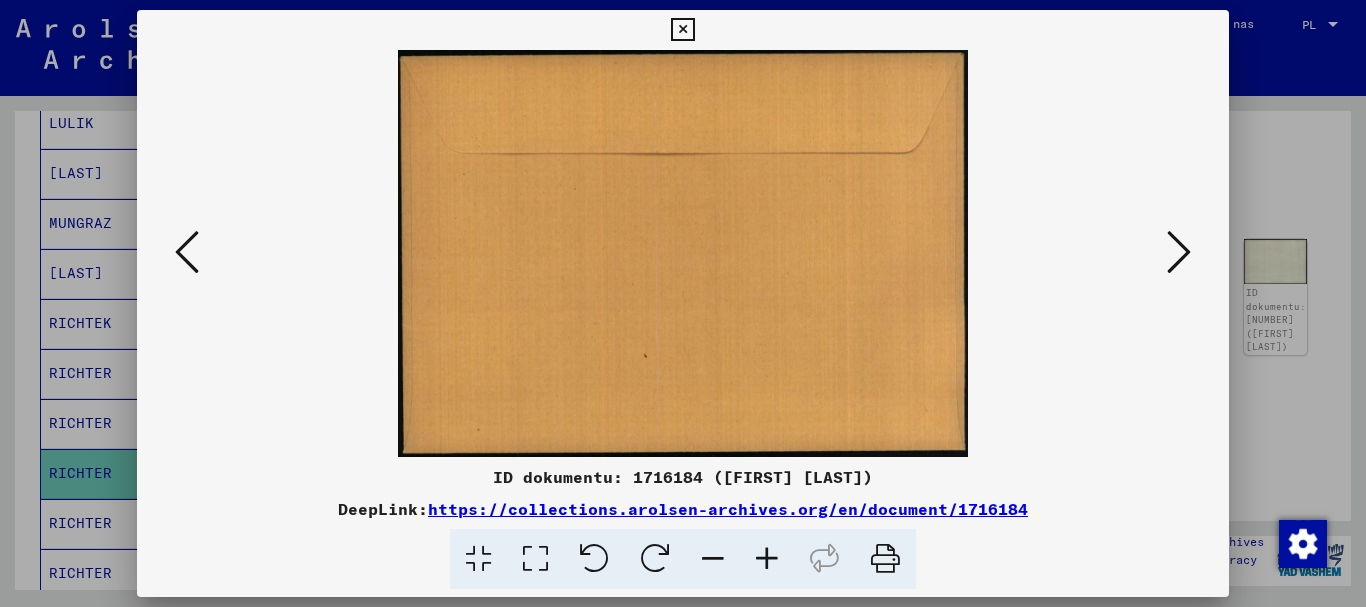 click at bounding box center (1179, 252) 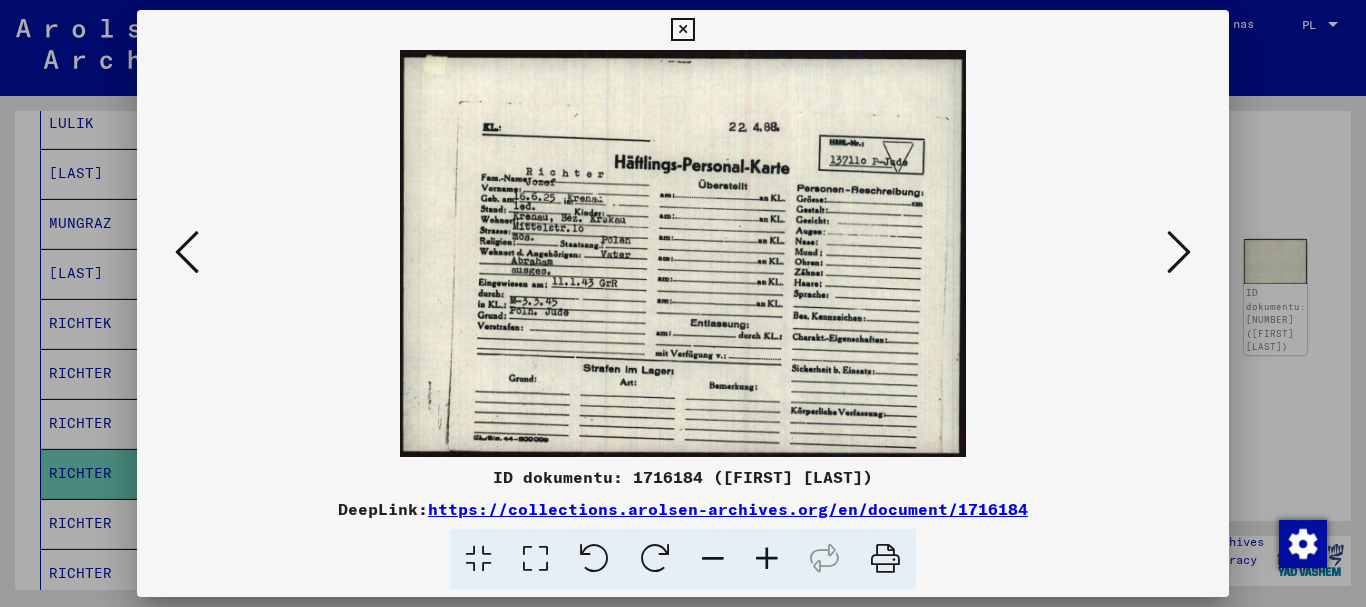 click at bounding box center [535, 559] 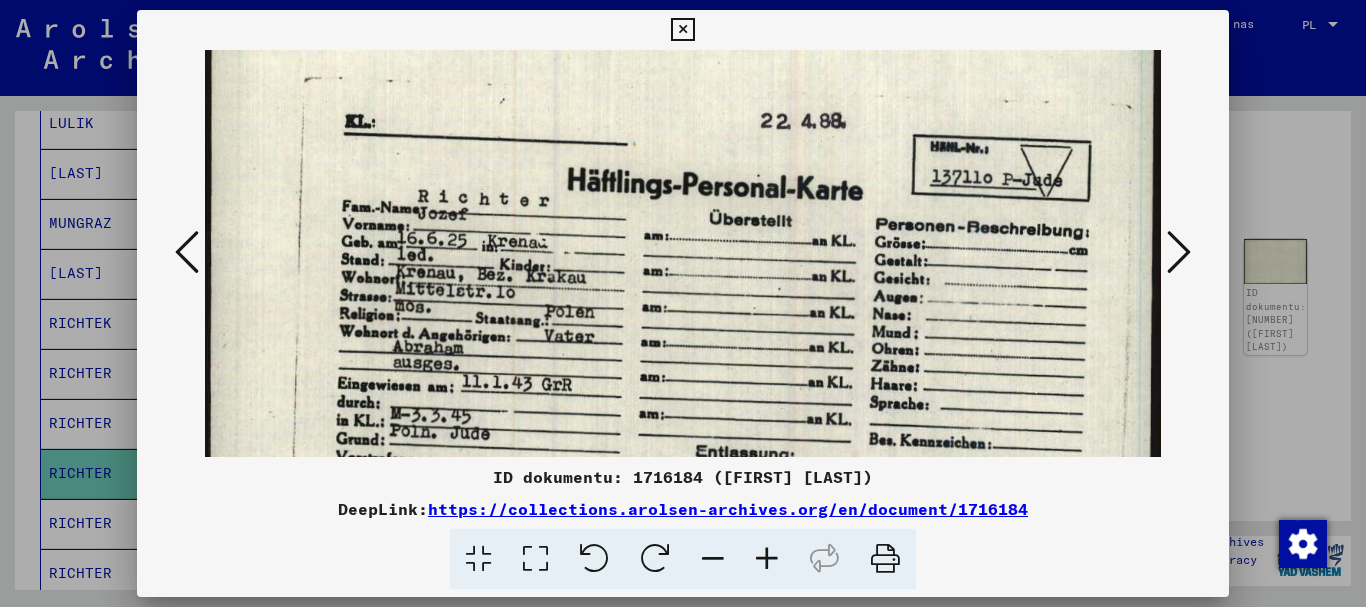 scroll, scrollTop: 61, scrollLeft: 0, axis: vertical 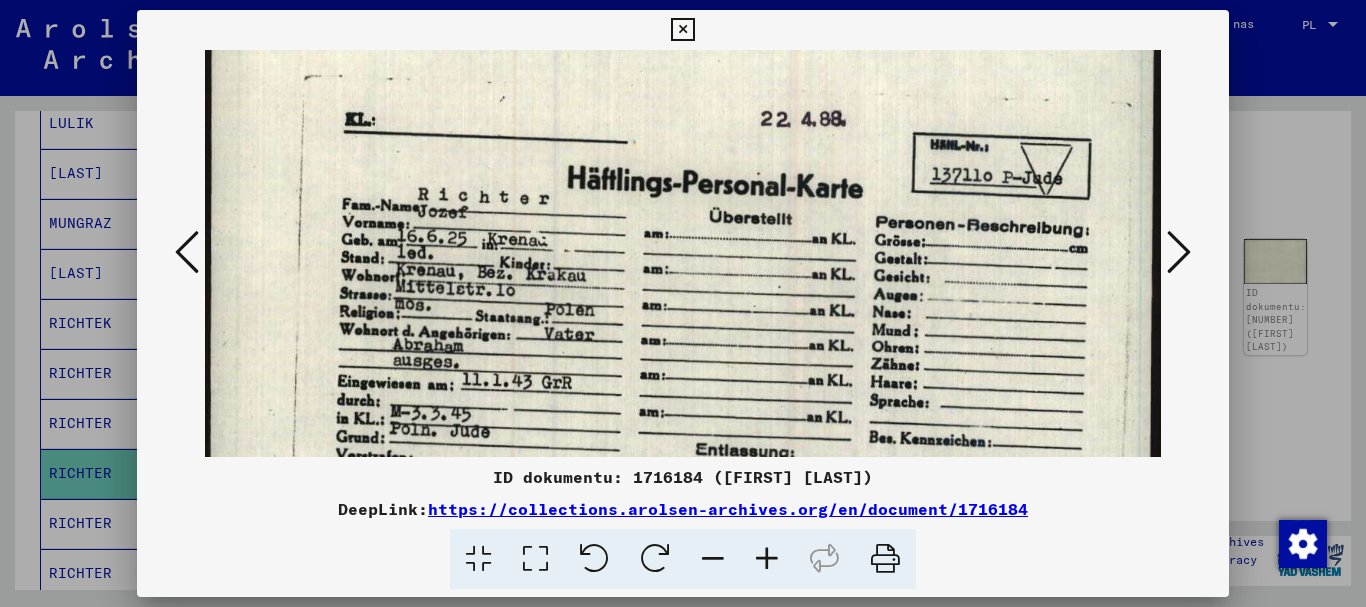 drag, startPoint x: 872, startPoint y: 404, endPoint x: 878, endPoint y: 344, distance: 60.299255 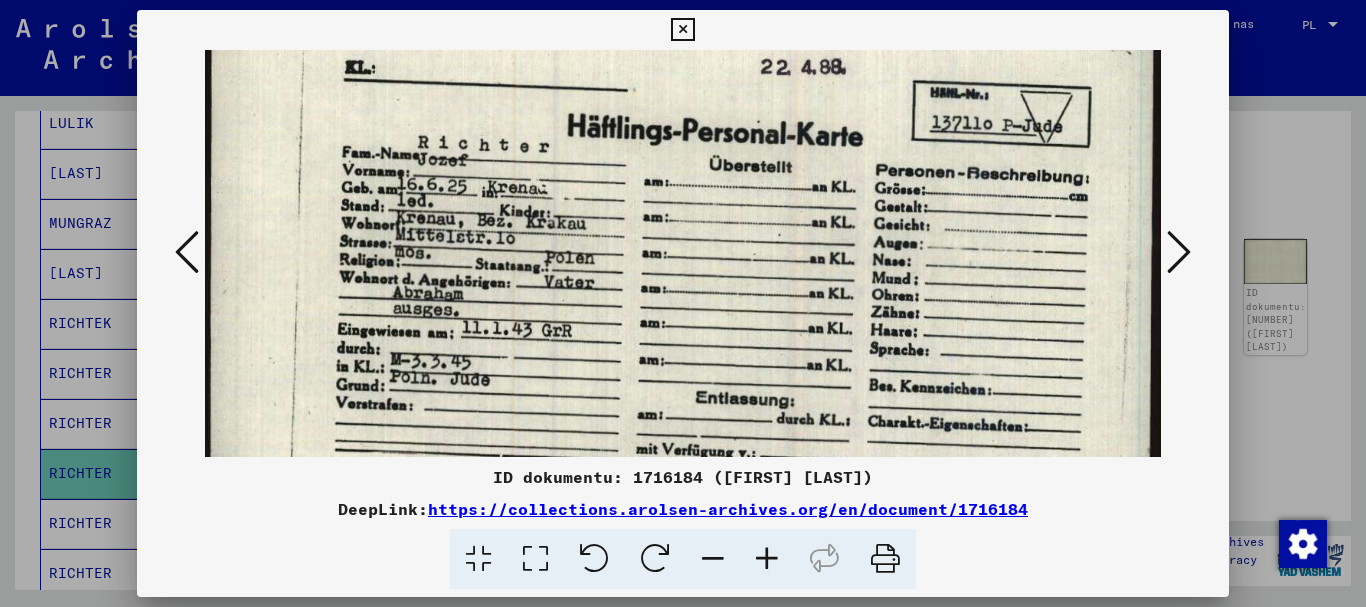 scroll, scrollTop: 119, scrollLeft: 0, axis: vertical 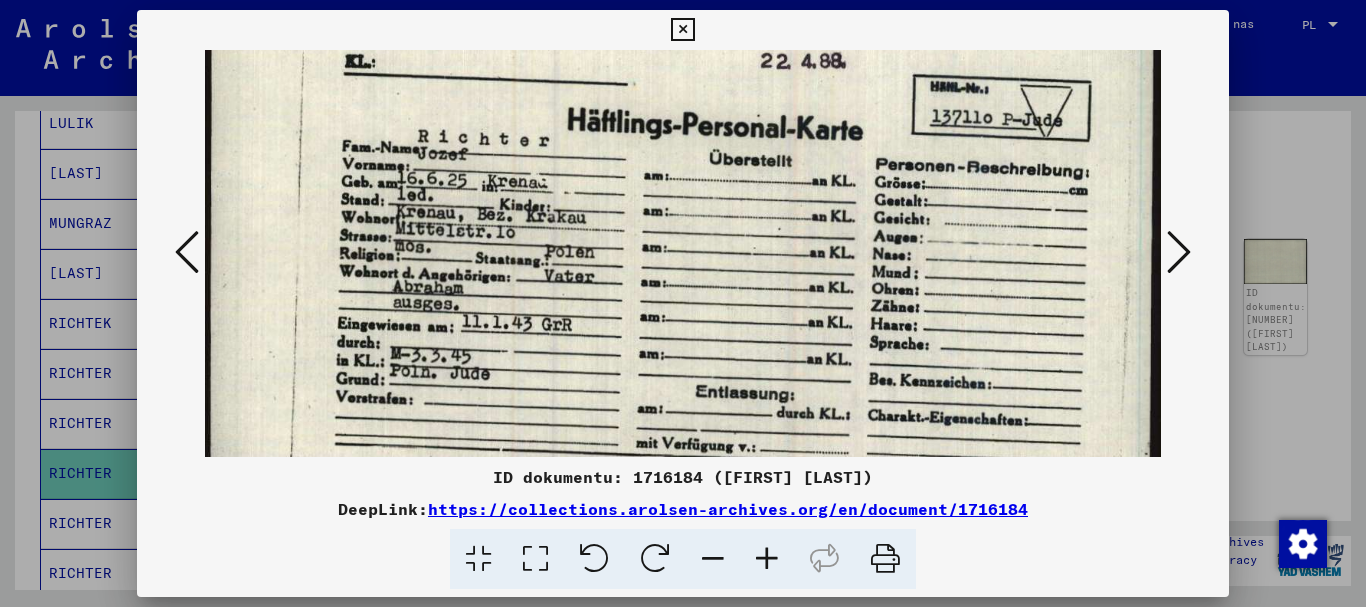 drag, startPoint x: 920, startPoint y: 414, endPoint x: 928, endPoint y: 356, distance: 58.549126 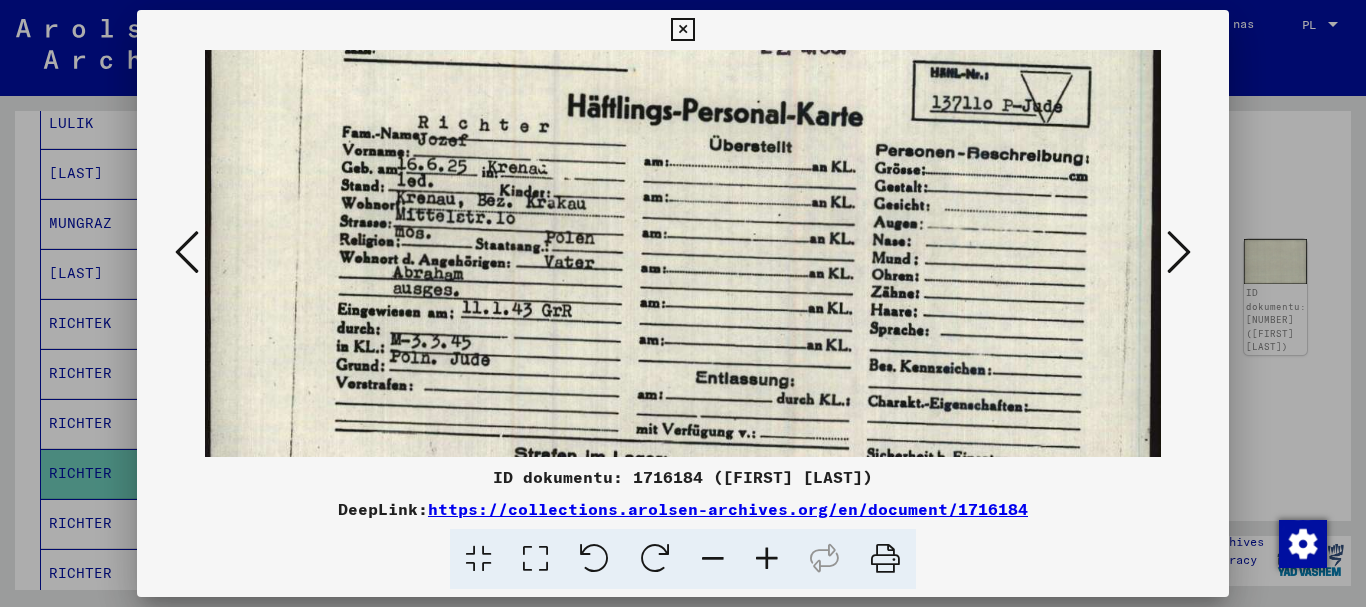 scroll, scrollTop: 134, scrollLeft: 0, axis: vertical 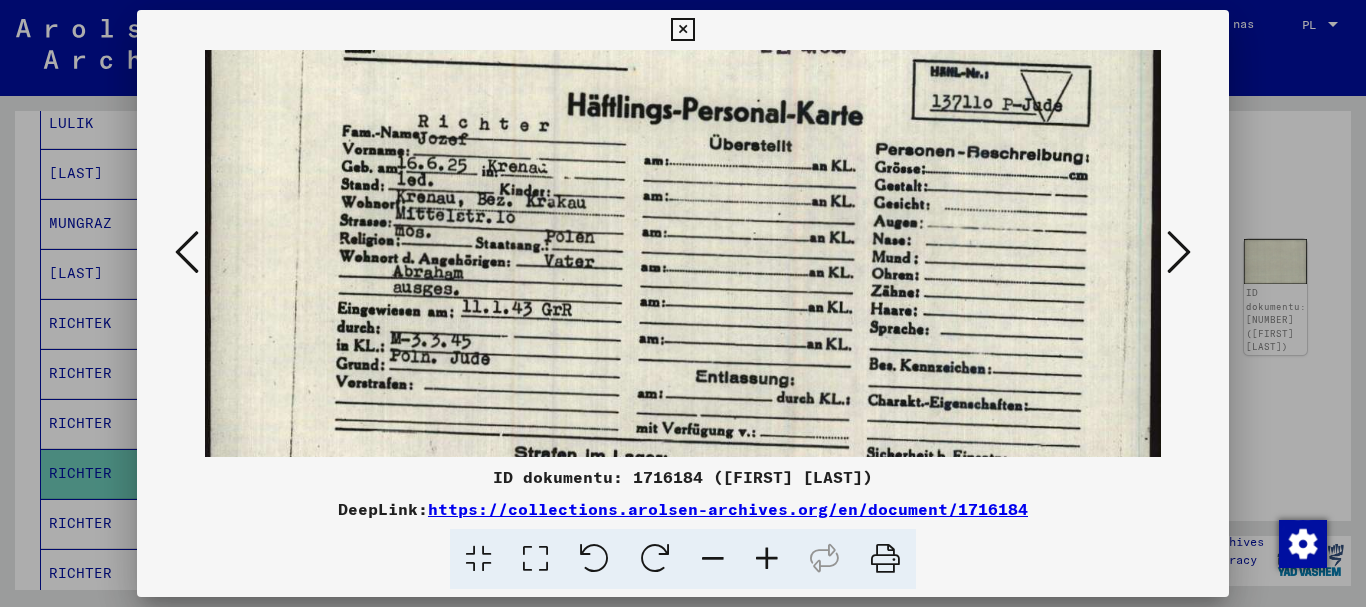 drag, startPoint x: 947, startPoint y: 398, endPoint x: 948, endPoint y: 383, distance: 15.033297 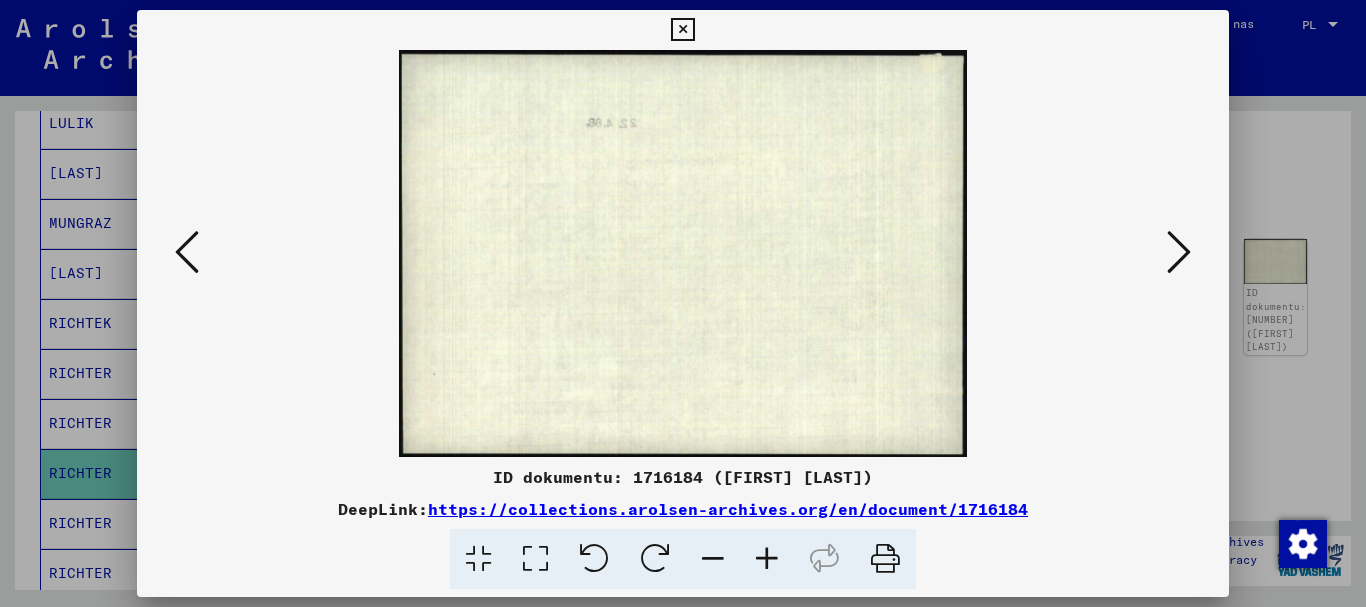 scroll, scrollTop: 0, scrollLeft: 0, axis: both 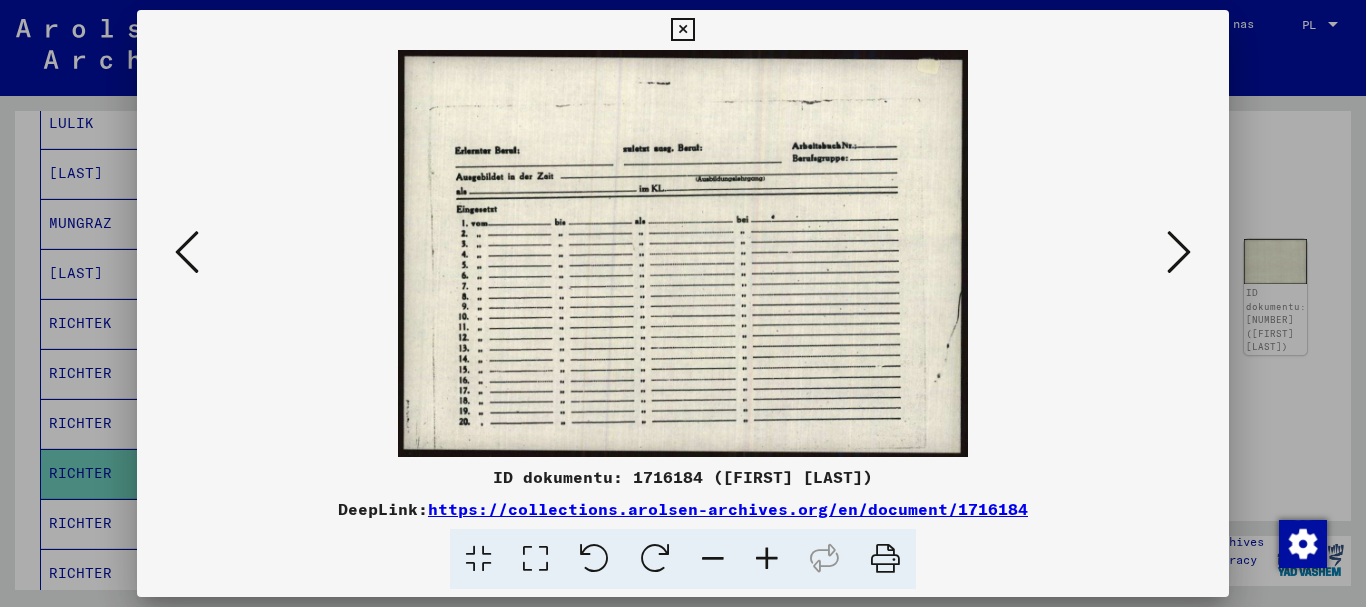 click at bounding box center [1179, 252] 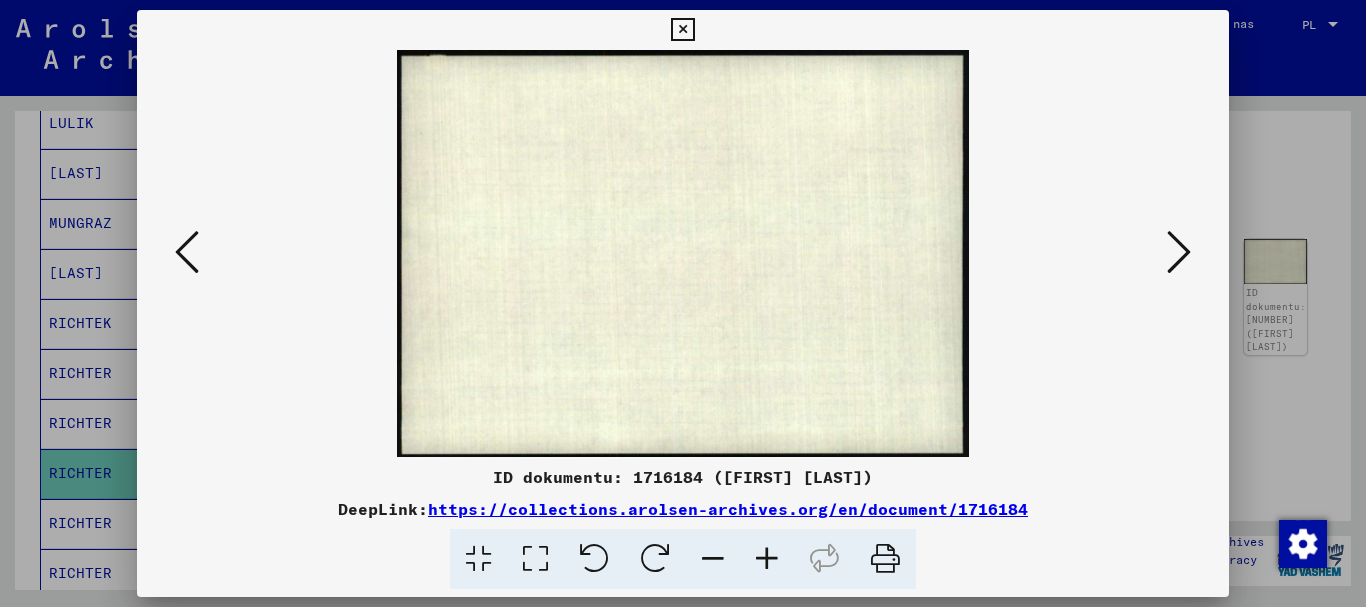 click at bounding box center (1179, 252) 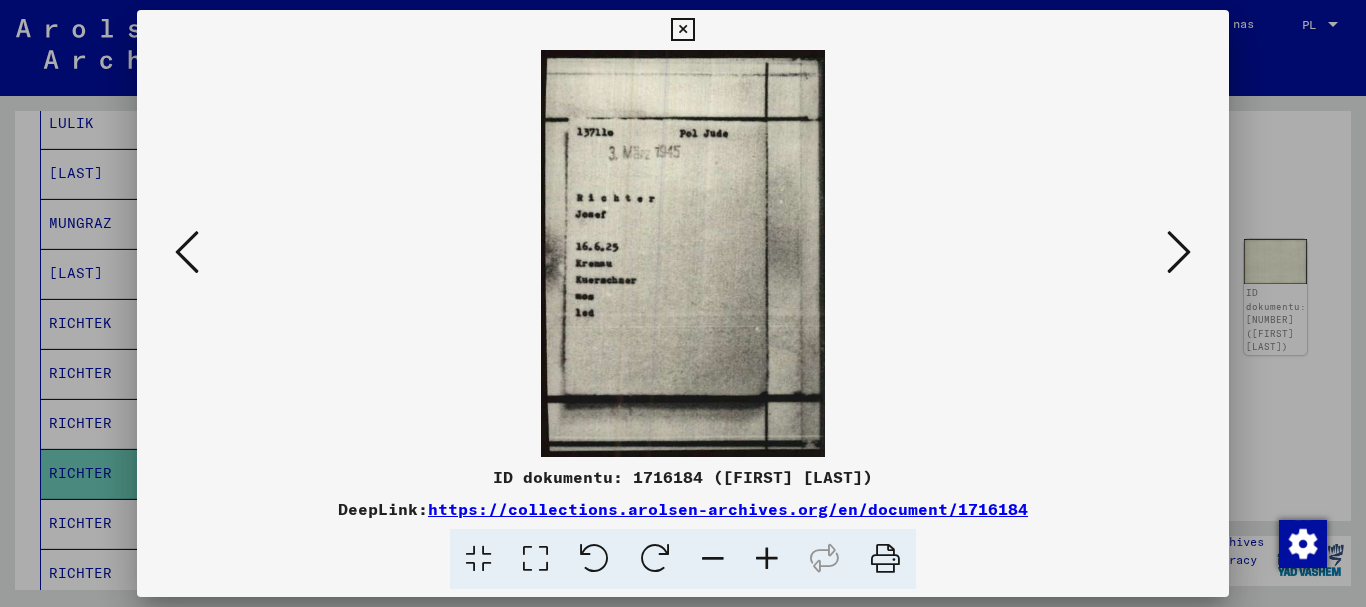 click at bounding box center [1179, 252] 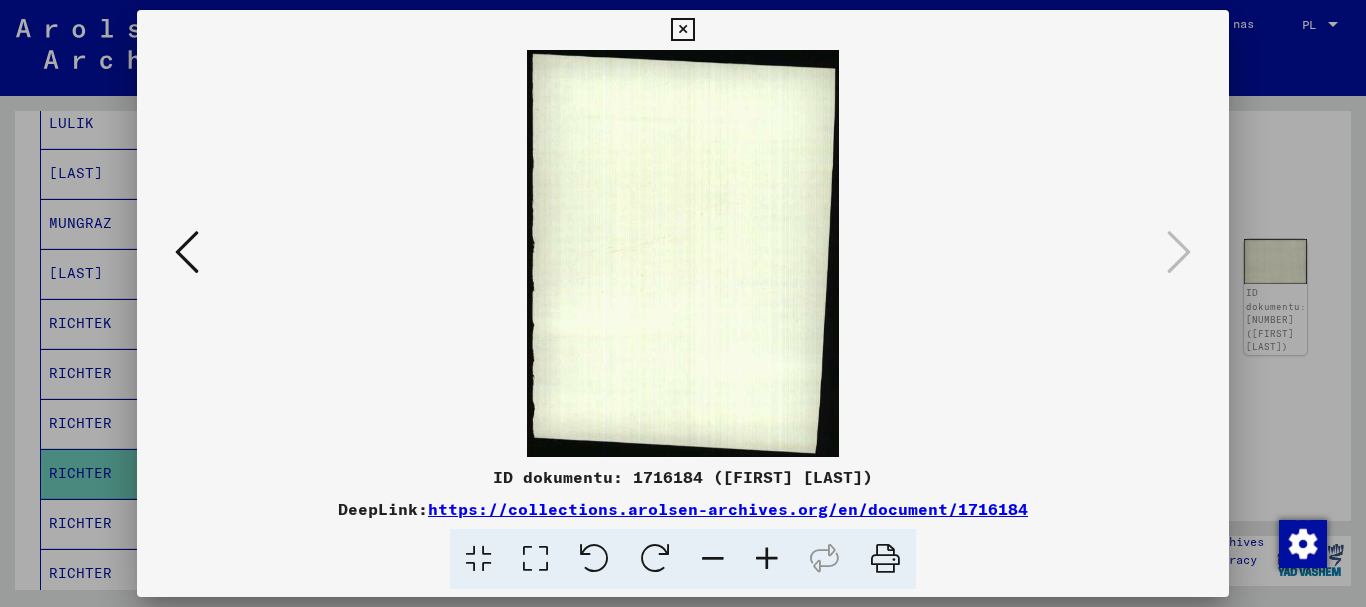 click at bounding box center (682, 30) 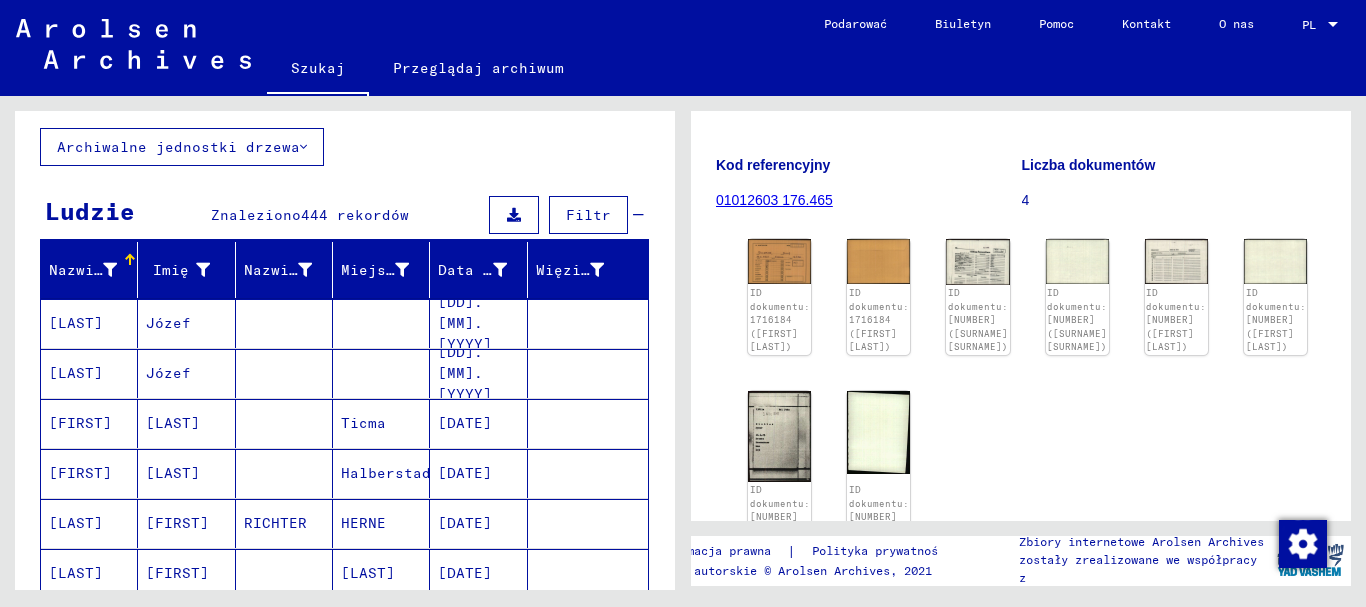 scroll, scrollTop: 0, scrollLeft: 0, axis: both 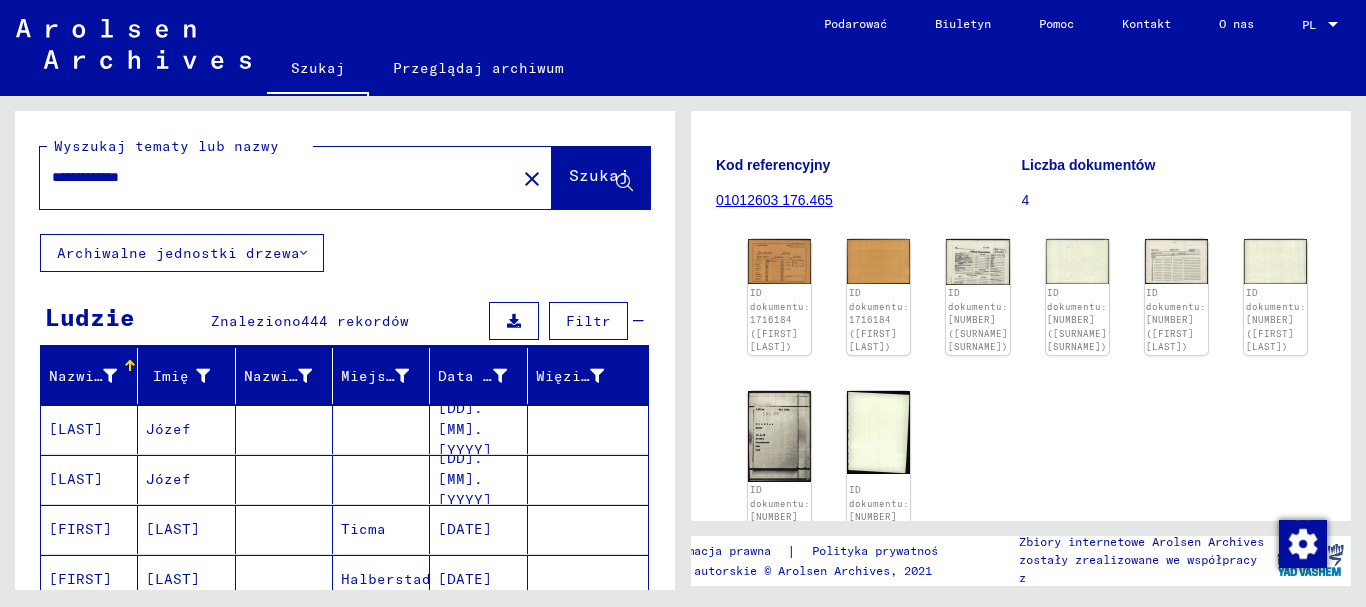 drag, startPoint x: 200, startPoint y: 175, endPoint x: 24, endPoint y: 174, distance: 176.00284 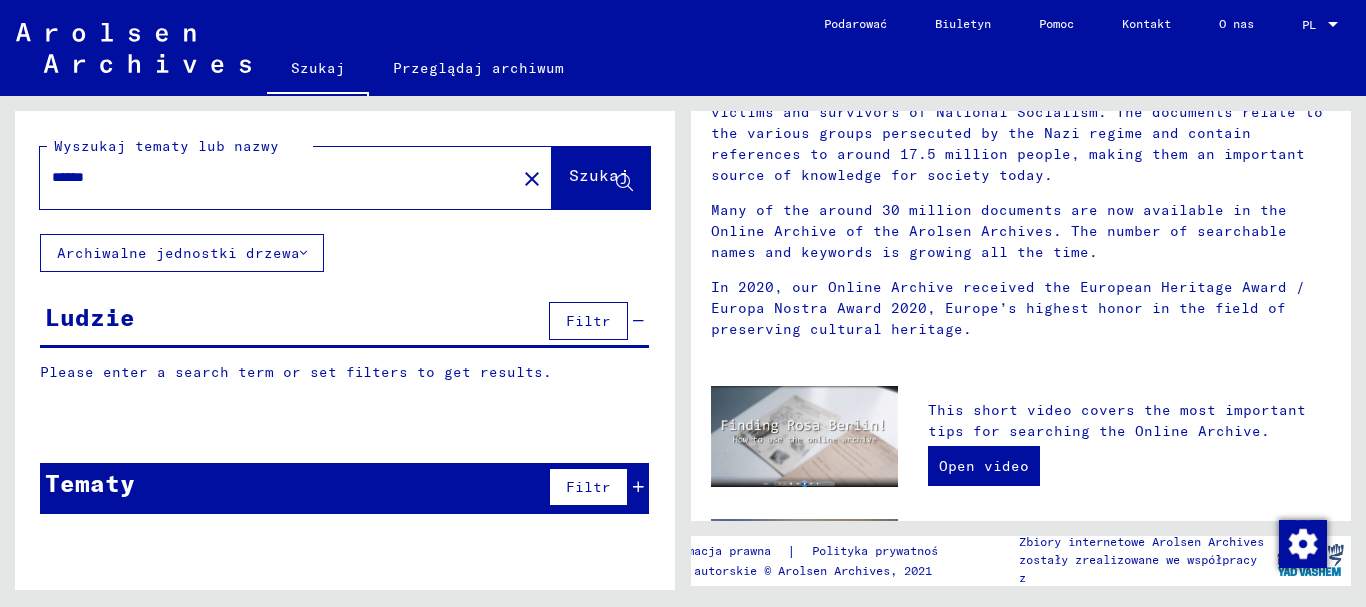scroll, scrollTop: 0, scrollLeft: 0, axis: both 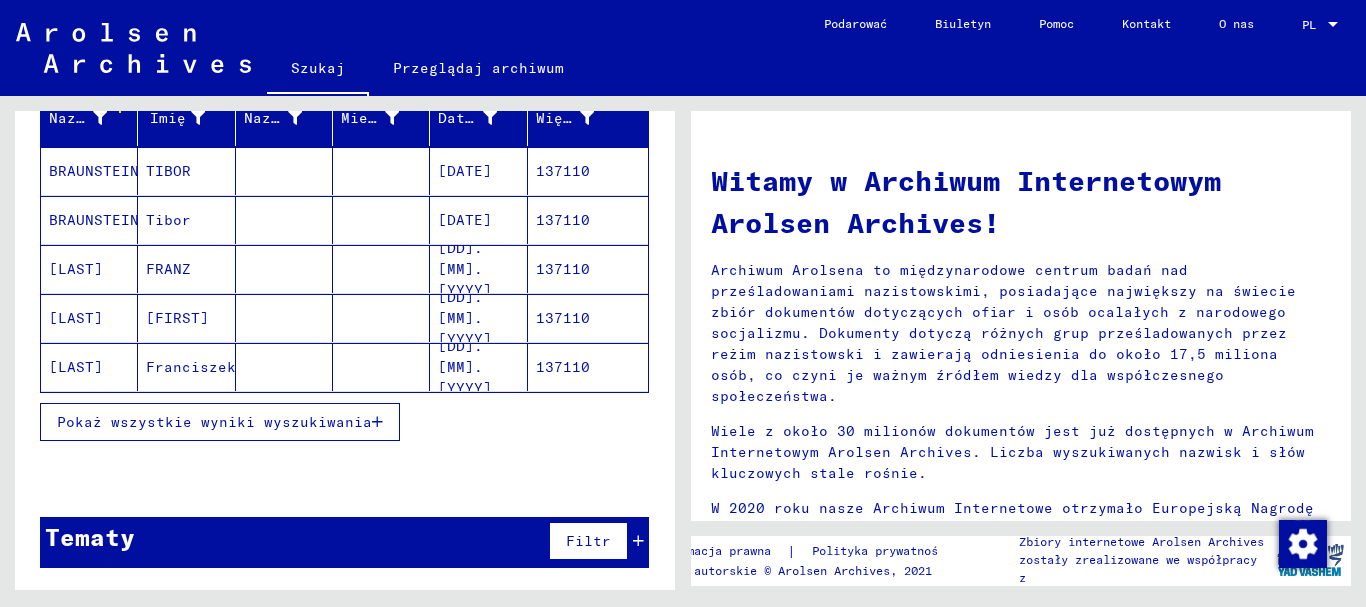click on "Pokaż wszystkie wyniki wyszukiwania" at bounding box center (214, 422) 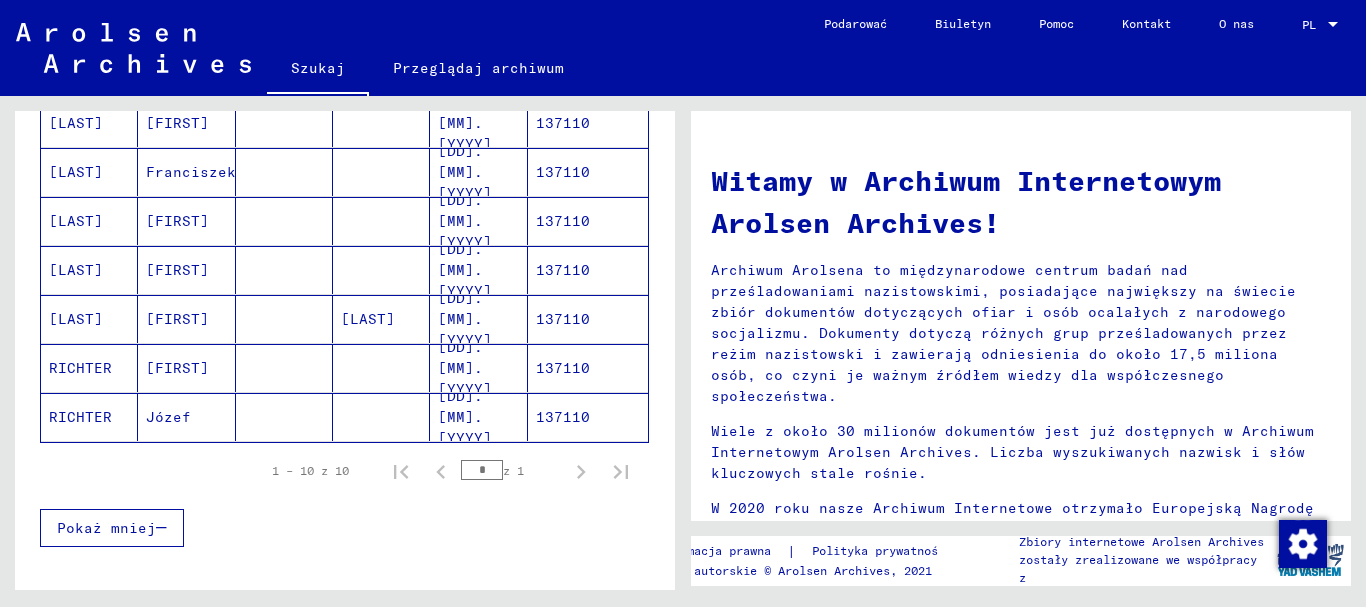 scroll, scrollTop: 458, scrollLeft: 0, axis: vertical 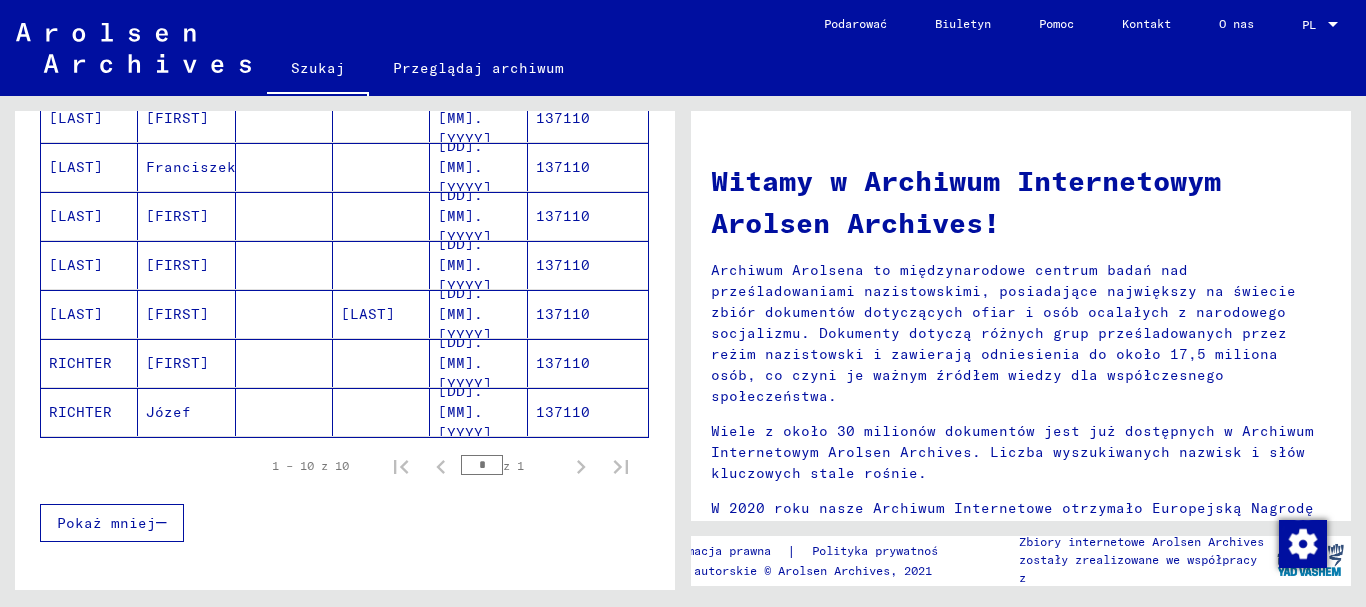 click on "137110" 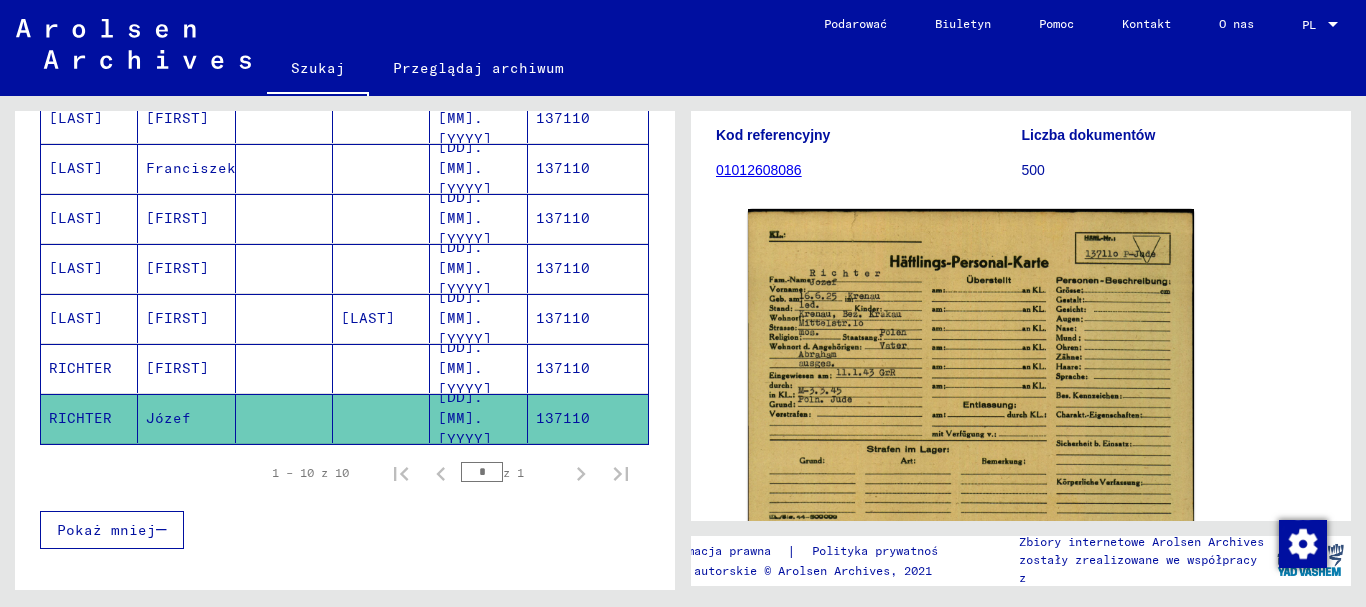 scroll, scrollTop: 200, scrollLeft: 0, axis: vertical 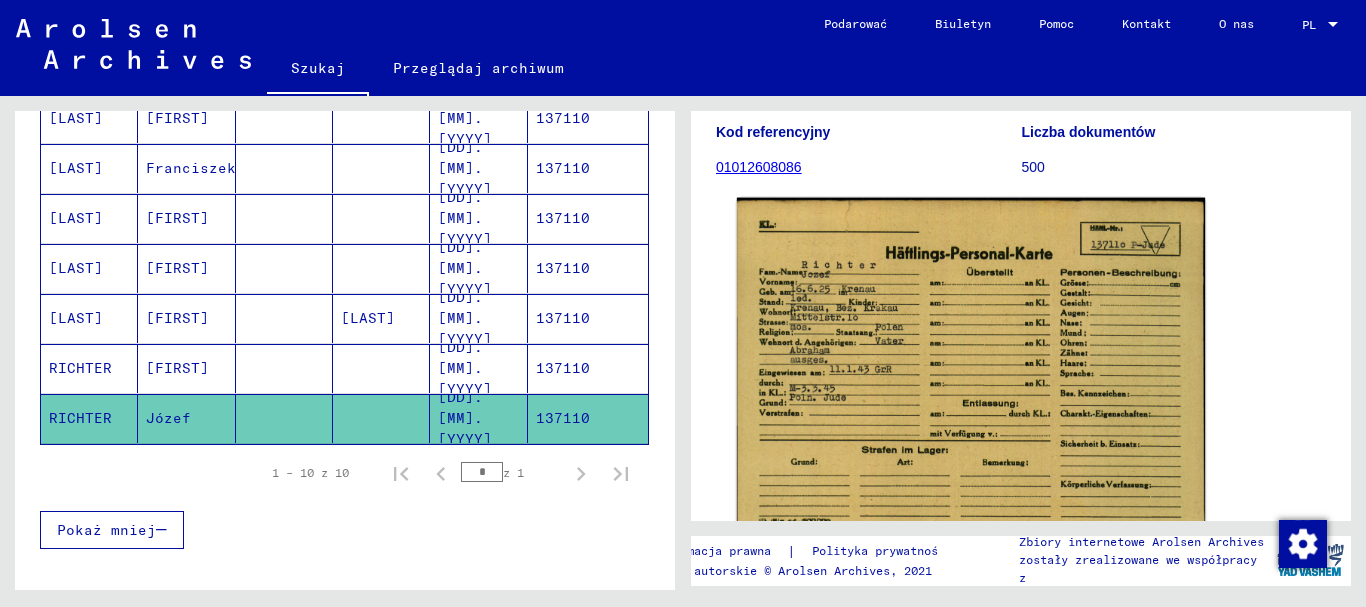 click 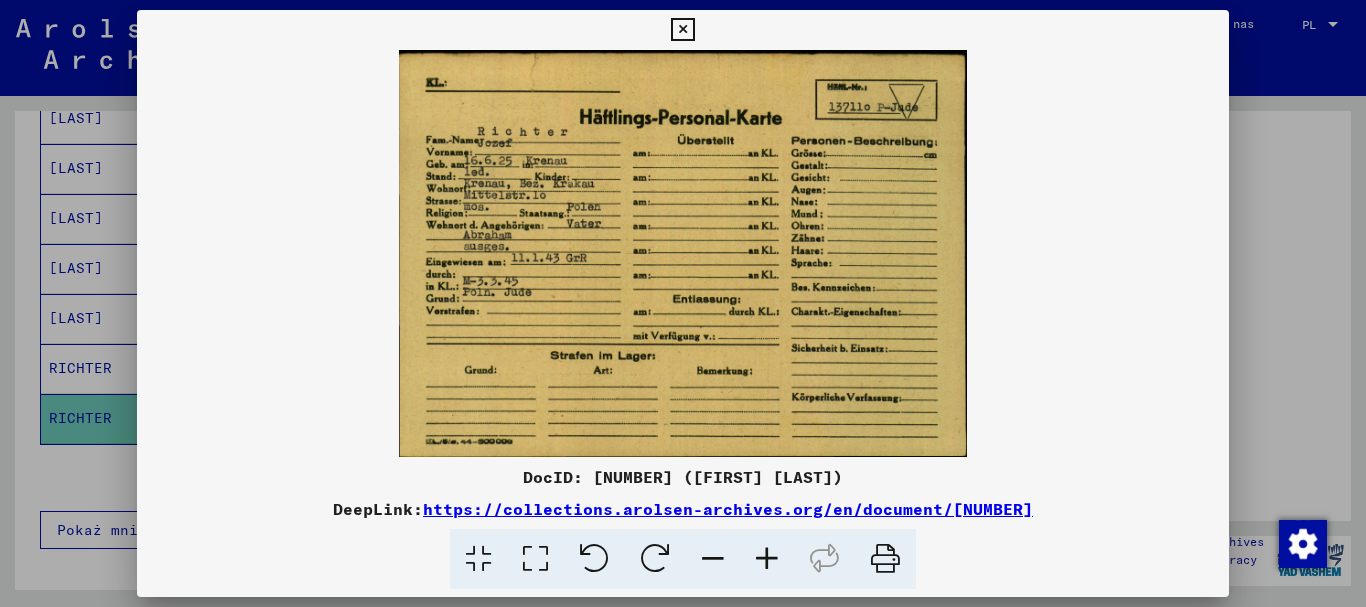 click at bounding box center (682, 30) 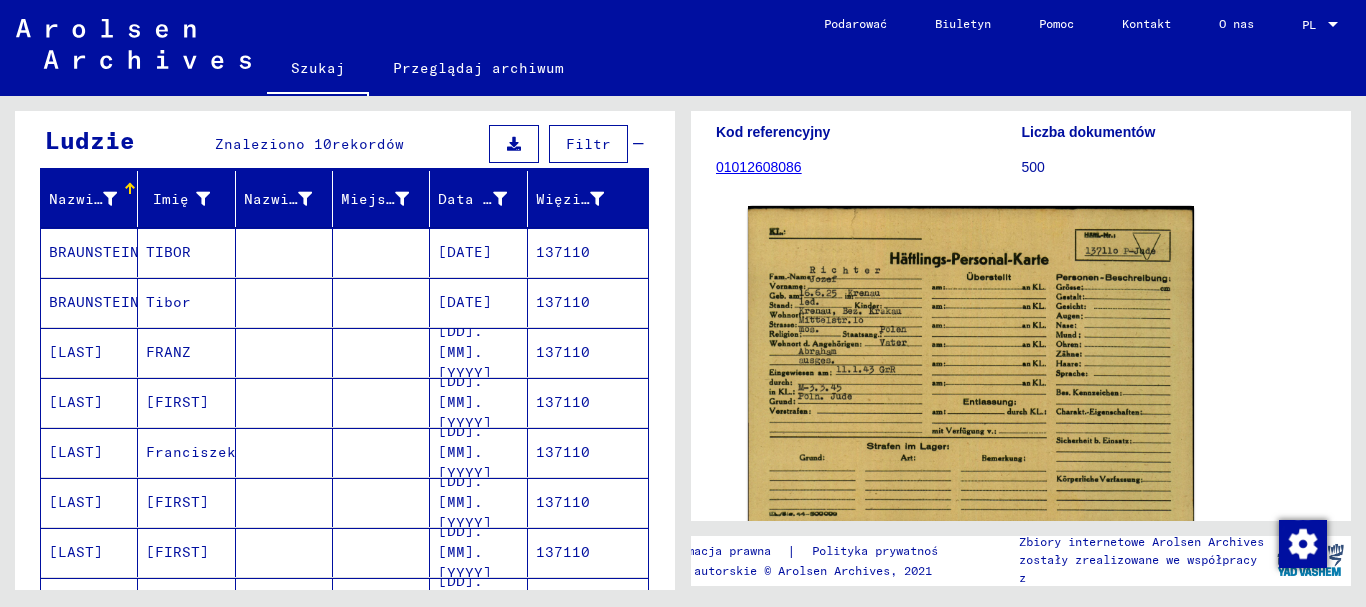 scroll, scrollTop: 0, scrollLeft: 0, axis: both 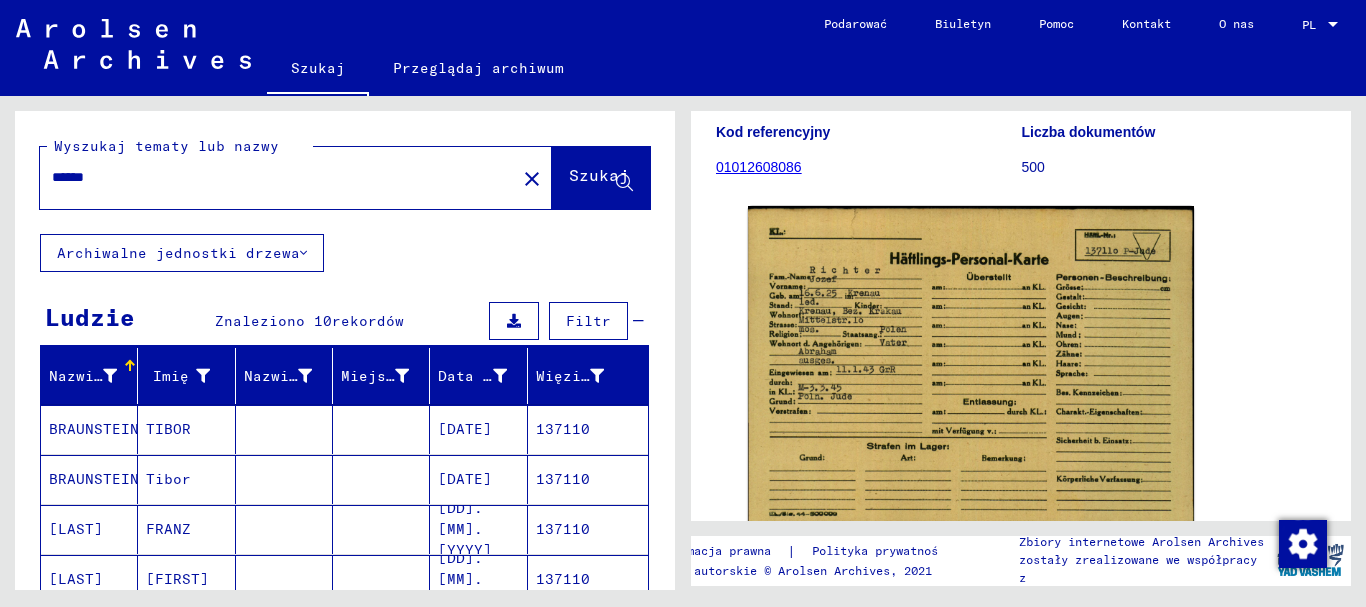 click on "******" at bounding box center (278, 177) 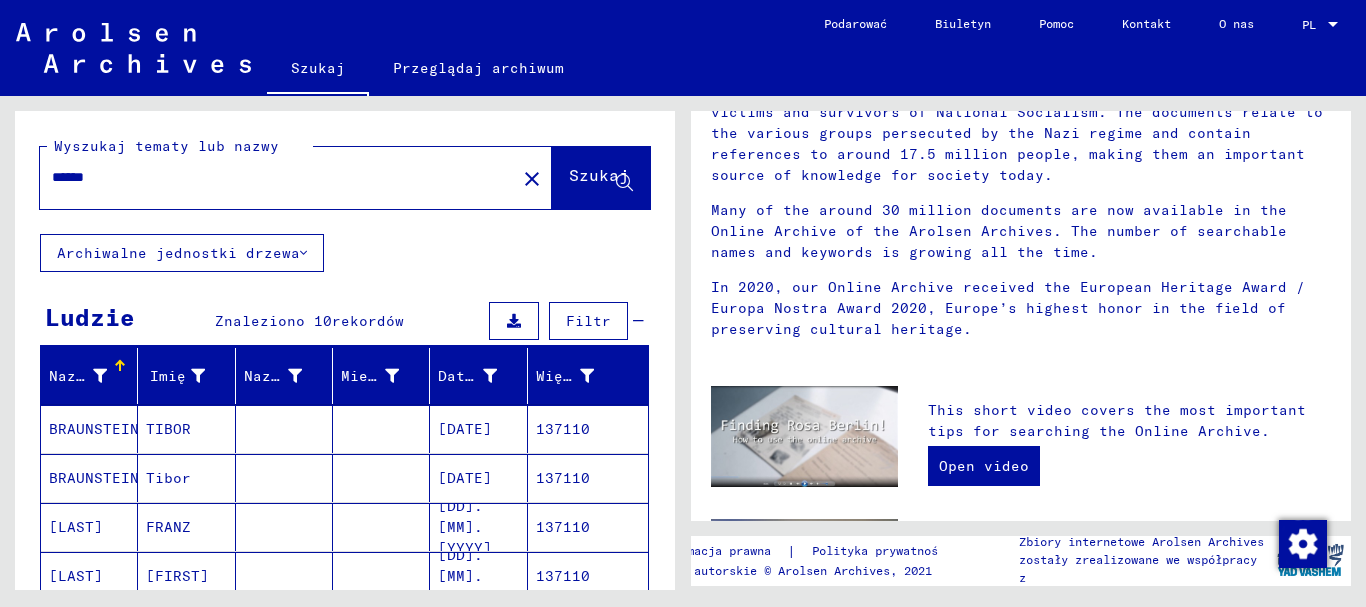 scroll, scrollTop: 0, scrollLeft: 0, axis: both 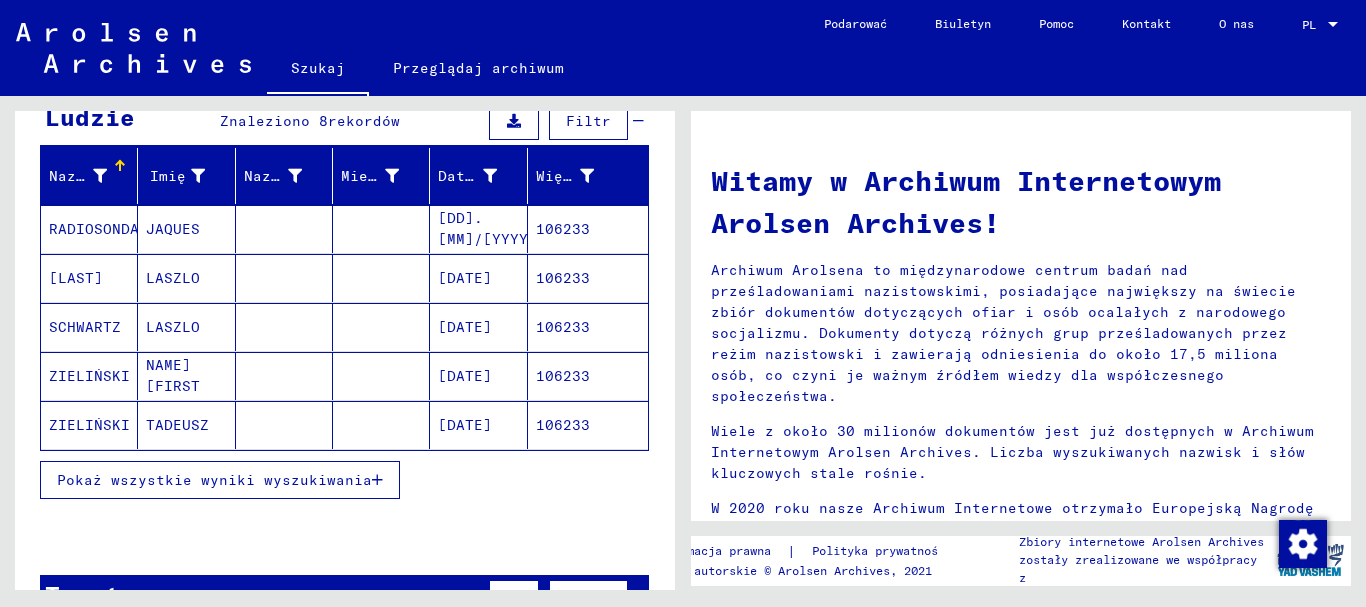 click on "Pokaż wszystkie wyniki wyszukiwania" at bounding box center (214, 480) 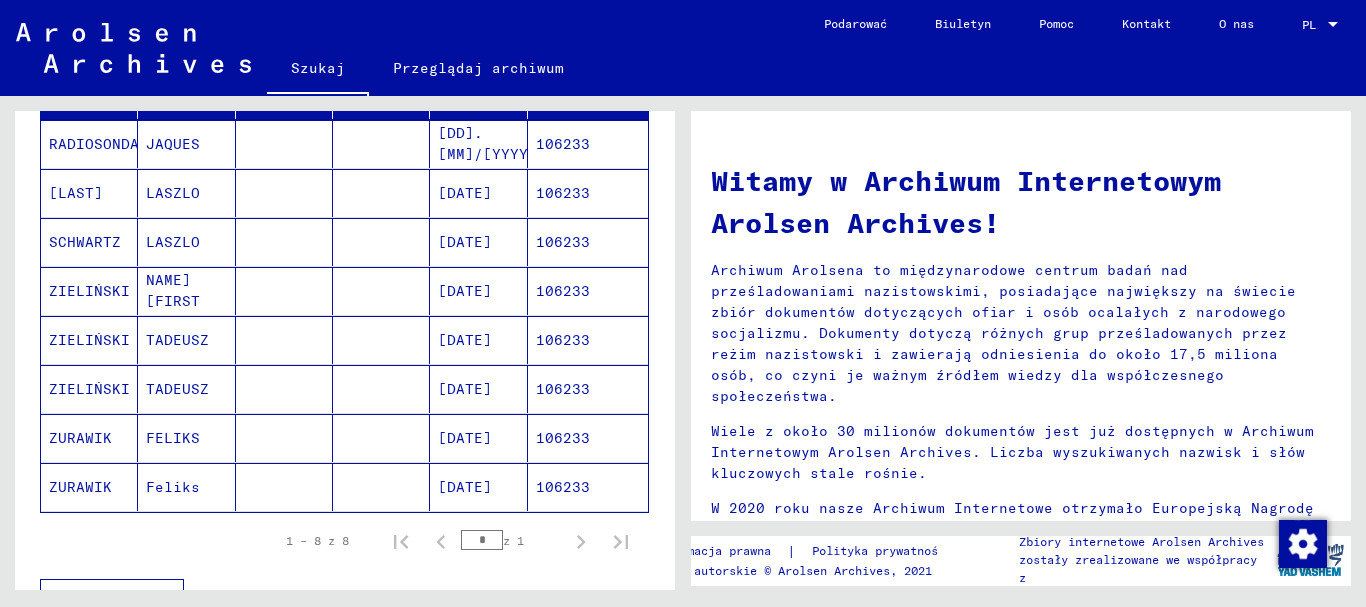 scroll, scrollTop: 400, scrollLeft: 0, axis: vertical 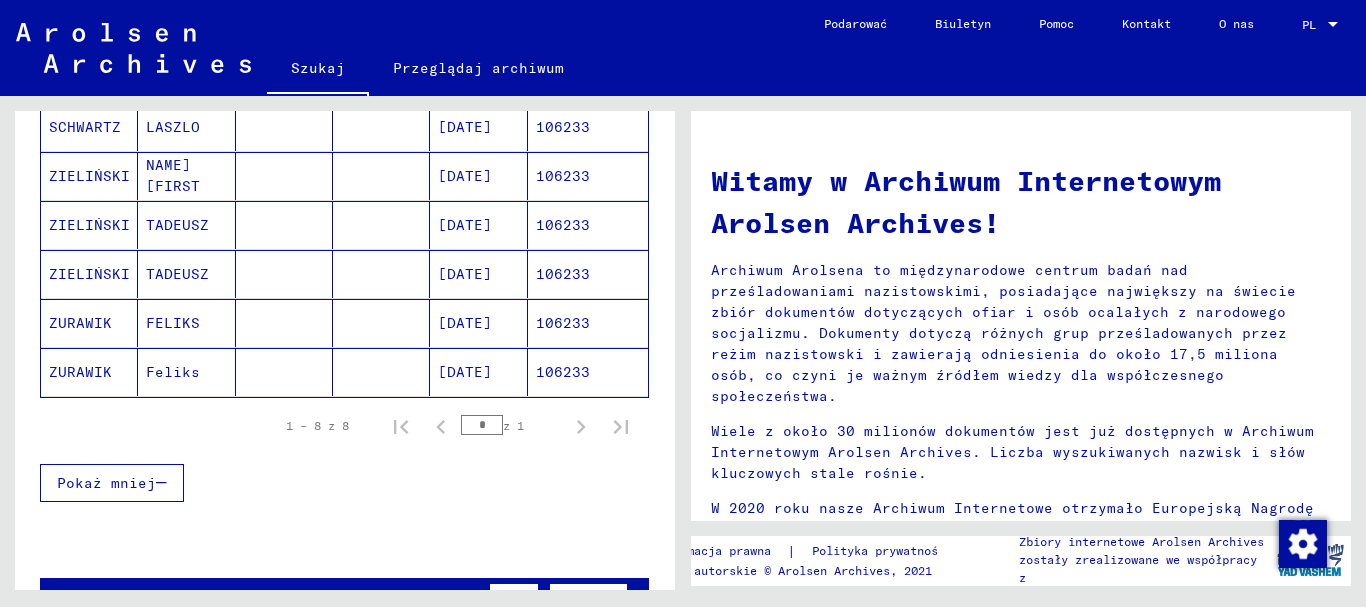 click on "106233" at bounding box center (563, 372) 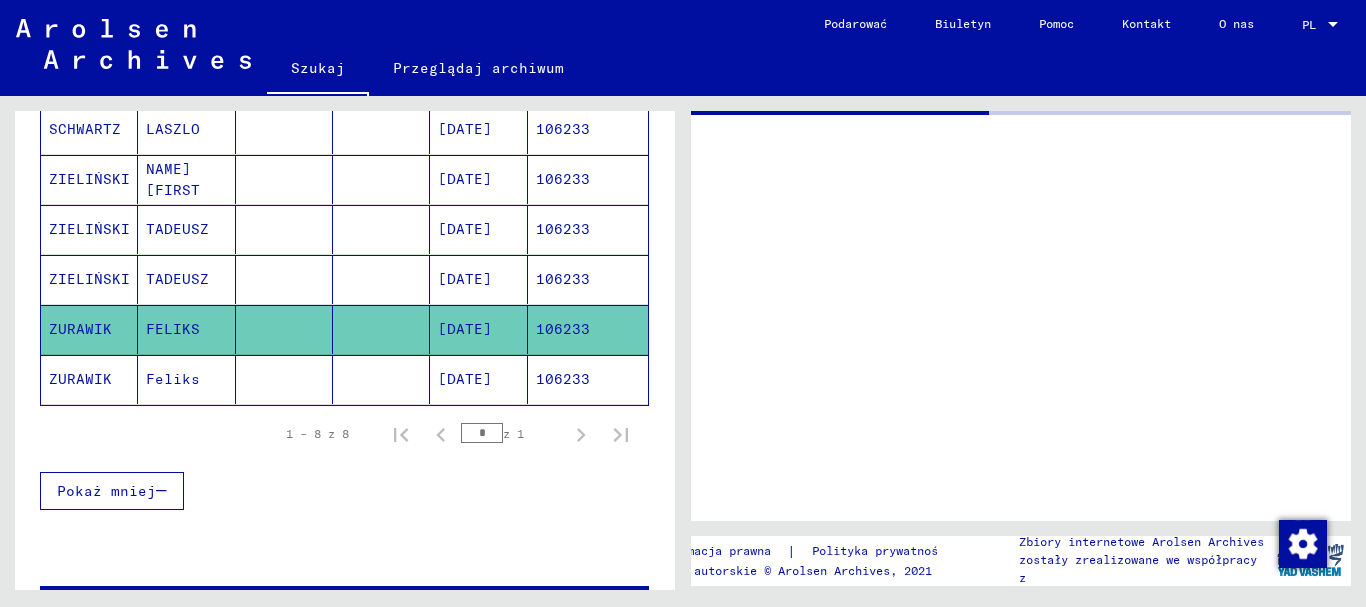 scroll, scrollTop: 402, scrollLeft: 0, axis: vertical 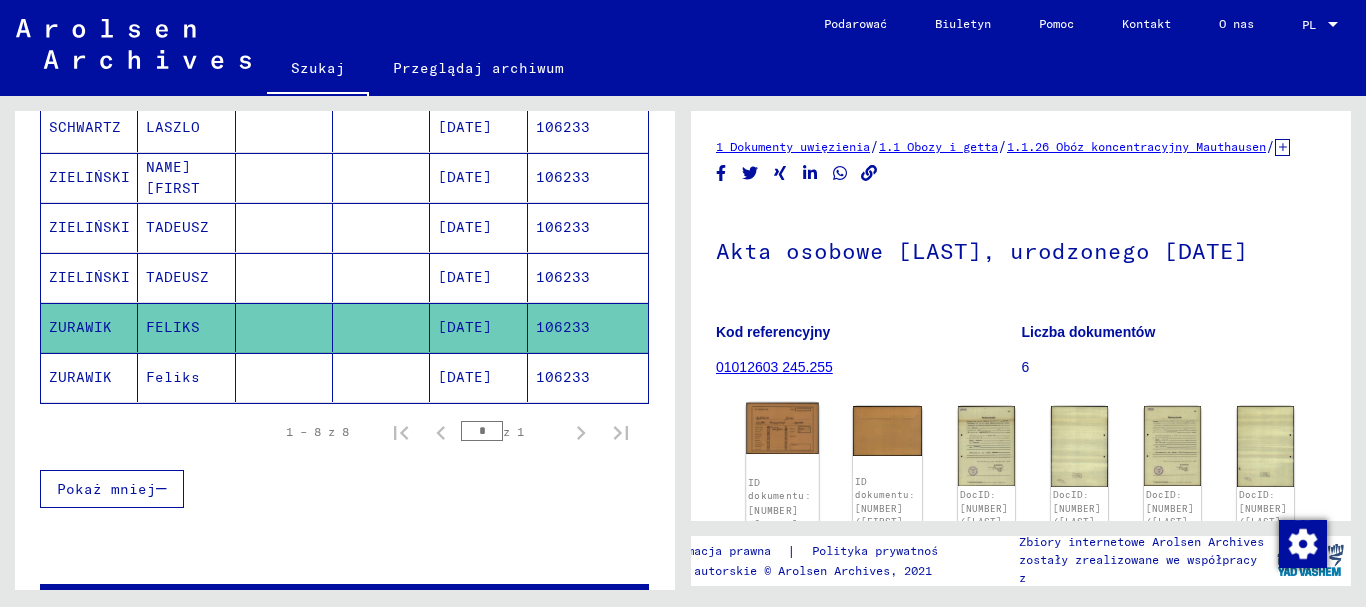 click 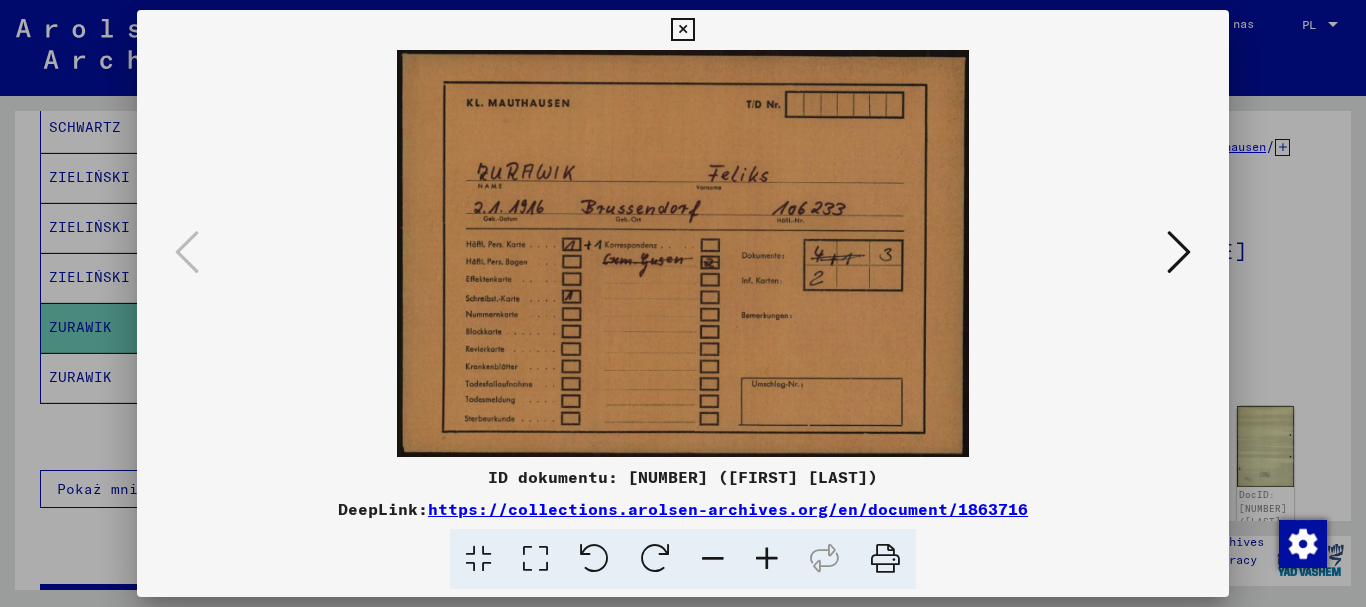 click at bounding box center [1179, 253] 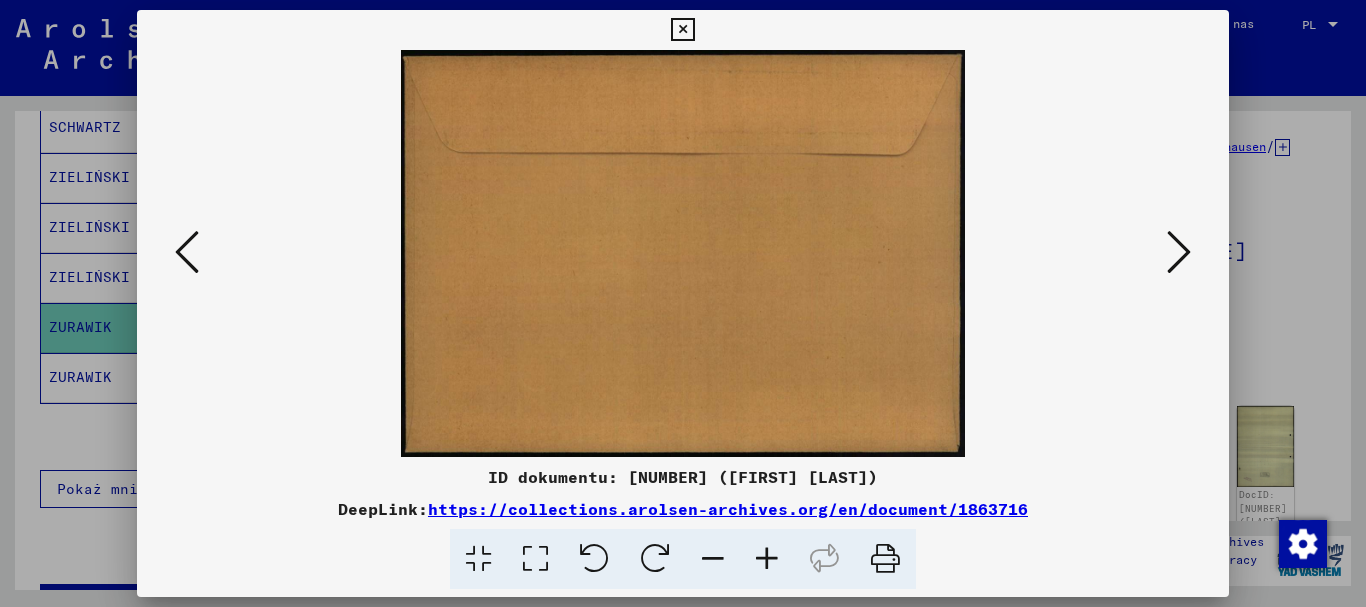 click at bounding box center [1179, 253] 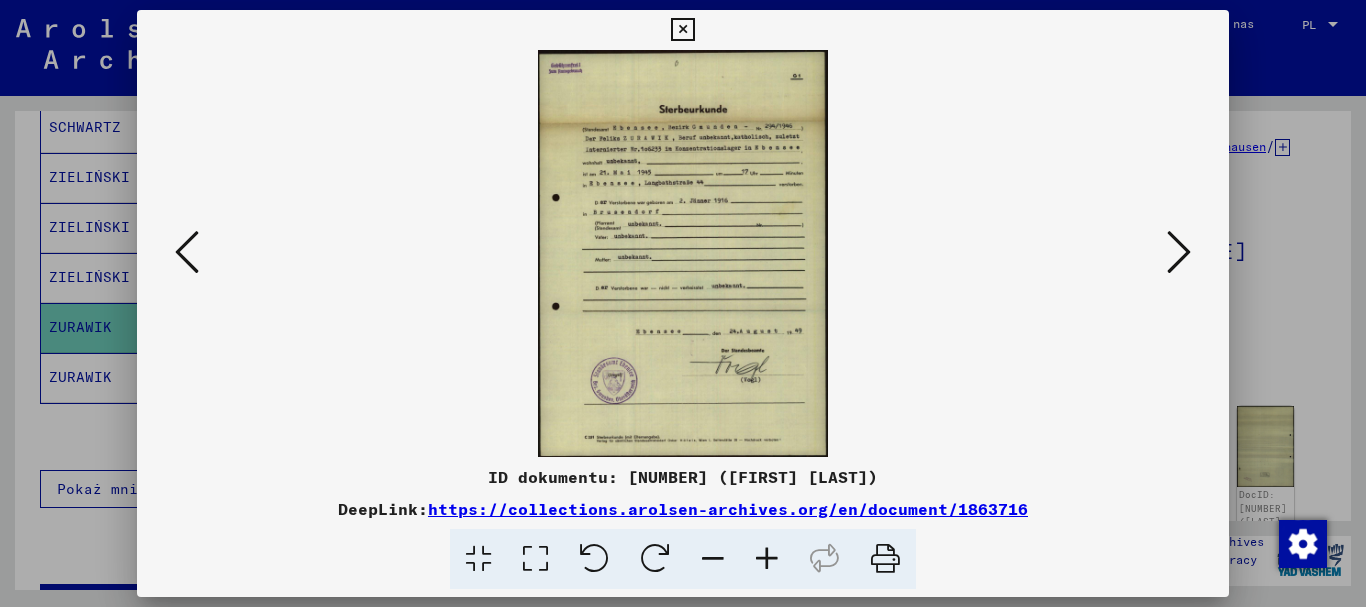 click at bounding box center [1179, 253] 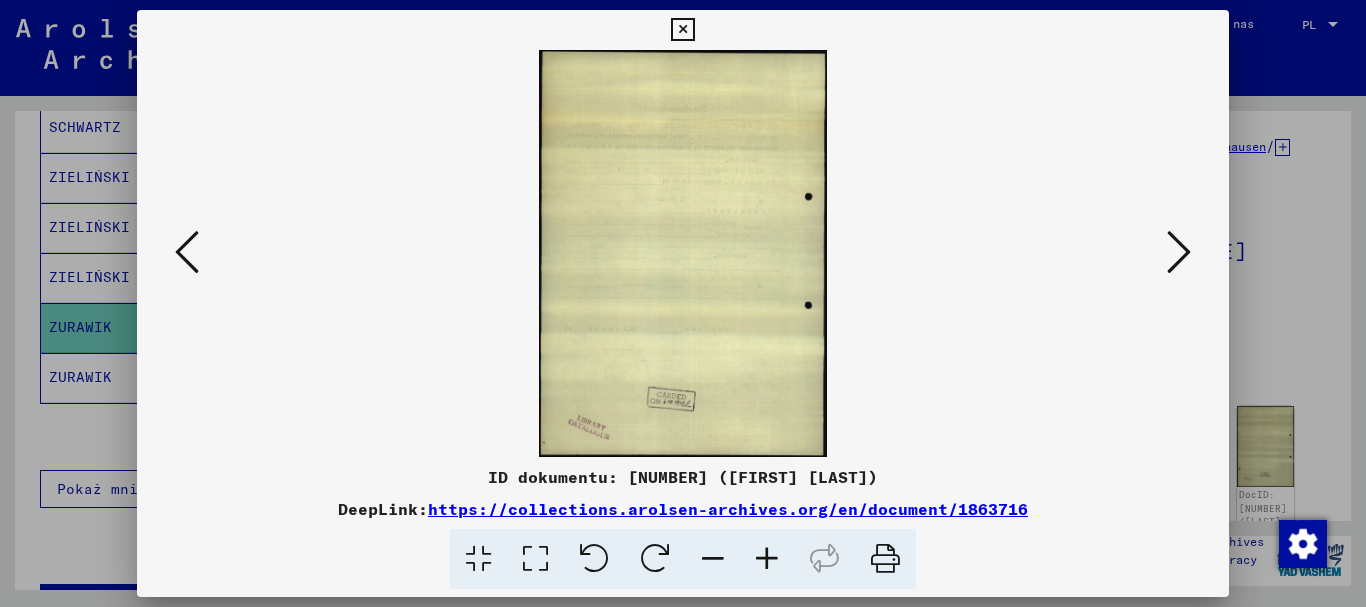 click at bounding box center (187, 252) 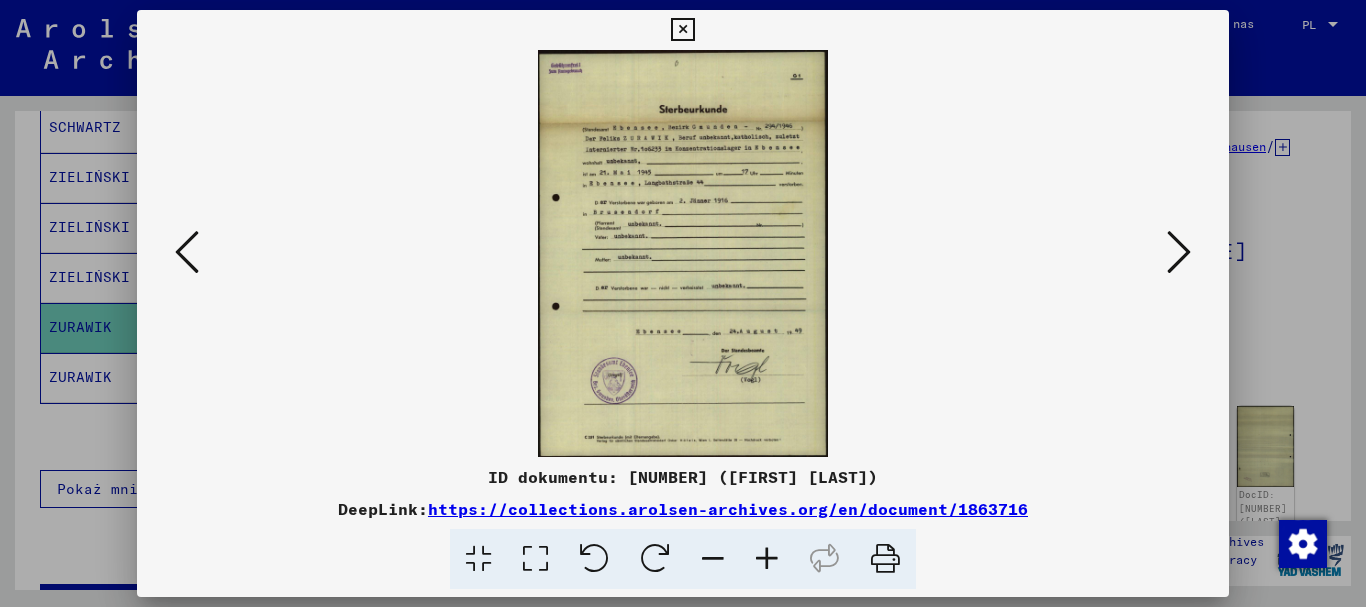 click at bounding box center [535, 559] 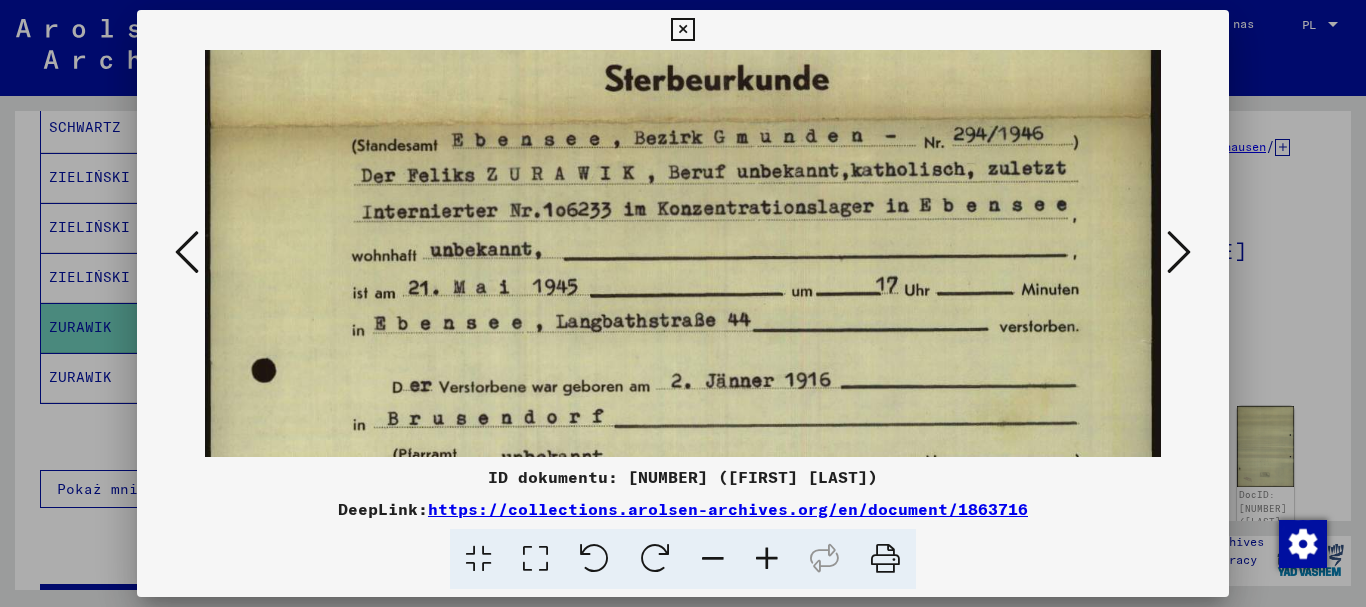 scroll, scrollTop: 169, scrollLeft: 0, axis: vertical 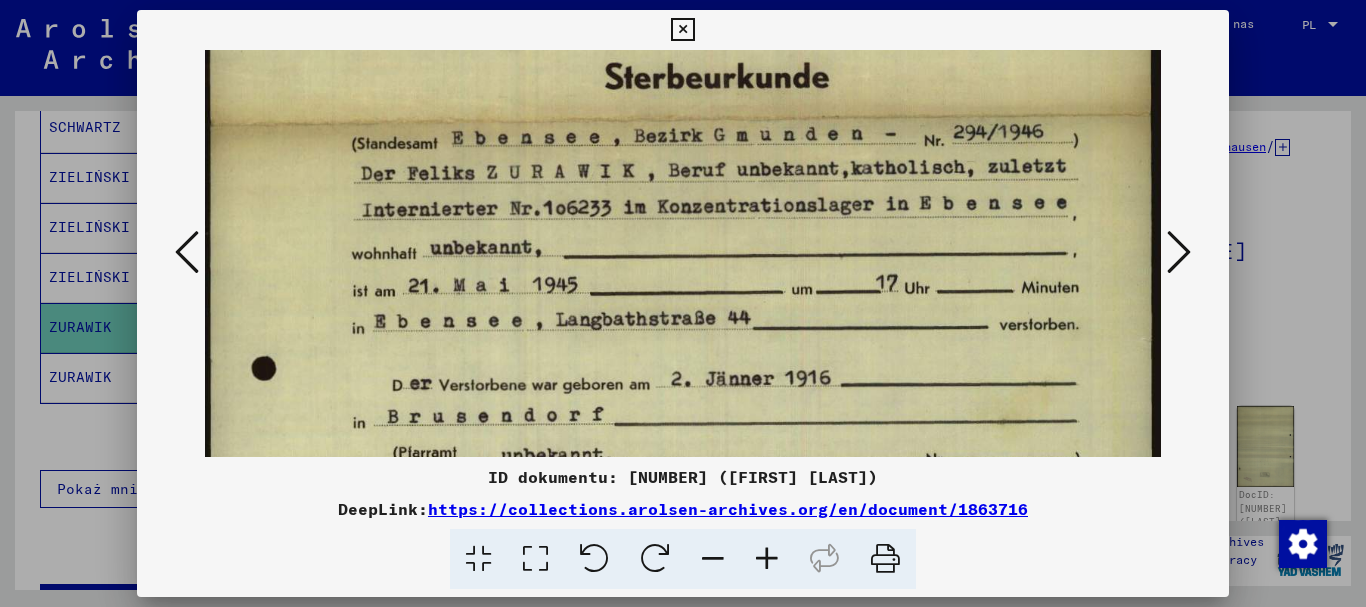 drag, startPoint x: 970, startPoint y: 365, endPoint x: 927, endPoint y: 196, distance: 174.38463 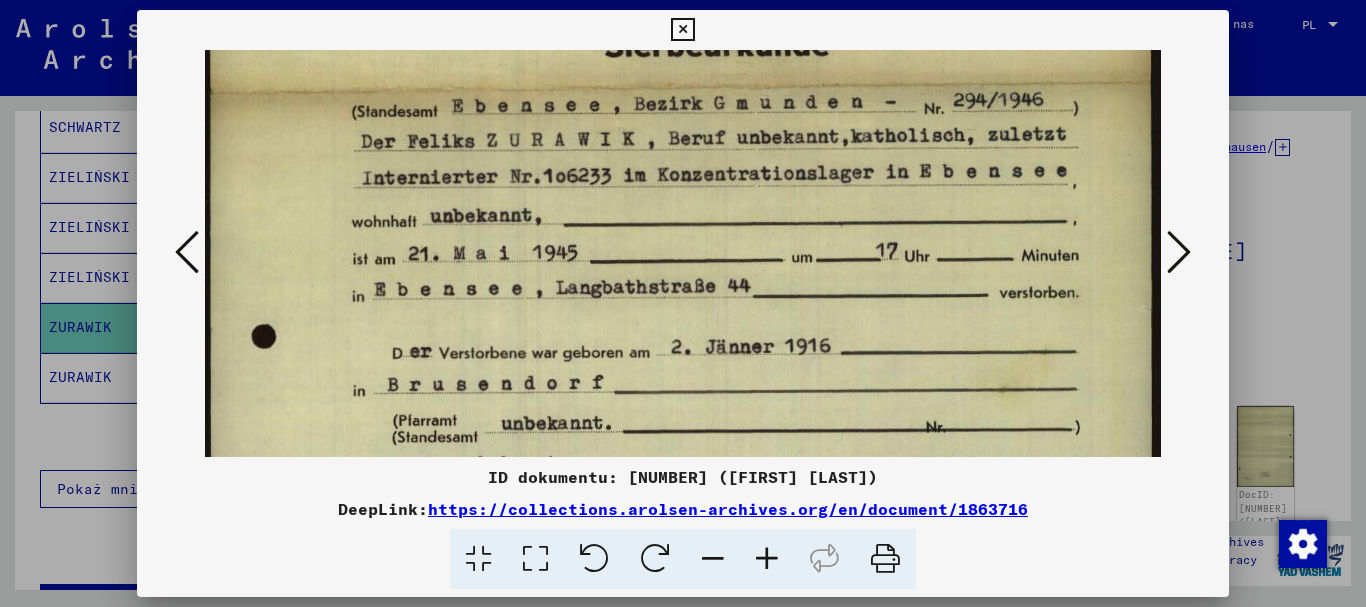 scroll, scrollTop: 204, scrollLeft: 0, axis: vertical 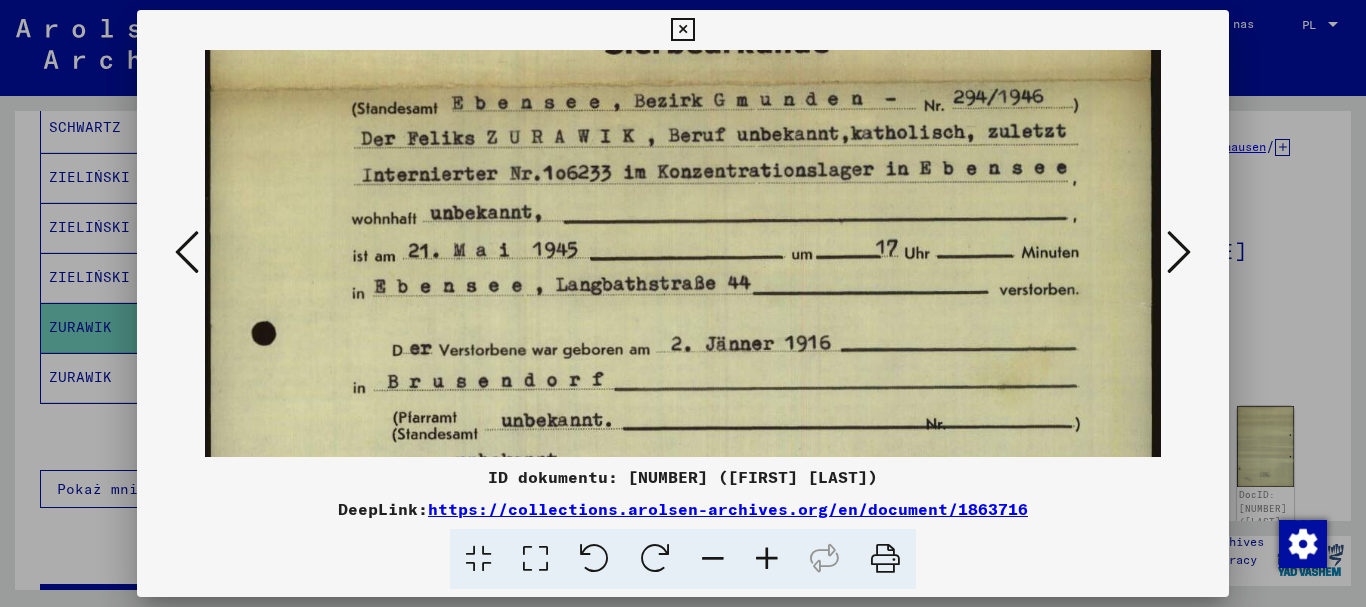 drag, startPoint x: 934, startPoint y: 391, endPoint x: 929, endPoint y: 356, distance: 35.35534 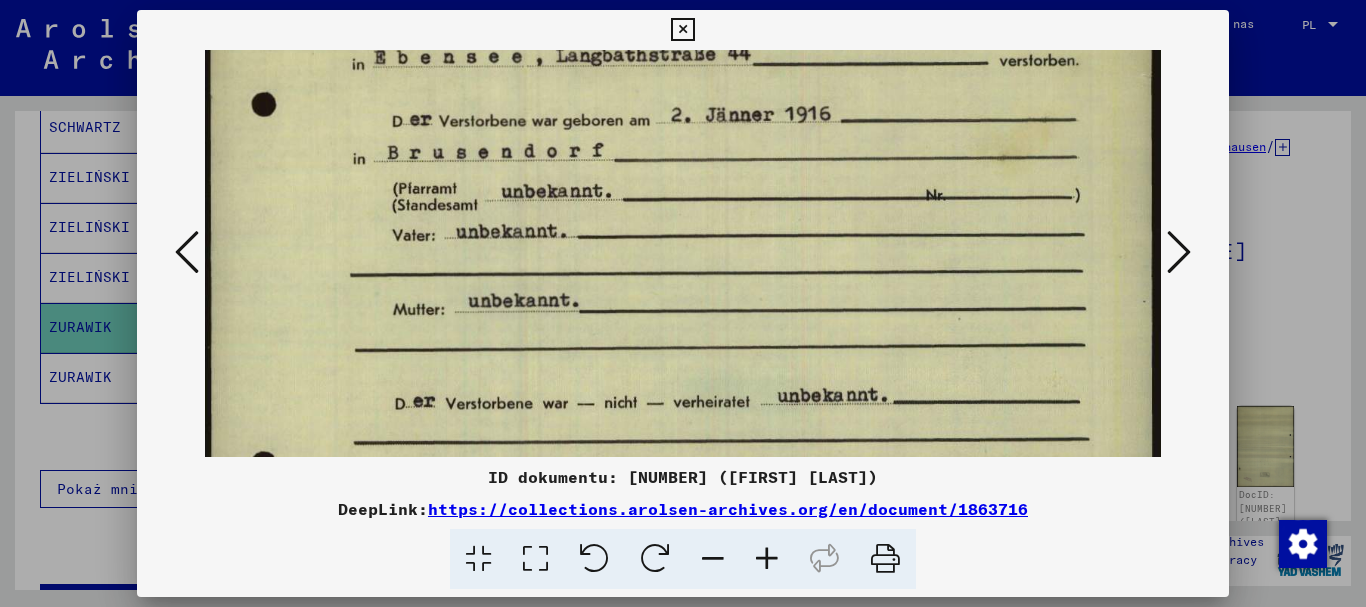 scroll, scrollTop: 440, scrollLeft: 0, axis: vertical 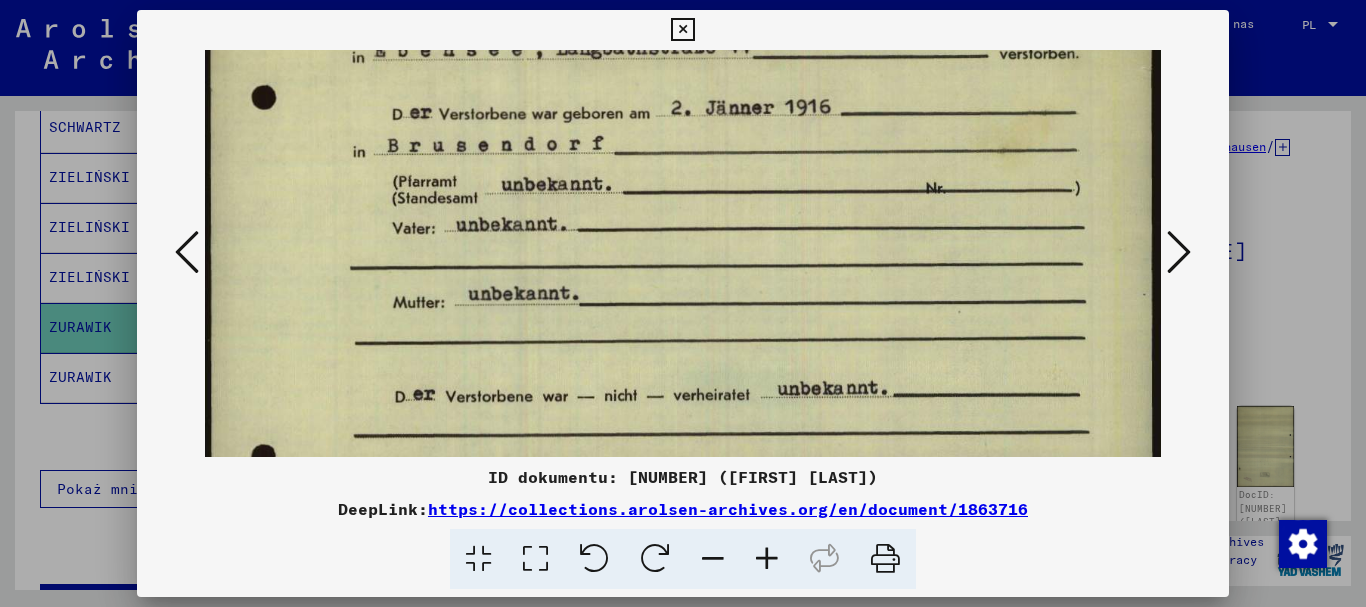 drag, startPoint x: 970, startPoint y: 359, endPoint x: 952, endPoint y: 172, distance: 187.86432 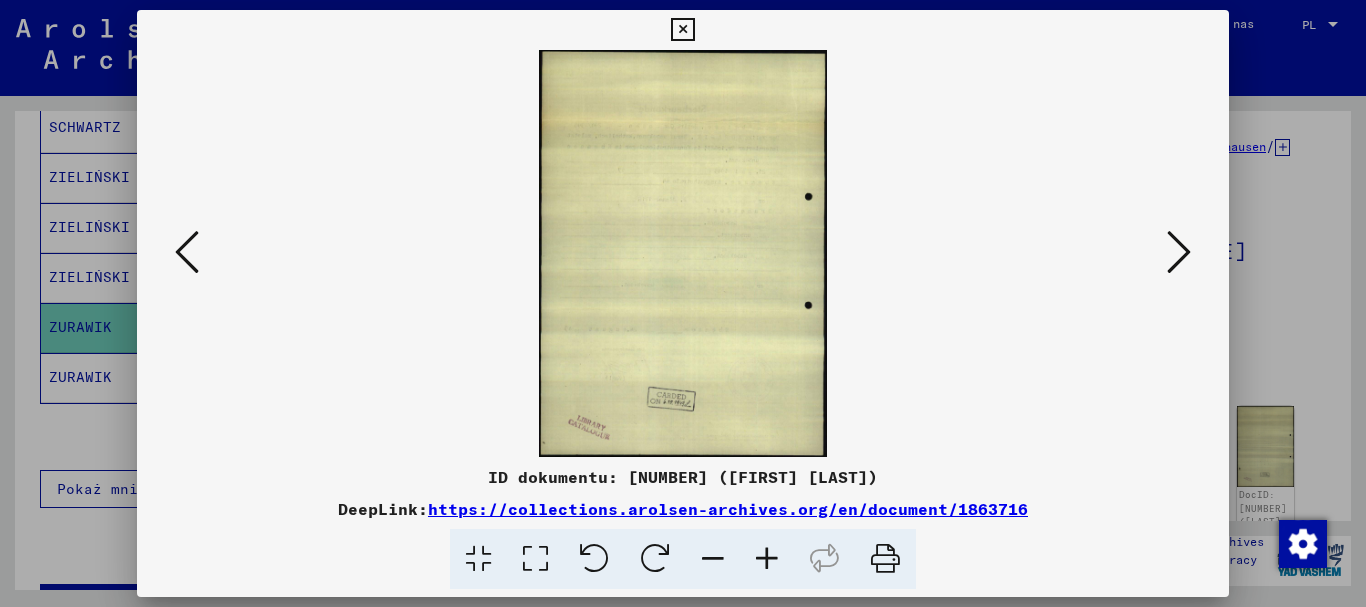click at bounding box center [1179, 252] 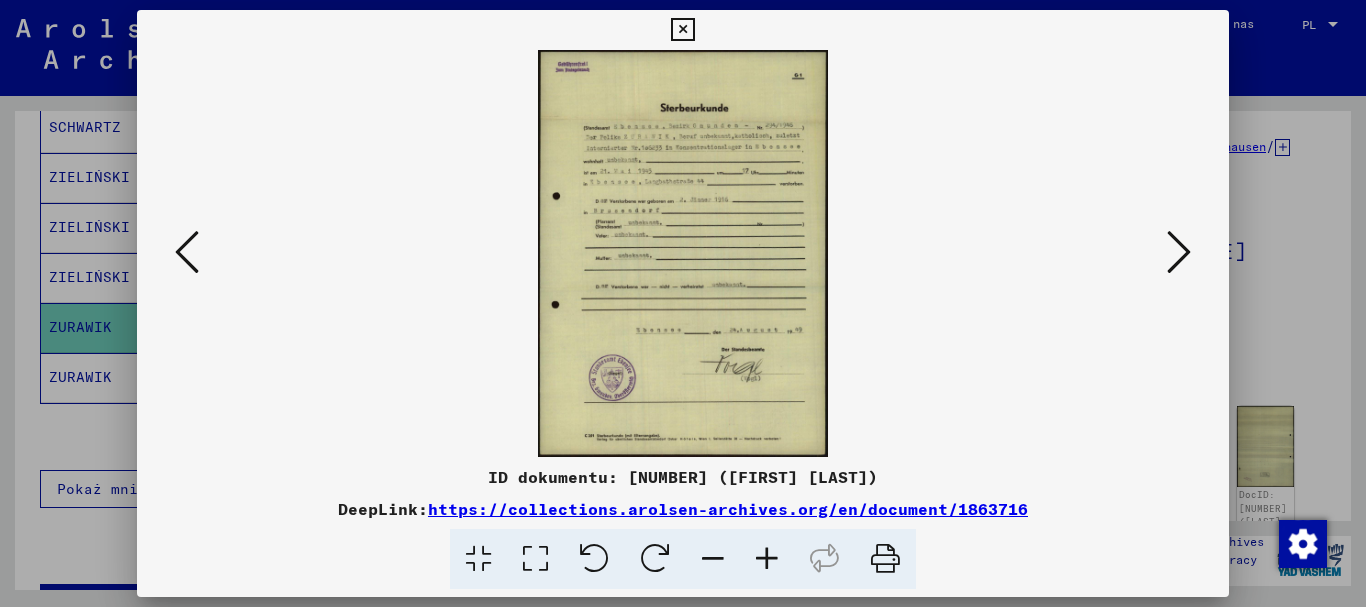 click at bounding box center (1179, 252) 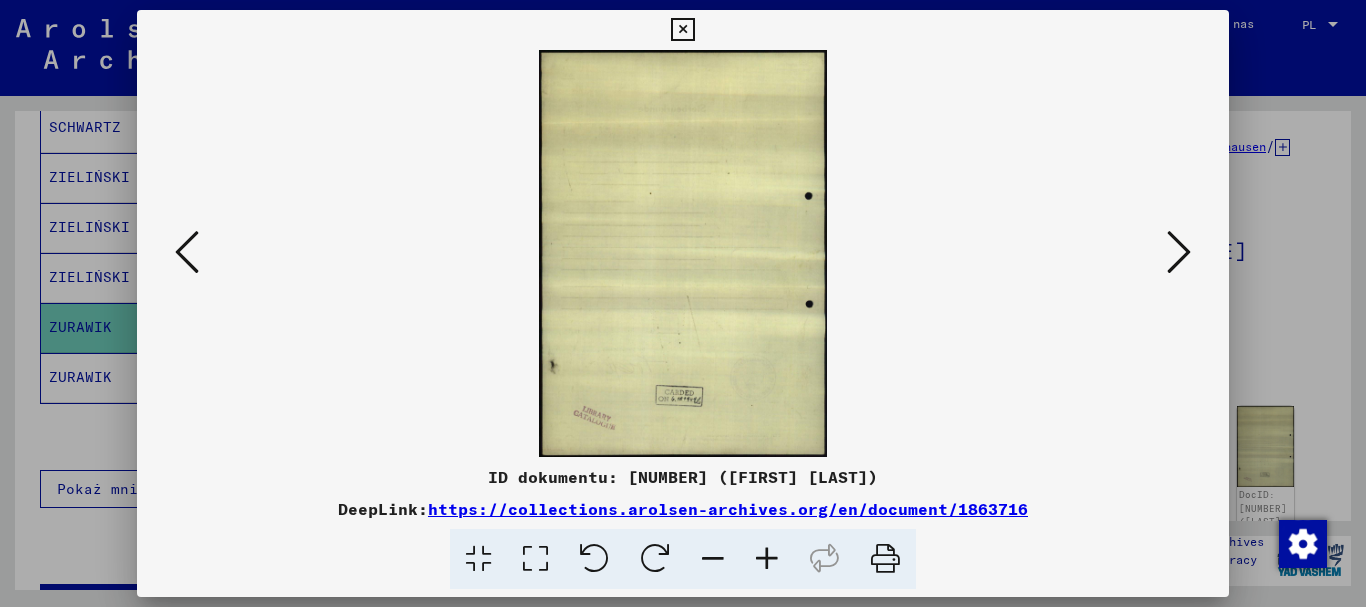 click at bounding box center [1179, 252] 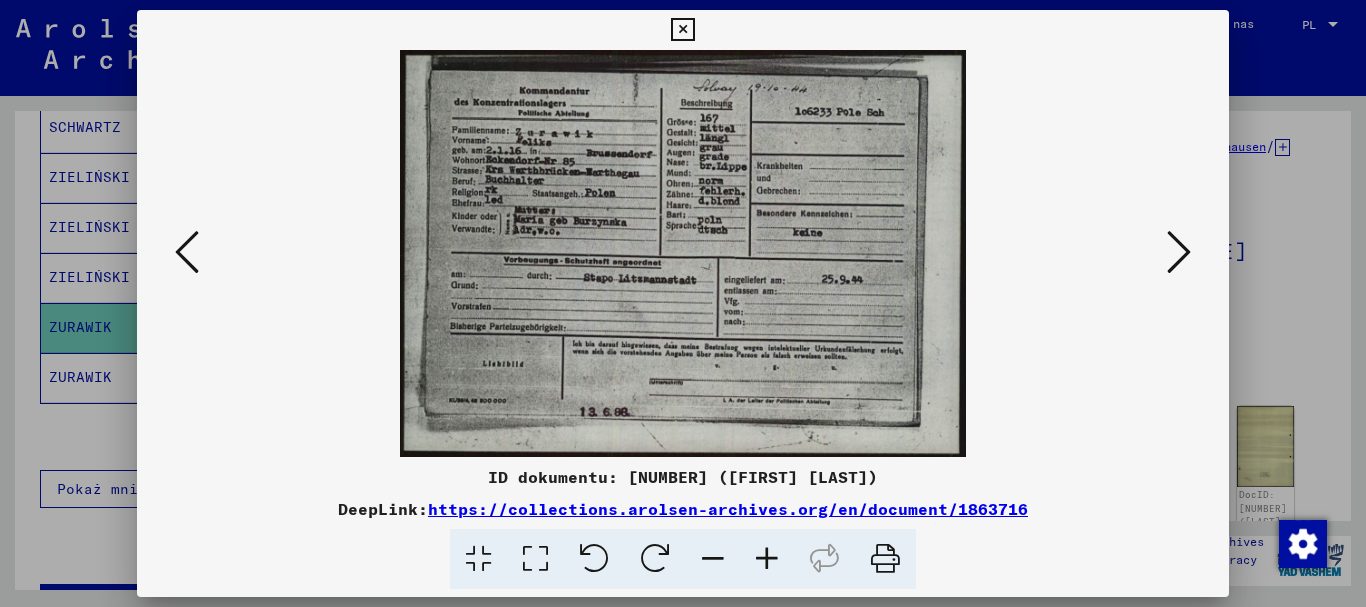 click at bounding box center (1179, 252) 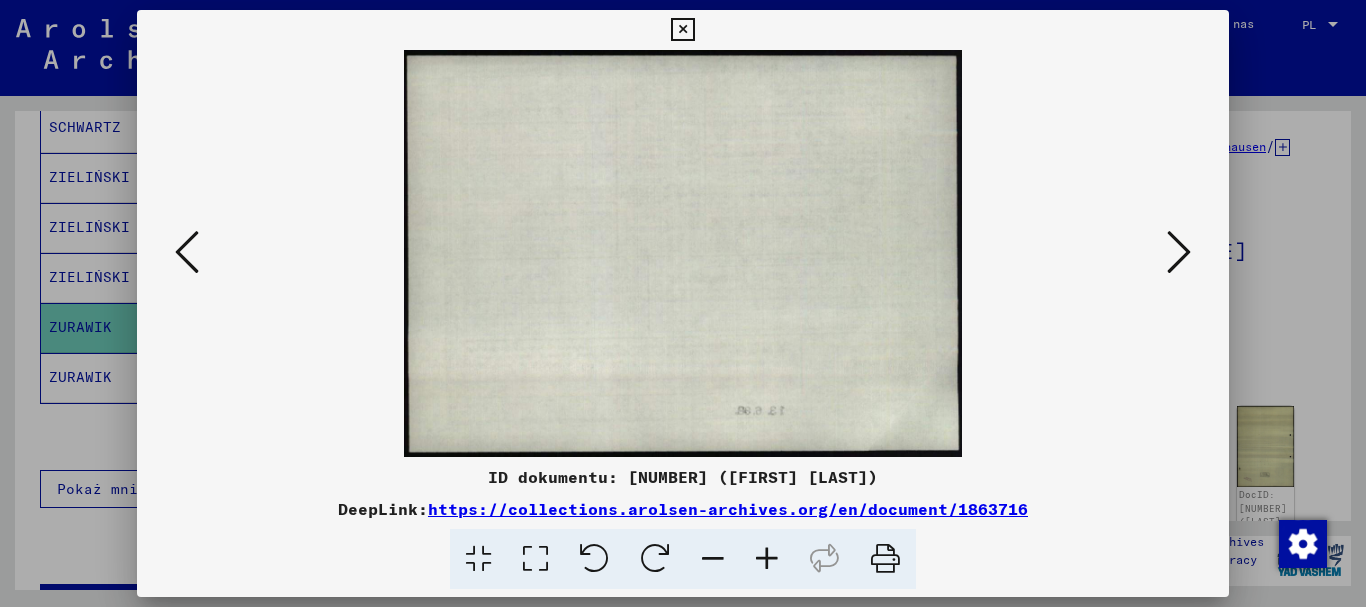 click at bounding box center [1179, 252] 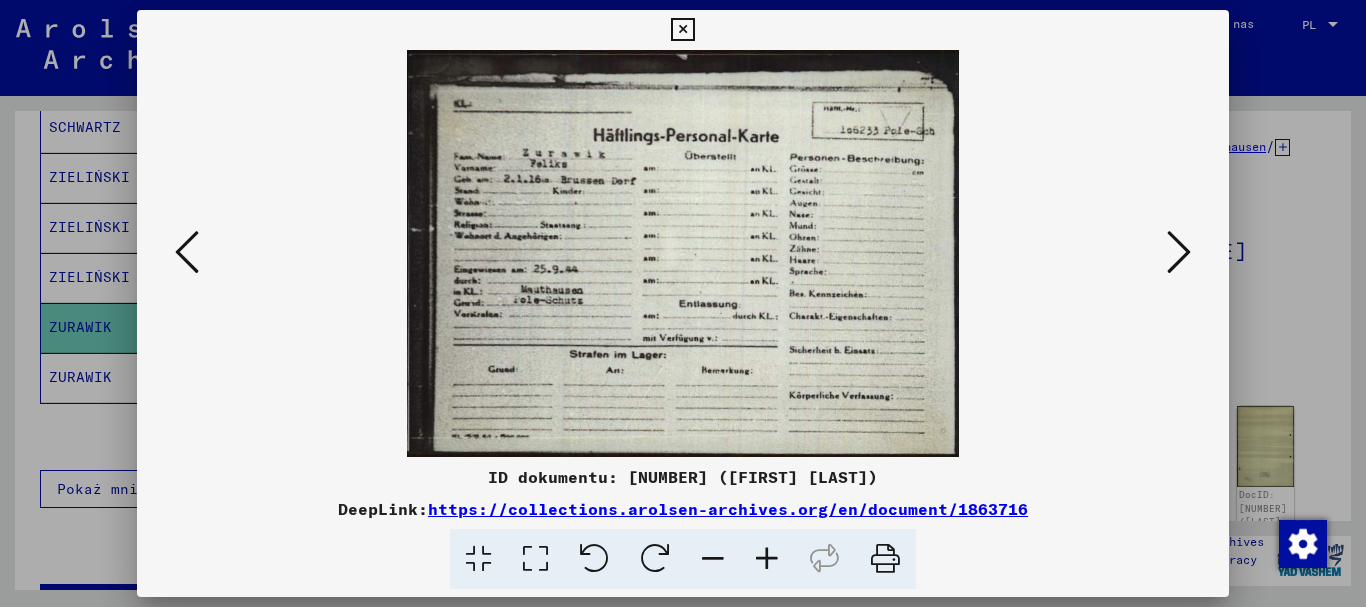 click at bounding box center (1179, 252) 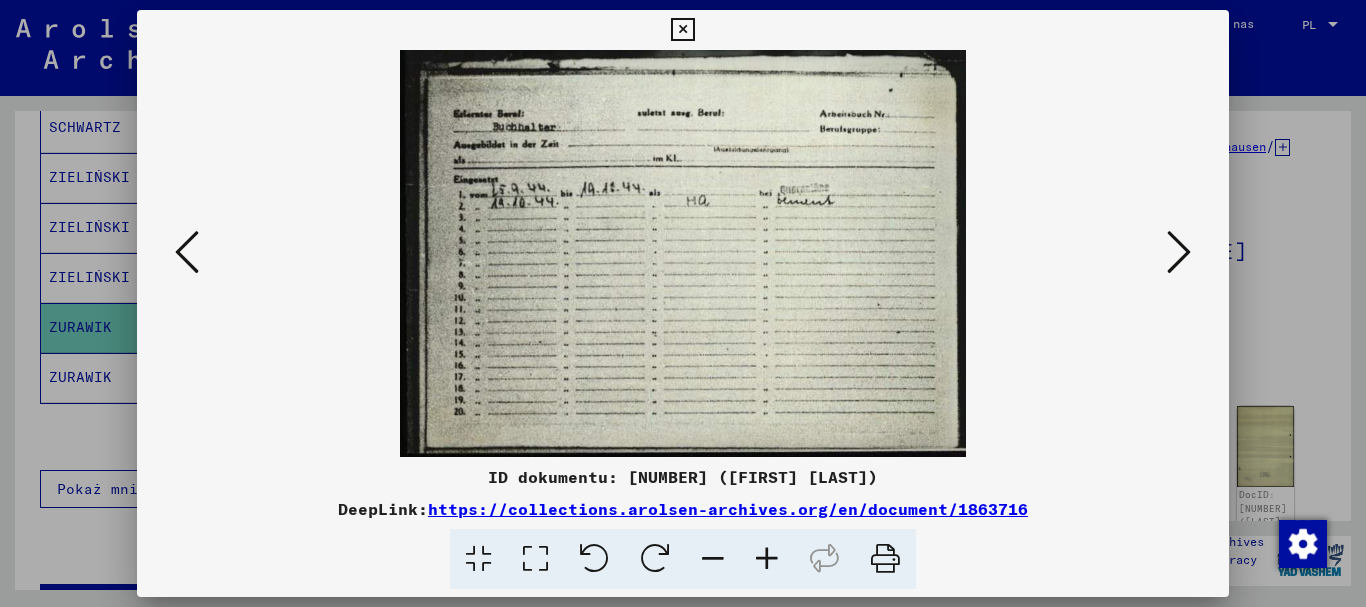 click at bounding box center (1179, 252) 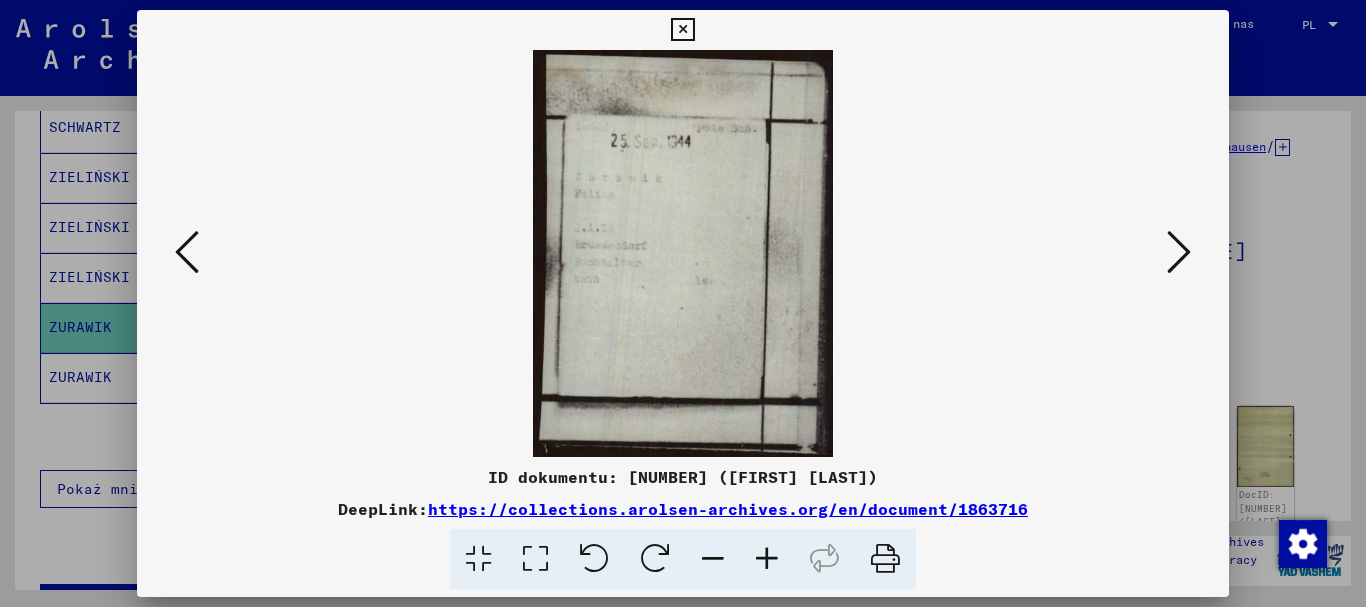 click at bounding box center [1179, 252] 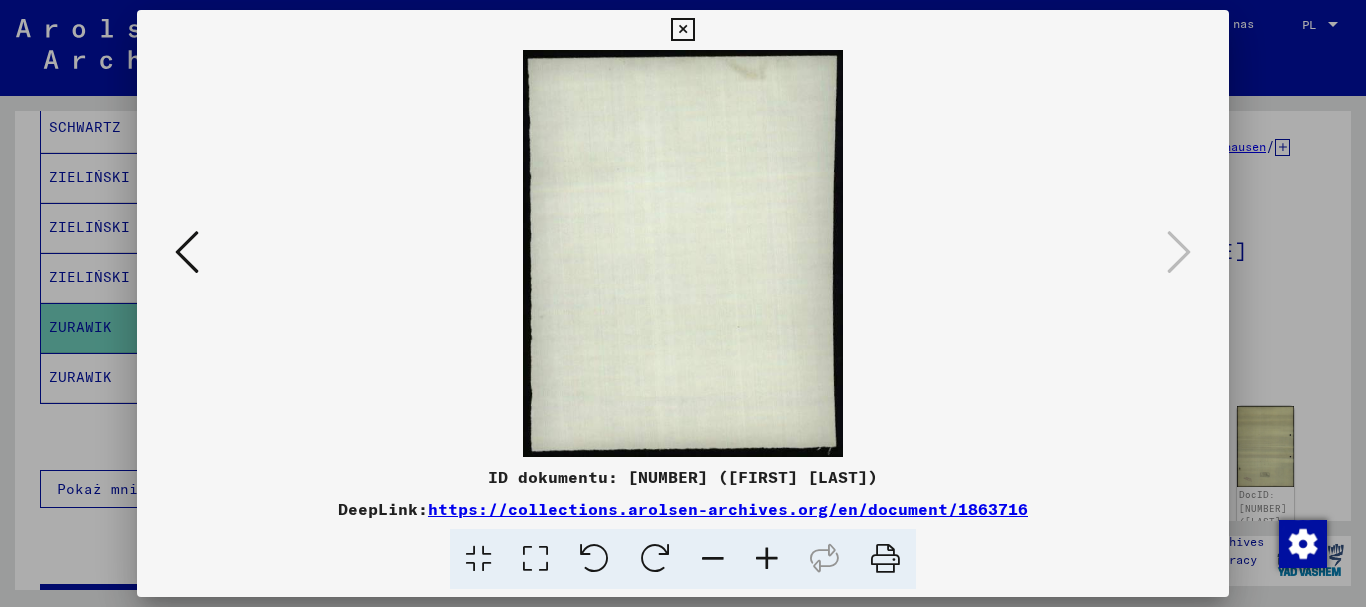 click at bounding box center [682, 30] 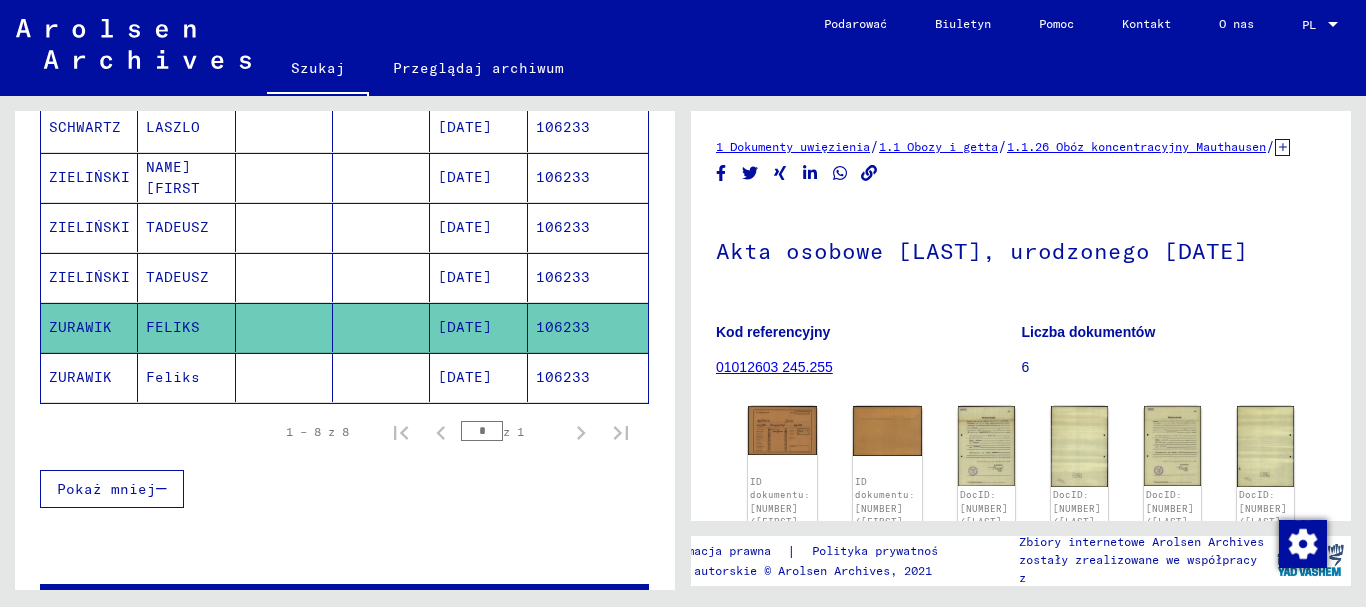 scroll, scrollTop: 100, scrollLeft: 0, axis: vertical 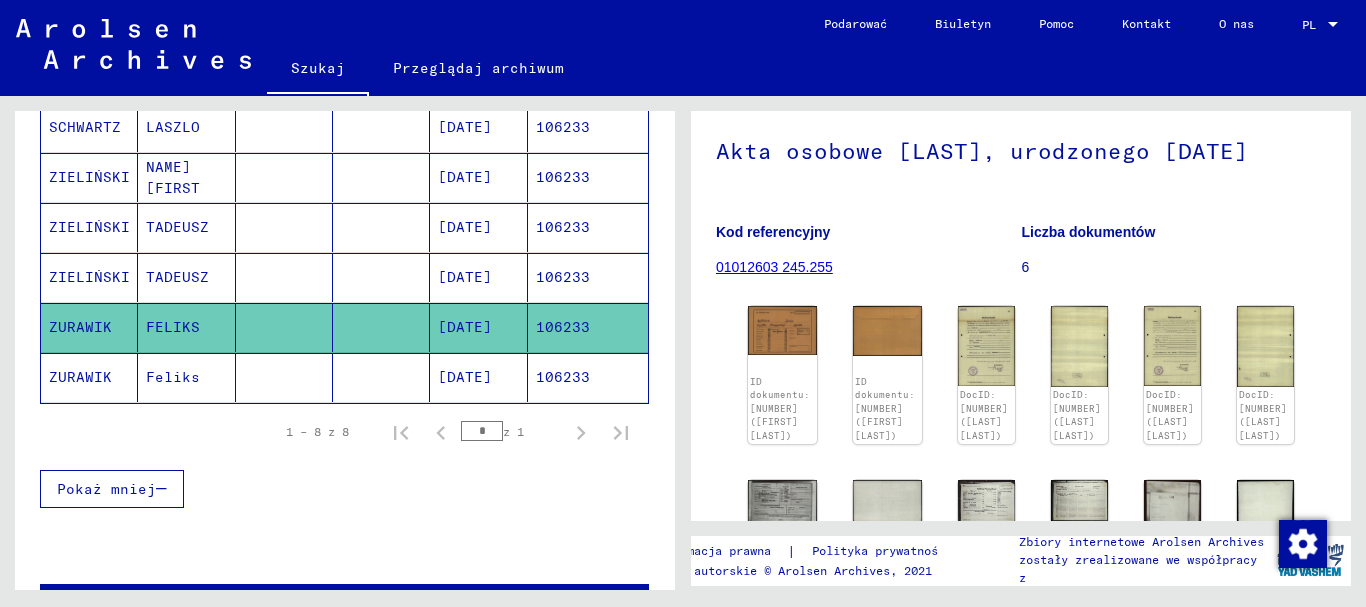 click on "106233" 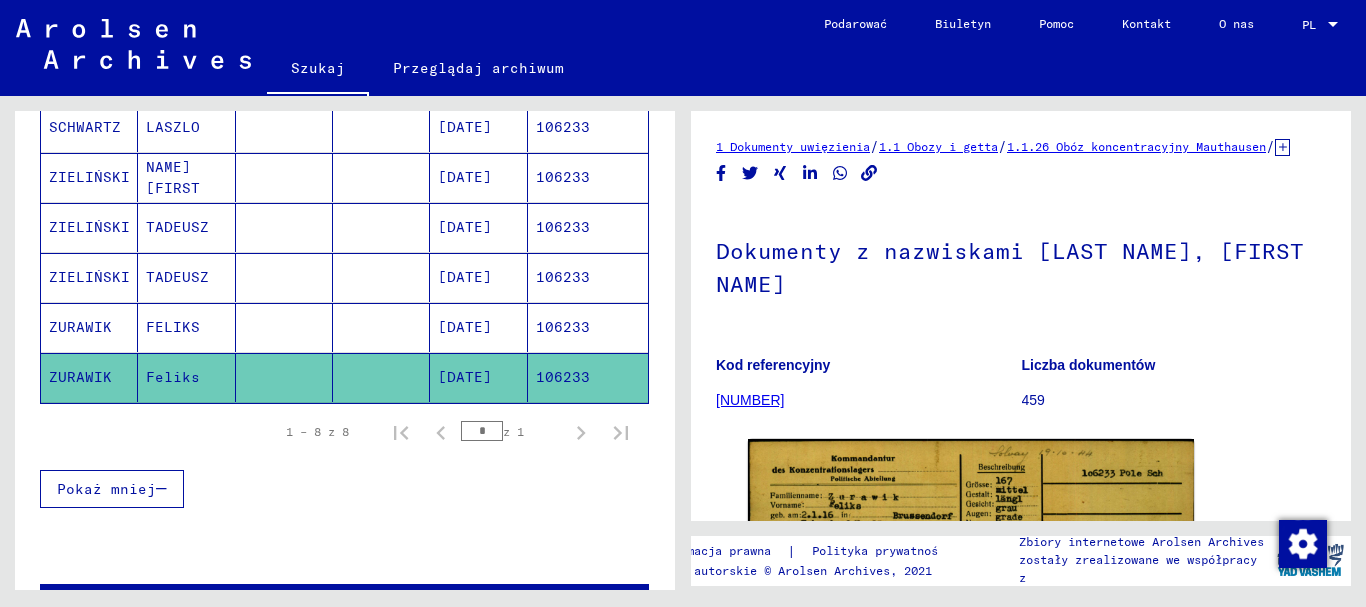 scroll, scrollTop: 200, scrollLeft: 0, axis: vertical 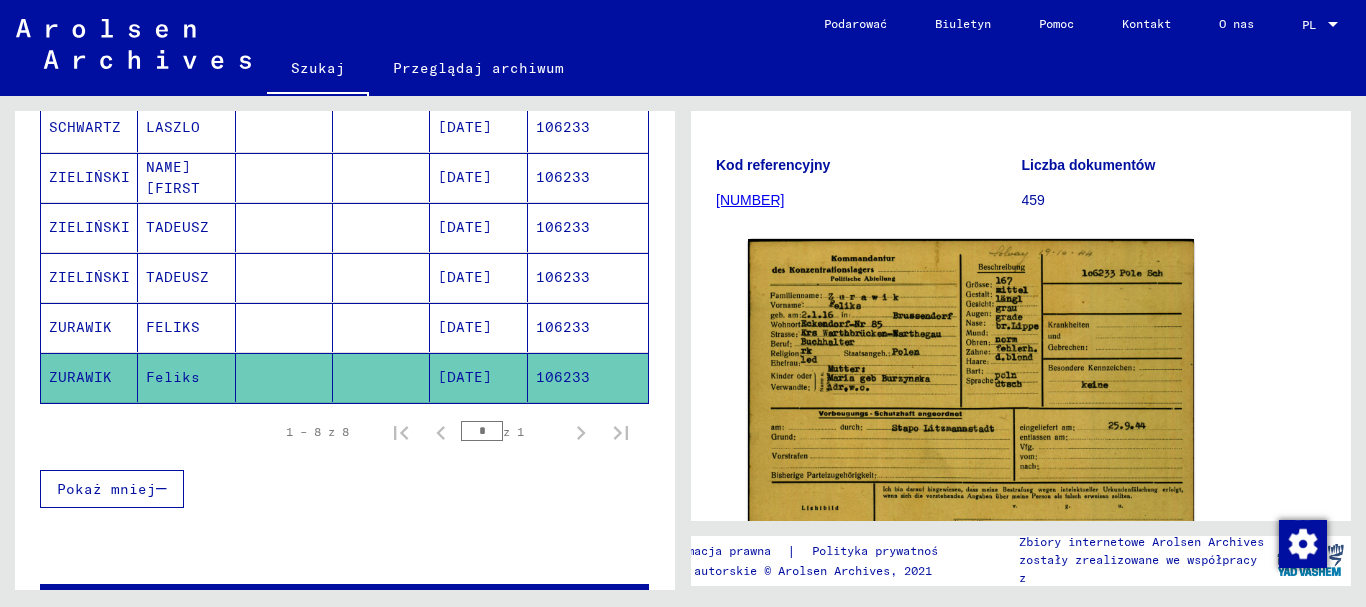 click 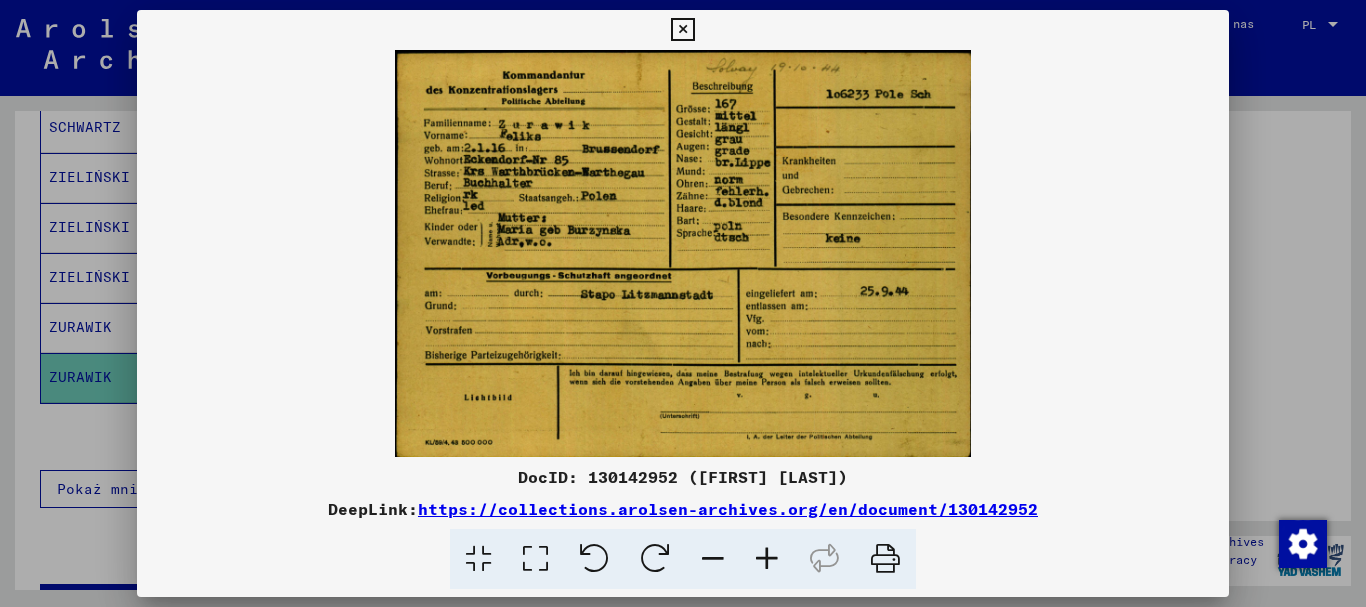 click at bounding box center (682, 30) 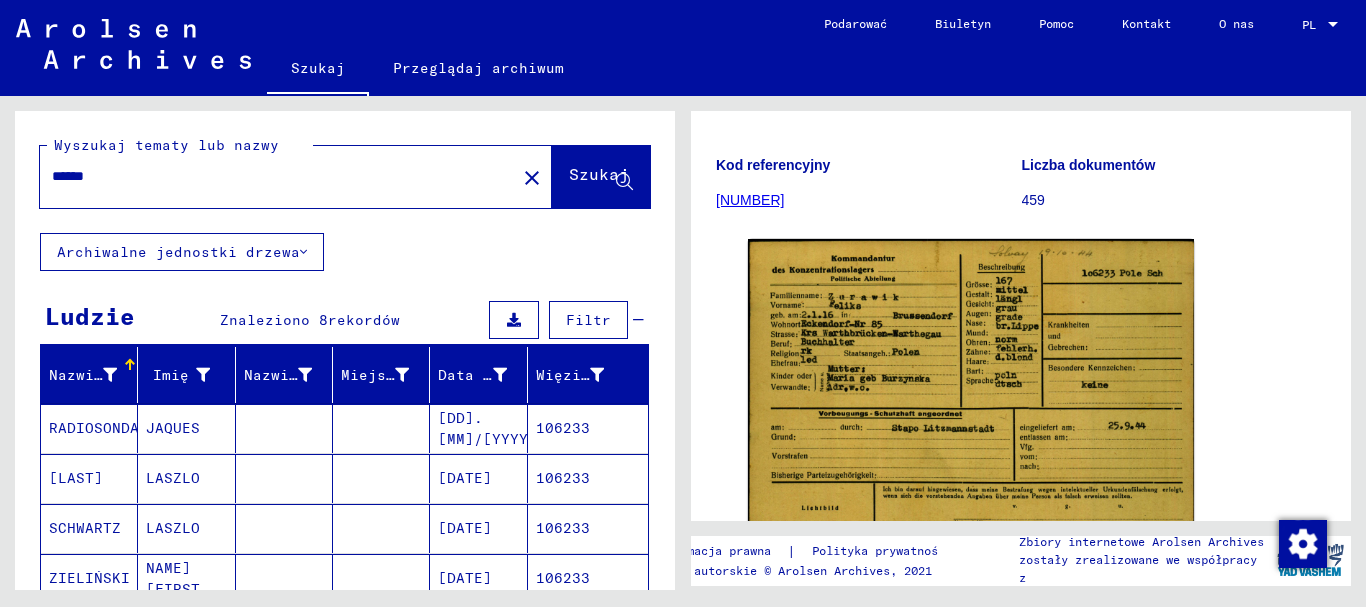 scroll, scrollTop: 0, scrollLeft: 0, axis: both 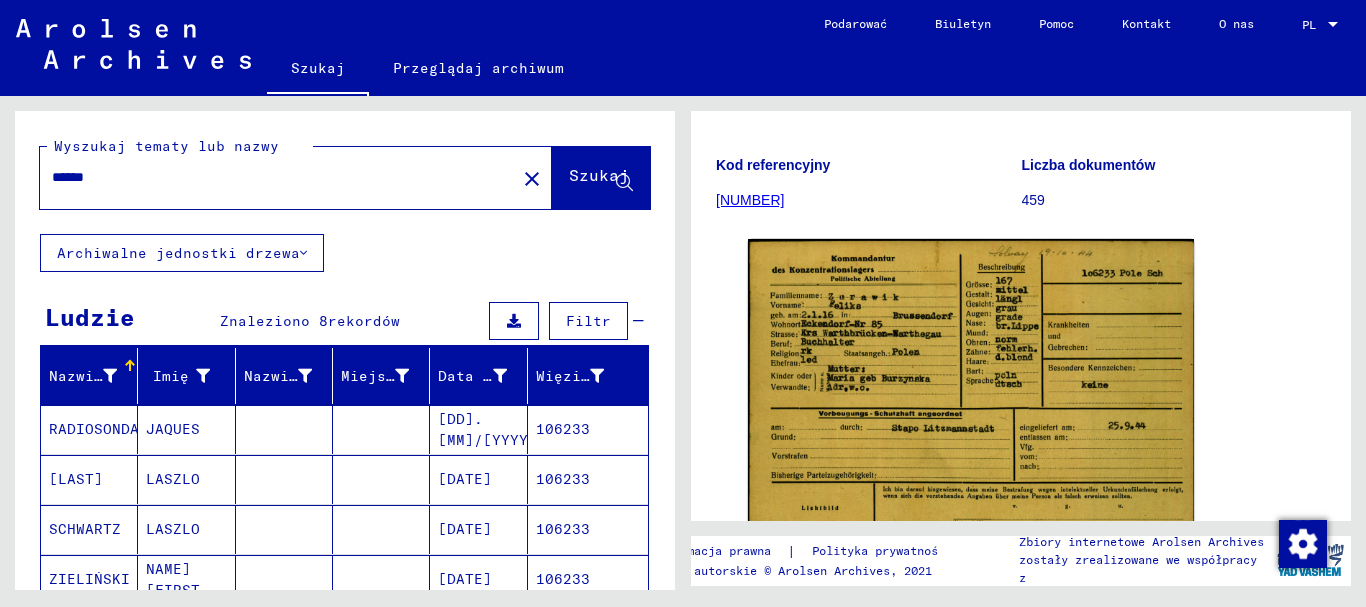 drag, startPoint x: 130, startPoint y: 172, endPoint x: 9, endPoint y: 174, distance: 121.016525 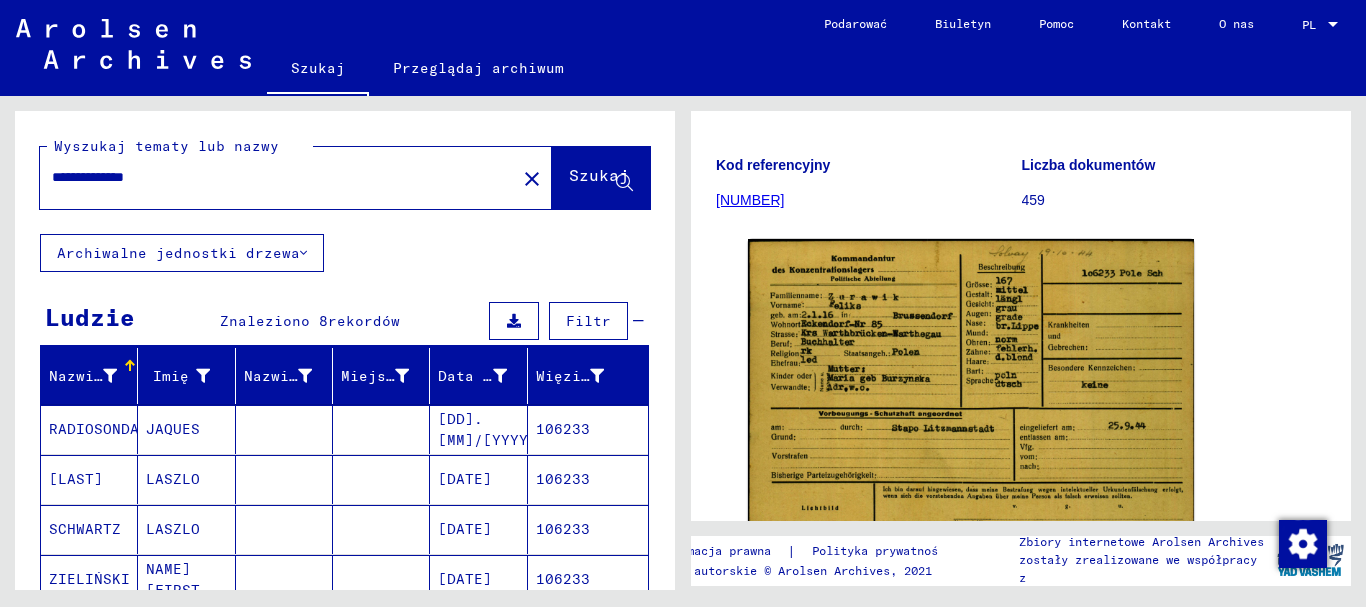 scroll, scrollTop: 0, scrollLeft: 0, axis: both 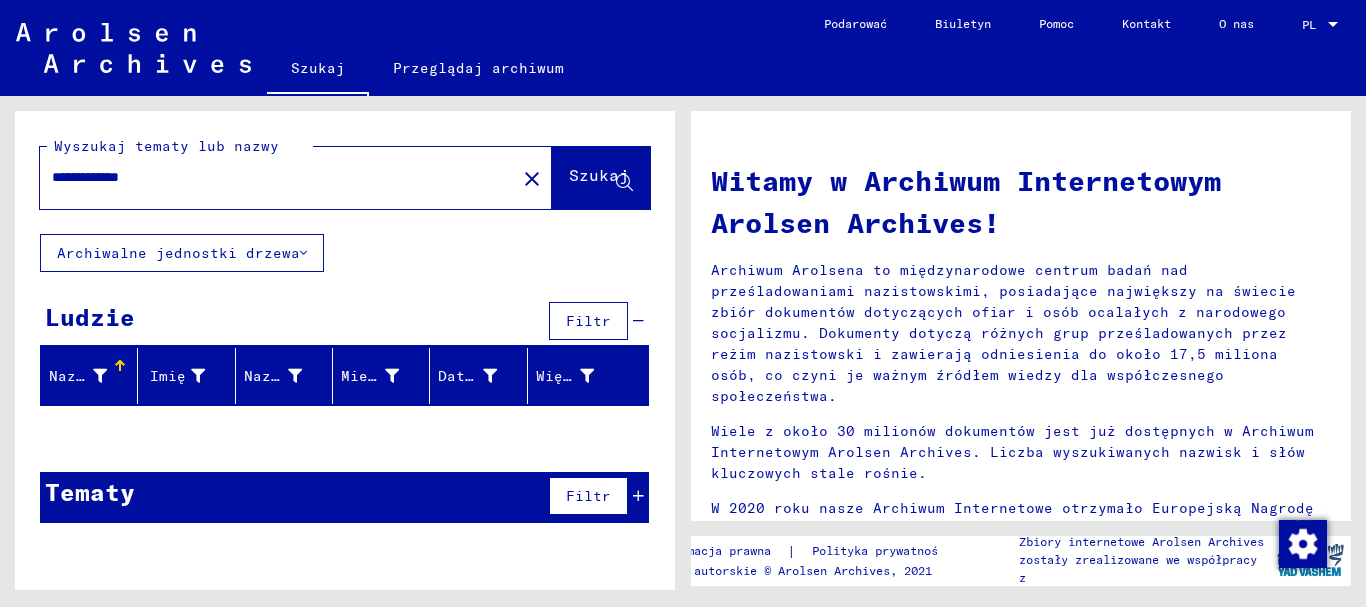 drag, startPoint x: 204, startPoint y: 177, endPoint x: 0, endPoint y: 162, distance: 204.55072 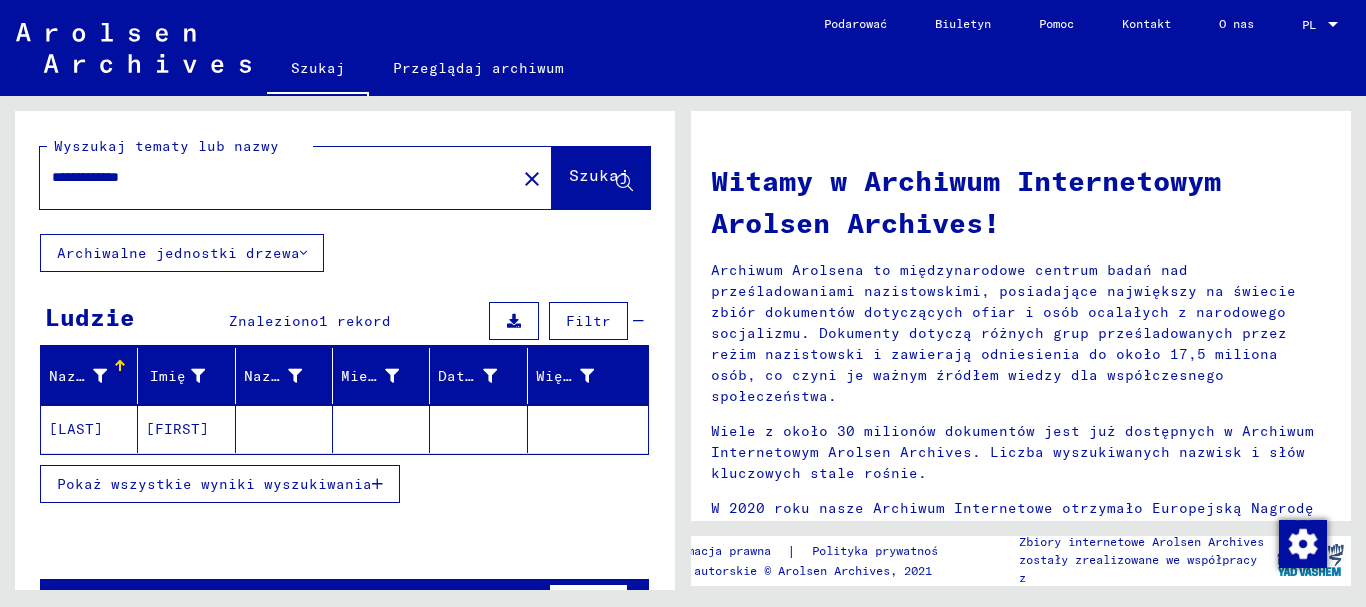 click on "[FIRST]" 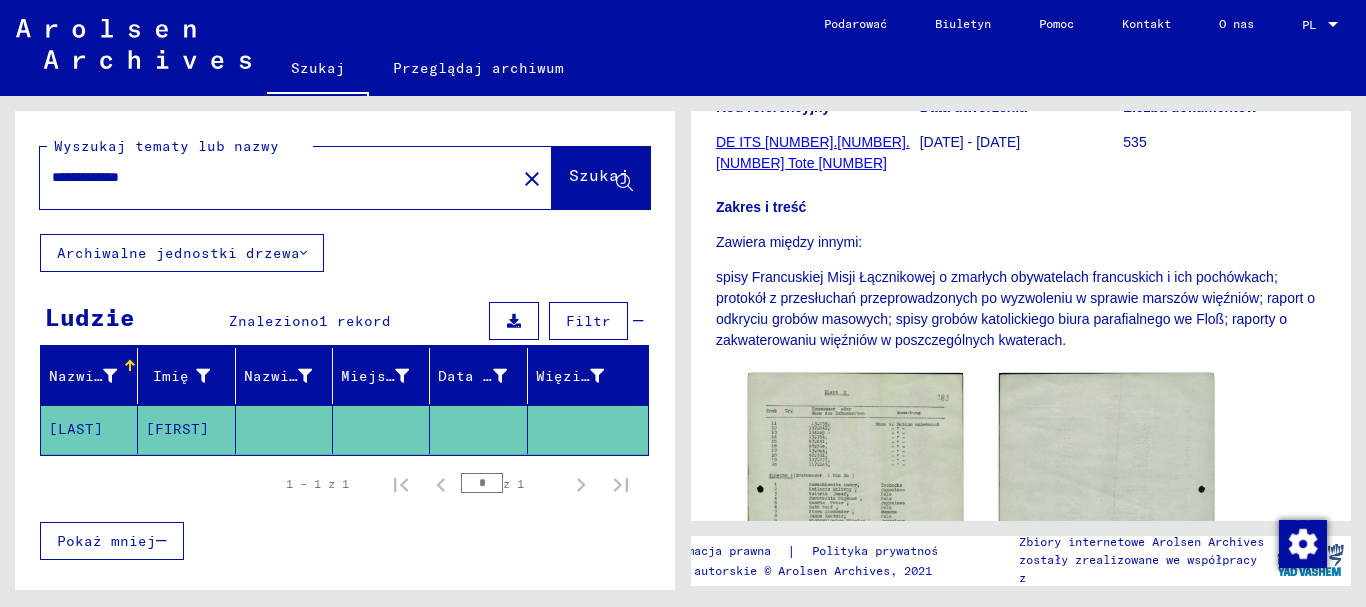 scroll, scrollTop: 500, scrollLeft: 0, axis: vertical 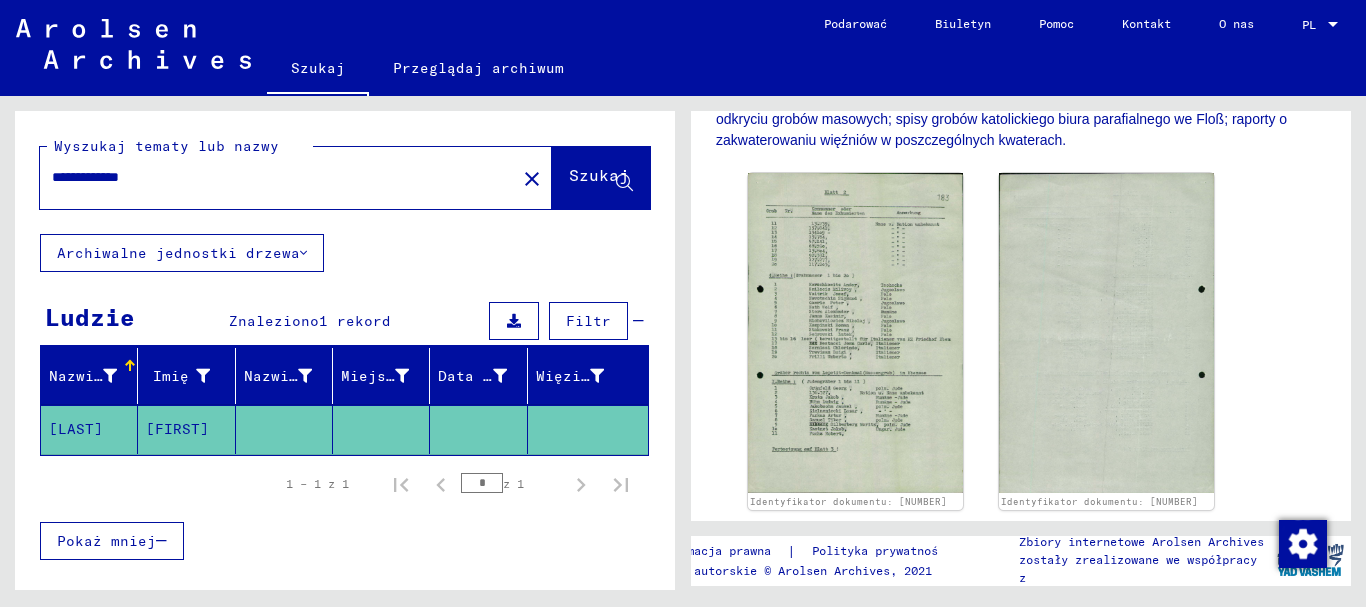 drag, startPoint x: 186, startPoint y: 185, endPoint x: 0, endPoint y: 180, distance: 186.0672 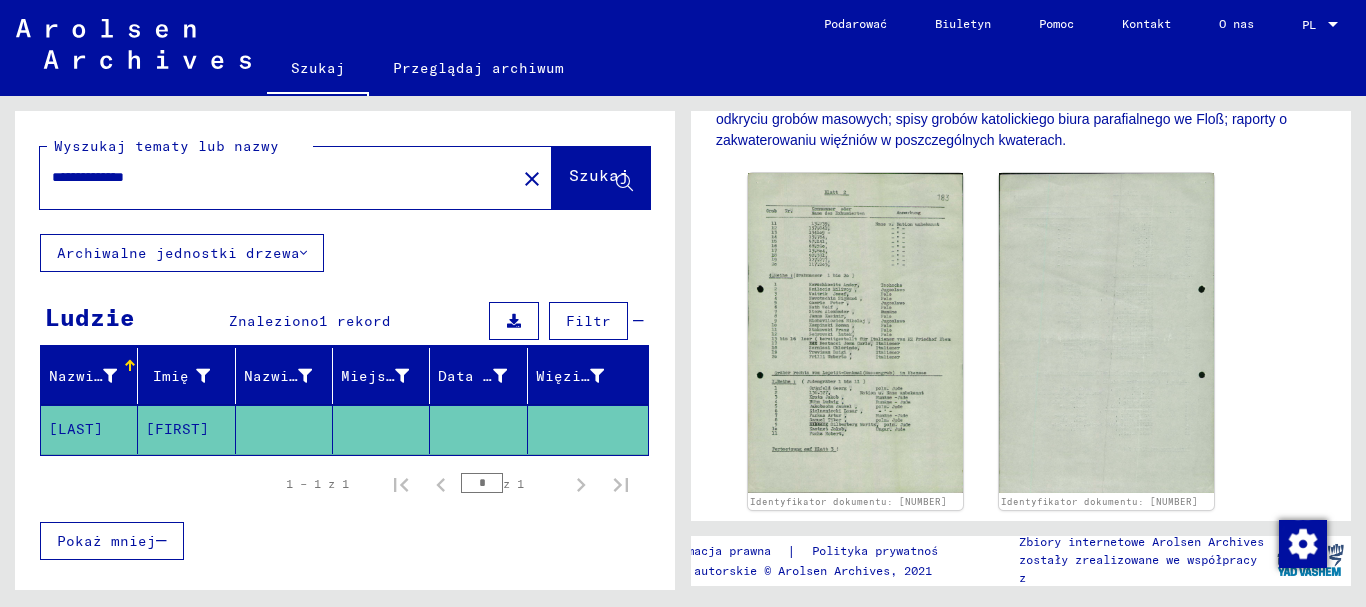 type on "**********" 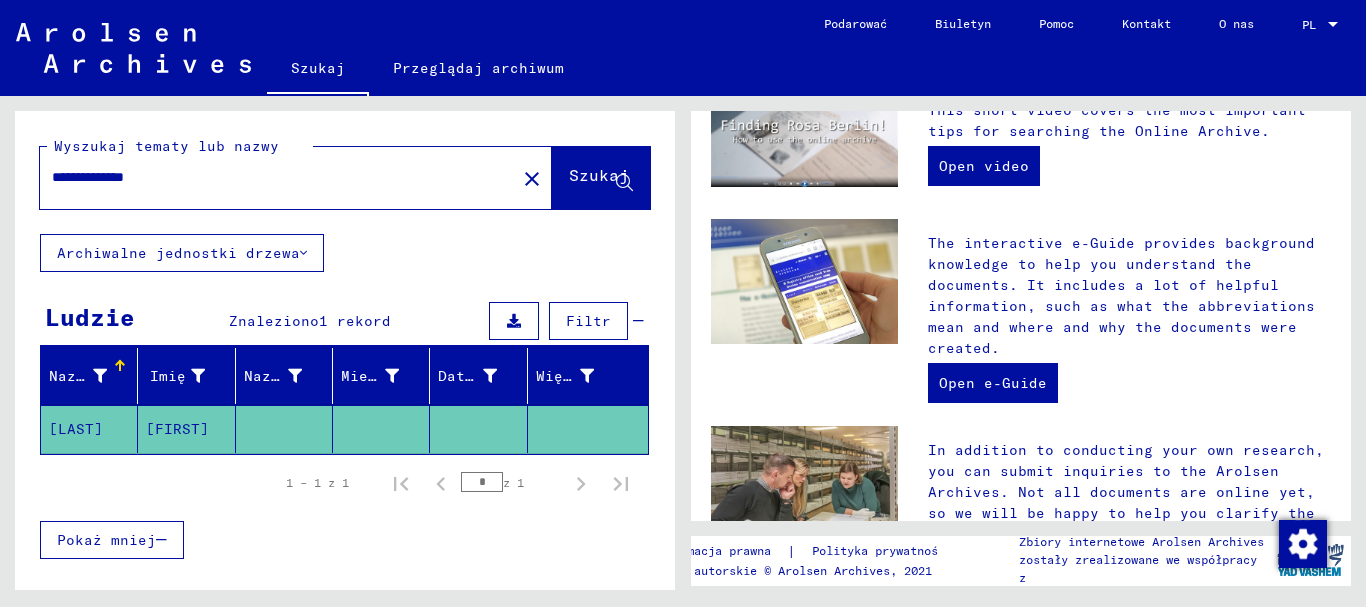 scroll, scrollTop: 0, scrollLeft: 0, axis: both 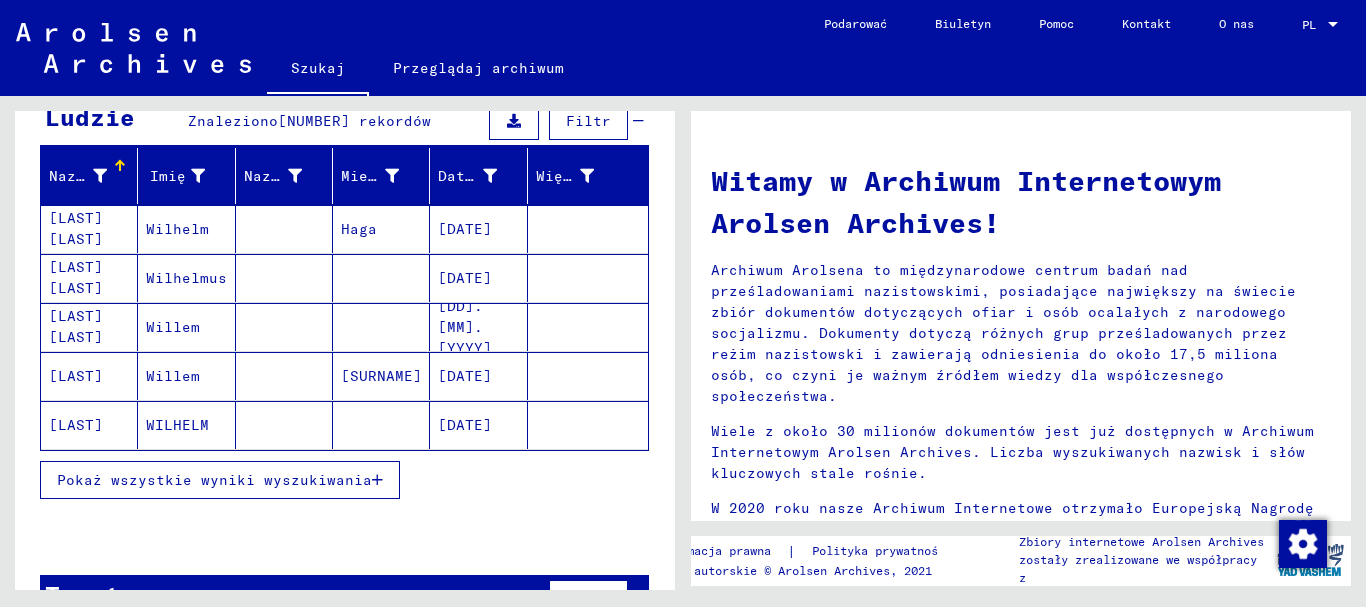 click on "Pokaż wszystkie wyniki wyszukiwania" at bounding box center (214, 480) 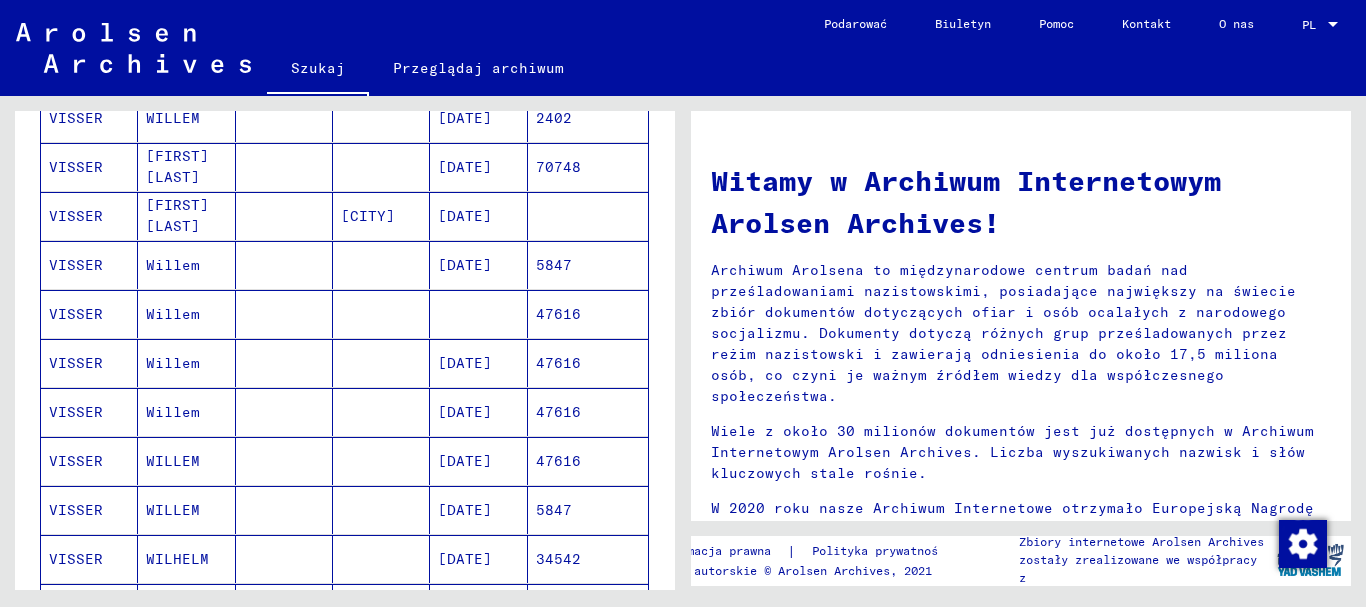 scroll, scrollTop: 1200, scrollLeft: 0, axis: vertical 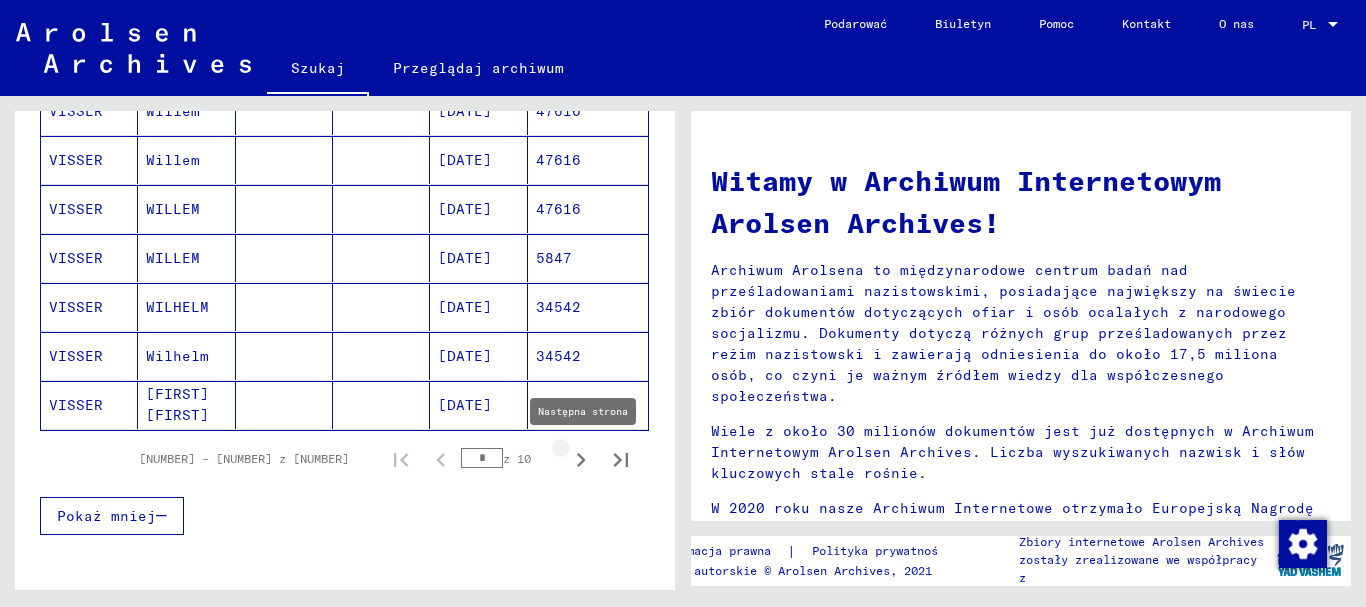 click 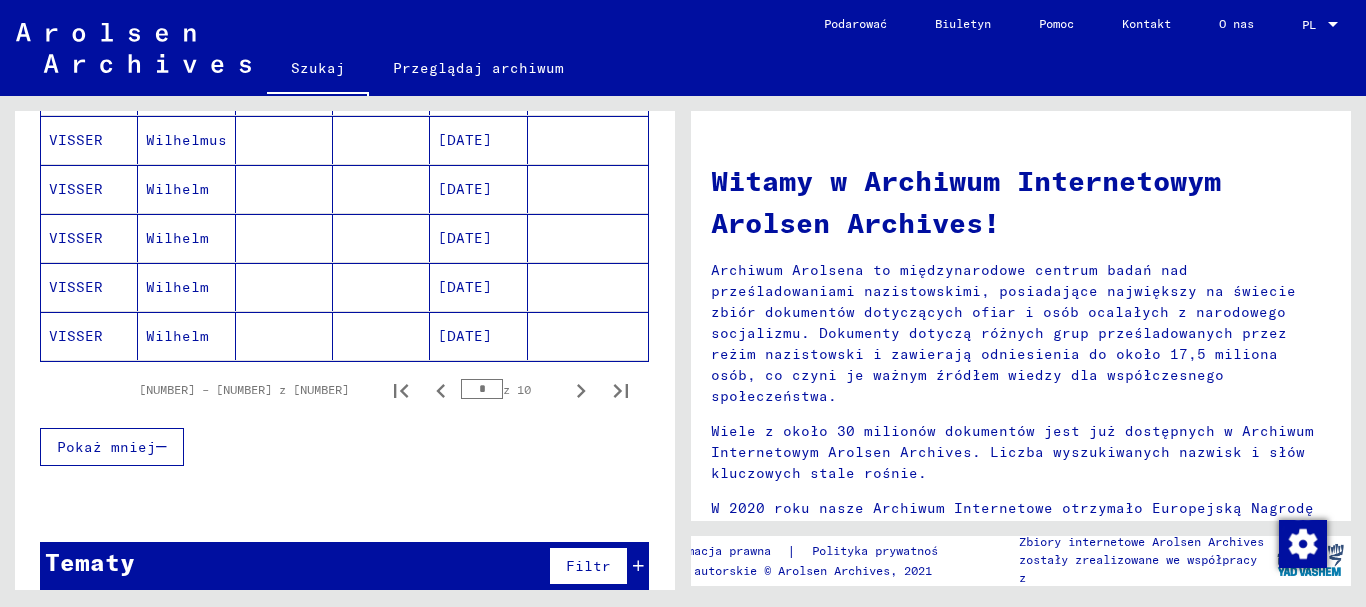 scroll, scrollTop: 1294, scrollLeft: 0, axis: vertical 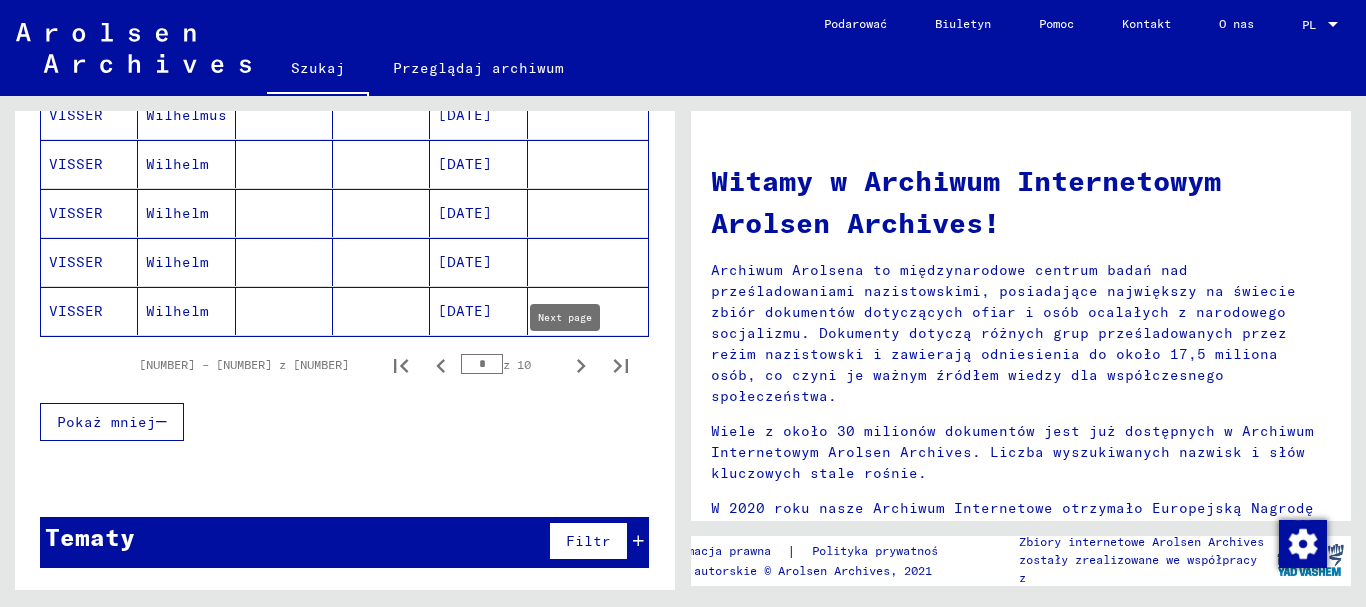 click 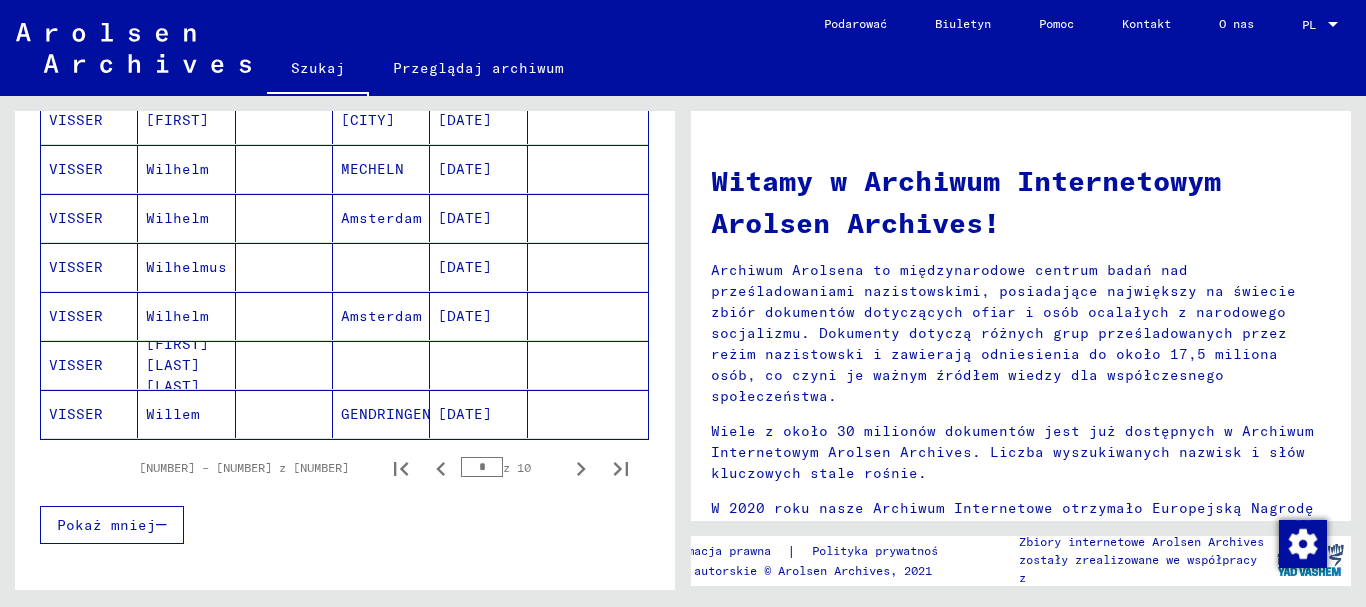 scroll, scrollTop: 1294, scrollLeft: 0, axis: vertical 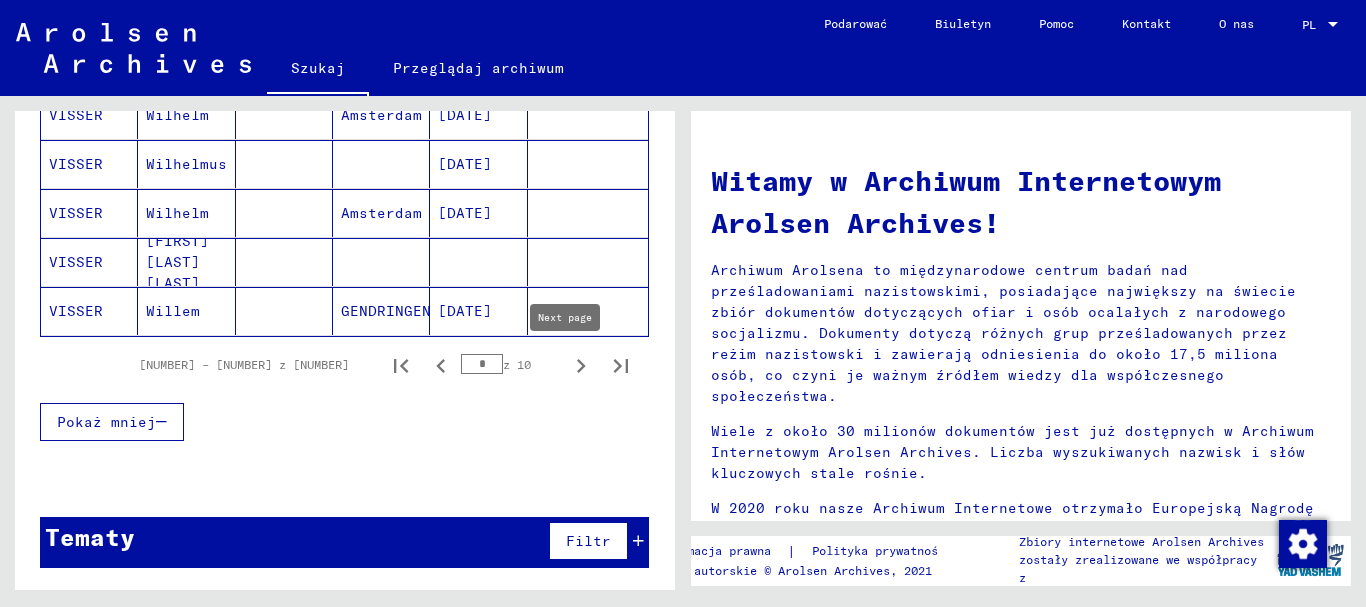 click 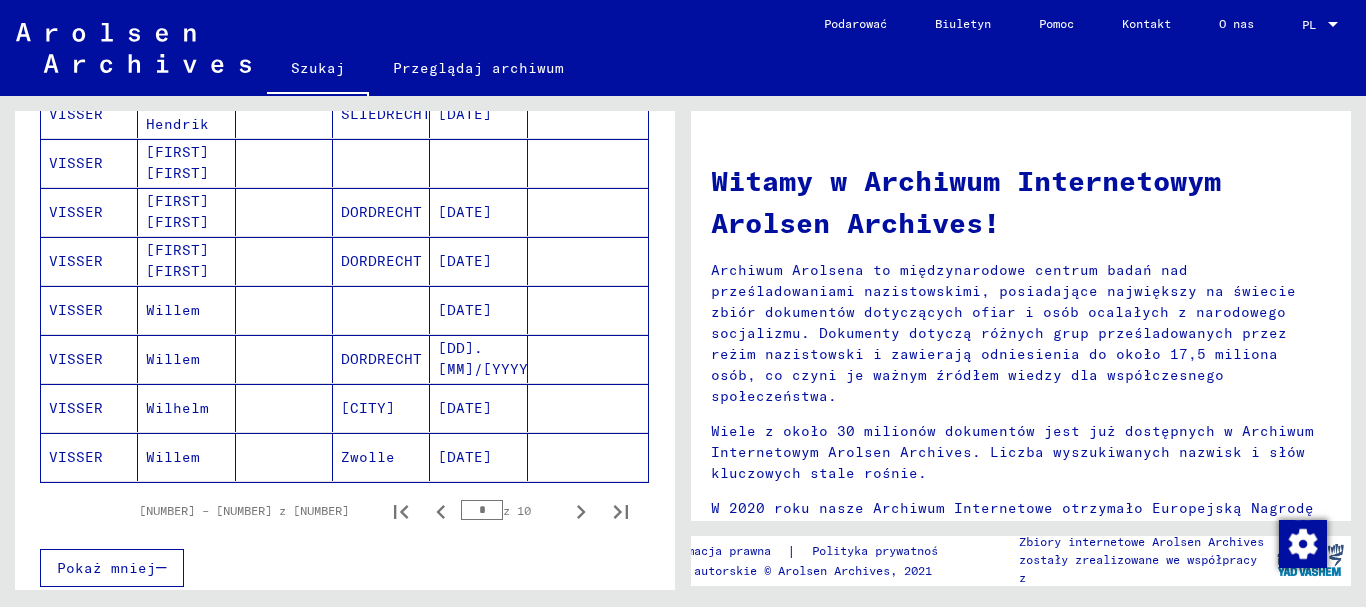 scroll, scrollTop: 1294, scrollLeft: 0, axis: vertical 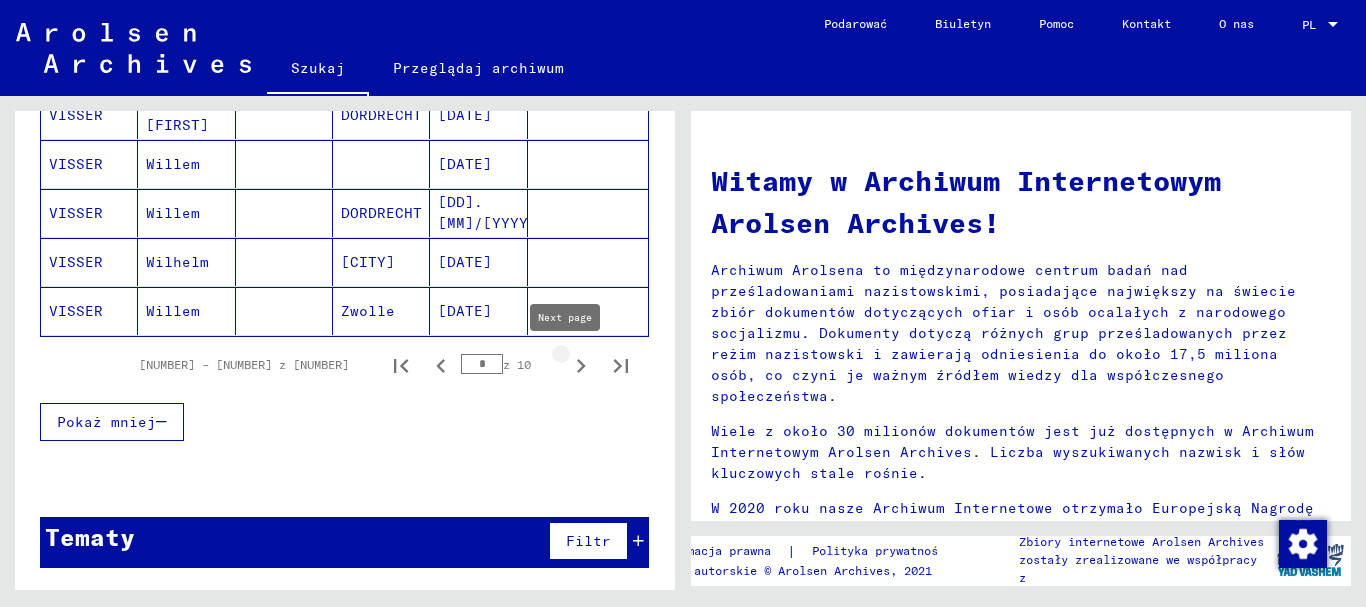 click 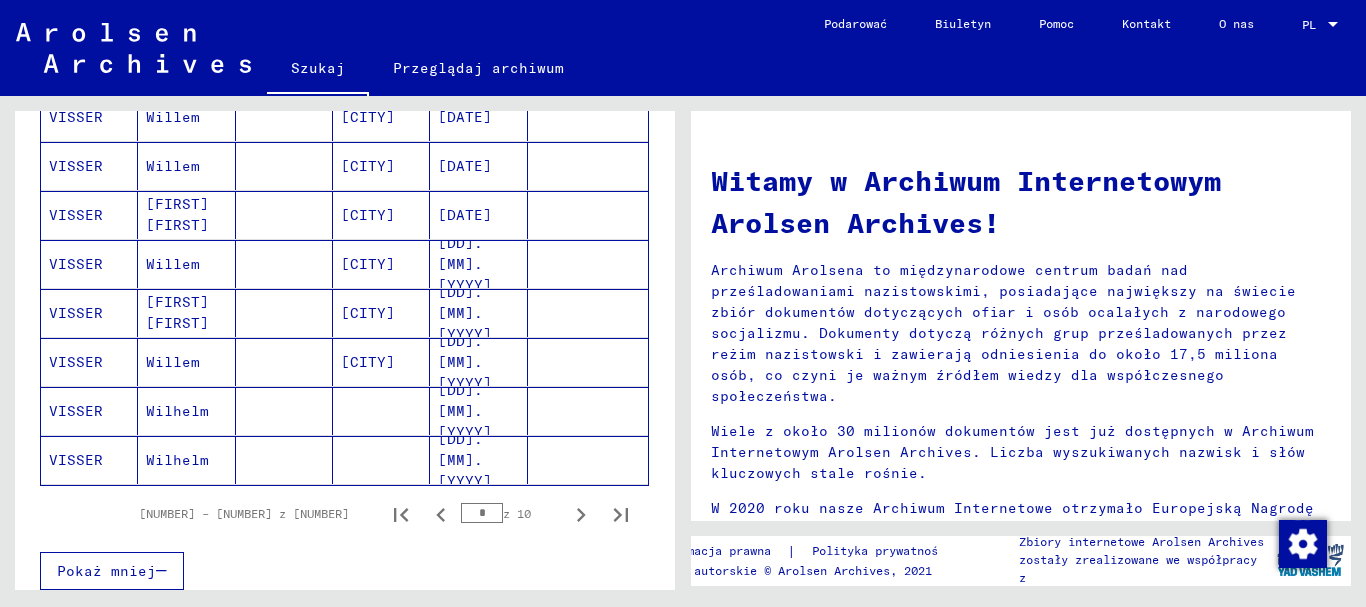 scroll, scrollTop: 1294, scrollLeft: 0, axis: vertical 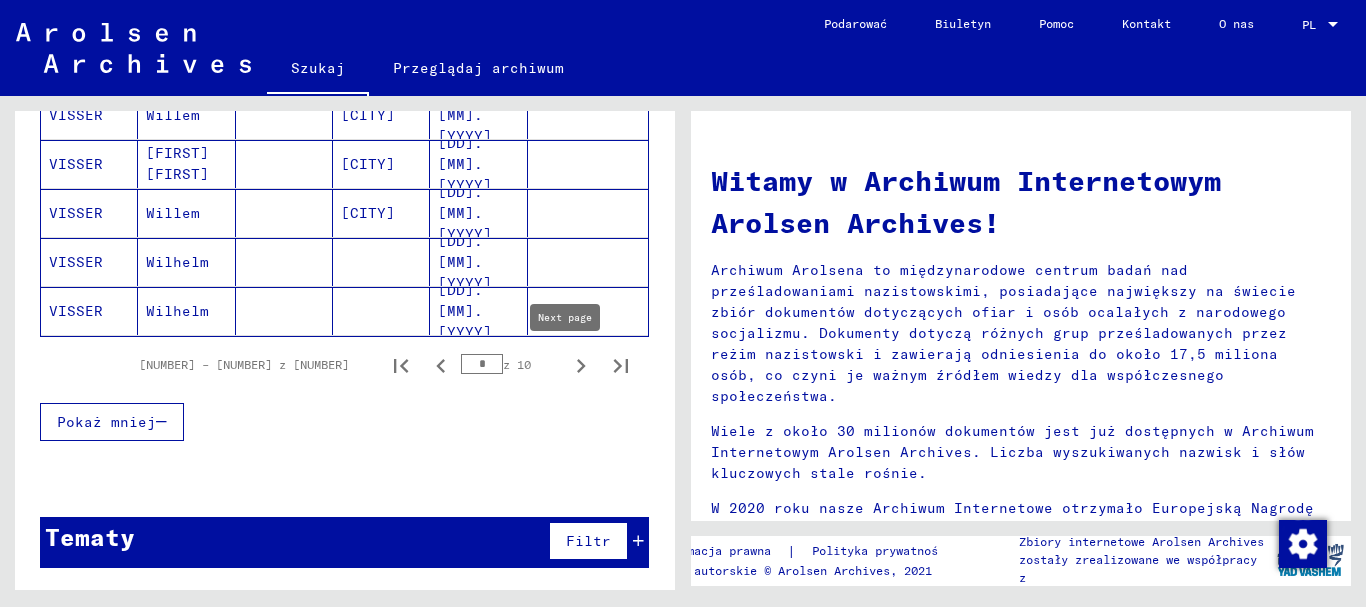 click 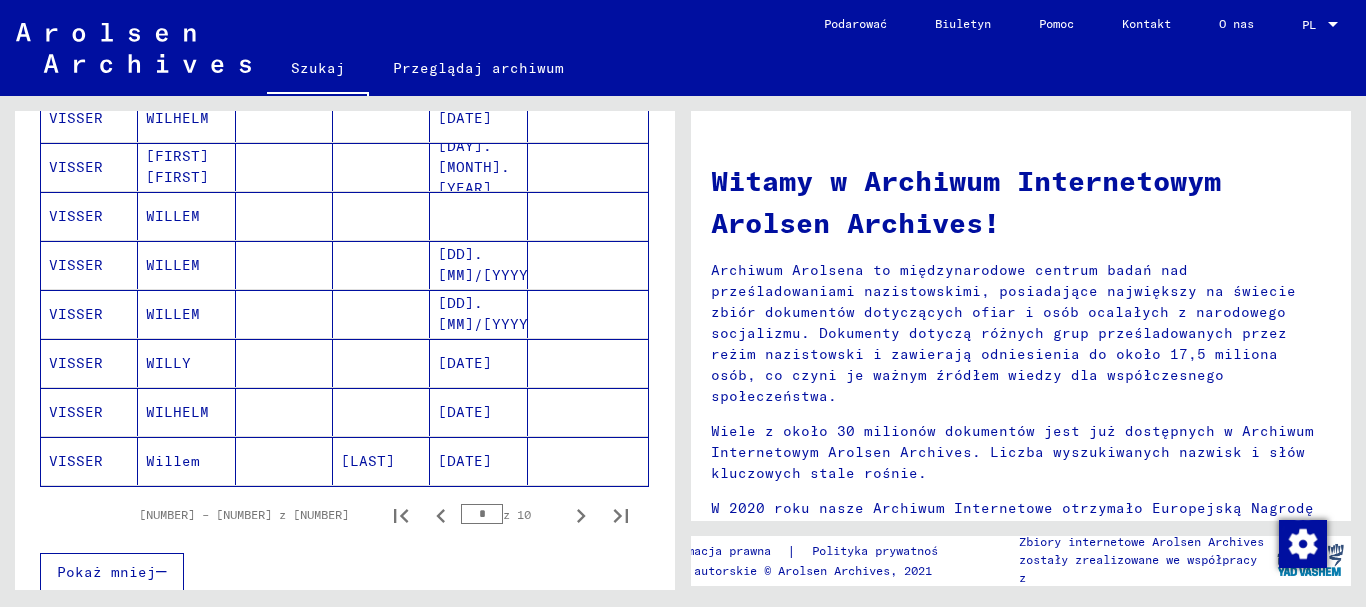 scroll, scrollTop: 1294, scrollLeft: 0, axis: vertical 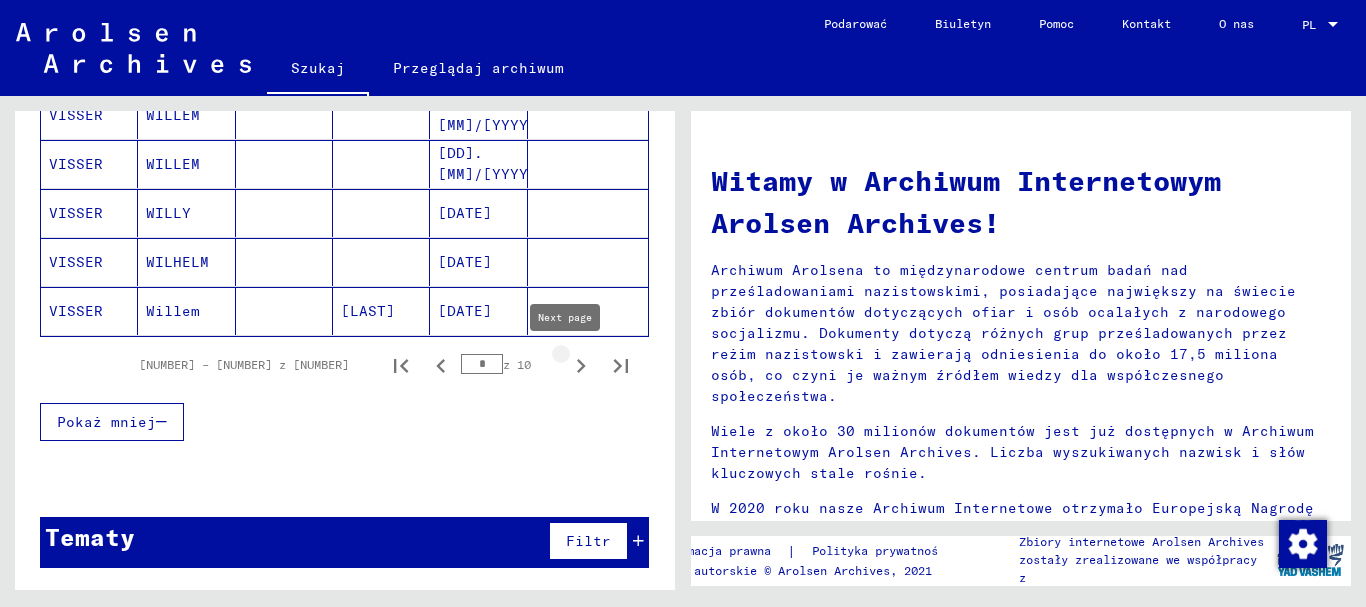 click 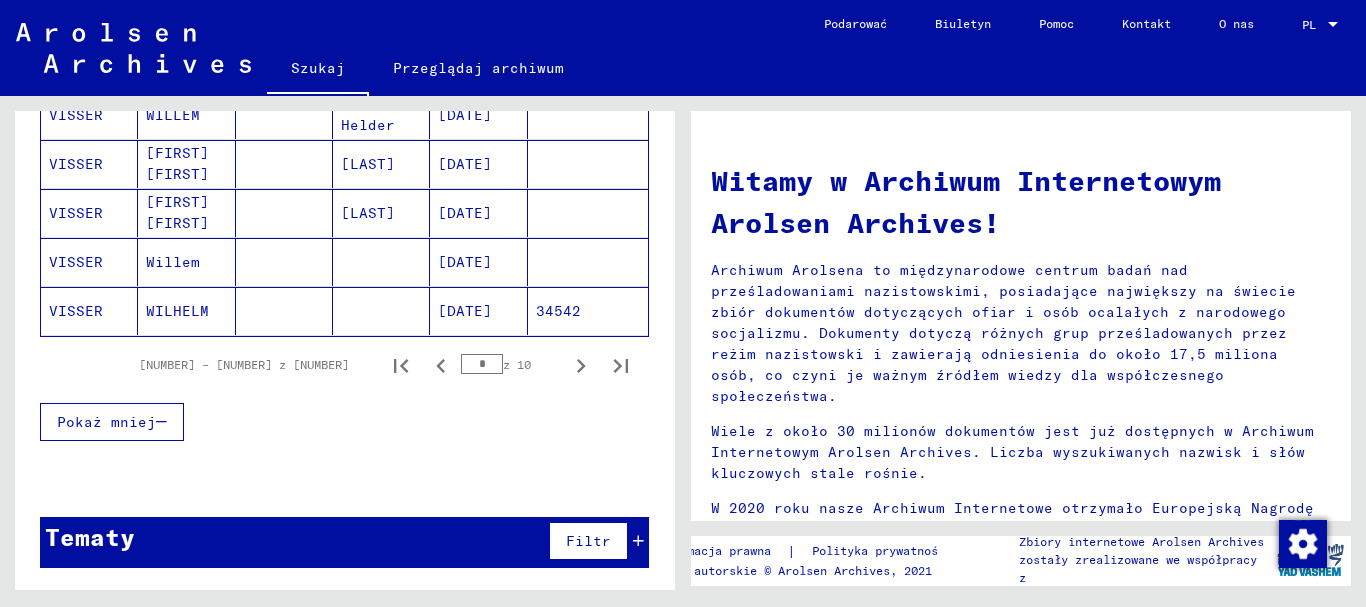 click on "34542" 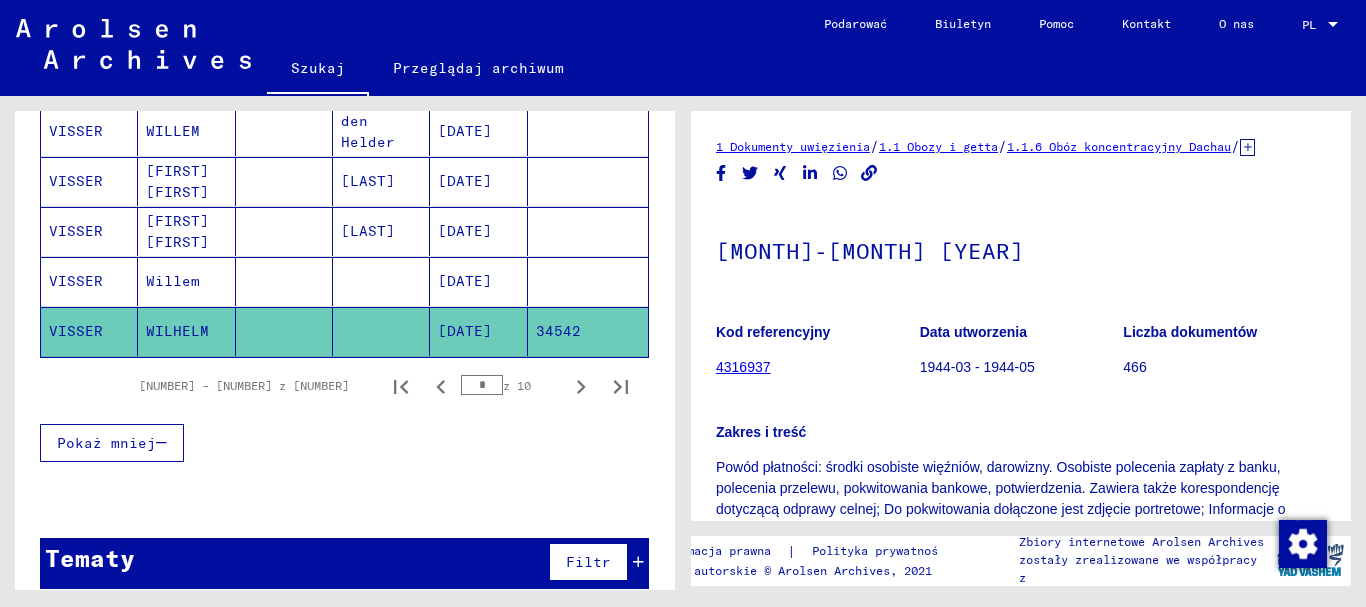 scroll, scrollTop: 1319, scrollLeft: 0, axis: vertical 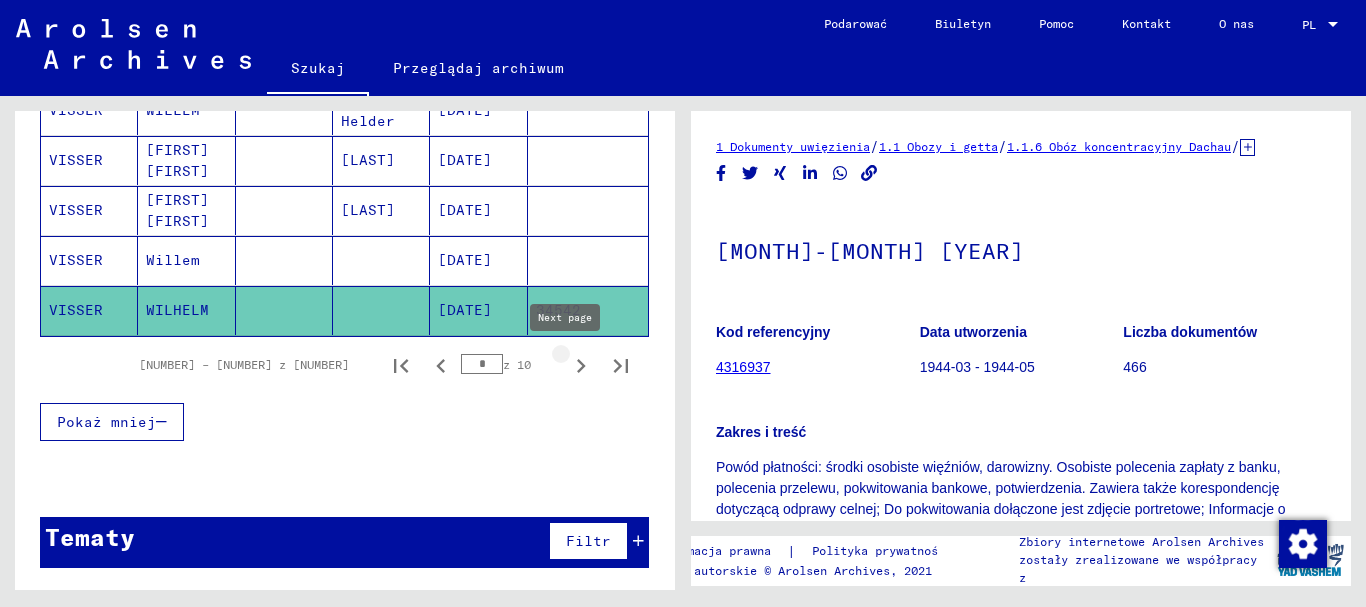 click 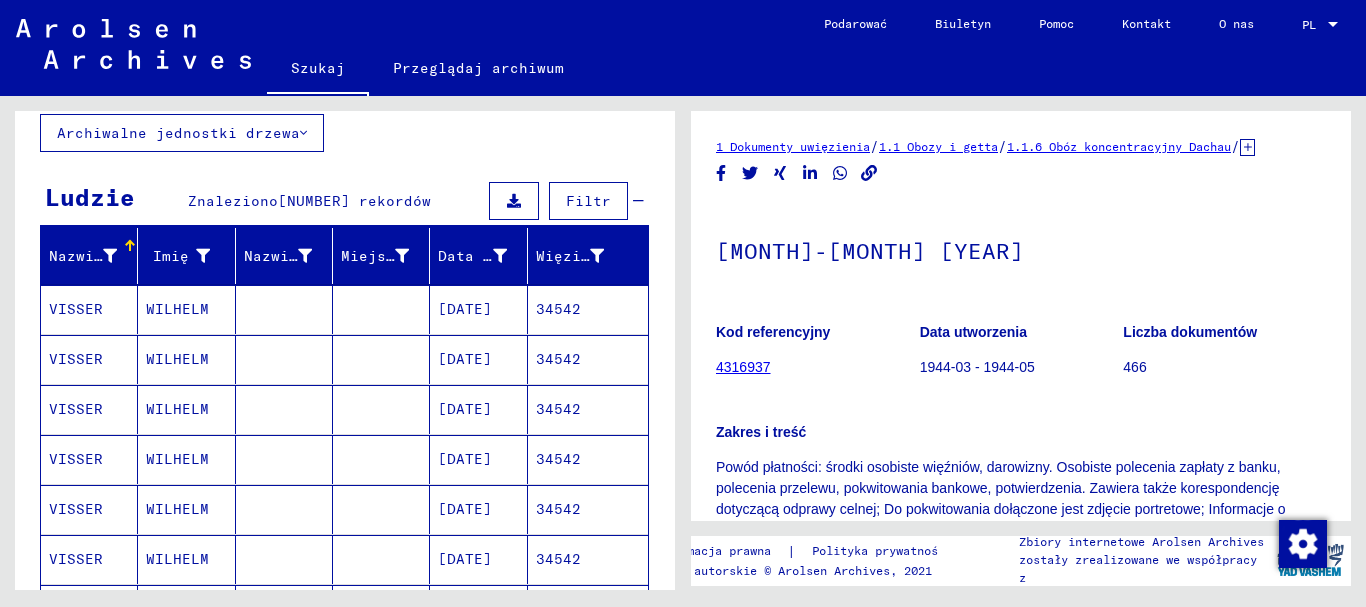 scroll, scrollTop: 119, scrollLeft: 0, axis: vertical 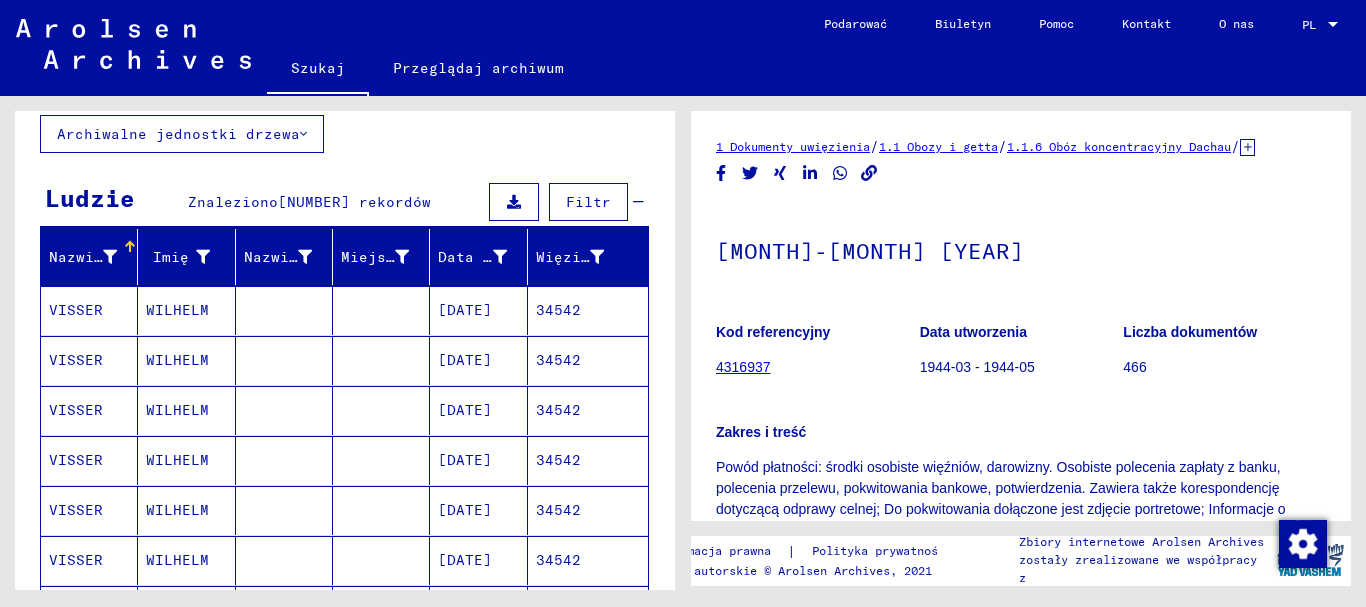 click on "34542" at bounding box center [558, 360] 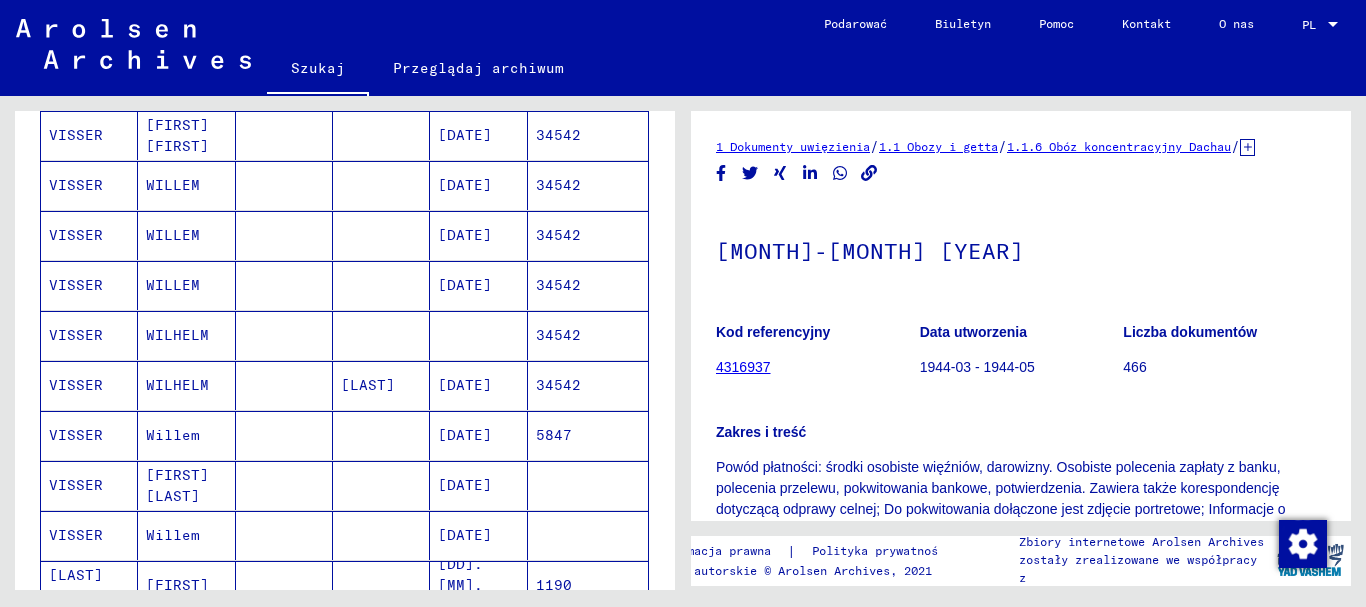 scroll, scrollTop: 719, scrollLeft: 0, axis: vertical 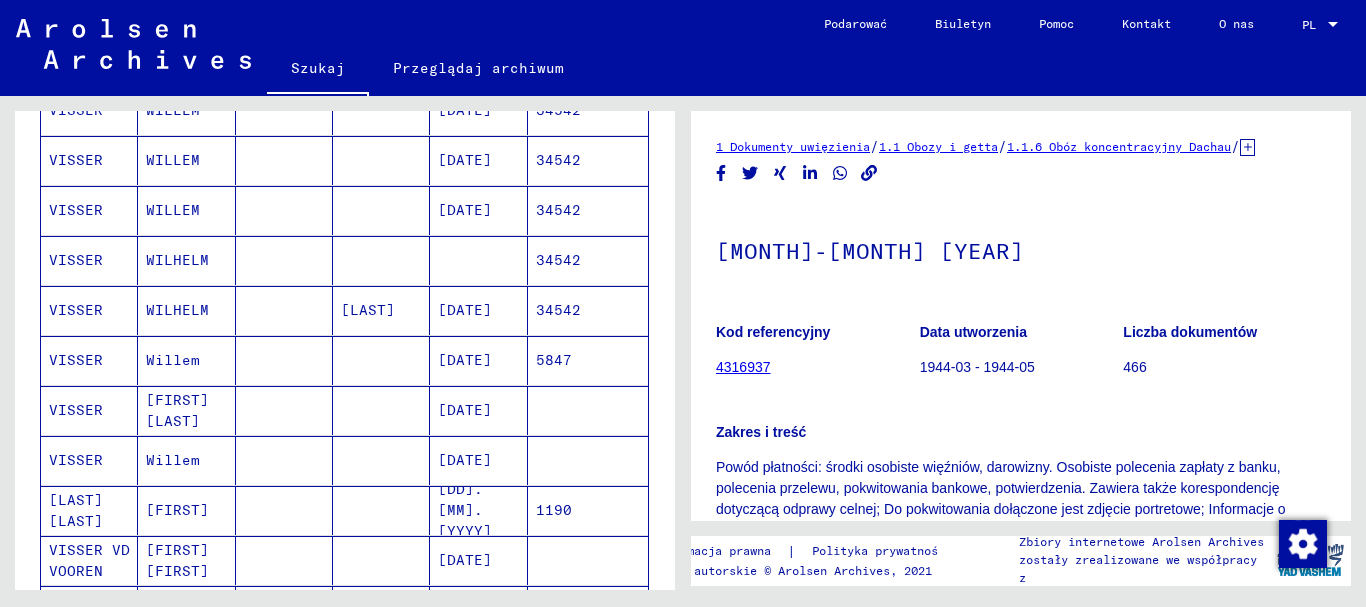 click on "5847" 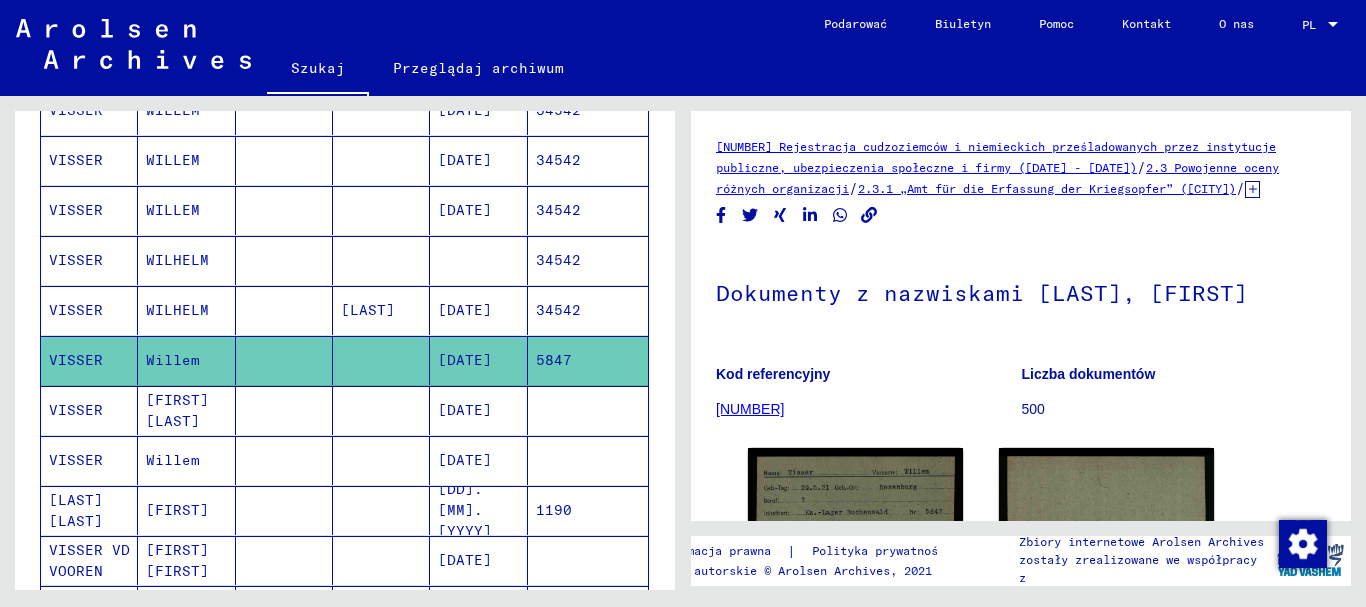 click on "1190" 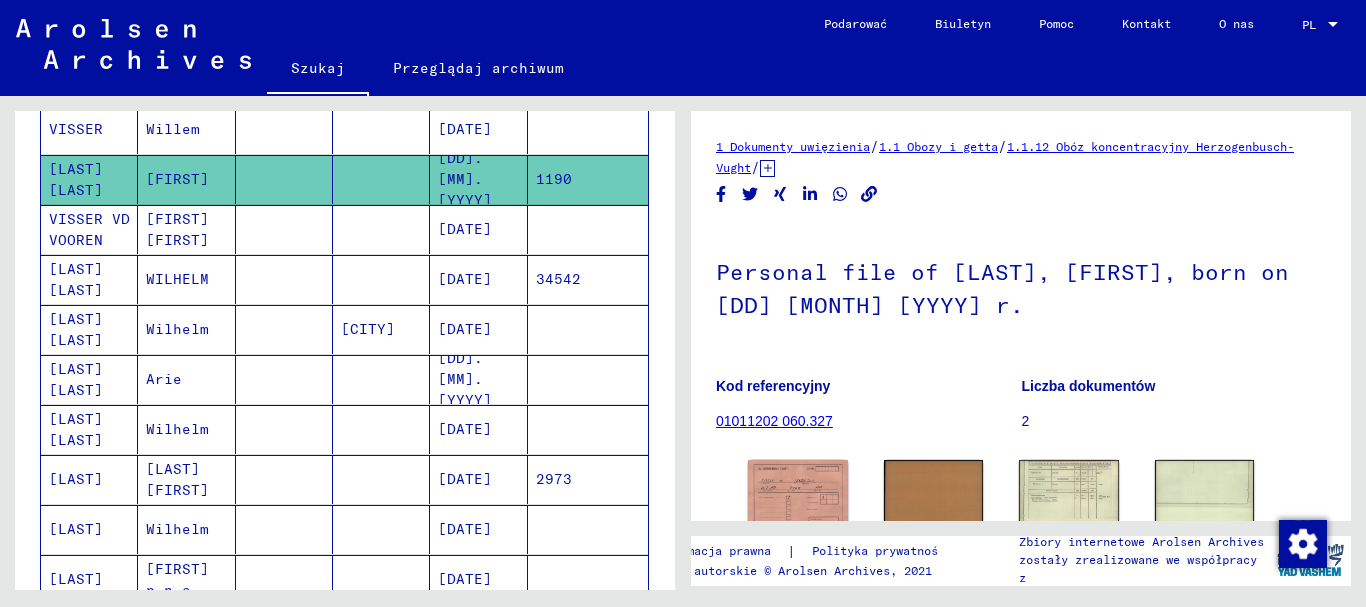 scroll, scrollTop: 1119, scrollLeft: 0, axis: vertical 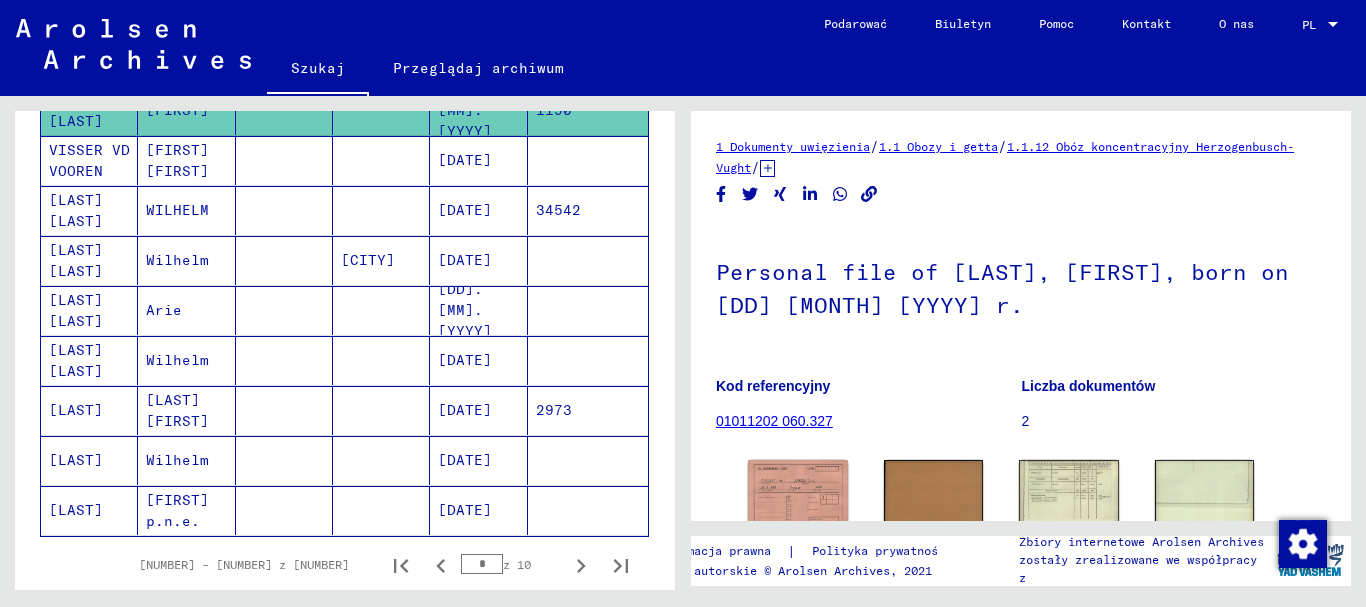 click on "2973" 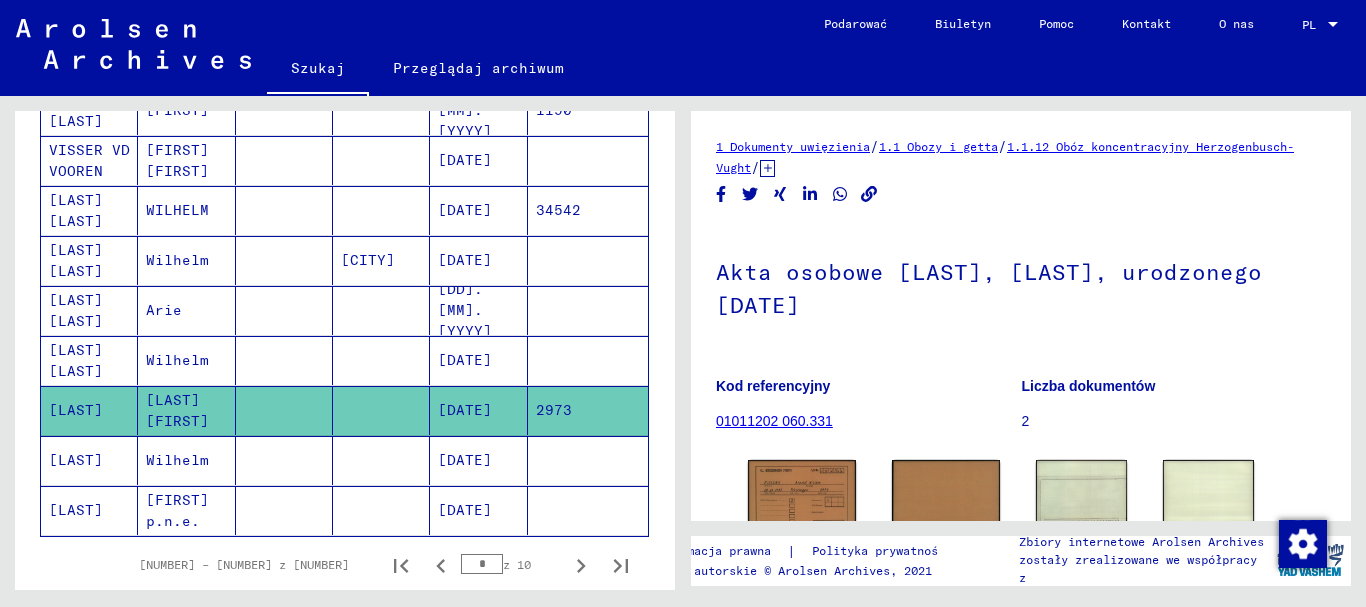 scroll, scrollTop: 1319, scrollLeft: 0, axis: vertical 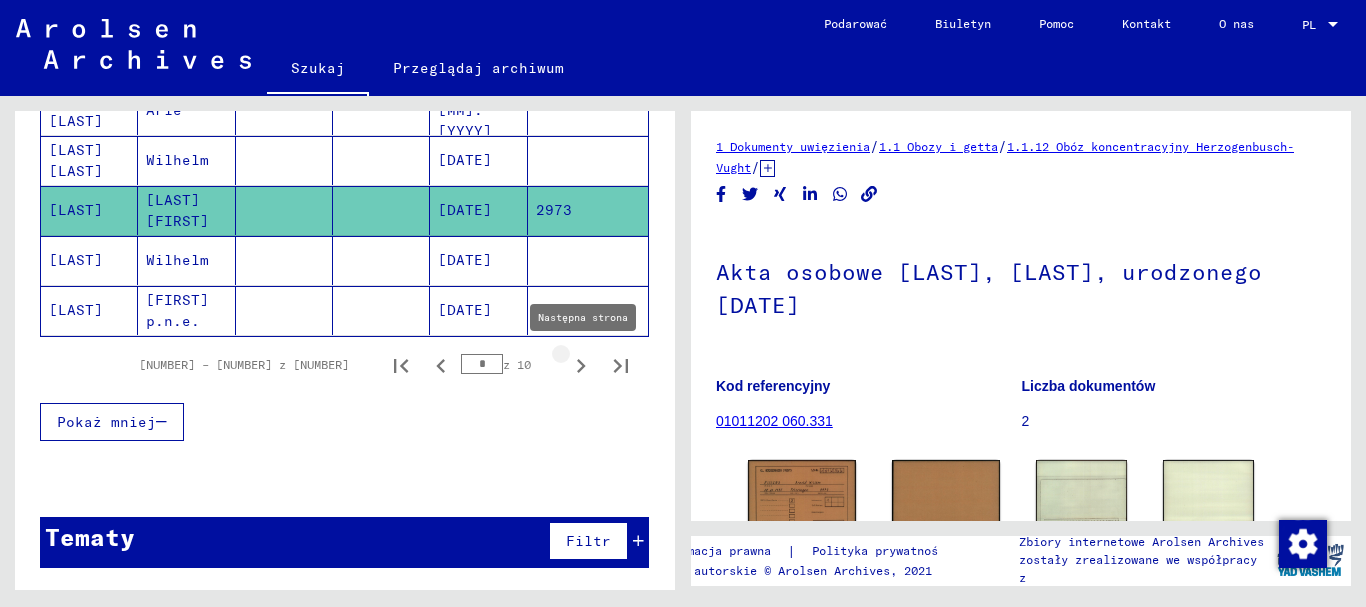 click 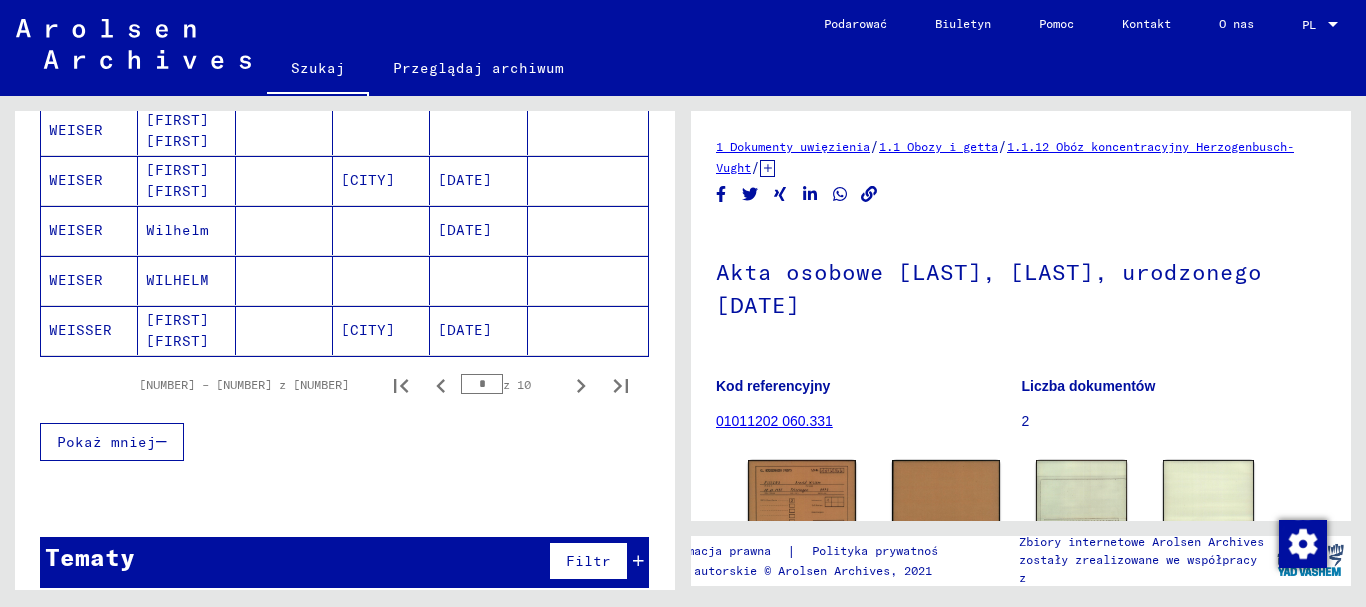 scroll, scrollTop: 1319, scrollLeft: 0, axis: vertical 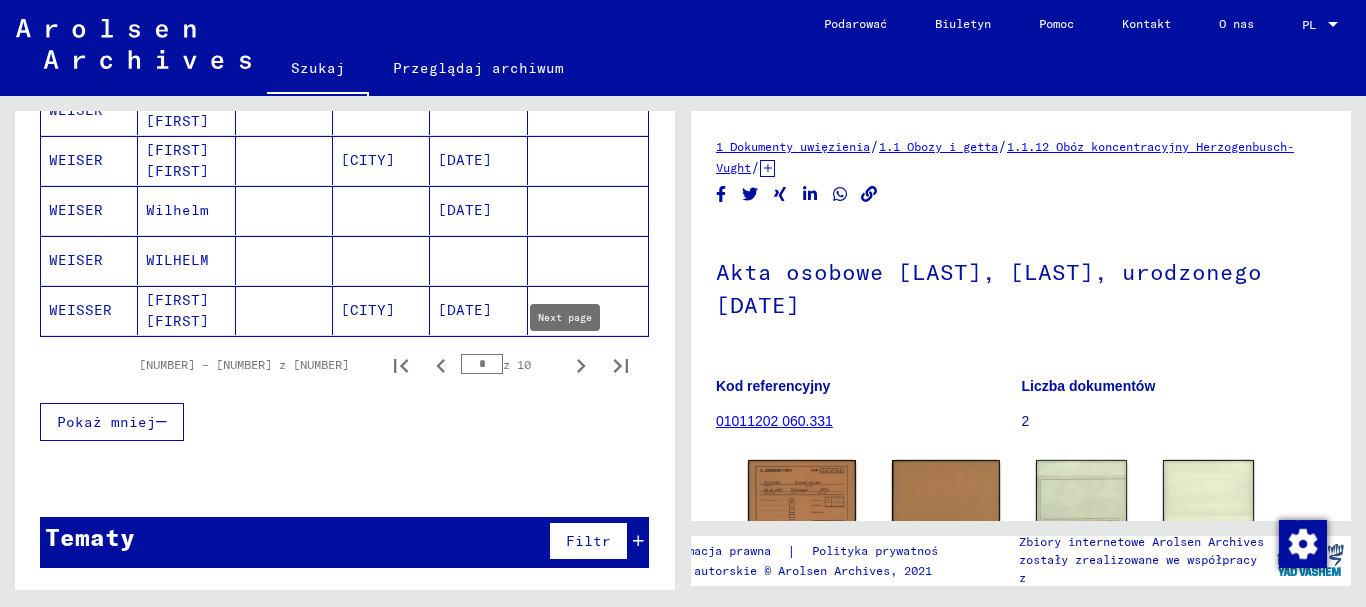 click 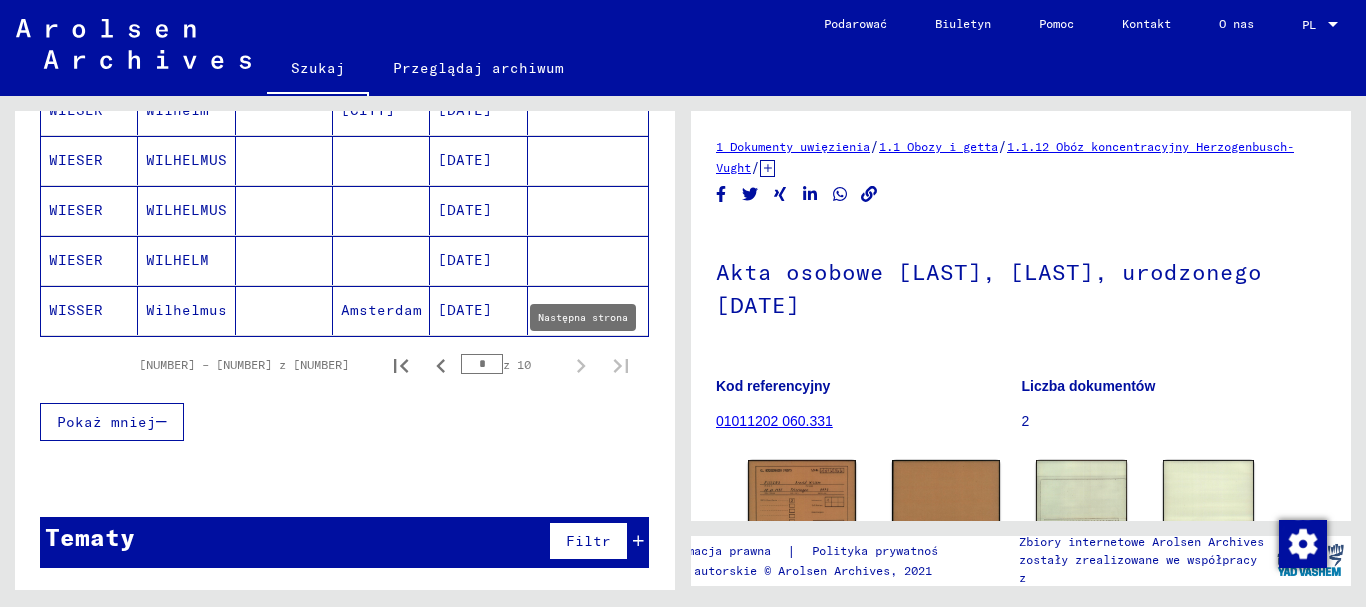 type on "**" 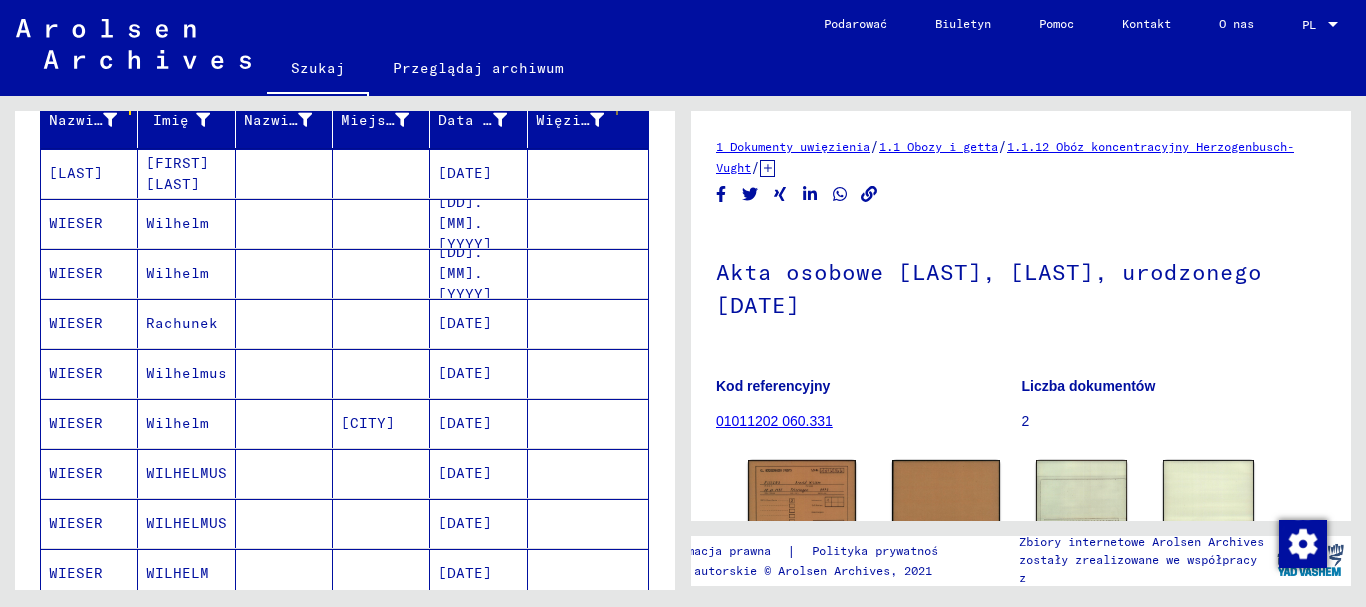 scroll, scrollTop: 300, scrollLeft: 0, axis: vertical 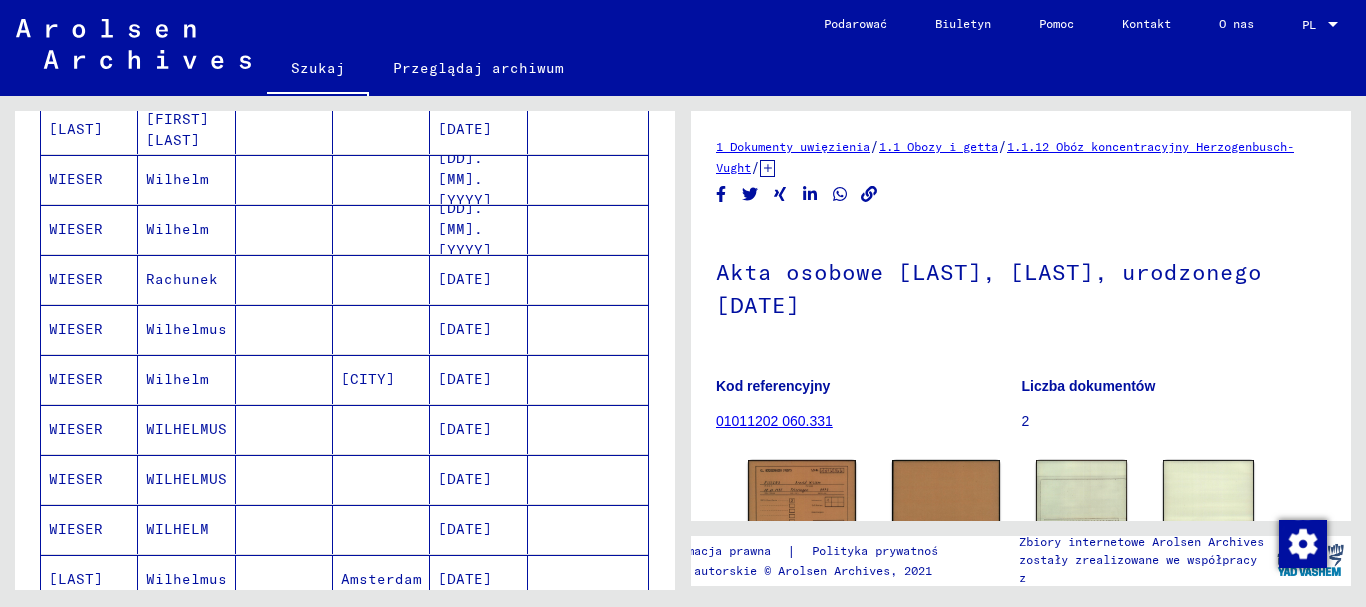 click on "[DD].[MM].[YYYY]" at bounding box center [465, 229] 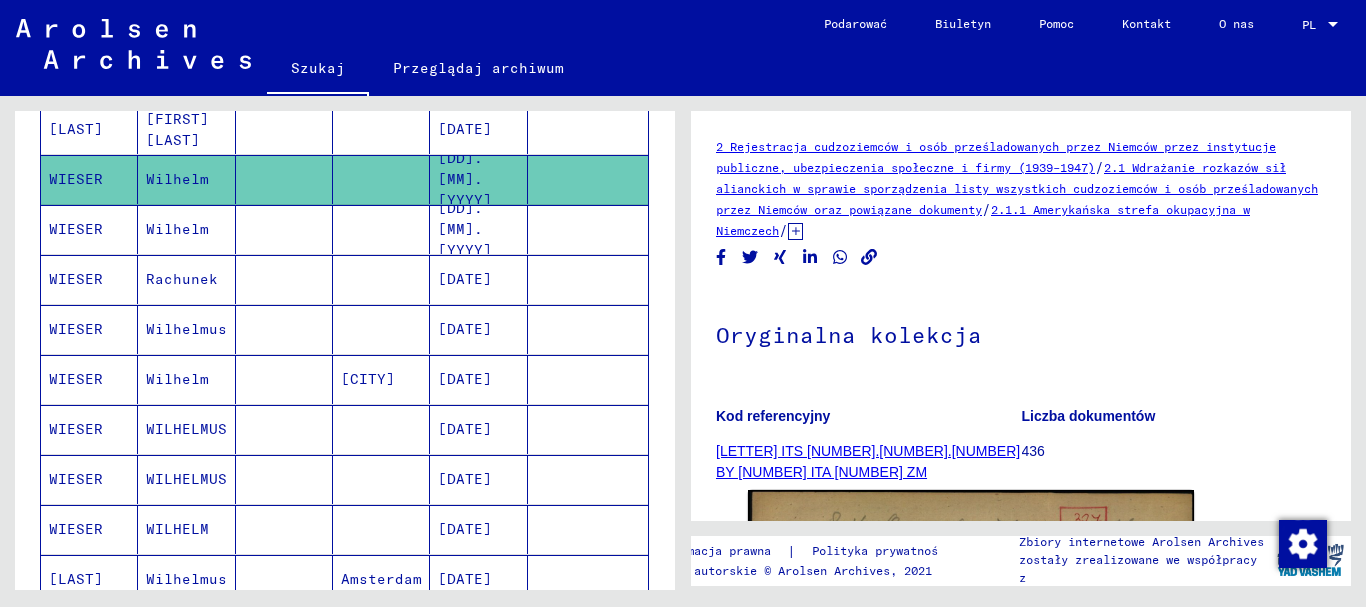 click on "[DATE]" at bounding box center (465, 329) 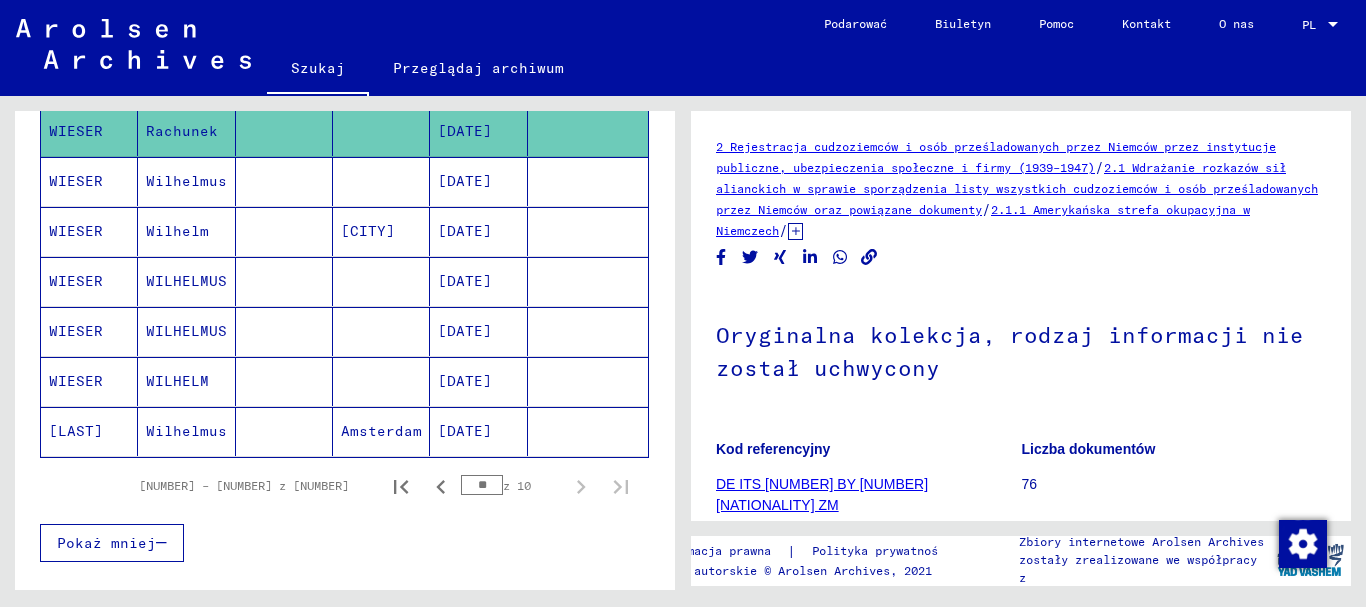 scroll, scrollTop: 400, scrollLeft: 0, axis: vertical 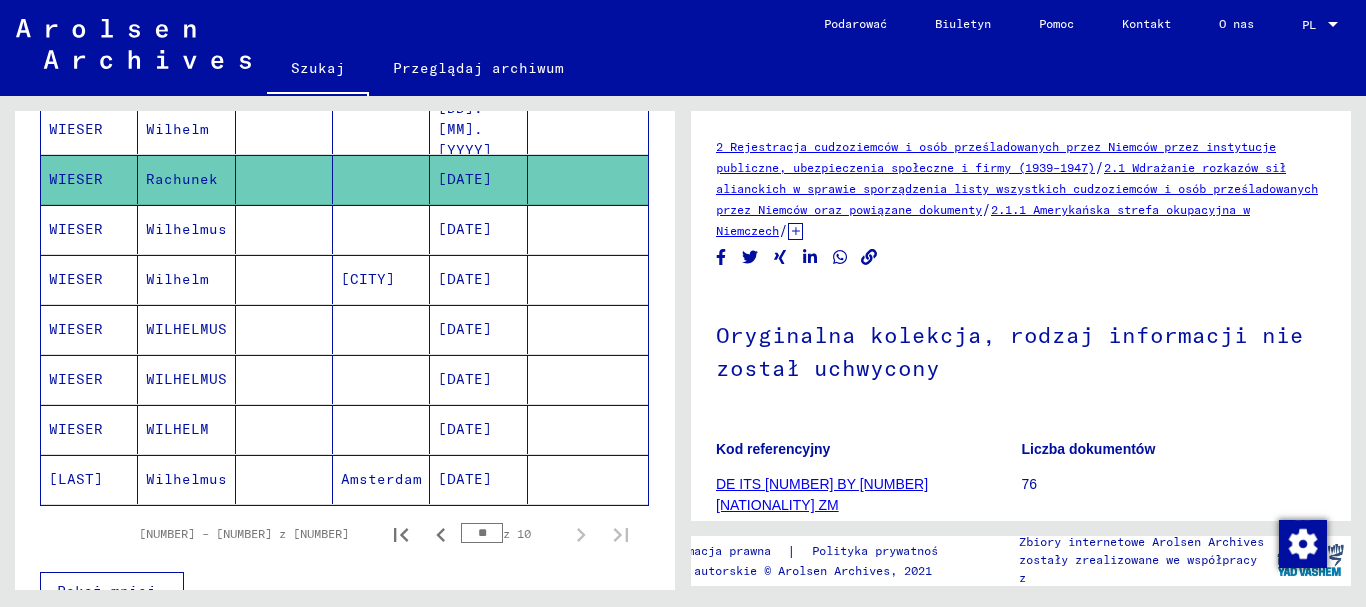 click on "[DATE]" at bounding box center [465, 279] 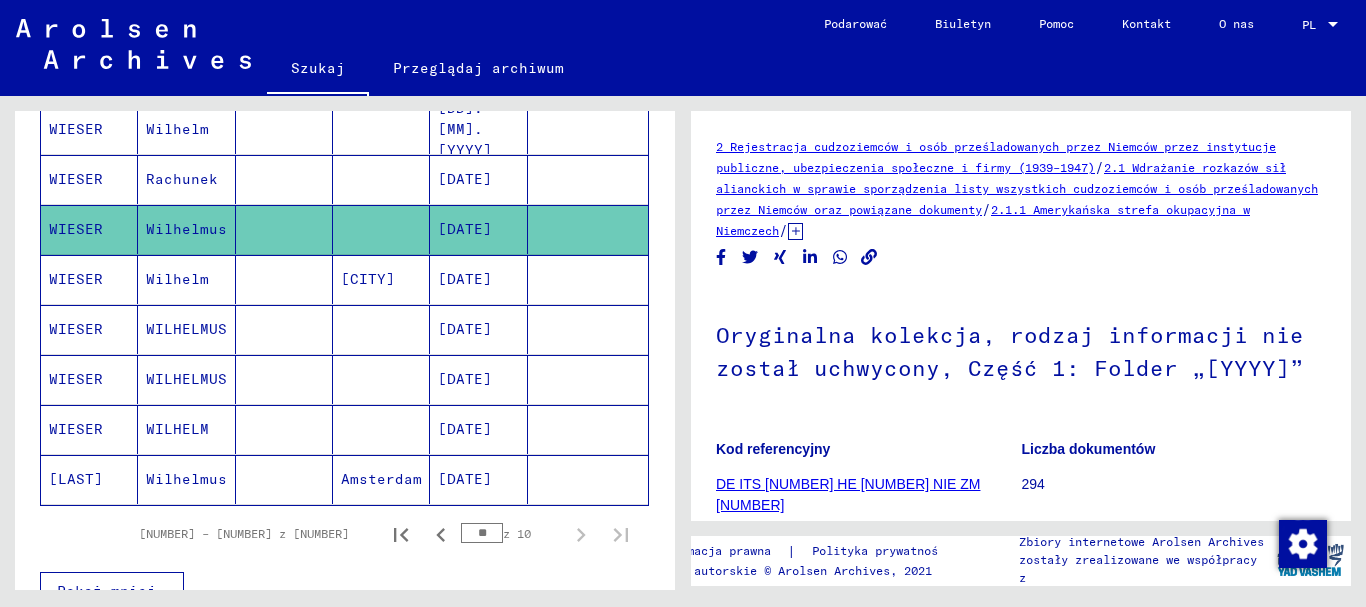 click on "[DATE]" 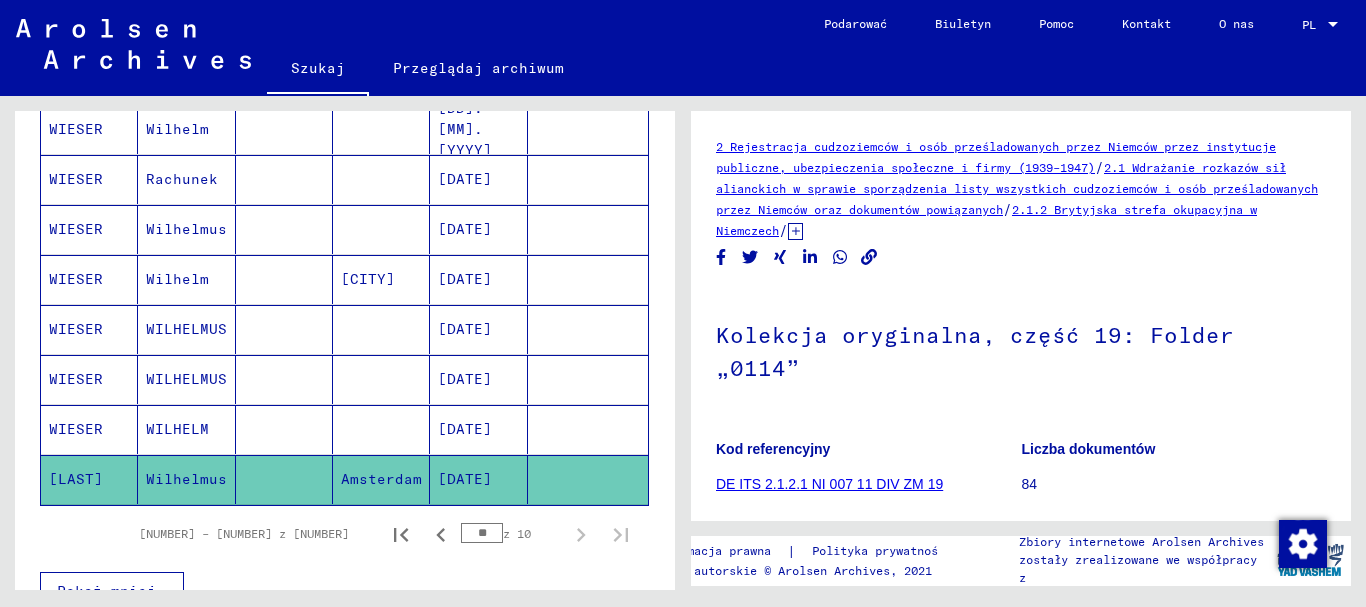 click on "[DATE]" at bounding box center (465, 479) 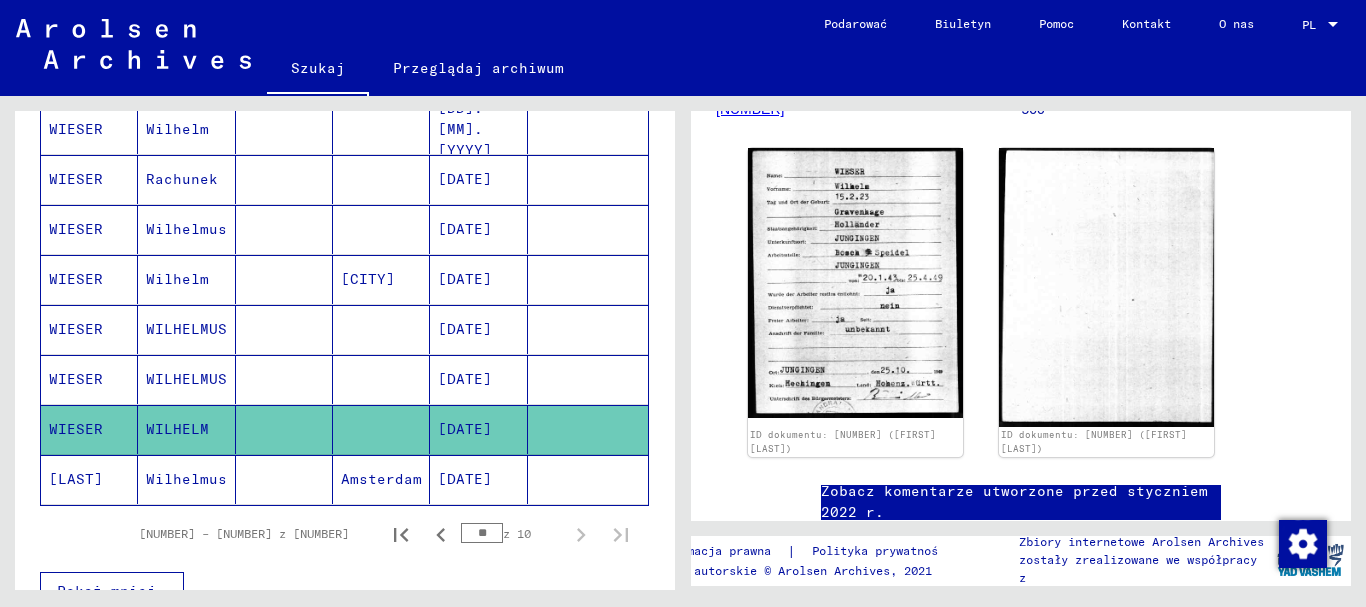 scroll, scrollTop: 0, scrollLeft: 0, axis: both 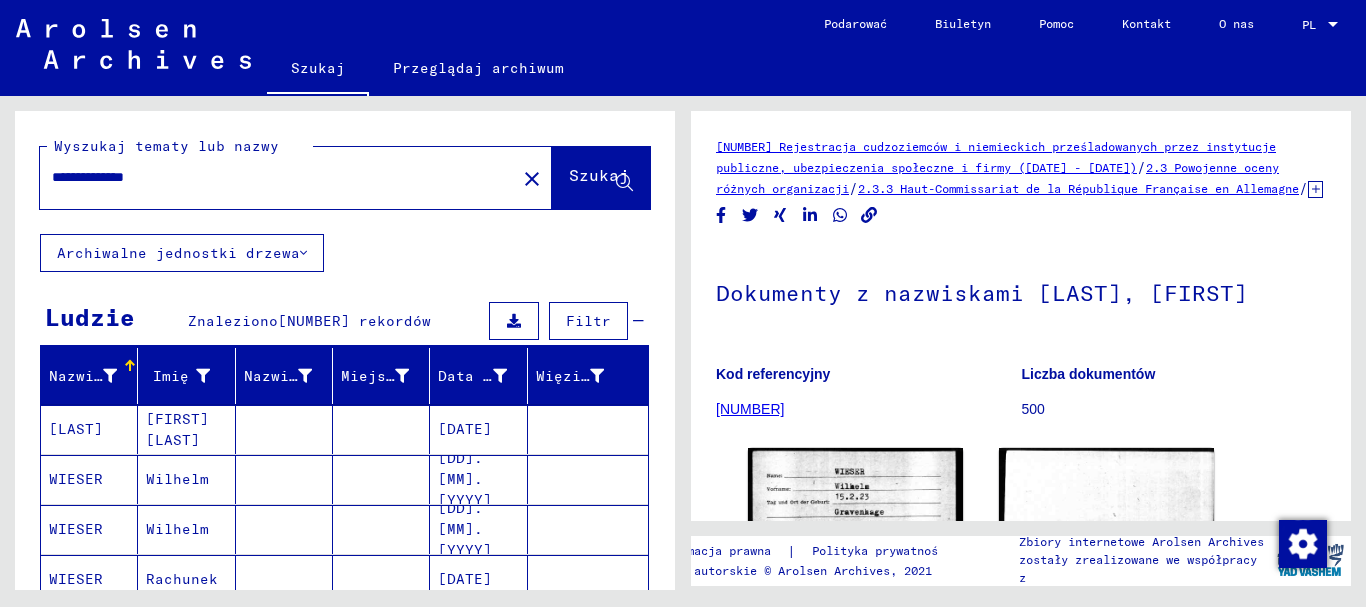 drag, startPoint x: 180, startPoint y: 170, endPoint x: 22, endPoint y: 145, distance: 159.96562 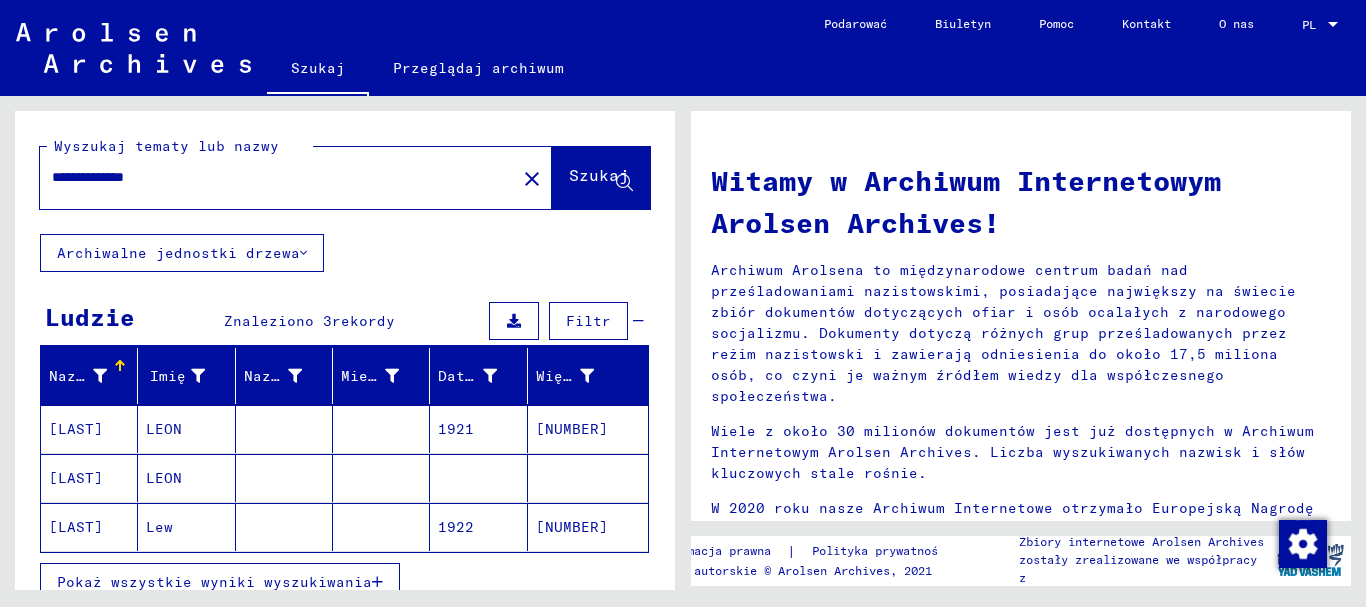 click on "[NUMBER]" 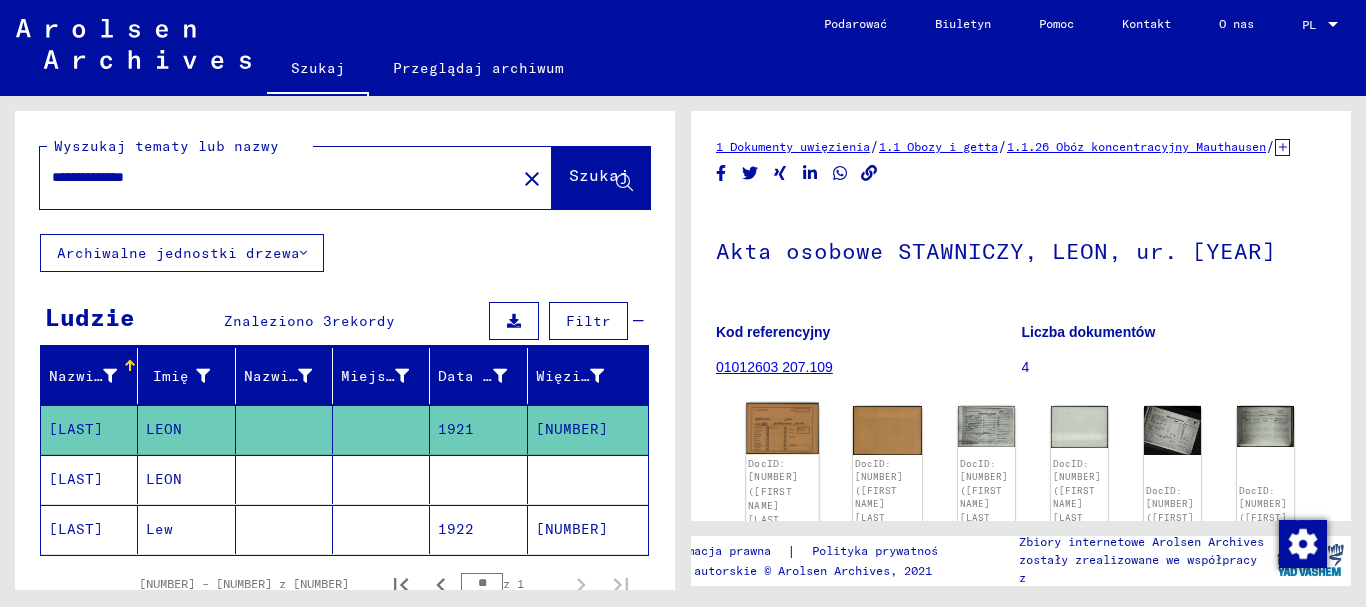 click 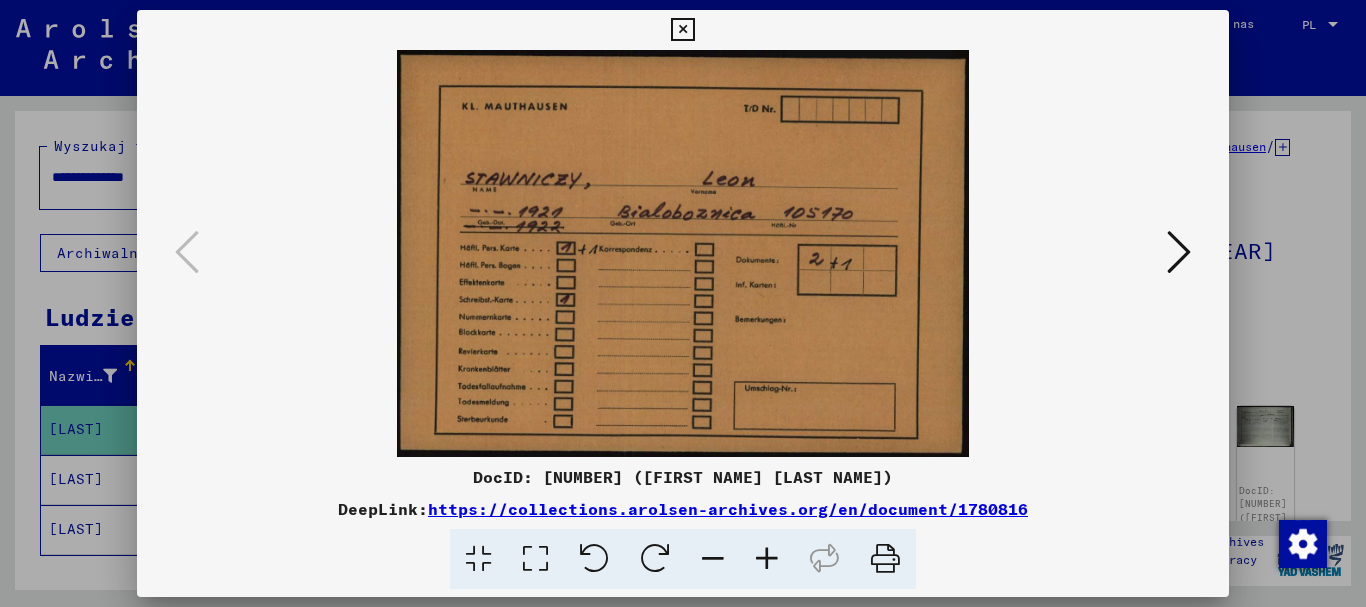 click at bounding box center [1179, 252] 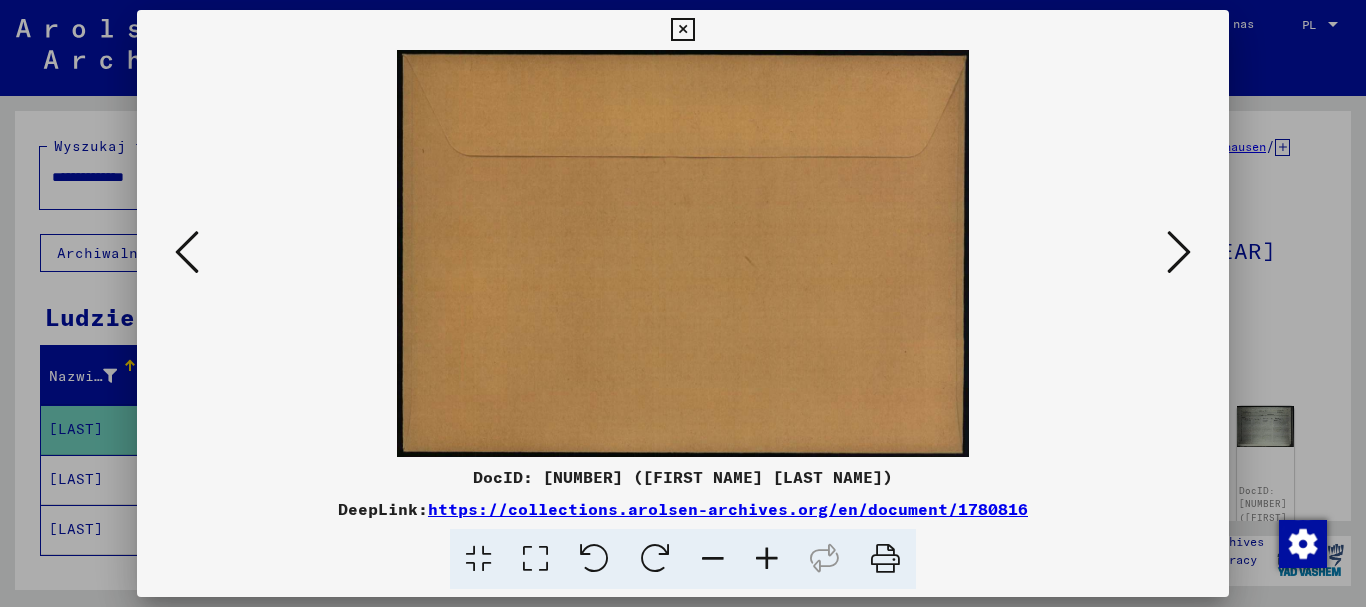 click at bounding box center [1179, 252] 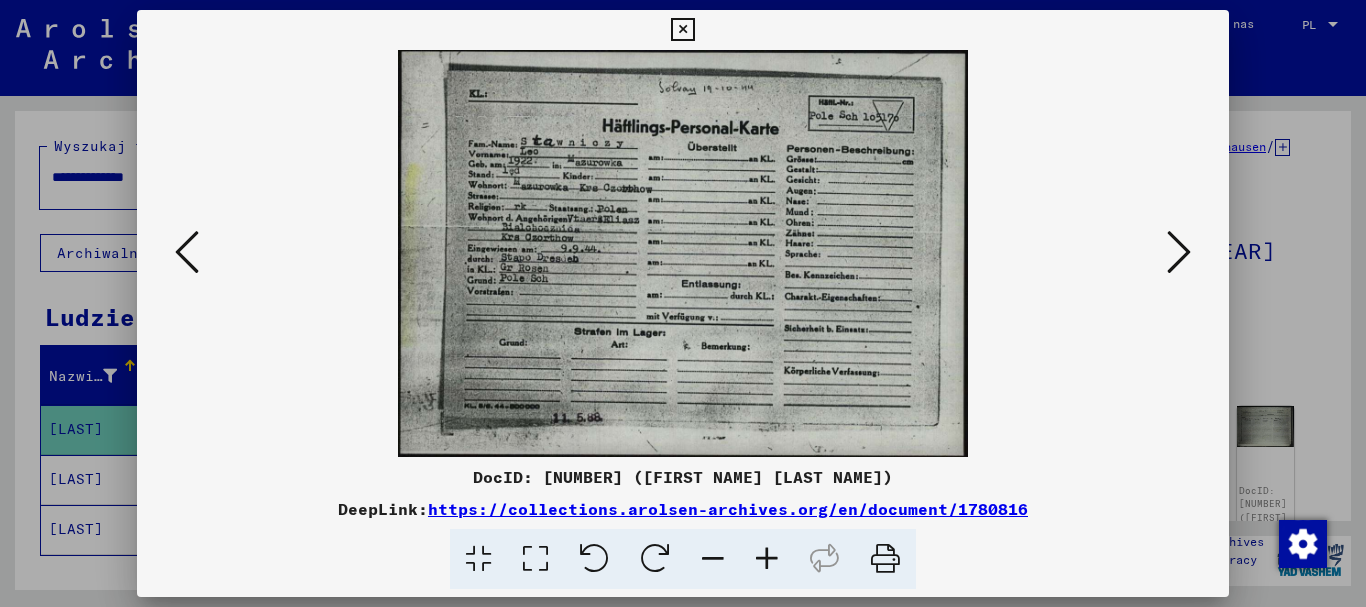 click at bounding box center (535, 559) 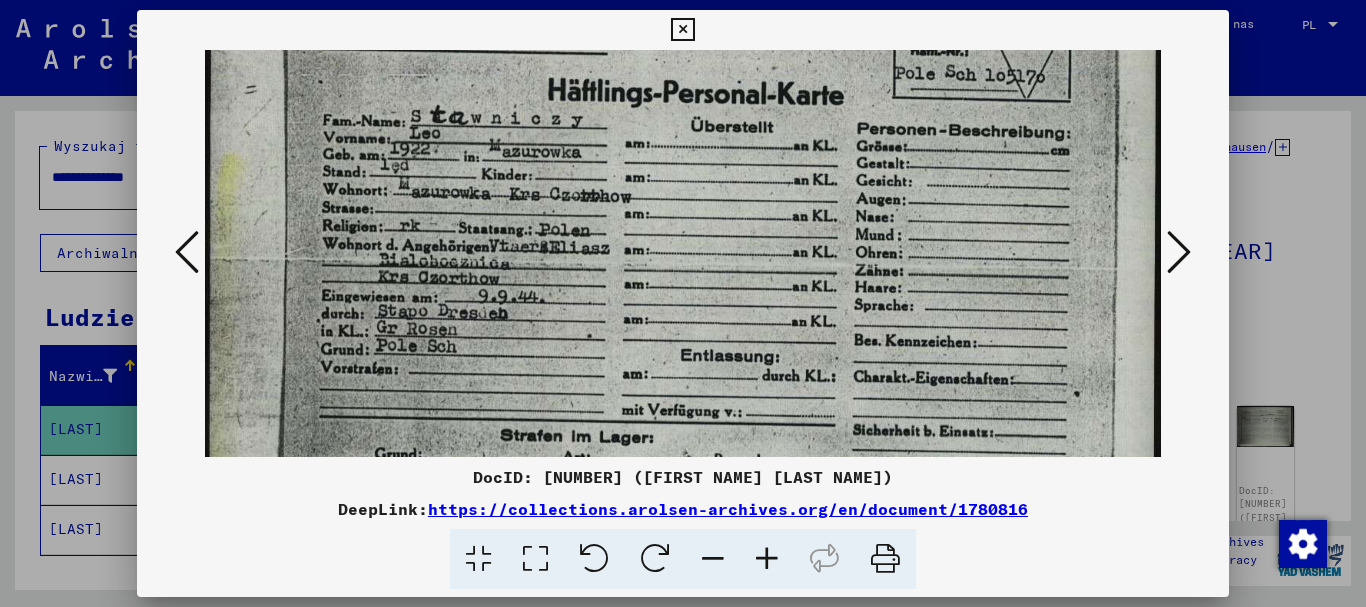 scroll, scrollTop: 115, scrollLeft: 0, axis: vertical 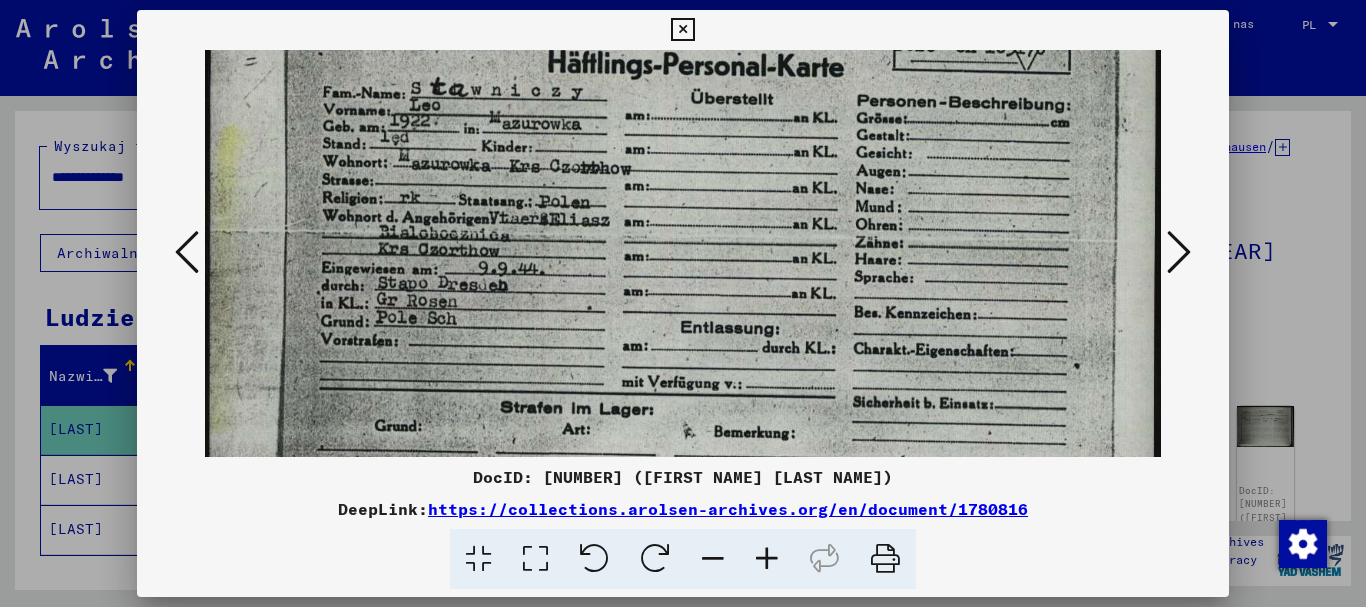 drag, startPoint x: 896, startPoint y: 341, endPoint x: 912, endPoint y: 226, distance: 116.10771 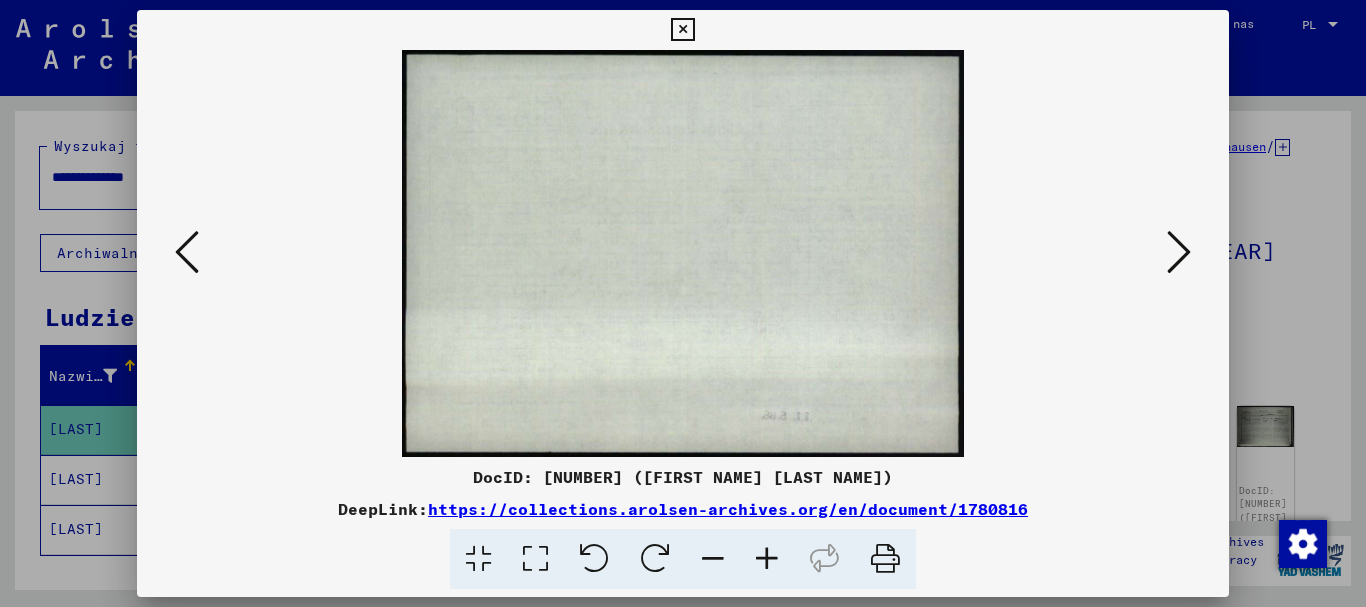 click at bounding box center (1179, 252) 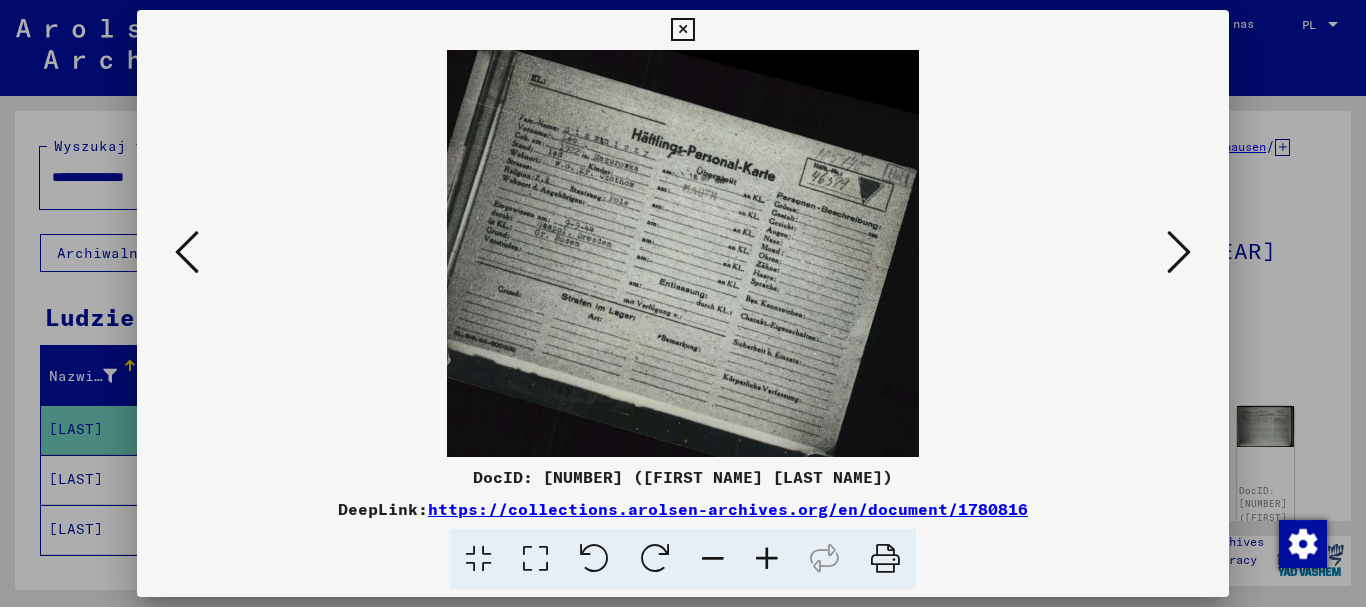 click at bounding box center (535, 559) 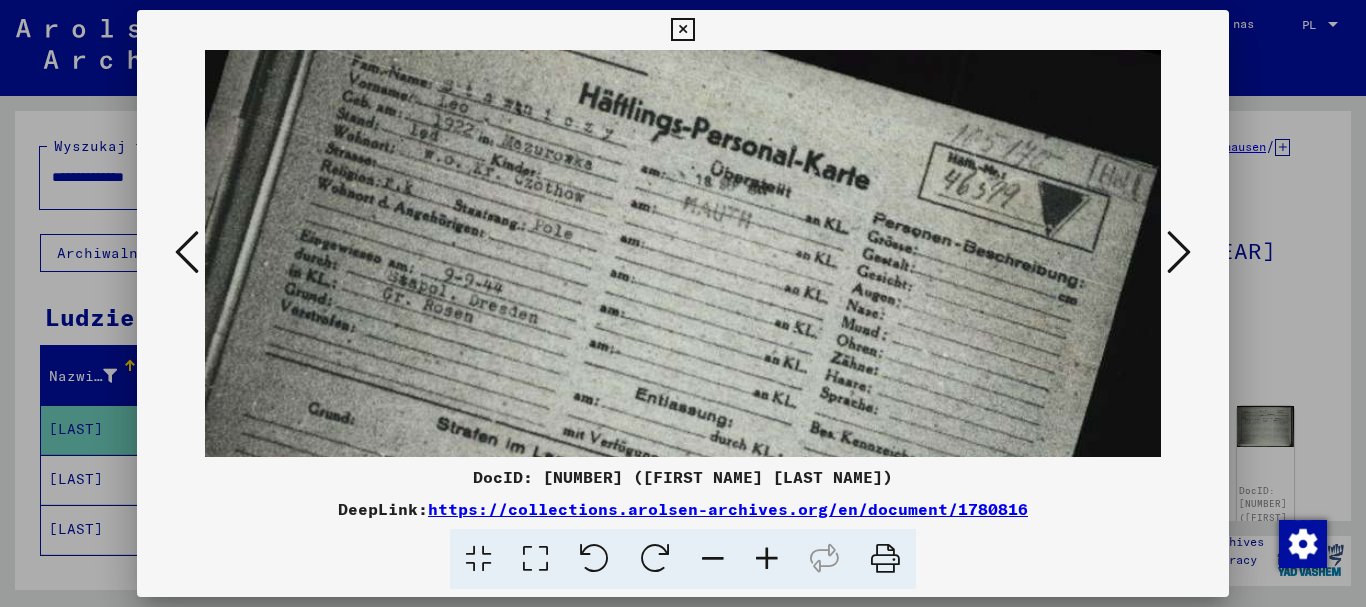 scroll, scrollTop: 127, scrollLeft: 0, axis: vertical 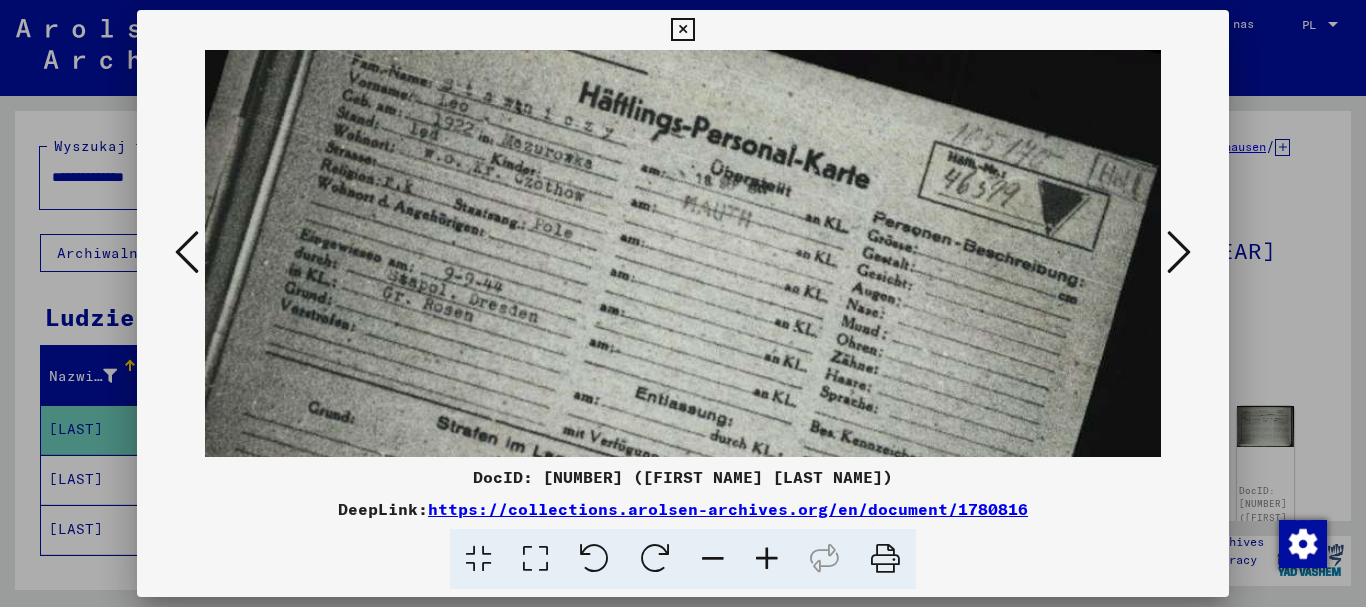 drag, startPoint x: 759, startPoint y: 415, endPoint x: 783, endPoint y: 288, distance: 129.24782 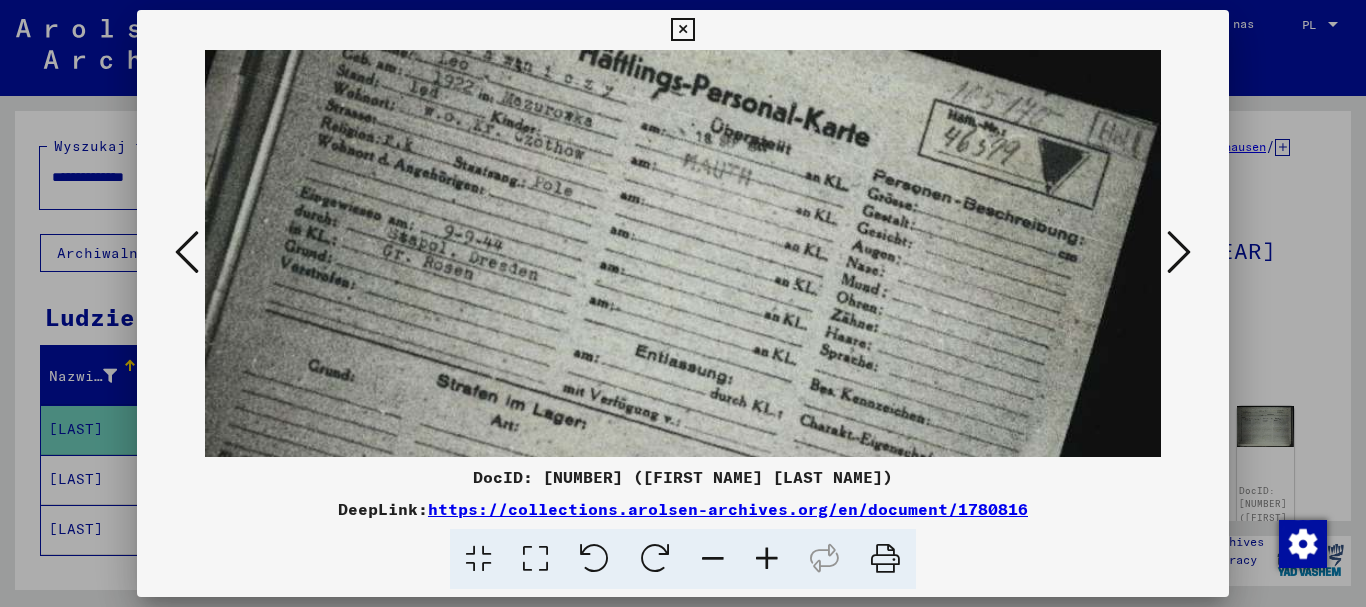 scroll, scrollTop: 182, scrollLeft: 0, axis: vertical 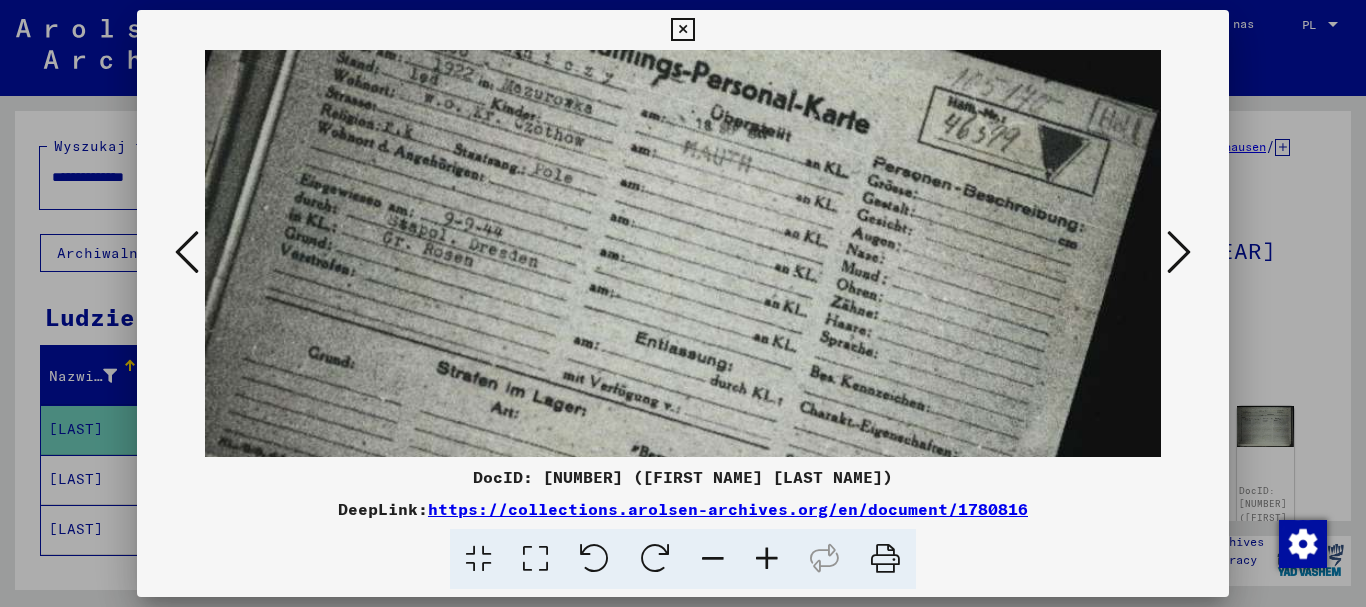 drag, startPoint x: 808, startPoint y: 347, endPoint x: 811, endPoint y: 292, distance: 55.081757 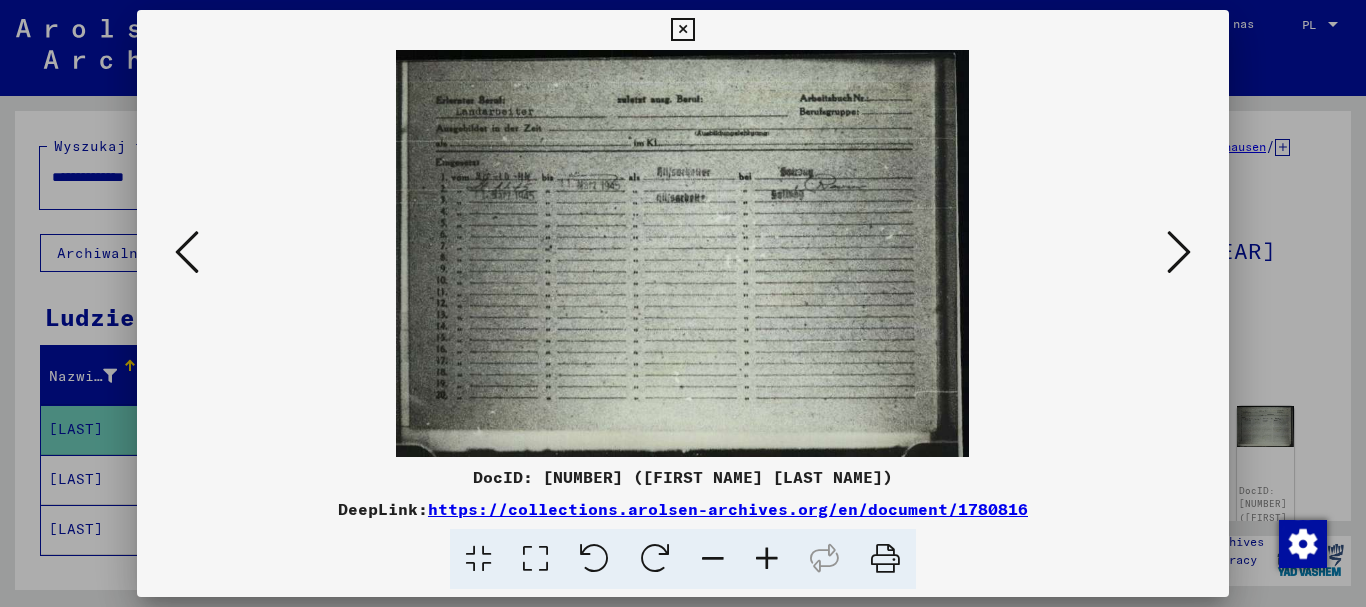 scroll, scrollTop: 0, scrollLeft: 0, axis: both 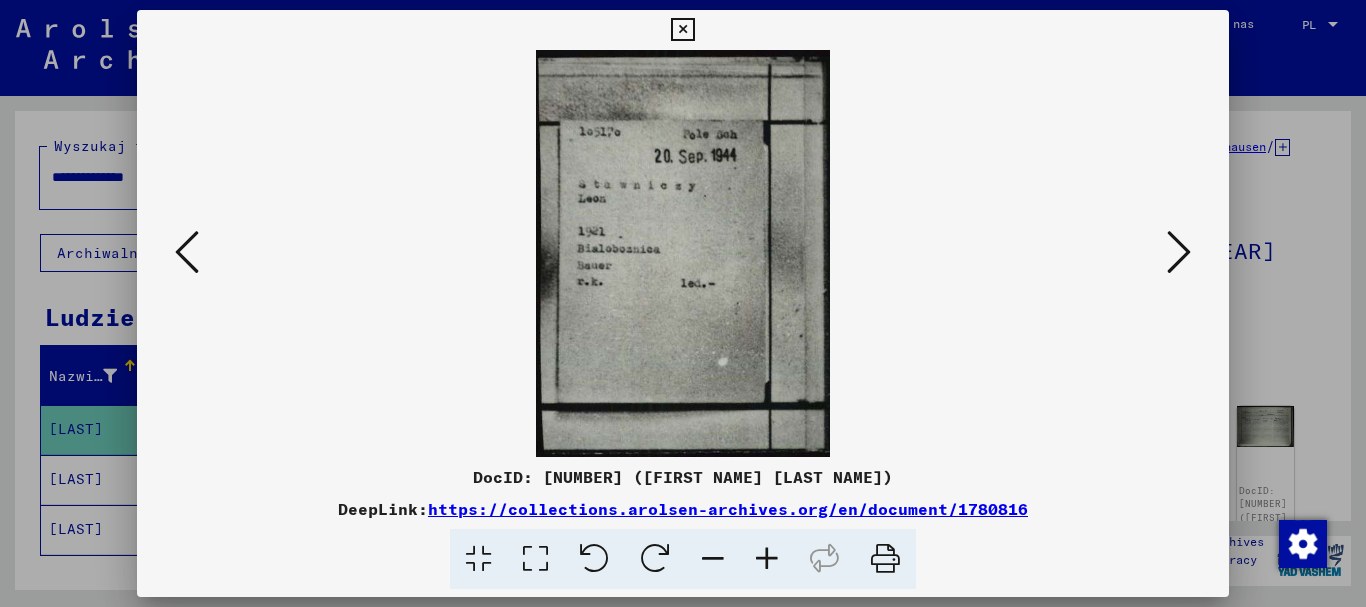 click at bounding box center [1179, 252] 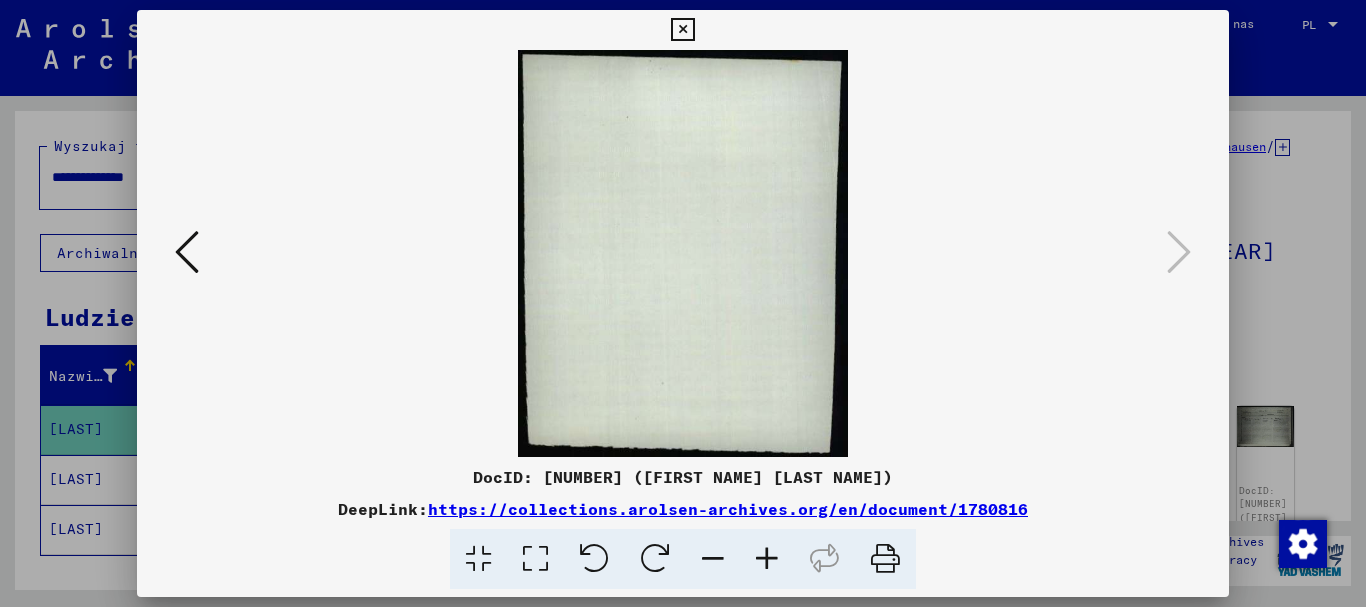 click at bounding box center [682, 30] 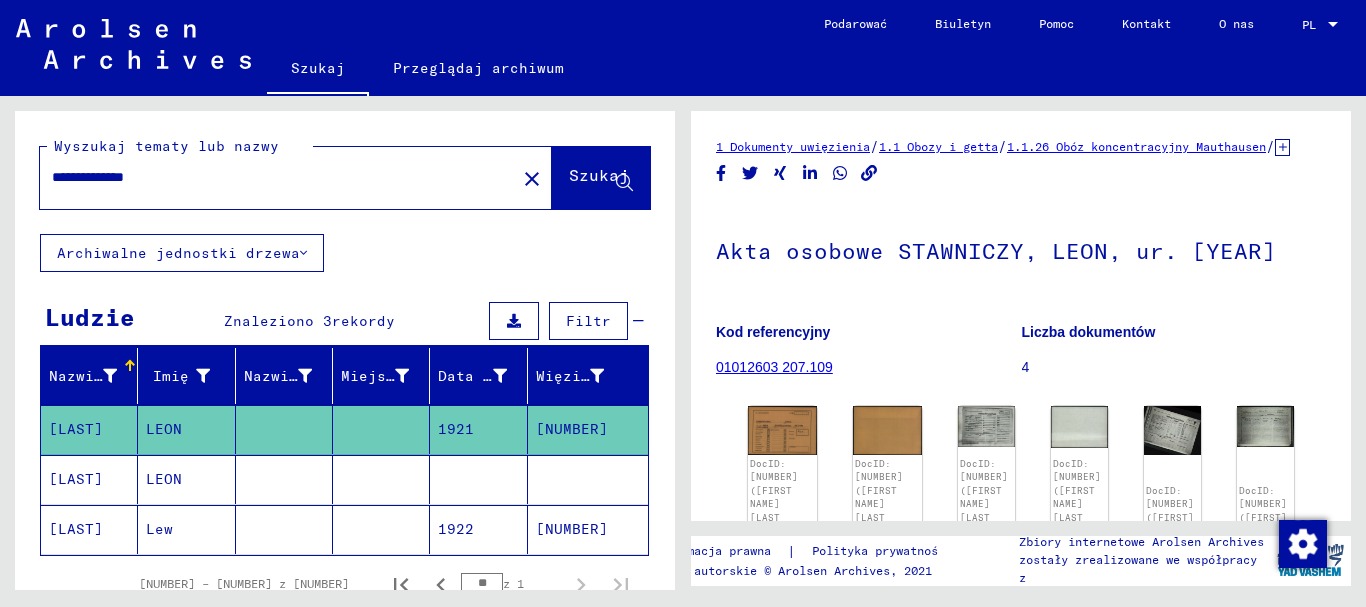 click at bounding box center [588, 529] 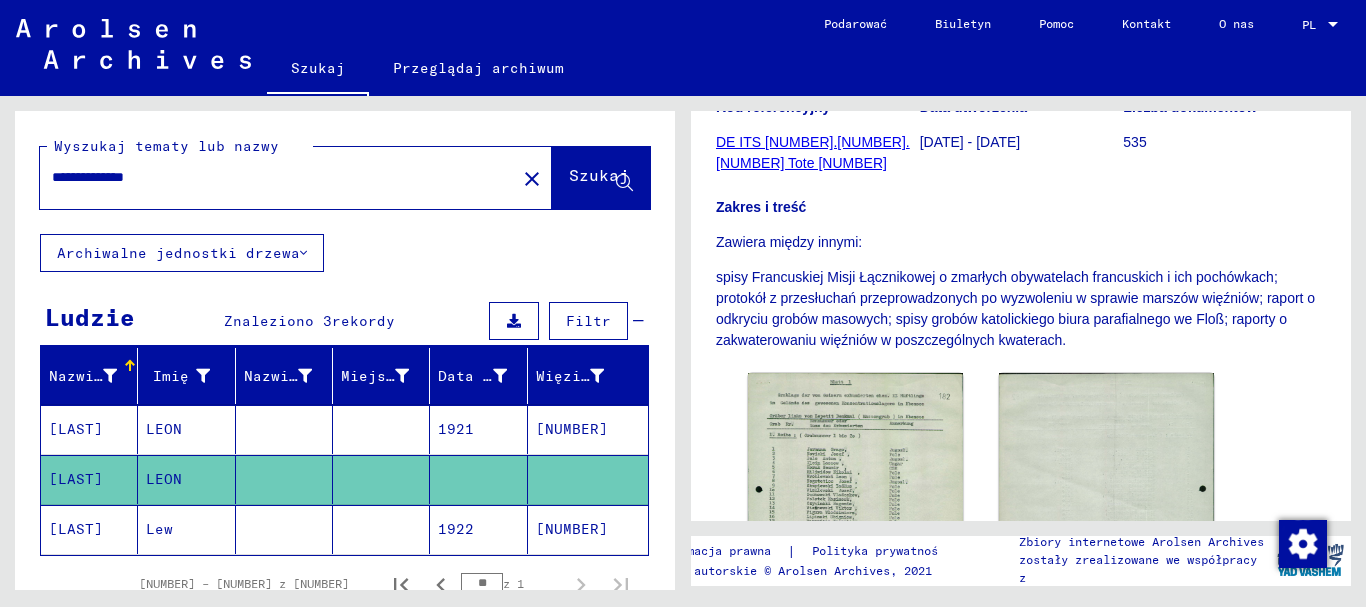 scroll, scrollTop: 500, scrollLeft: 0, axis: vertical 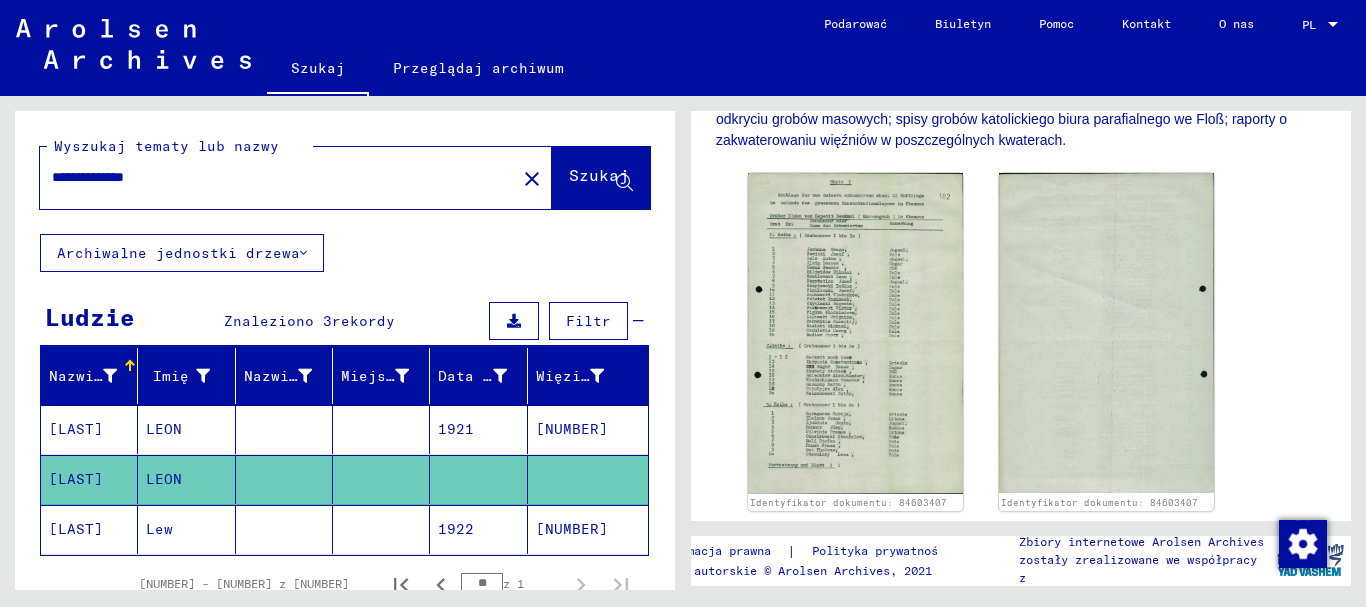 click on "[NUMBER]" 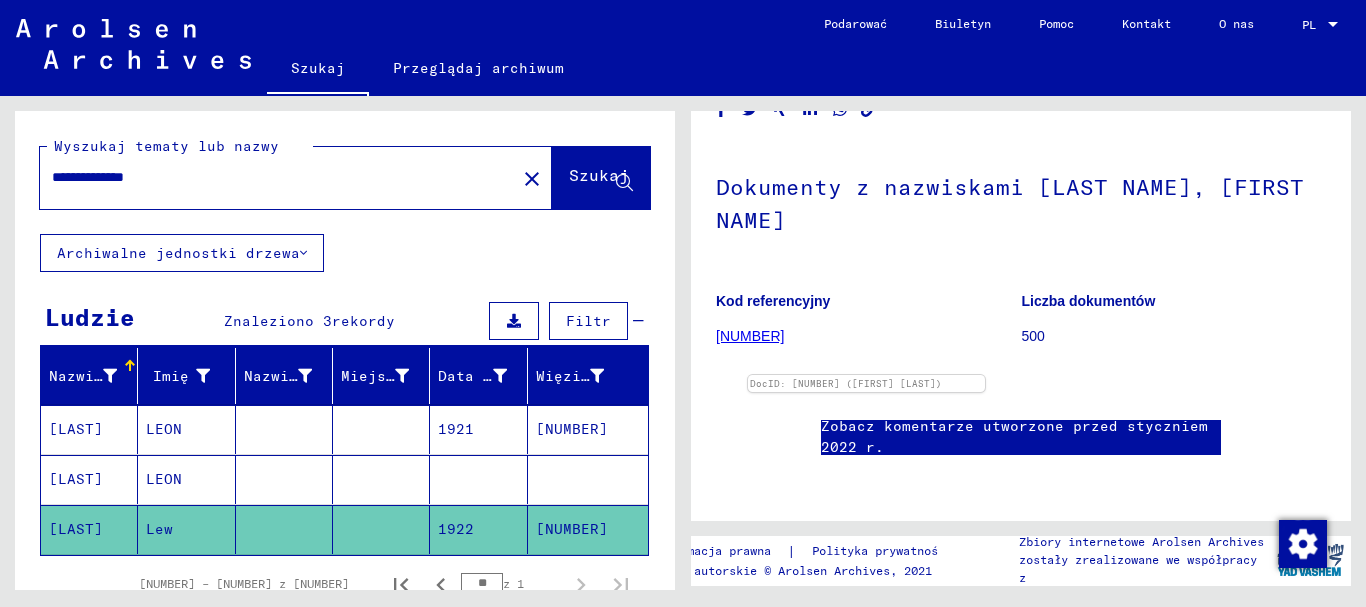 scroll, scrollTop: 200, scrollLeft: 0, axis: vertical 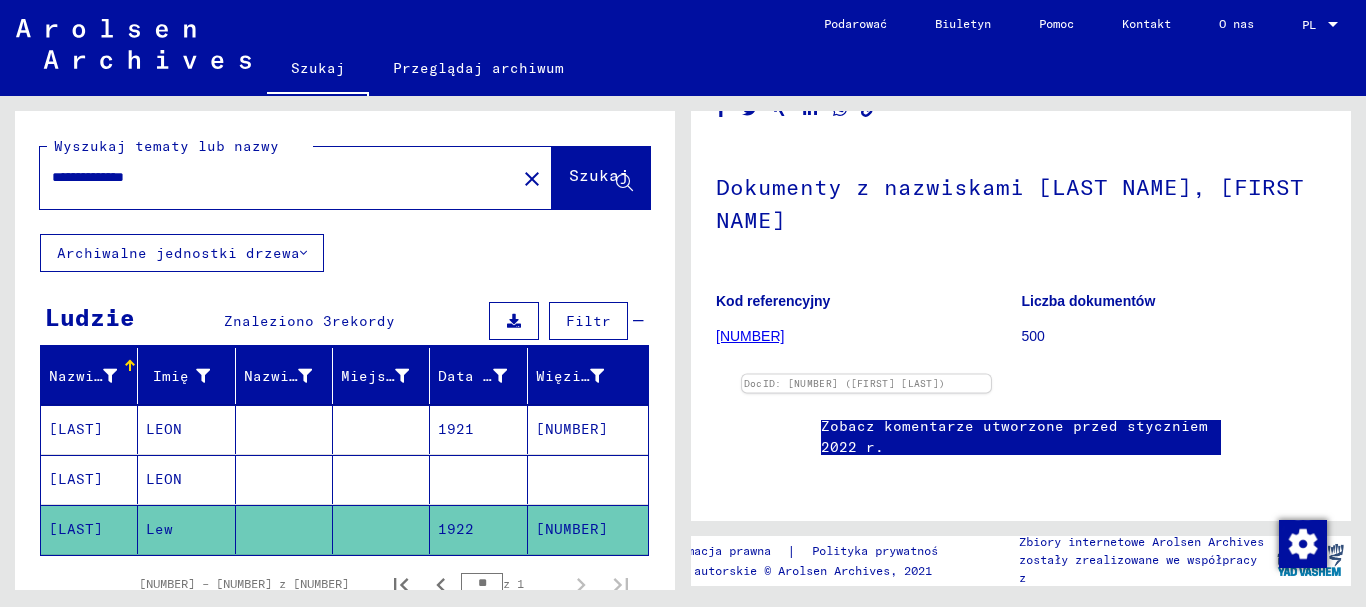 click 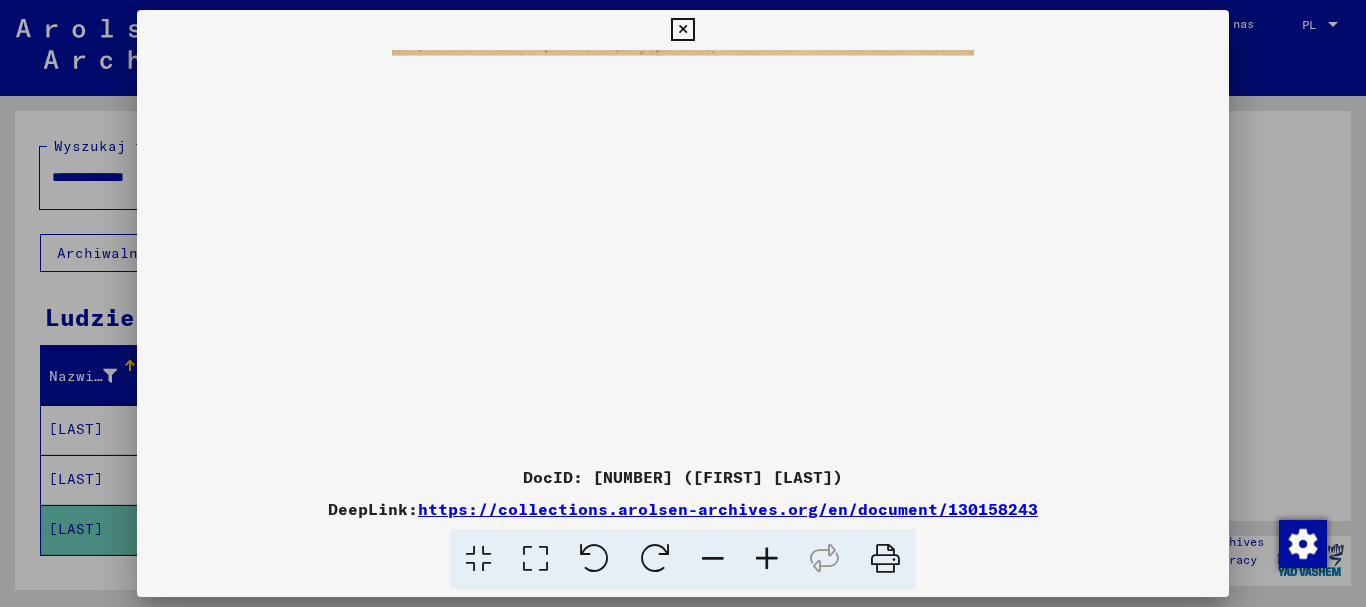 click at bounding box center [682, 30] 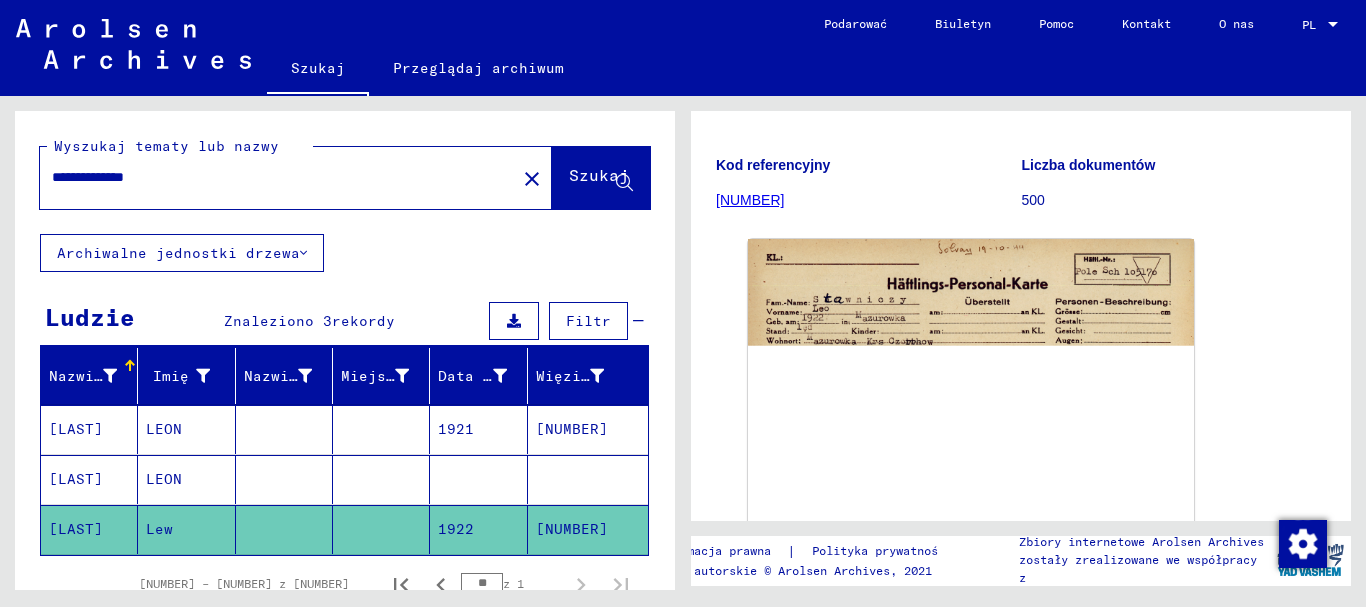 click on "LEON" at bounding box center [159, 529] 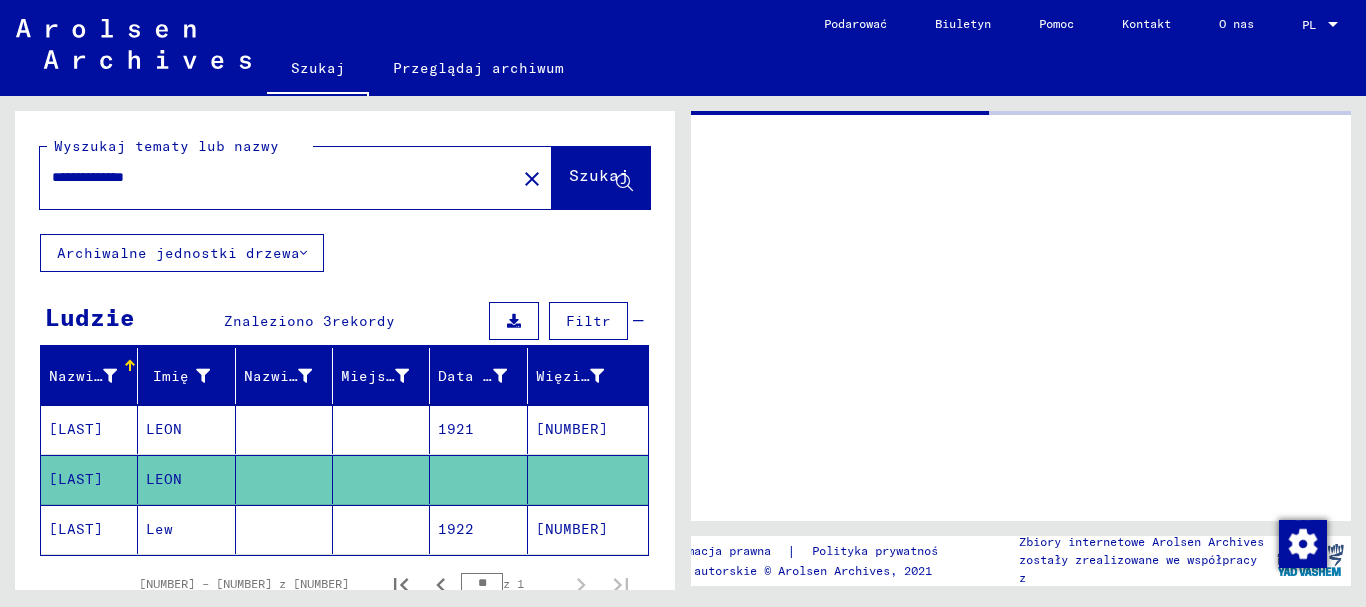scroll, scrollTop: 0, scrollLeft: 0, axis: both 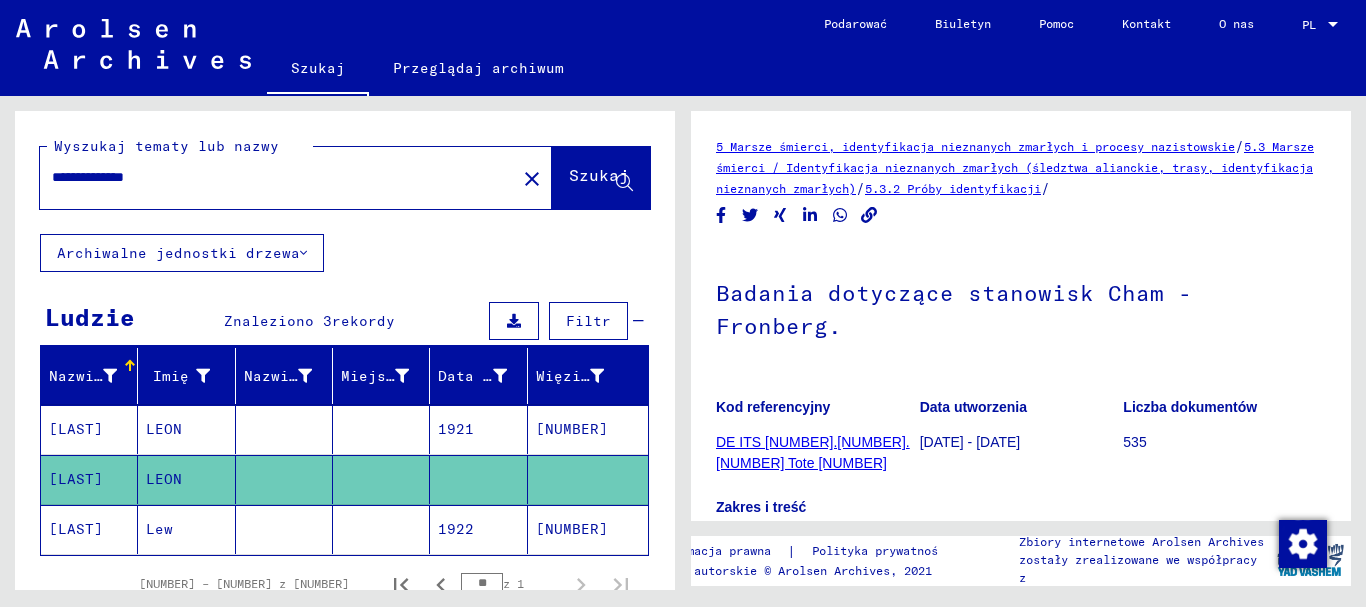 drag, startPoint x: 1033, startPoint y: 421, endPoint x: 1037, endPoint y: 215, distance: 206.03883 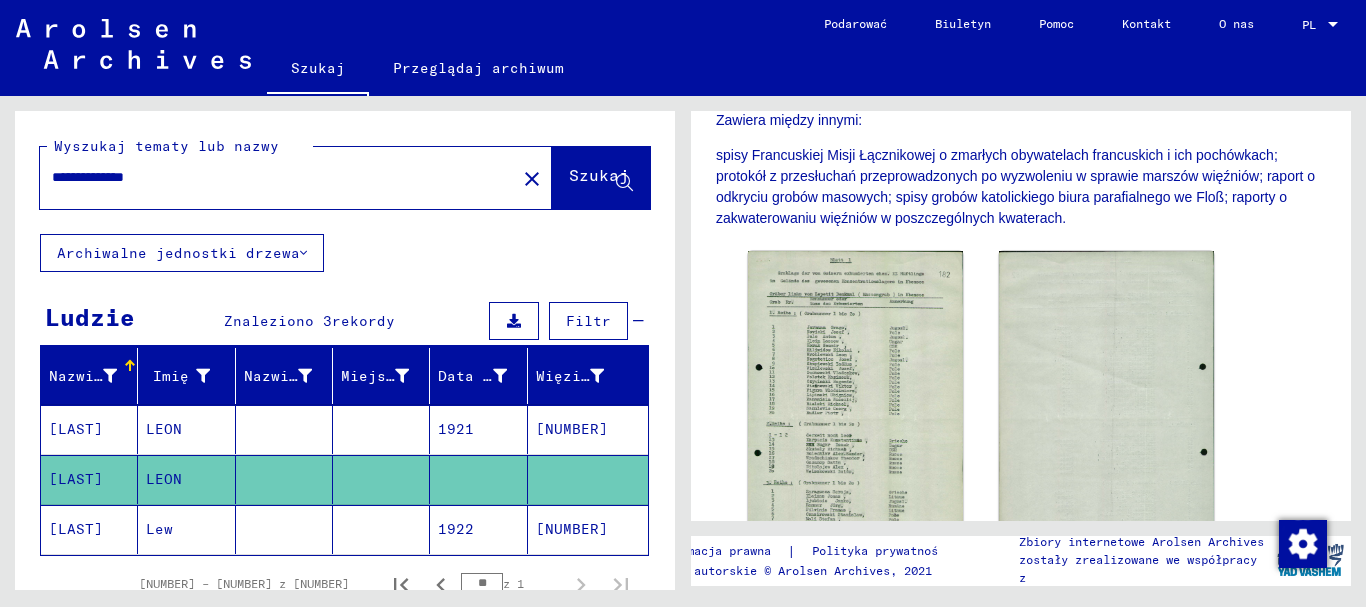 scroll, scrollTop: 520, scrollLeft: 0, axis: vertical 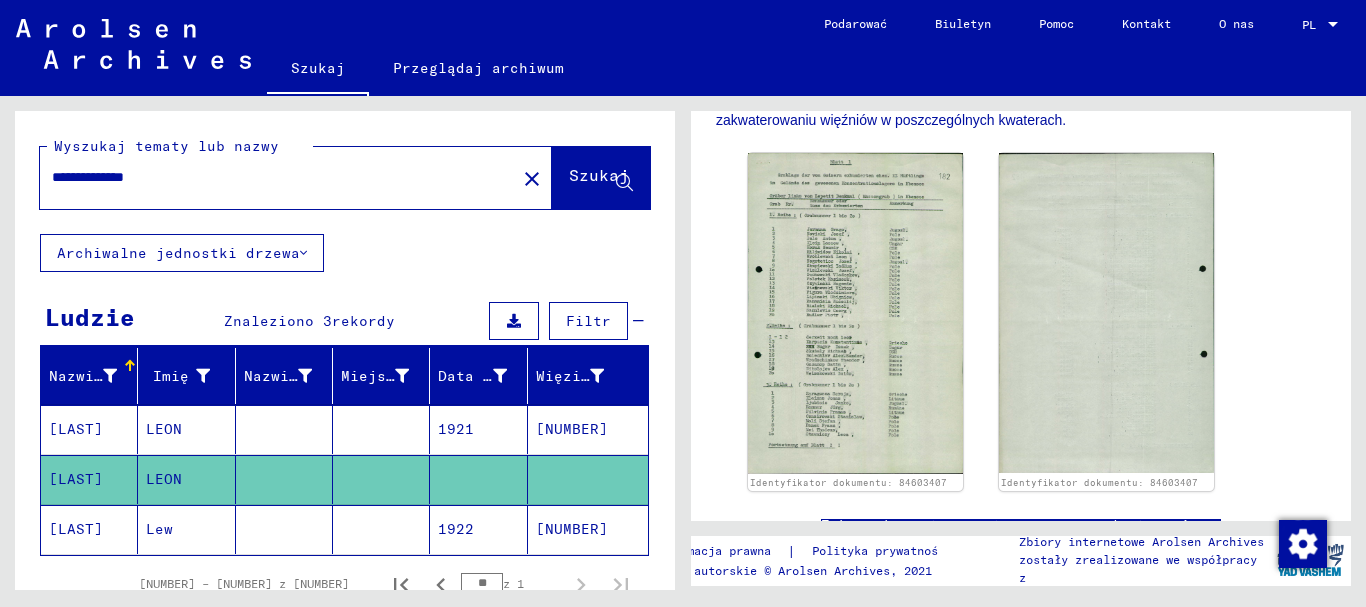 drag, startPoint x: 219, startPoint y: 172, endPoint x: 0, endPoint y: 145, distance: 220.65811 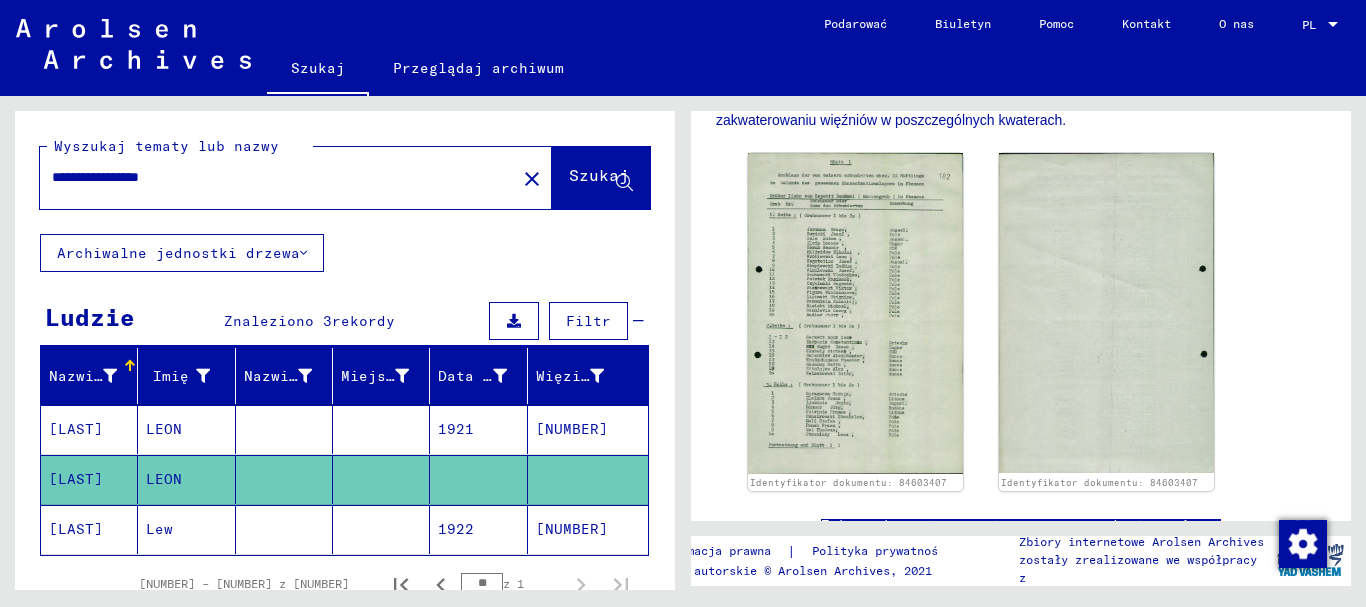 scroll, scrollTop: 0, scrollLeft: 0, axis: both 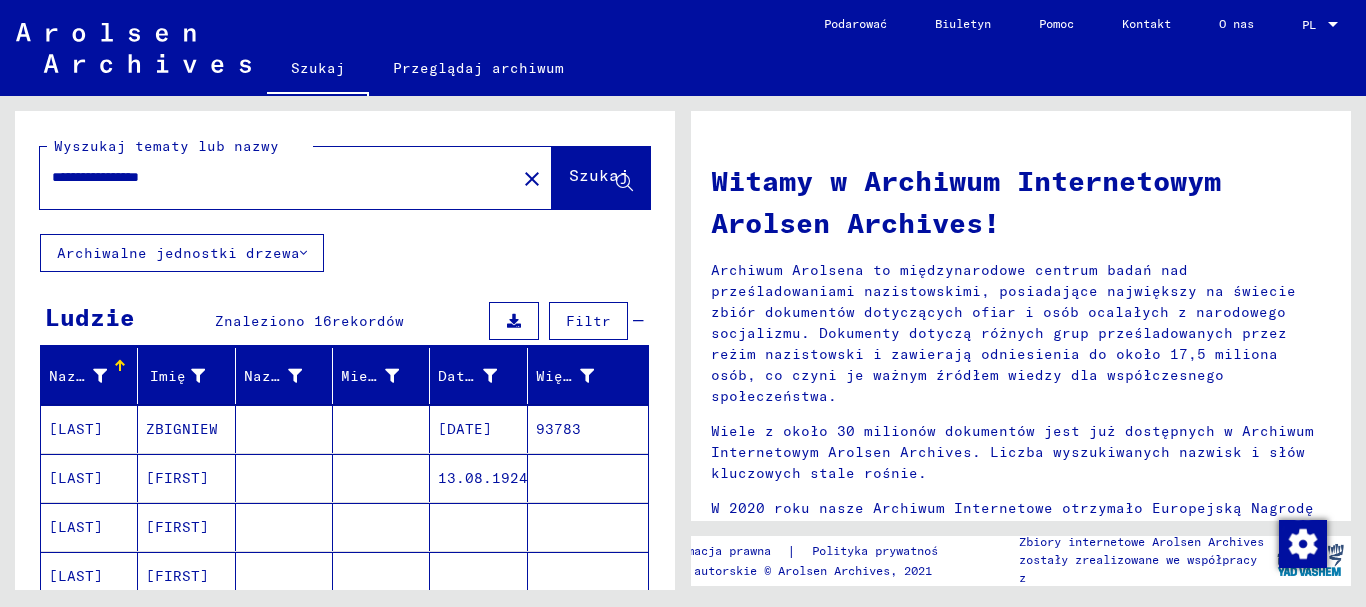 click on "93783" 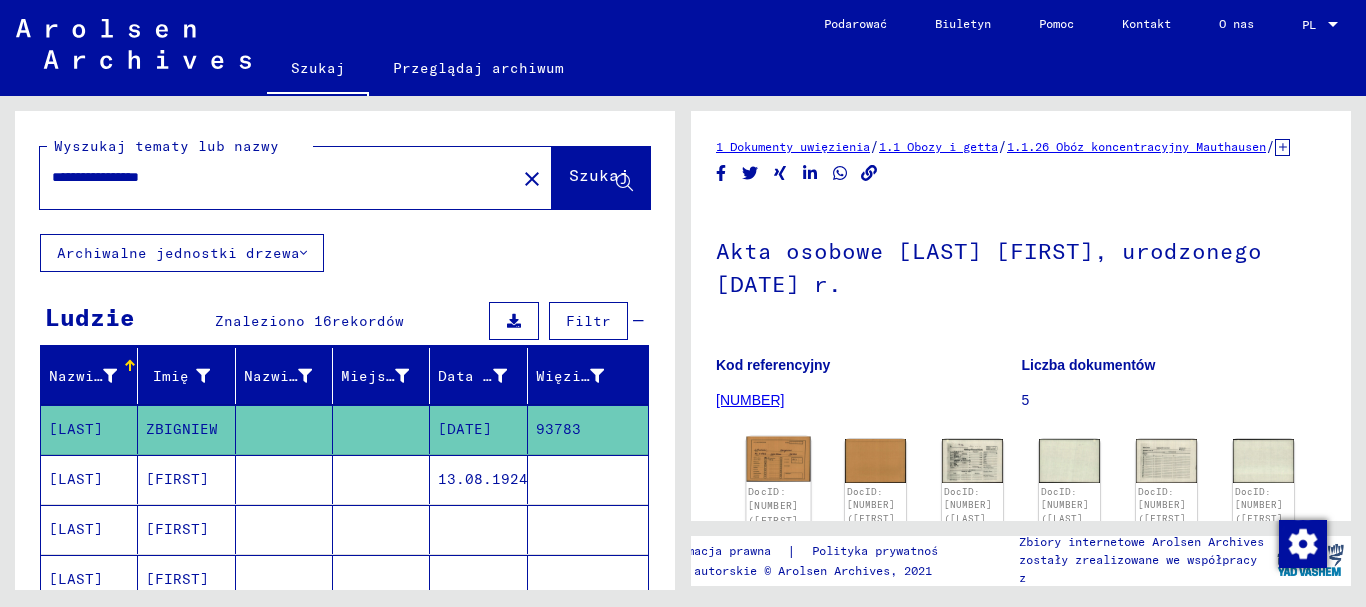 click 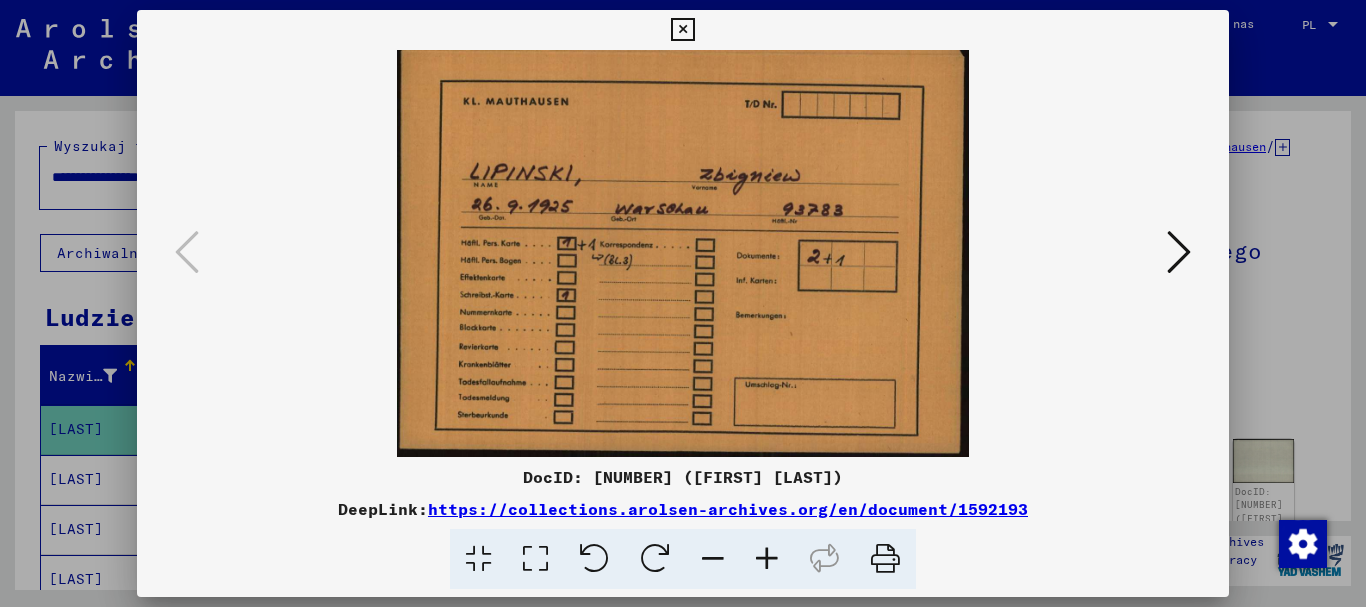 click at bounding box center [1179, 252] 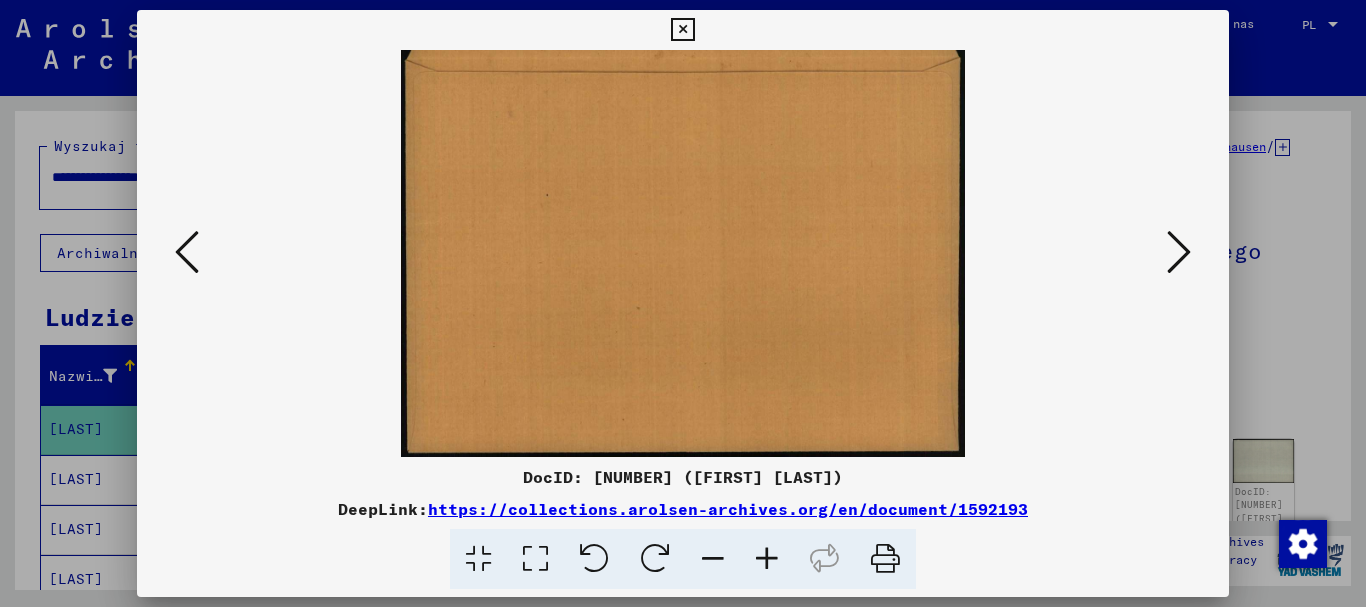click at bounding box center [1179, 252] 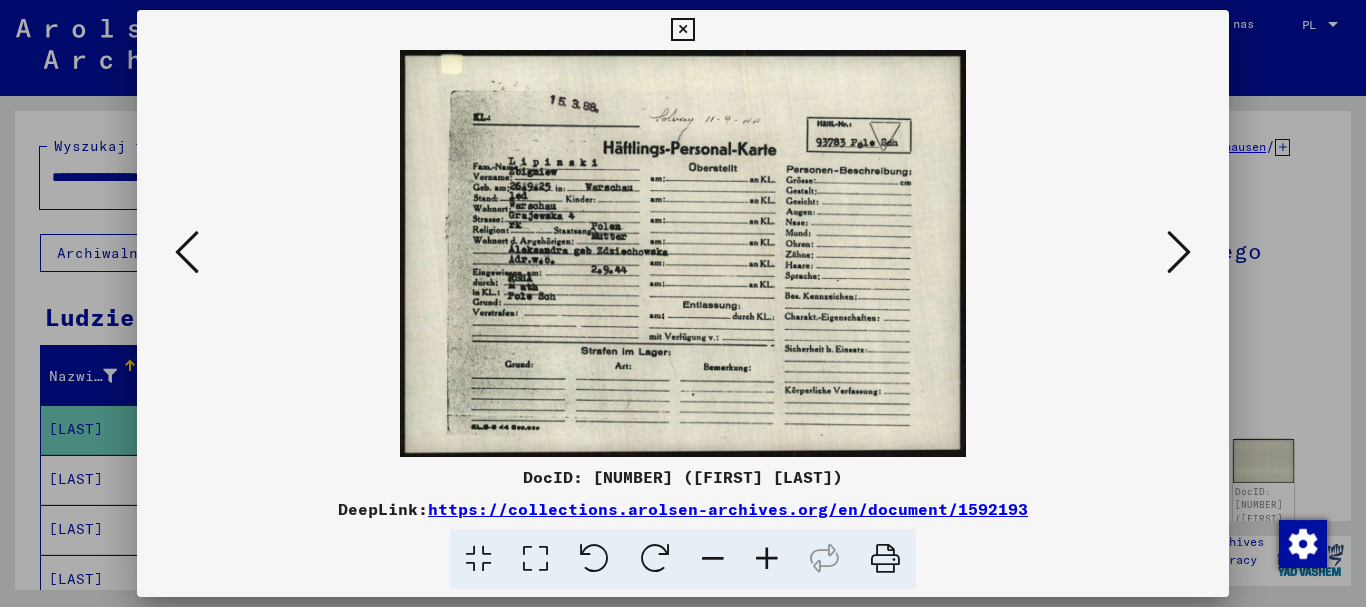click at bounding box center (1179, 252) 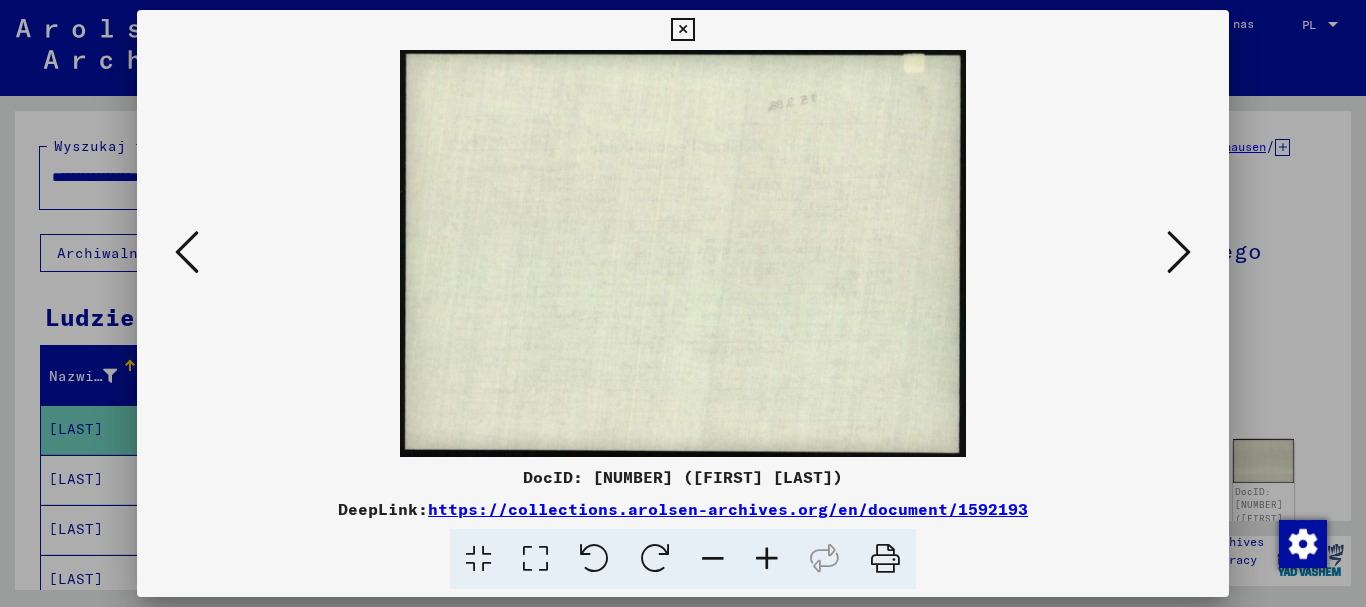 click at bounding box center [1179, 252] 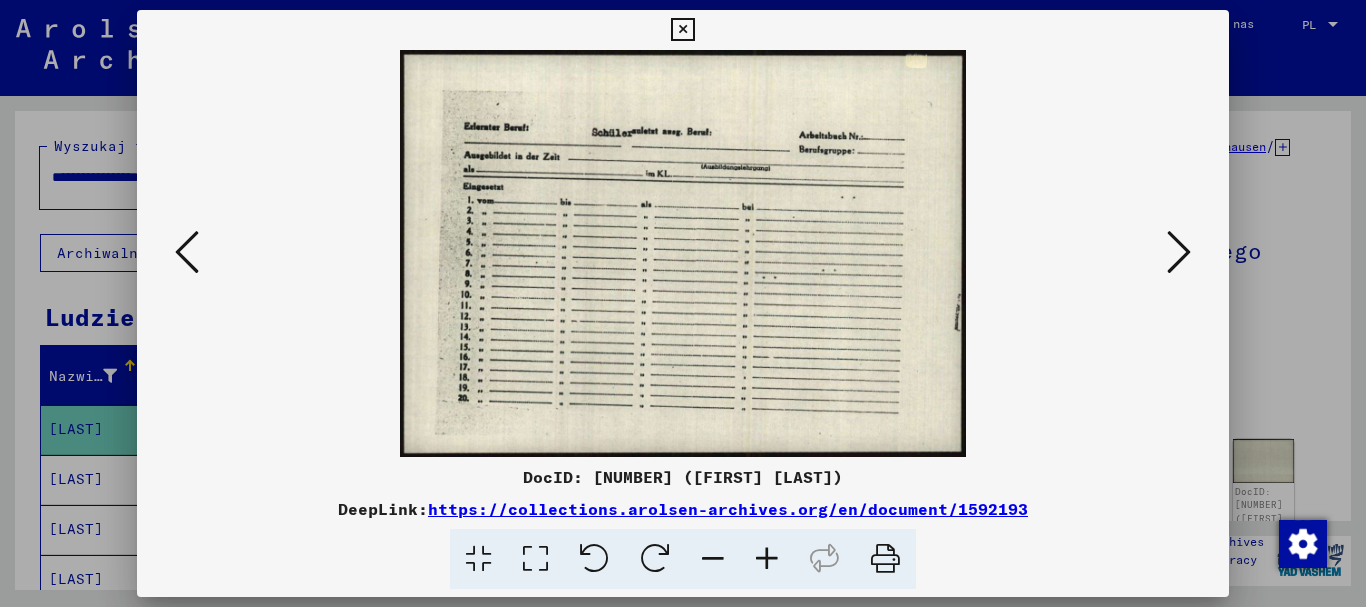 click at bounding box center (1179, 252) 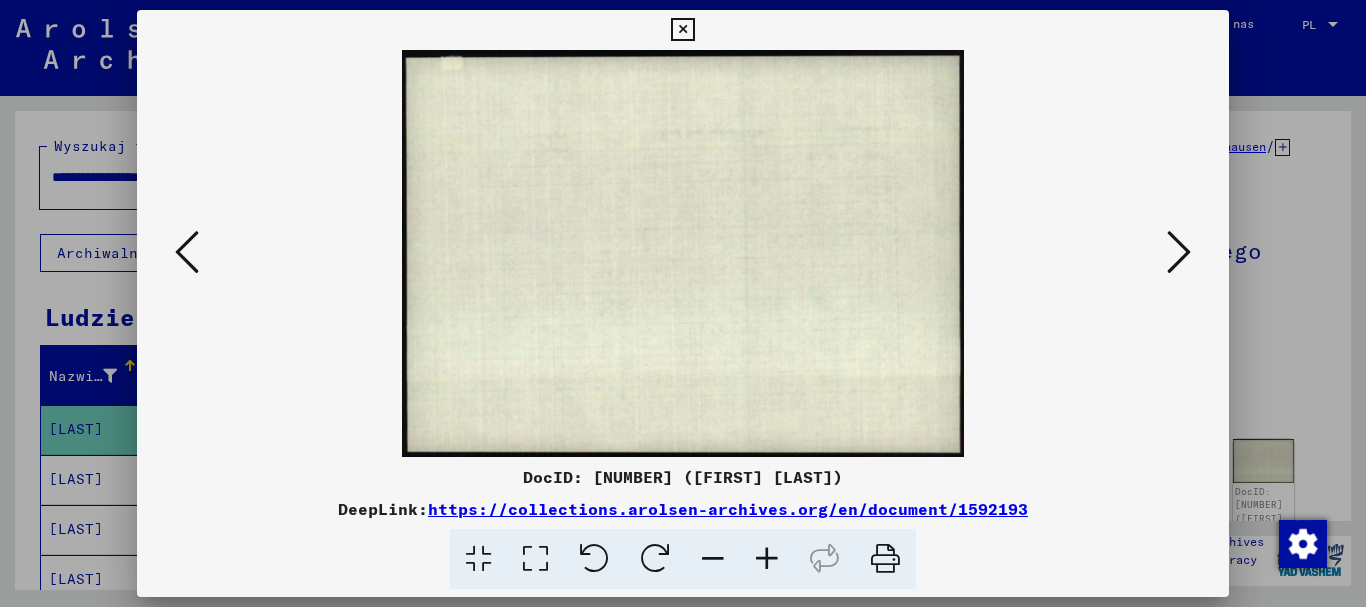 click at bounding box center (1179, 252) 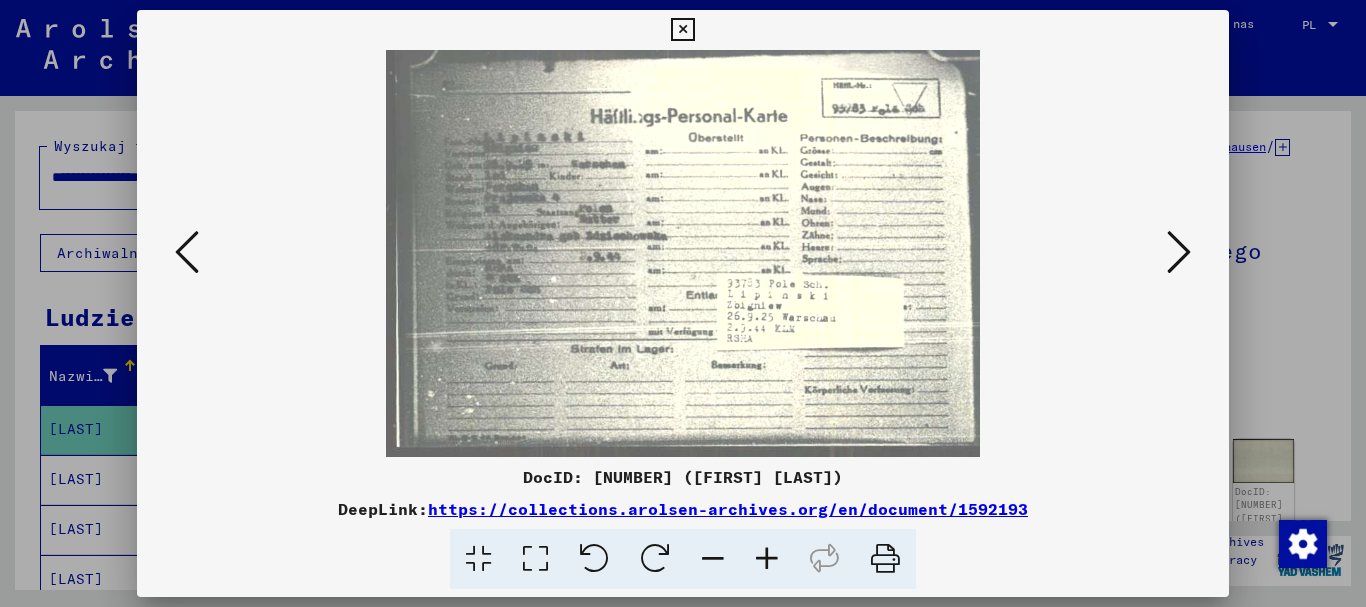 click at bounding box center [1179, 252] 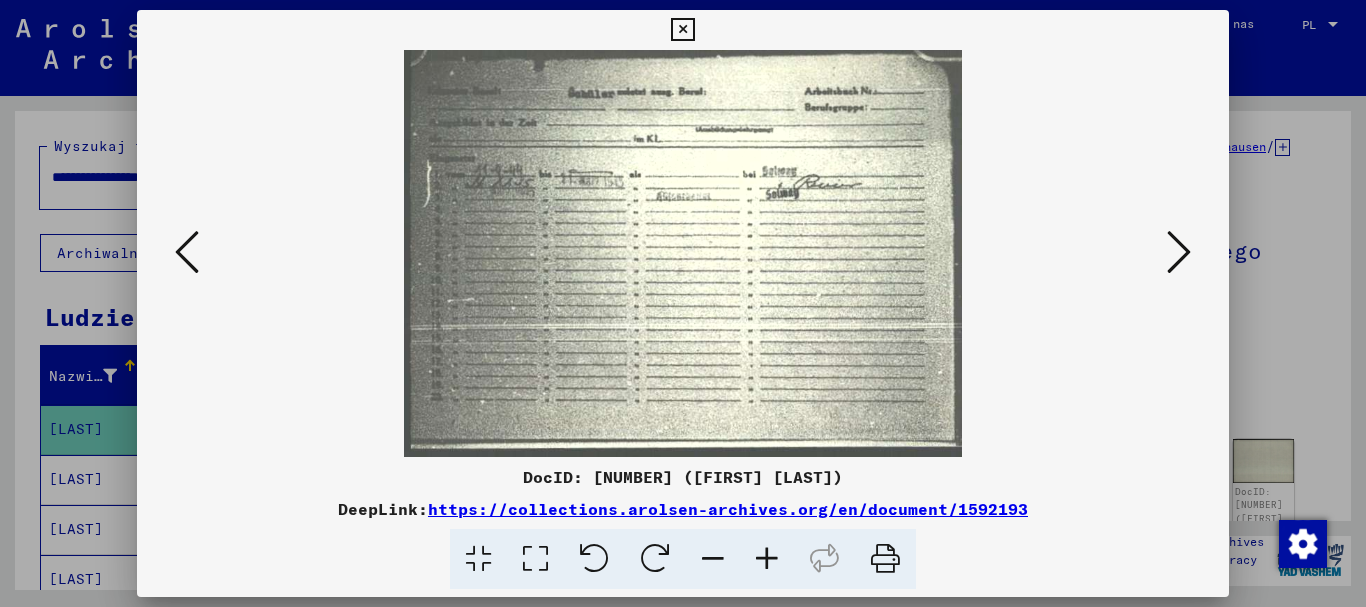 click at bounding box center (1179, 252) 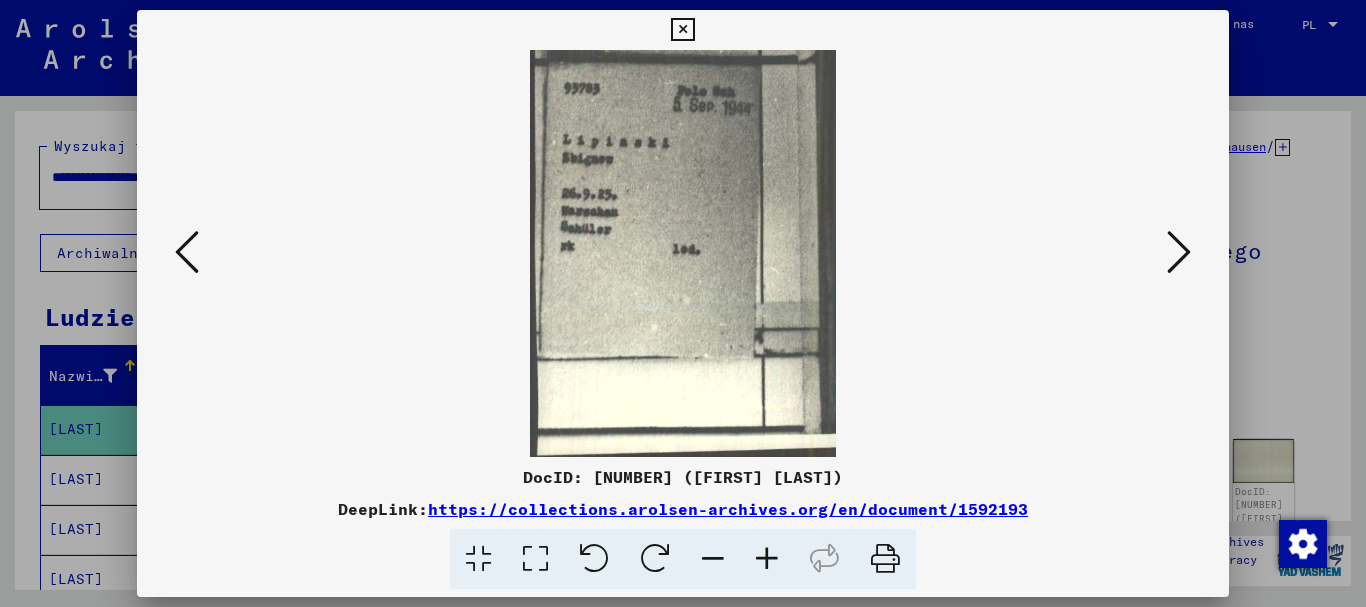 click at bounding box center (1179, 252) 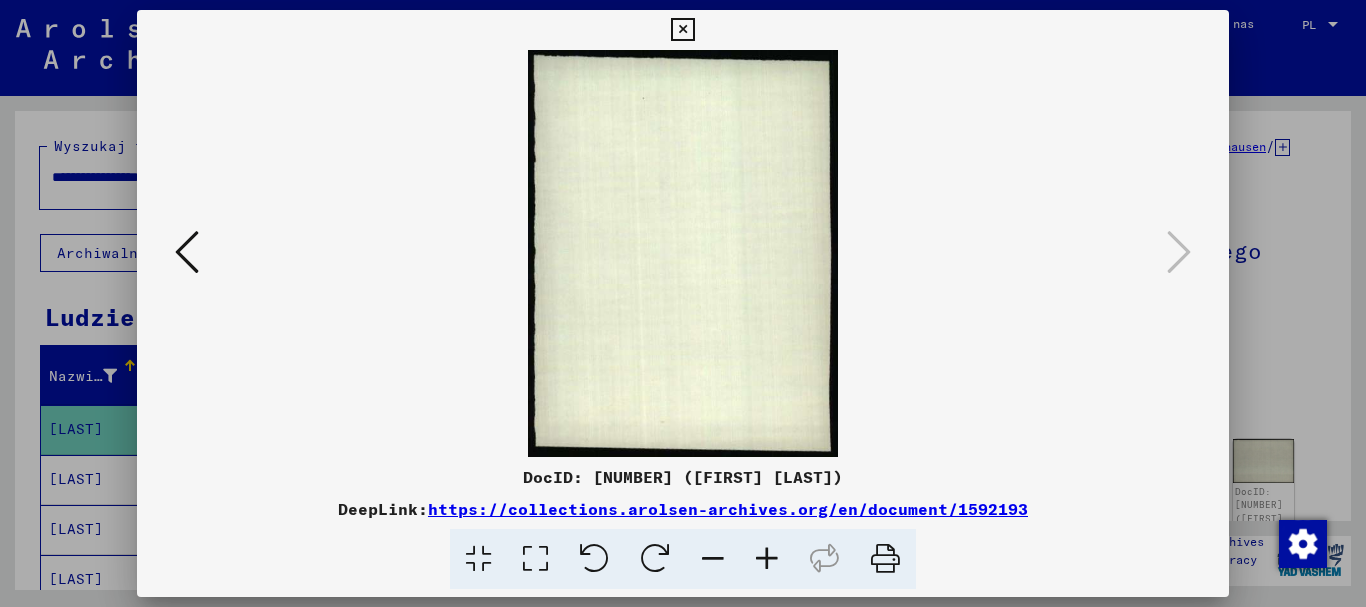 click at bounding box center [682, 30] 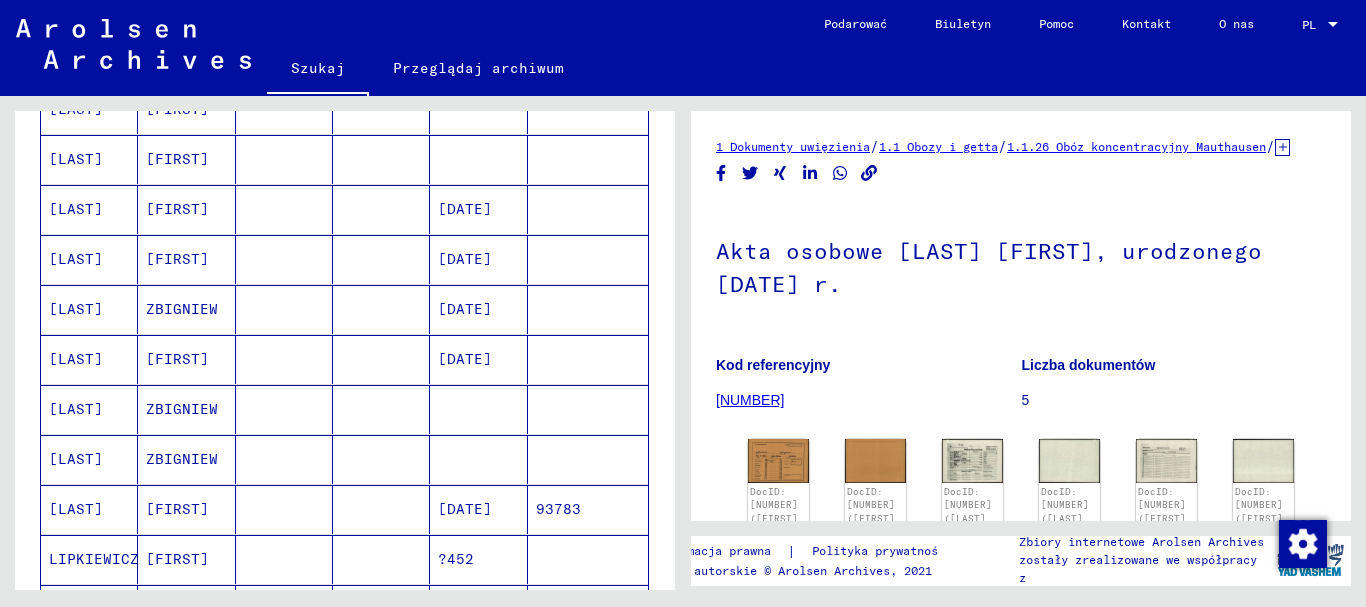 scroll, scrollTop: 500, scrollLeft: 0, axis: vertical 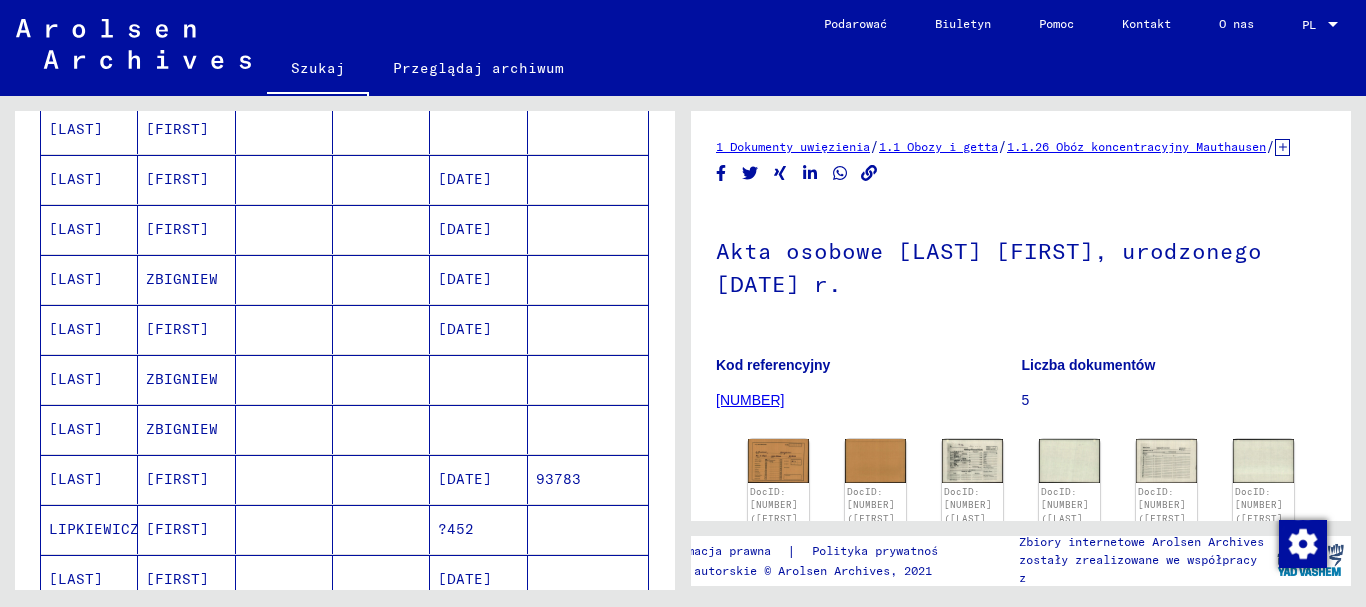click on "93783" 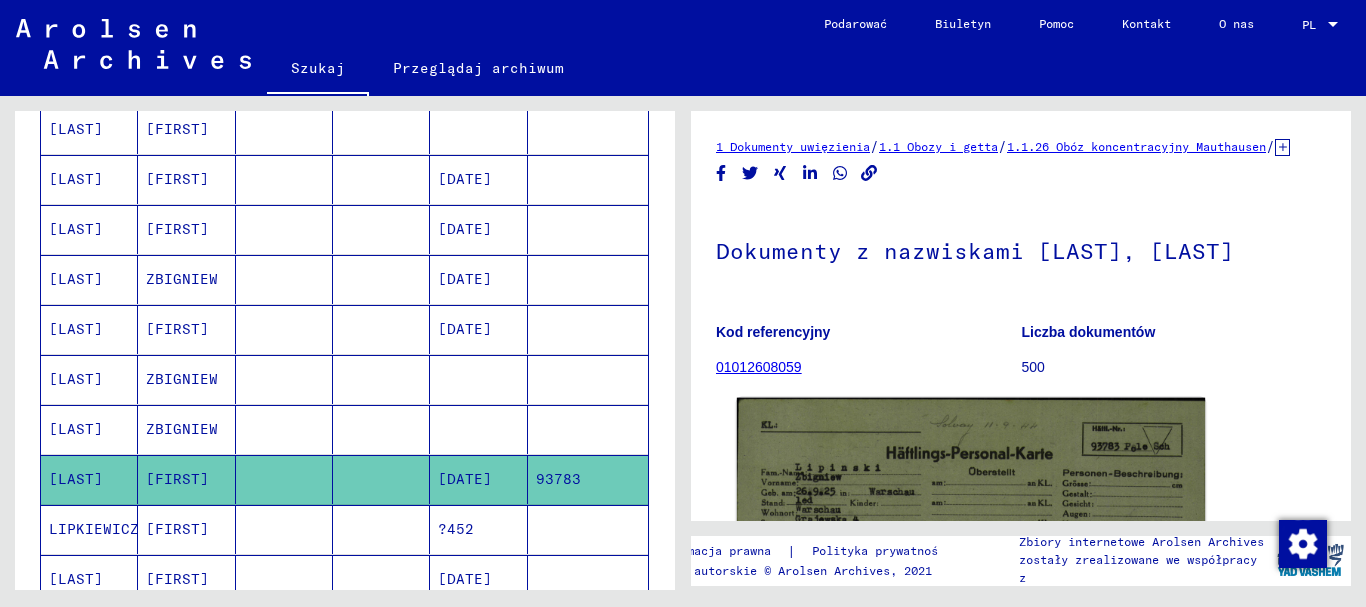 click 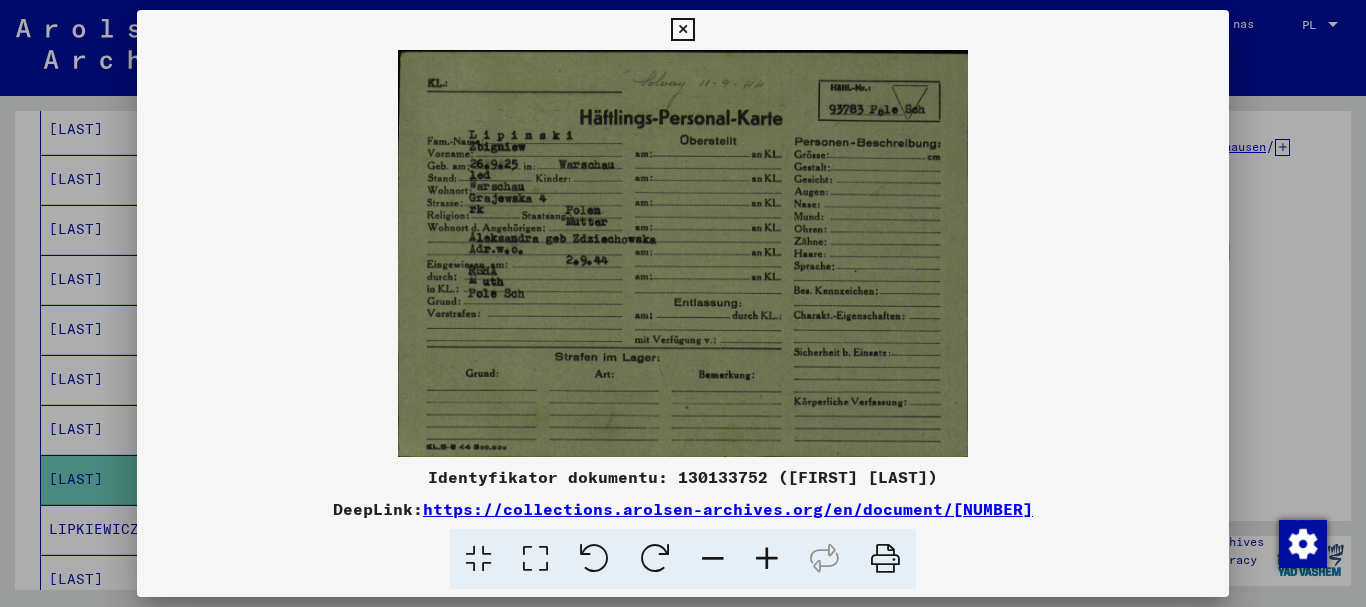 click at bounding box center (683, 253) 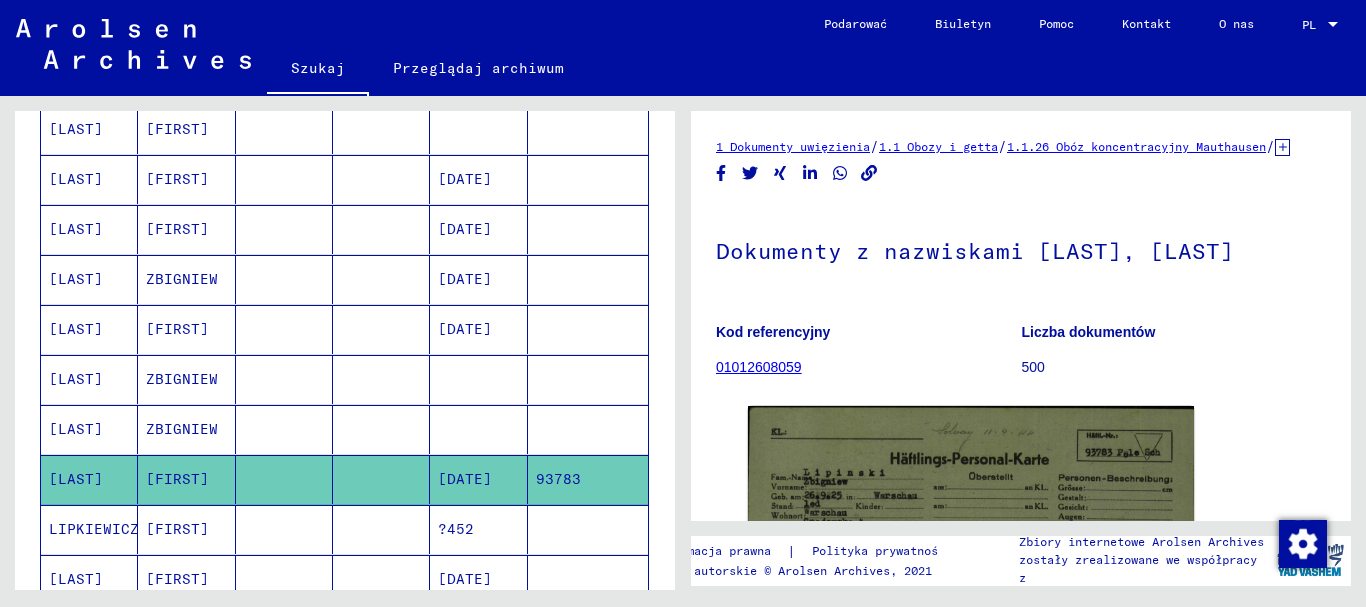 click on "ZBIGNIEW" at bounding box center [186, 479] 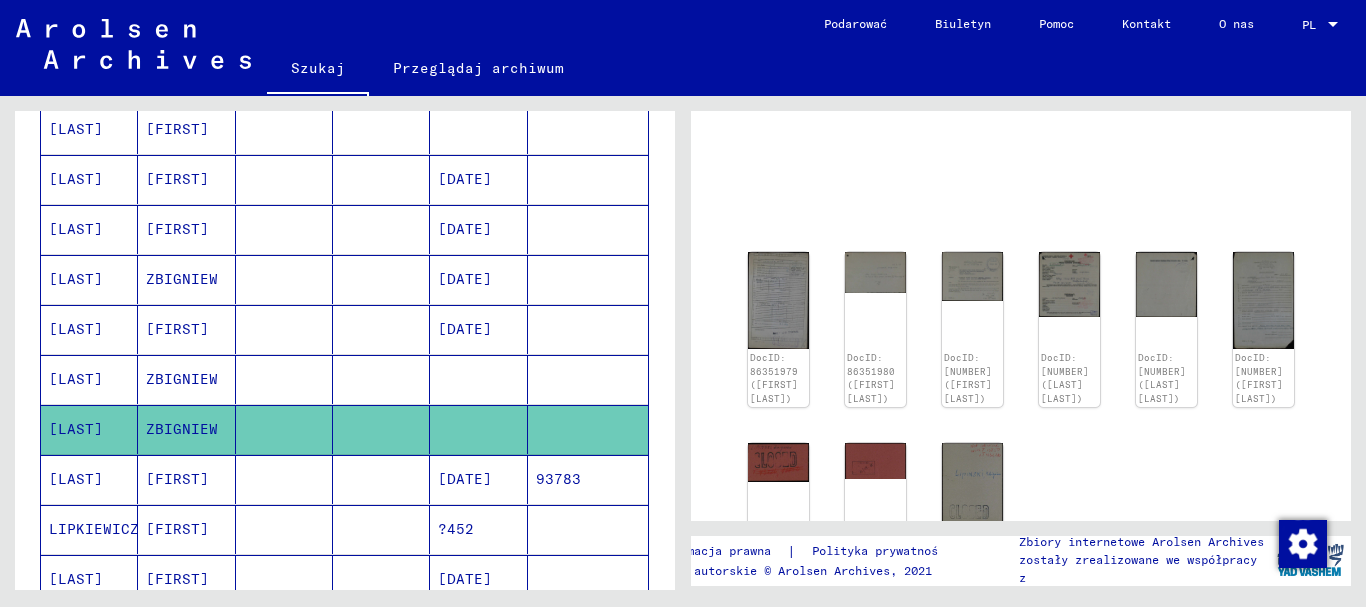 scroll, scrollTop: 0, scrollLeft: 0, axis: both 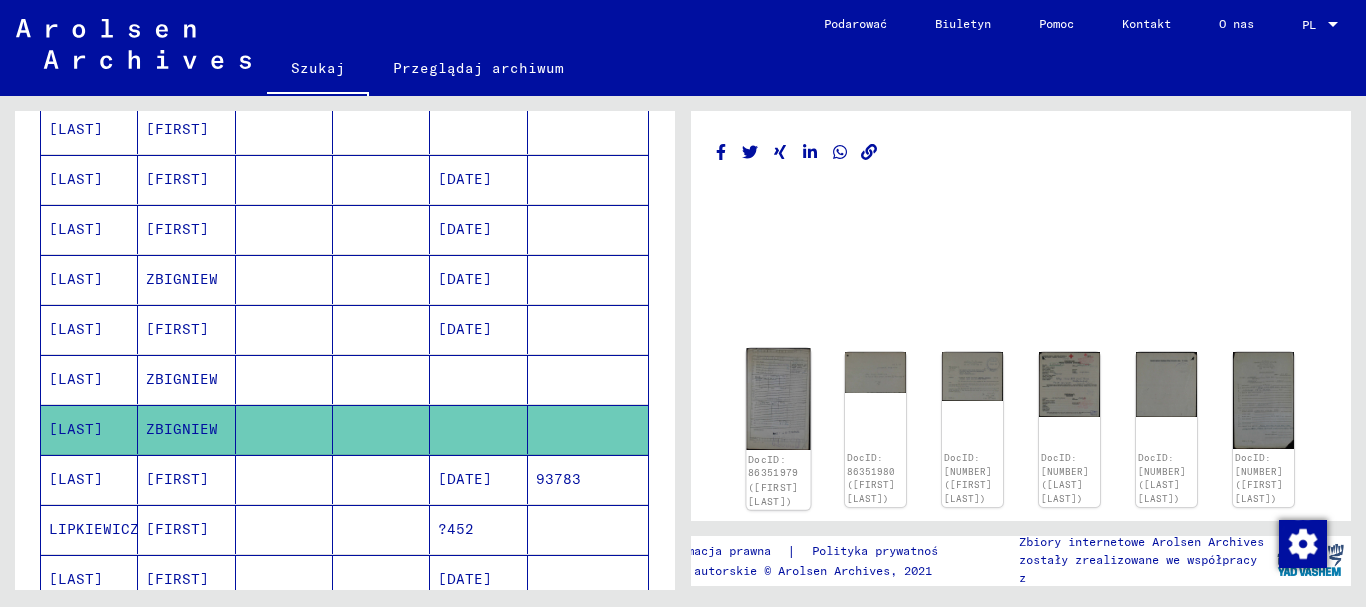 click 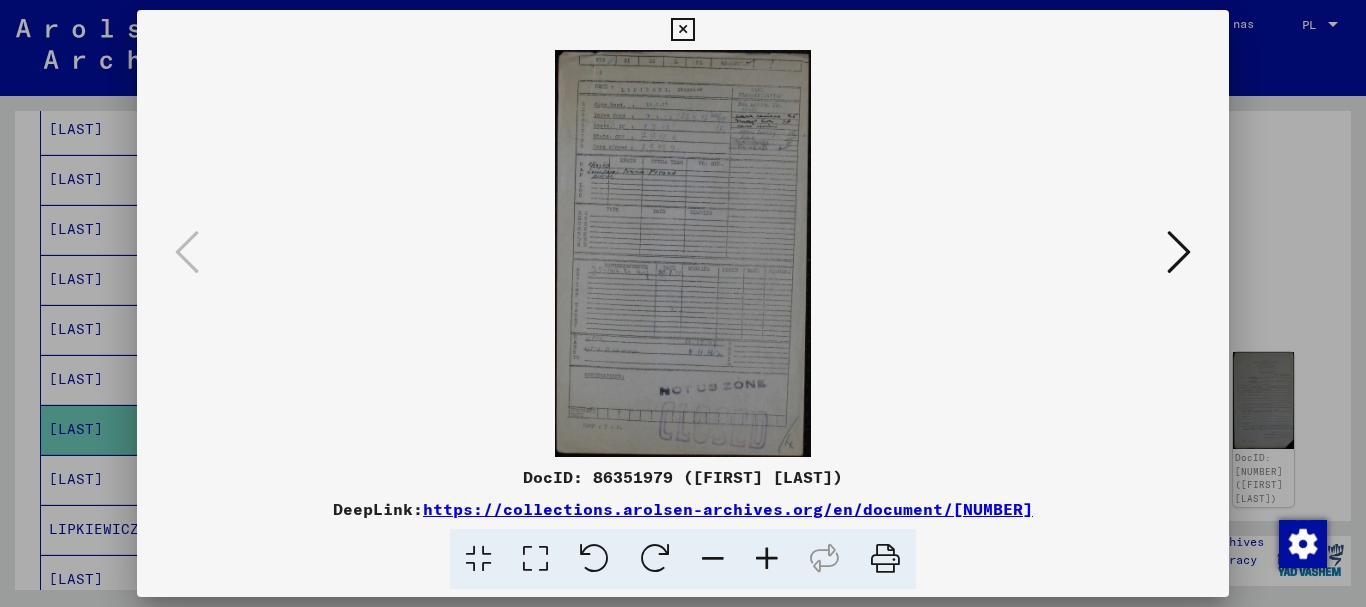 click at bounding box center [1179, 252] 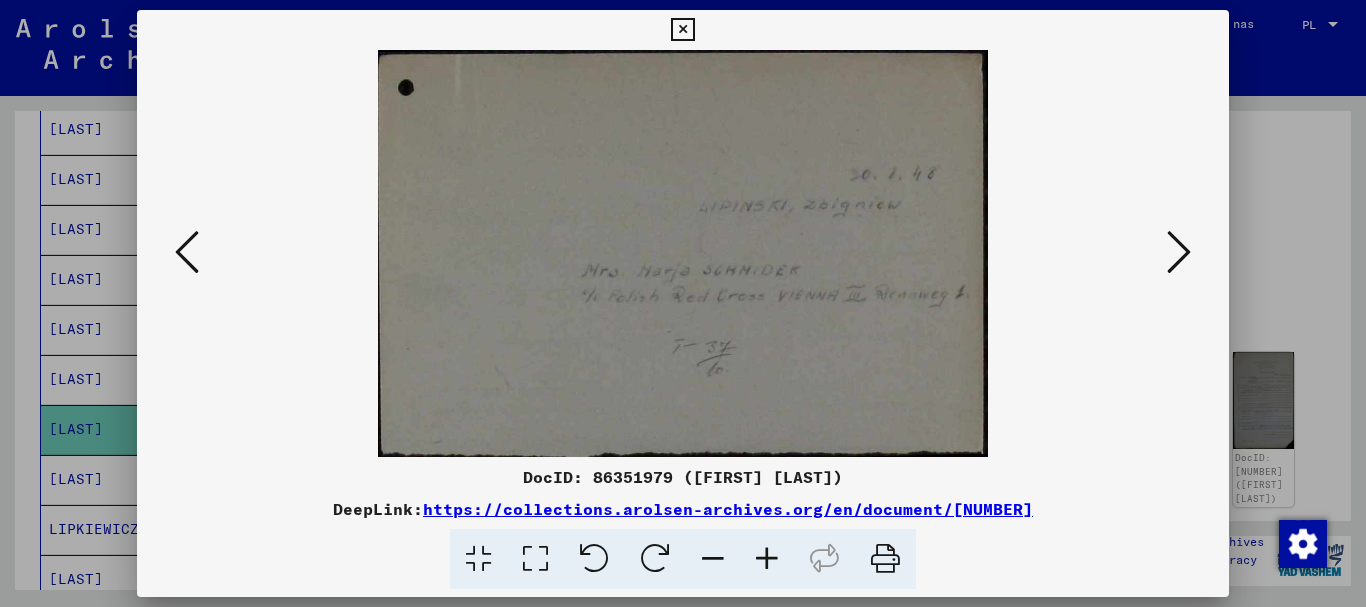 click at bounding box center (1179, 252) 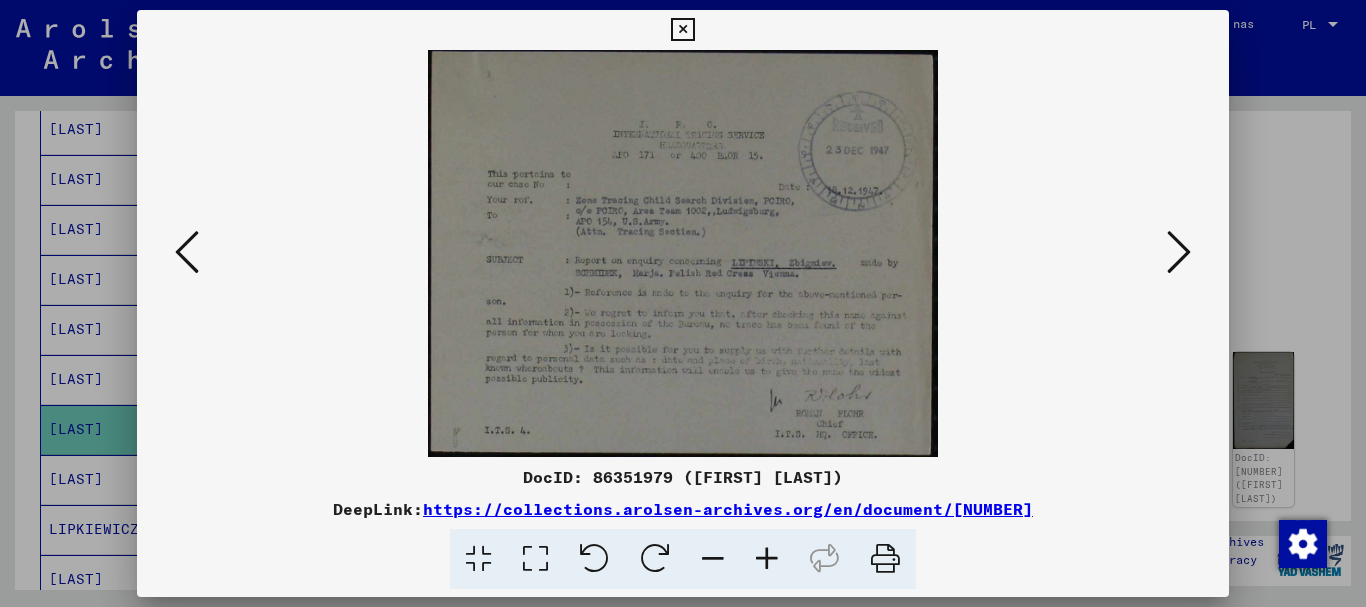 click at bounding box center [1179, 252] 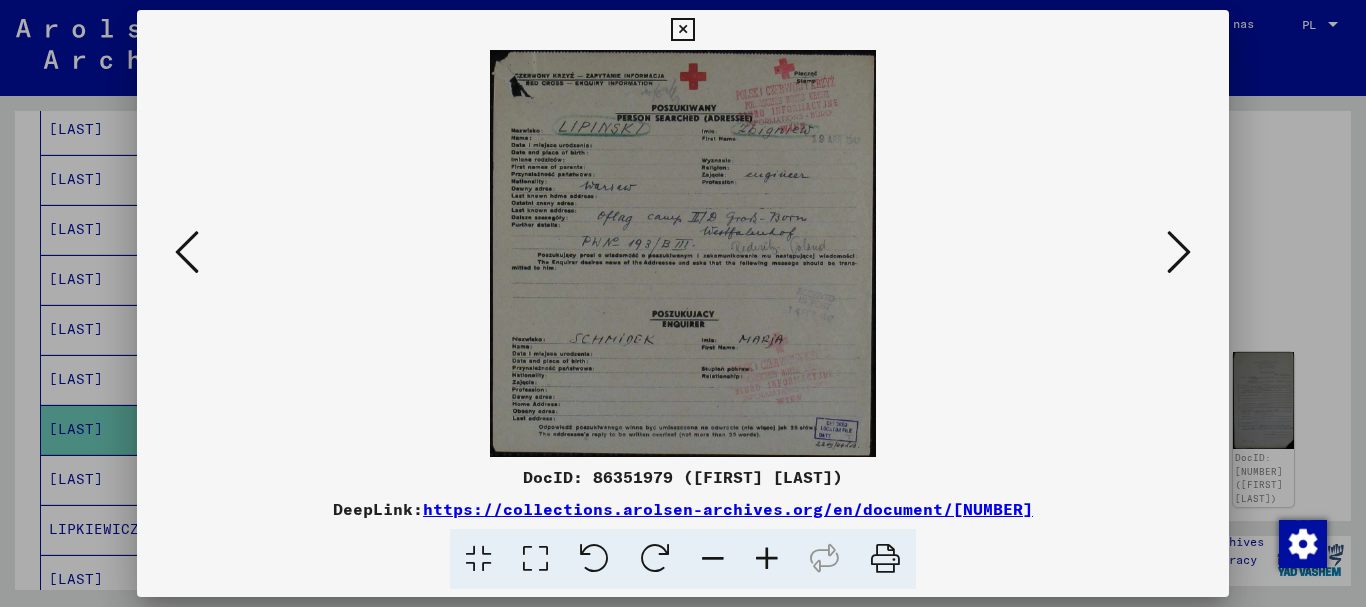 click at bounding box center (1179, 252) 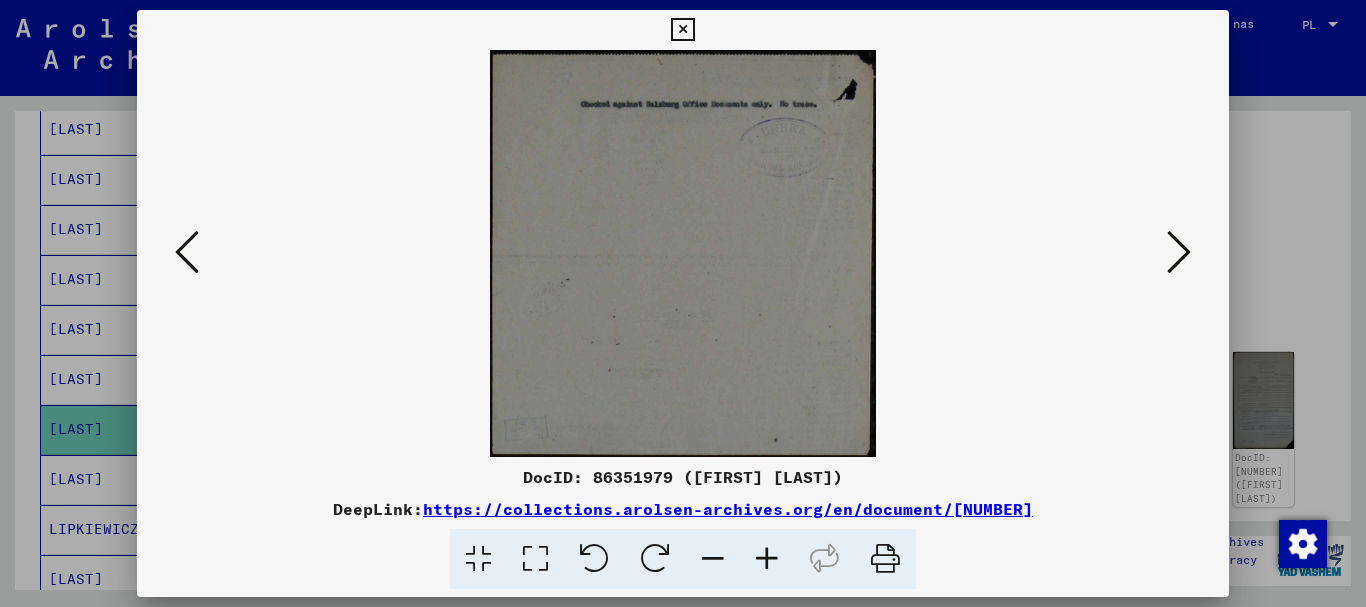 click at bounding box center (1179, 252) 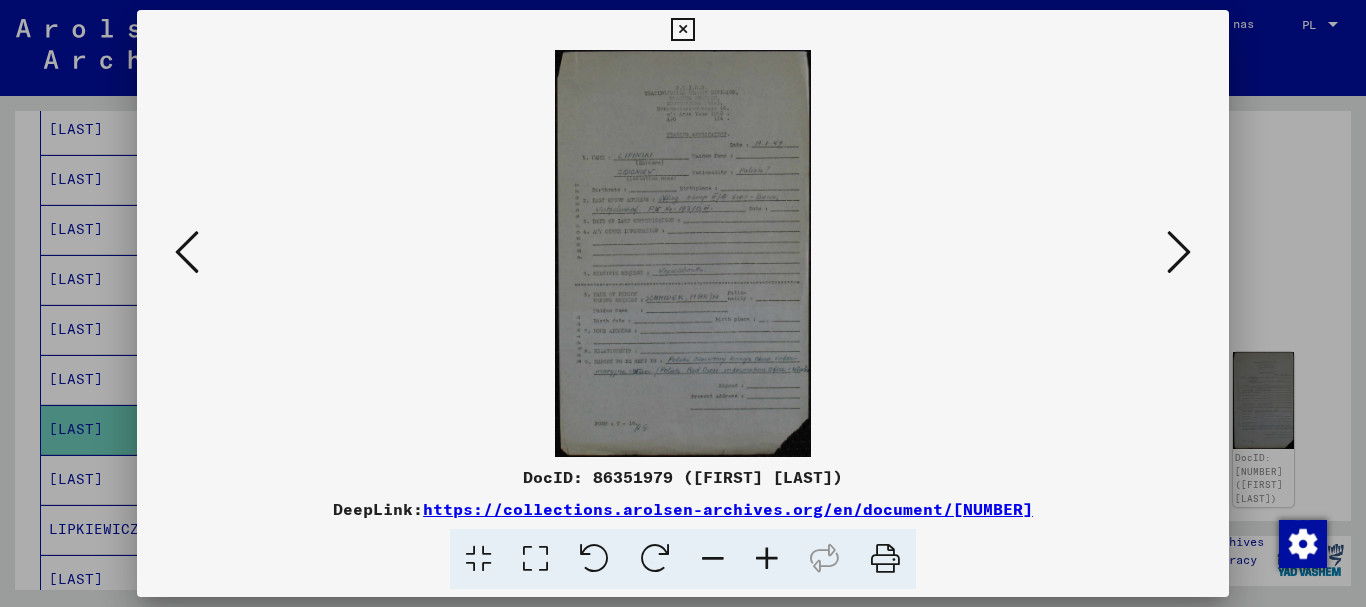 click at bounding box center (535, 559) 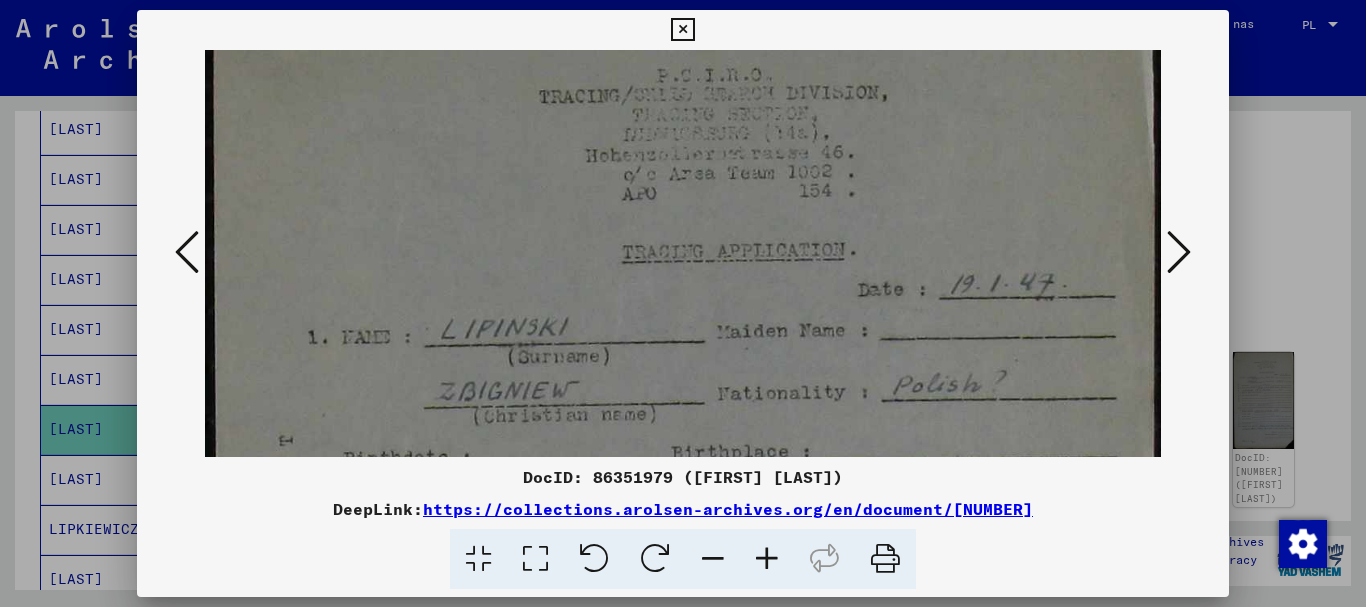 scroll, scrollTop: 121, scrollLeft: 0, axis: vertical 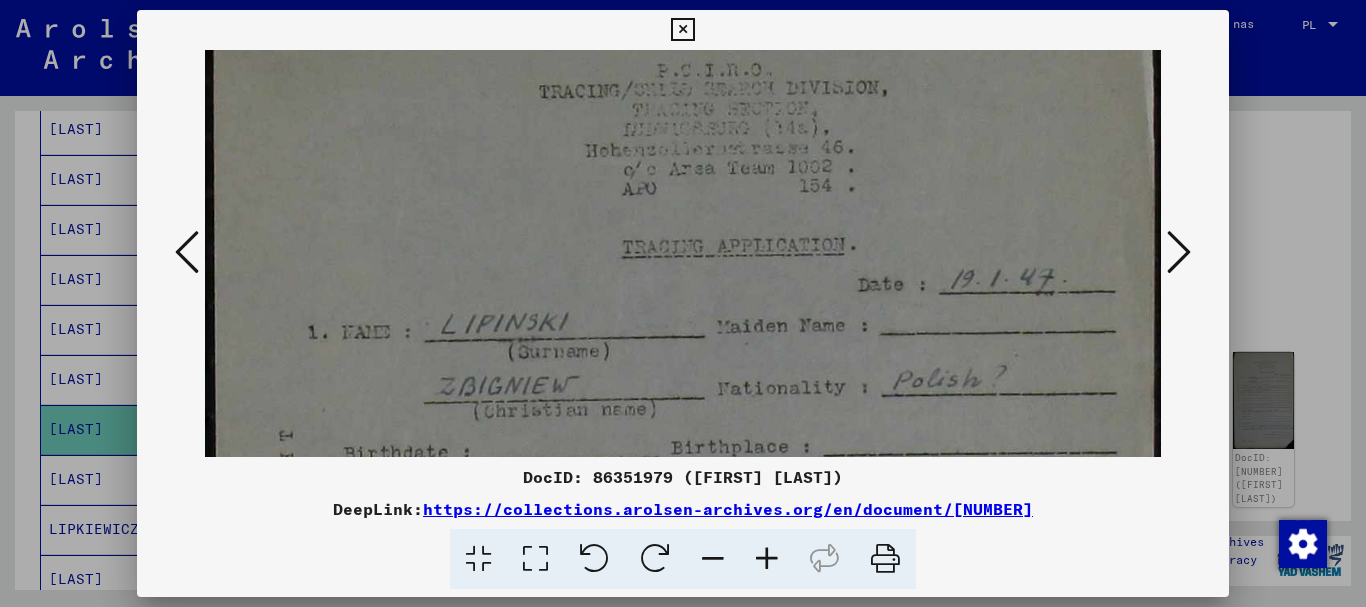 drag, startPoint x: 804, startPoint y: 408, endPoint x: 801, endPoint y: 287, distance: 121.037186 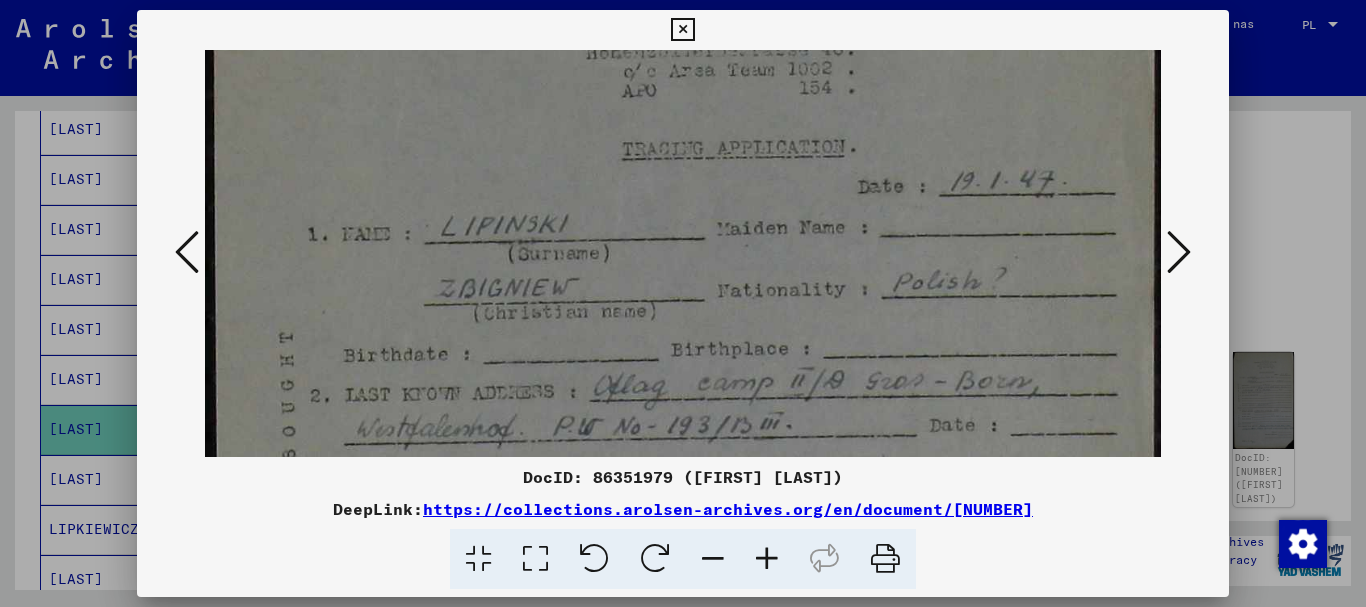 drag, startPoint x: 824, startPoint y: 414, endPoint x: 823, endPoint y: 316, distance: 98.005104 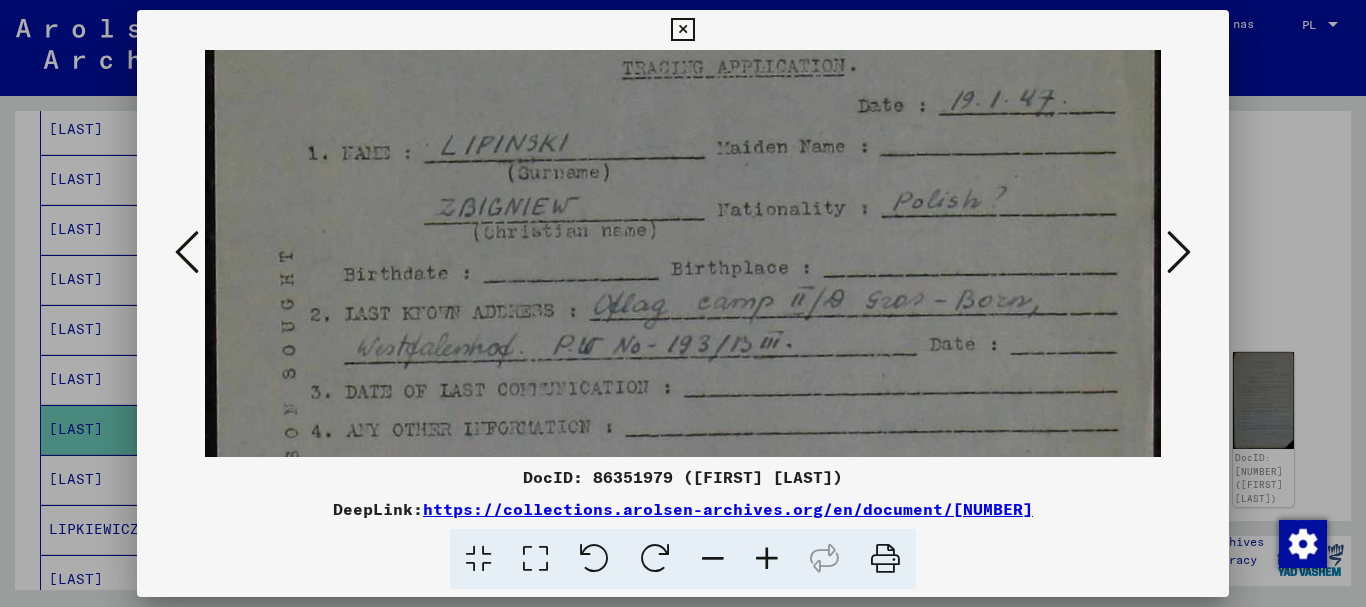 scroll, scrollTop: 316, scrollLeft: 0, axis: vertical 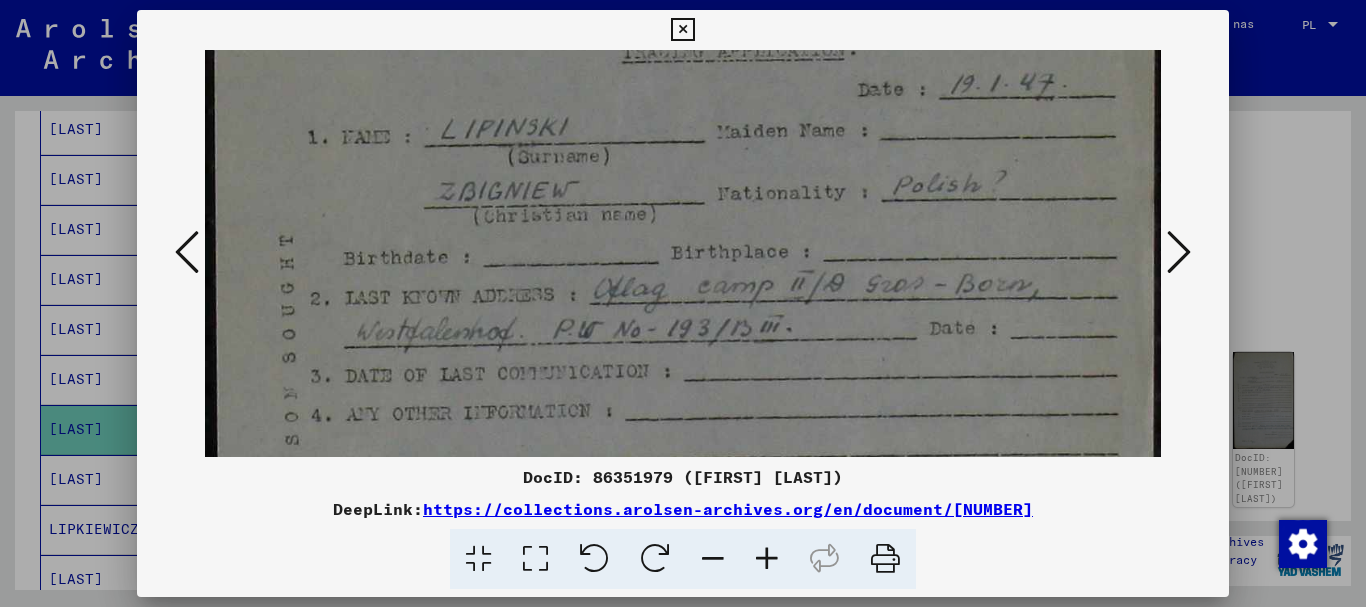 drag, startPoint x: 882, startPoint y: 398, endPoint x: 867, endPoint y: 316, distance: 83.360664 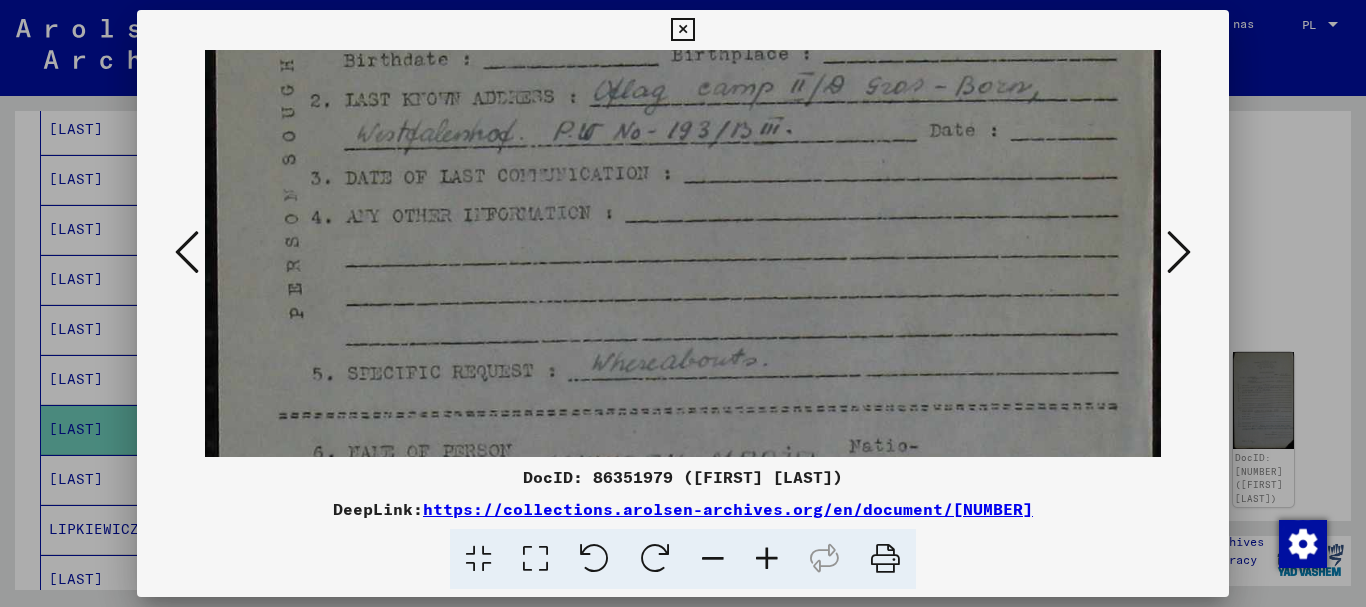 scroll, scrollTop: 518, scrollLeft: 0, axis: vertical 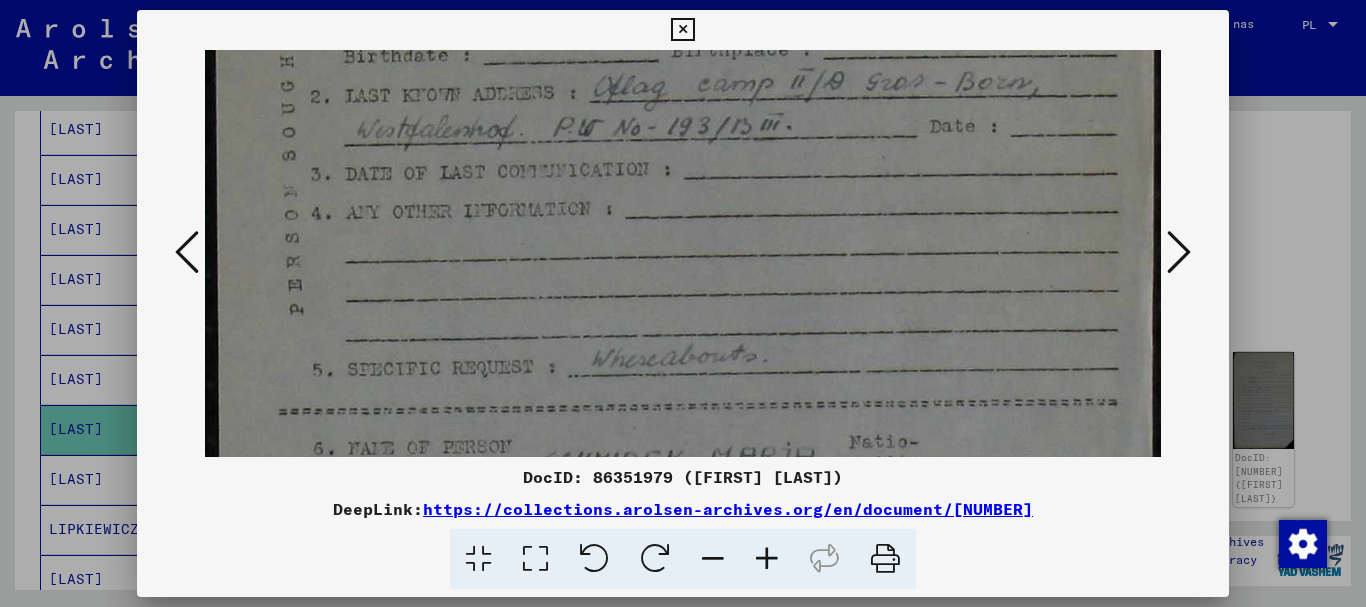 drag, startPoint x: 904, startPoint y: 402, endPoint x: 944, endPoint y: 200, distance: 205.92232 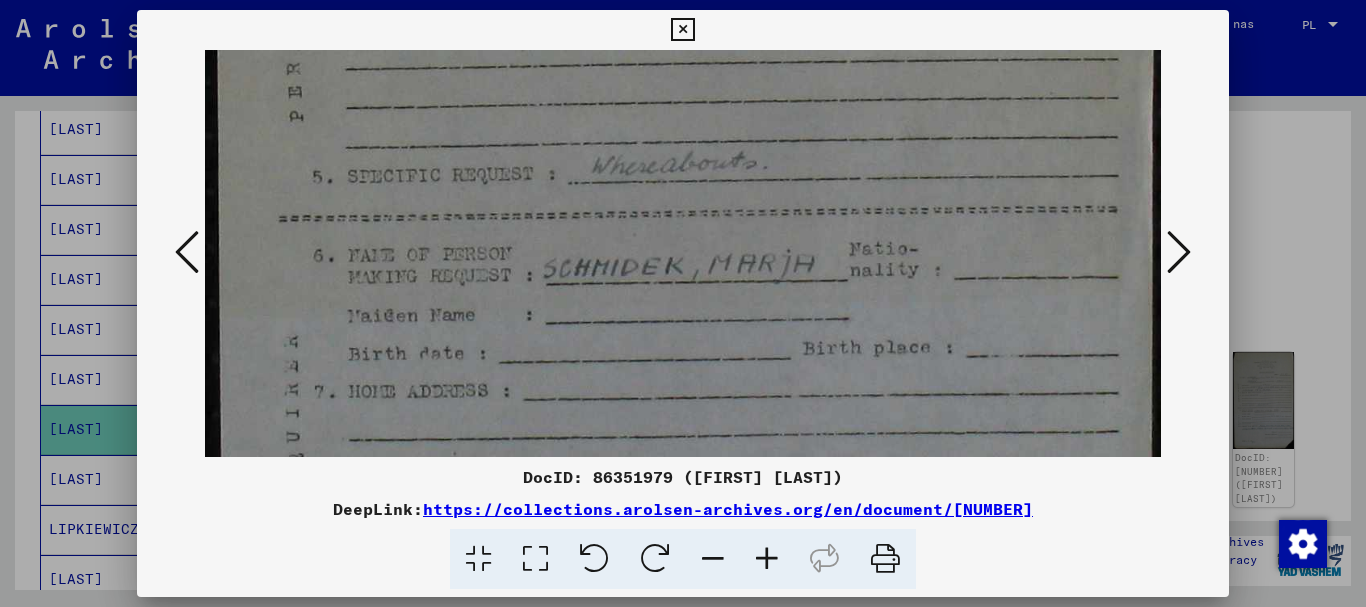 scroll, scrollTop: 716, scrollLeft: 0, axis: vertical 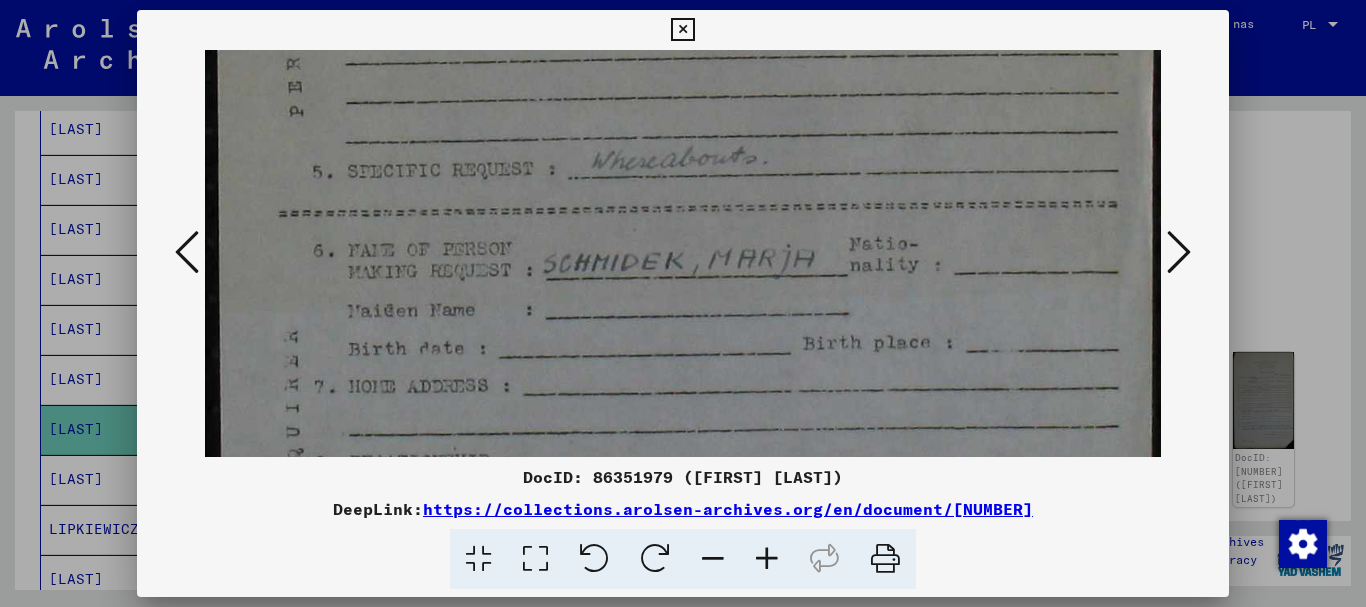 drag, startPoint x: 1002, startPoint y: 416, endPoint x: 1006, endPoint y: 218, distance: 198.0404 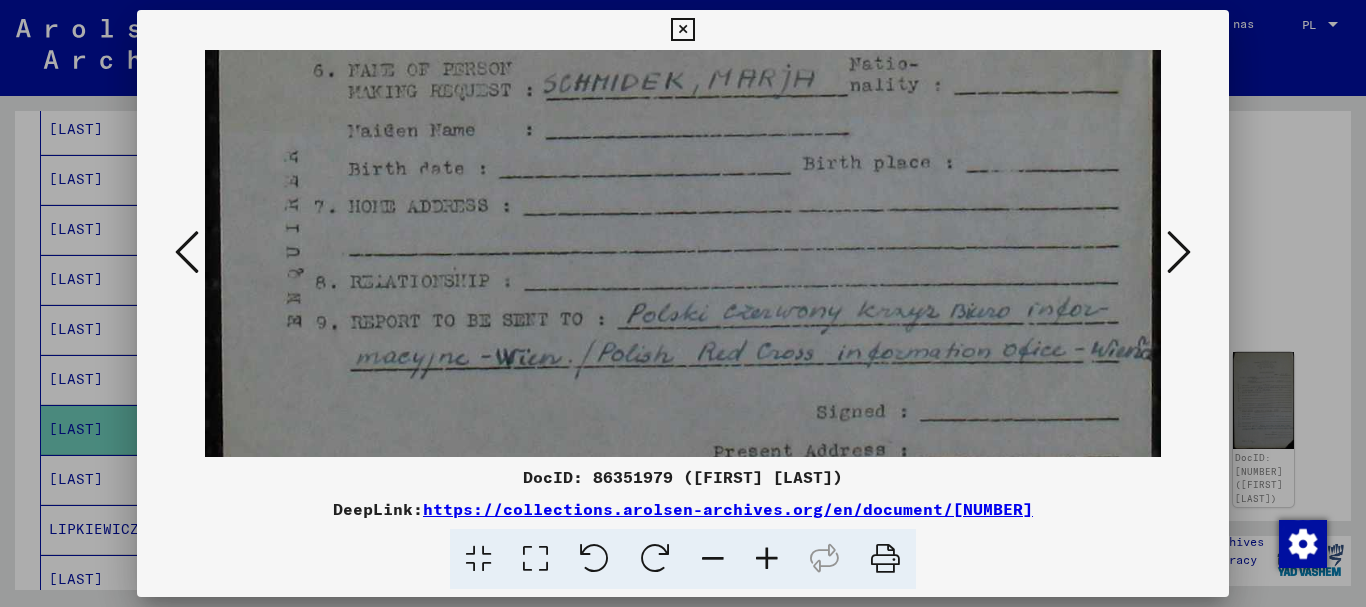 scroll, scrollTop: 905, scrollLeft: 0, axis: vertical 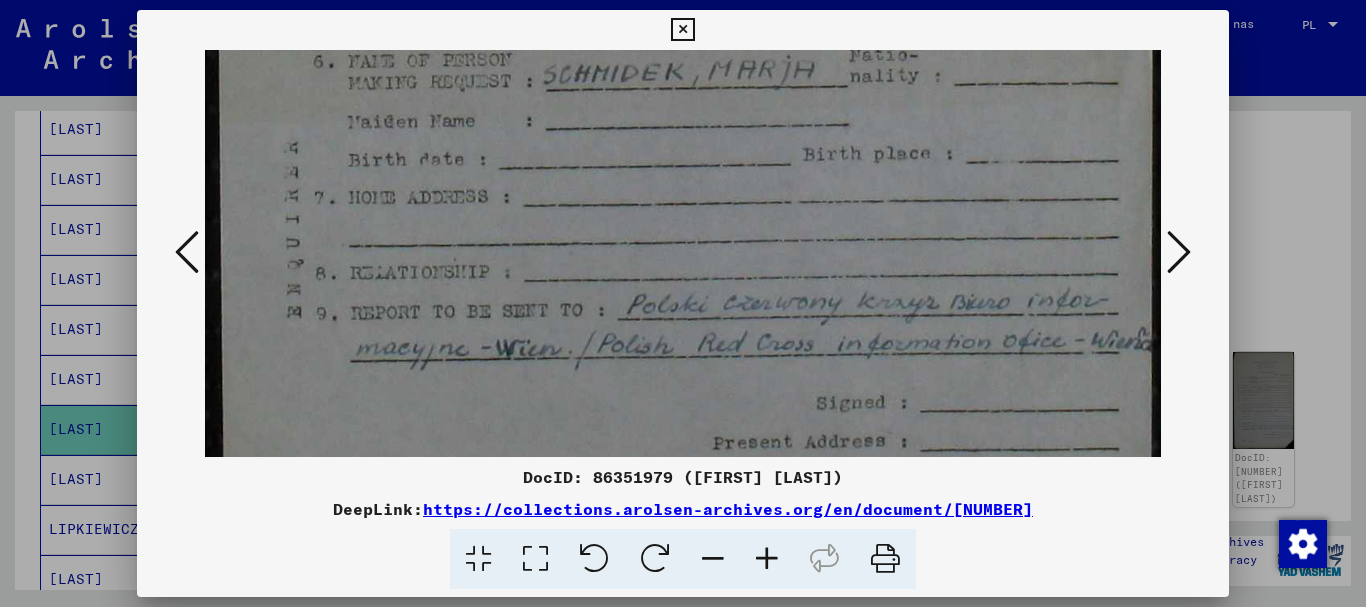 drag, startPoint x: 1036, startPoint y: 355, endPoint x: 1034, endPoint y: 208, distance: 147.01361 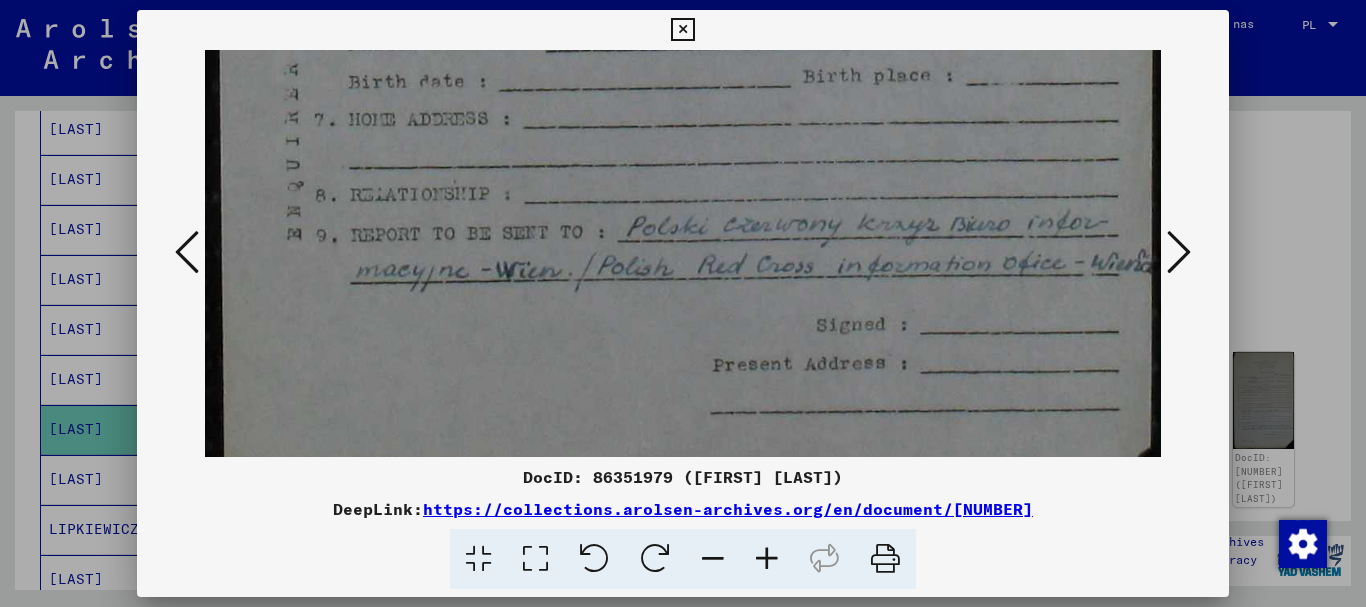 scroll, scrollTop: 988, scrollLeft: 0, axis: vertical 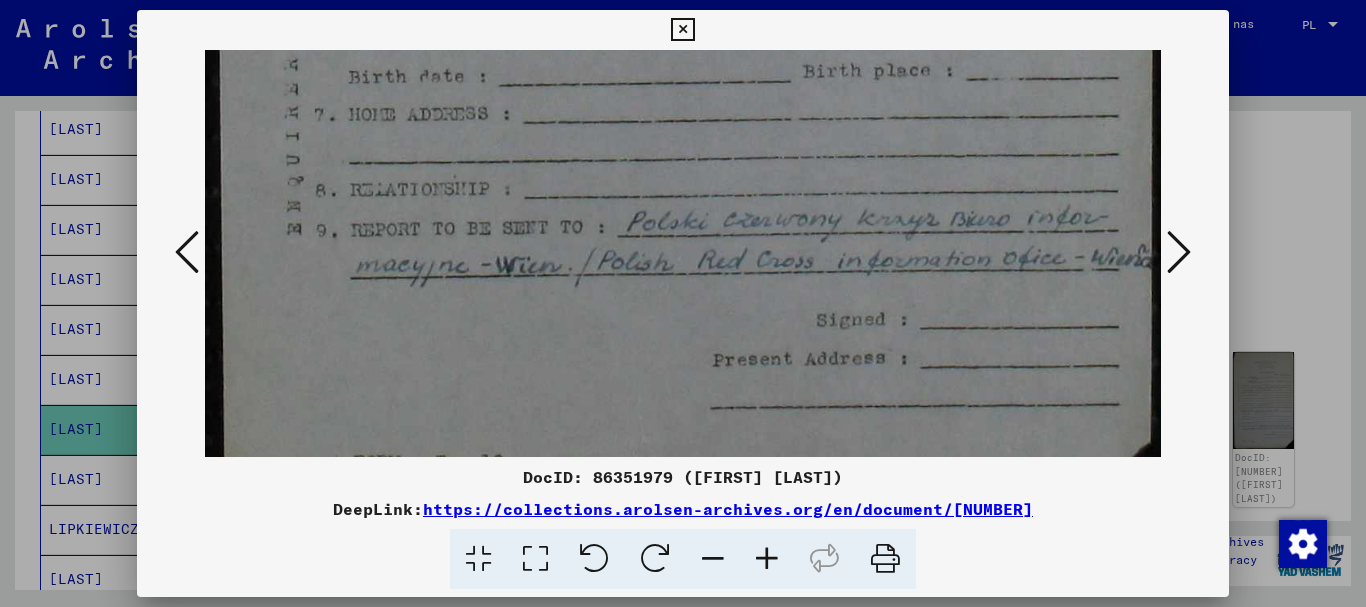 drag, startPoint x: 1032, startPoint y: 413, endPoint x: 1028, endPoint y: 330, distance: 83.09633 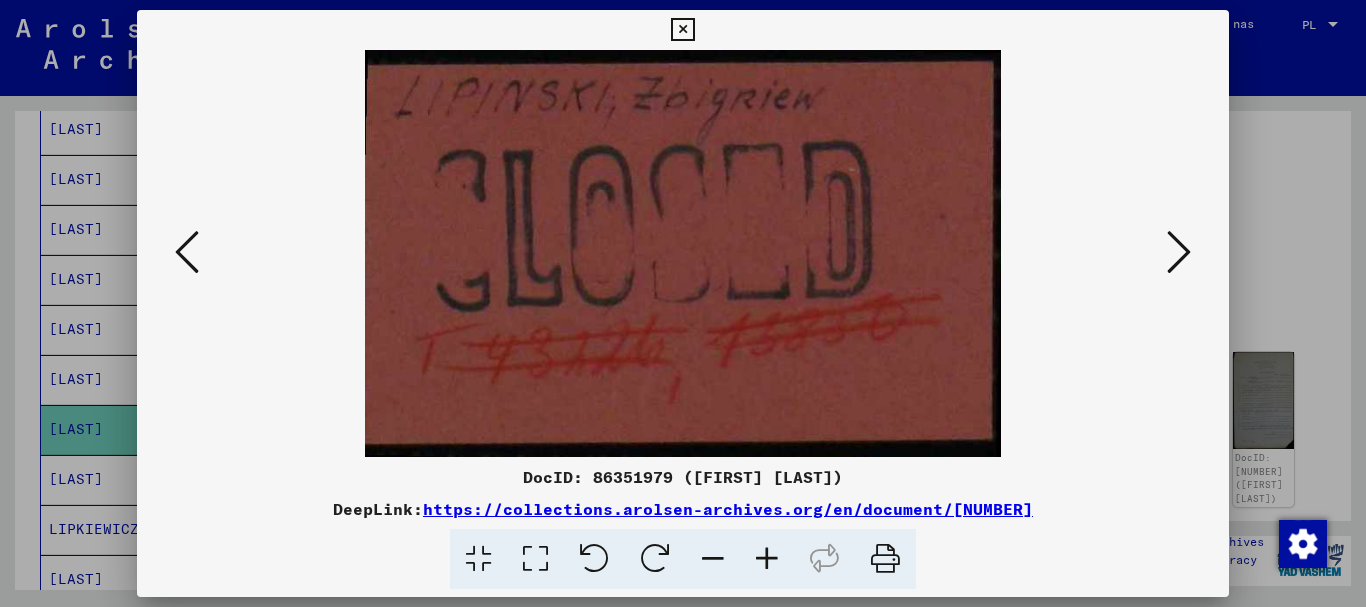 click at bounding box center [1179, 252] 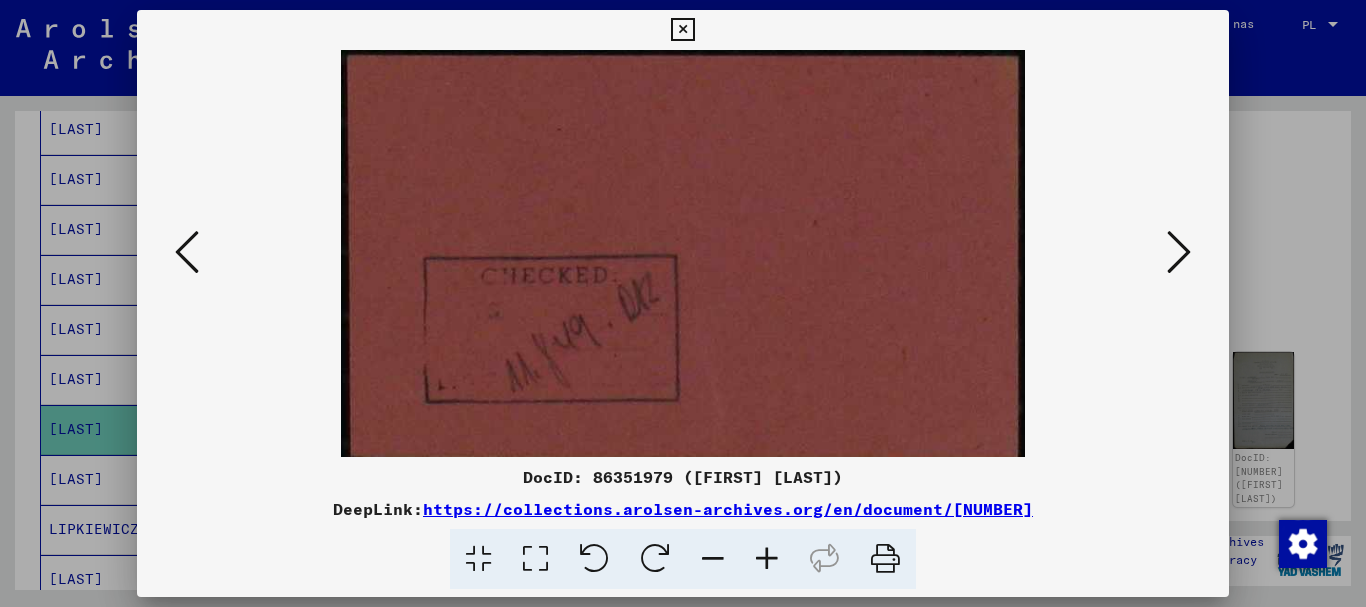 click at bounding box center (1179, 252) 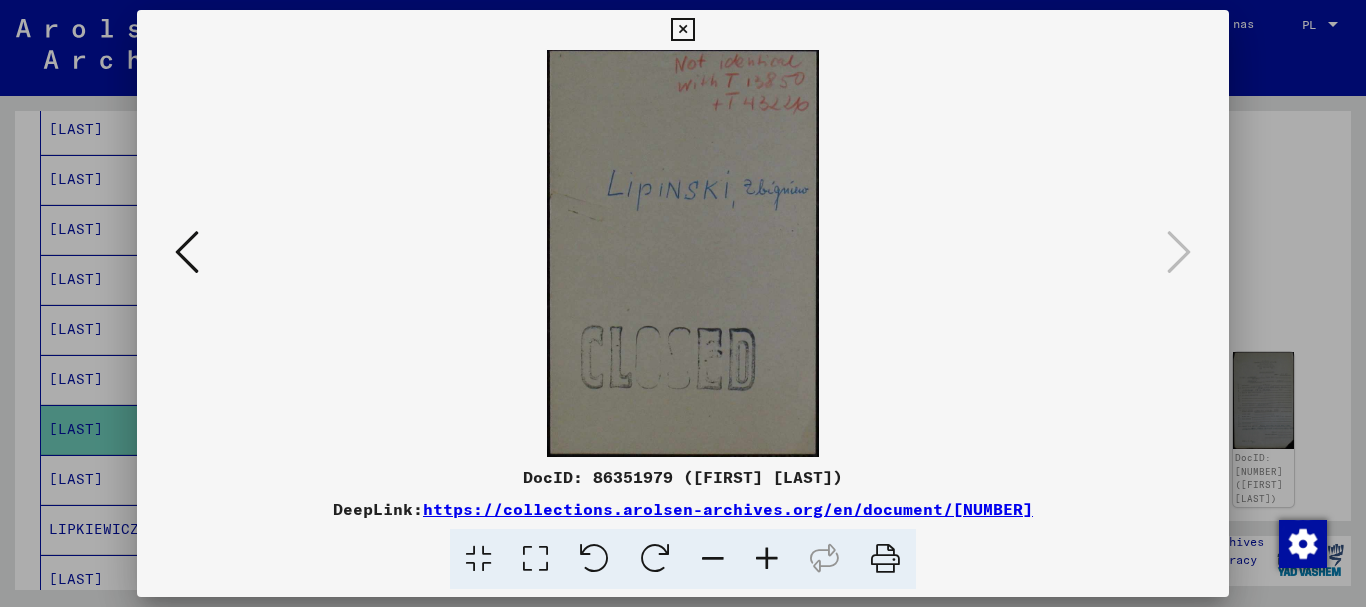 click at bounding box center [682, 30] 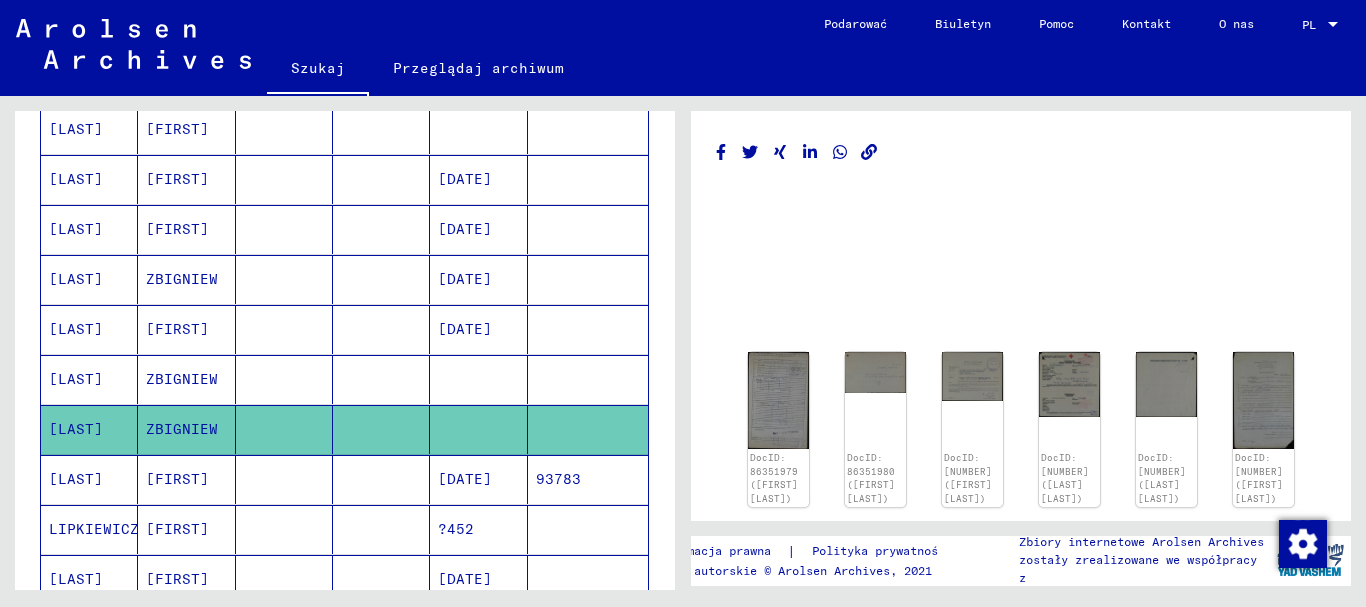 click on "ZBIGNIEW" at bounding box center [182, 429] 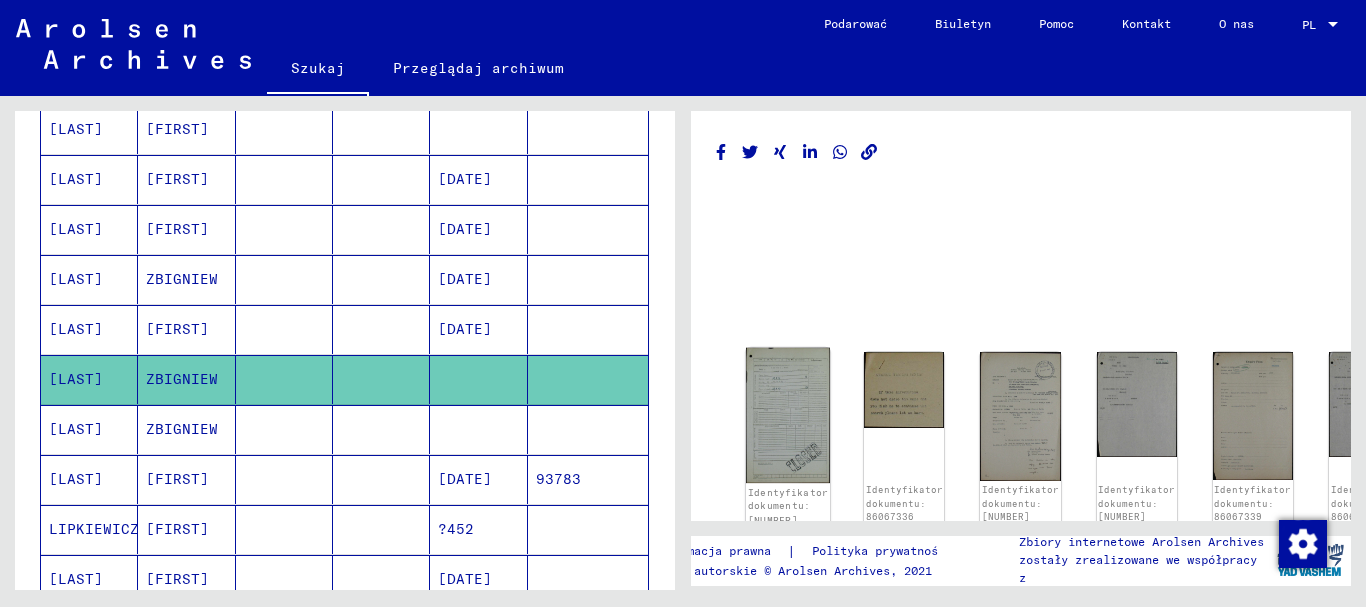 click 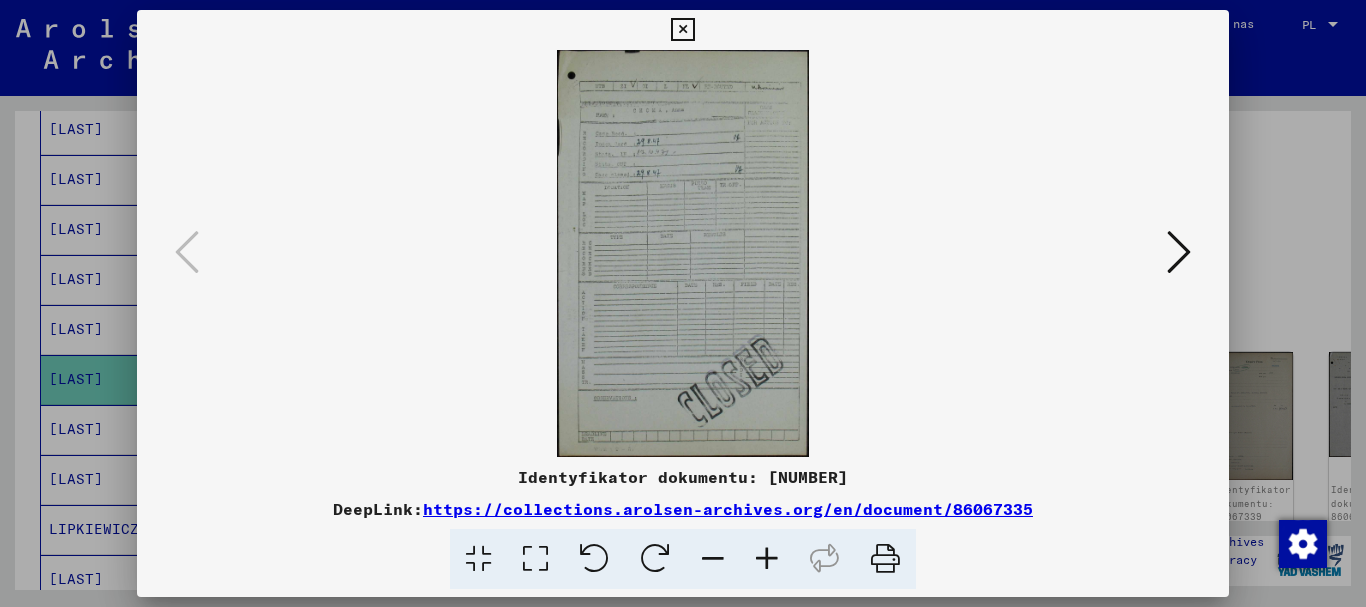 click at bounding box center (1179, 252) 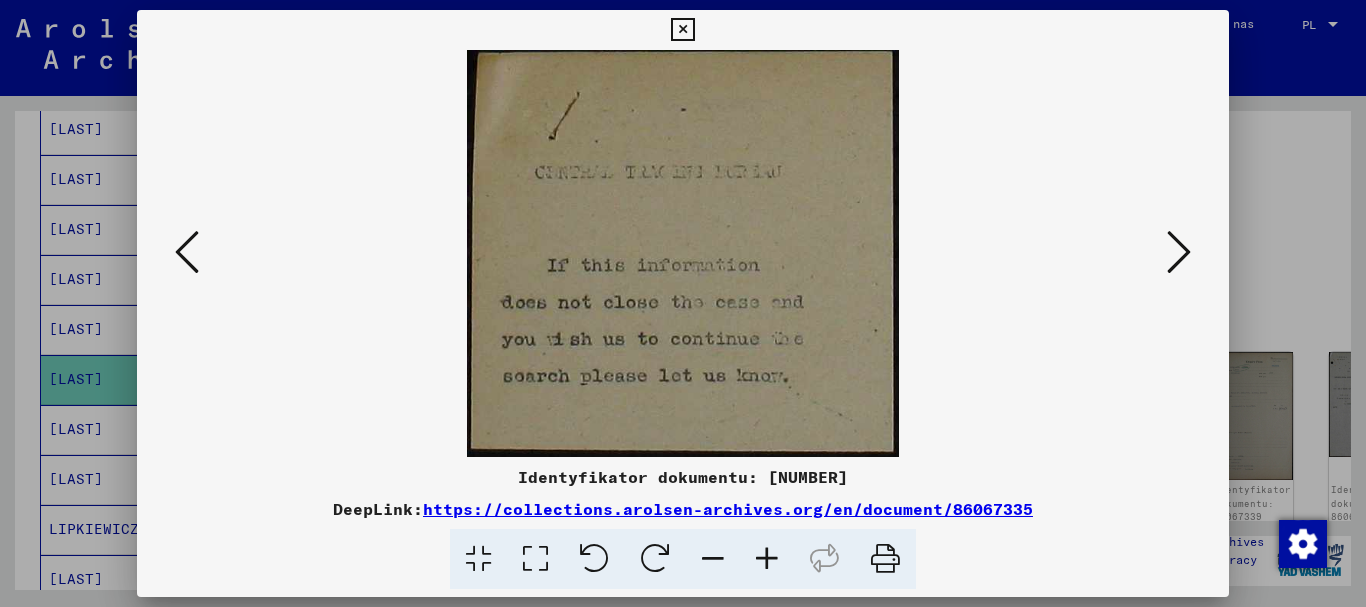 click at bounding box center [1179, 252] 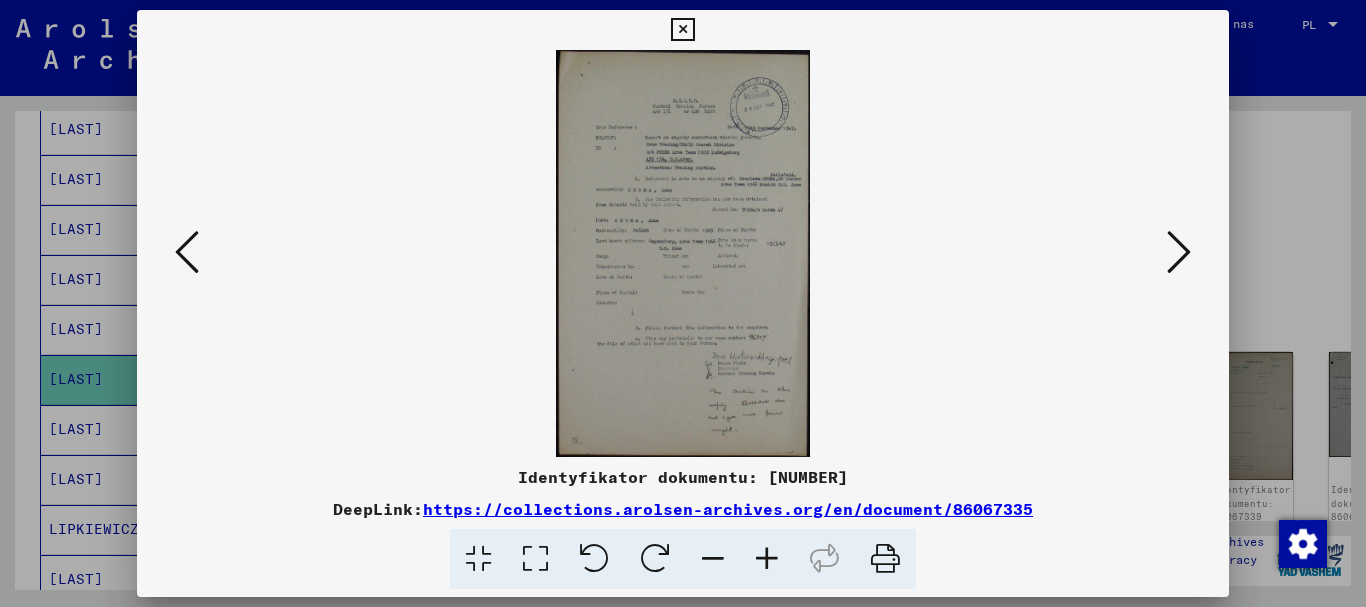 click at bounding box center [535, 559] 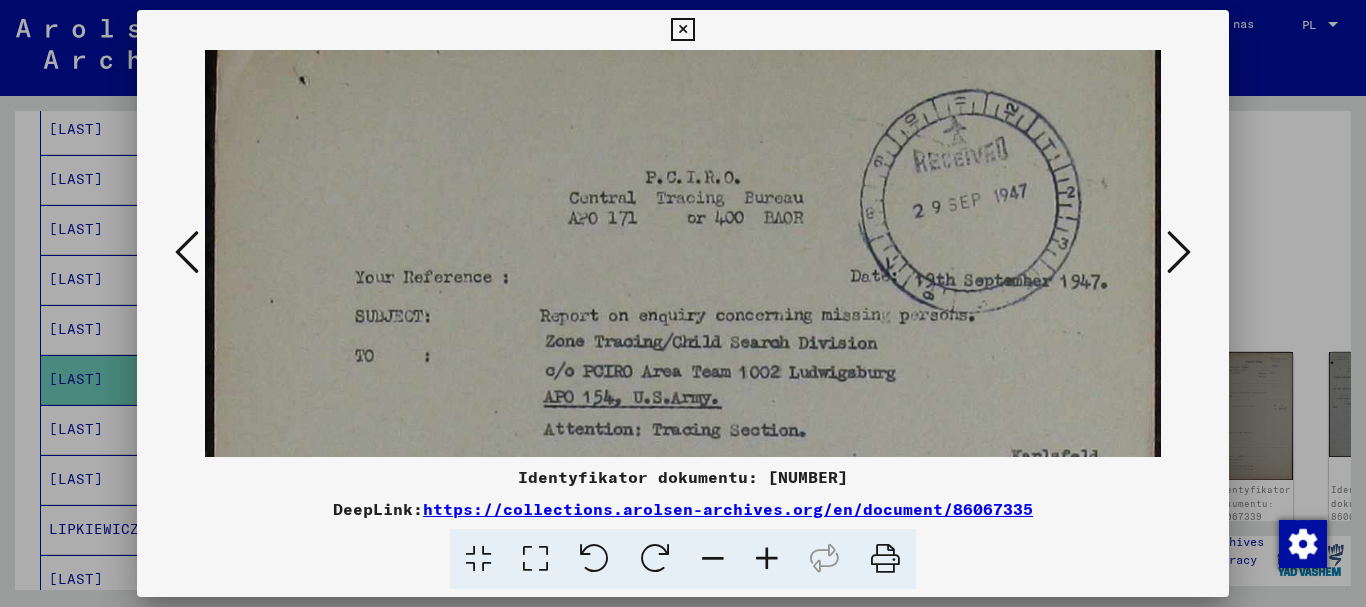 drag, startPoint x: 987, startPoint y: 381, endPoint x: 989, endPoint y: 317, distance: 64.03124 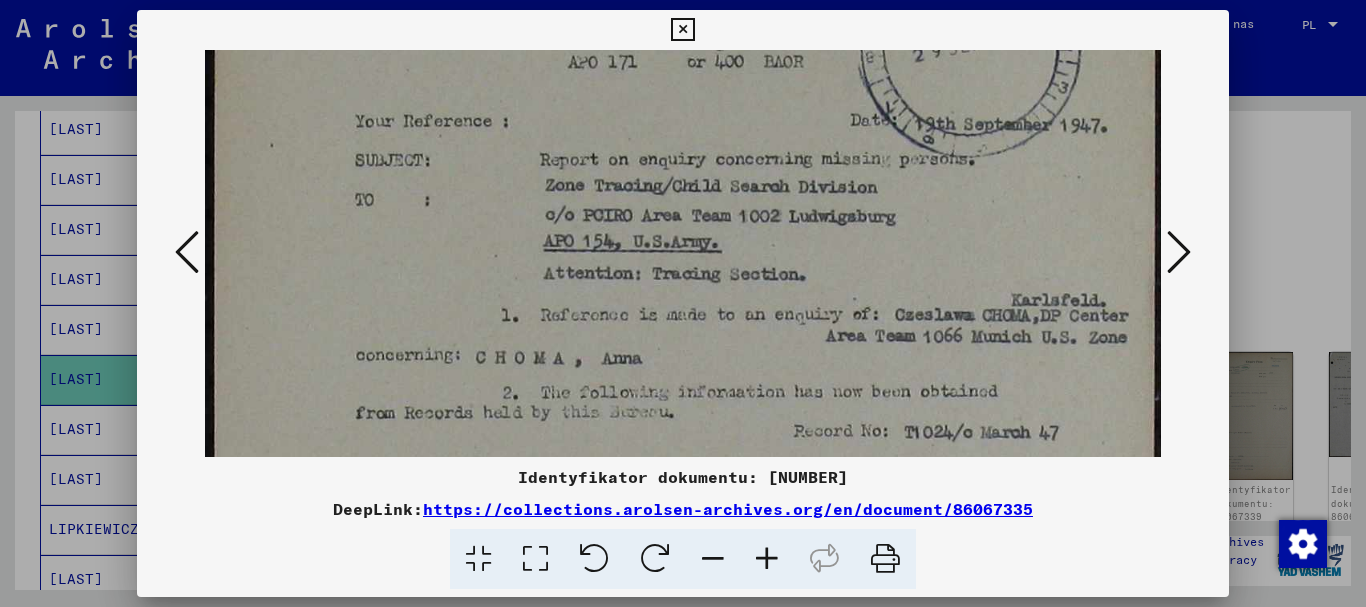 drag, startPoint x: 1015, startPoint y: 381, endPoint x: 996, endPoint y: 225, distance: 157.15279 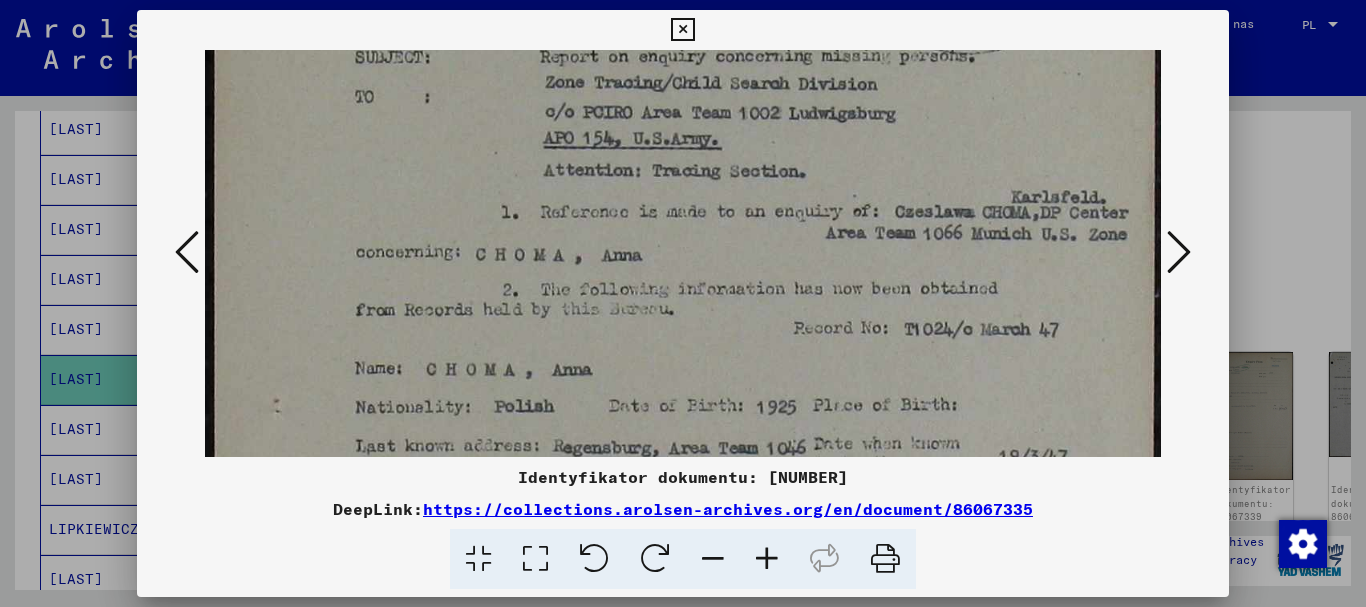 scroll, scrollTop: 325, scrollLeft: 0, axis: vertical 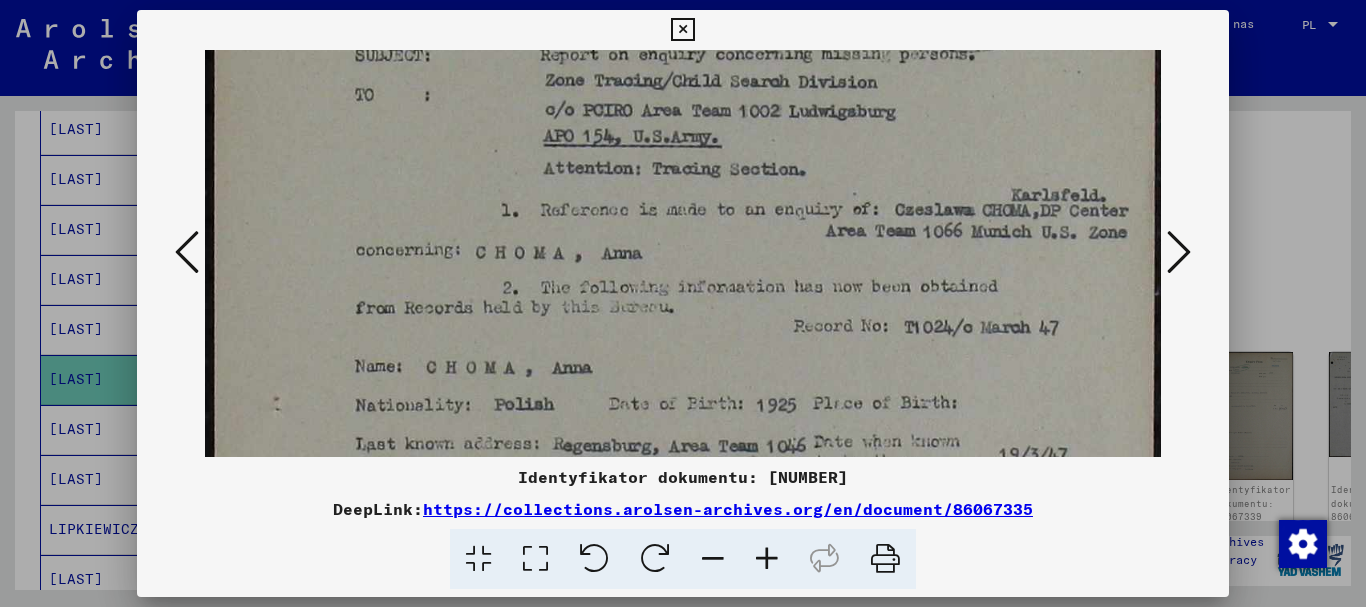 drag, startPoint x: 1056, startPoint y: 433, endPoint x: 1045, endPoint y: 328, distance: 105.574615 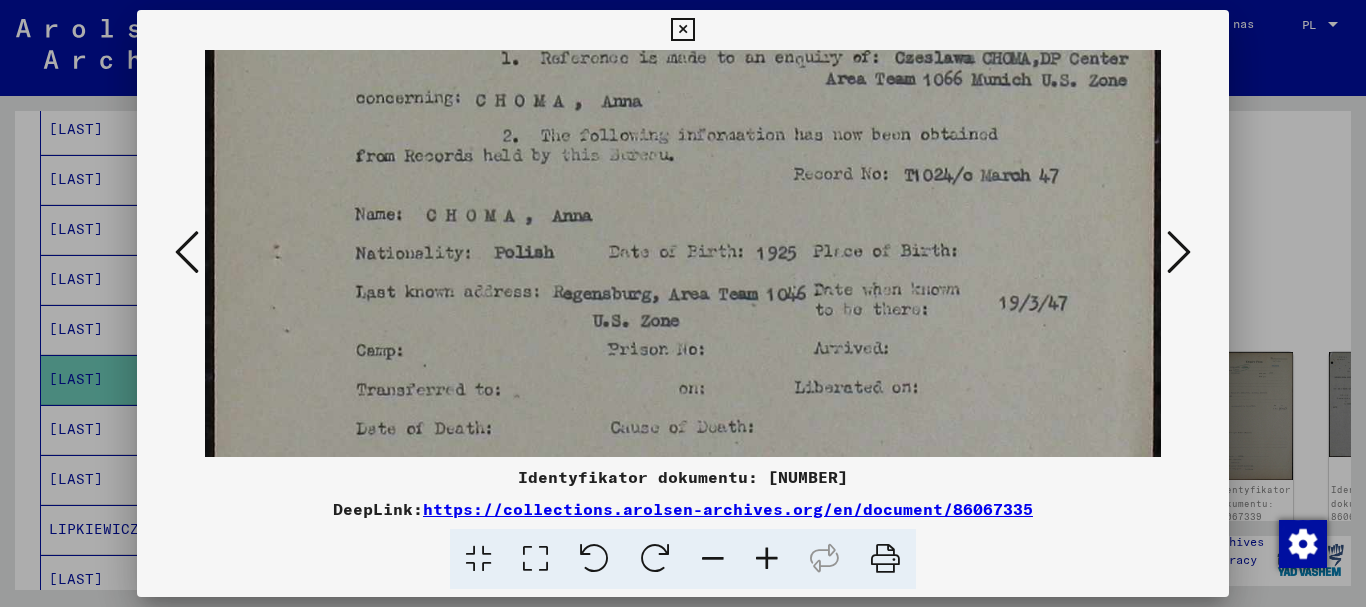 drag, startPoint x: 1040, startPoint y: 417, endPoint x: 1020, endPoint y: 265, distance: 153.31015 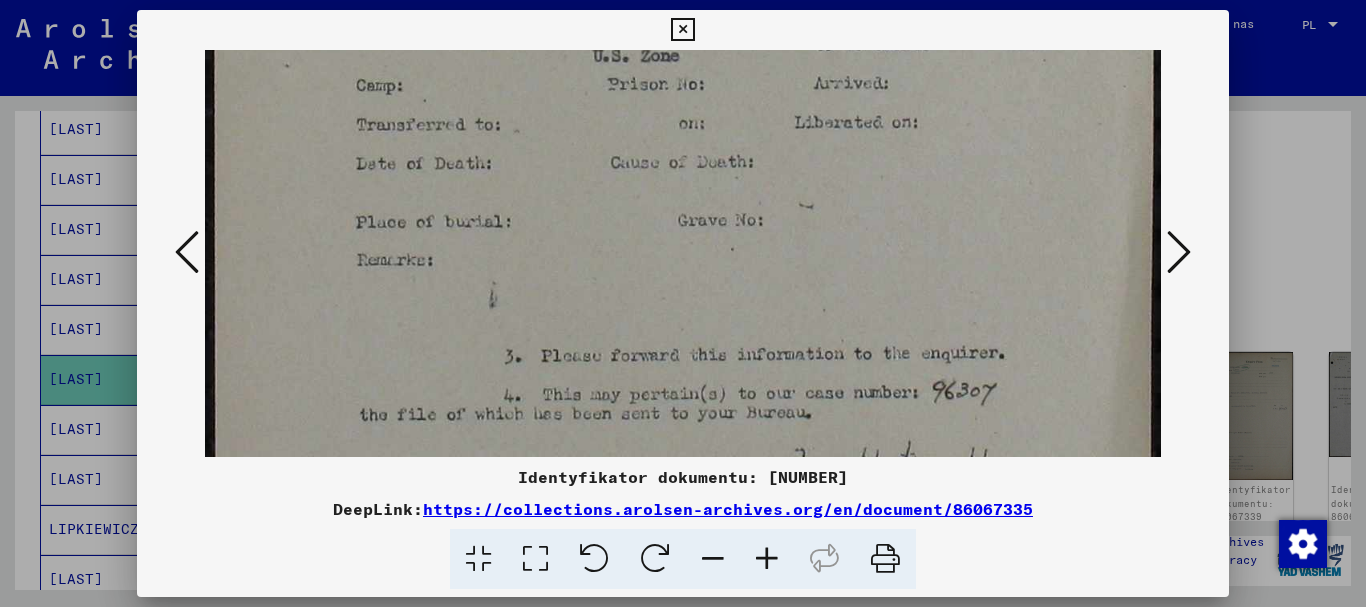 drag, startPoint x: 1046, startPoint y: 400, endPoint x: 1005, endPoint y: 135, distance: 268.15295 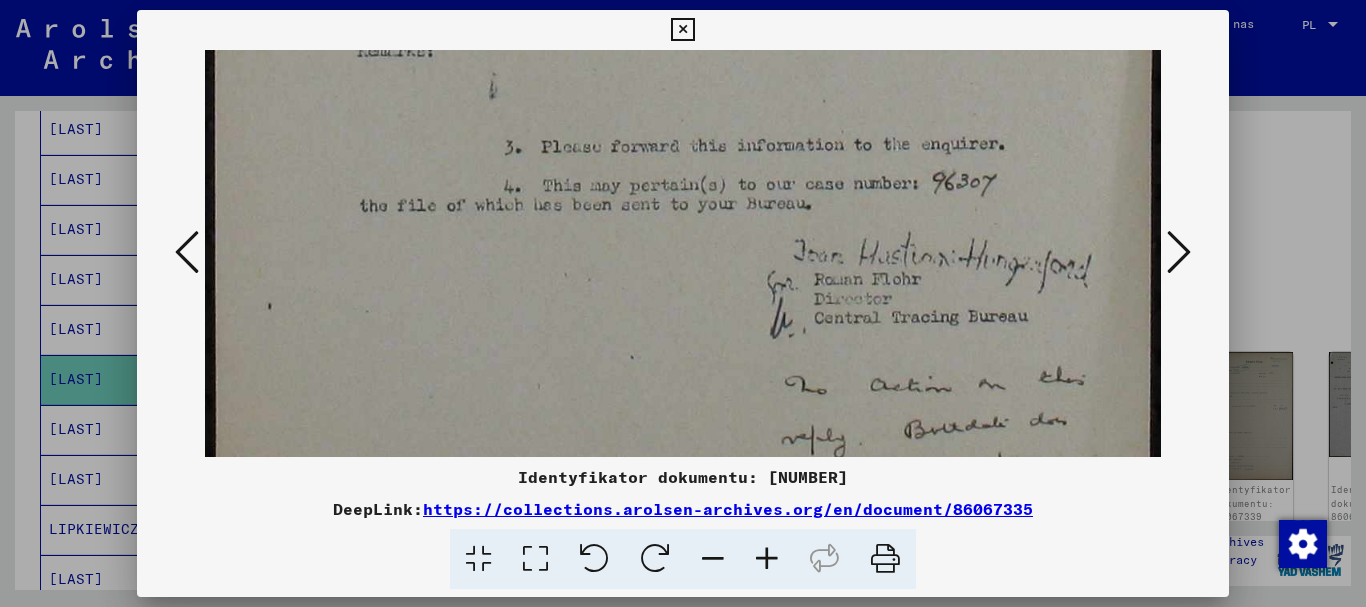 drag, startPoint x: 1048, startPoint y: 371, endPoint x: 1041, endPoint y: 162, distance: 209.11719 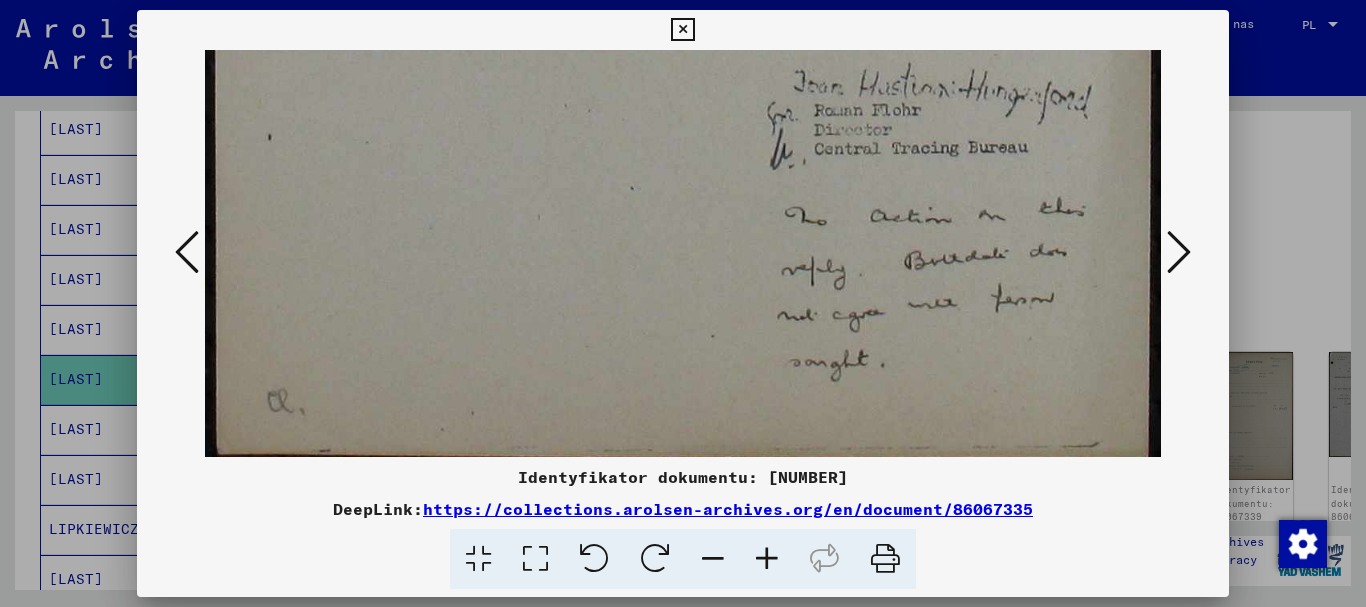 scroll, scrollTop: 1128, scrollLeft: 0, axis: vertical 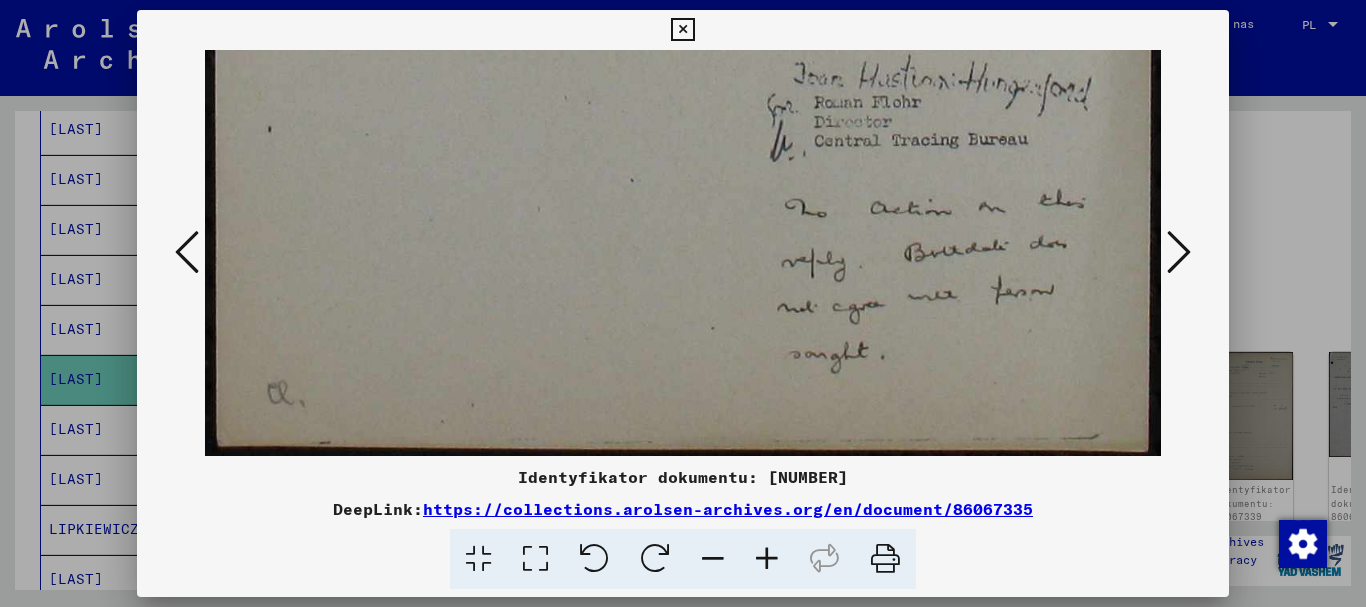 drag, startPoint x: 1053, startPoint y: 355, endPoint x: 1037, endPoint y: 154, distance: 201.6358 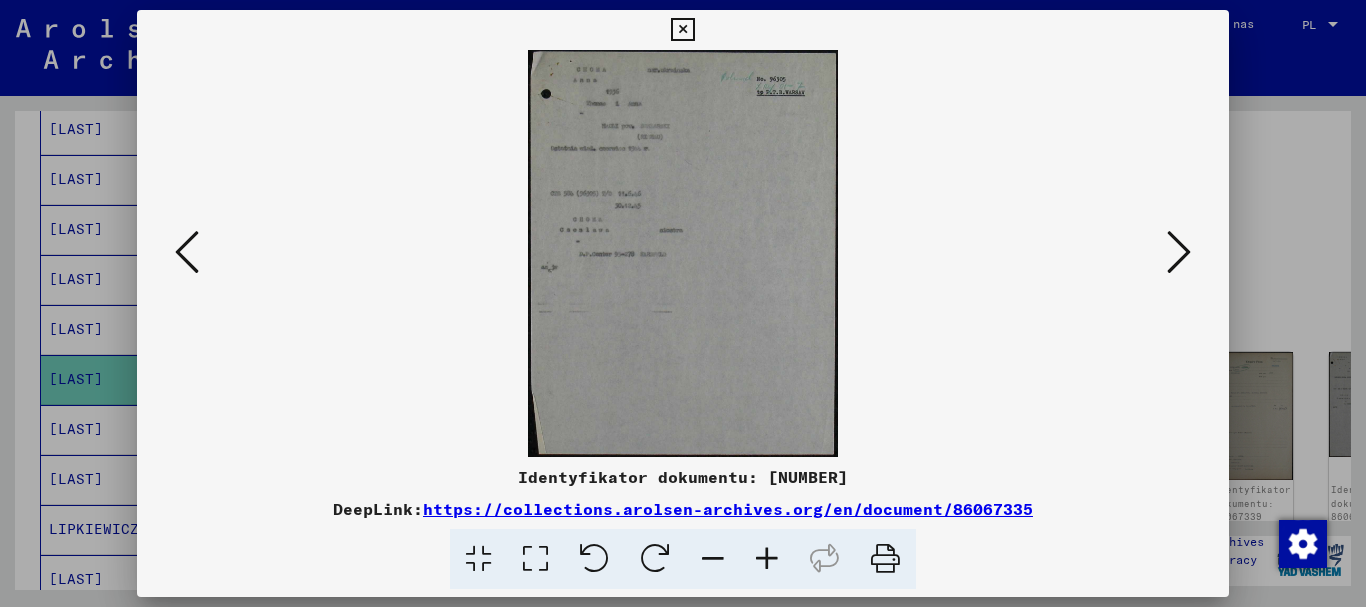 click at bounding box center (1179, 252) 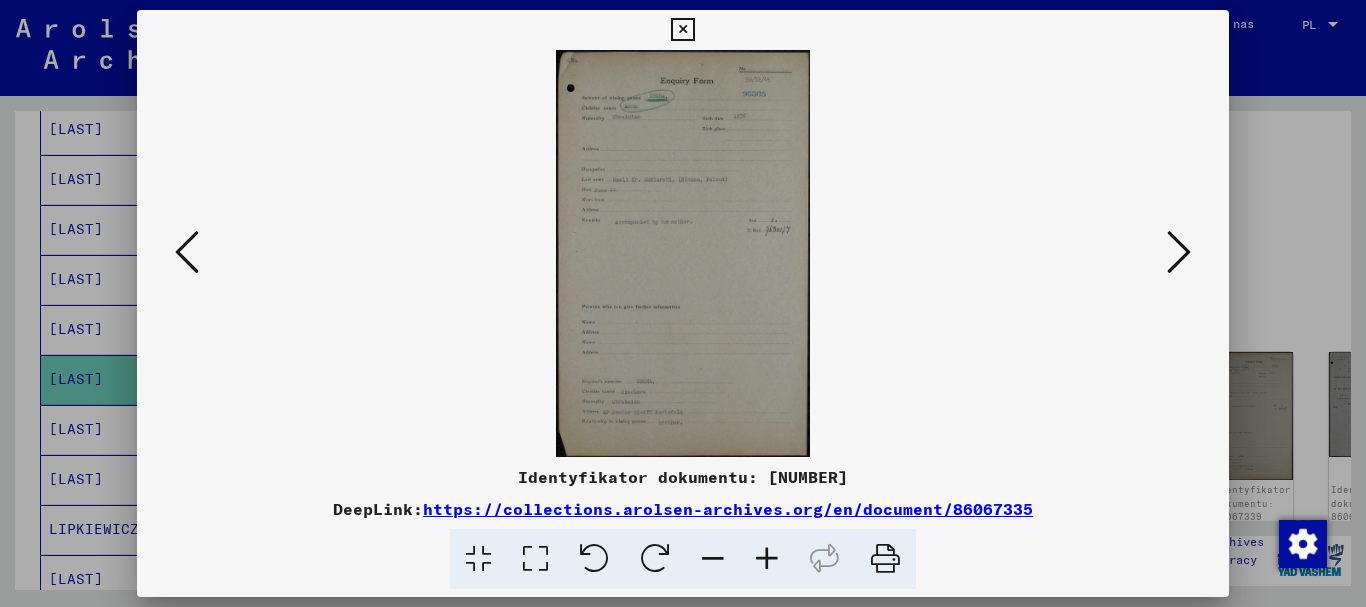 click at bounding box center (535, 559) 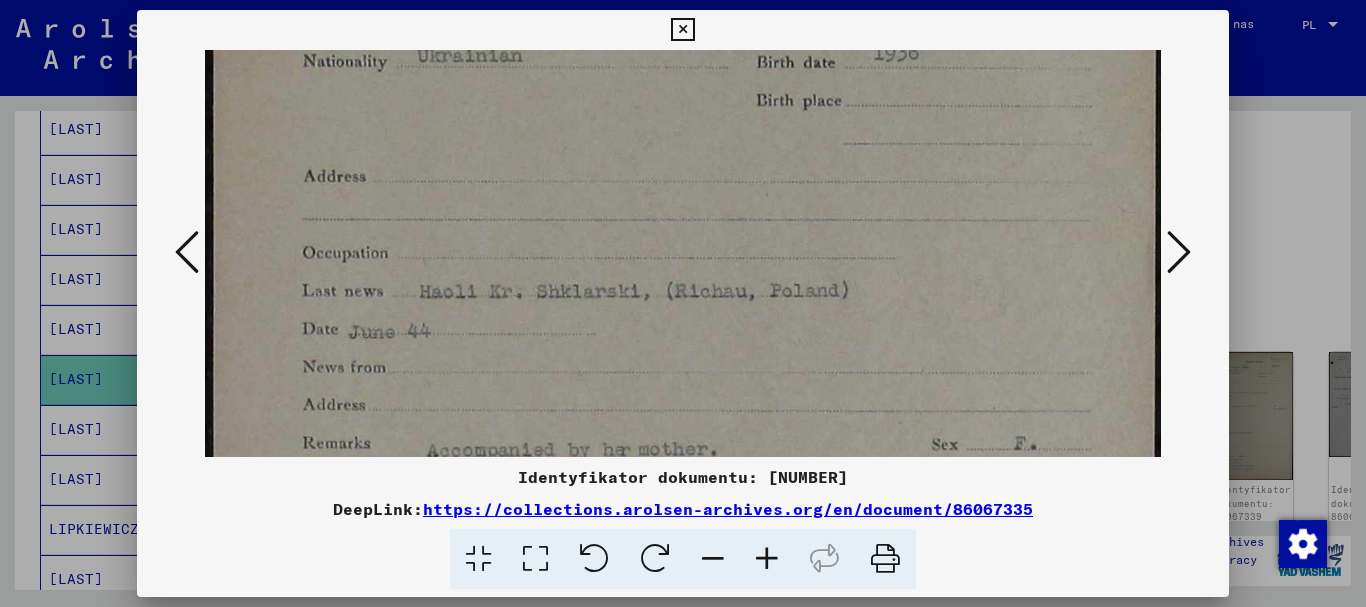 drag, startPoint x: 920, startPoint y: 358, endPoint x: 943, endPoint y: 128, distance: 231.14714 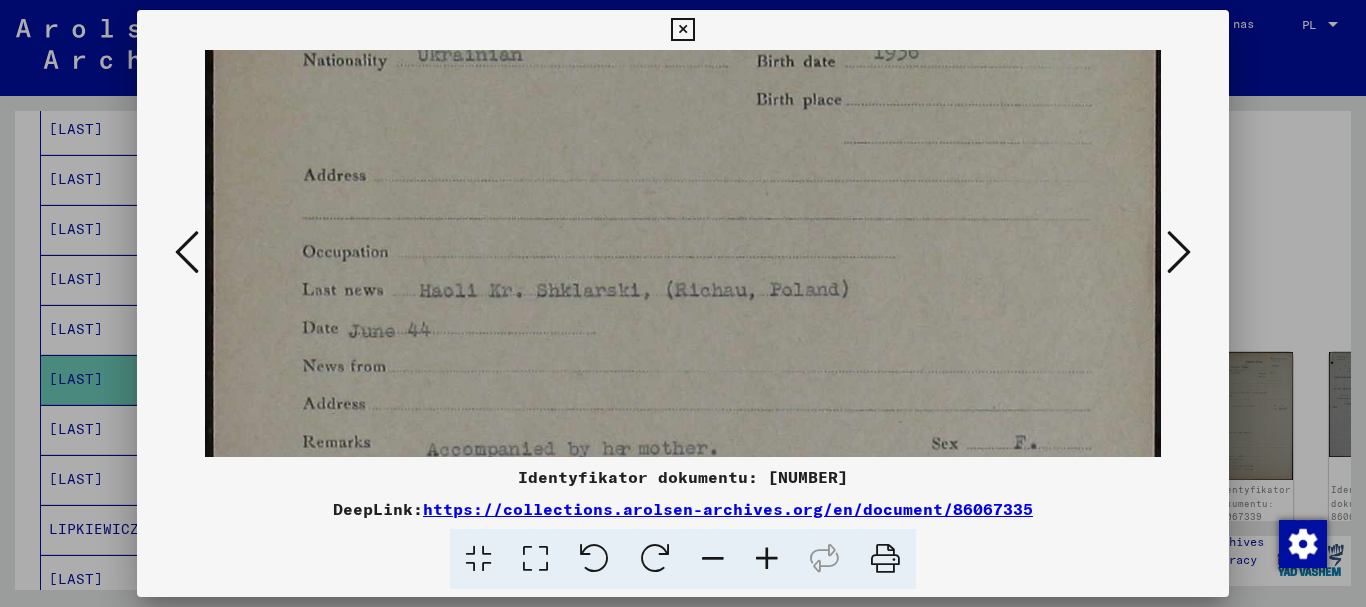 click at bounding box center [1179, 252] 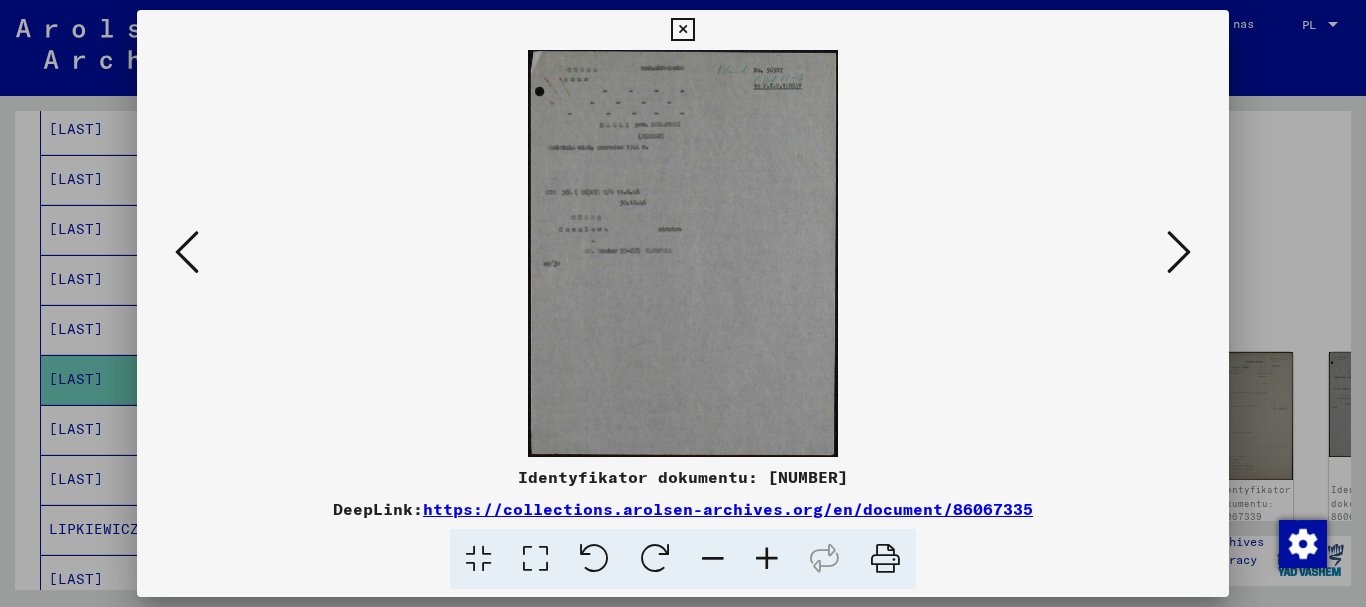click at bounding box center [1179, 252] 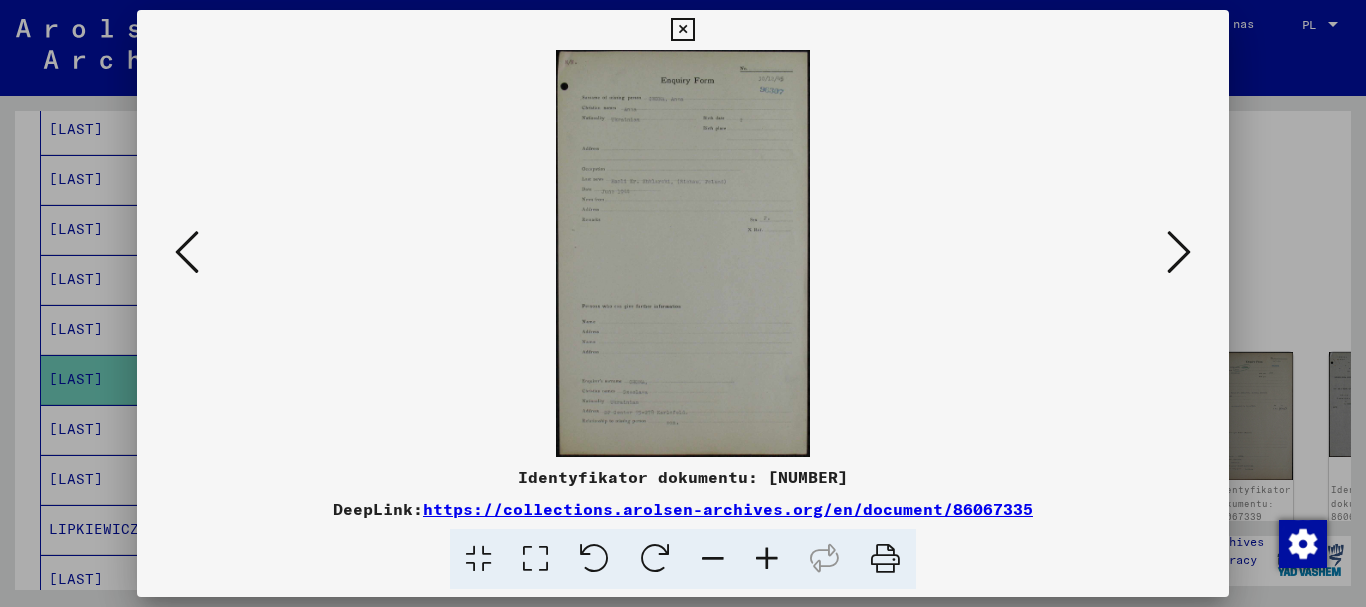 click at bounding box center [1179, 252] 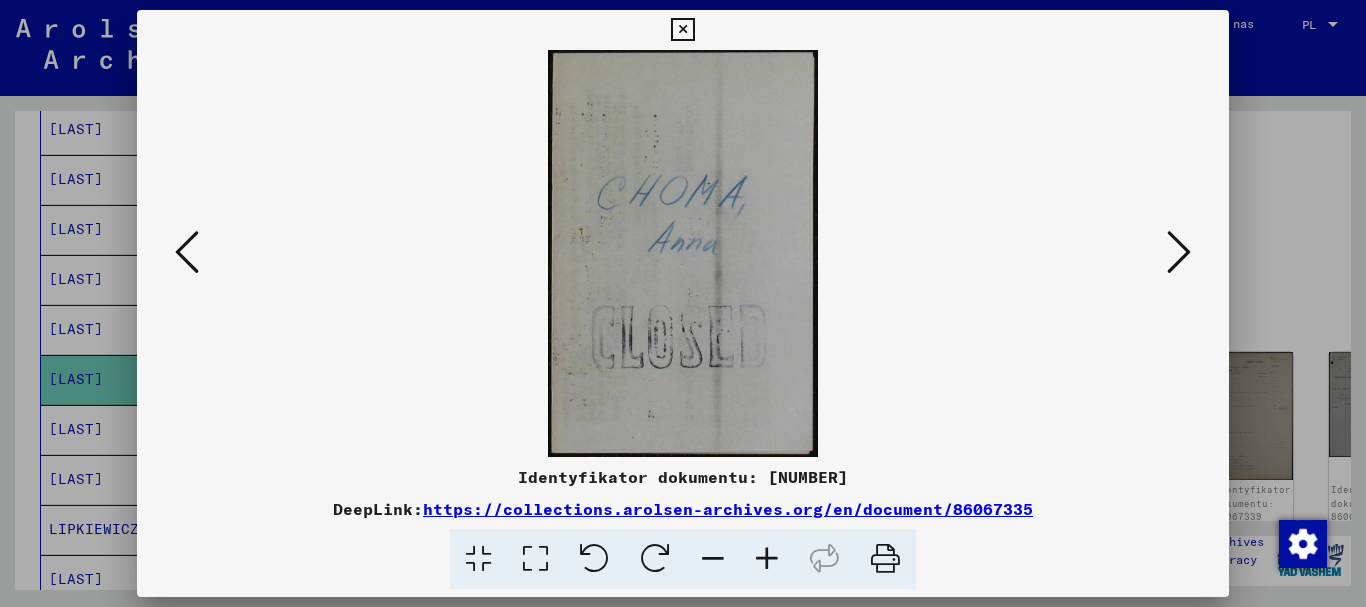 click at bounding box center (1179, 252) 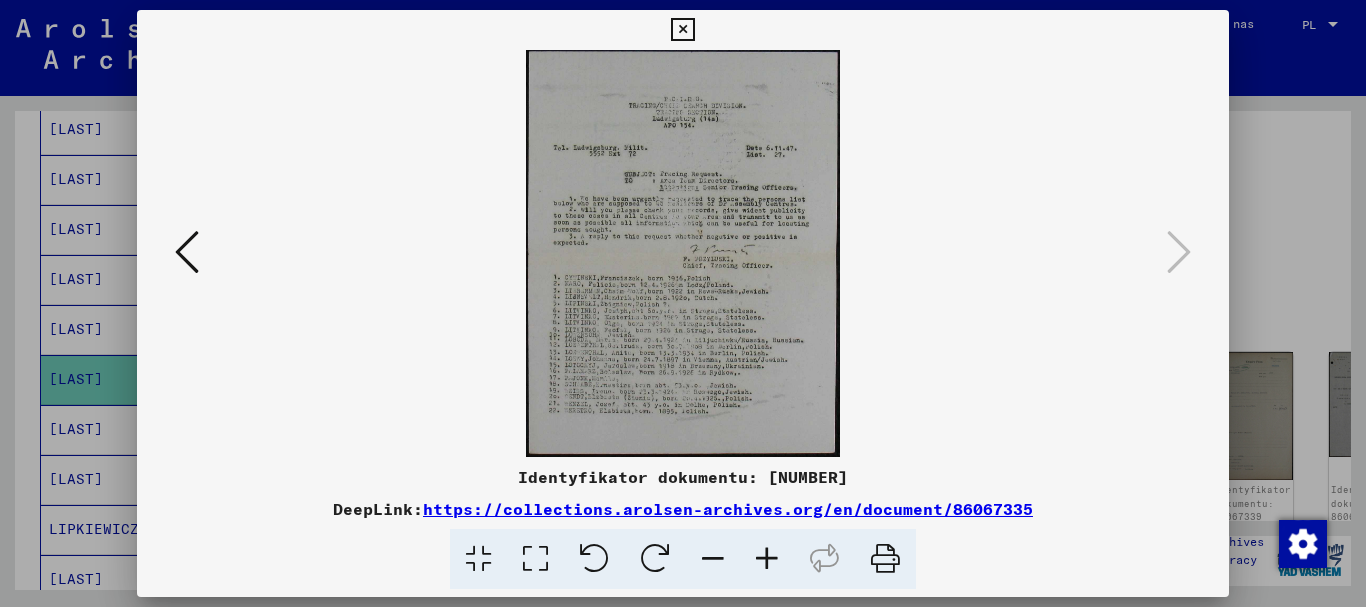 click at bounding box center (682, 30) 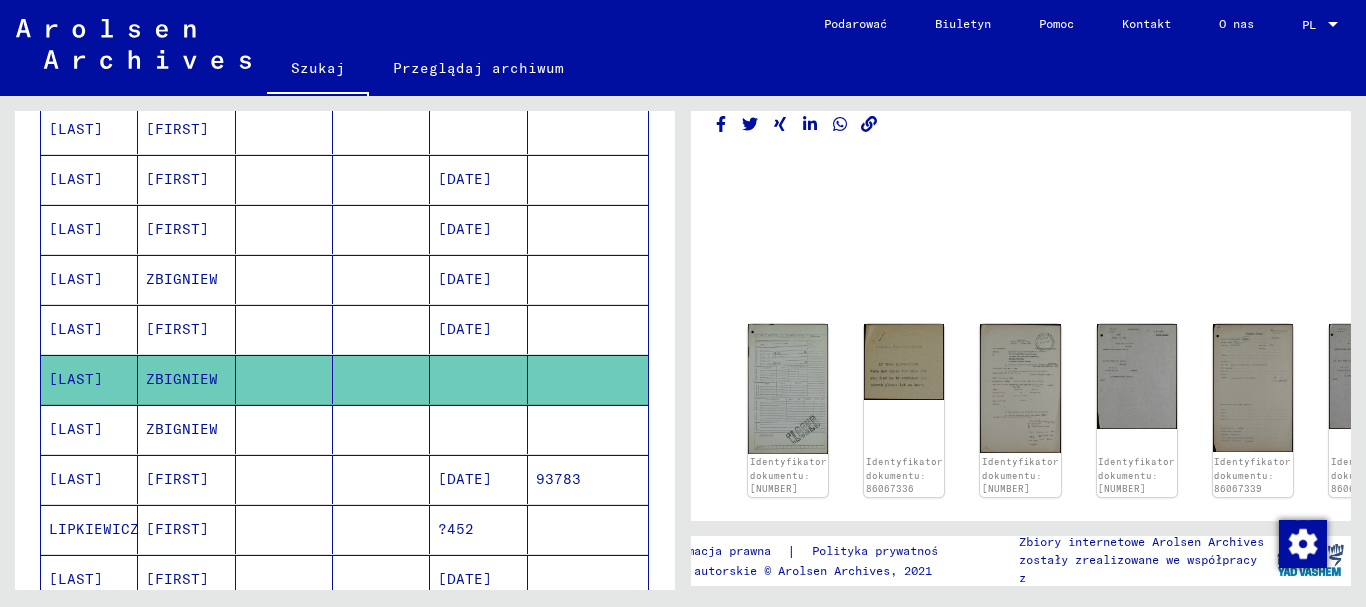 scroll, scrollTop: 375, scrollLeft: 0, axis: vertical 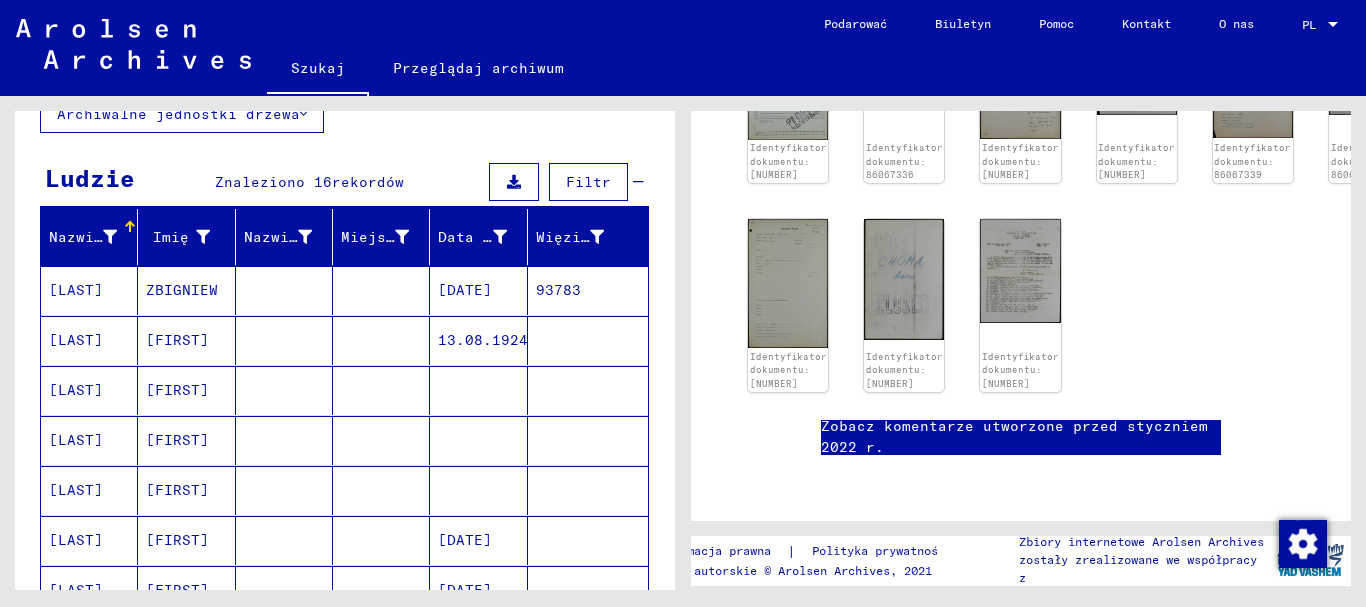 click on "93783" 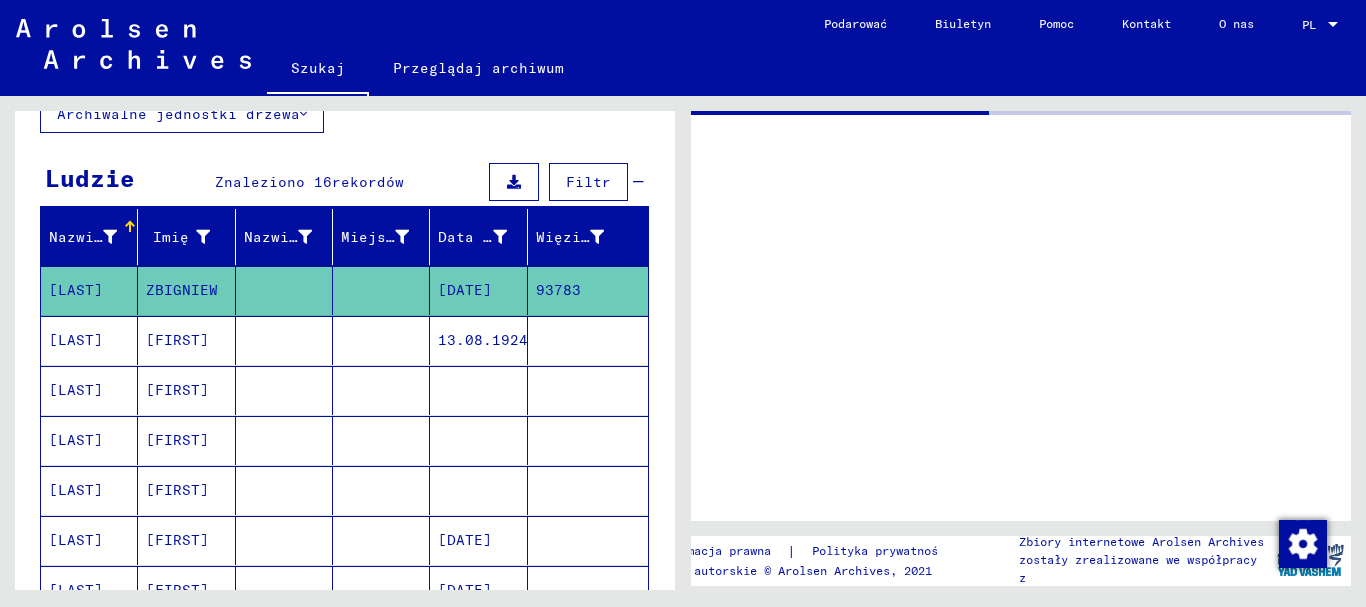 scroll, scrollTop: 0, scrollLeft: 0, axis: both 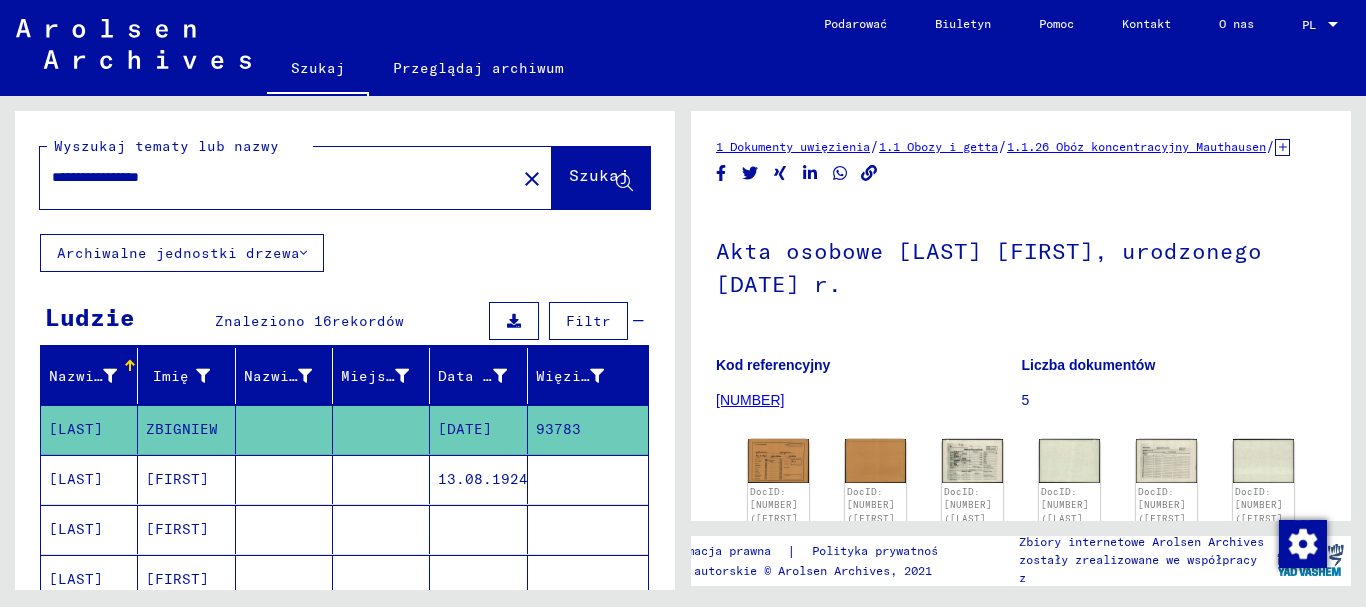 drag, startPoint x: 282, startPoint y: 183, endPoint x: 0, endPoint y: 131, distance: 286.75424 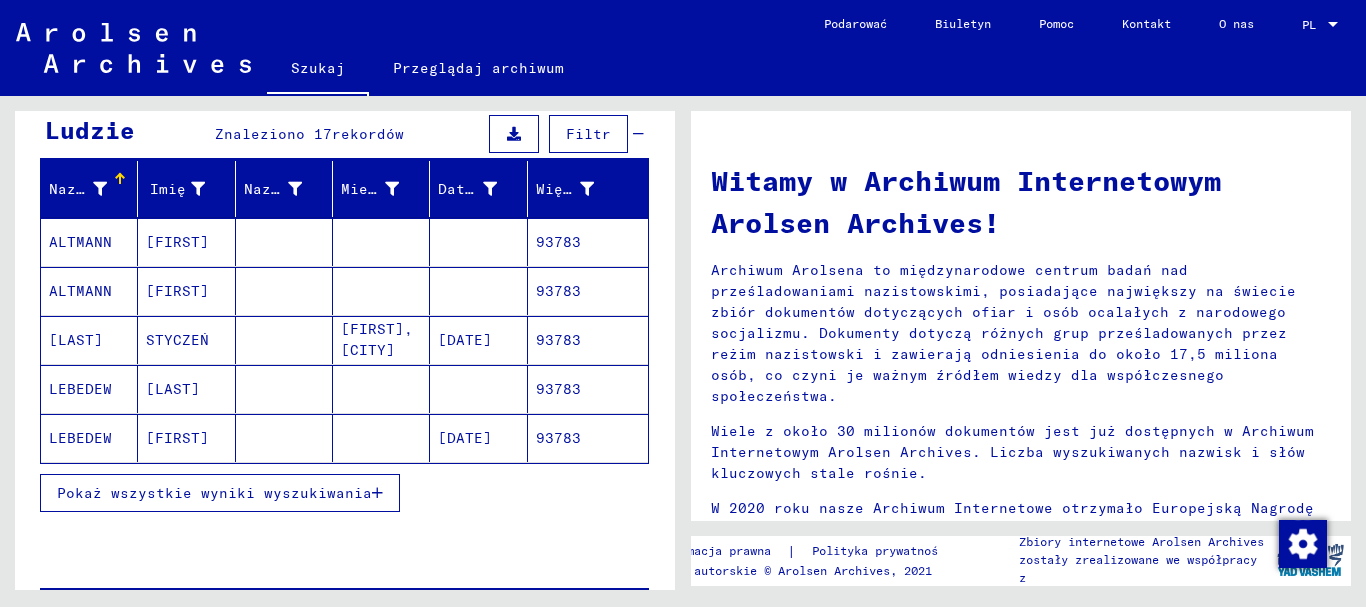 scroll, scrollTop: 300, scrollLeft: 0, axis: vertical 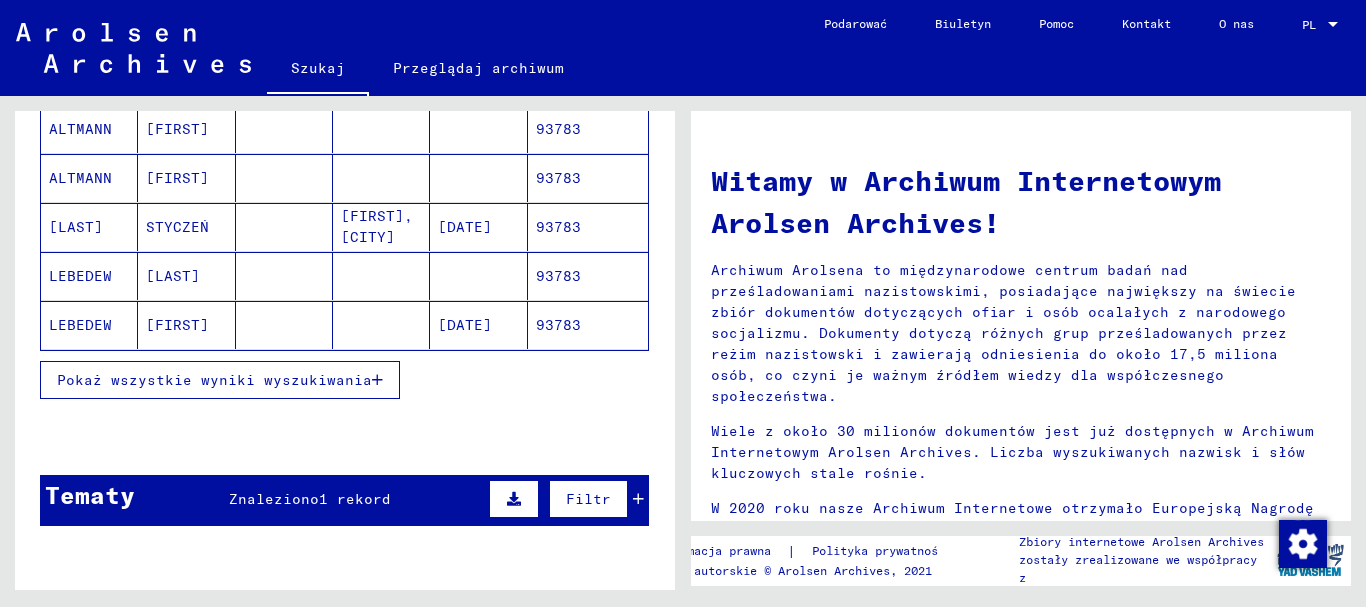 click on "Pokaż wszystkie wyniki wyszukiwania" at bounding box center [214, 380] 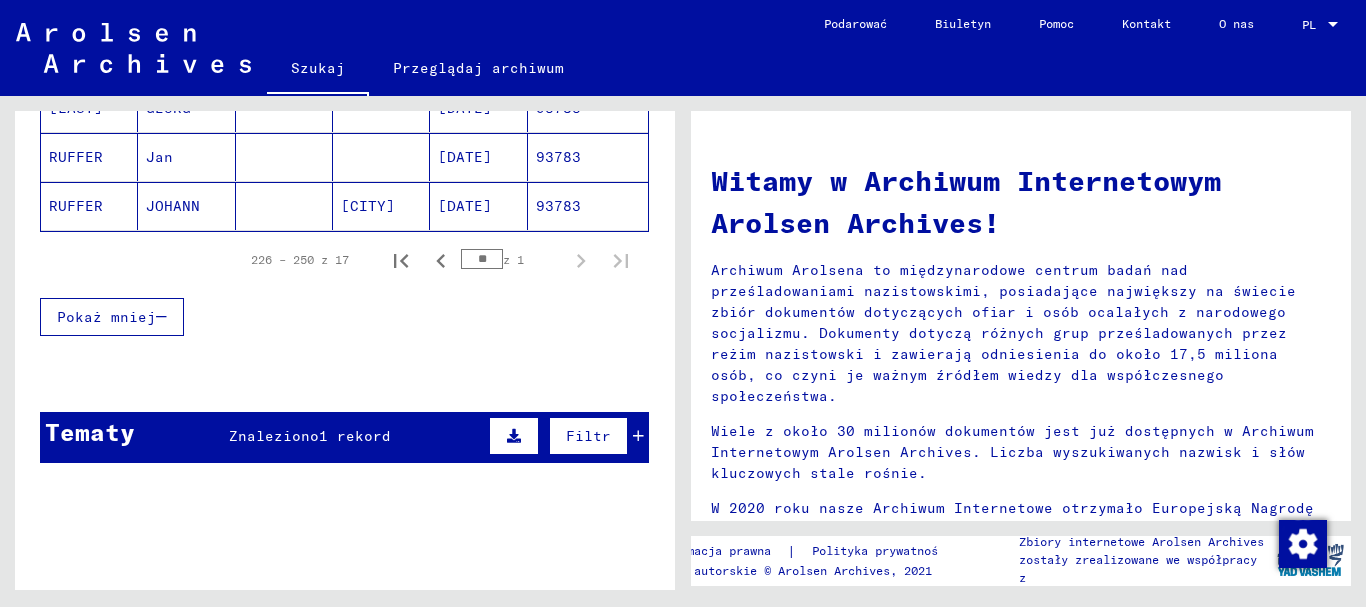 scroll, scrollTop: 1052, scrollLeft: 0, axis: vertical 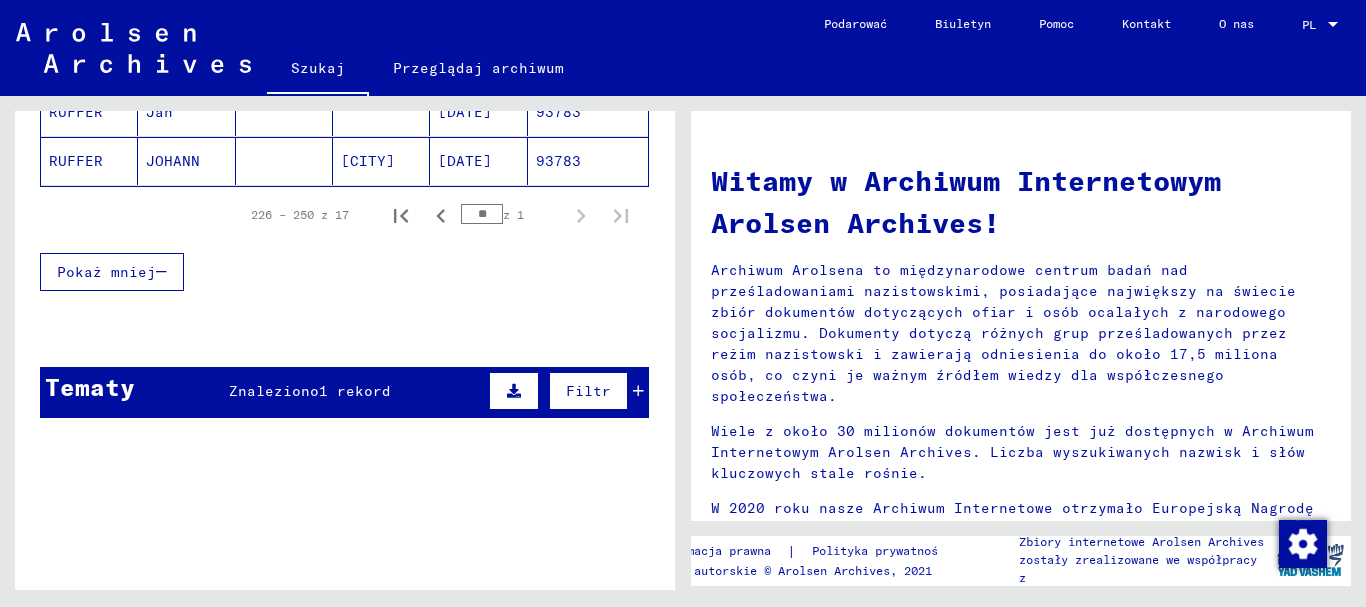click at bounding box center (638, 391) 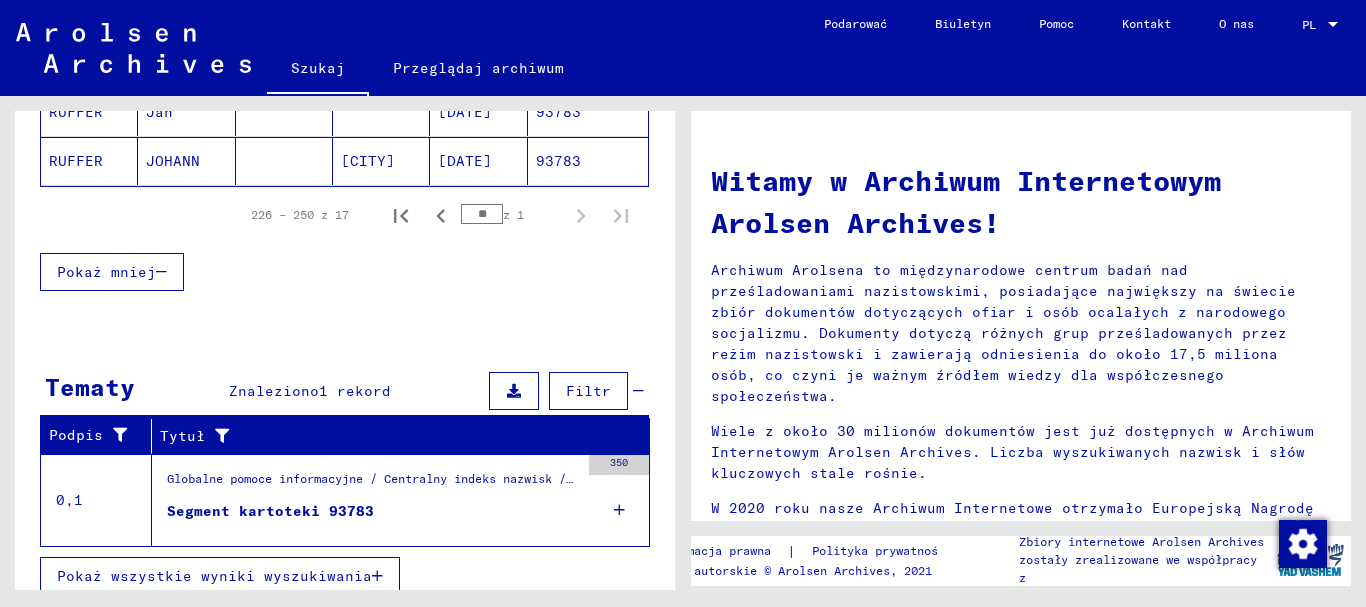 click on "Segment kartoteki 93783" at bounding box center [270, 511] 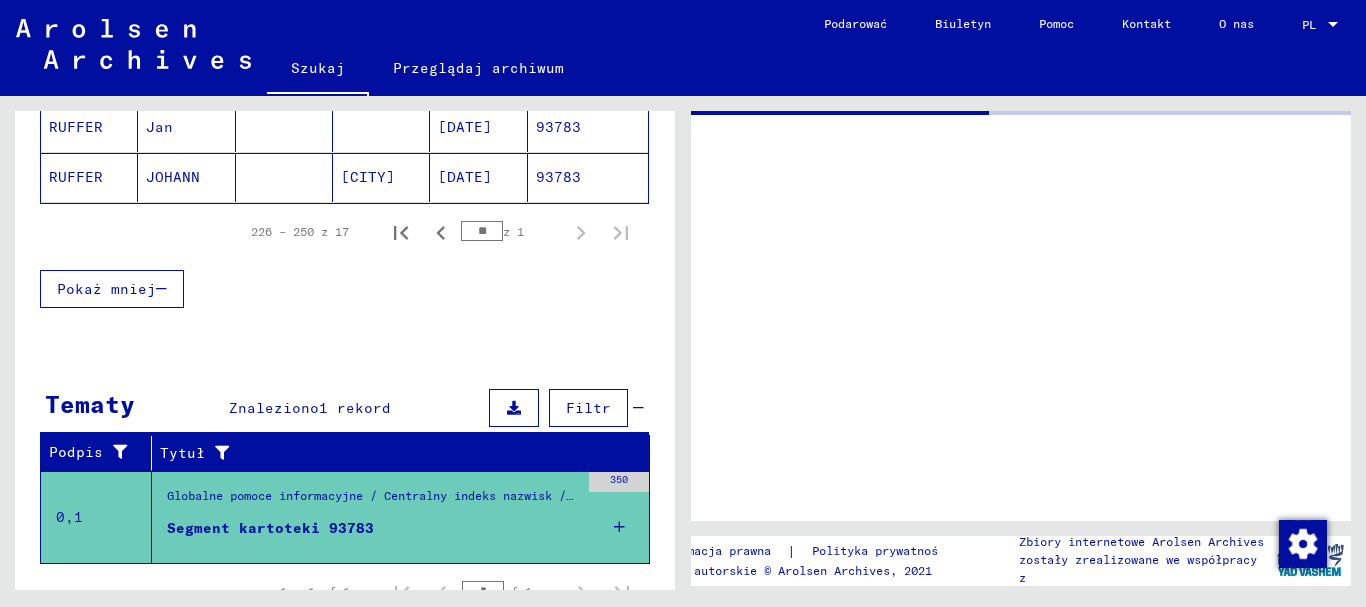 scroll, scrollTop: 765, scrollLeft: 0, axis: vertical 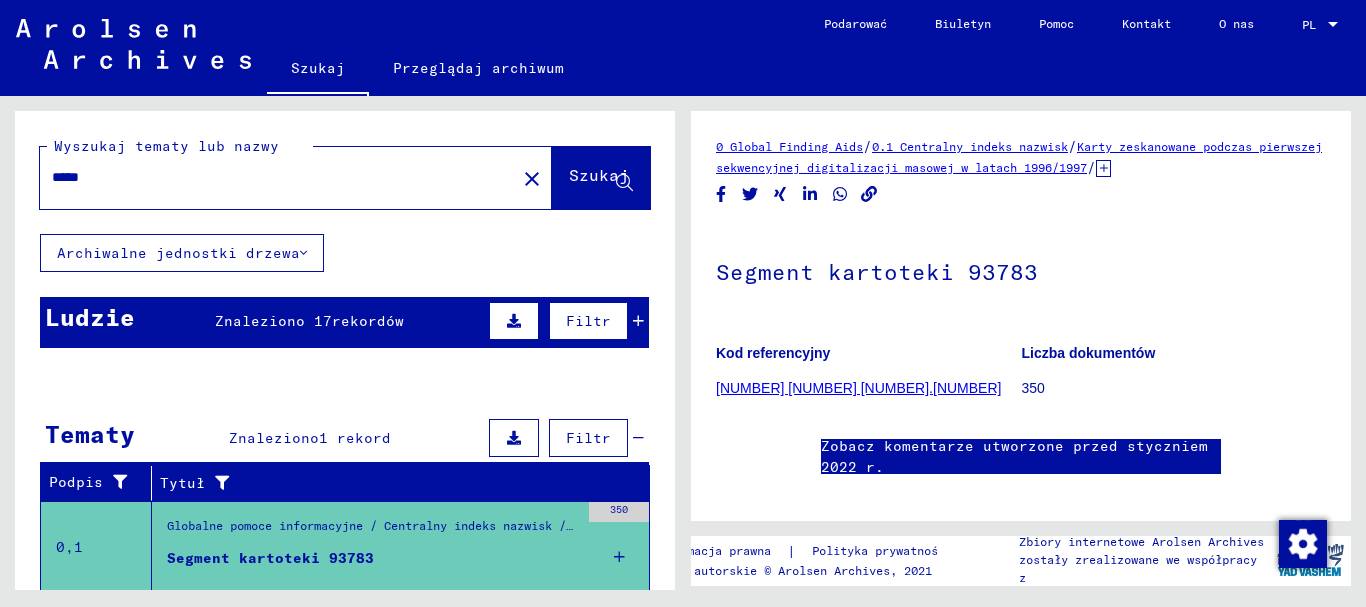 click on "93783" at bounding box center [588, 479] 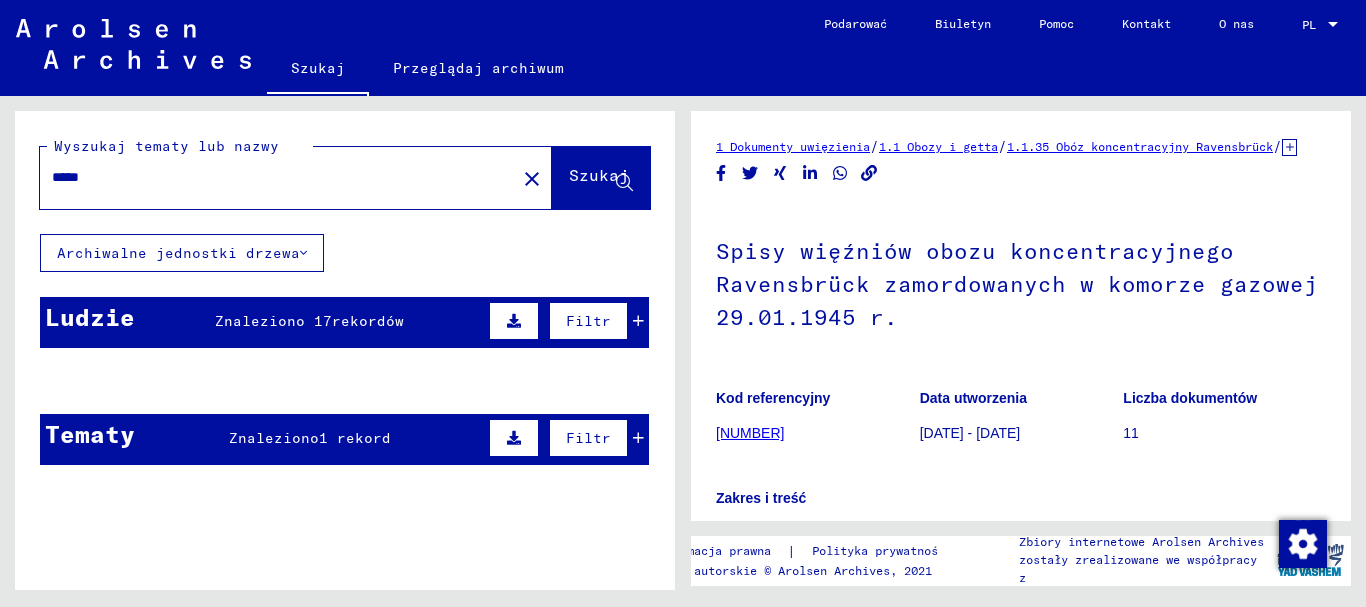 click at bounding box center [638, 321] 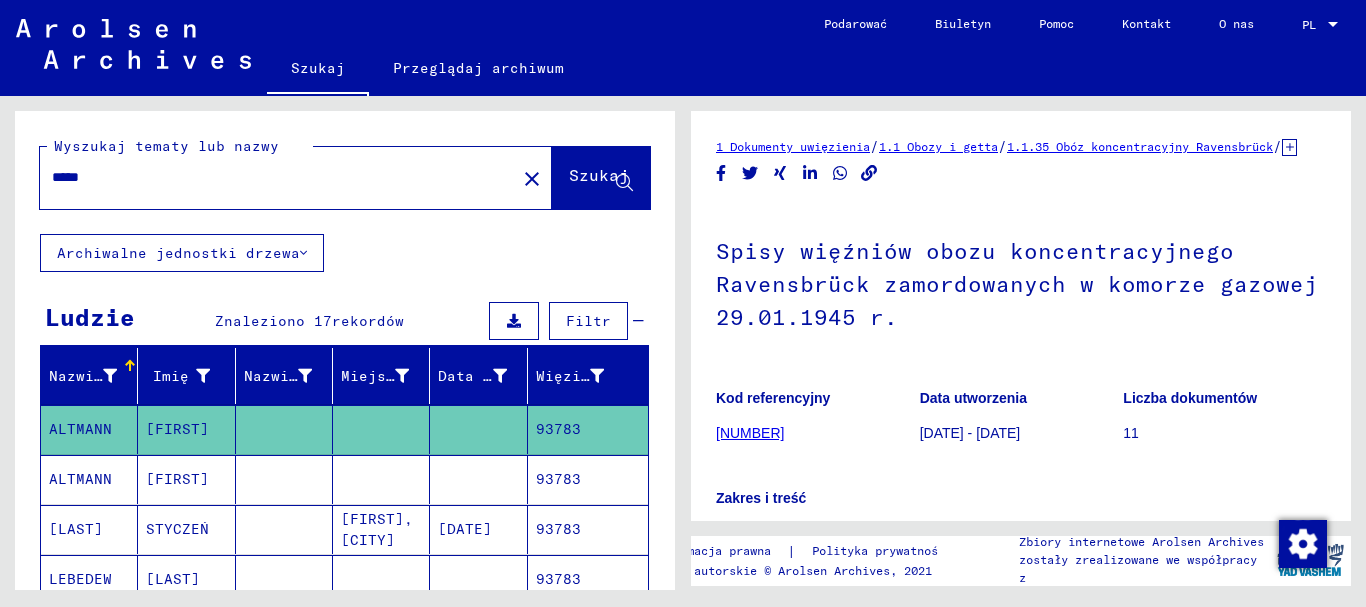 drag, startPoint x: 162, startPoint y: 179, endPoint x: 31, endPoint y: 184, distance: 131.09538 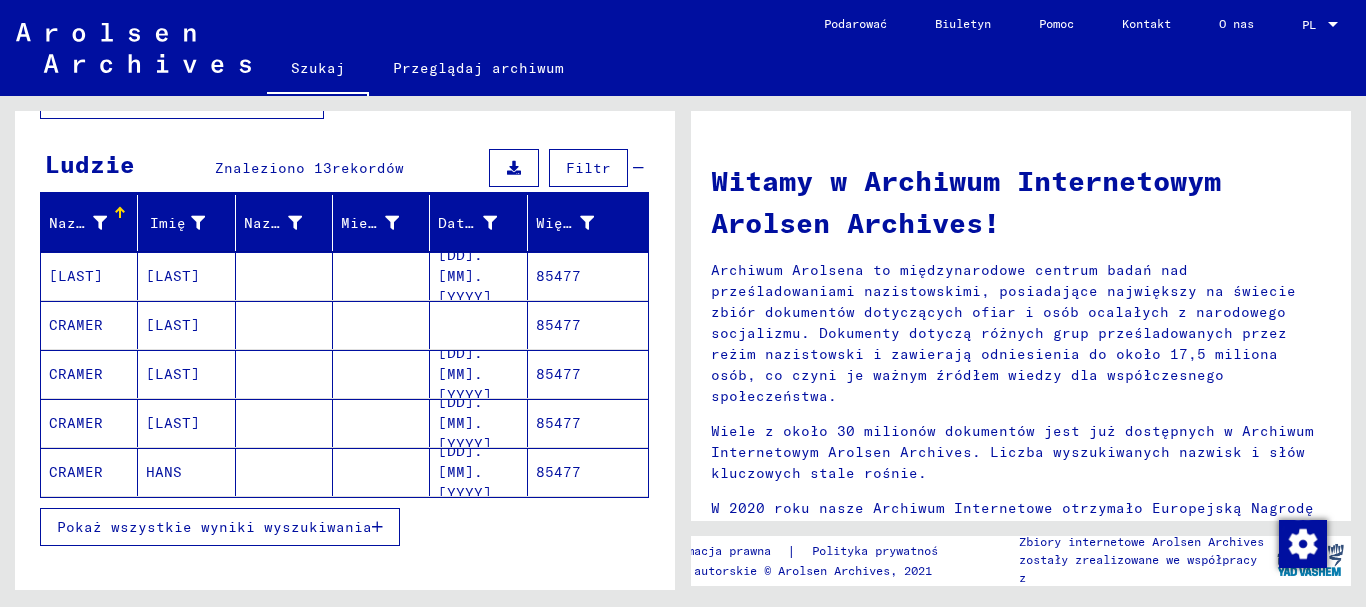 scroll, scrollTop: 200, scrollLeft: 0, axis: vertical 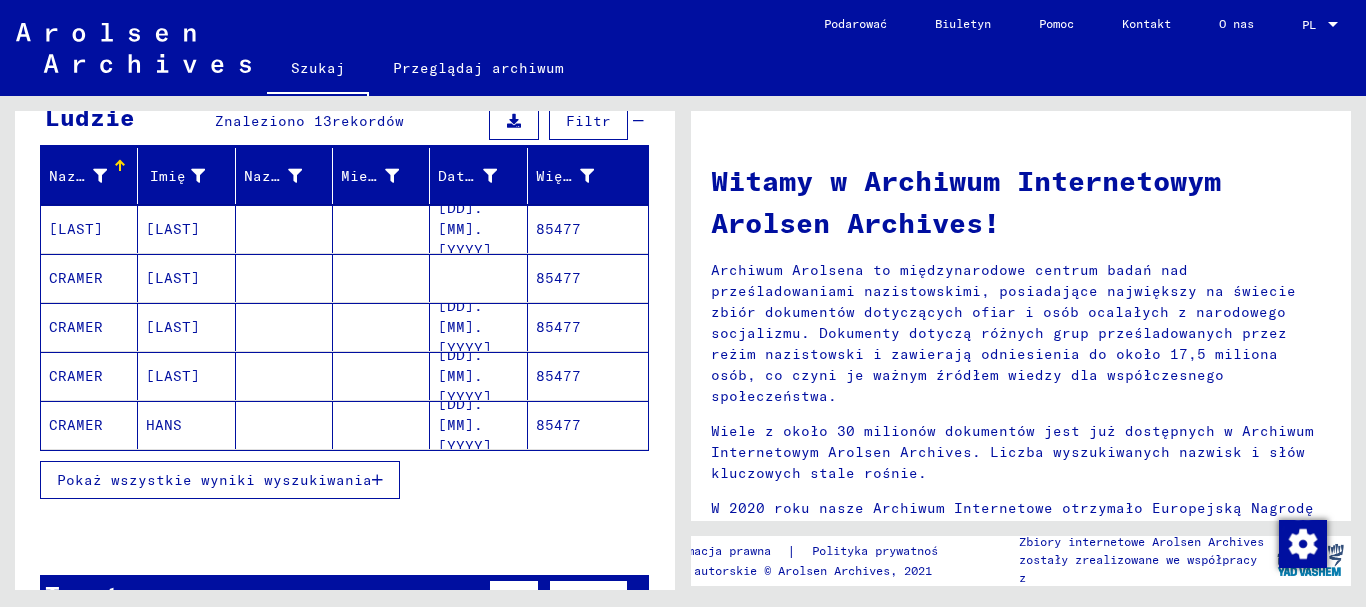click on "Pokaż wszystkie wyniki wyszukiwania" at bounding box center [214, 480] 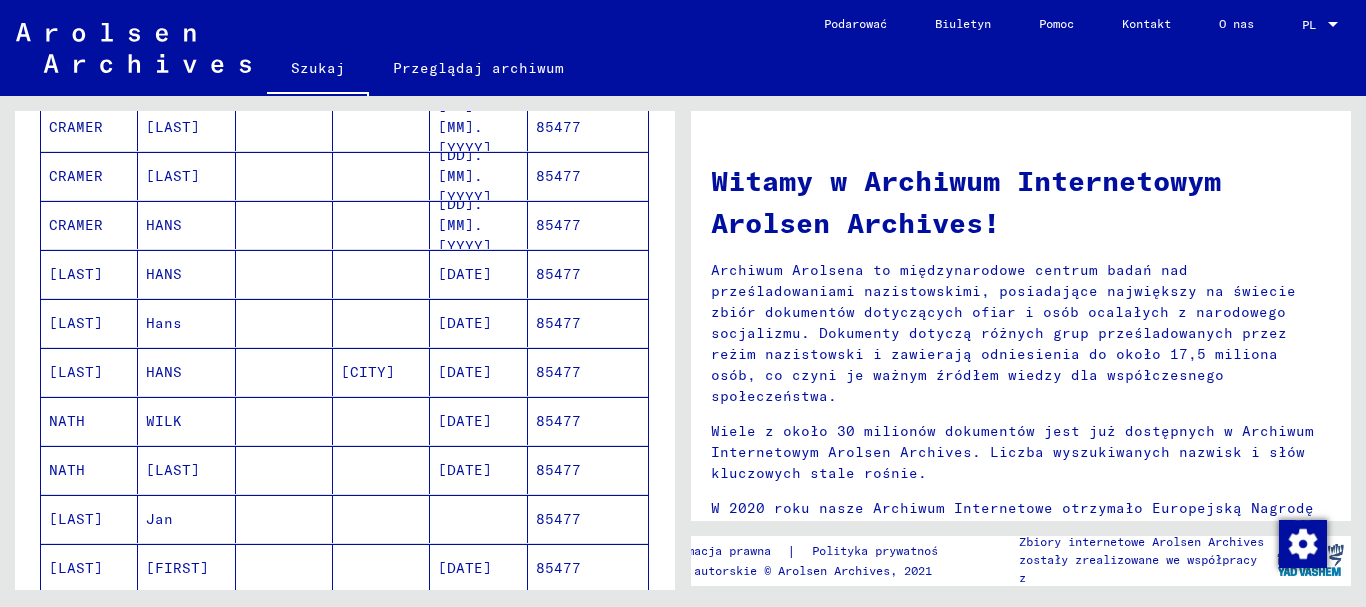 scroll, scrollTop: 600, scrollLeft: 0, axis: vertical 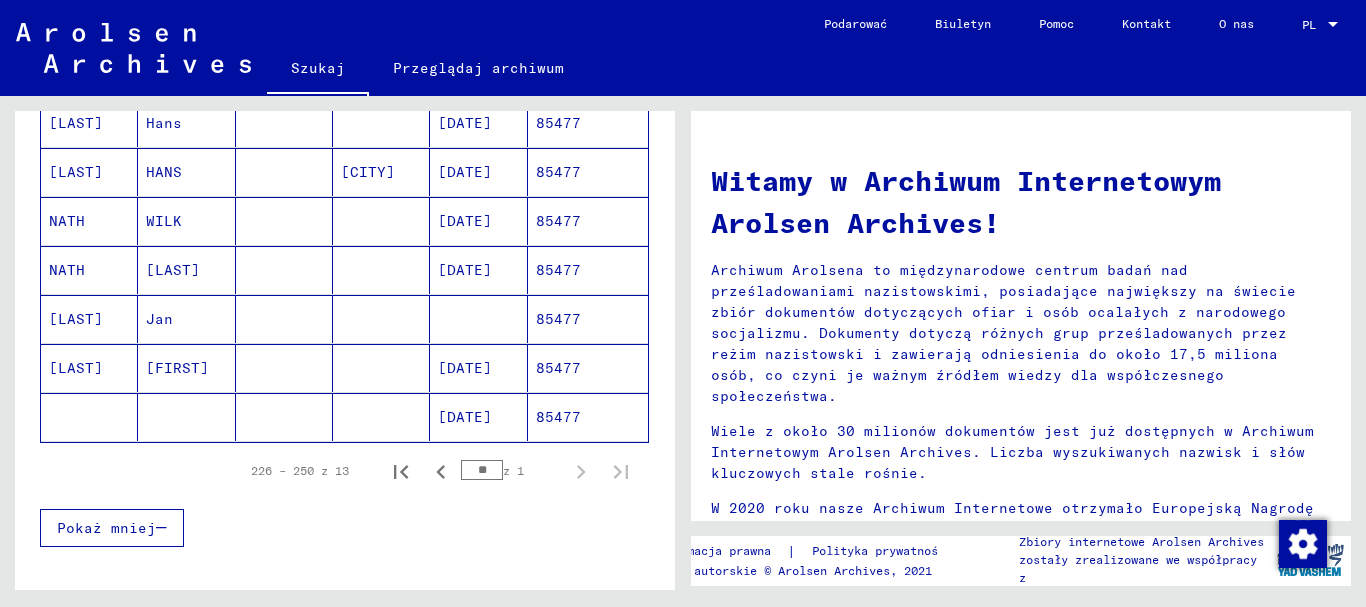 click on "85477" at bounding box center [558, 270] 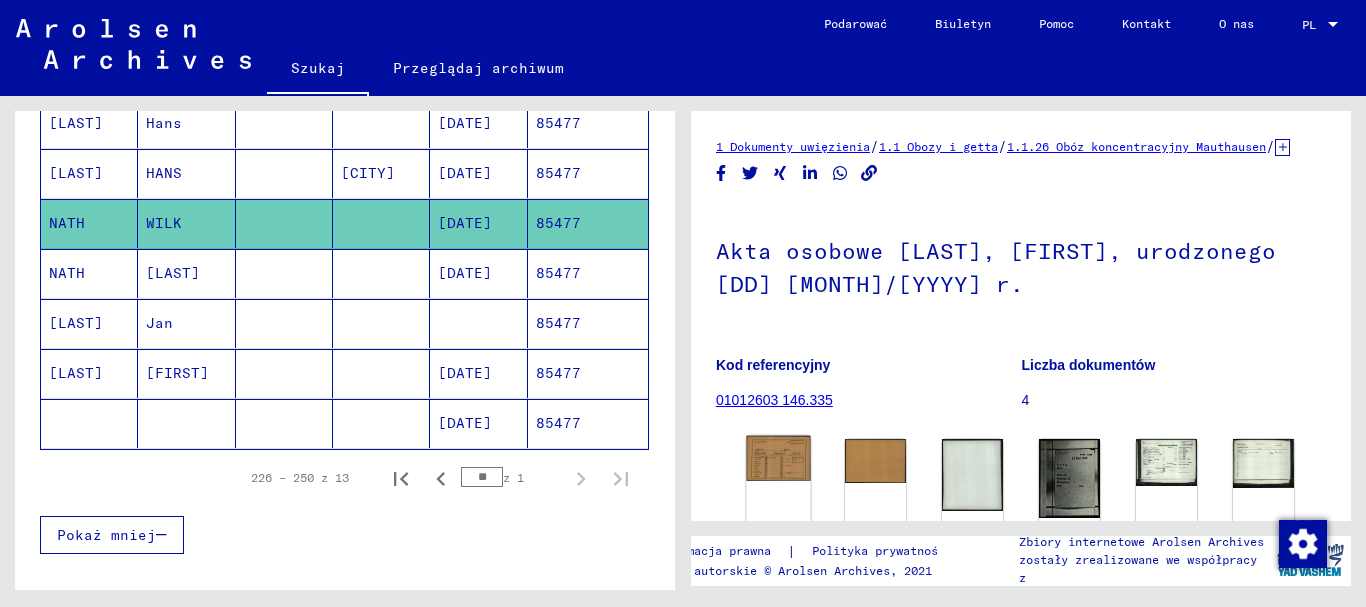 click 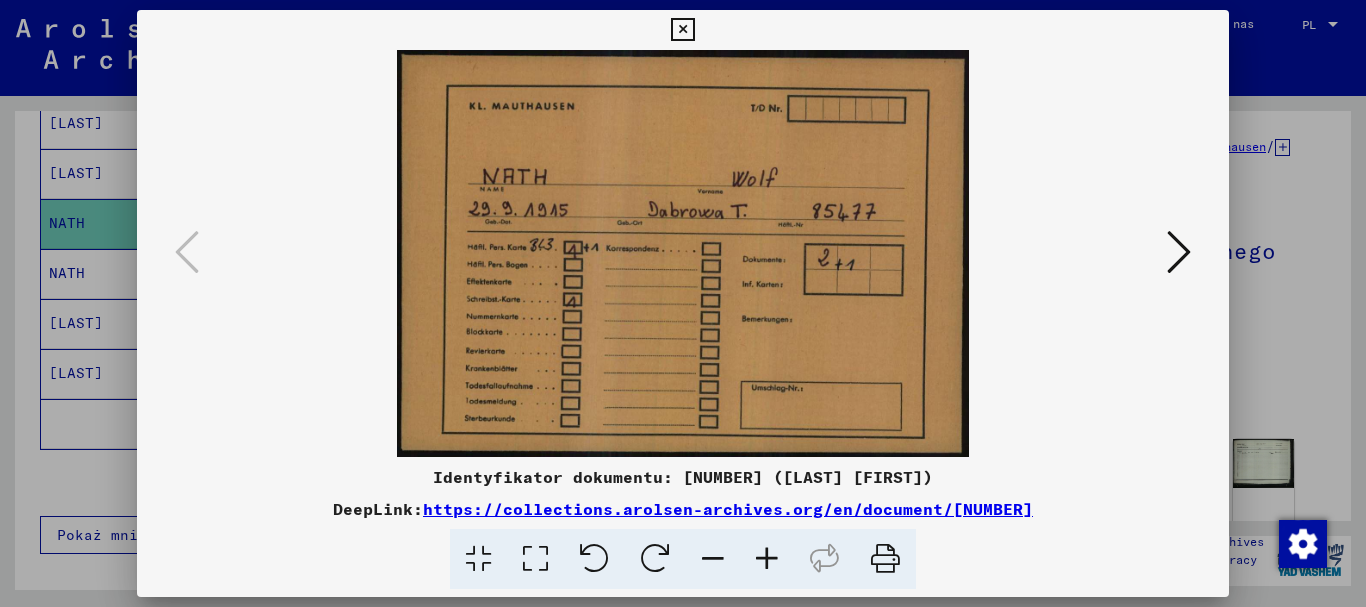 click at bounding box center [682, 30] 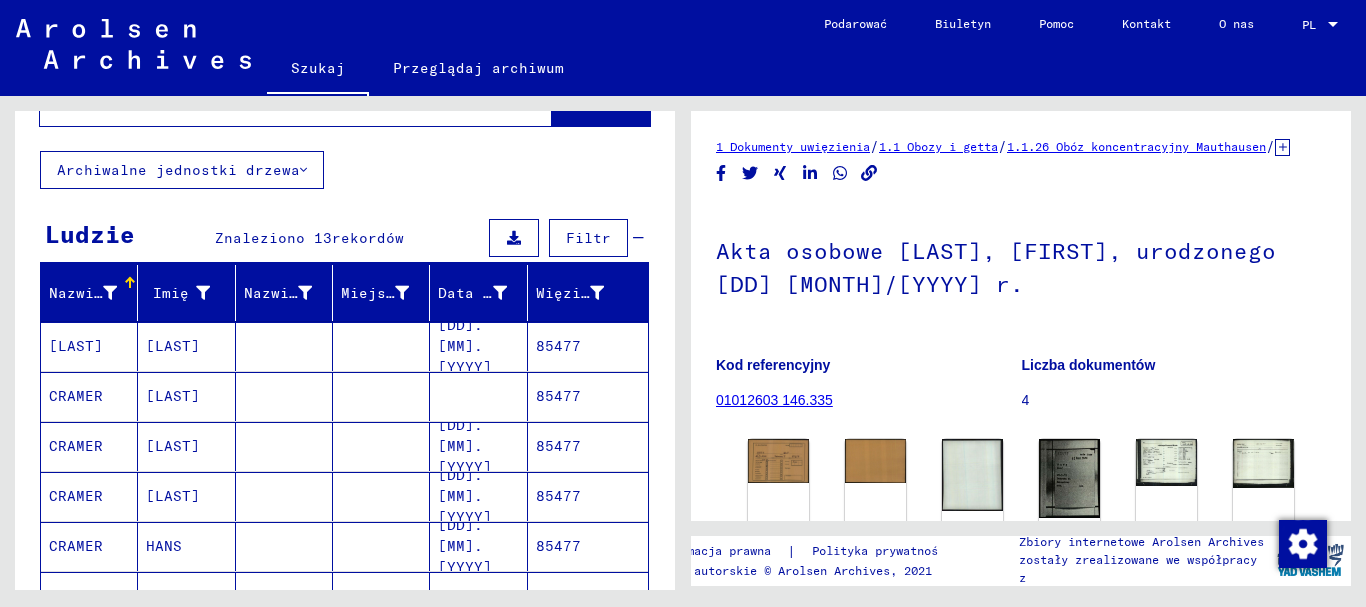 scroll, scrollTop: 0, scrollLeft: 0, axis: both 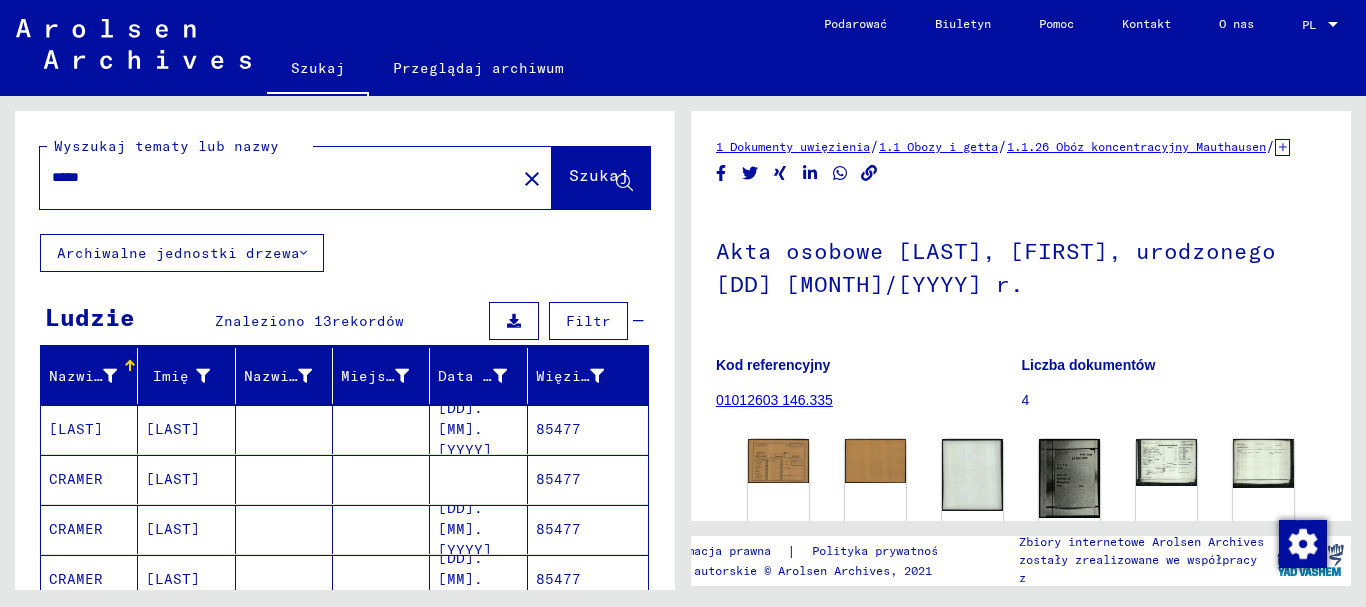 drag, startPoint x: 188, startPoint y: 181, endPoint x: 0, endPoint y: 171, distance: 188.26576 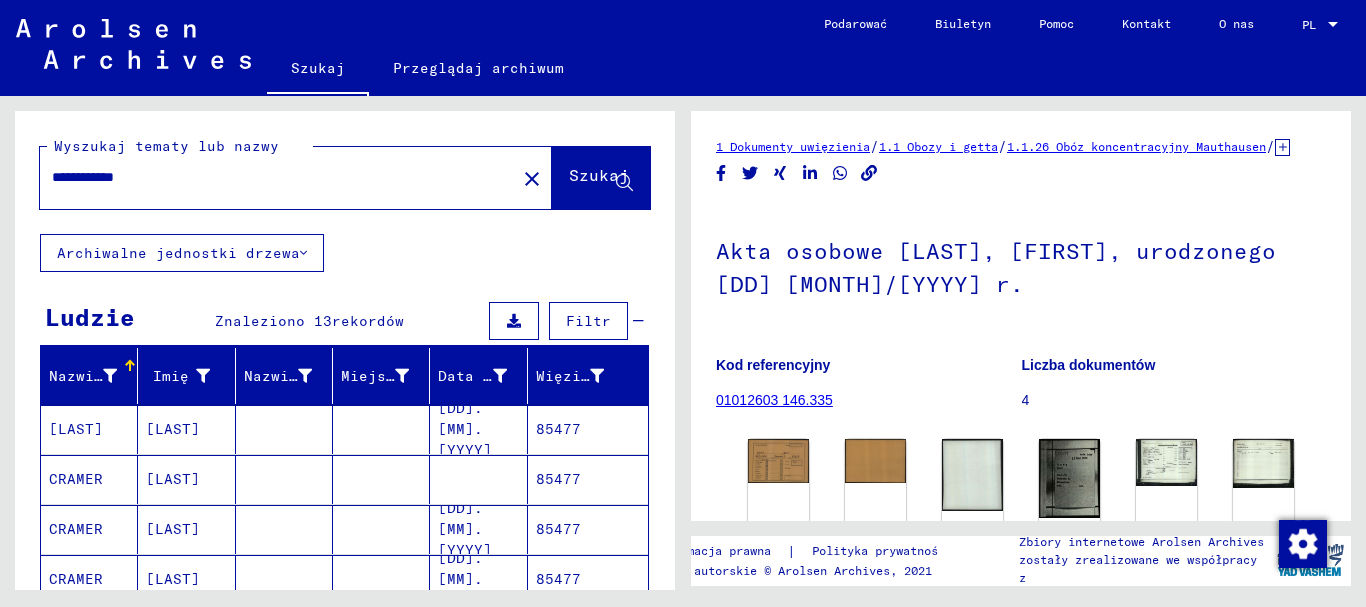 type on "**********" 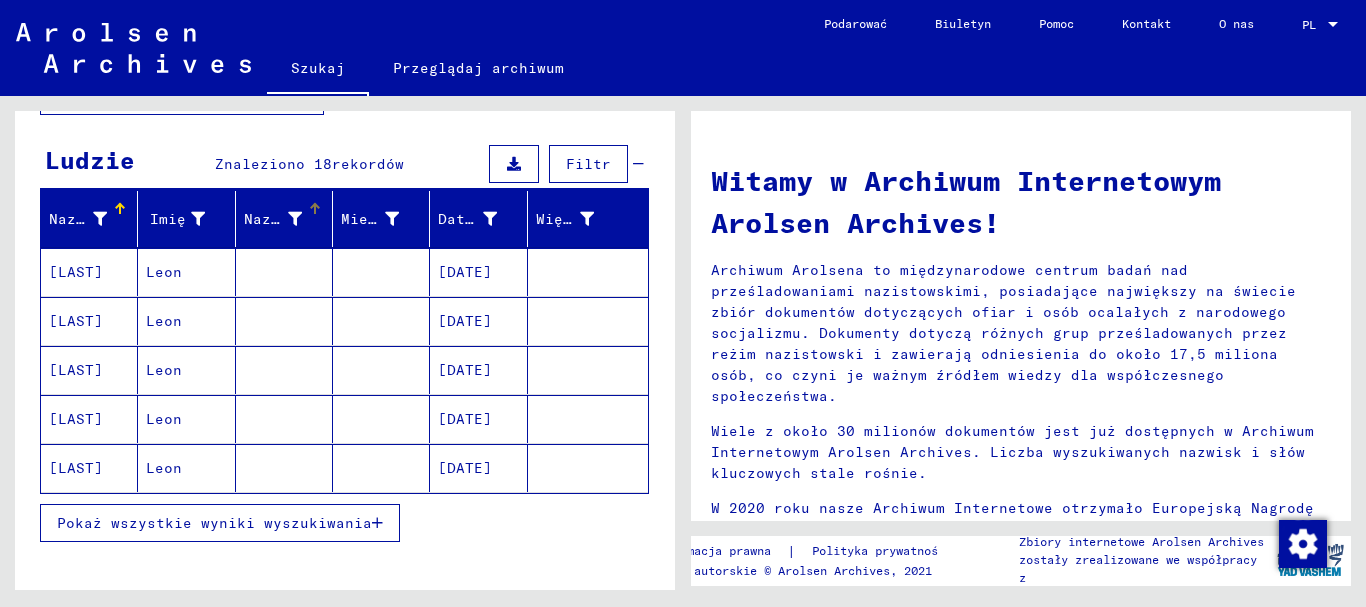 scroll, scrollTop: 258, scrollLeft: 0, axis: vertical 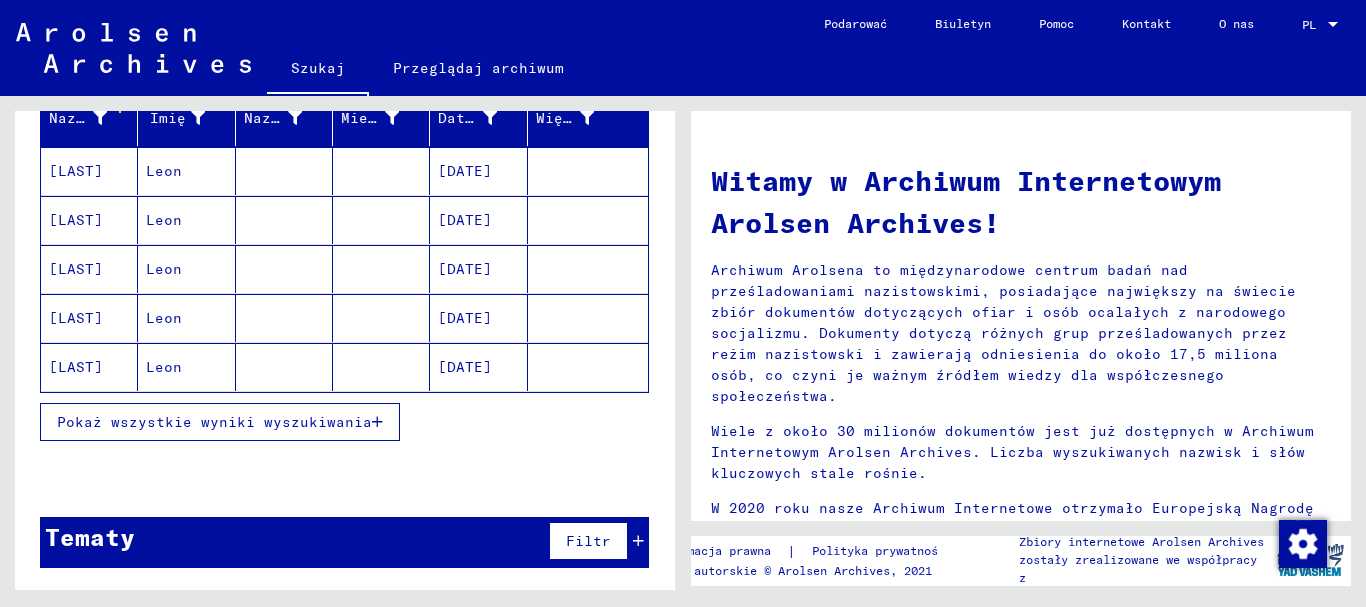 click on "Pokaż wszystkie wyniki wyszukiwania" at bounding box center (214, 422) 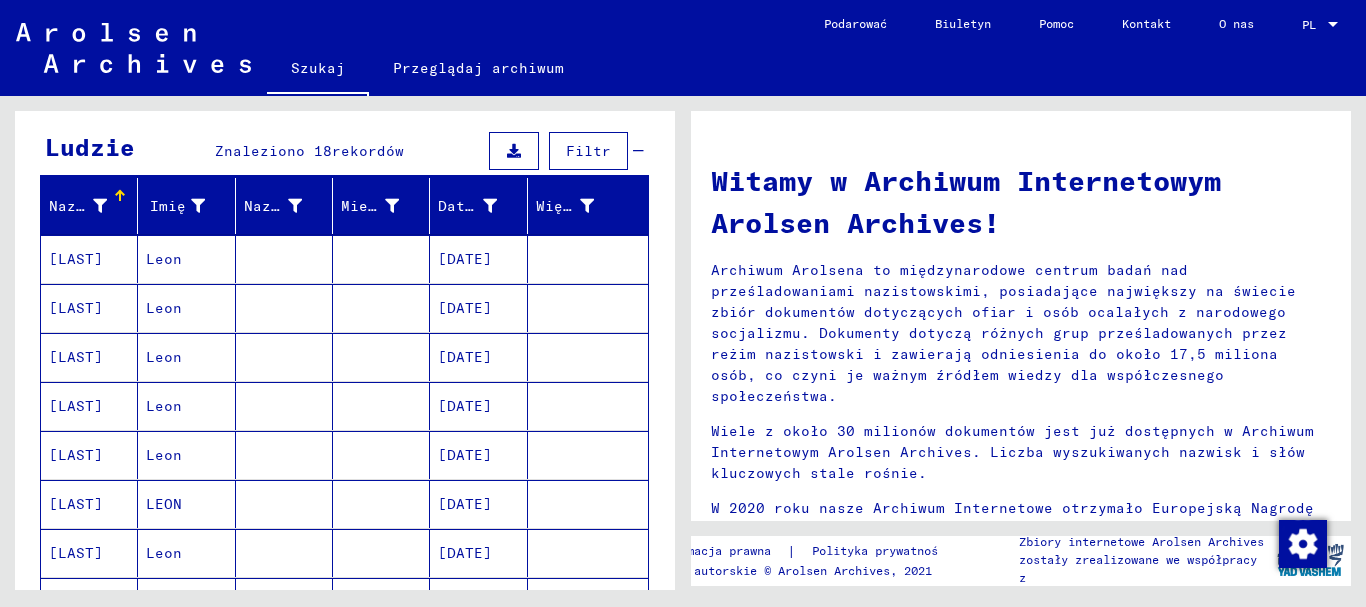 scroll, scrollTop: 258, scrollLeft: 0, axis: vertical 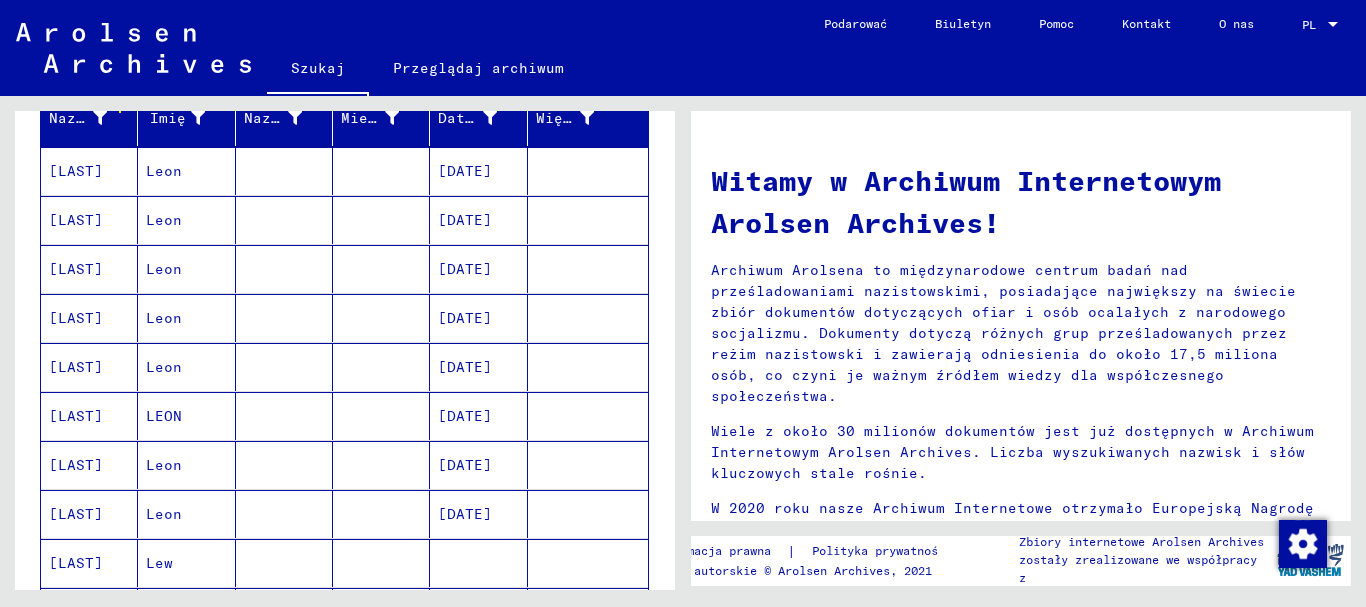 click on "[DATE]" at bounding box center (465, 220) 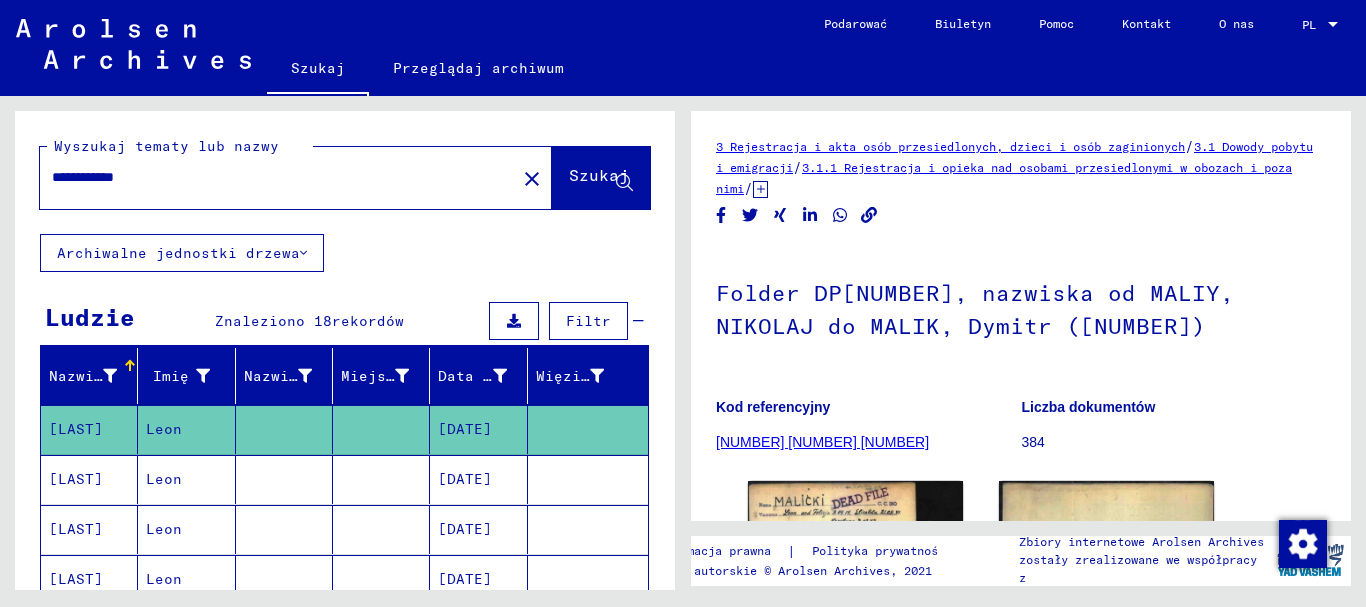 scroll, scrollTop: 0, scrollLeft: 0, axis: both 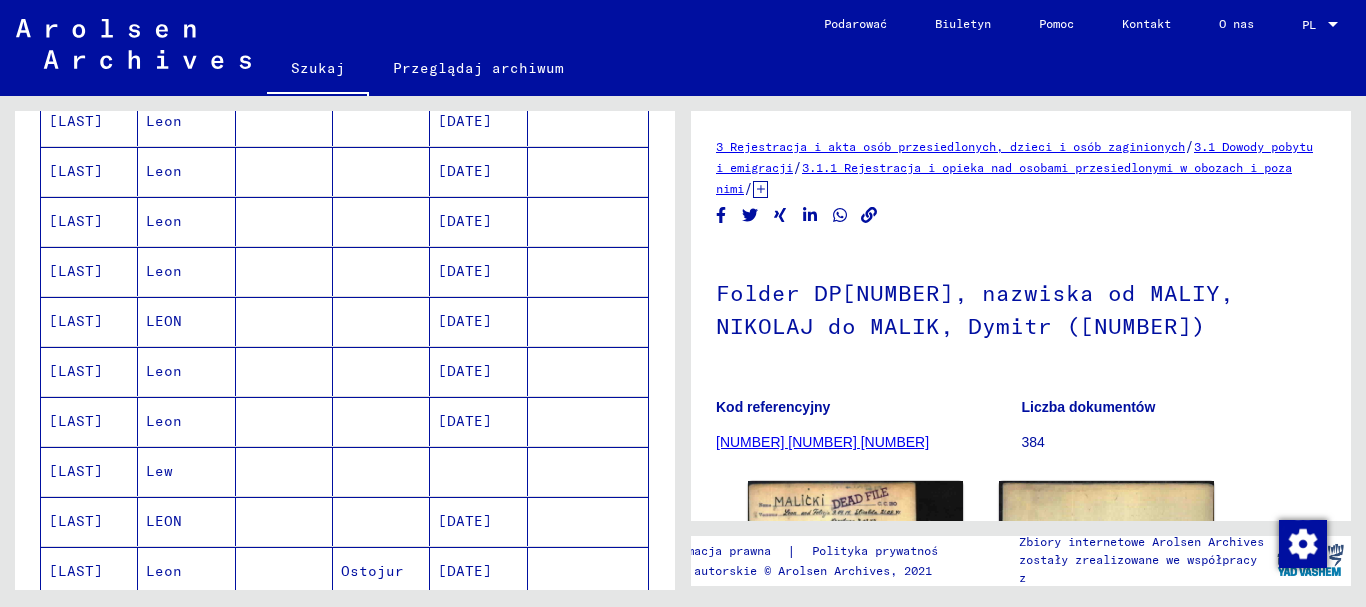 click on "[DATE]" at bounding box center (465, 321) 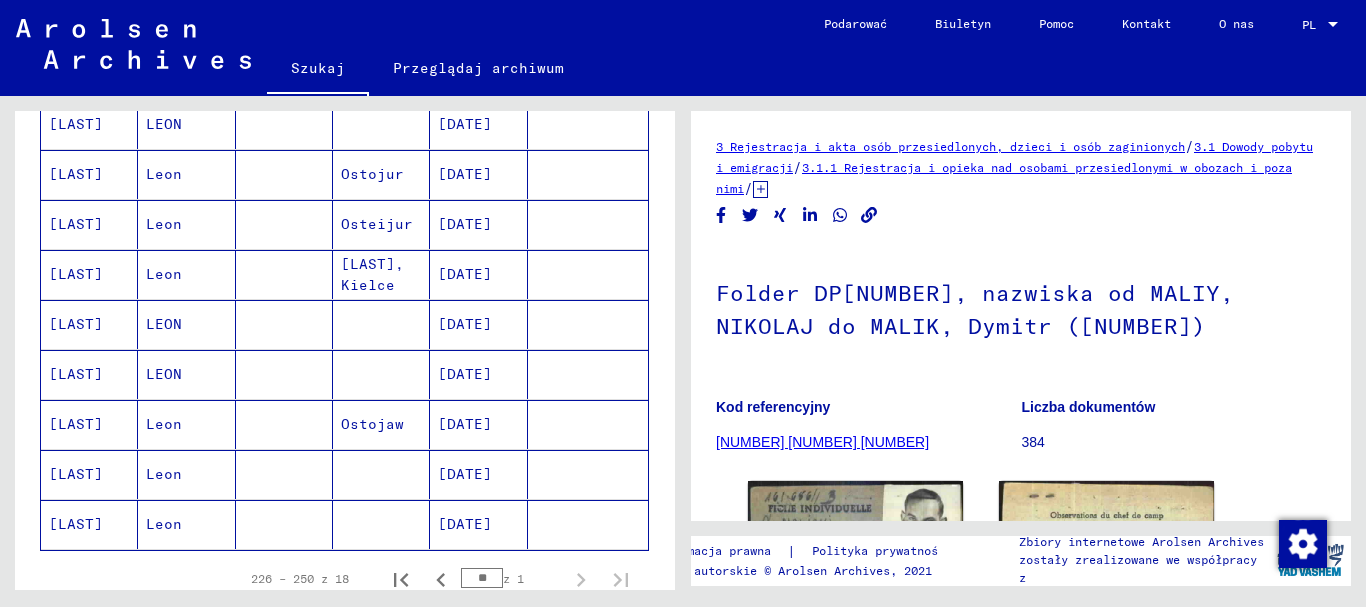 scroll, scrollTop: 758, scrollLeft: 0, axis: vertical 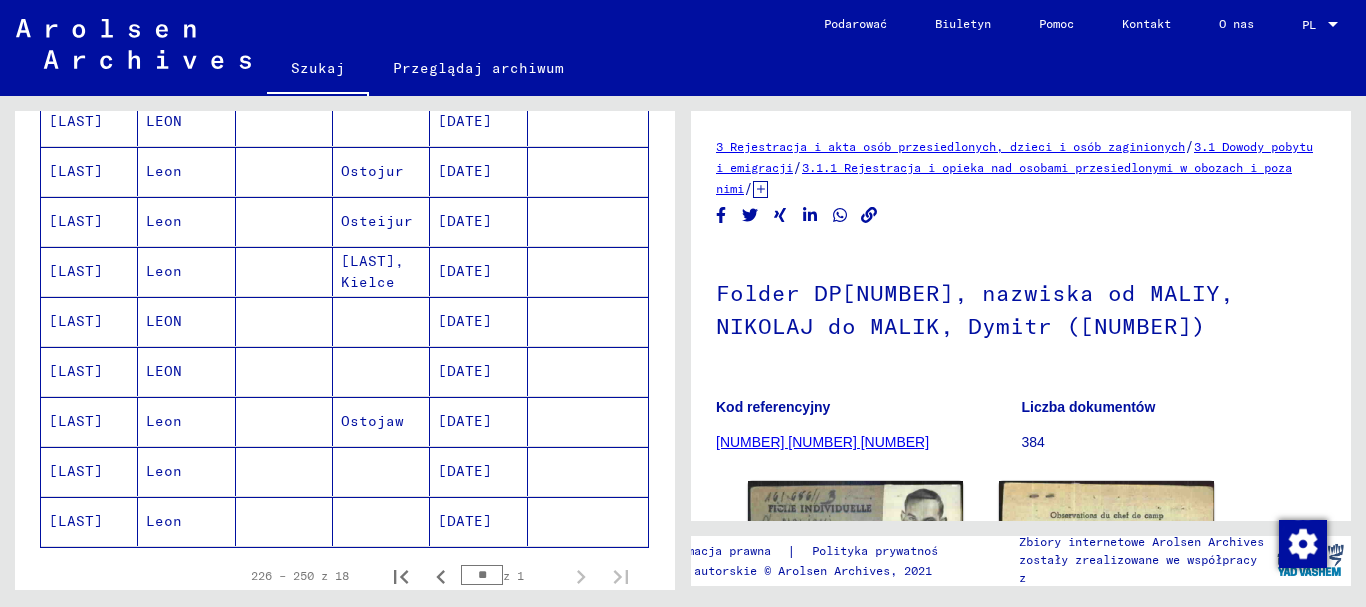 click on "[DATE]" at bounding box center (465, 221) 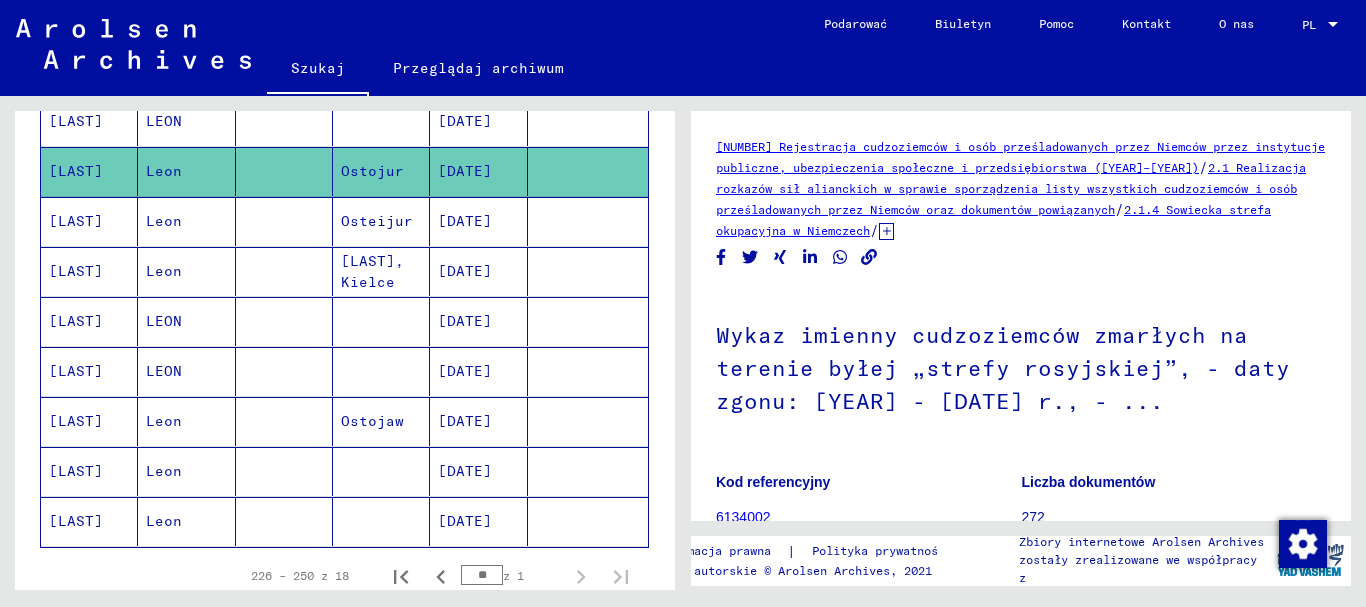 click on "[DATE]" at bounding box center (465, 321) 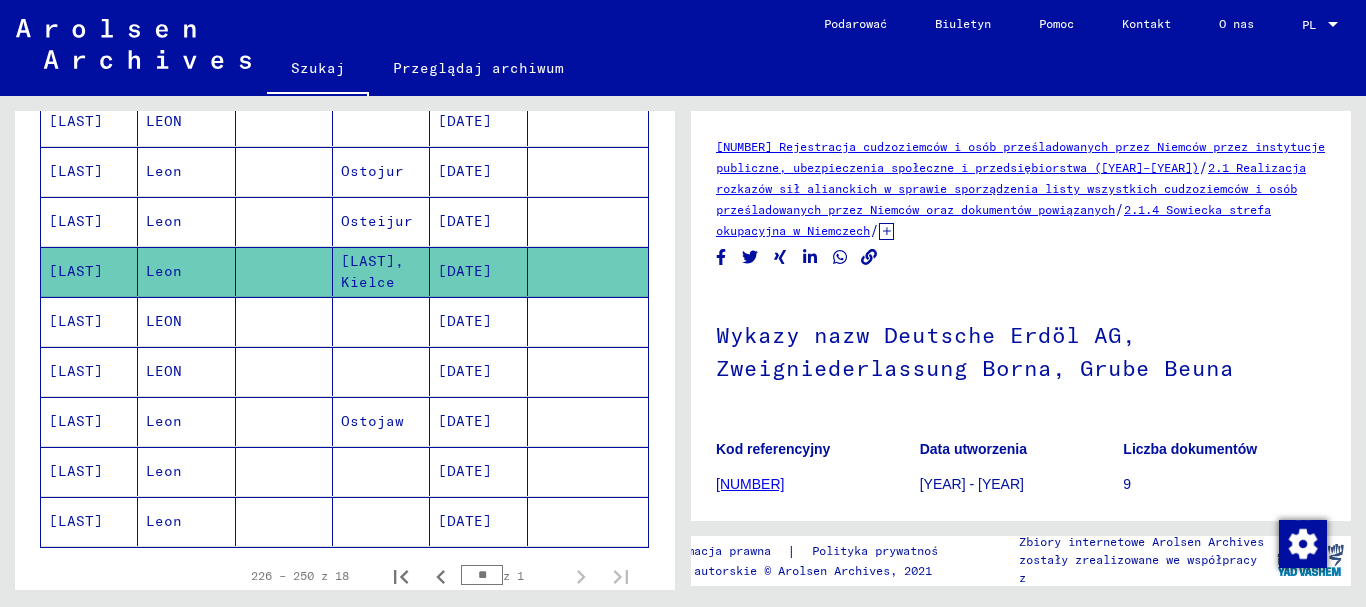 scroll, scrollTop: 858, scrollLeft: 0, axis: vertical 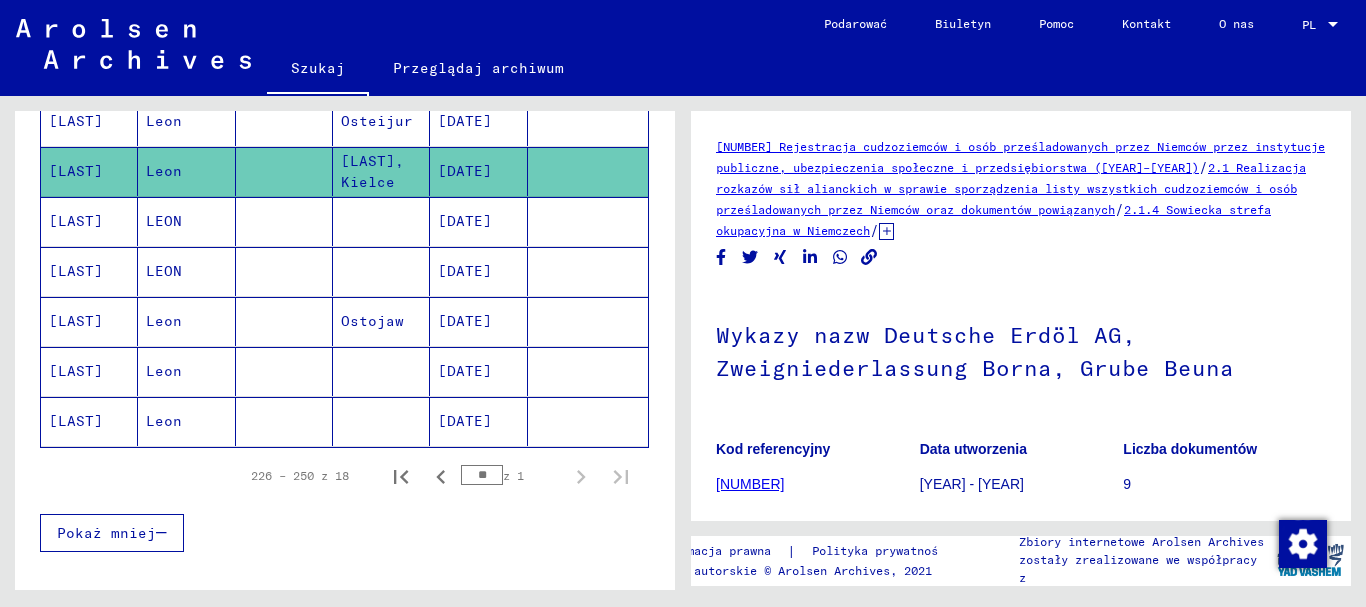 click on "[DATE]" at bounding box center (465, 271) 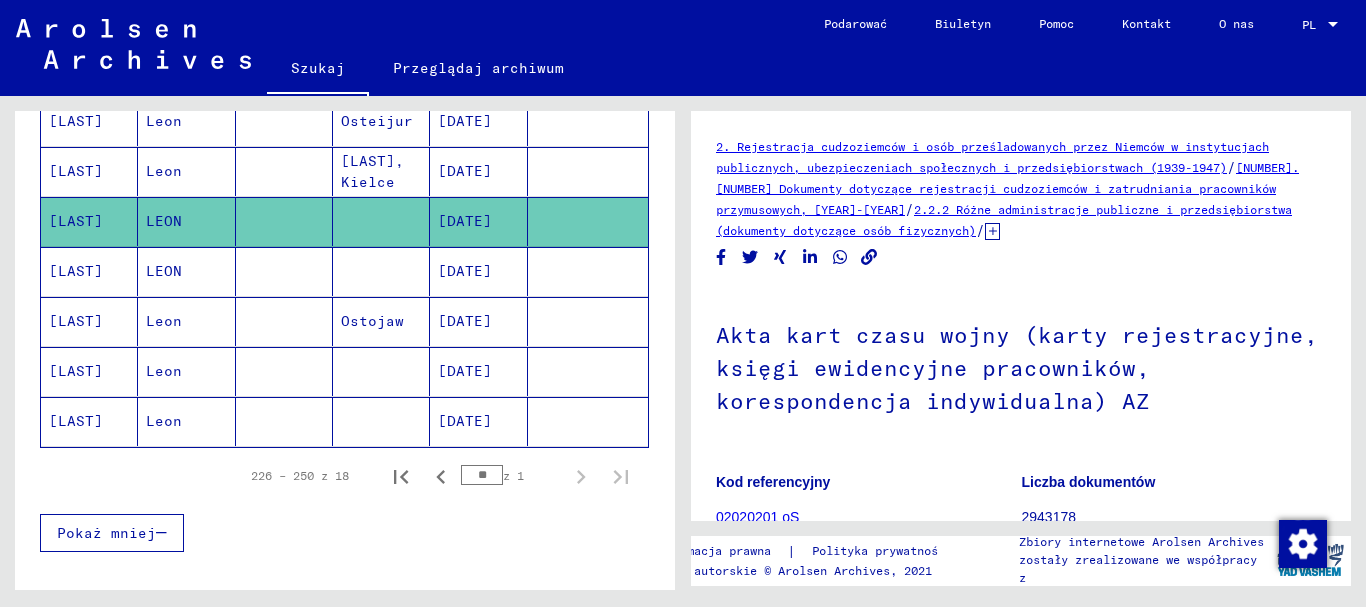click on "[DATE]" at bounding box center [465, 371] 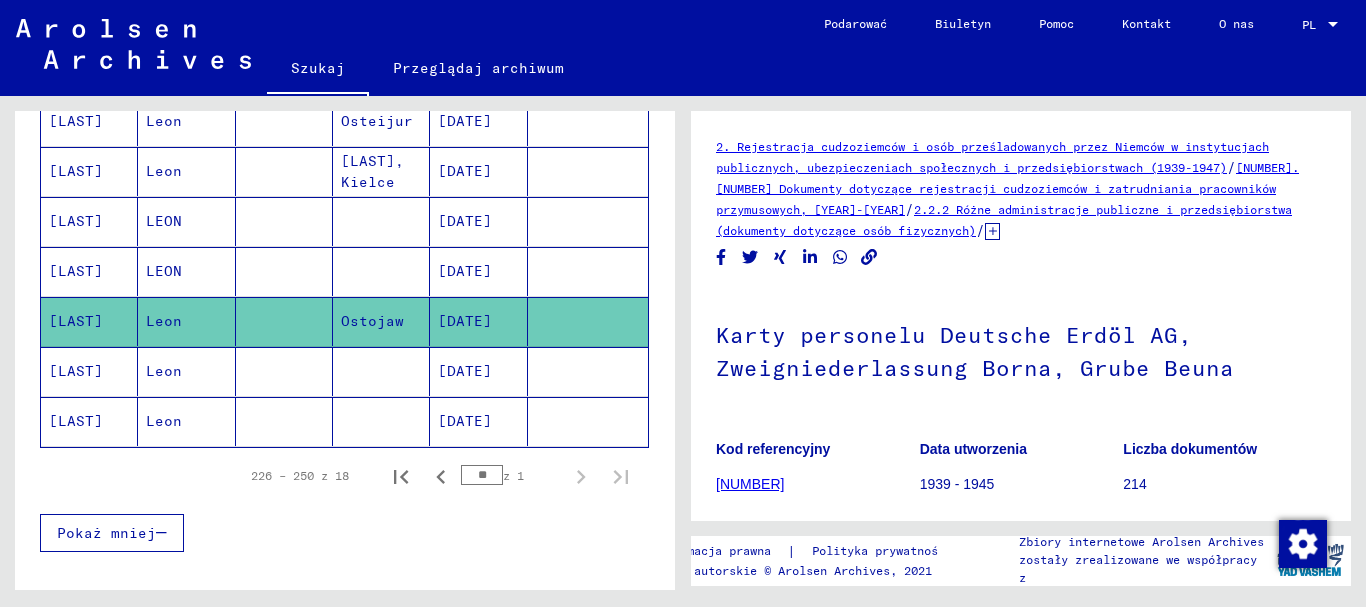 click on "[DATE]" at bounding box center (465, 421) 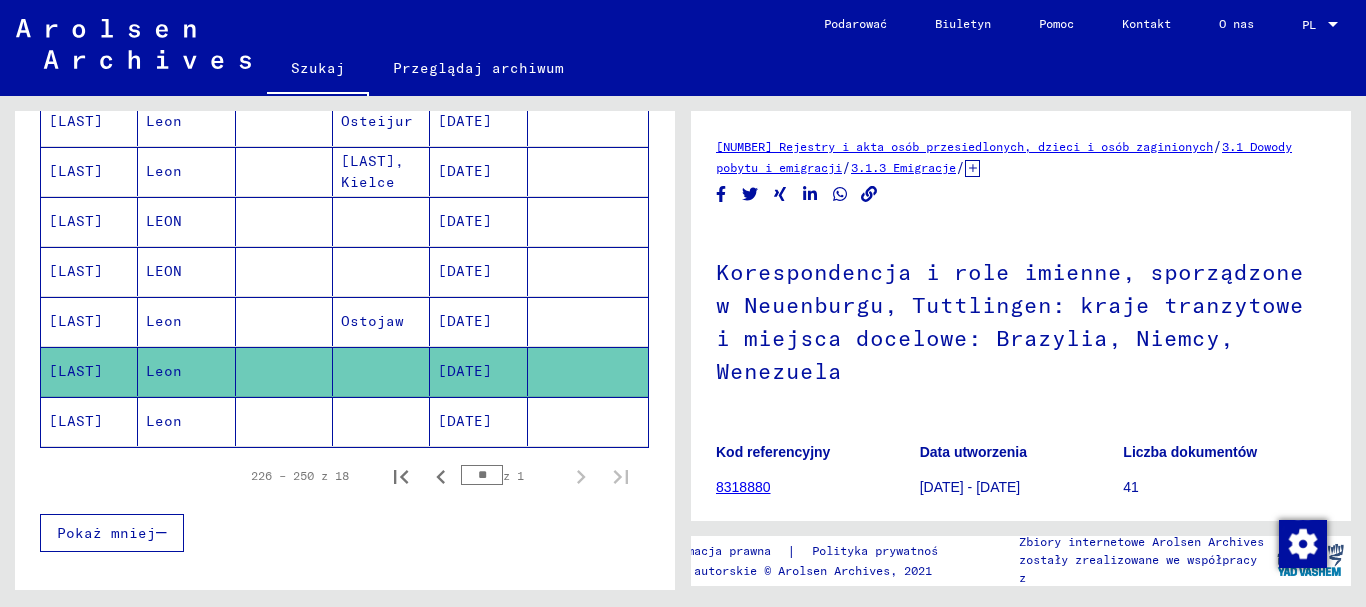 click on "[DATE]" 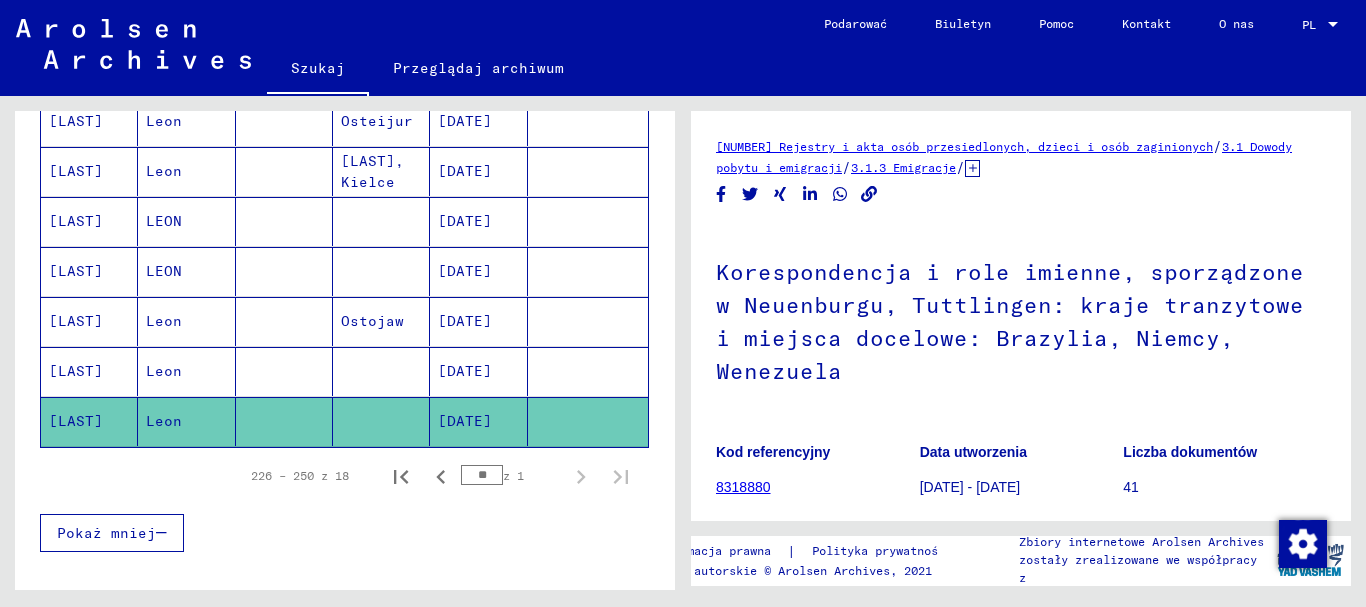 click on "[DATE]" 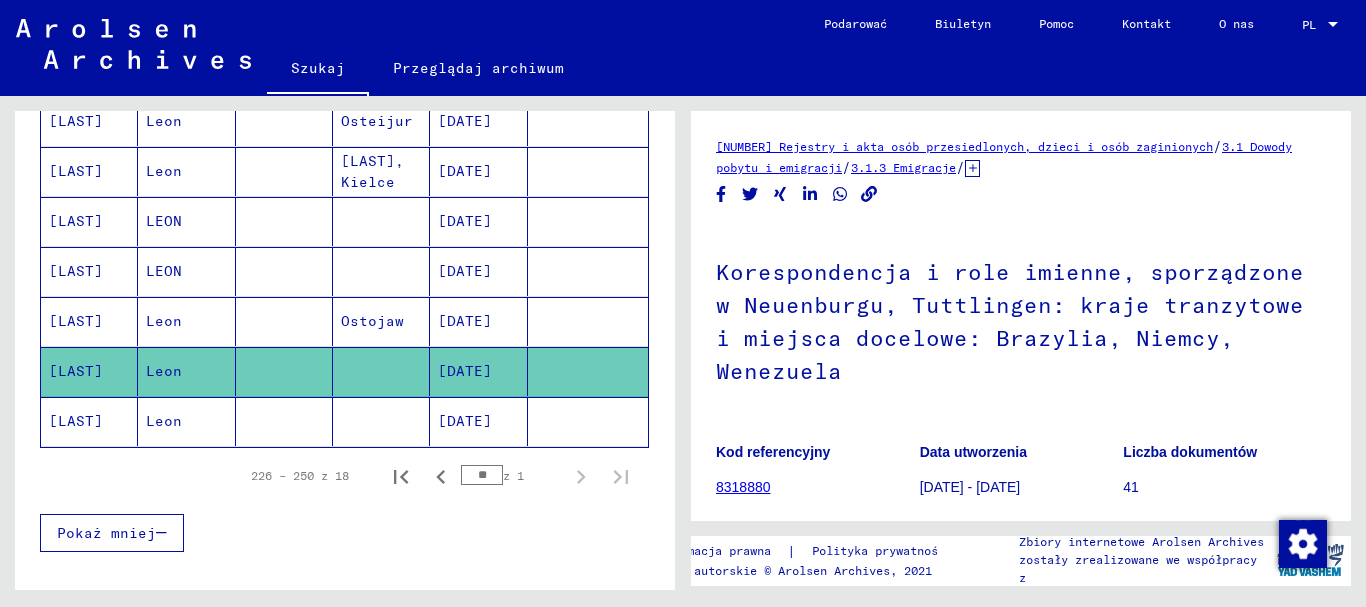 click on "[DATE]" at bounding box center (465, 371) 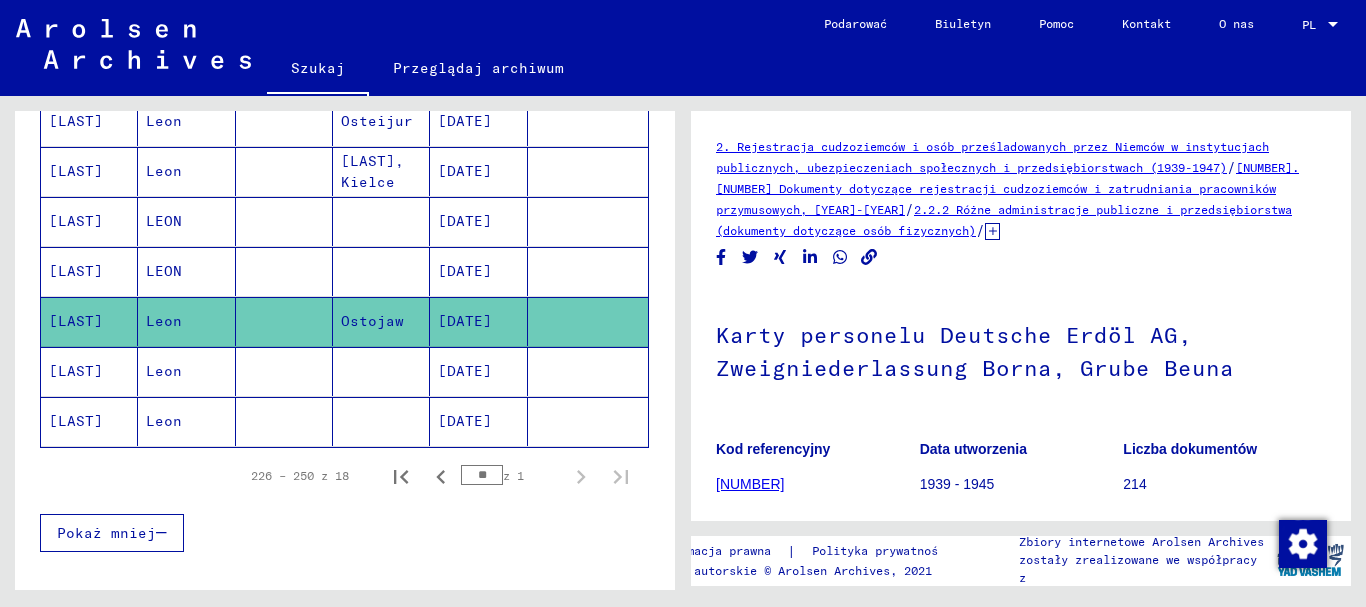 click on "[DATE]" at bounding box center (465, 421) 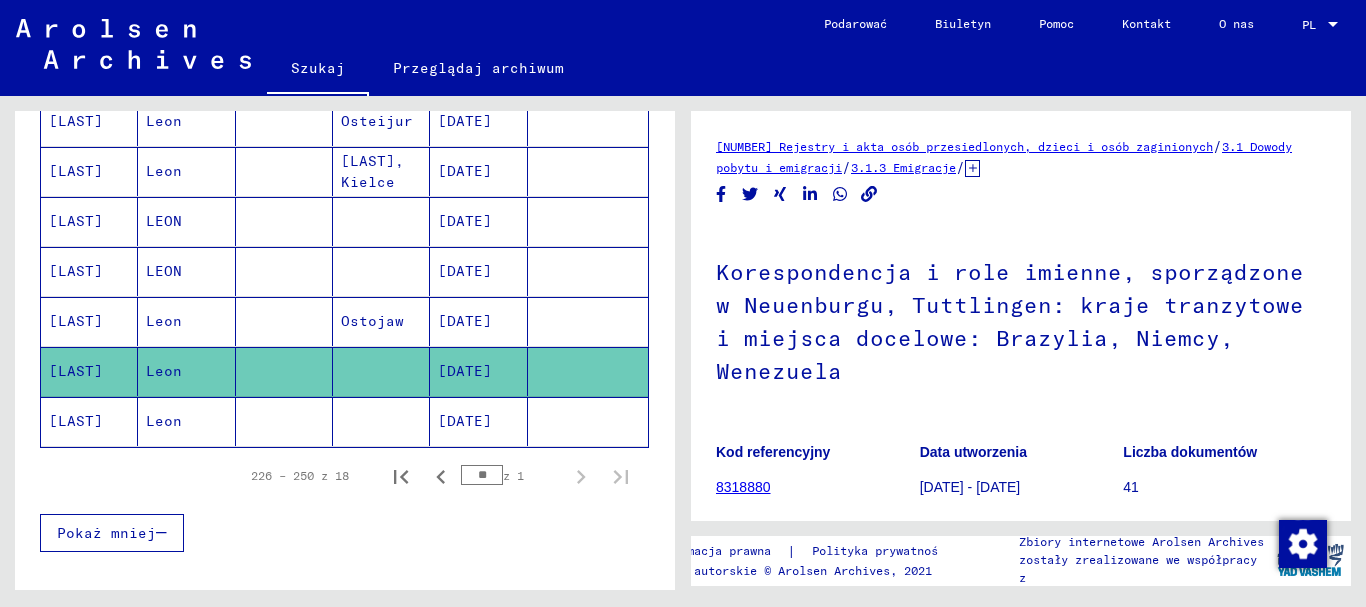 click on "[DATE]" 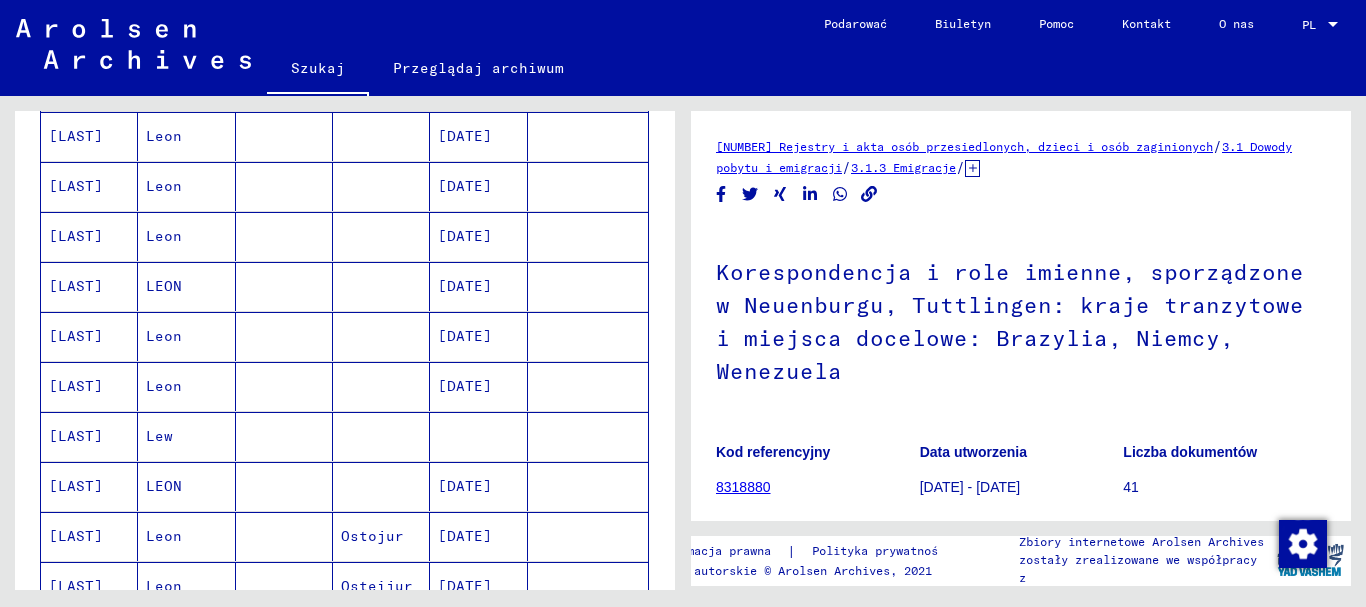 scroll, scrollTop: 358, scrollLeft: 0, axis: vertical 